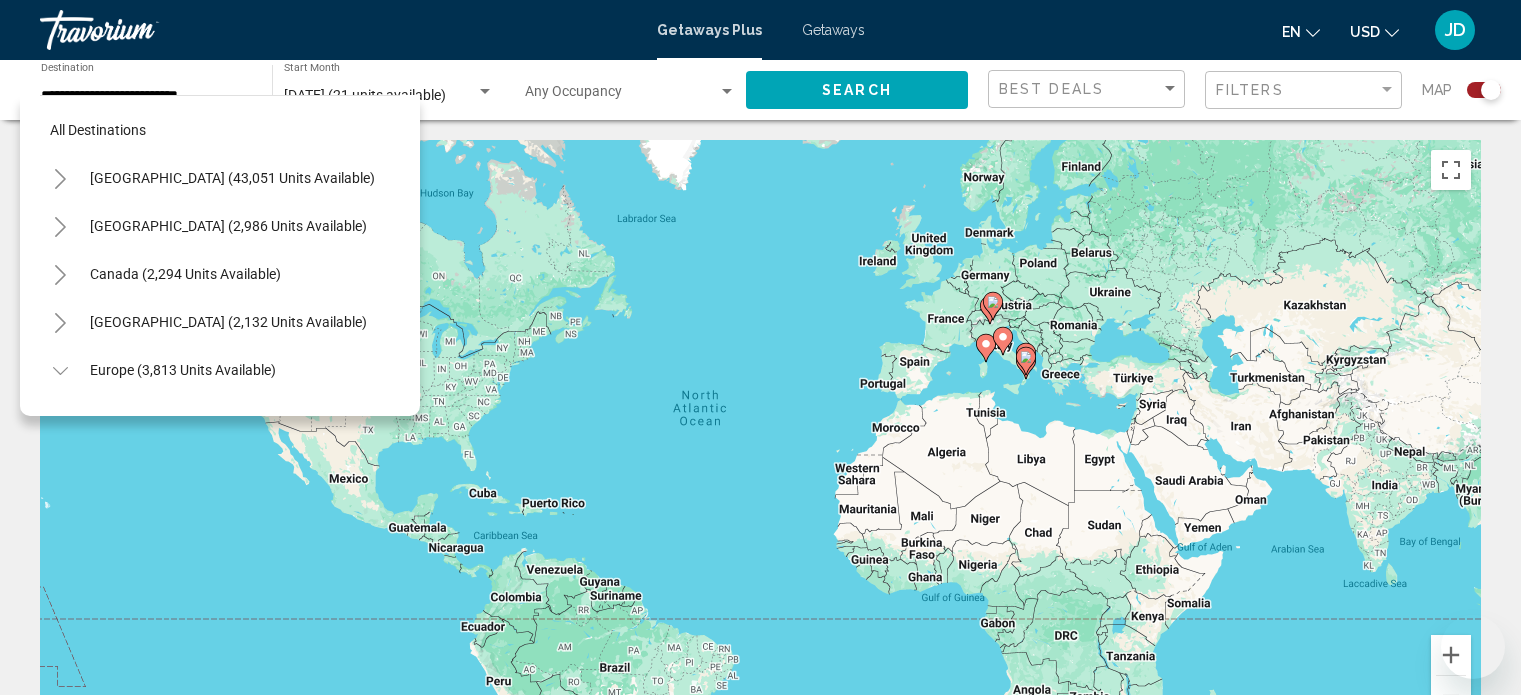 scroll, scrollTop: 0, scrollLeft: 0, axis: both 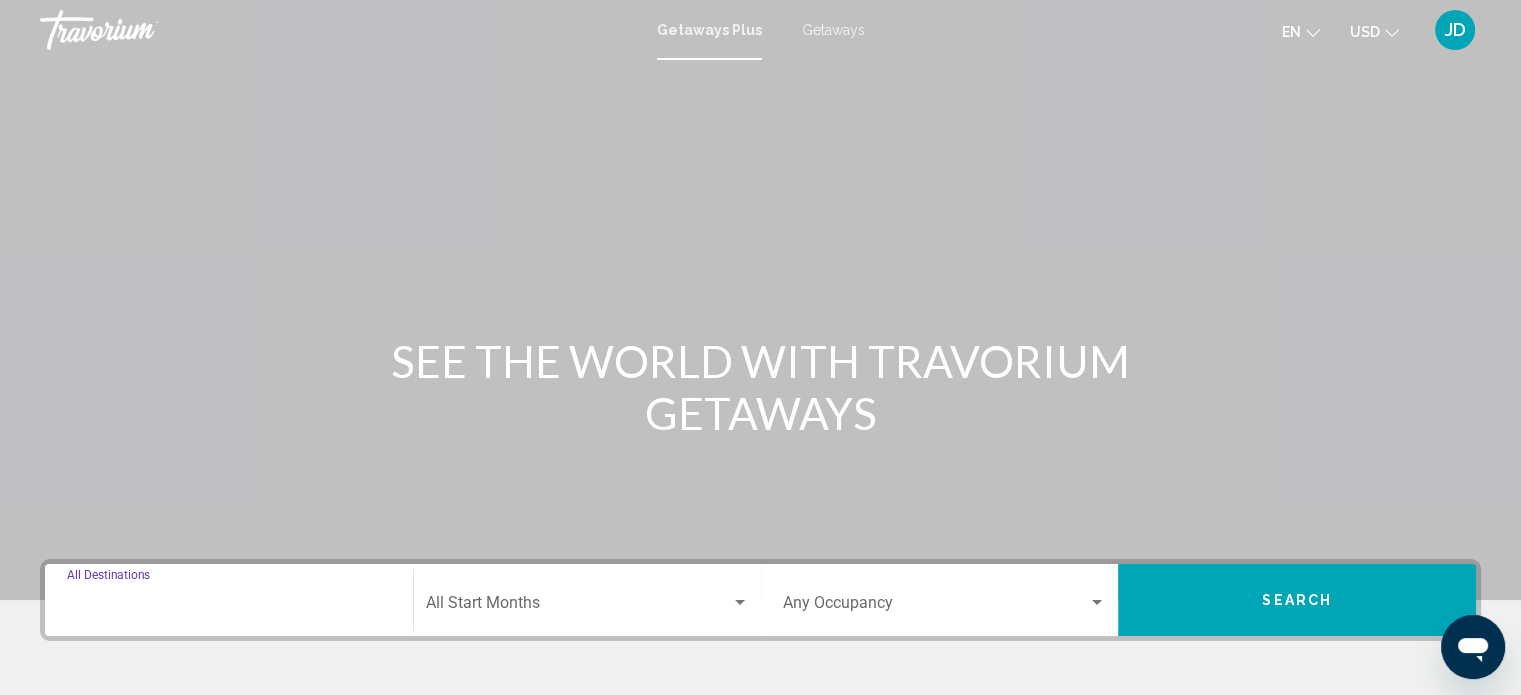 click on "Destination All Destinations" at bounding box center (229, 607) 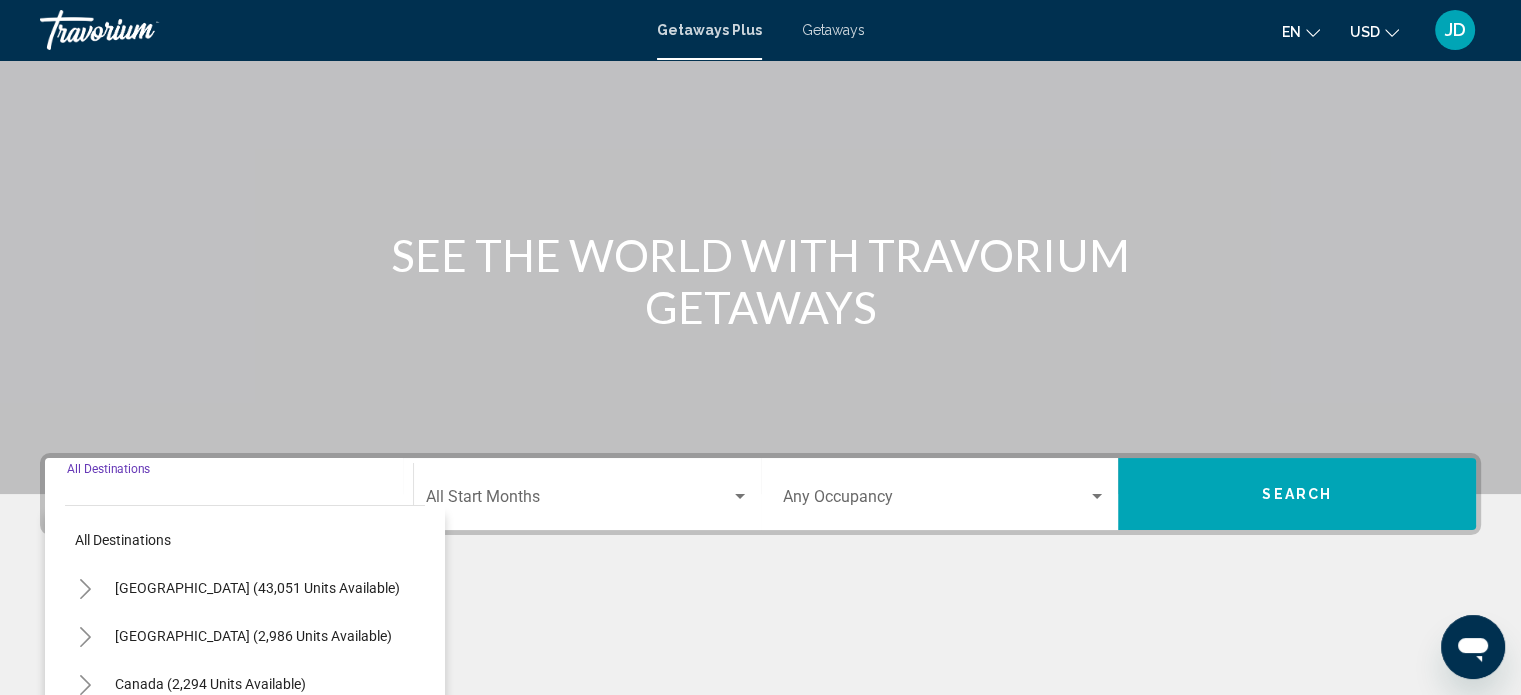 scroll, scrollTop: 390, scrollLeft: 0, axis: vertical 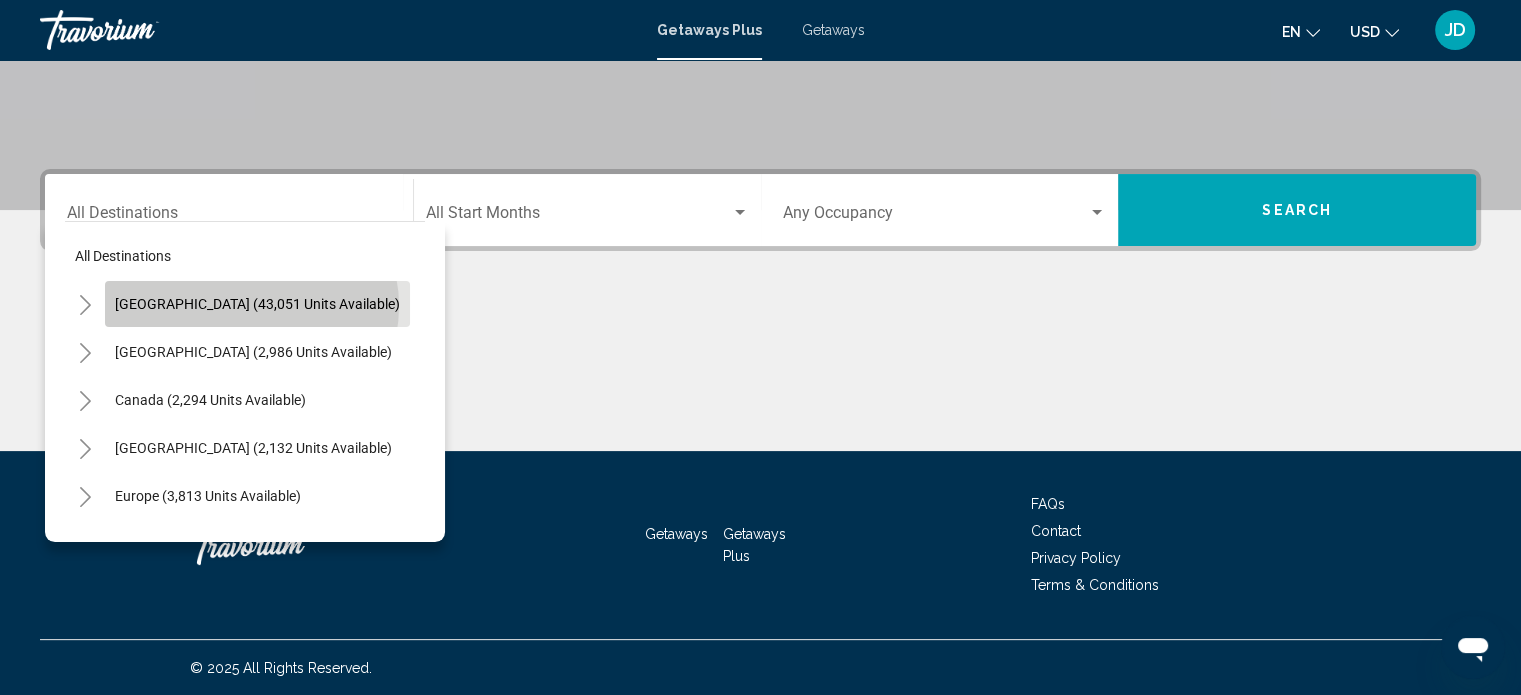click on "[GEOGRAPHIC_DATA] (43,051 units available)" 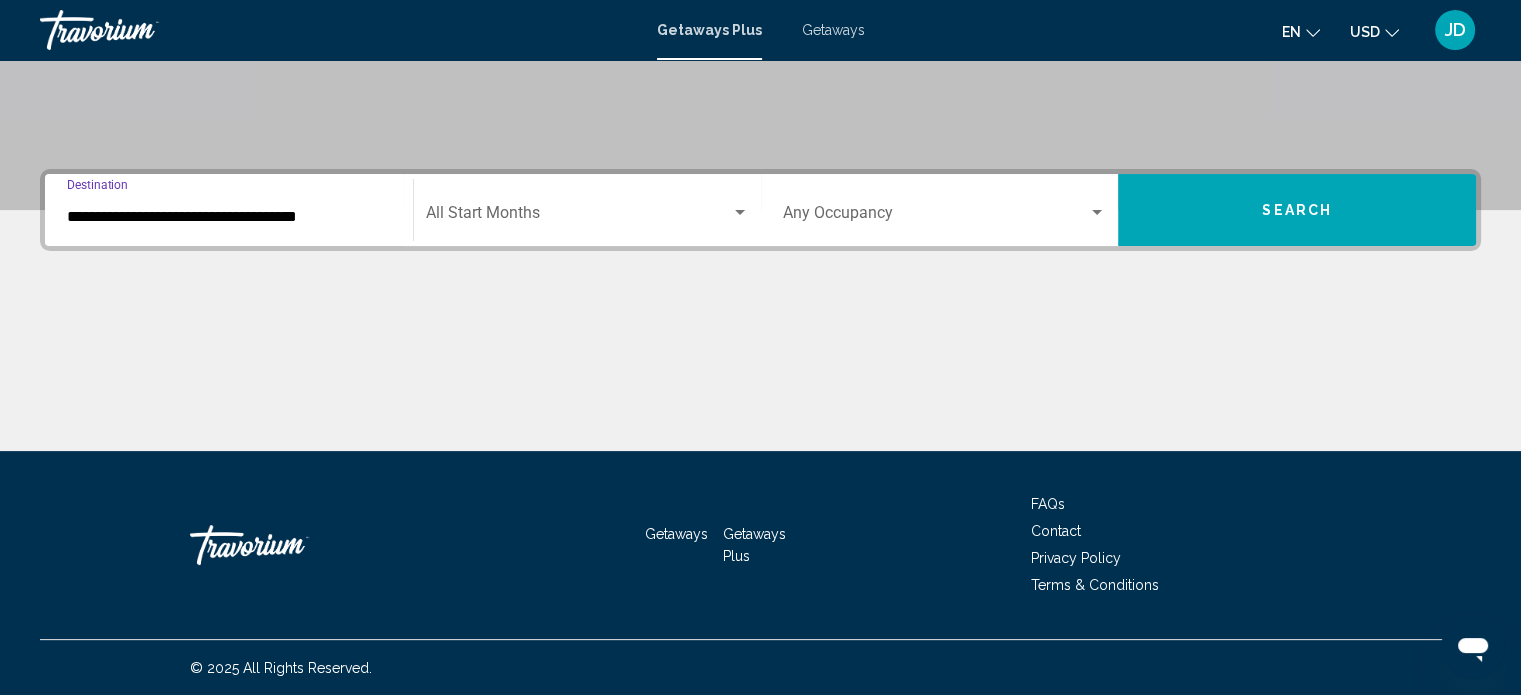 click on "**********" at bounding box center (229, 217) 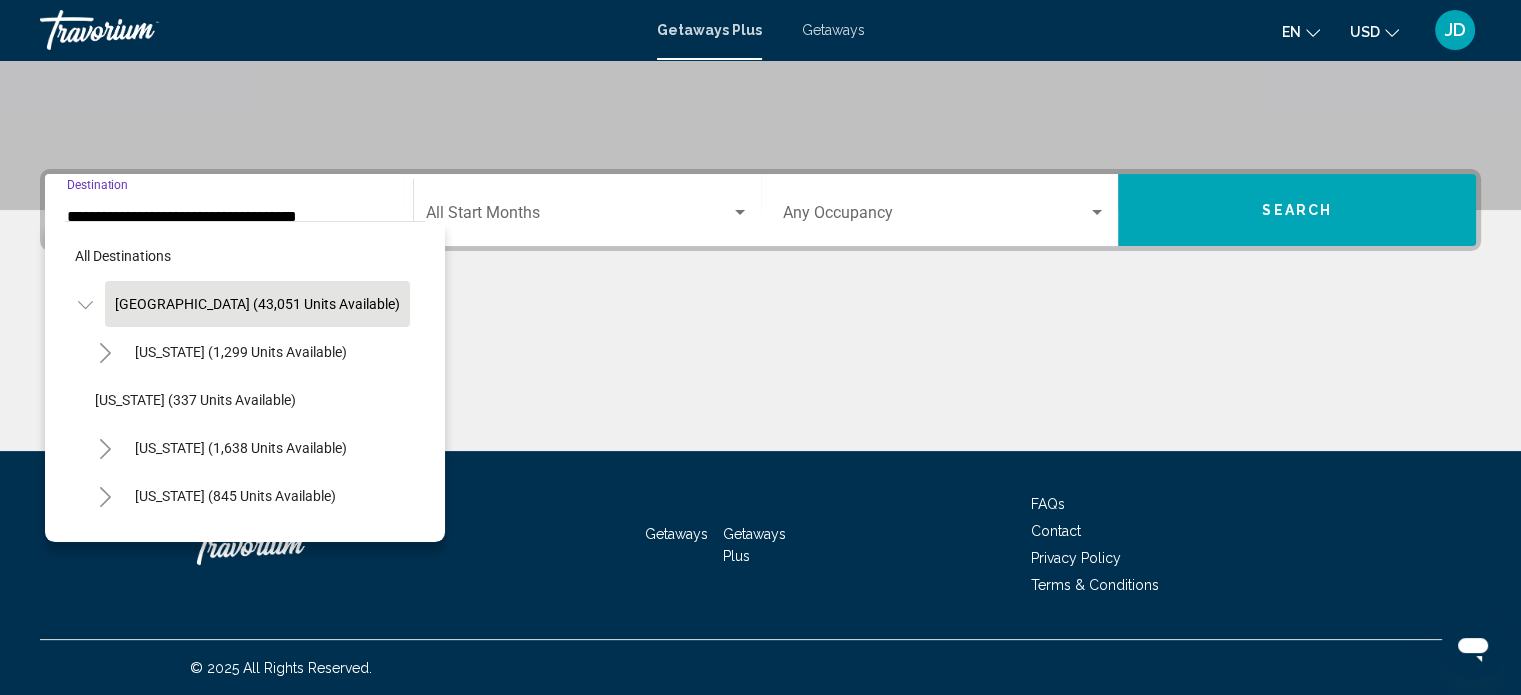 scroll, scrollTop: 346, scrollLeft: 0, axis: vertical 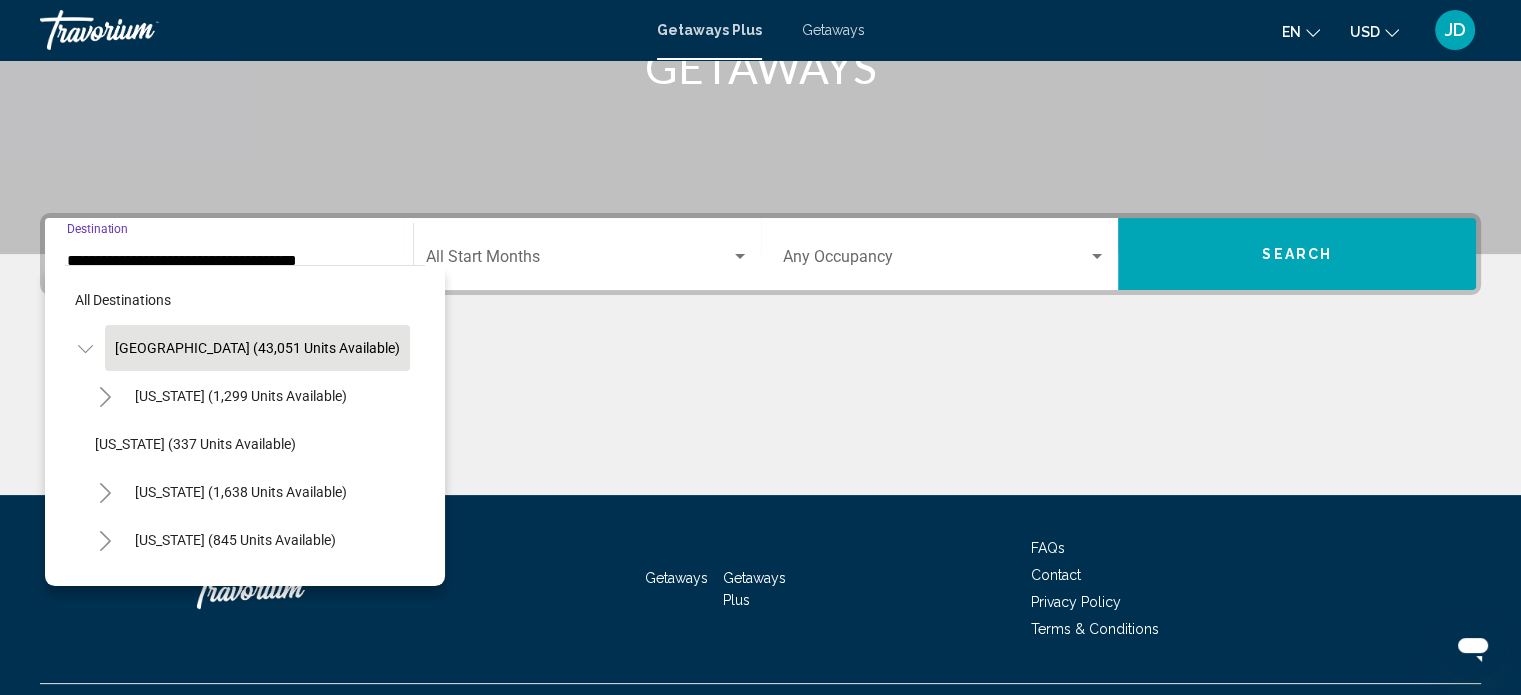 click on "[GEOGRAPHIC_DATA] (43,051 units available)" 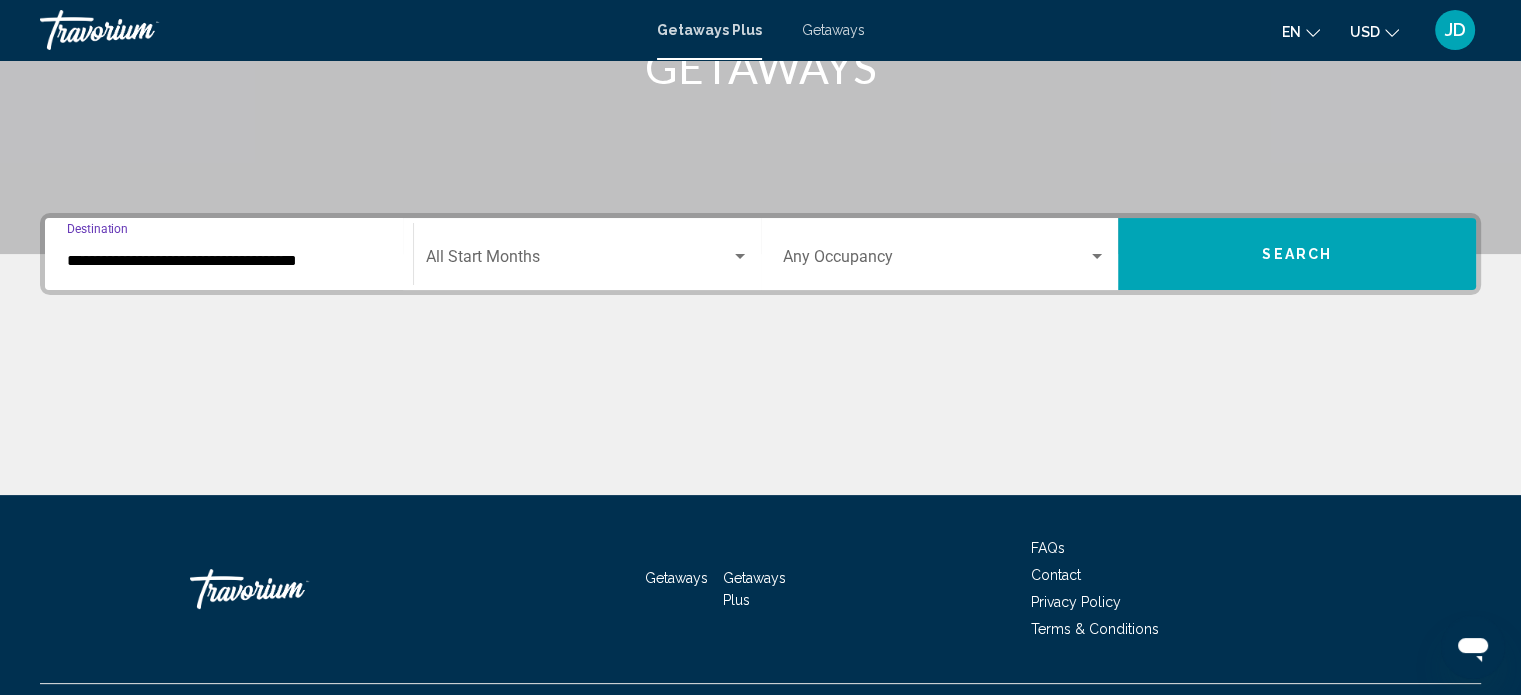 scroll, scrollTop: 390, scrollLeft: 0, axis: vertical 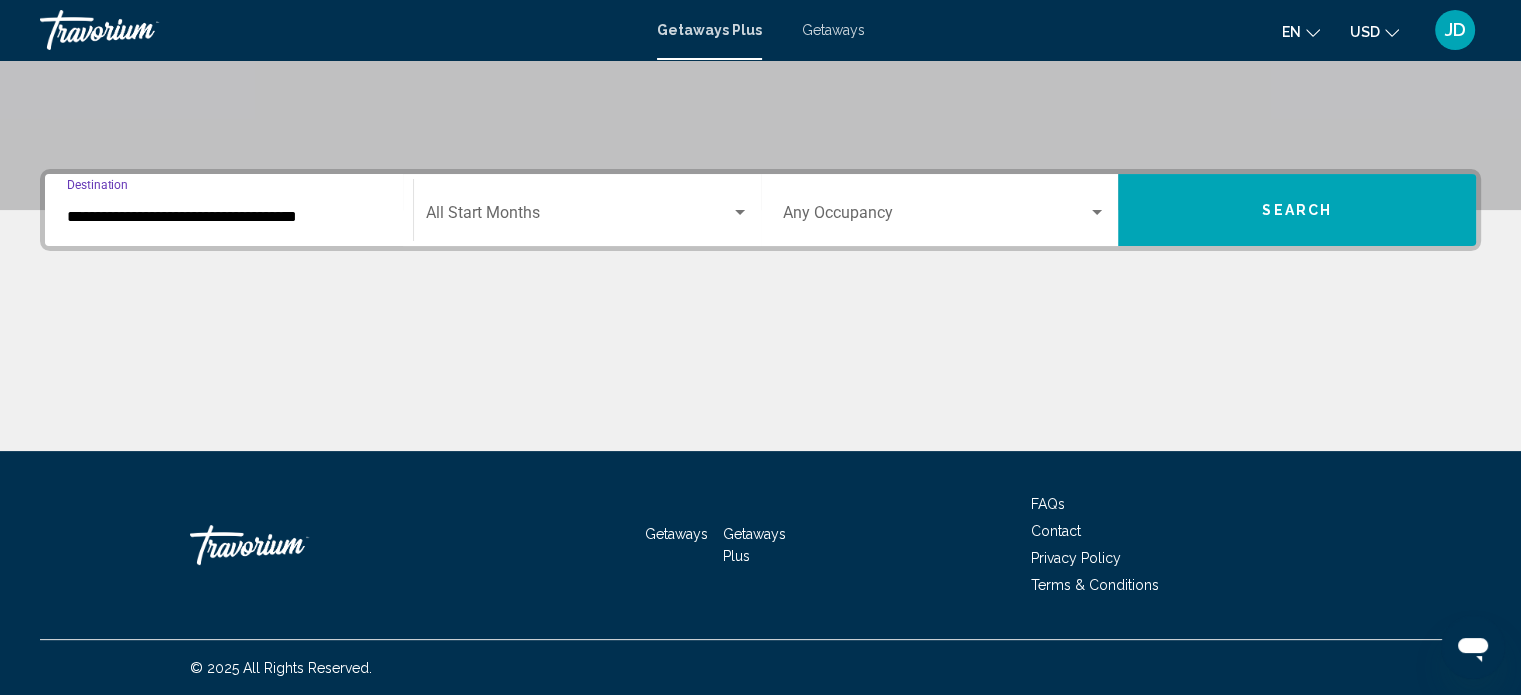 click at bounding box center [578, 217] 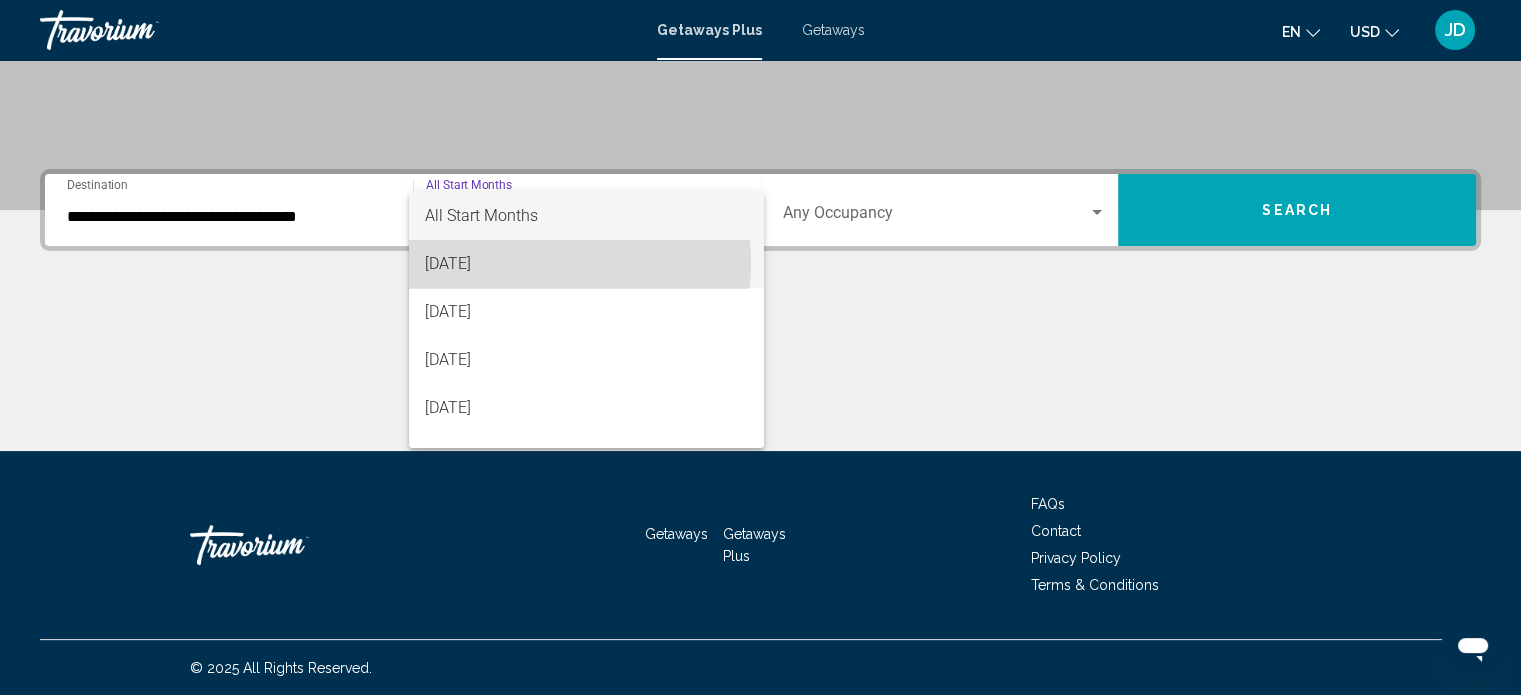 click on "[DATE]" at bounding box center [586, 264] 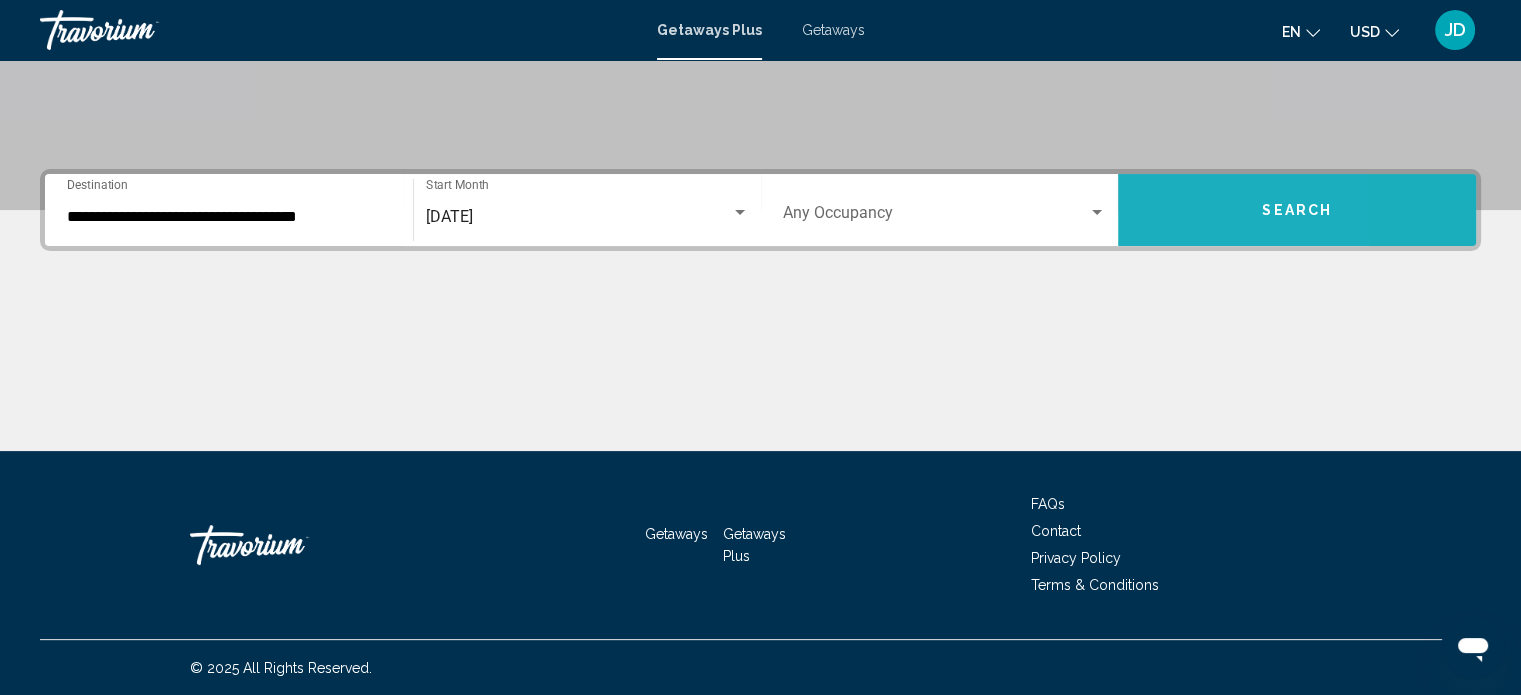 click on "Search" at bounding box center [1297, 210] 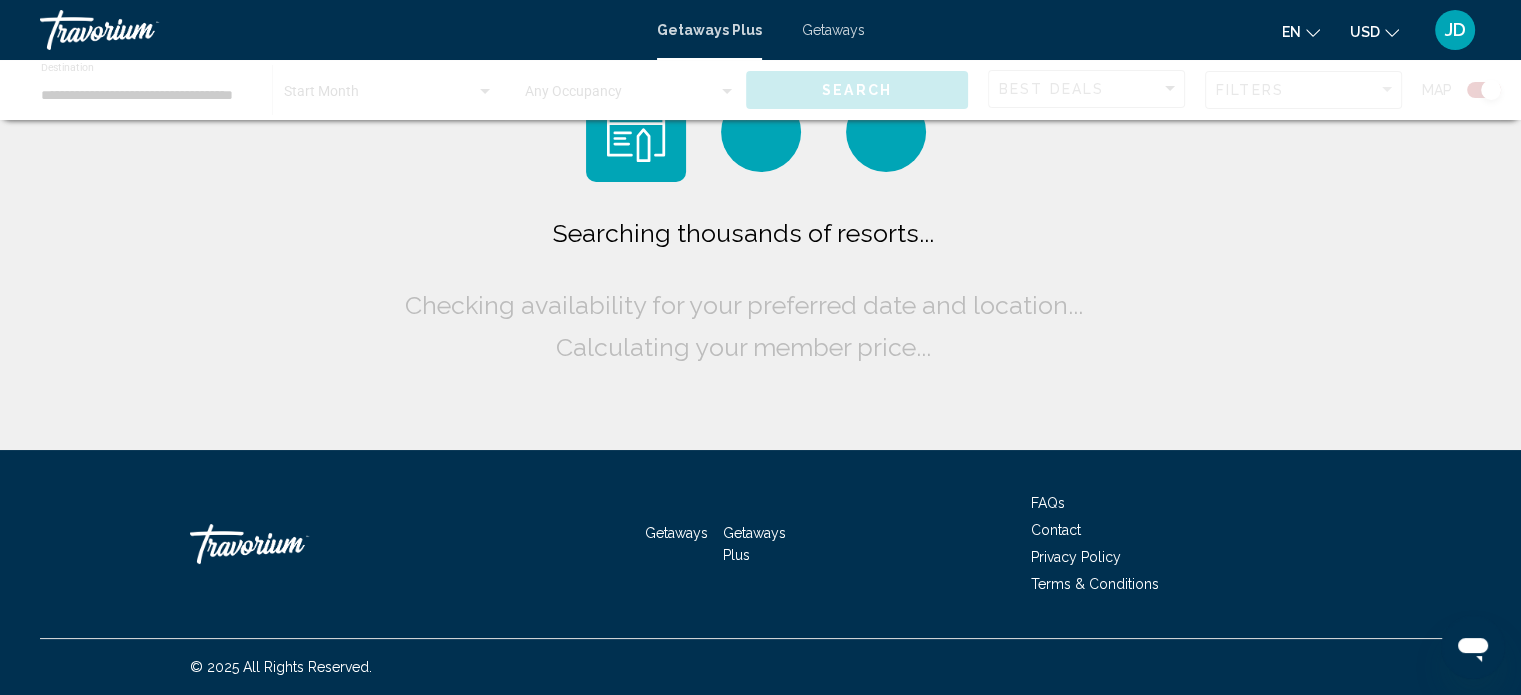 scroll, scrollTop: 0, scrollLeft: 0, axis: both 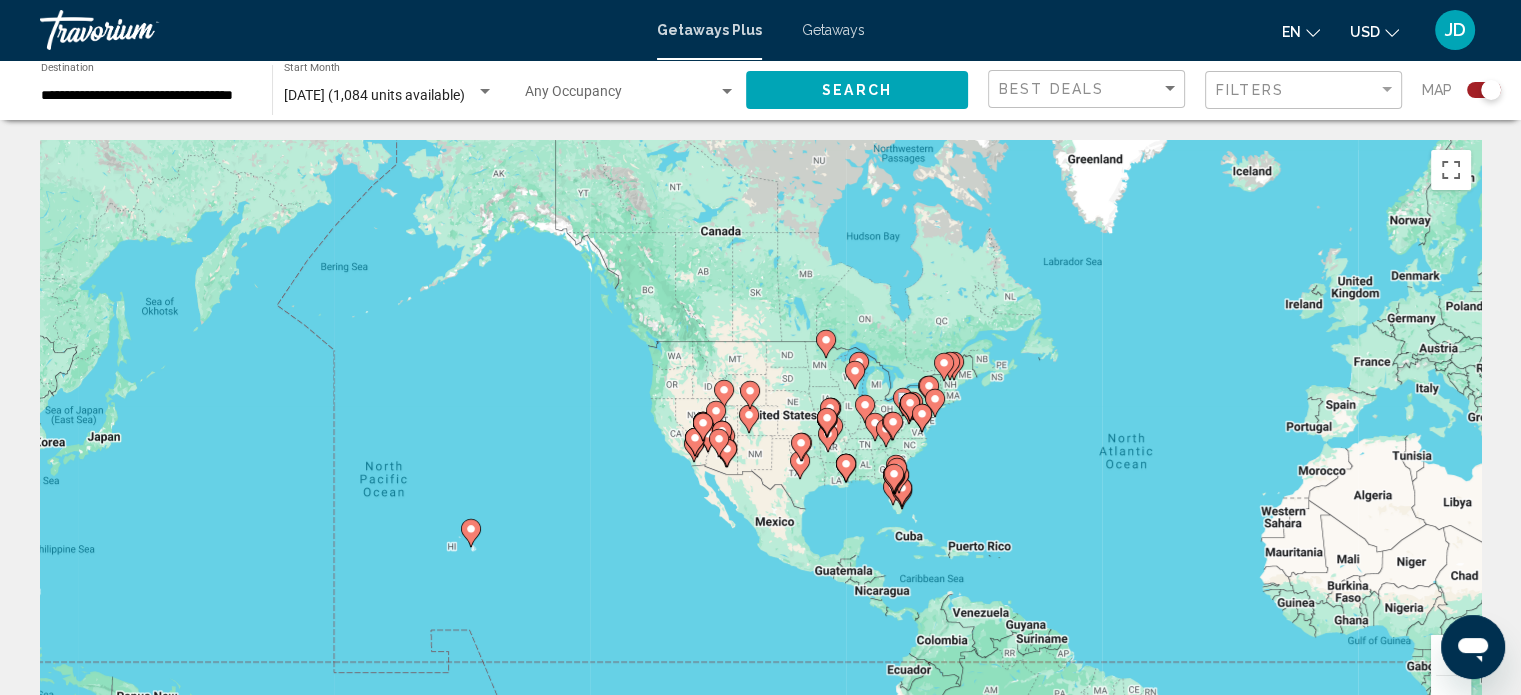 drag, startPoint x: 666, startPoint y: 452, endPoint x: 1094, endPoint y: 495, distance: 430.15463 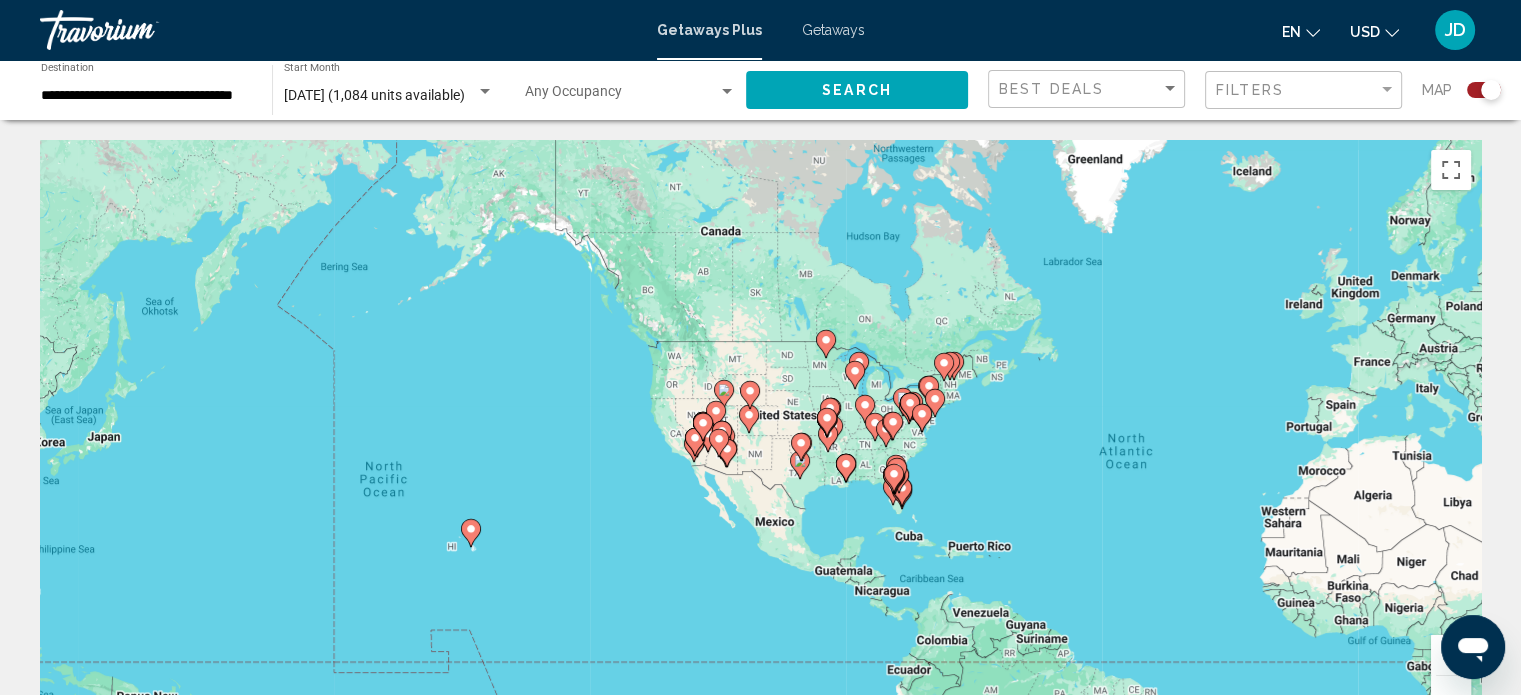 click on "To navigate, press the arrow keys. To activate drag with keyboard, press Alt + Enter. Once in keyboard drag state, use the arrow keys to move the marker. To complete the drag, press the Enter key. To cancel, press Escape." at bounding box center [760, 440] 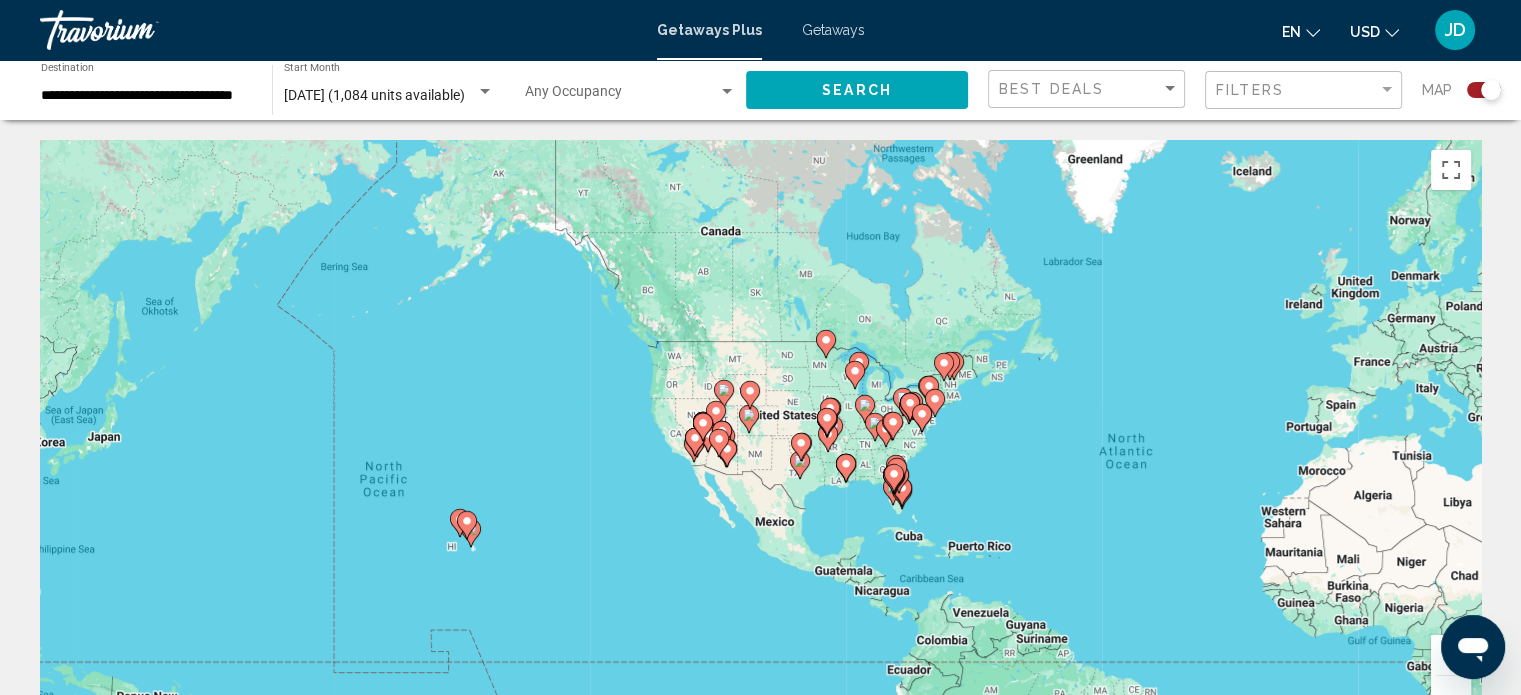 click 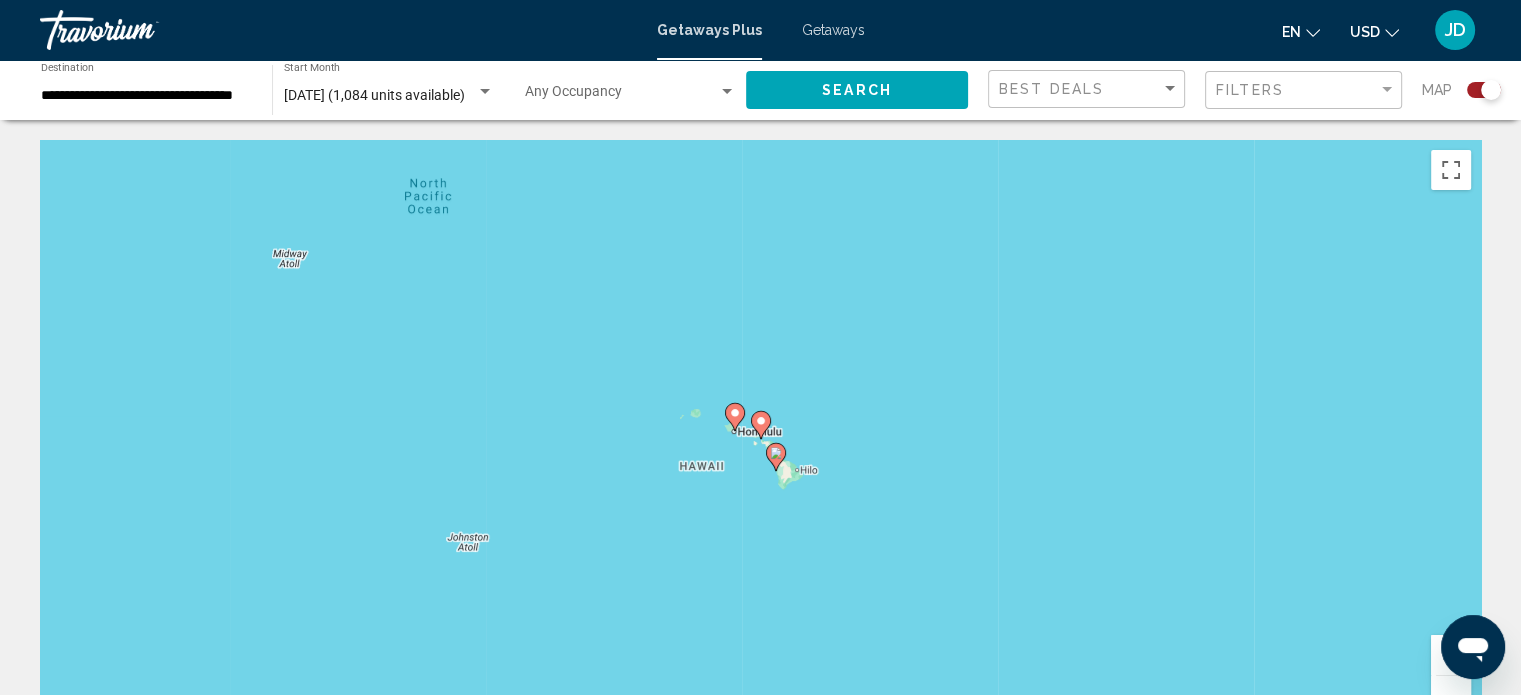 click 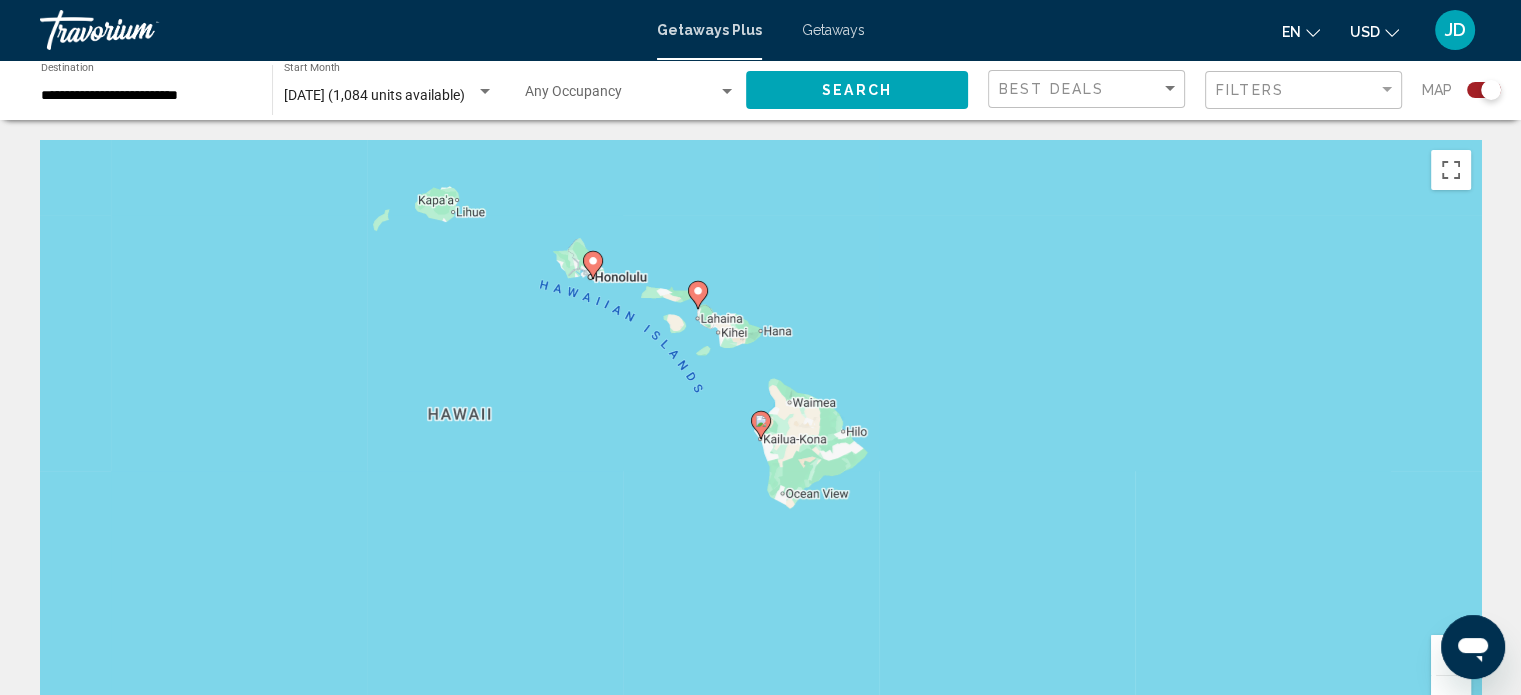 click 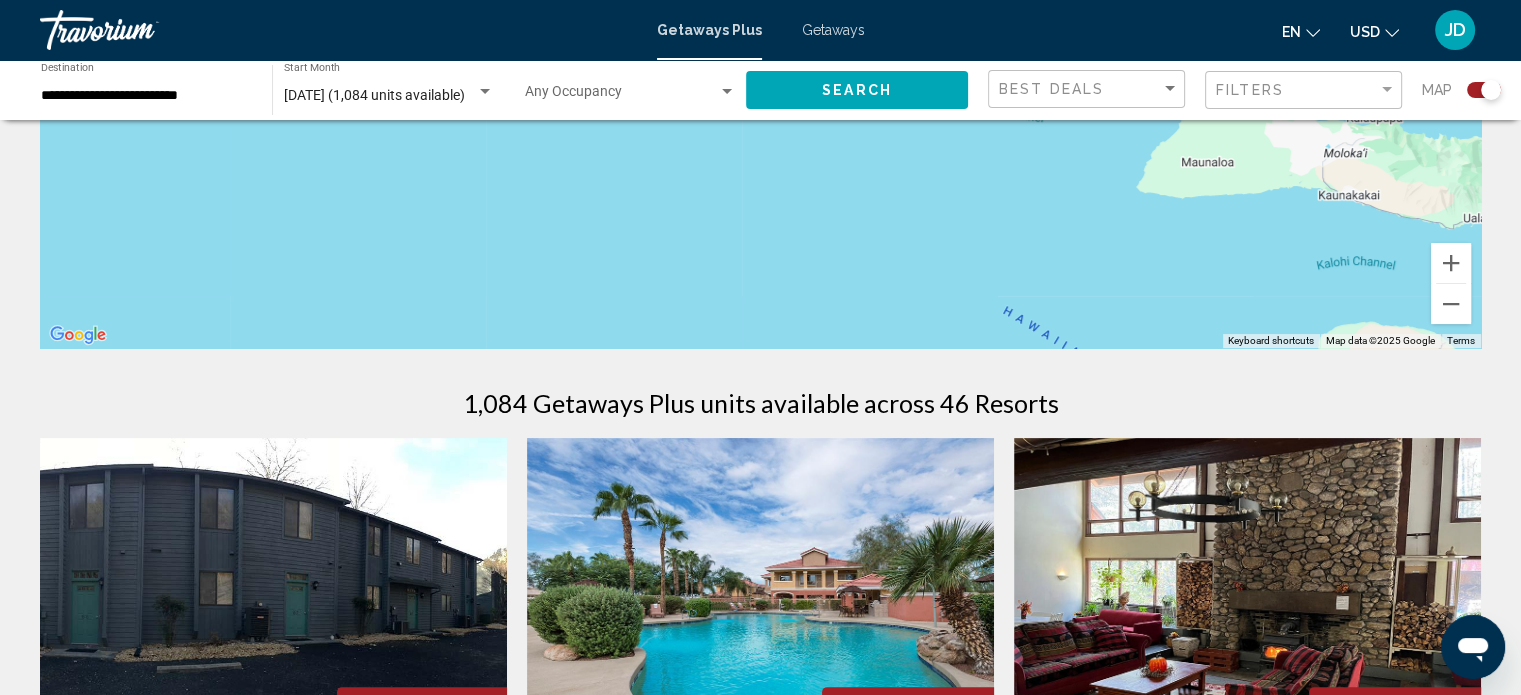 scroll, scrollTop: 0, scrollLeft: 0, axis: both 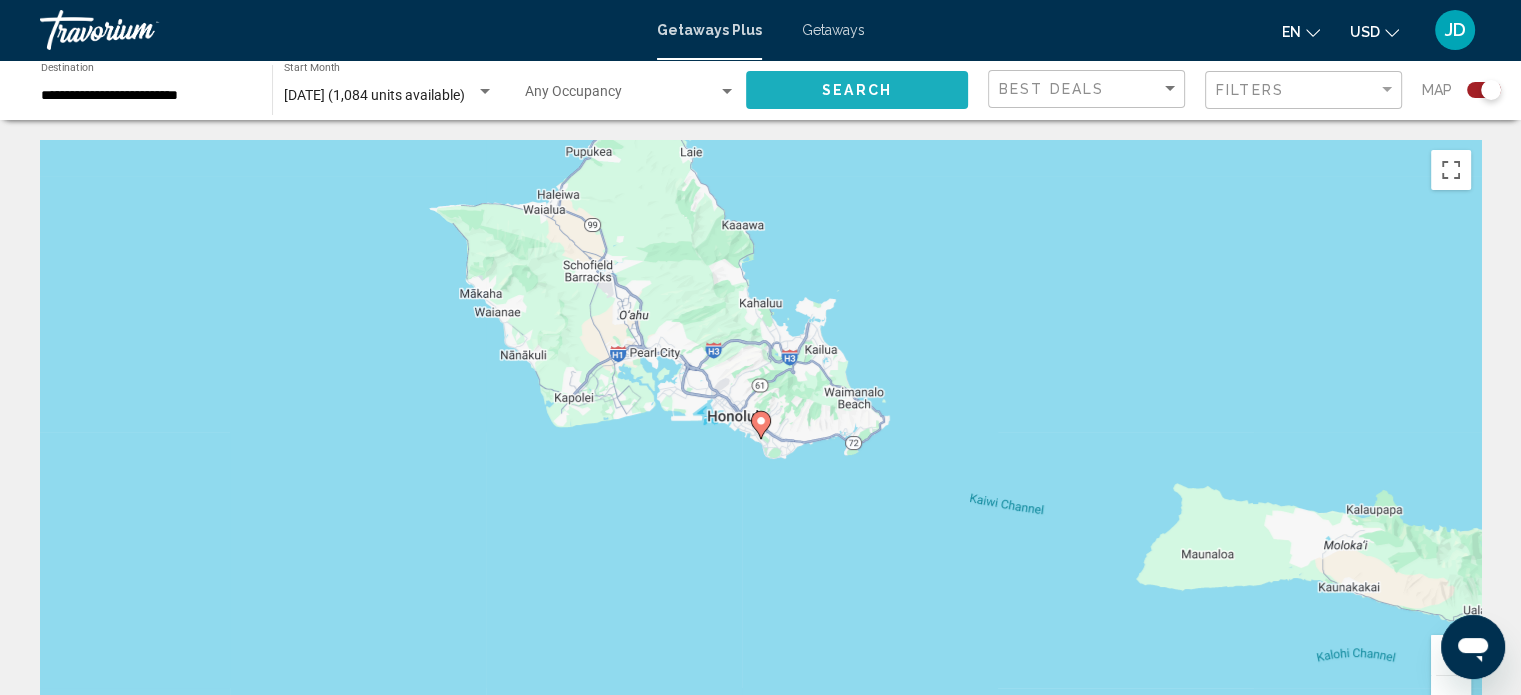 click on "Search" 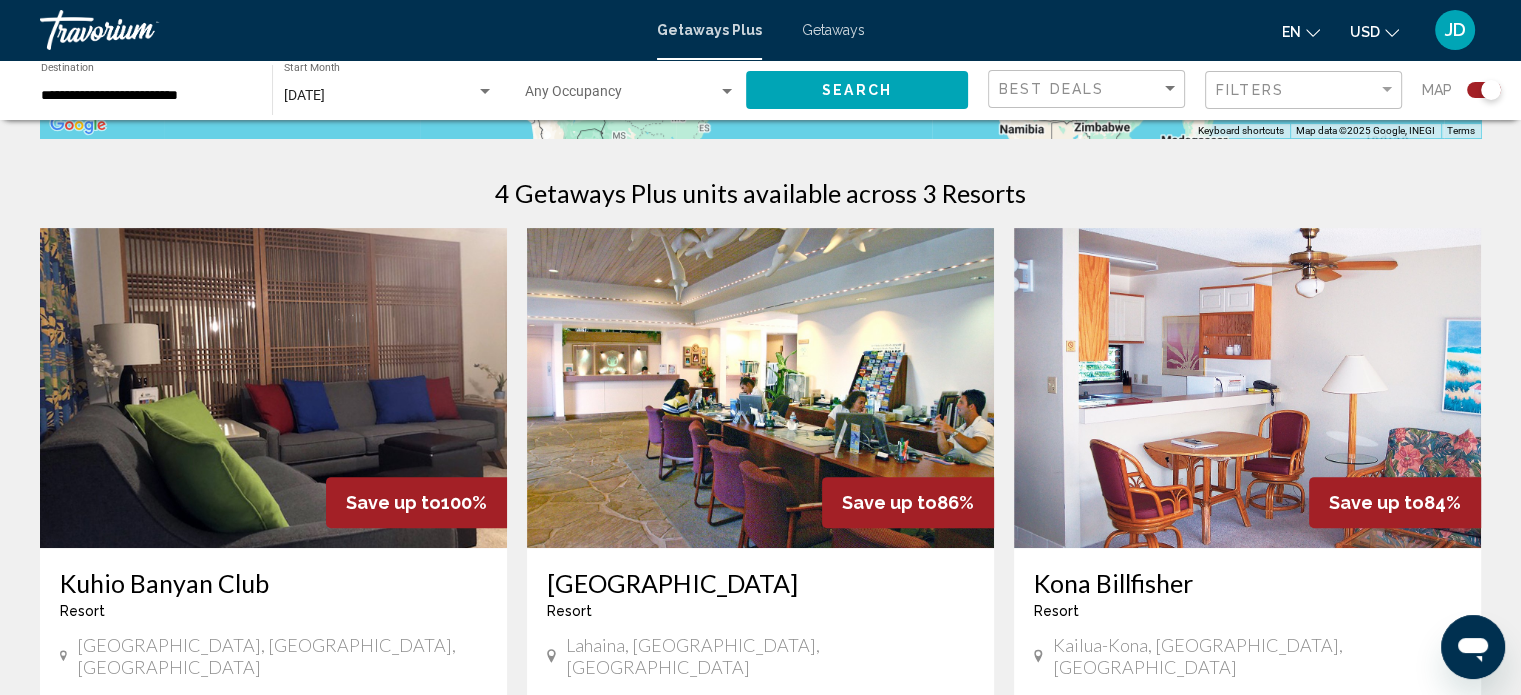 scroll, scrollTop: 702, scrollLeft: 0, axis: vertical 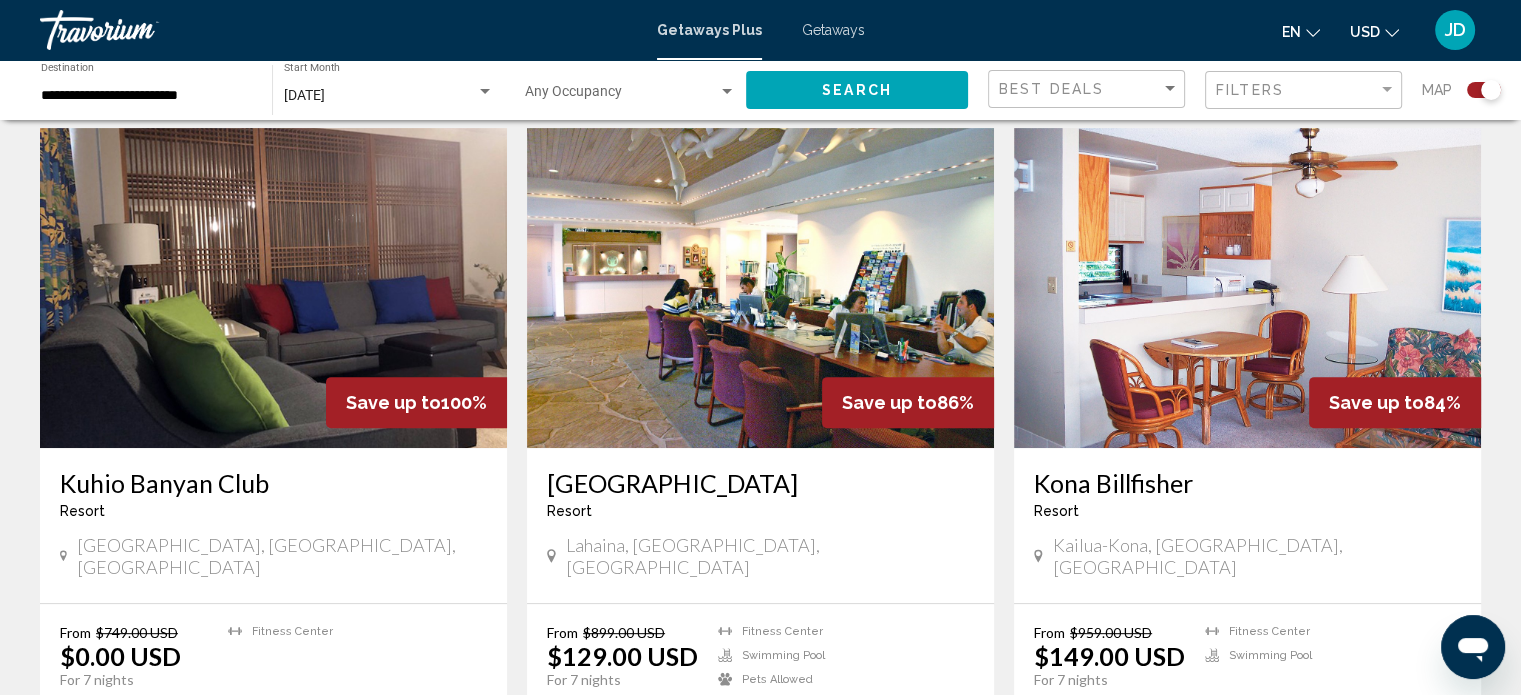 click at bounding box center [273, 288] 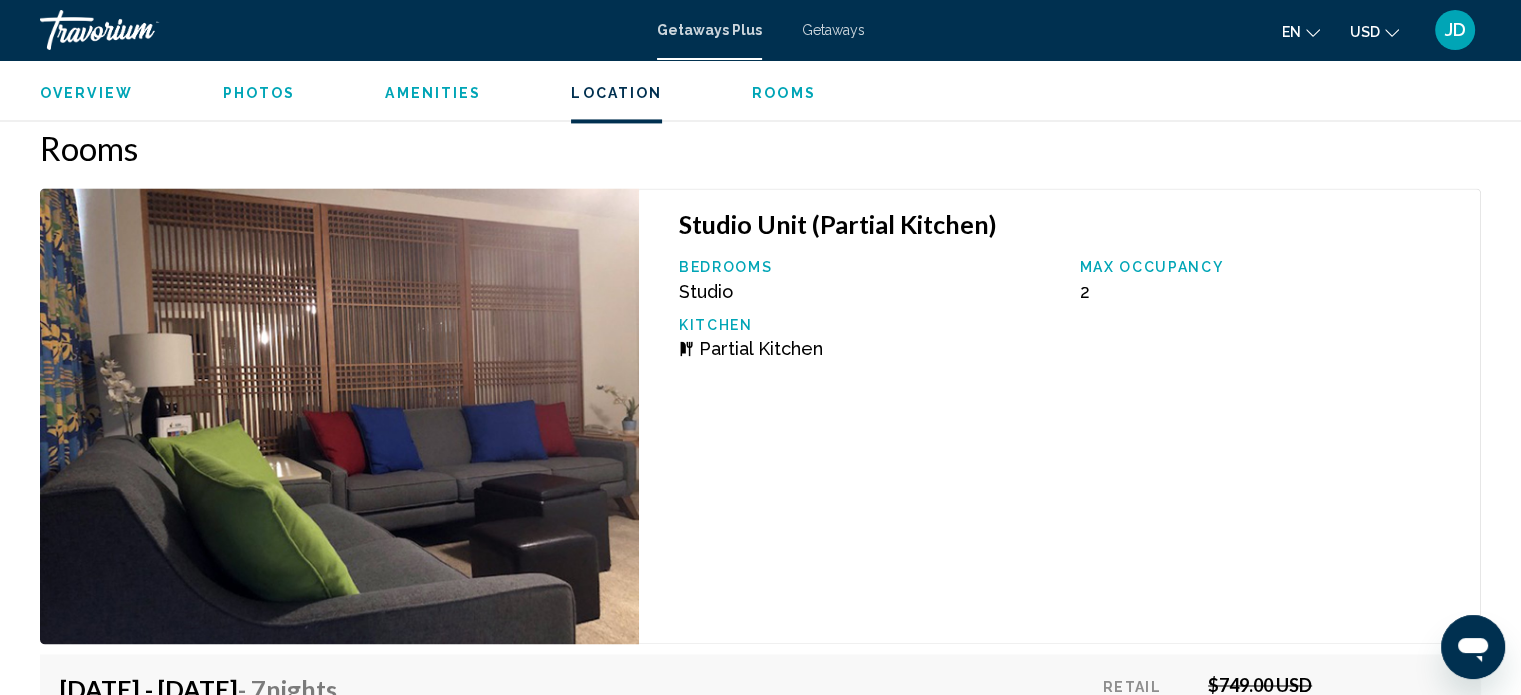 scroll, scrollTop: 3212, scrollLeft: 0, axis: vertical 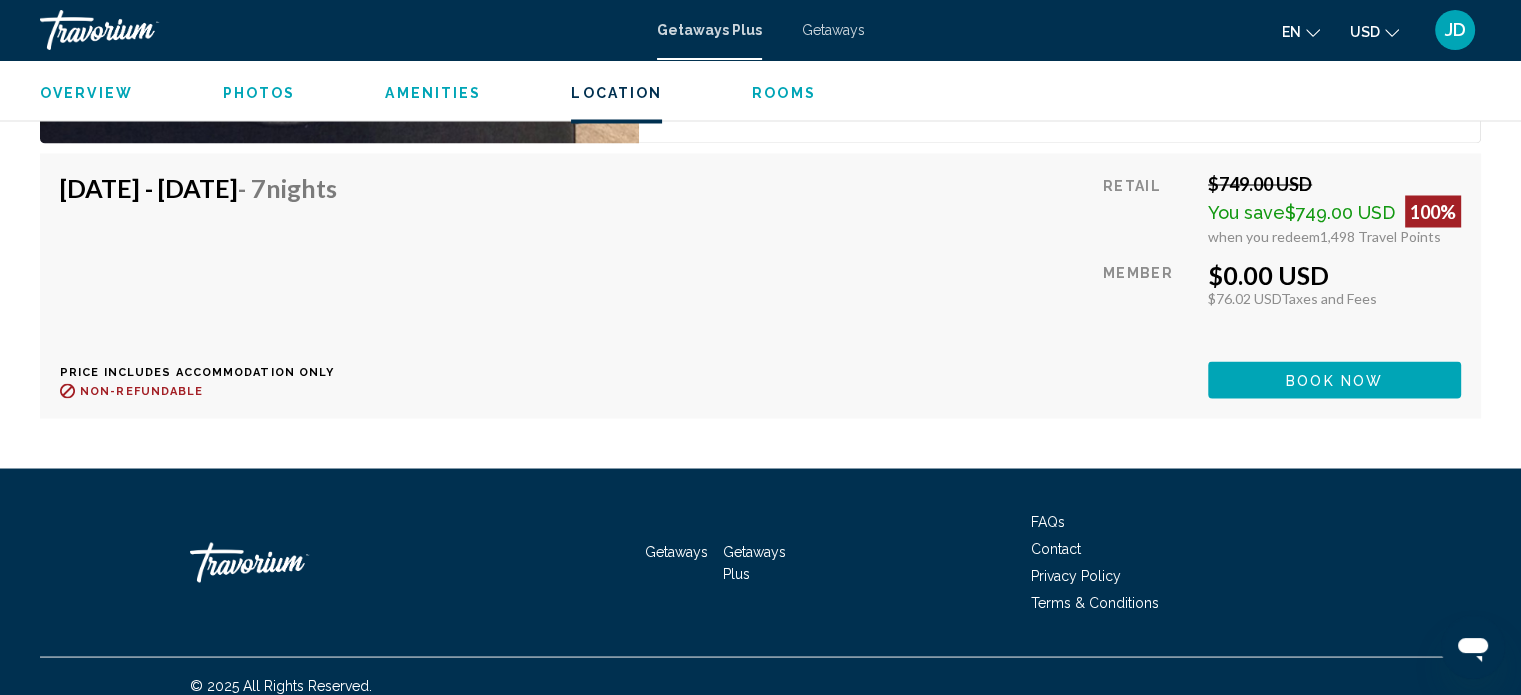 click on "Book now" at bounding box center (1334, 380) 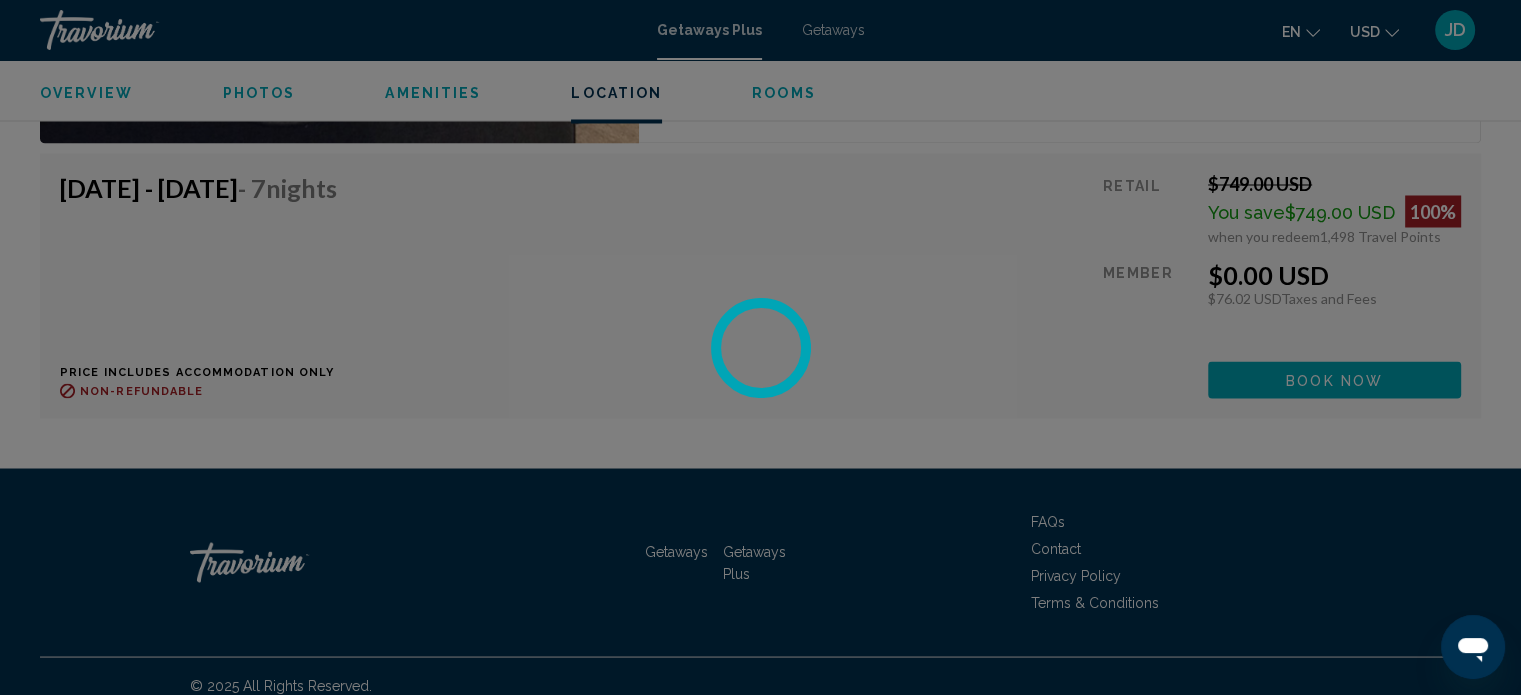 scroll, scrollTop: 0, scrollLeft: 0, axis: both 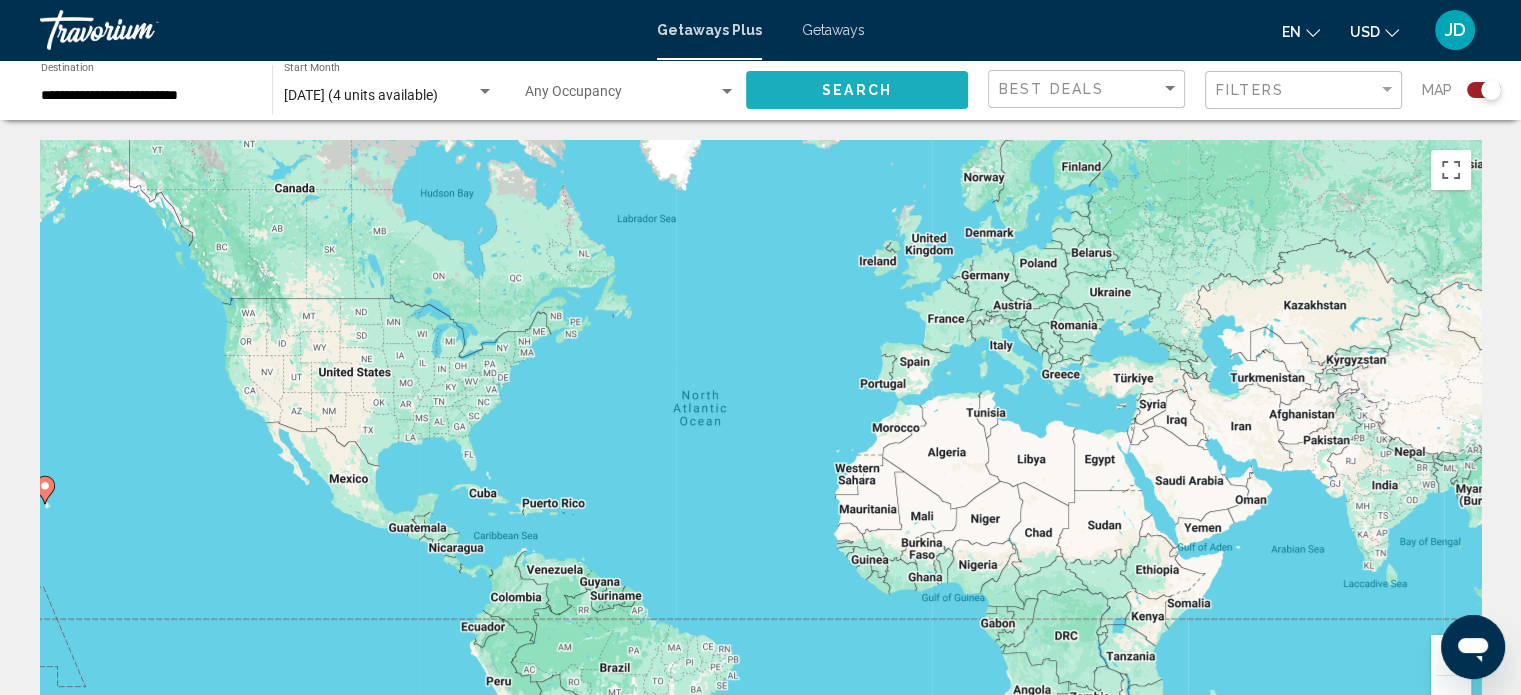 click on "Search" 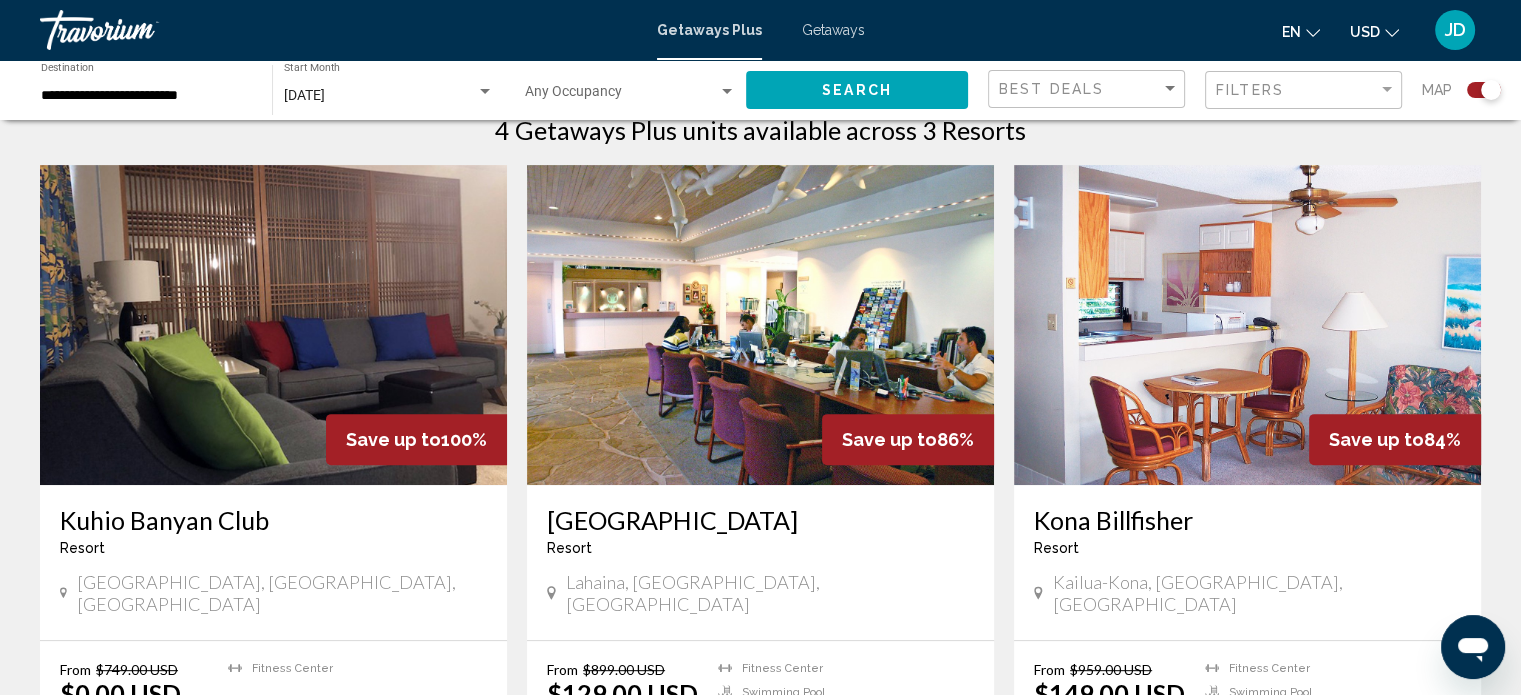scroll, scrollTop: 700, scrollLeft: 0, axis: vertical 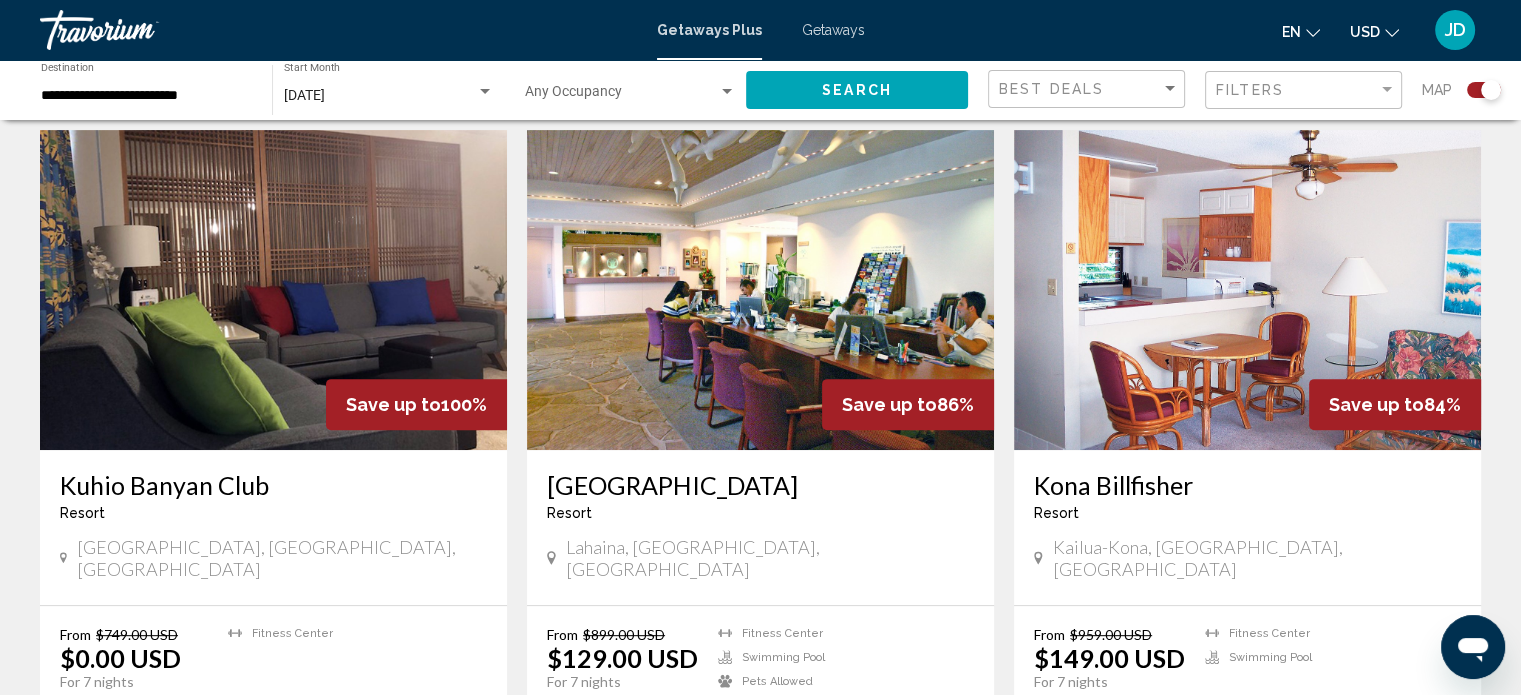 click at bounding box center [760, 290] 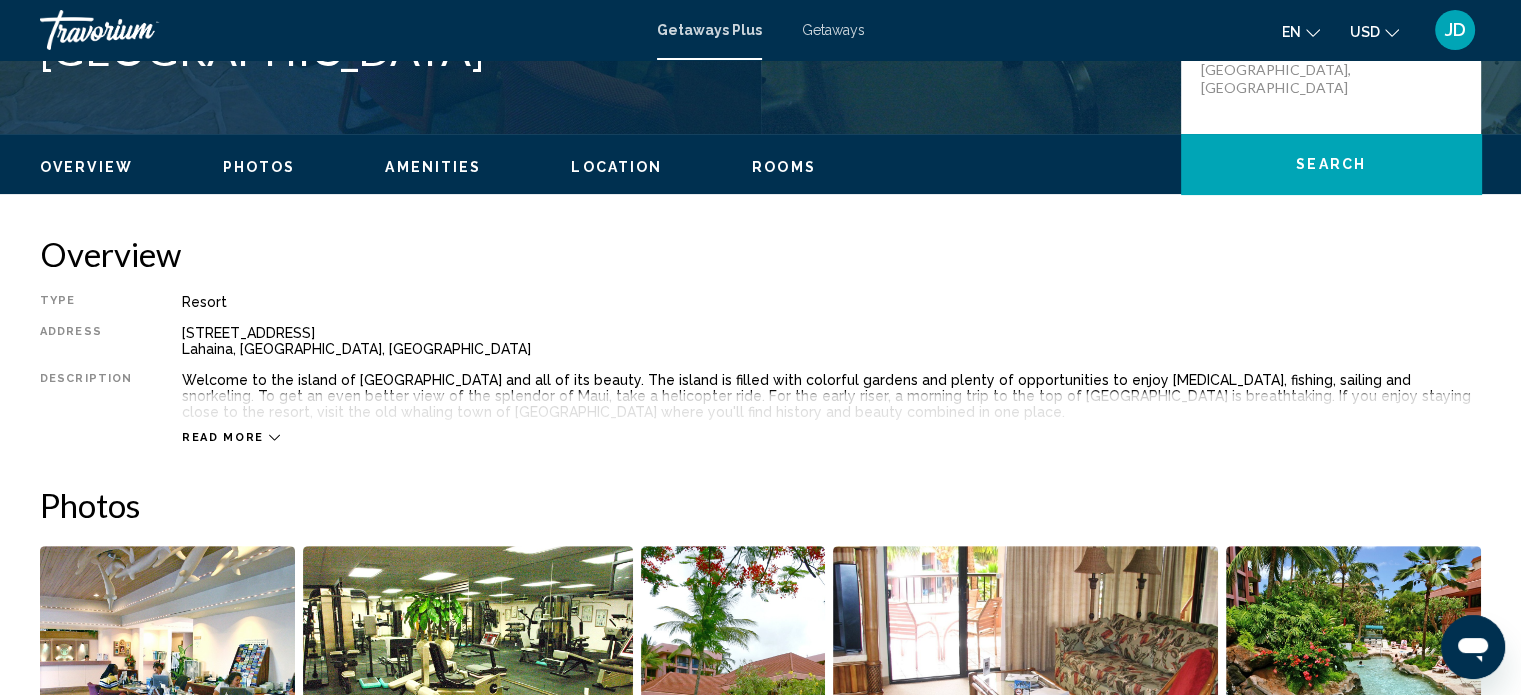 scroll, scrollTop: 512, scrollLeft: 0, axis: vertical 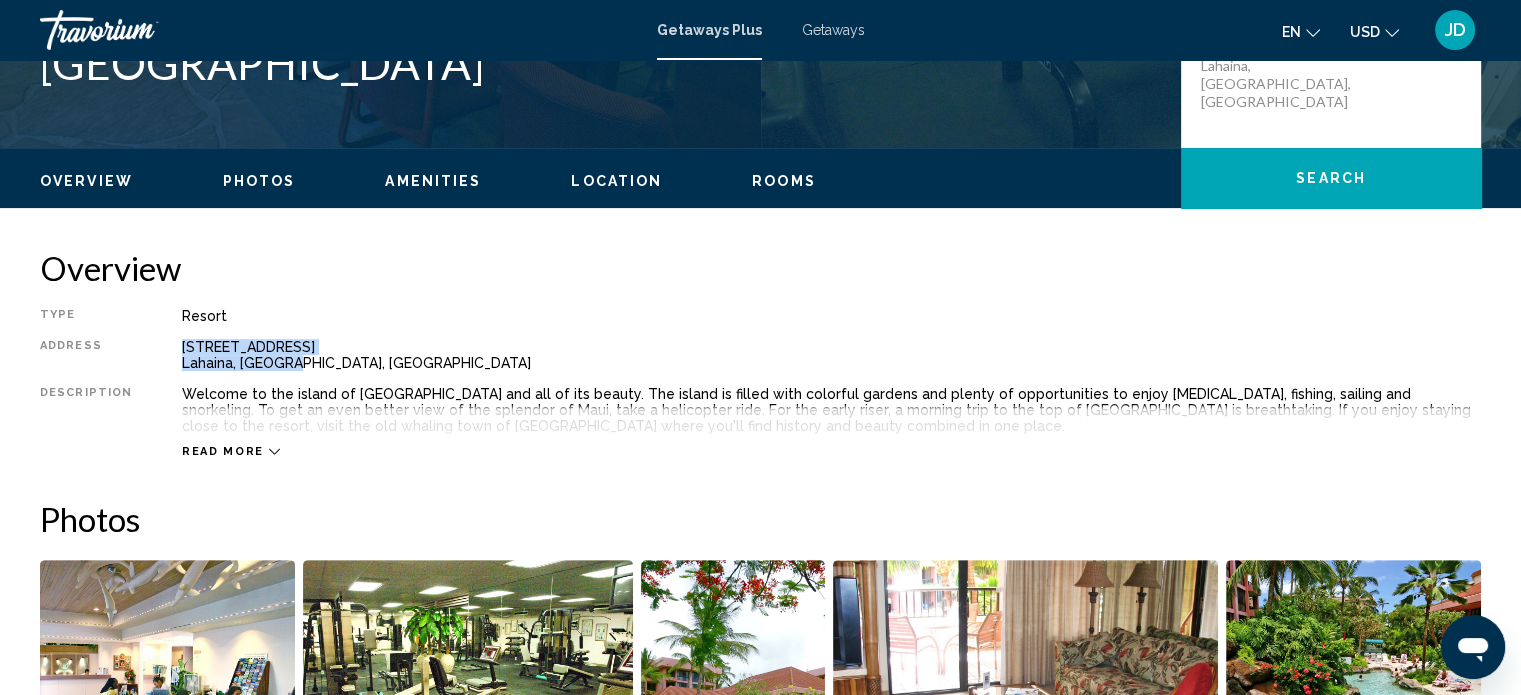 drag, startPoint x: 280, startPoint y: 360, endPoint x: 166, endPoint y: 347, distance: 114.73883 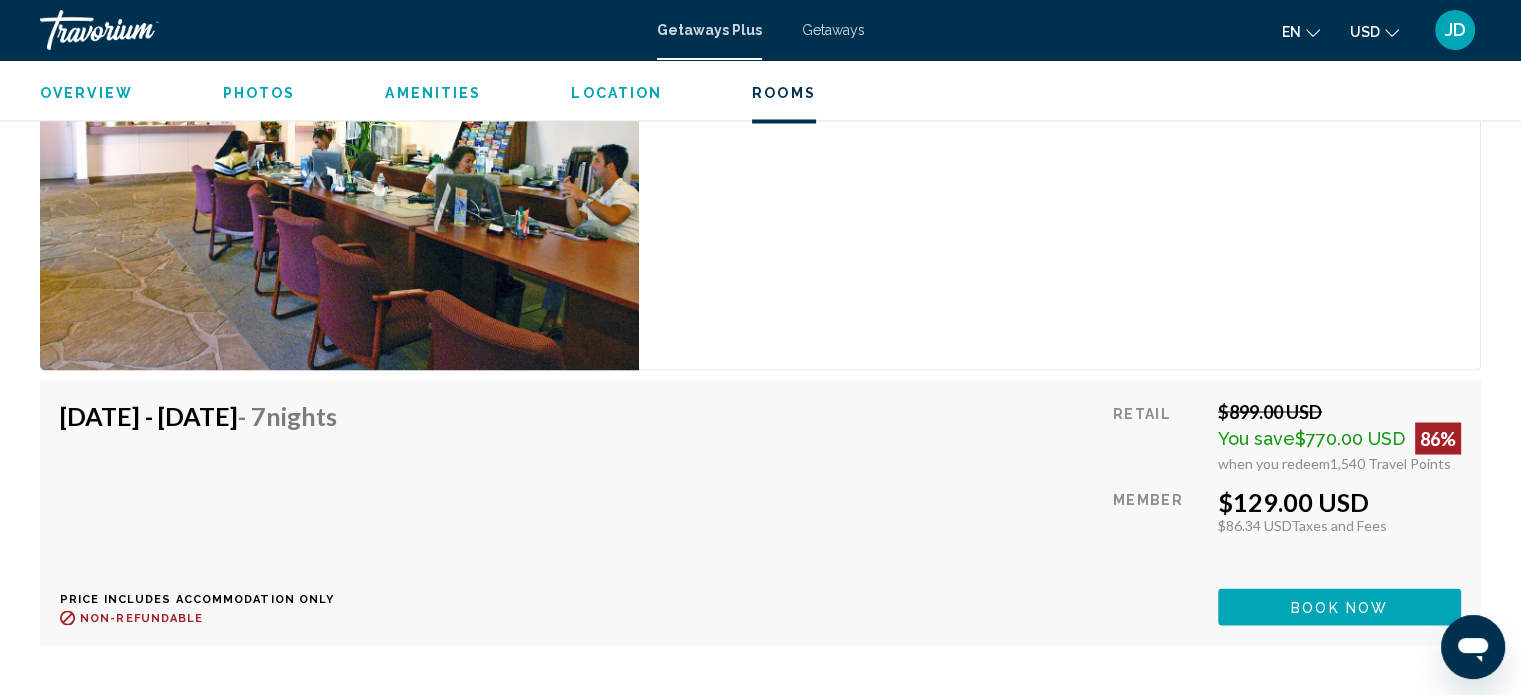 scroll, scrollTop: 3512, scrollLeft: 0, axis: vertical 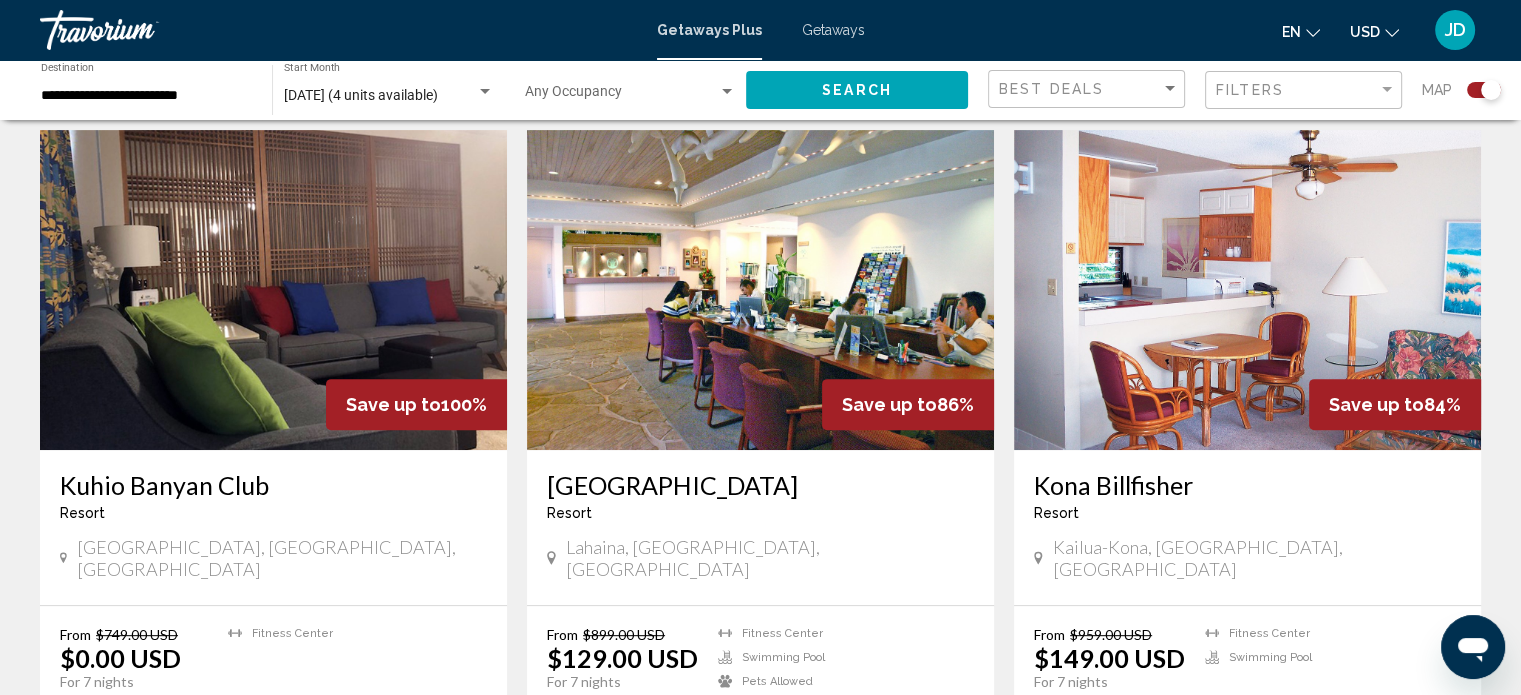 click at bounding box center (1247, 290) 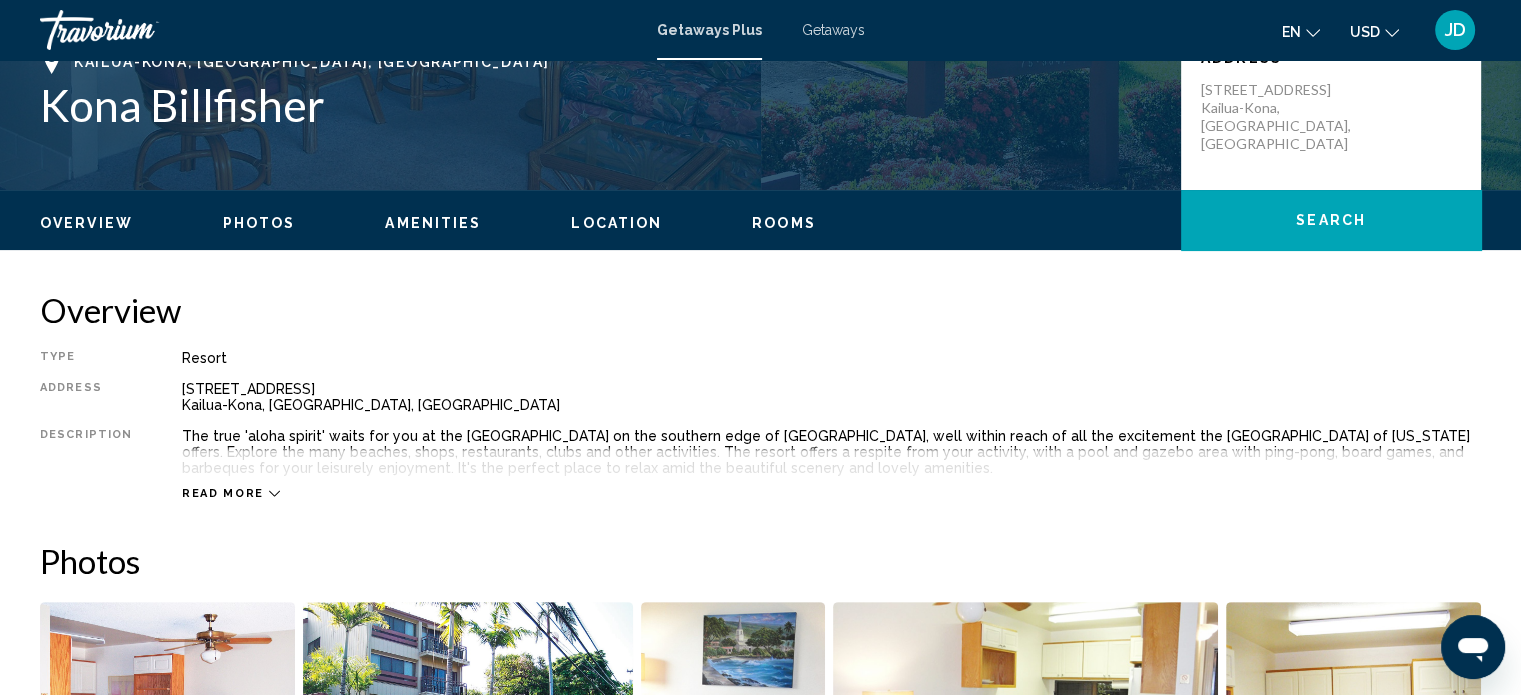 scroll, scrollTop: 512, scrollLeft: 0, axis: vertical 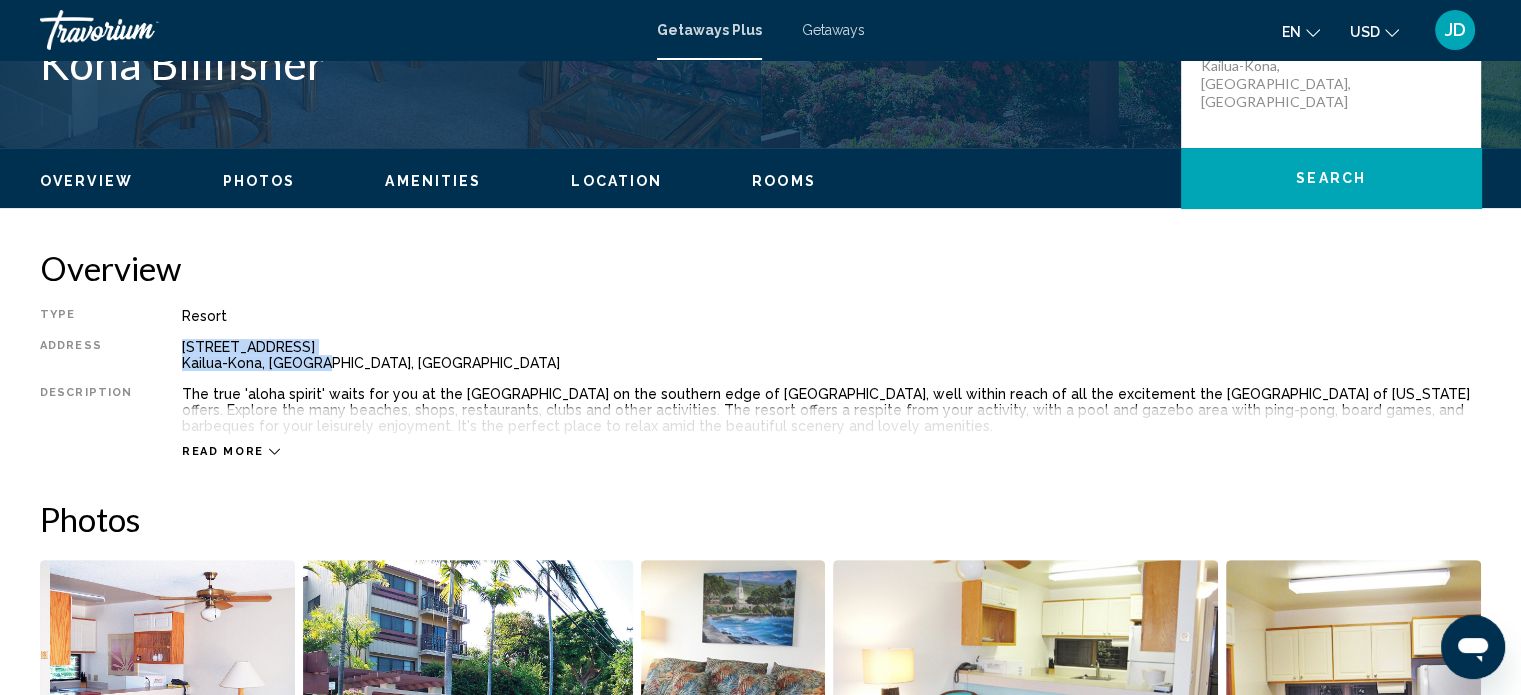 drag, startPoint x: 306, startPoint y: 357, endPoint x: 160, endPoint y: 347, distance: 146.34207 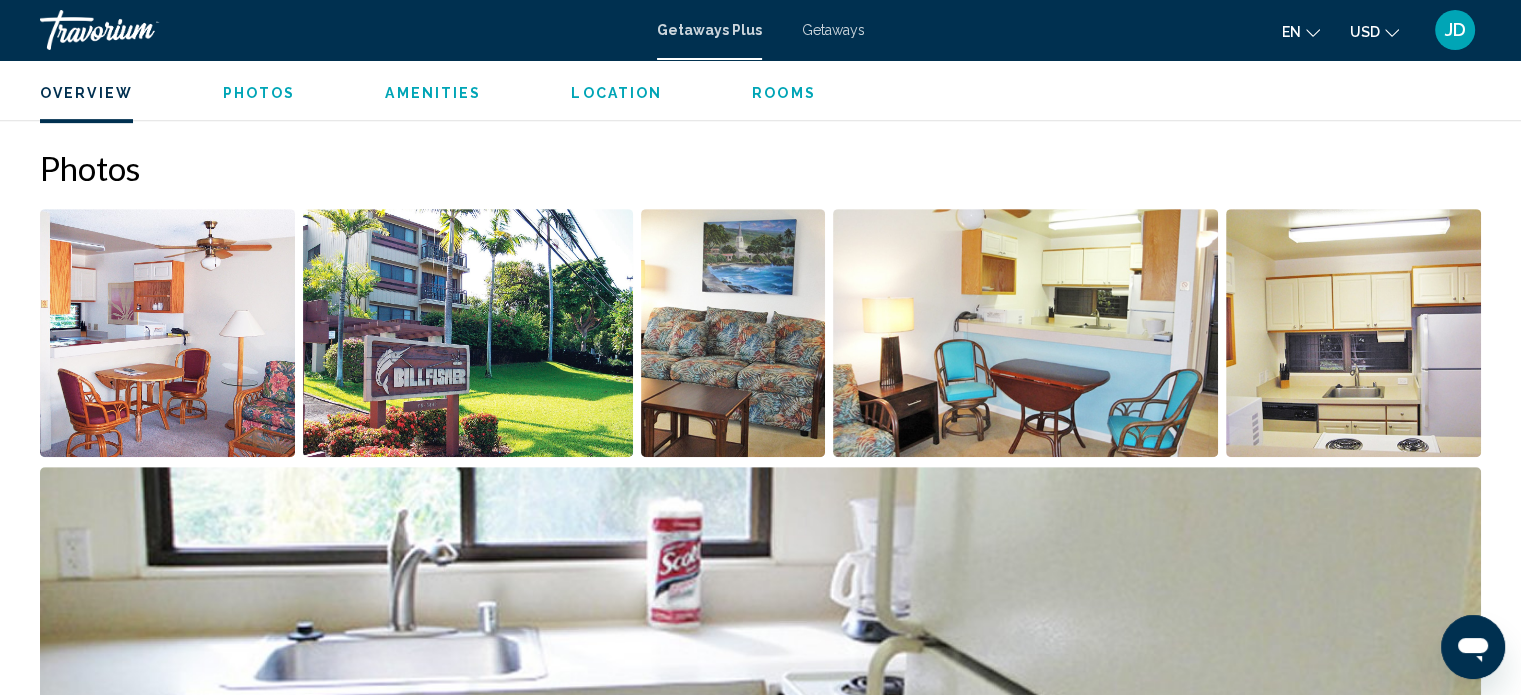 scroll, scrollTop: 912, scrollLeft: 0, axis: vertical 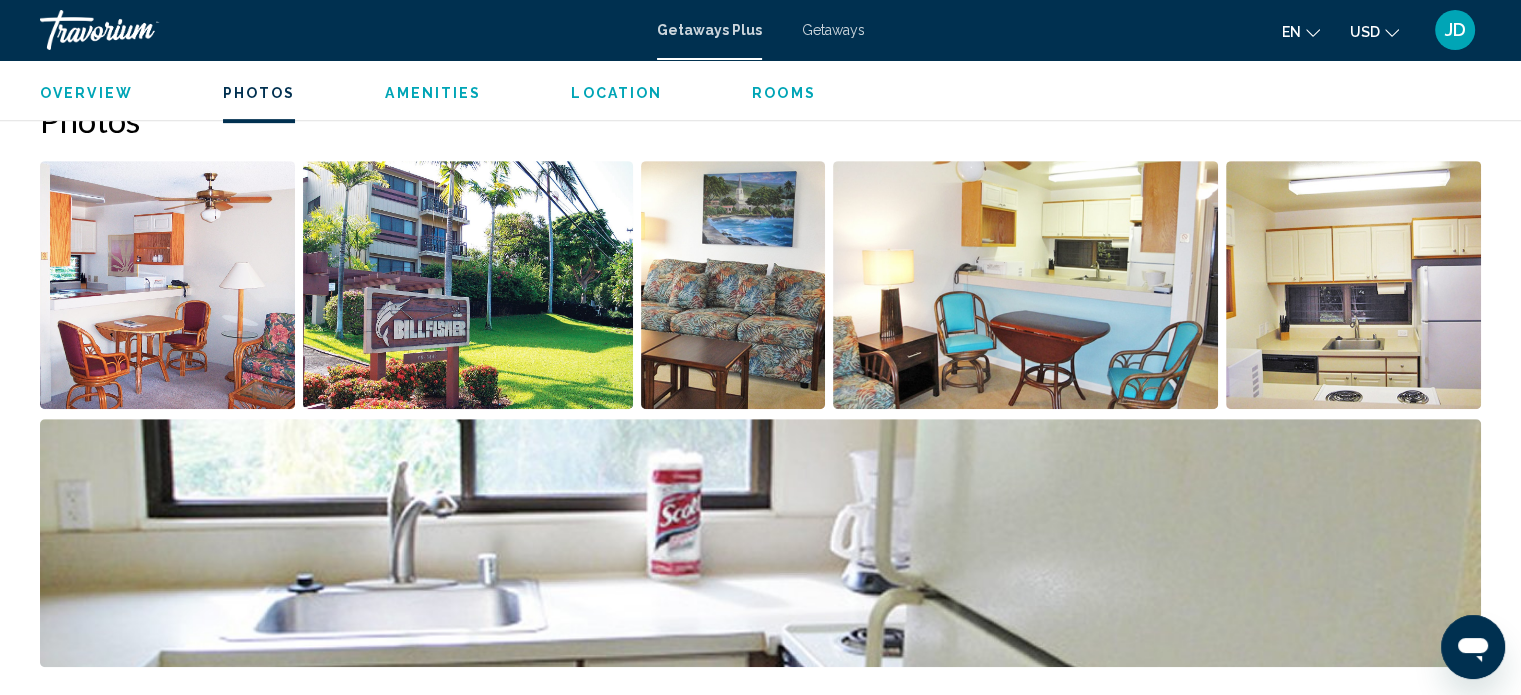 click at bounding box center (167, 285) 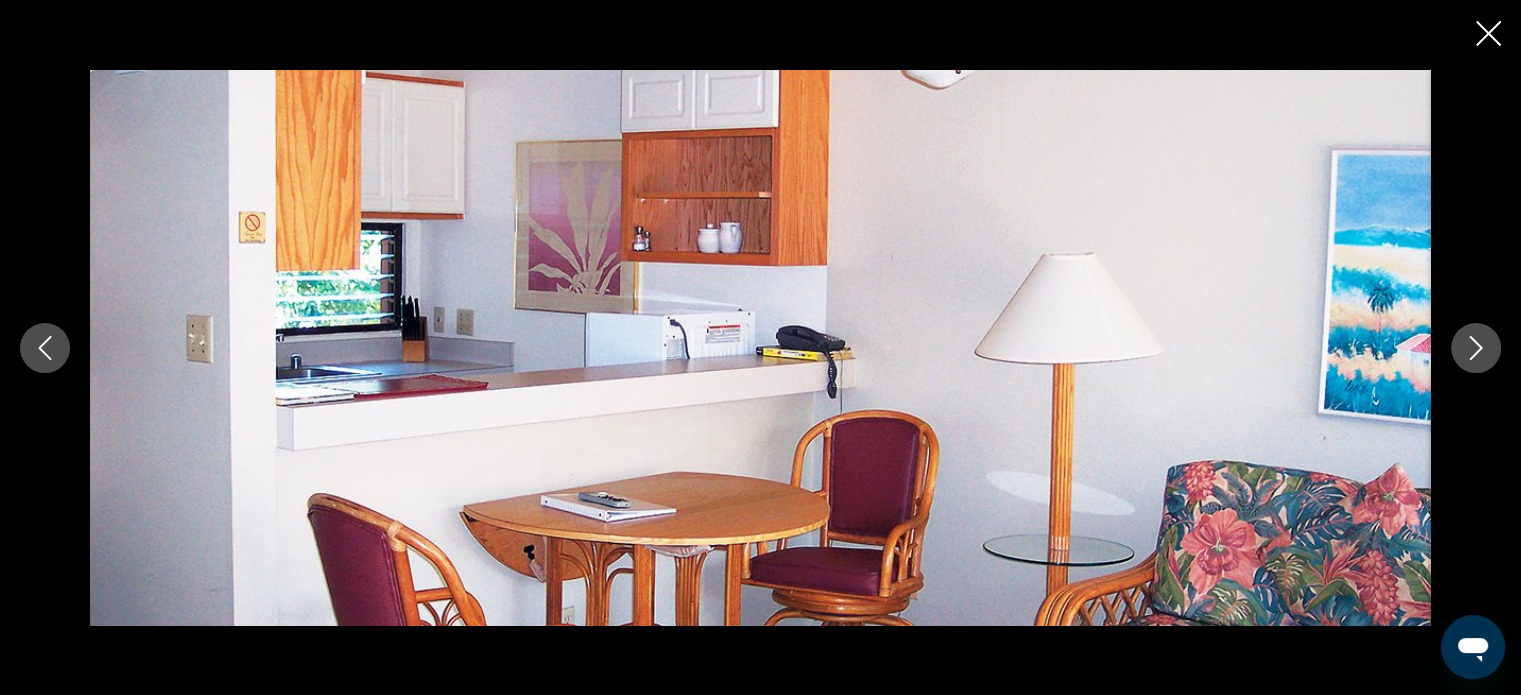 click at bounding box center (1476, 348) 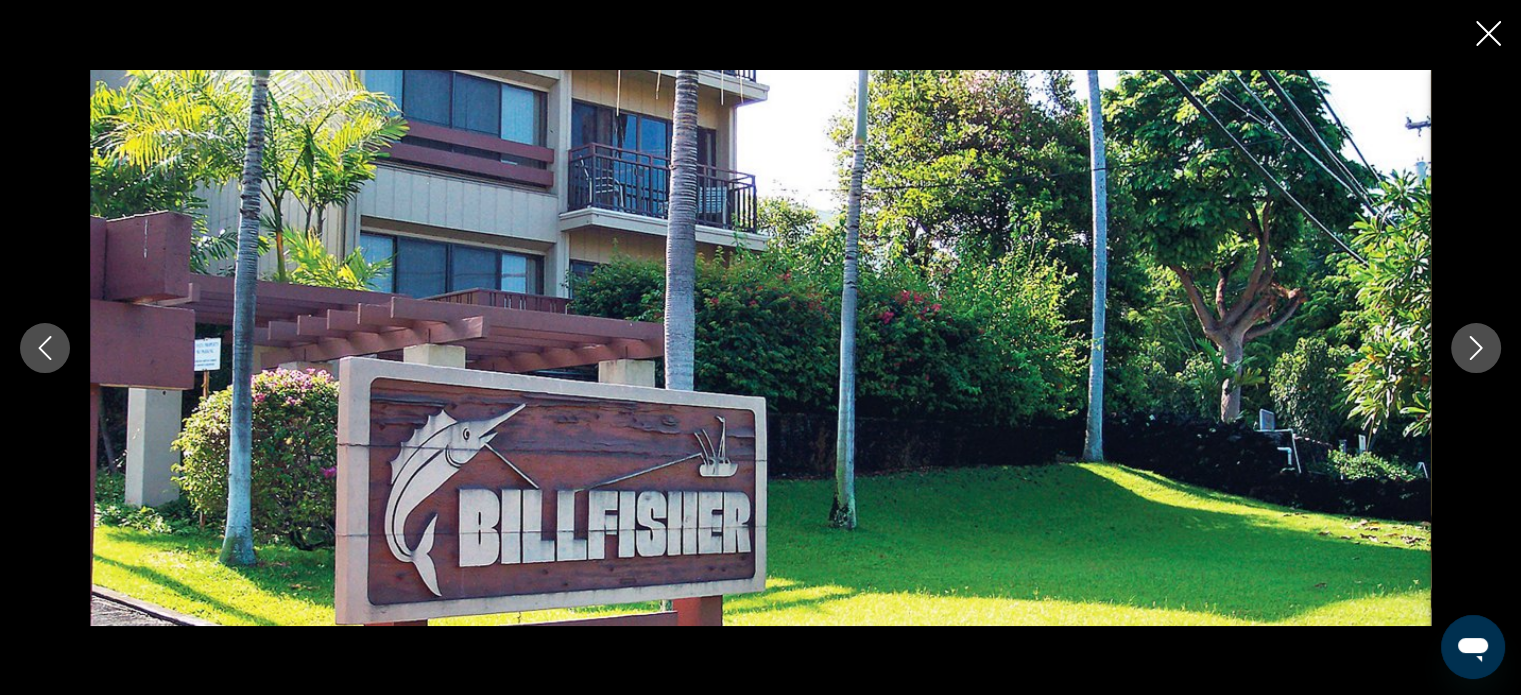 click at bounding box center [1476, 348] 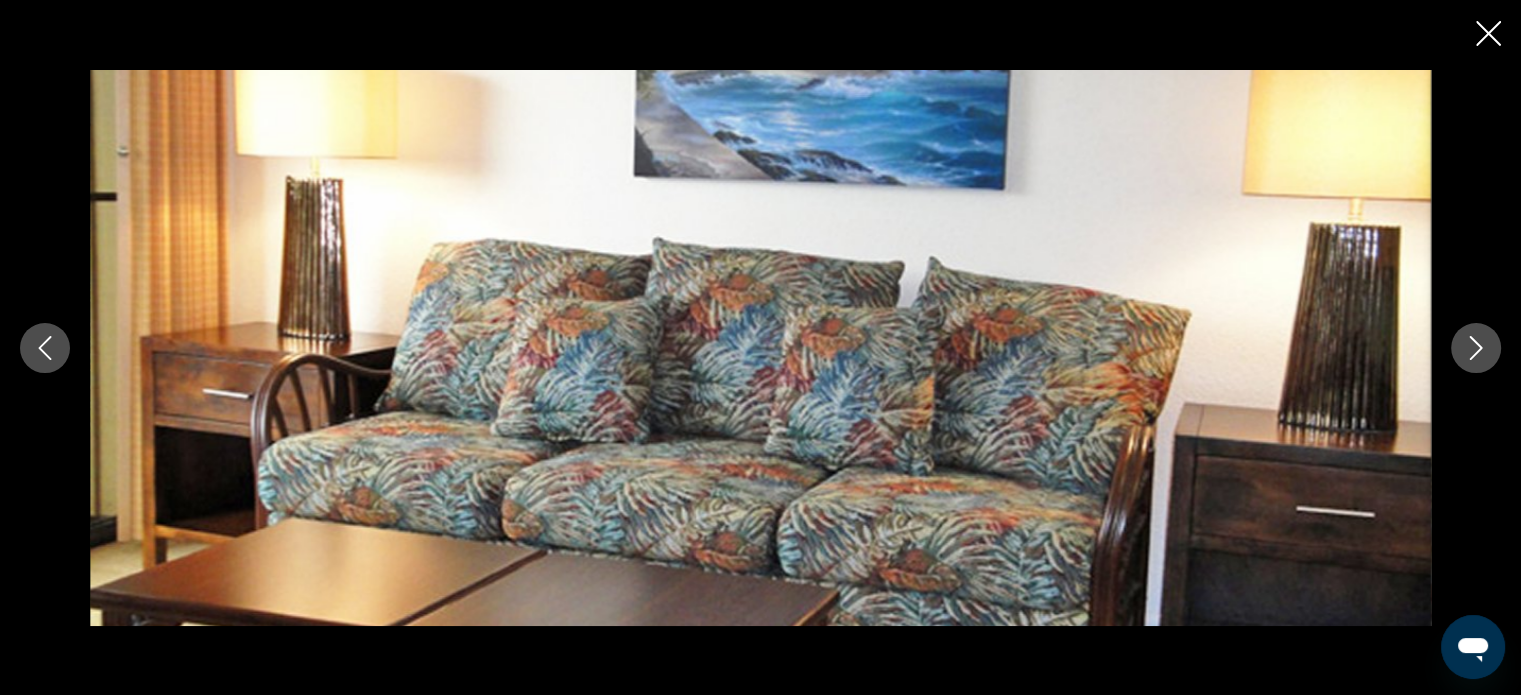 click at bounding box center (1476, 348) 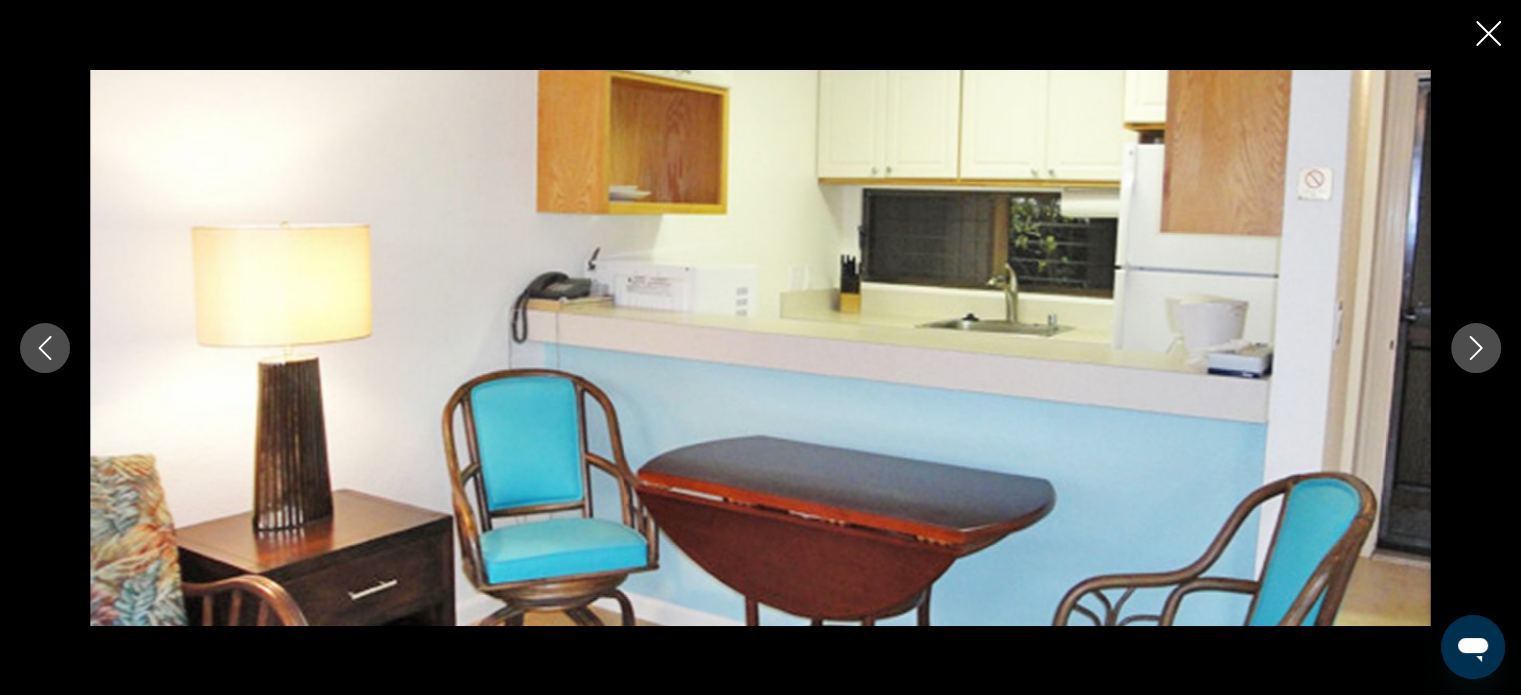 click at bounding box center (1476, 348) 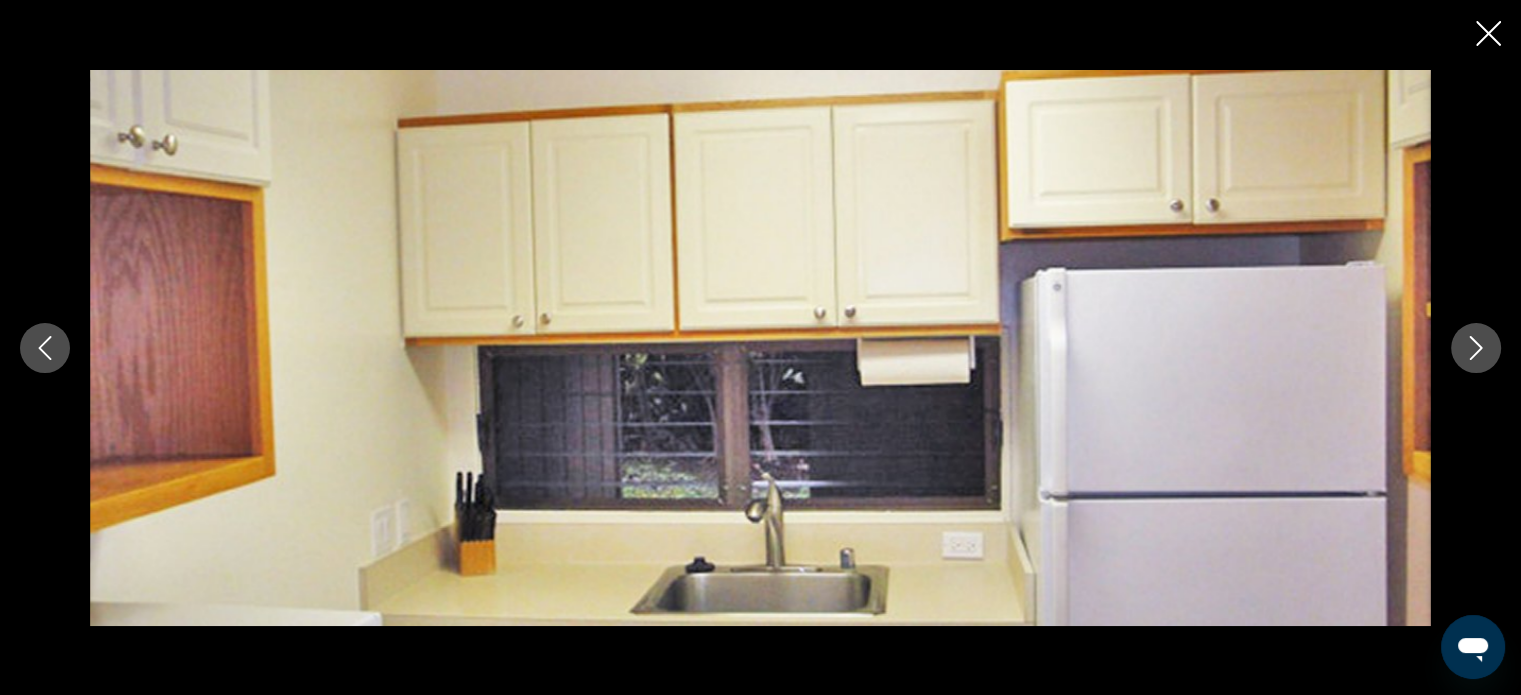 click at bounding box center (1476, 348) 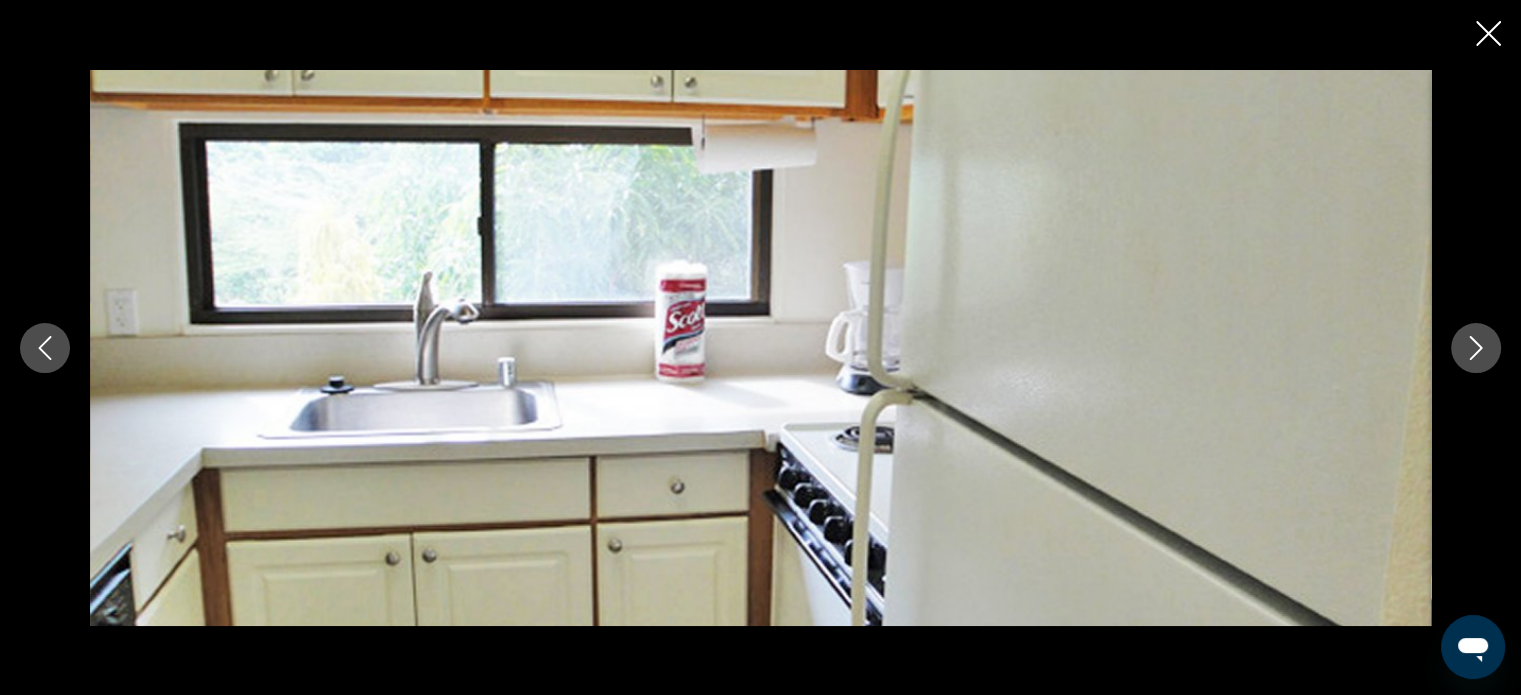 click at bounding box center (1476, 348) 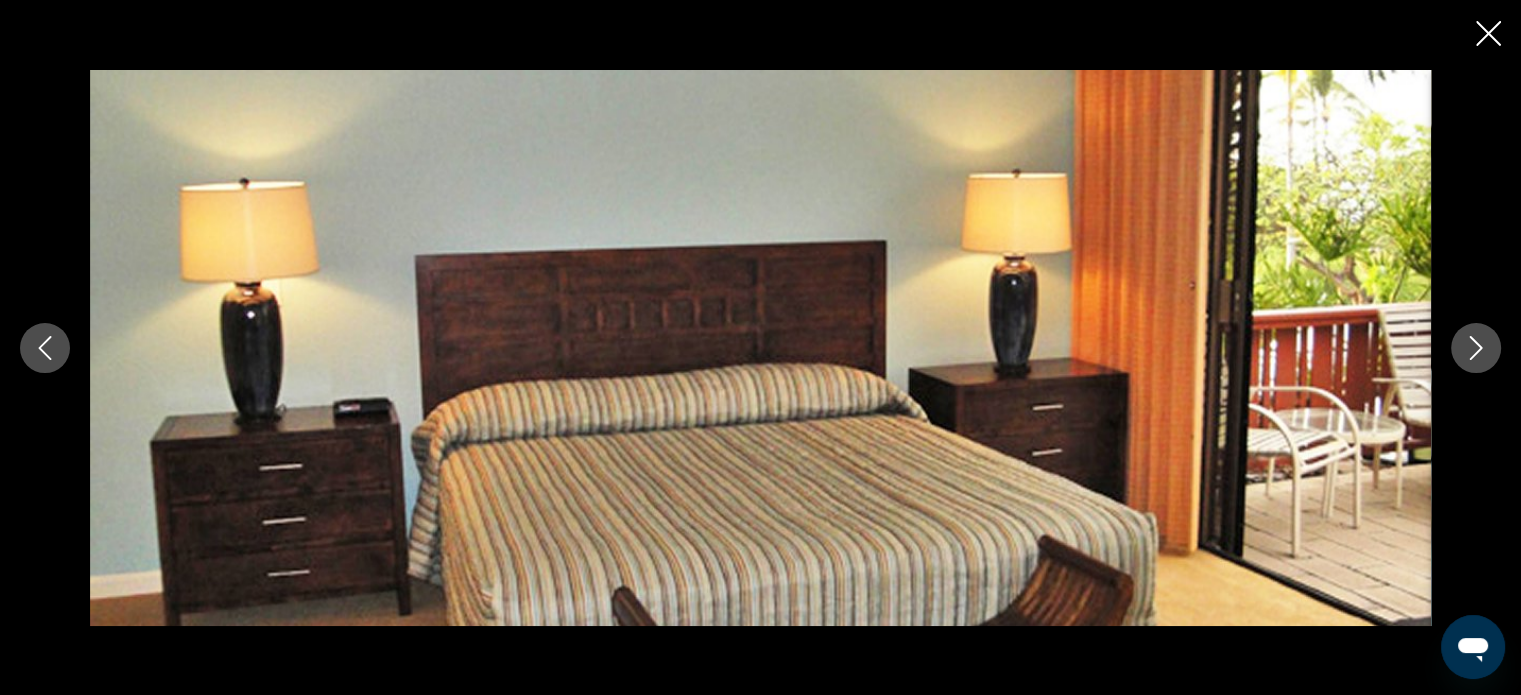 click at bounding box center (1476, 348) 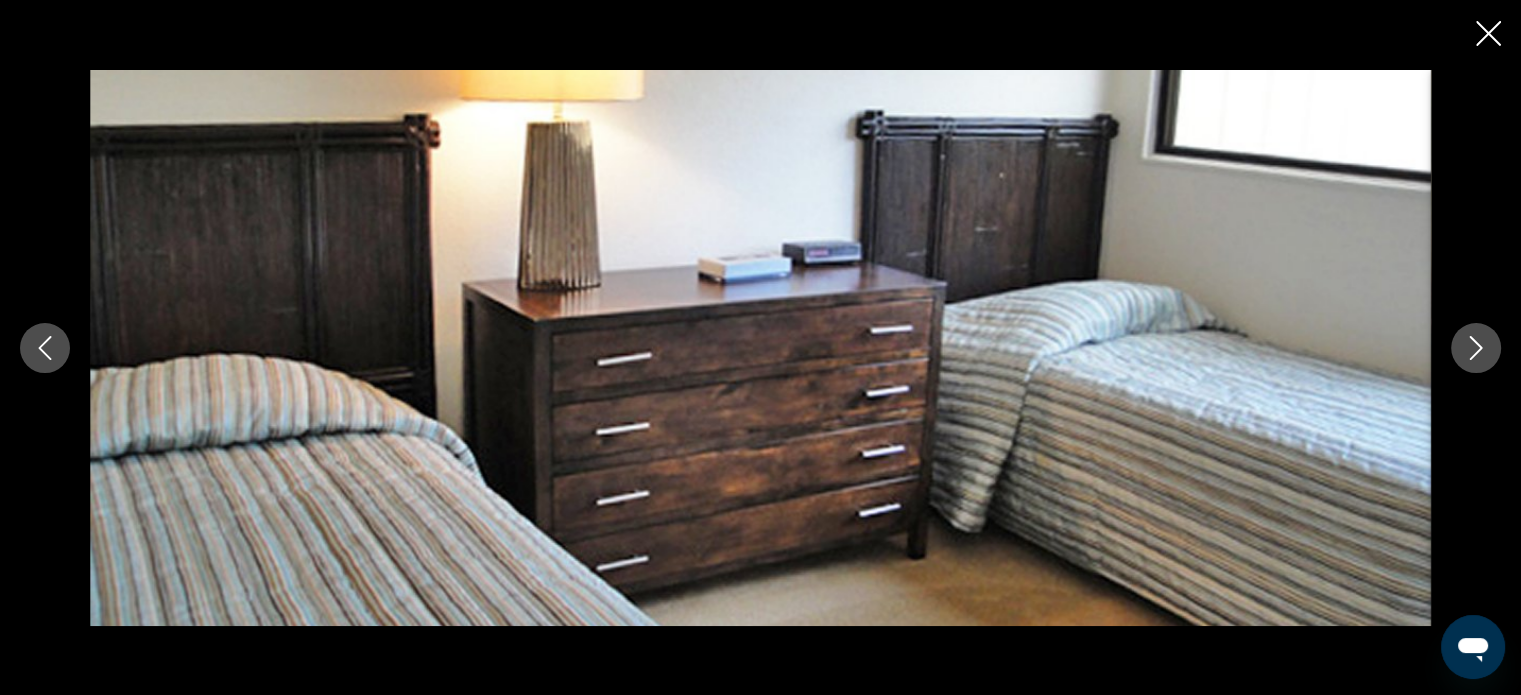 click at bounding box center (1476, 348) 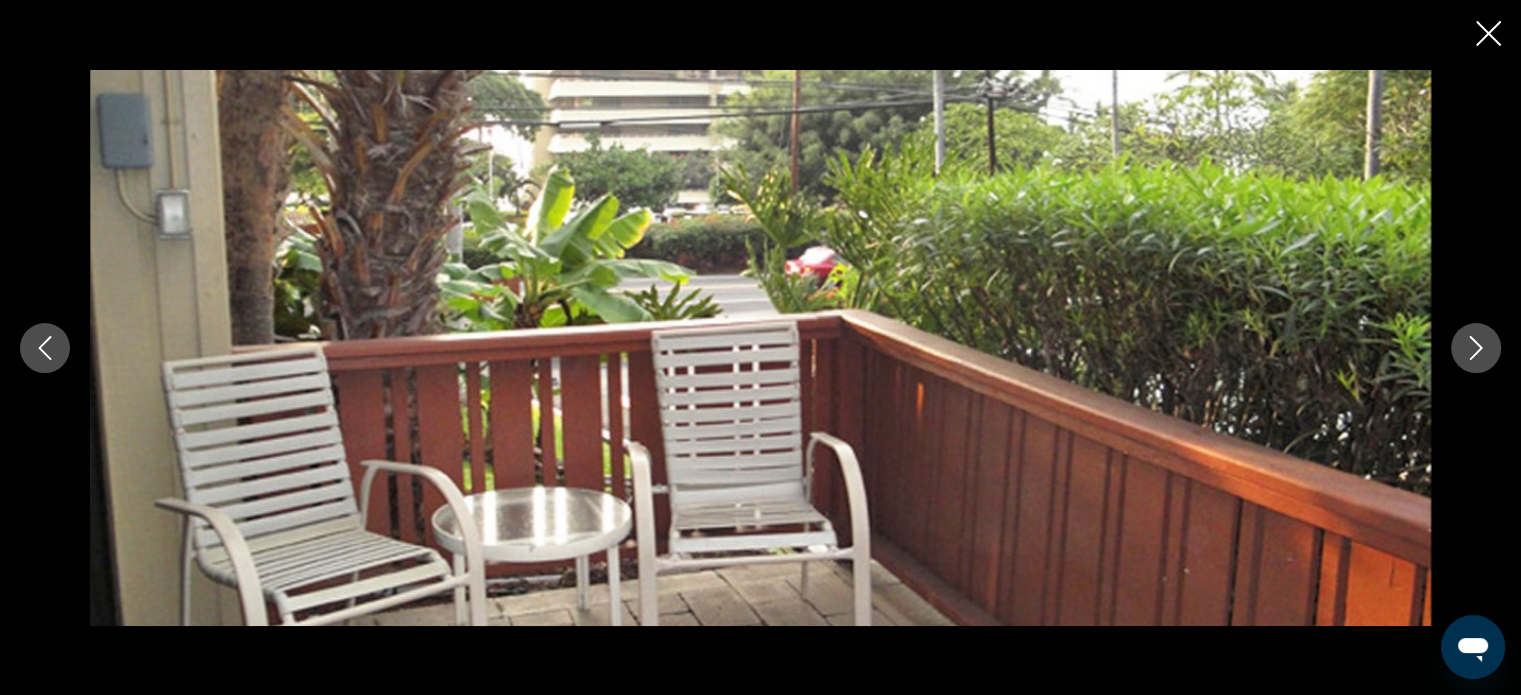 click at bounding box center (1476, 348) 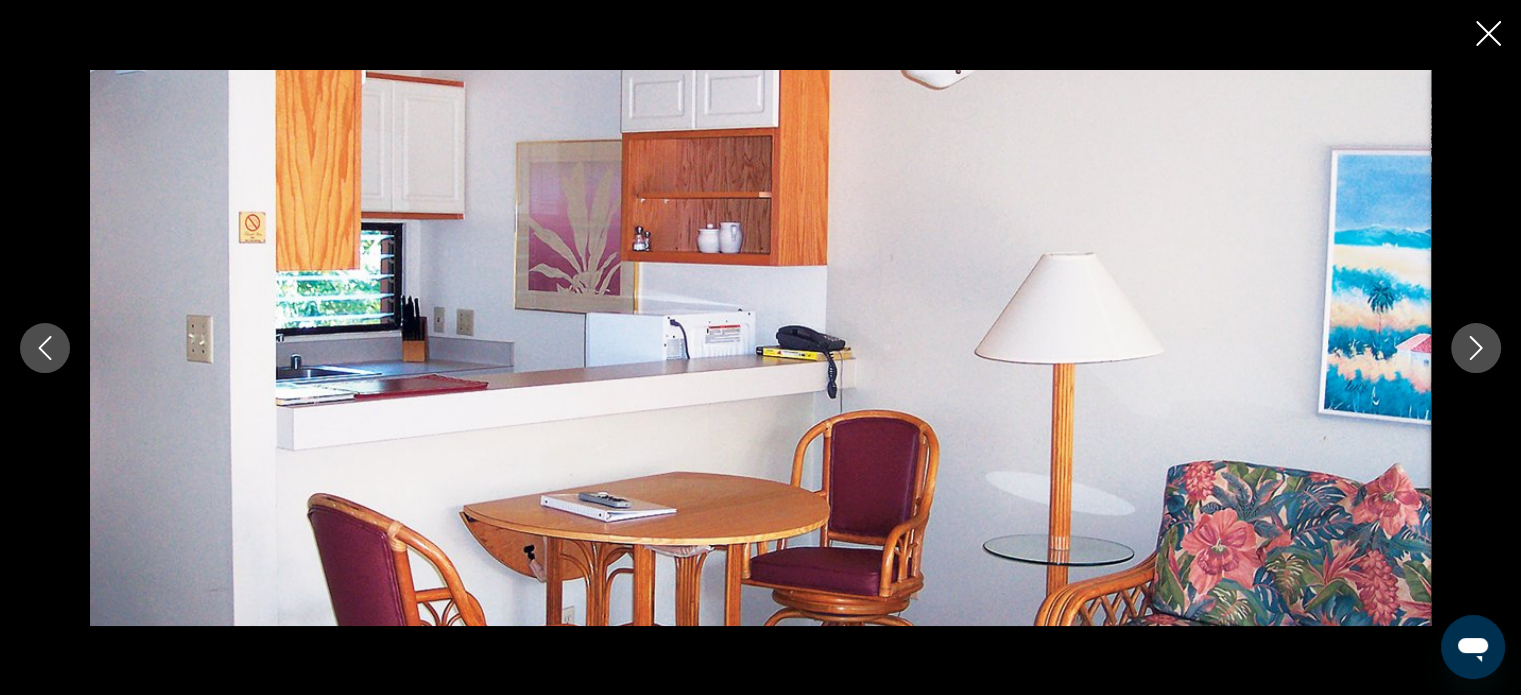 click at bounding box center [1476, 348] 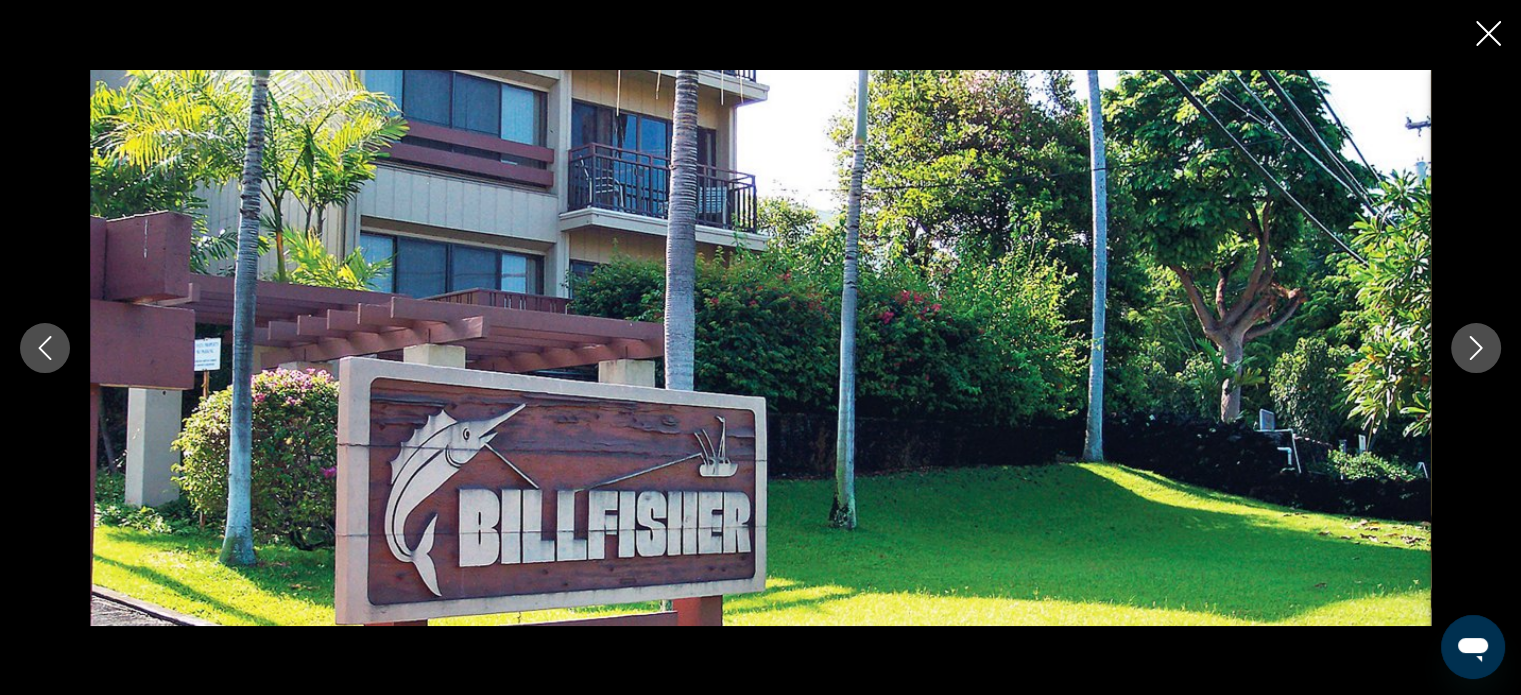 click 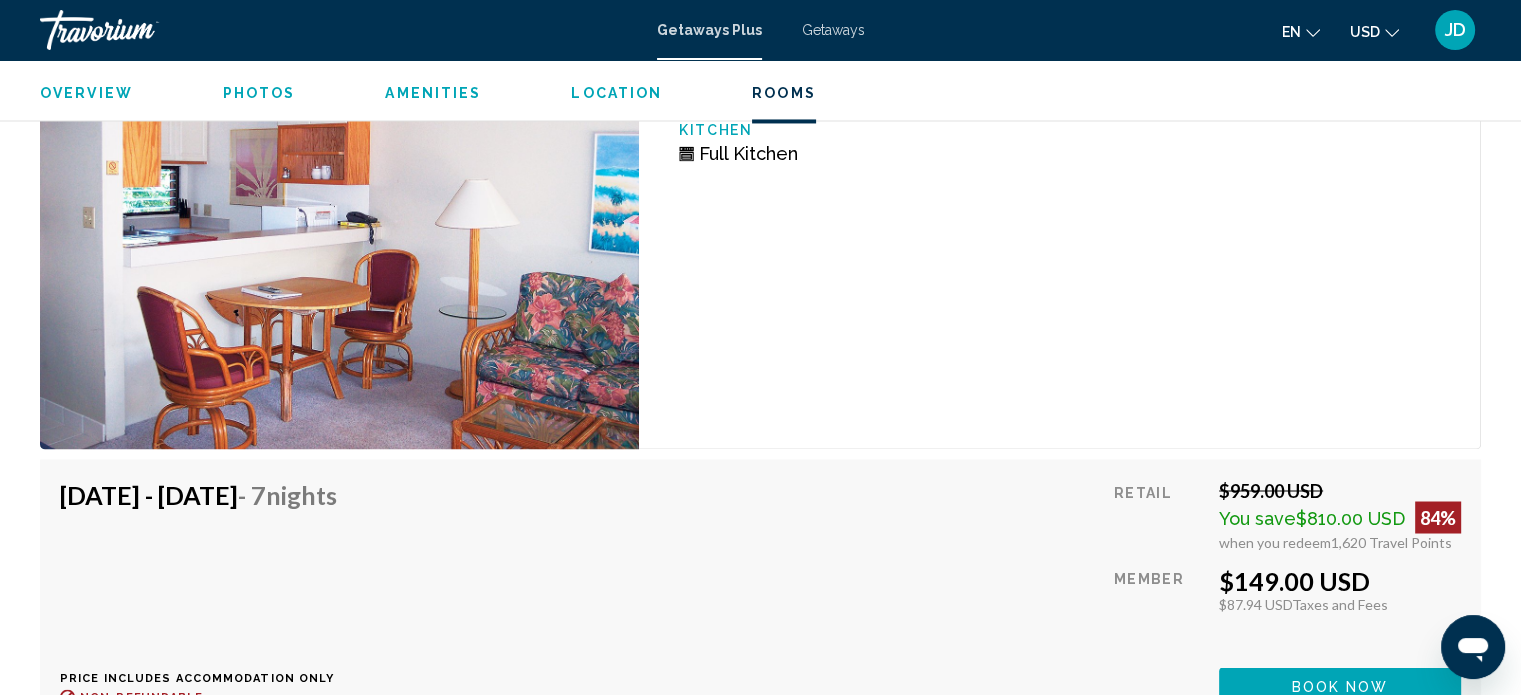 scroll, scrollTop: 3271, scrollLeft: 0, axis: vertical 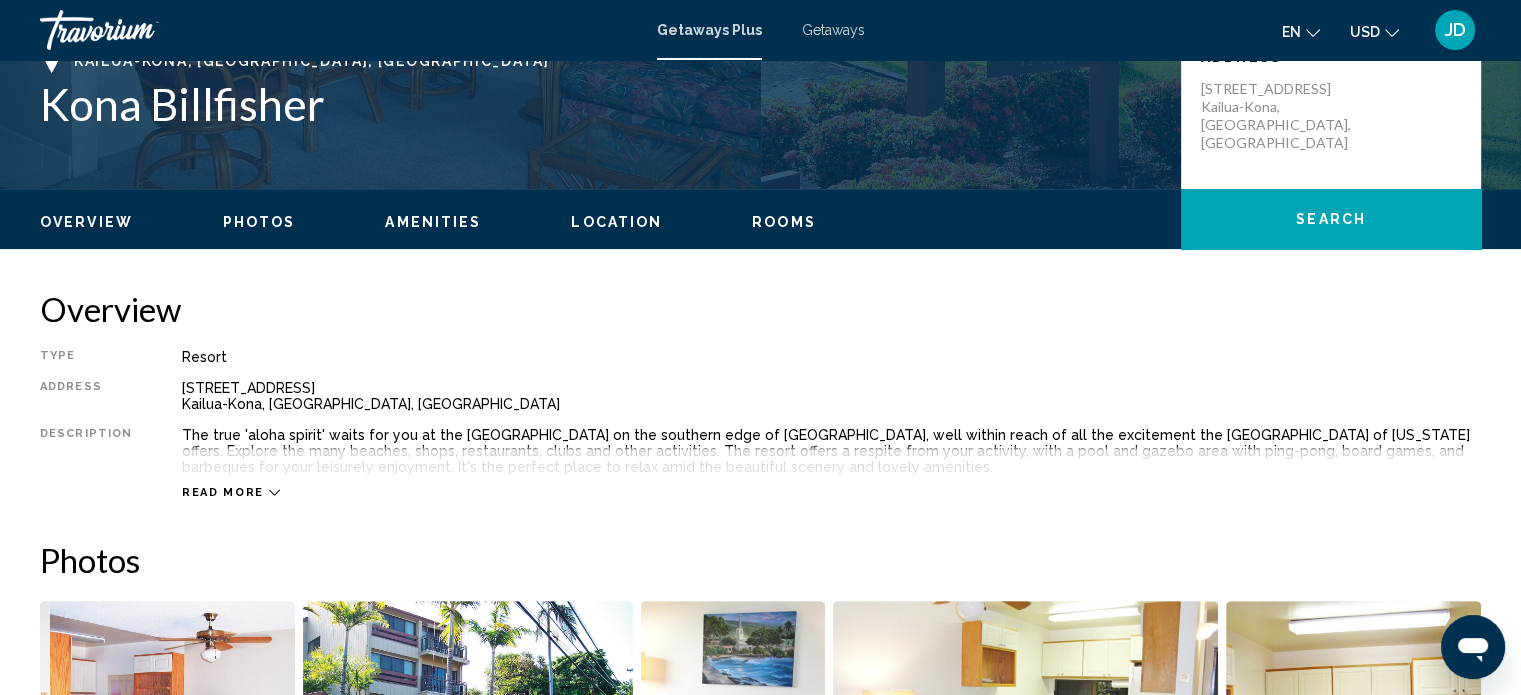 click on "Type Resort All-Inclusive No All-Inclusive Address [STREET_ADDRESS] Description The true 'aloha spirit' waits for you at the [GEOGRAPHIC_DATA] on the southern edge of [GEOGRAPHIC_DATA], well within reach of all the excitement the big island of [US_STATE] offers. Explore the many beaches, shops, restaurants, clubs and other activities. The resort offers a respite from your activity, with a pool and gazebo area with ping-pong, board games, and barbeques for your leisurely enjoyment. It's the perfect place to relax amid the beautiful scenery and lovely amenities. Read more" at bounding box center (760, 424) 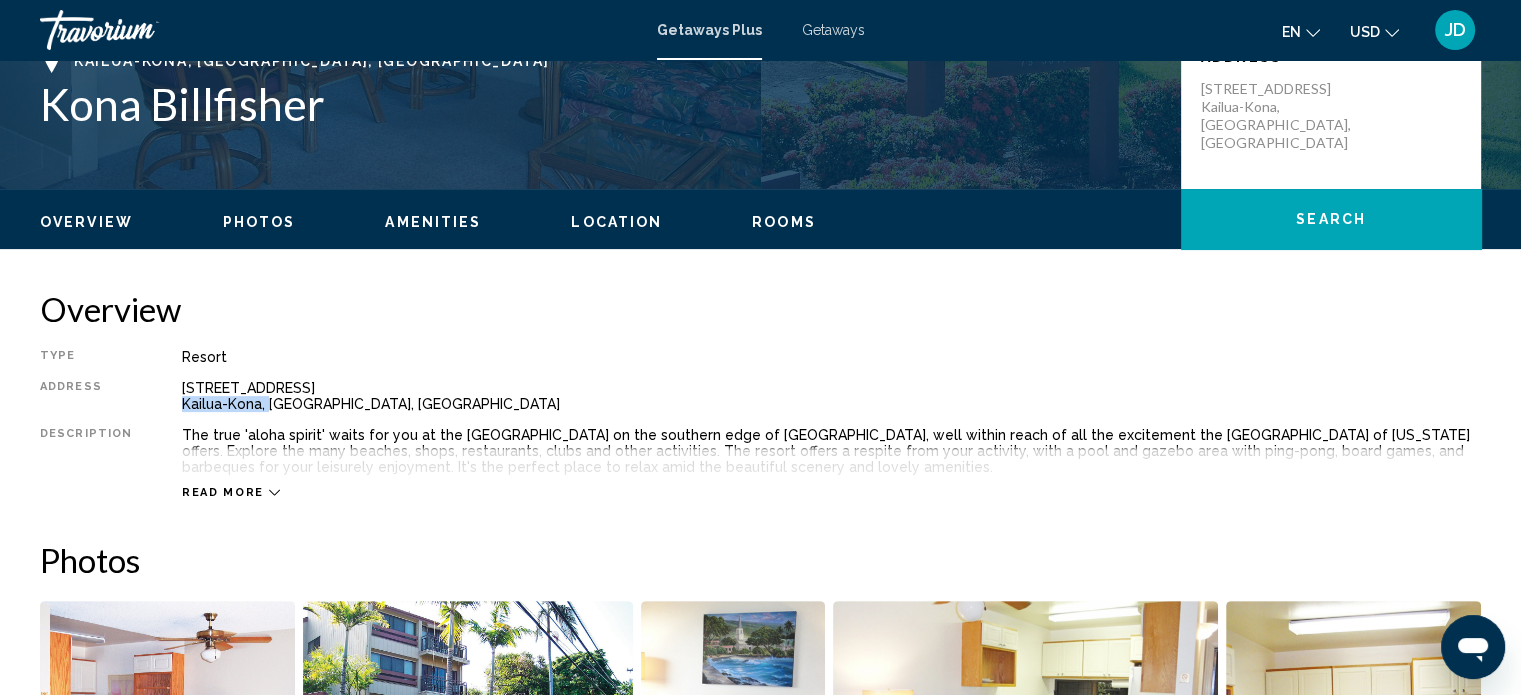 drag, startPoint x: 261, startPoint y: 402, endPoint x: 177, endPoint y: 405, distance: 84.05355 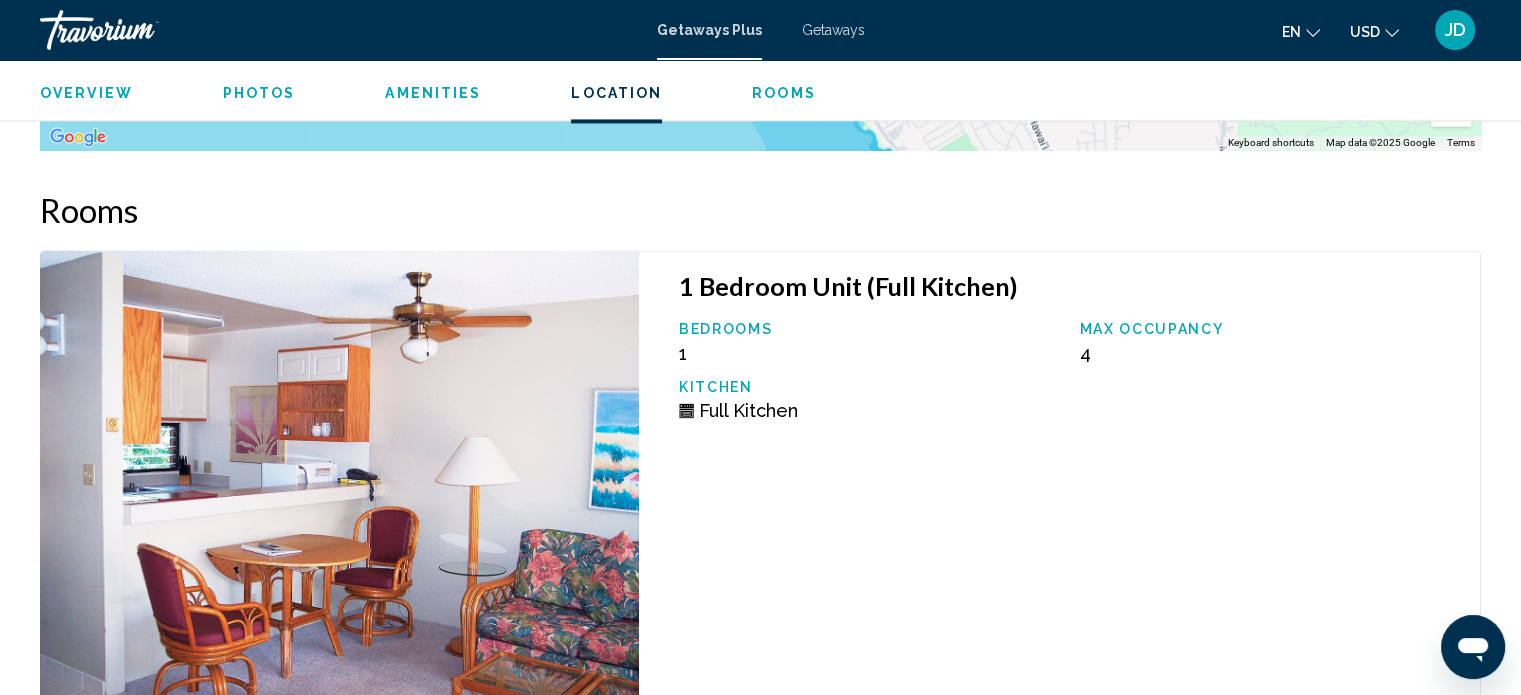 scroll, scrollTop: 3572, scrollLeft: 0, axis: vertical 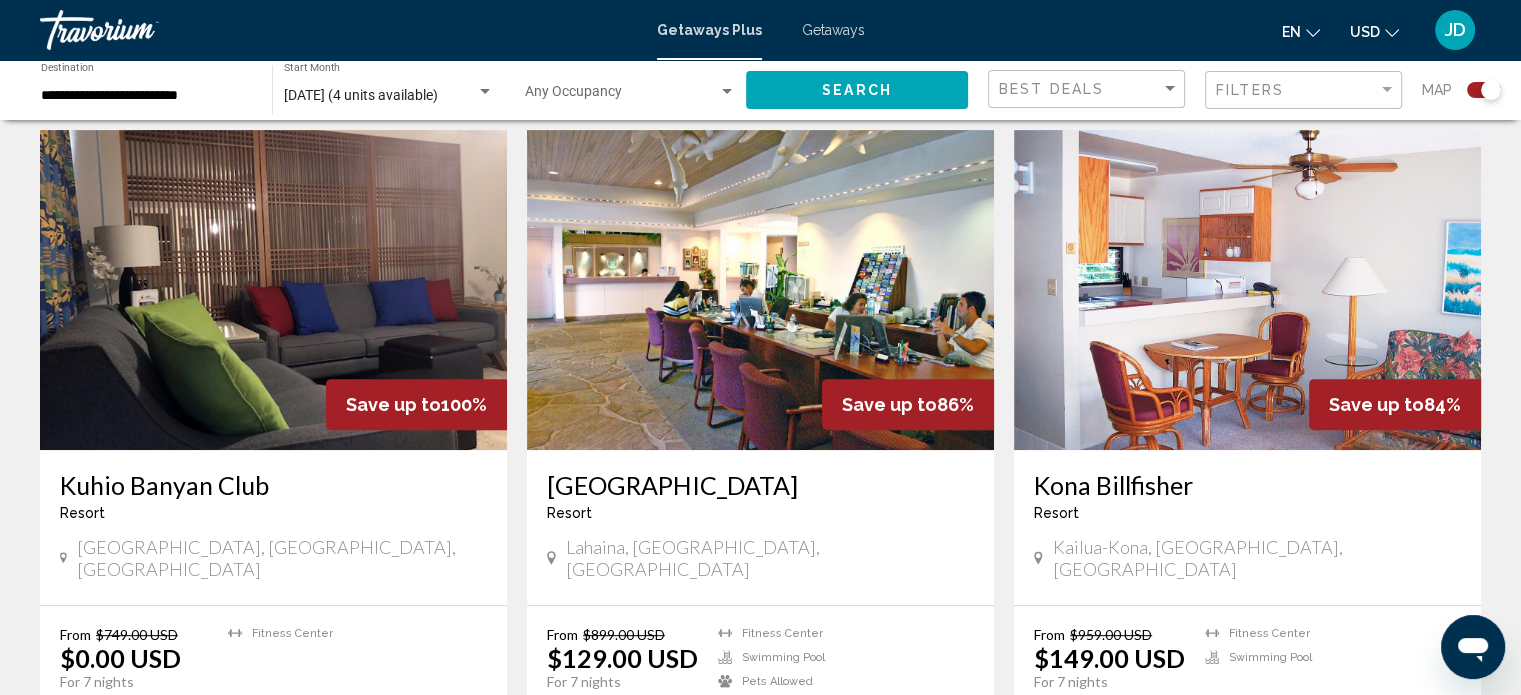 click at bounding box center (273, 290) 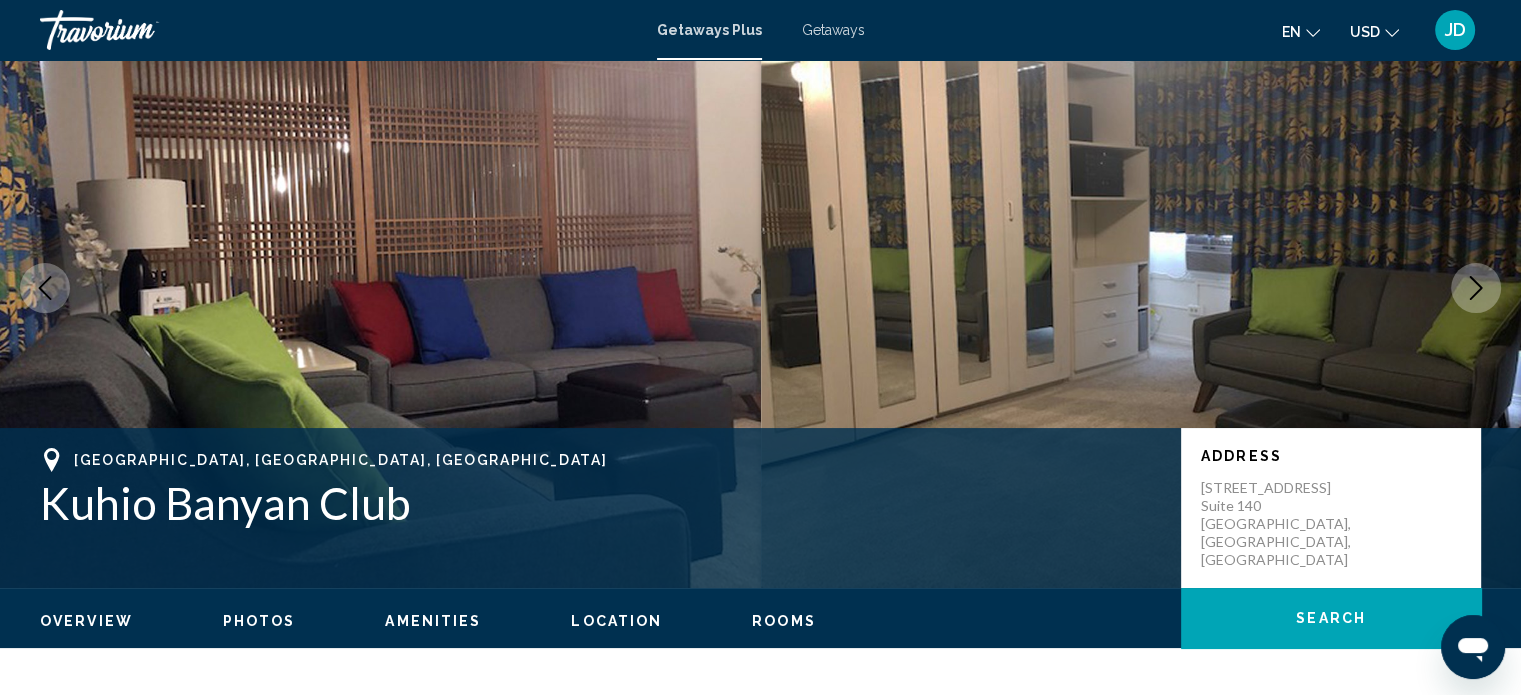 scroll, scrollTop: 68, scrollLeft: 0, axis: vertical 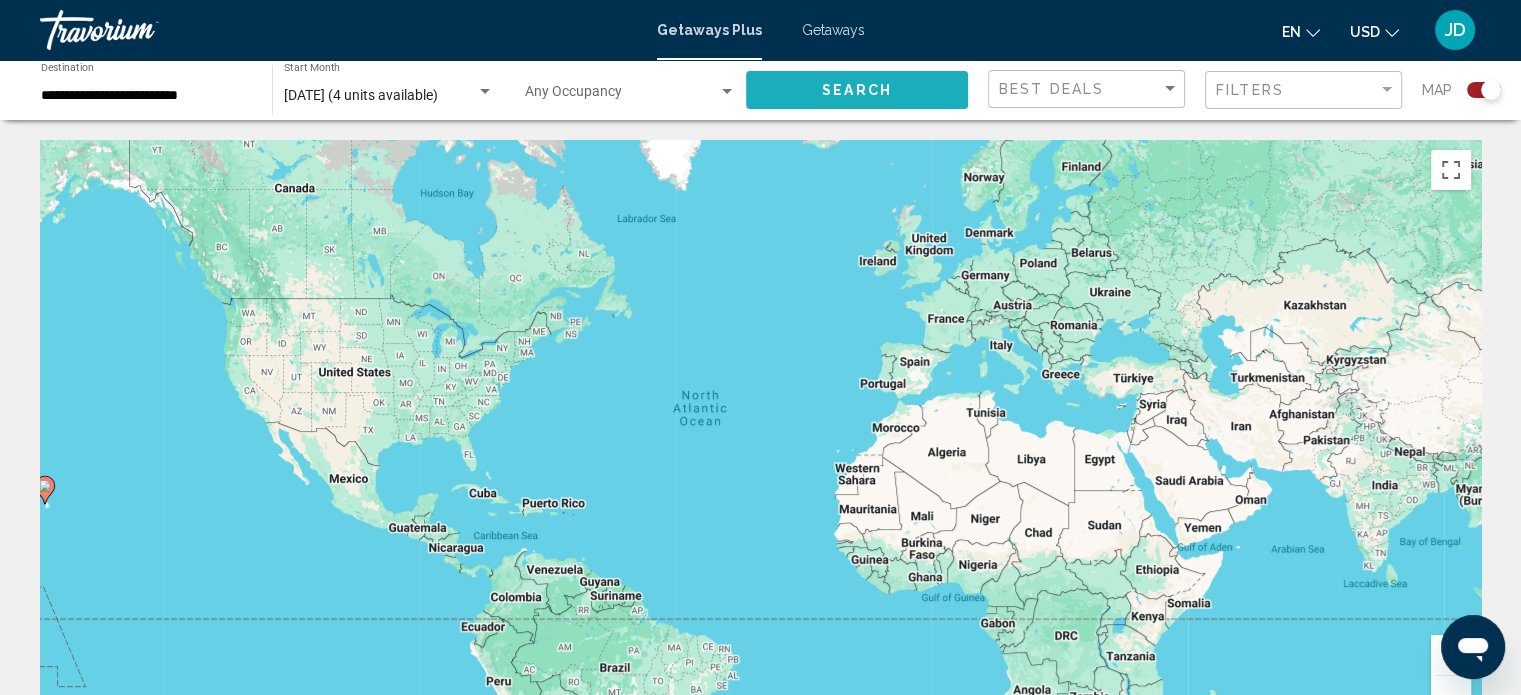 click on "Search" 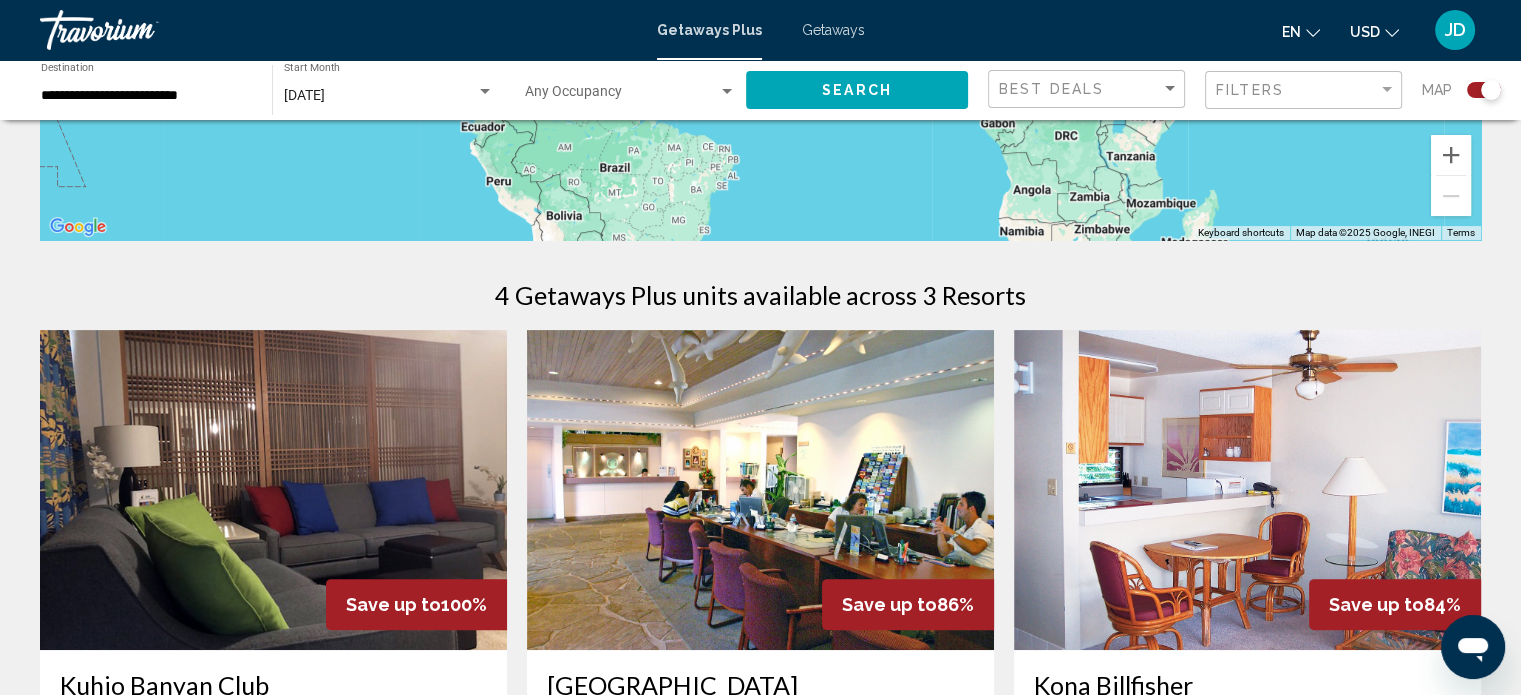 scroll, scrollTop: 800, scrollLeft: 0, axis: vertical 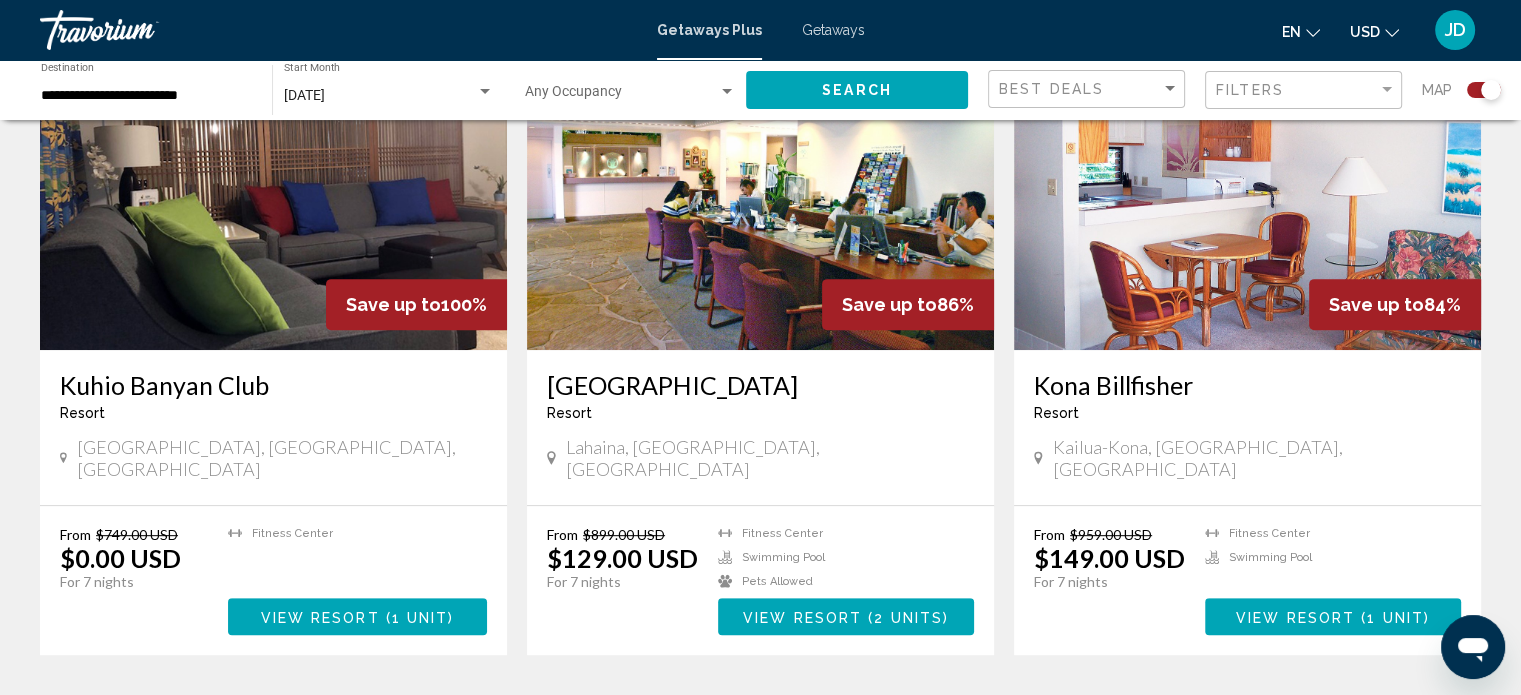 click at bounding box center (760, 190) 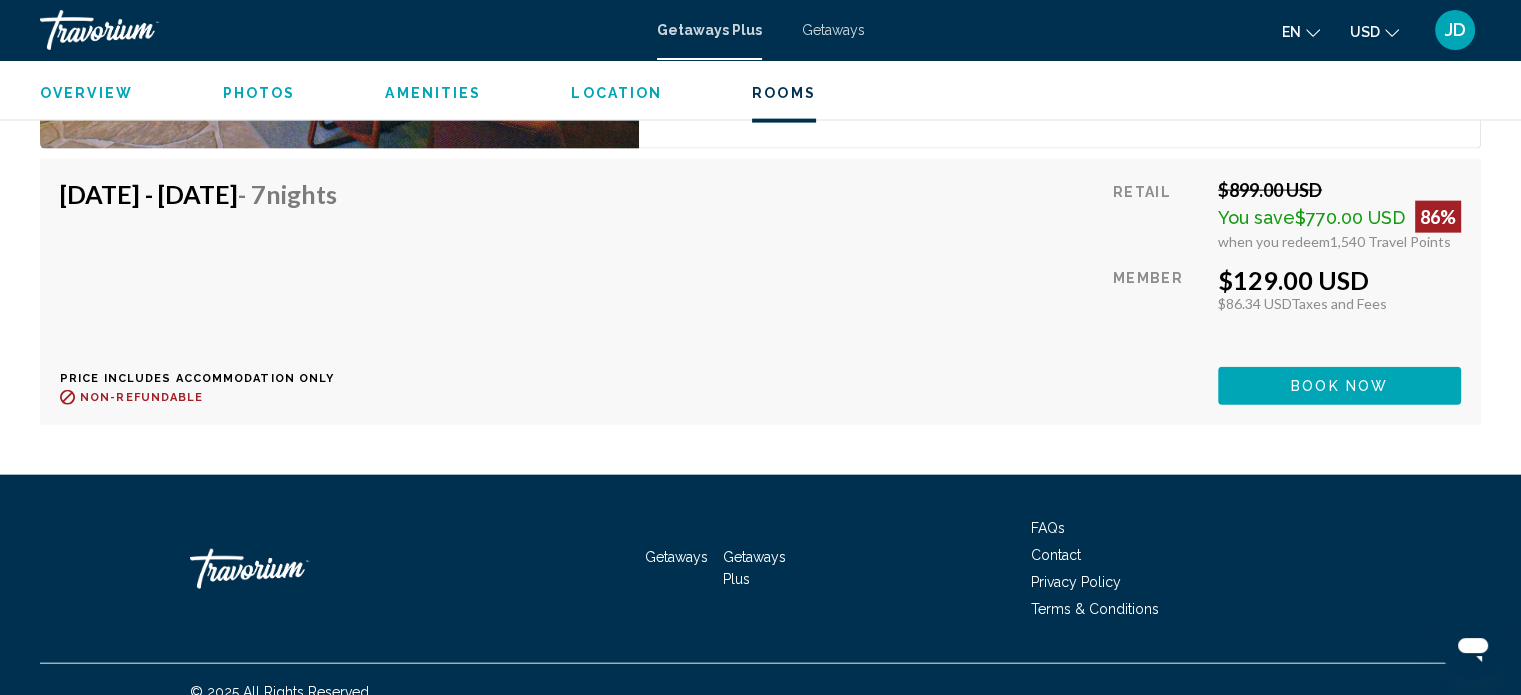 scroll, scrollTop: 4602, scrollLeft: 0, axis: vertical 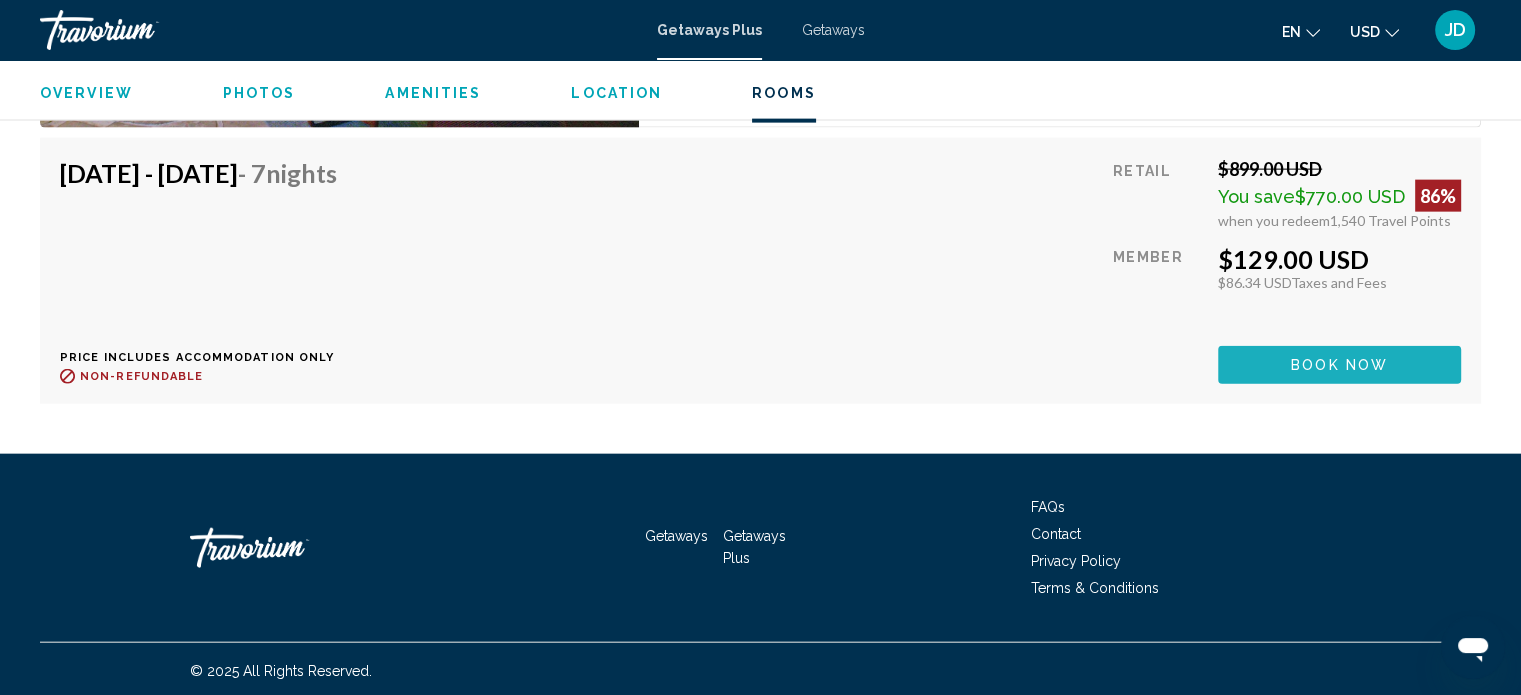 click on "Book now" at bounding box center (1339, 366) 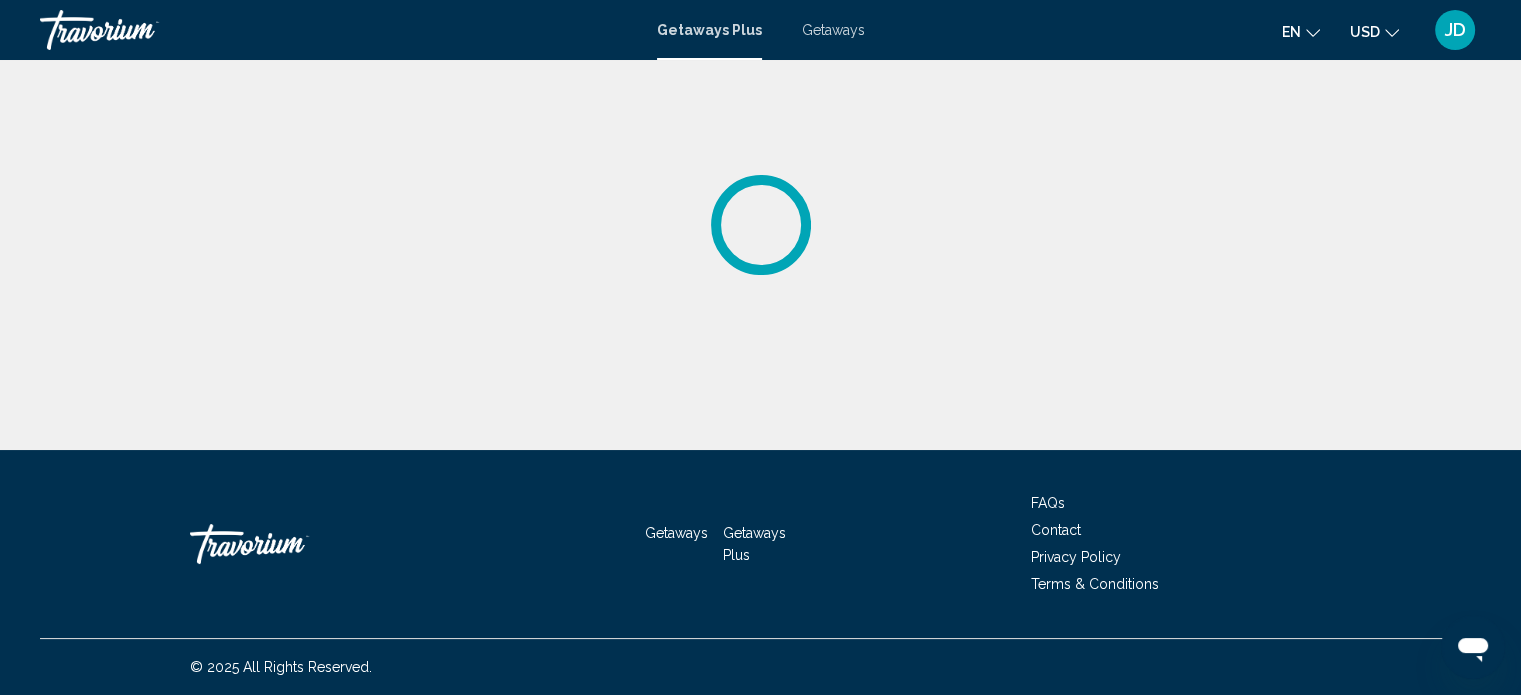 scroll, scrollTop: 0, scrollLeft: 0, axis: both 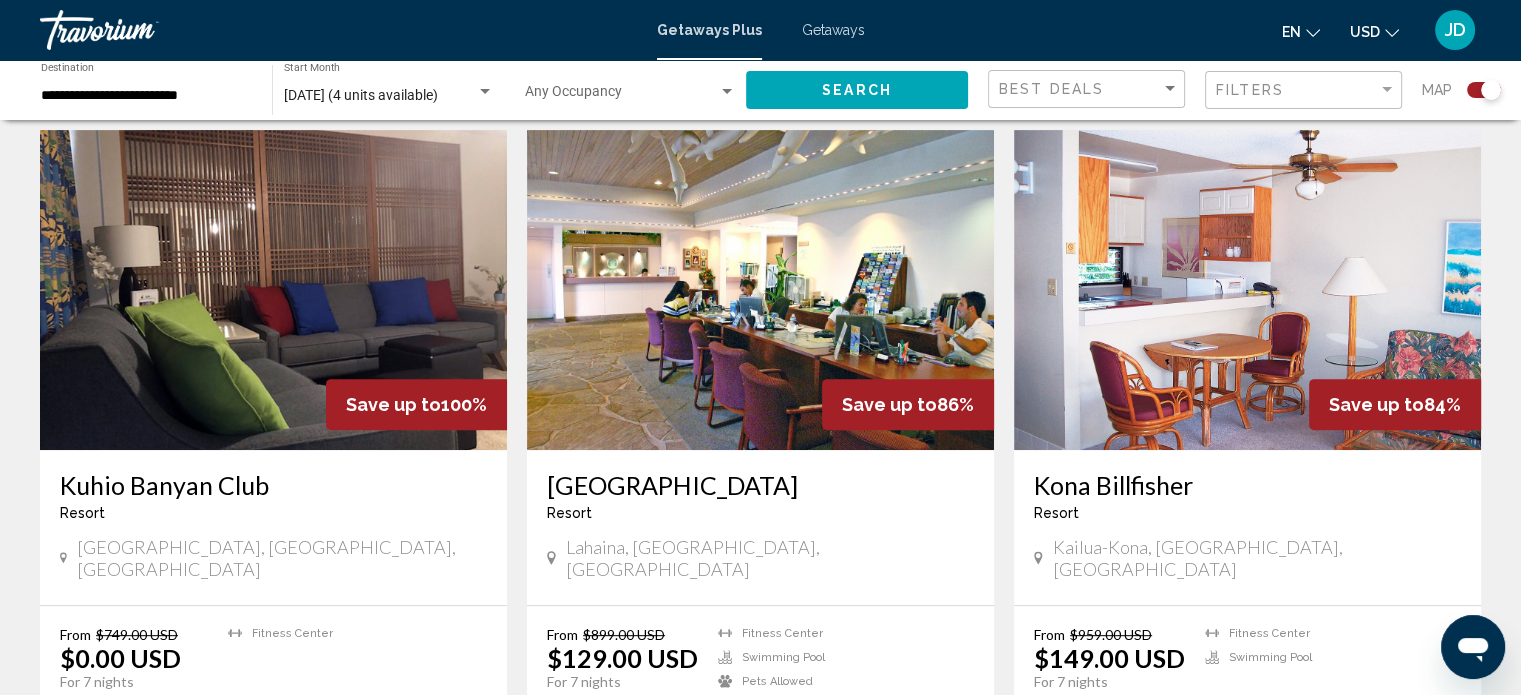 click at bounding box center (273, 290) 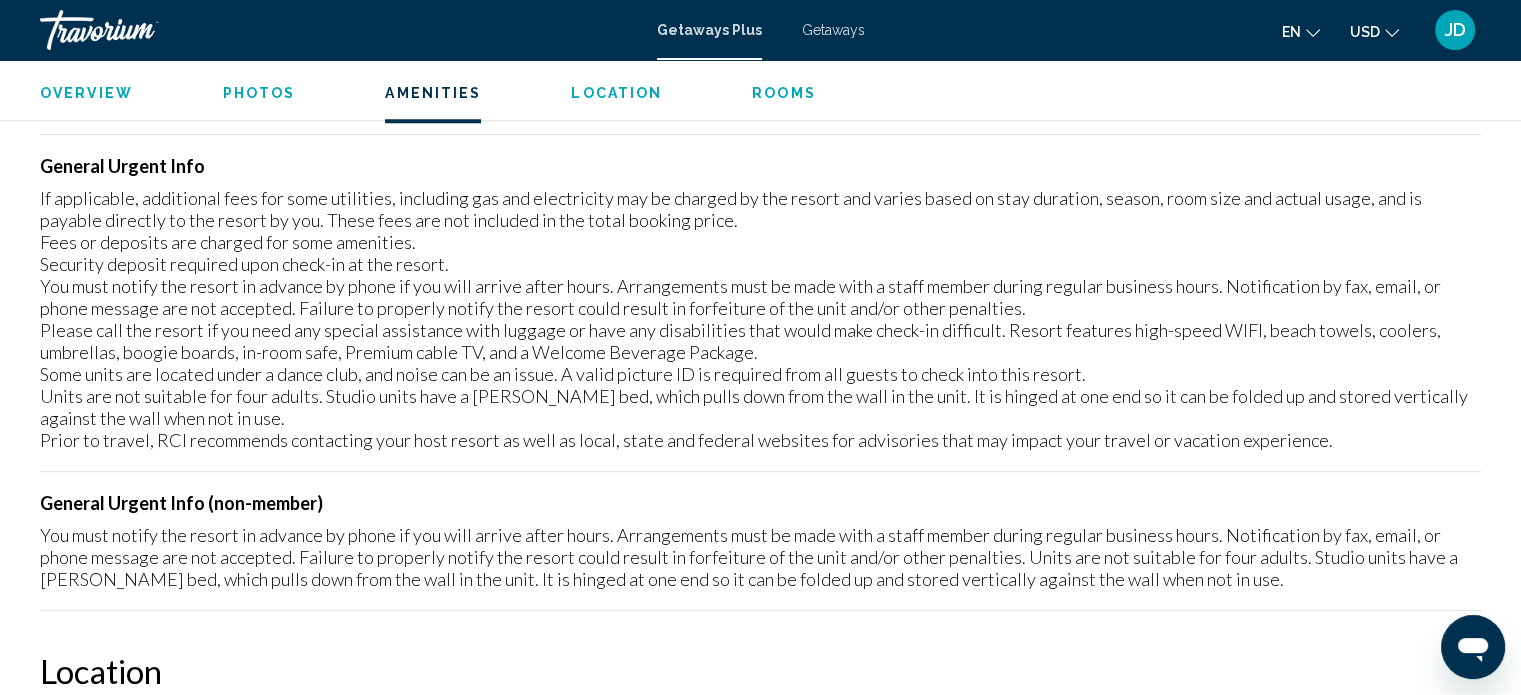 scroll, scrollTop: 1668, scrollLeft: 0, axis: vertical 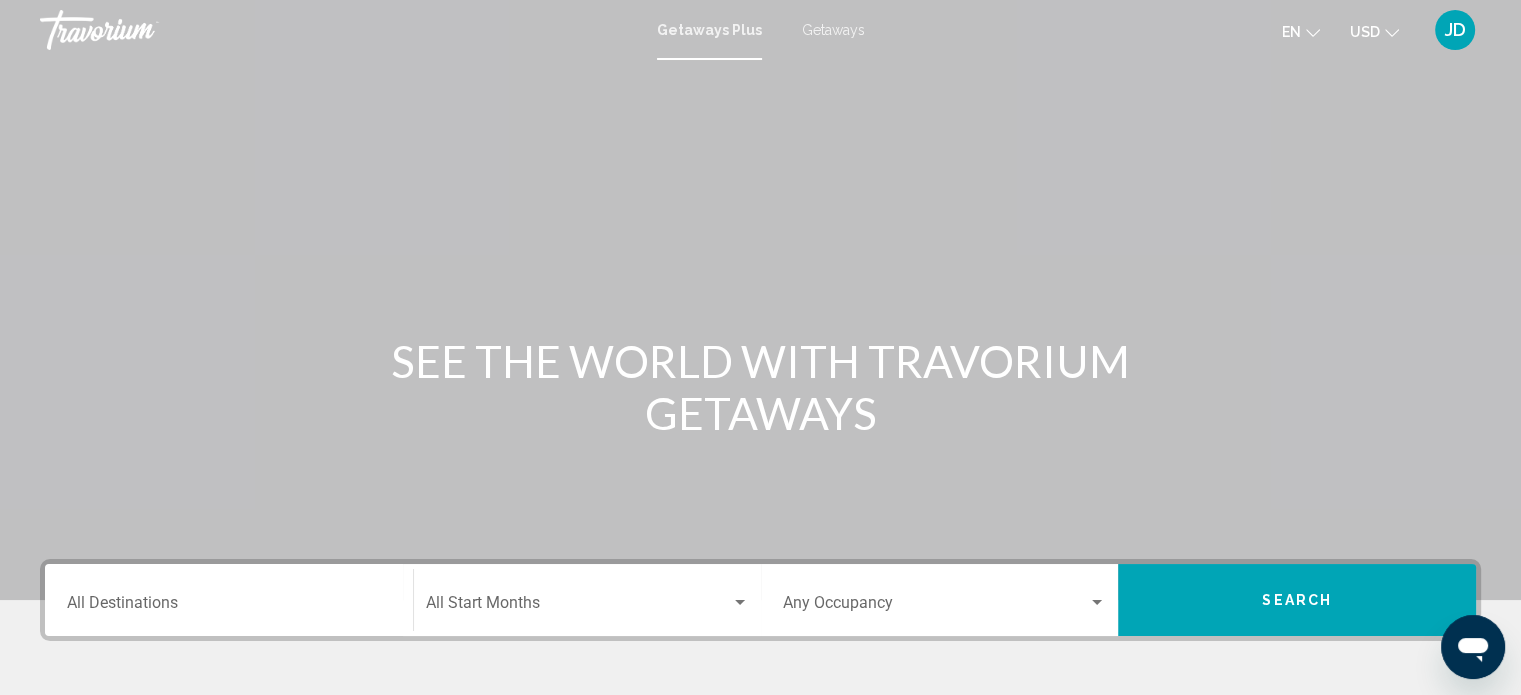click on "Destination All Destinations" at bounding box center (229, 607) 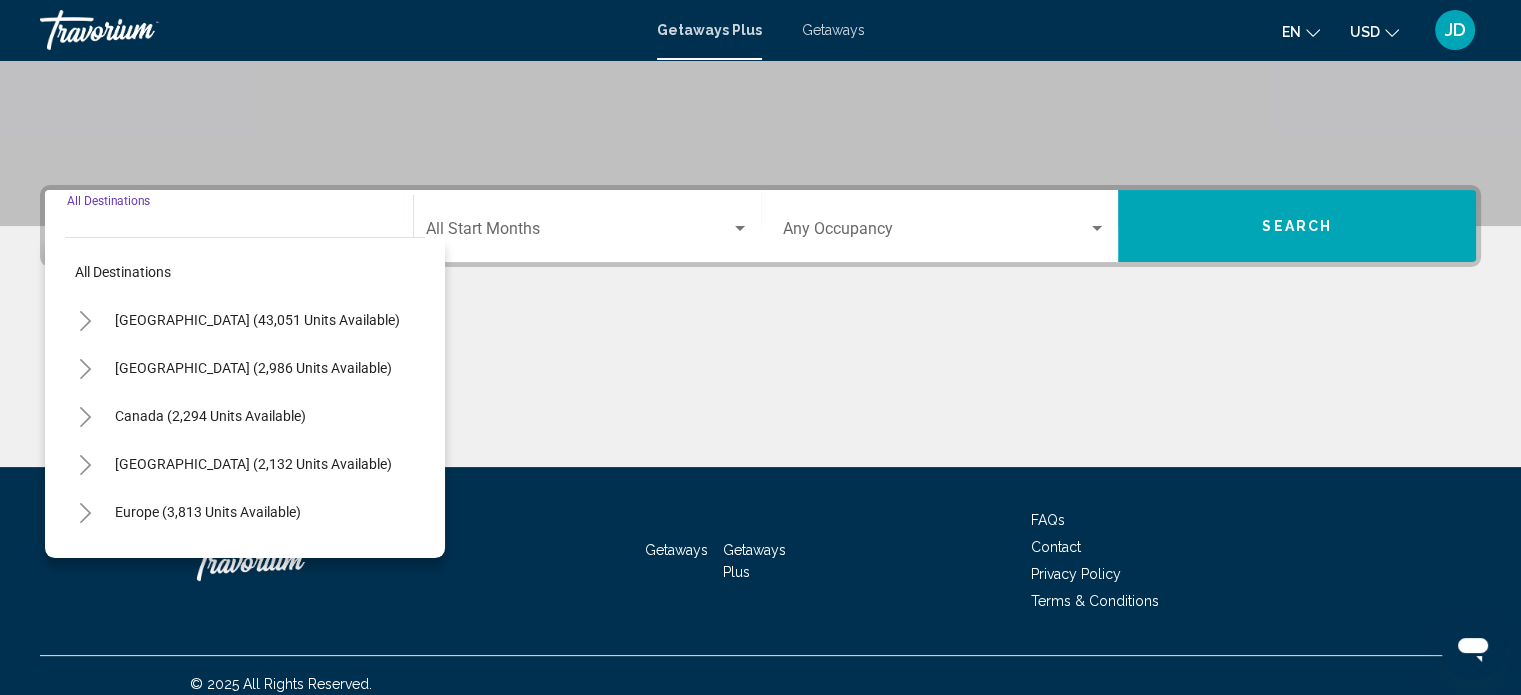 scroll, scrollTop: 390, scrollLeft: 0, axis: vertical 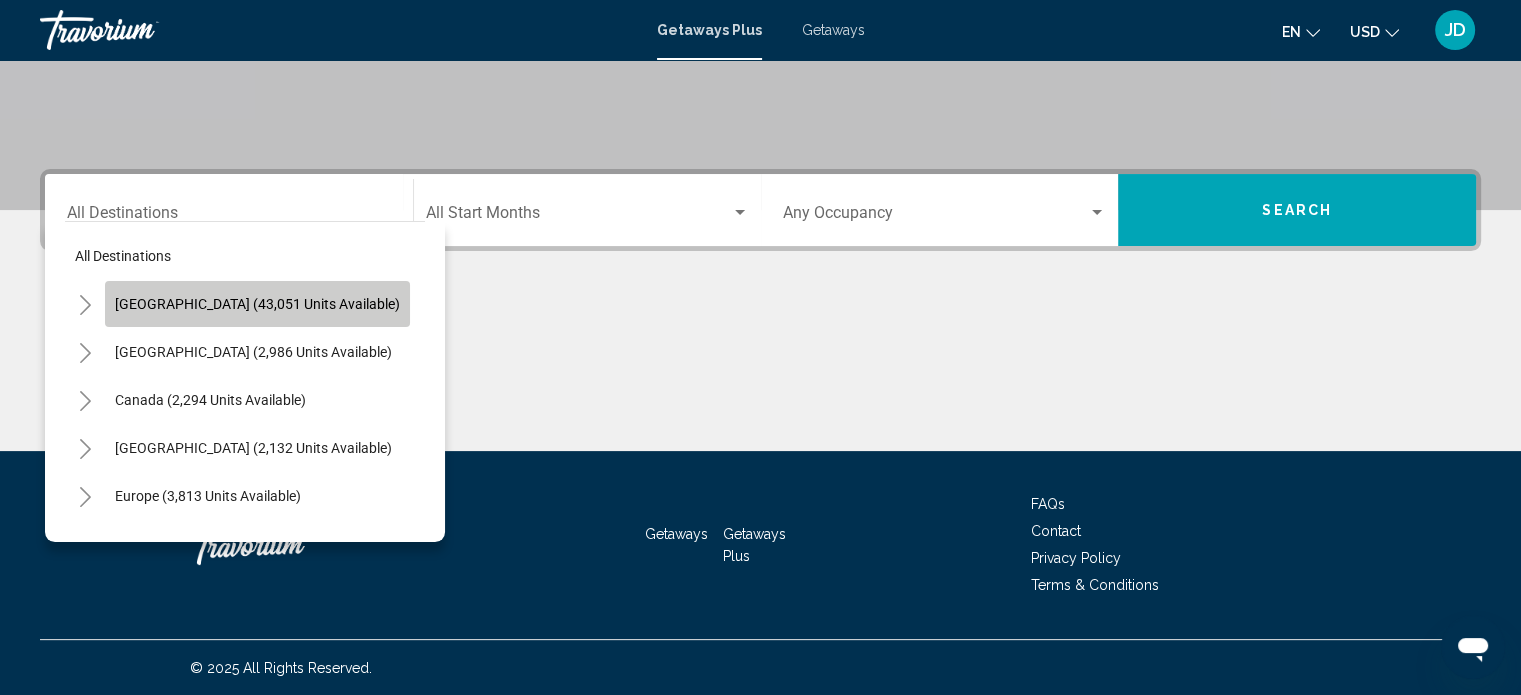 click on "[GEOGRAPHIC_DATA] (43,051 units available)" 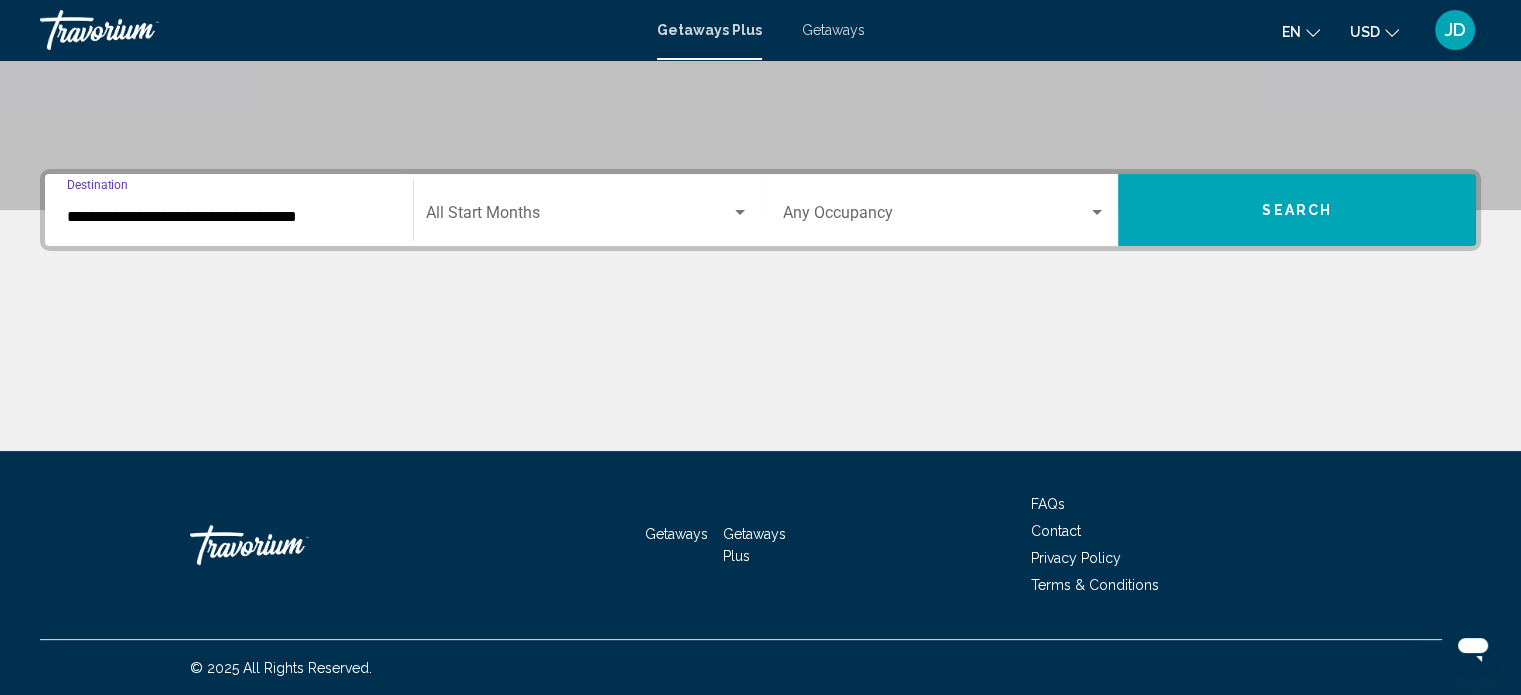click at bounding box center [578, 217] 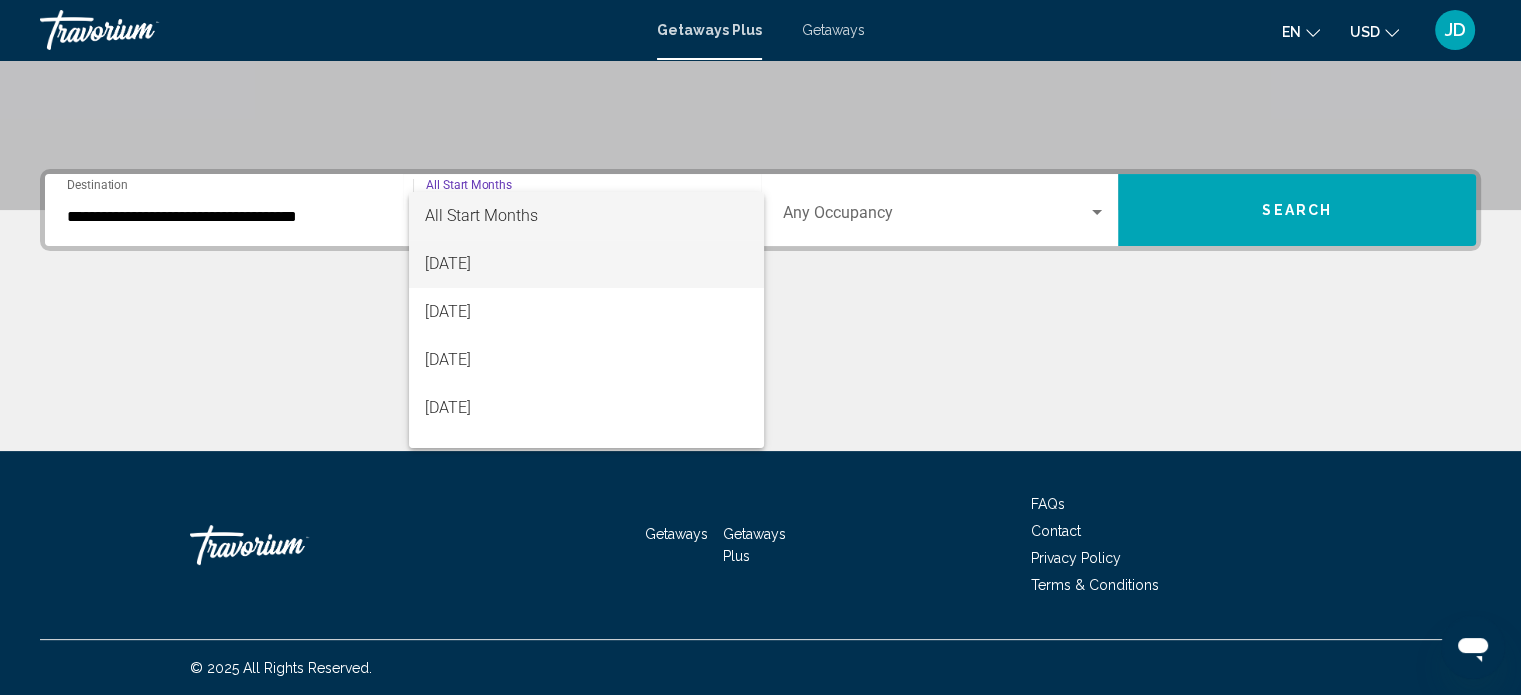 click on "[DATE]" at bounding box center [586, 264] 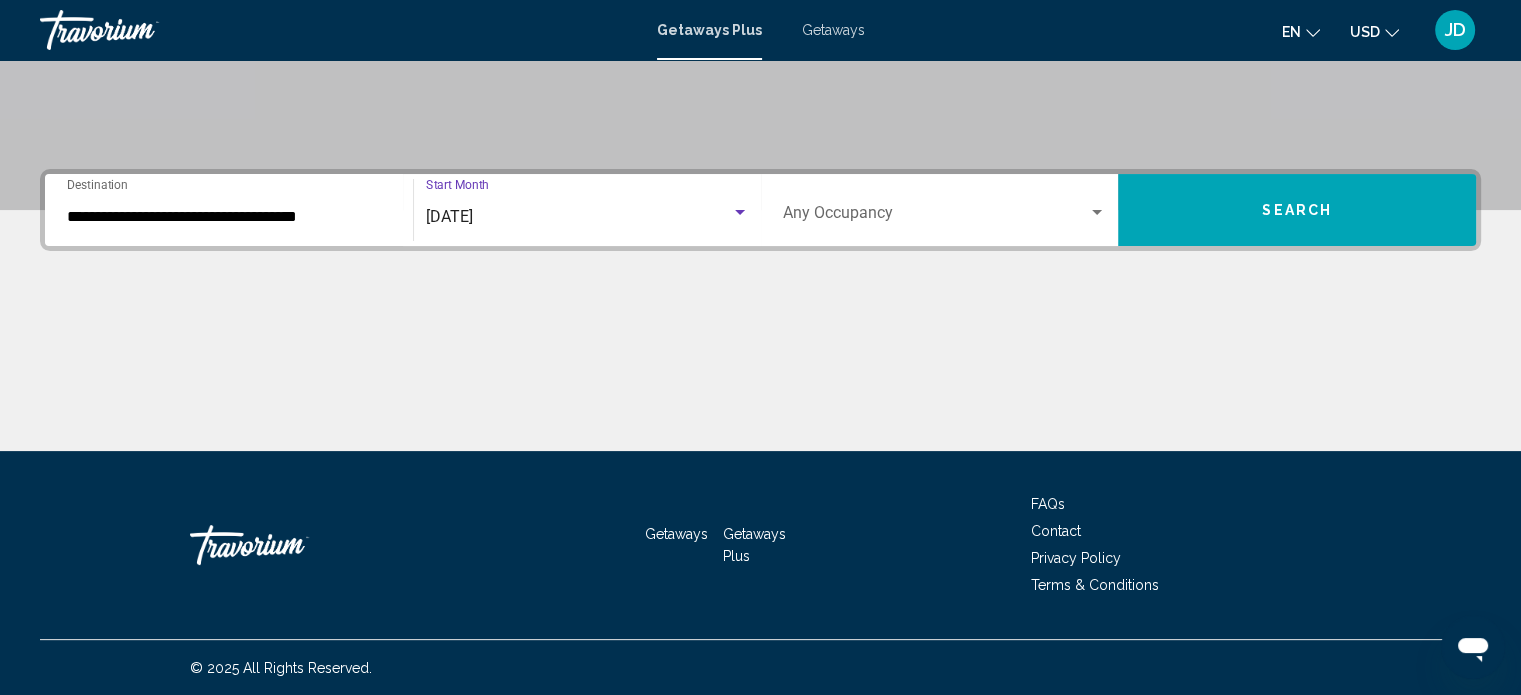 click on "Search" at bounding box center (1297, 210) 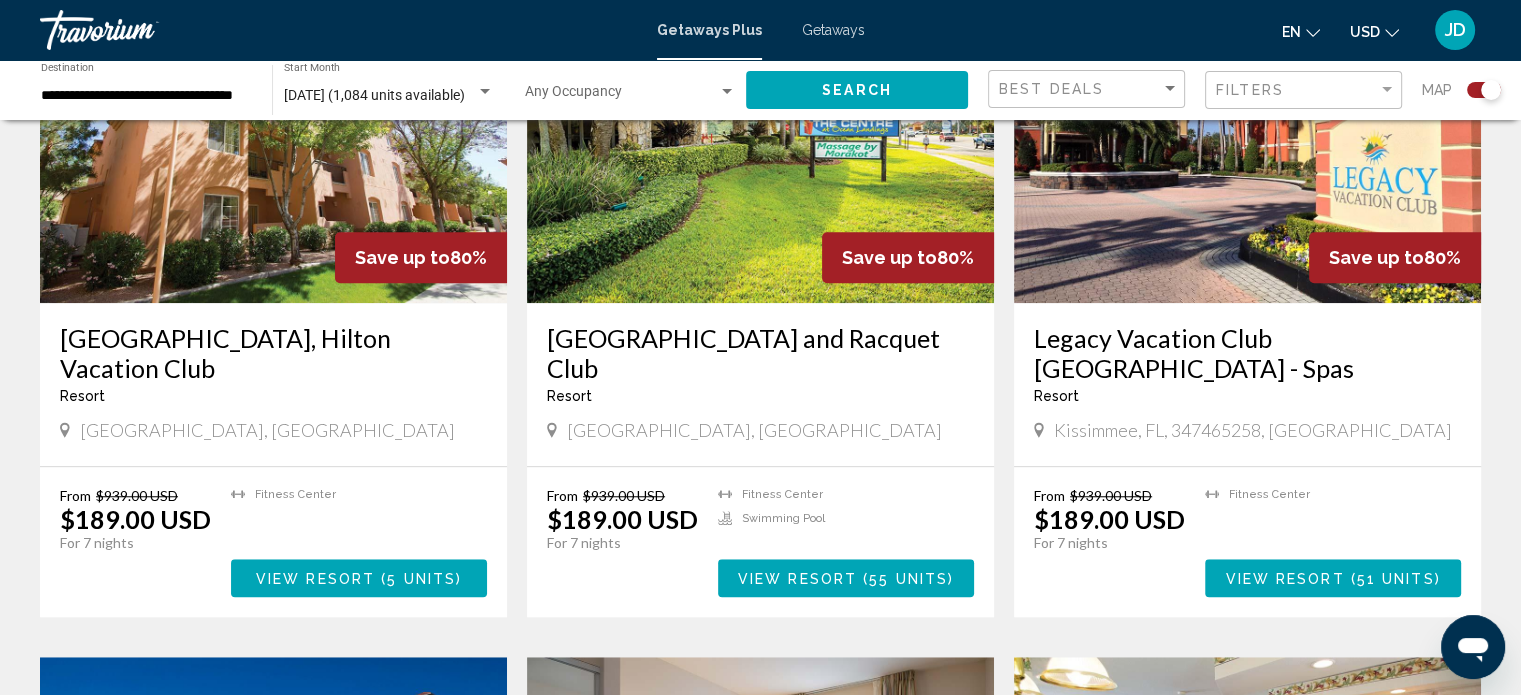 scroll, scrollTop: 1500, scrollLeft: 0, axis: vertical 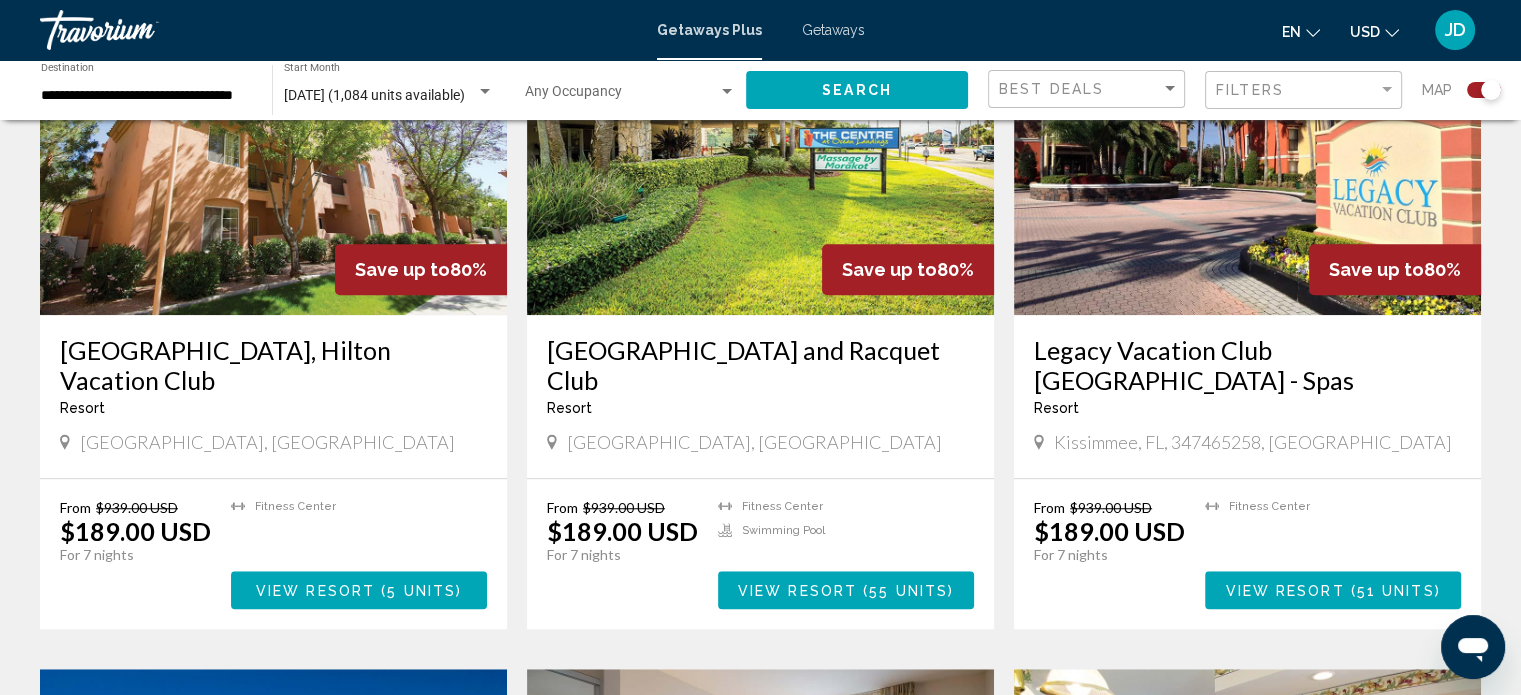 click on "**********" 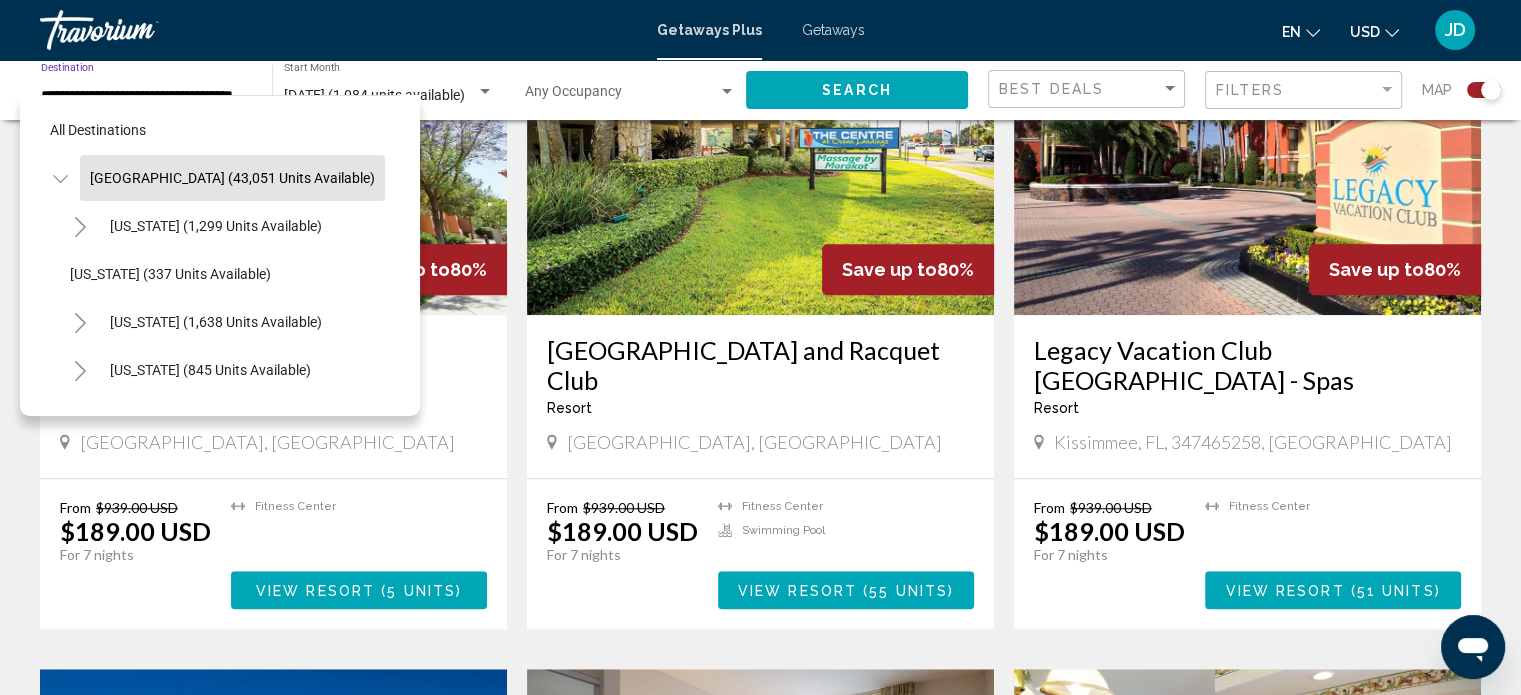 scroll, scrollTop: 0, scrollLeft: 20, axis: horizontal 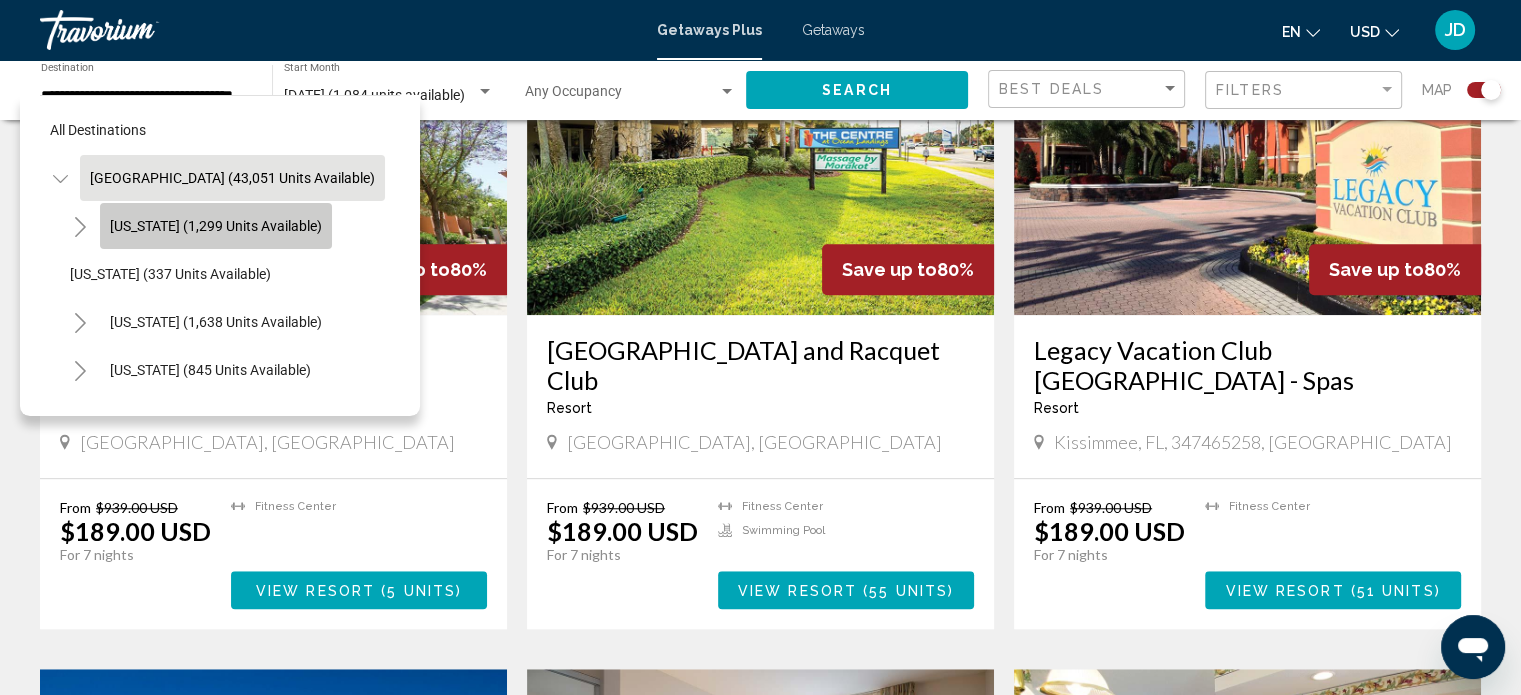 click on "[US_STATE] (1,299 units available)" 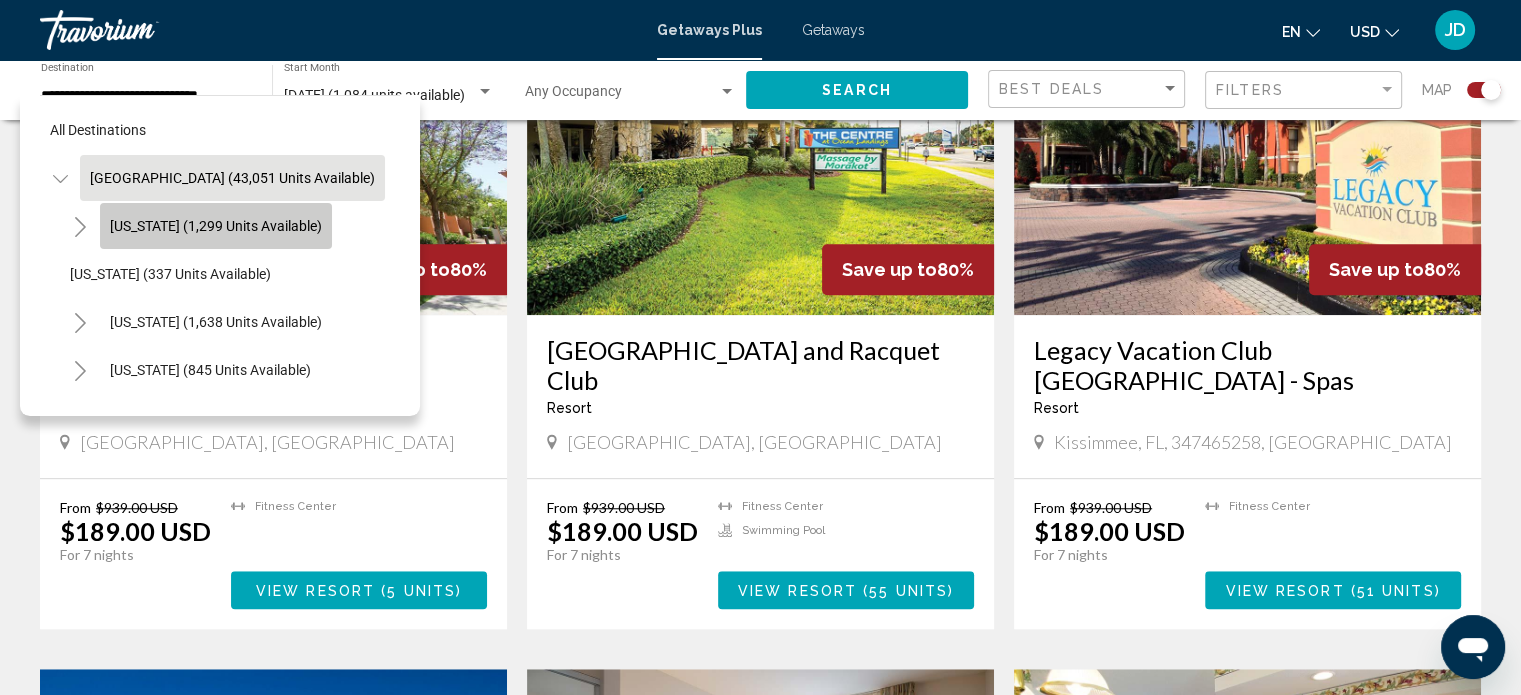 scroll, scrollTop: 0, scrollLeft: 0, axis: both 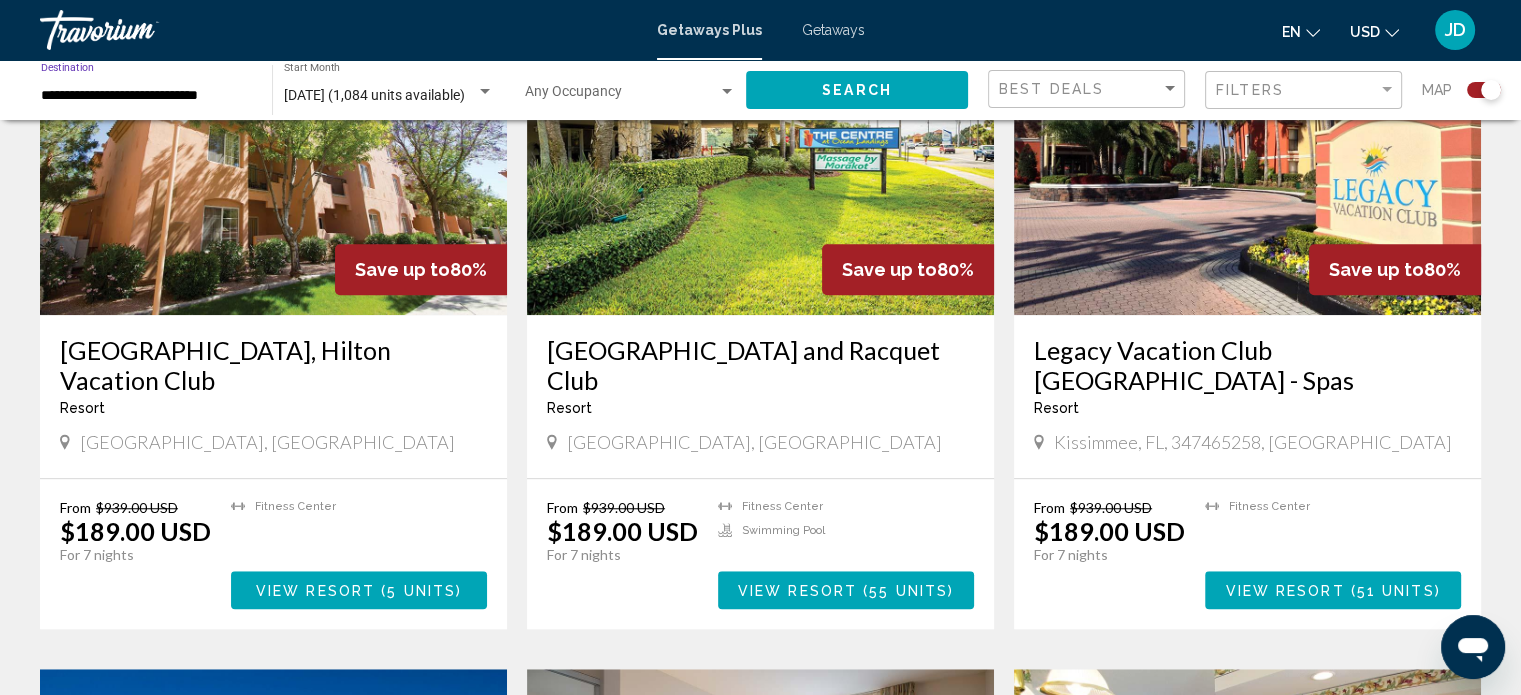 click on "**********" at bounding box center [146, 96] 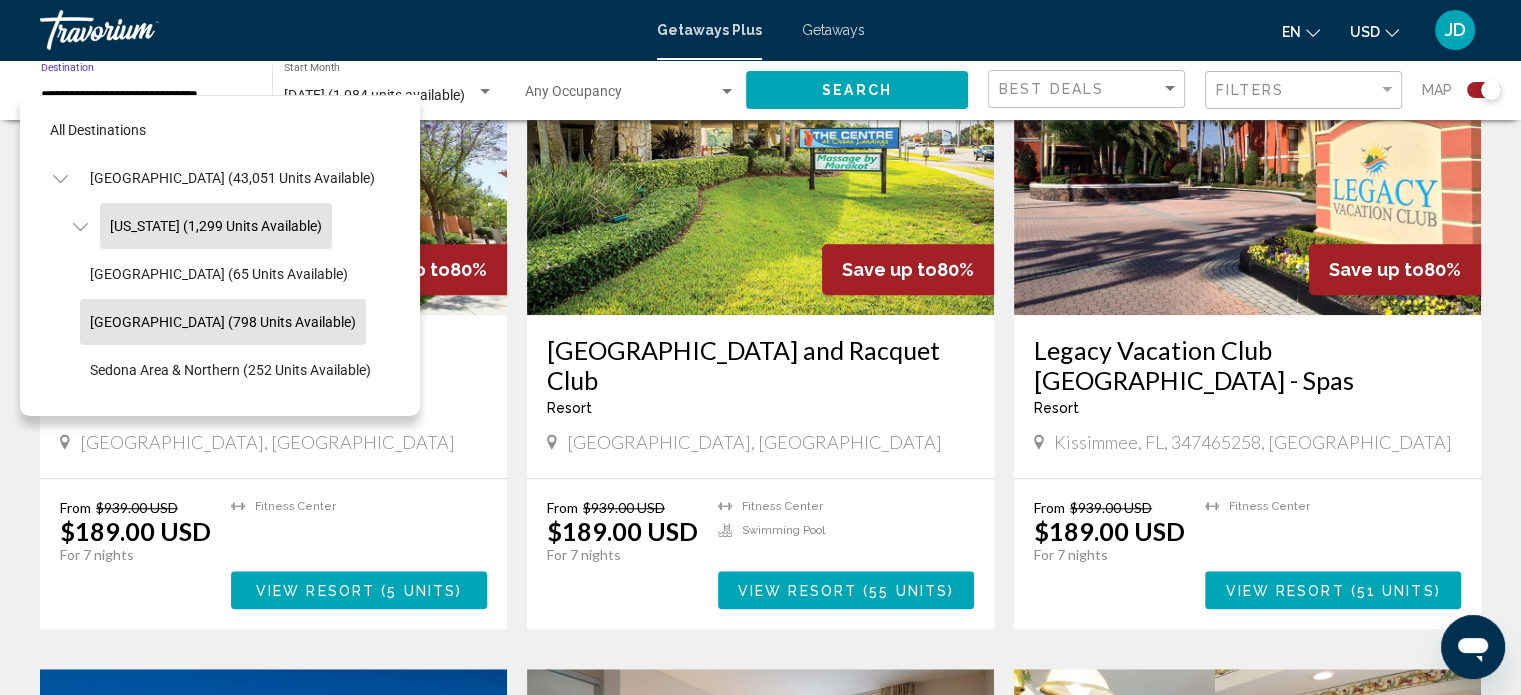 scroll, scrollTop: 100, scrollLeft: 0, axis: vertical 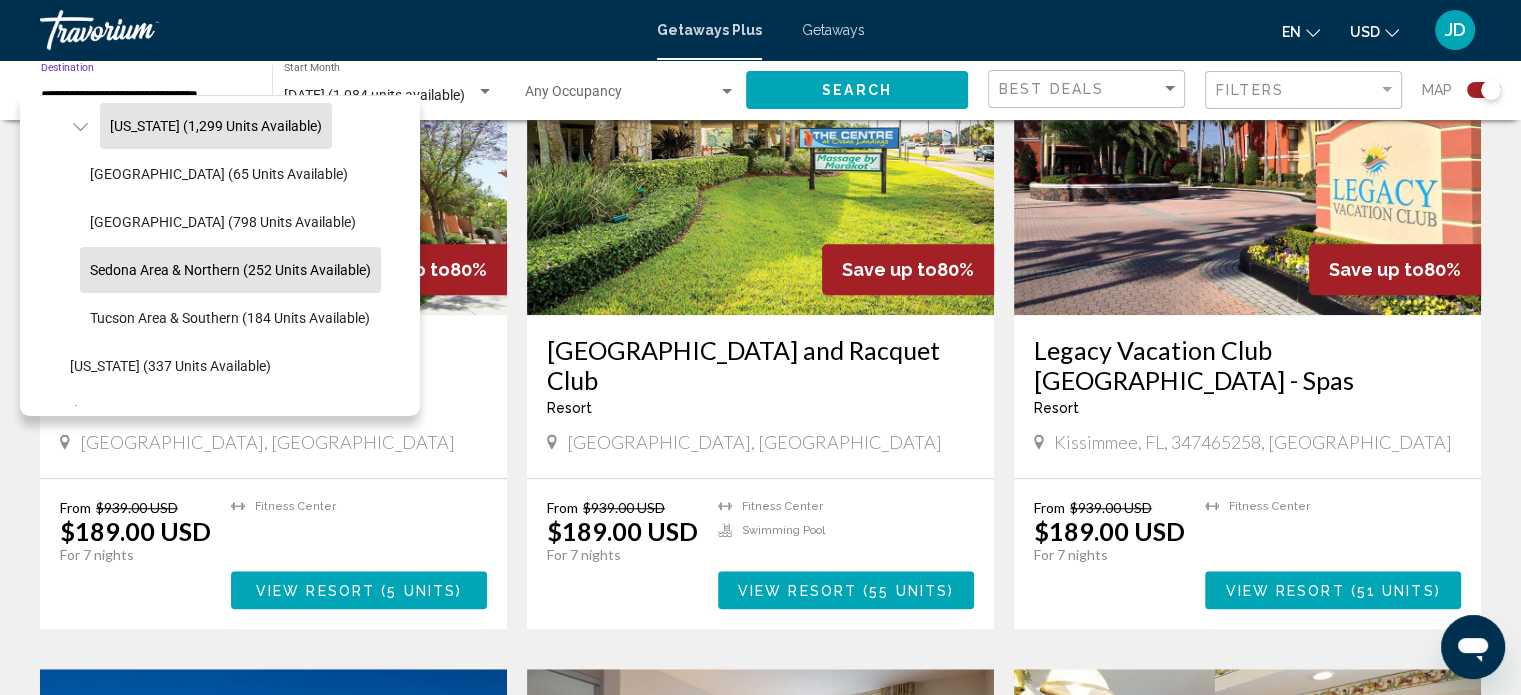 click on "Sedona Area & Northern (252 units available)" 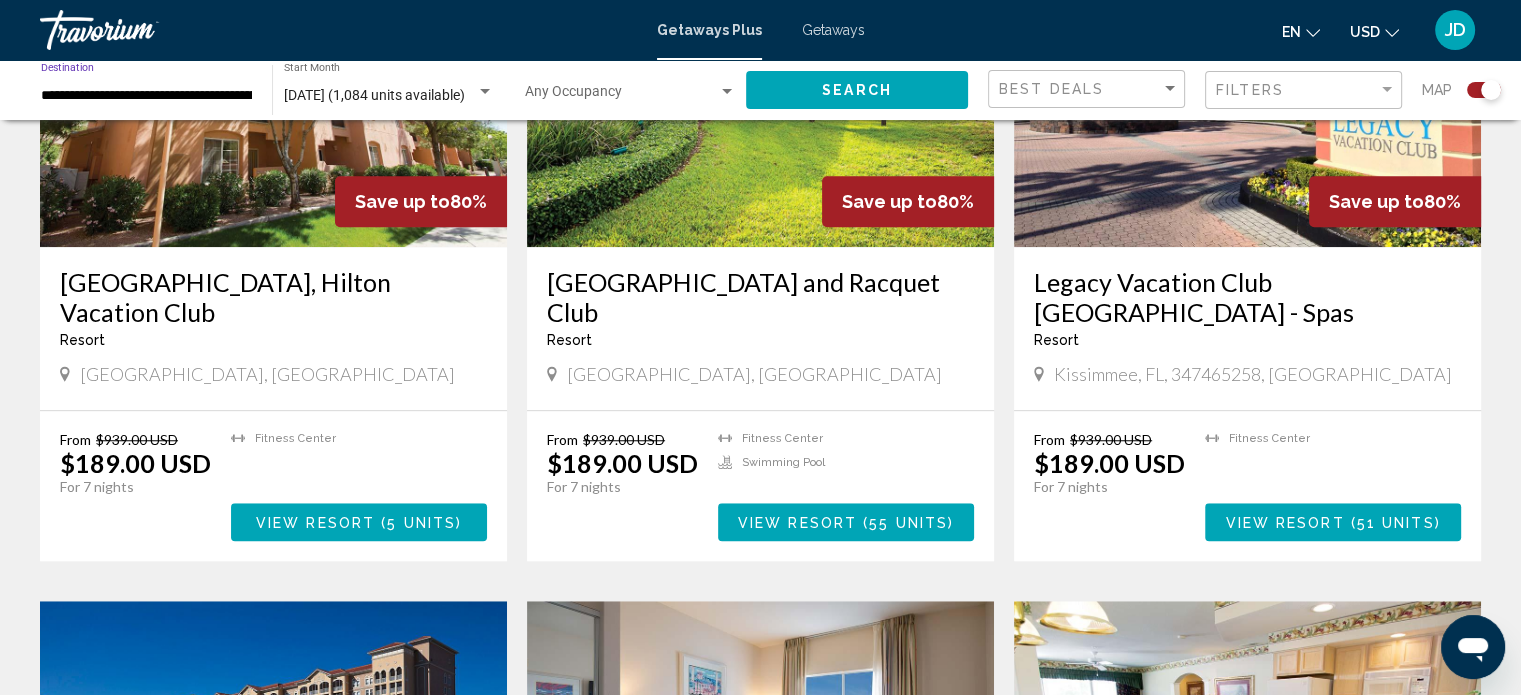 scroll, scrollTop: 1600, scrollLeft: 0, axis: vertical 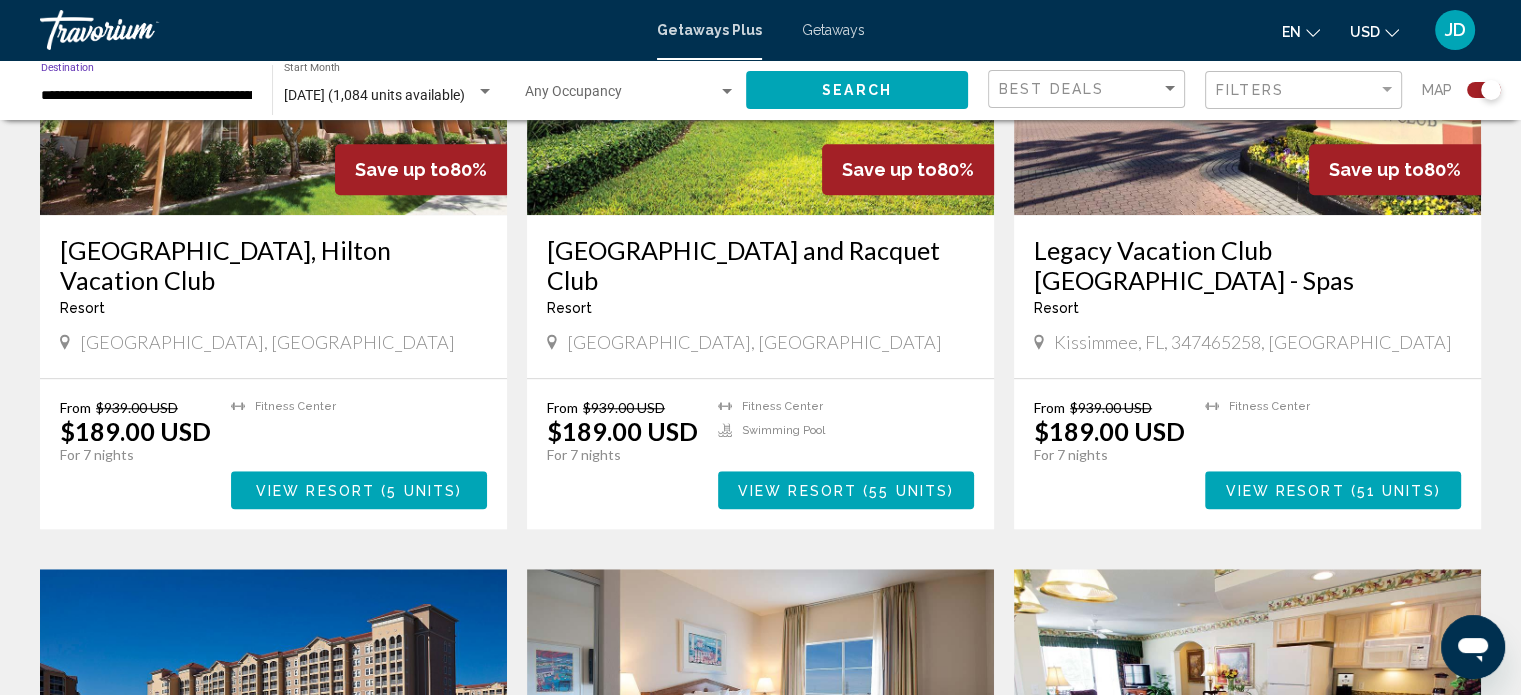 click on "Search" 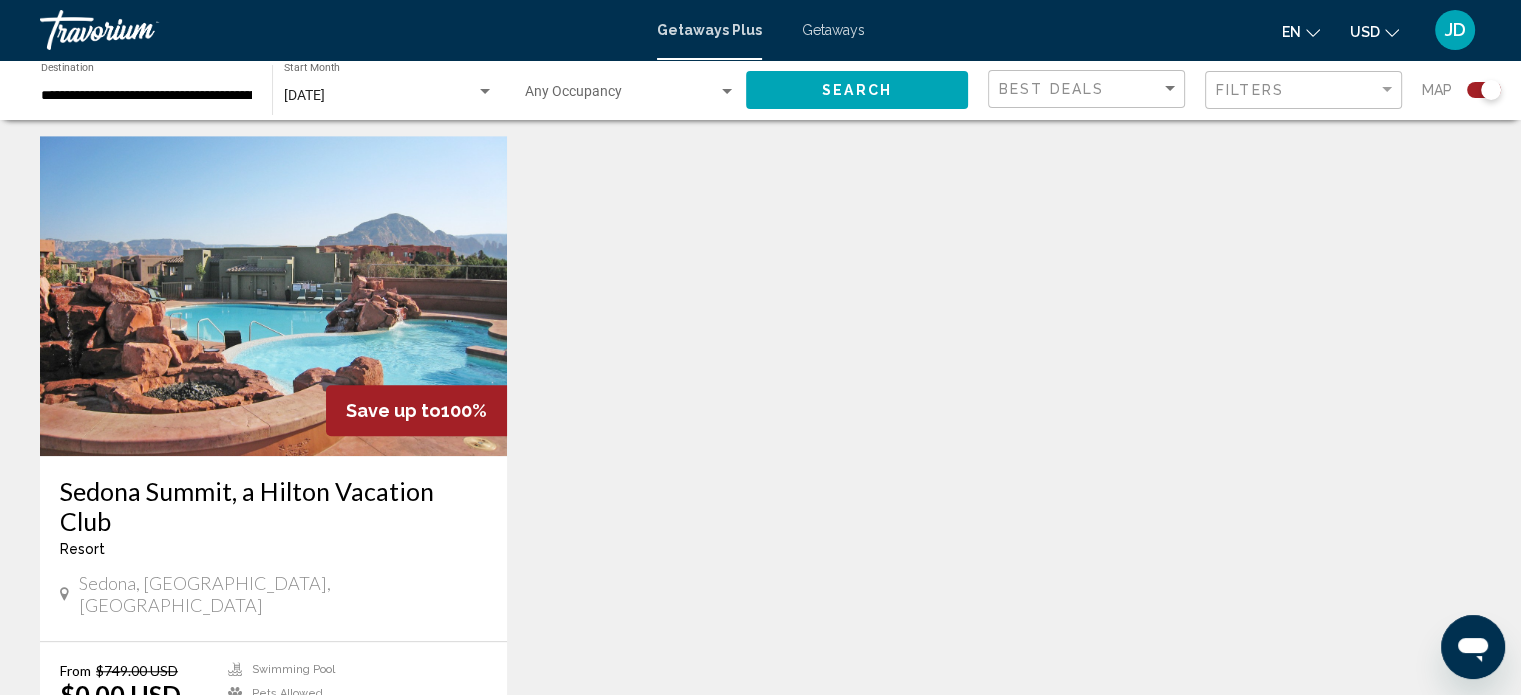 scroll, scrollTop: 1400, scrollLeft: 0, axis: vertical 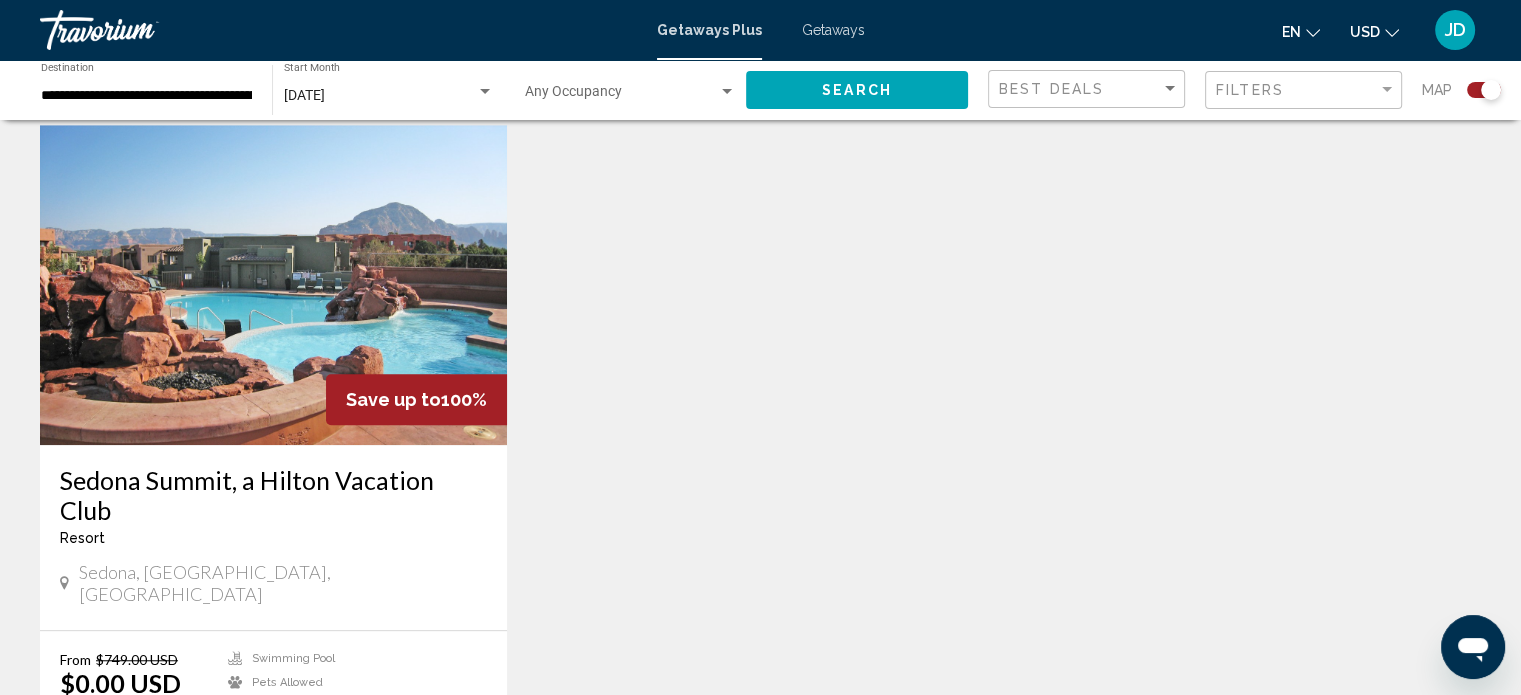 click at bounding box center (273, 285) 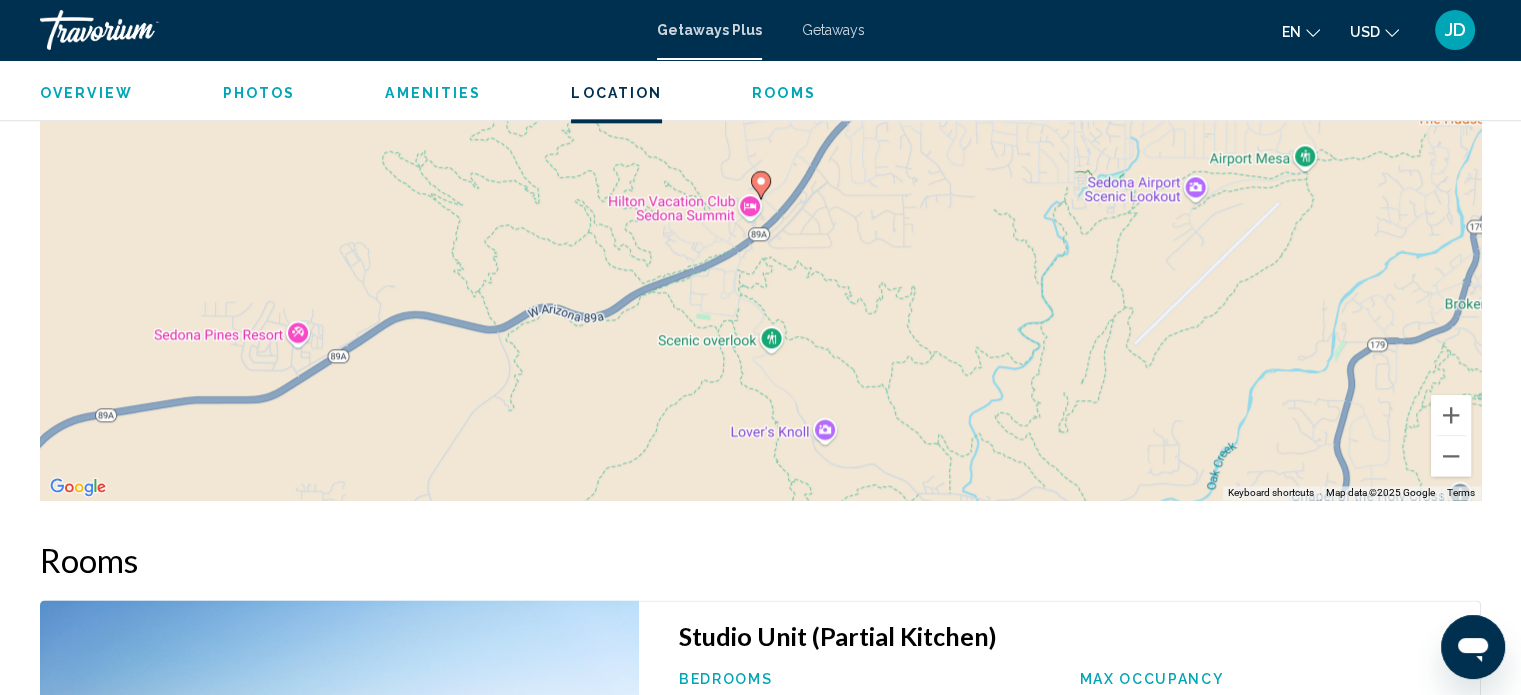 scroll, scrollTop: 2412, scrollLeft: 0, axis: vertical 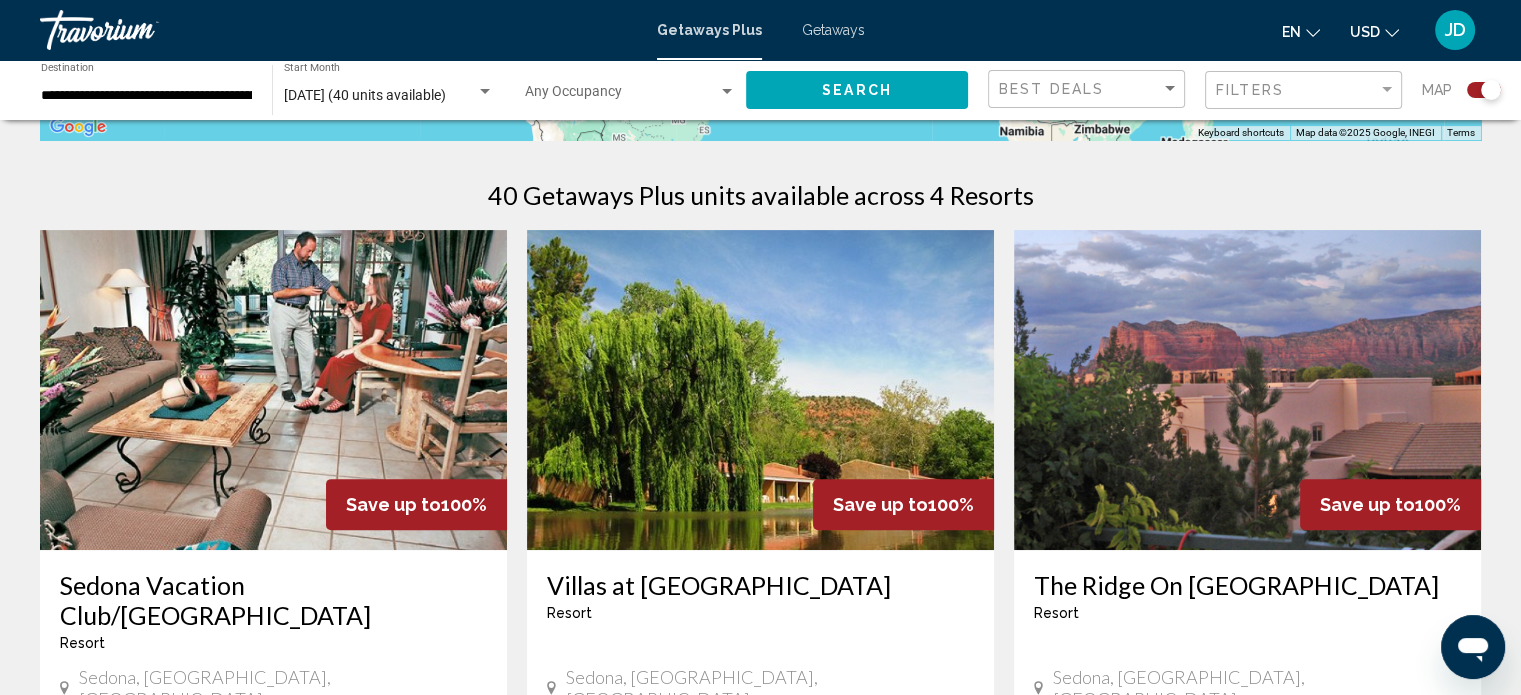 click at bounding box center [1247, 390] 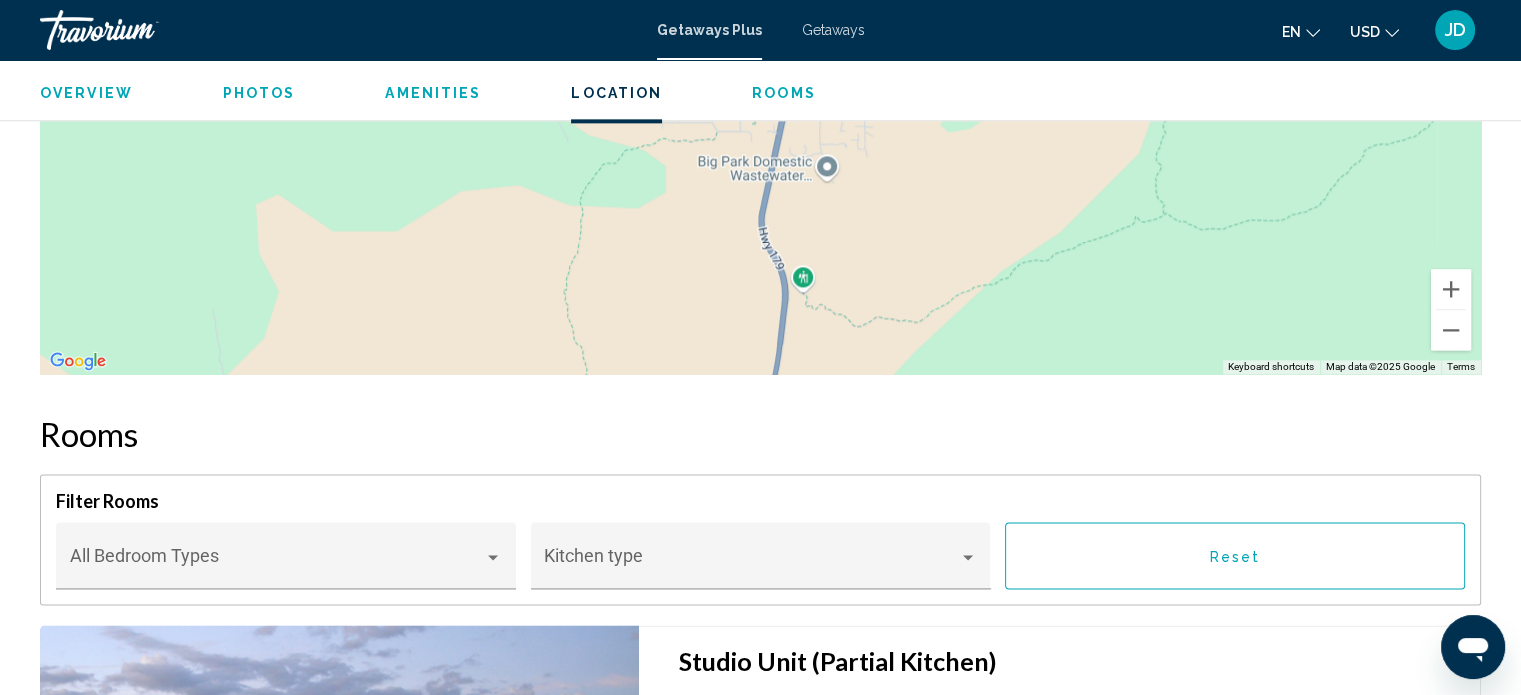 scroll, scrollTop: 2312, scrollLeft: 0, axis: vertical 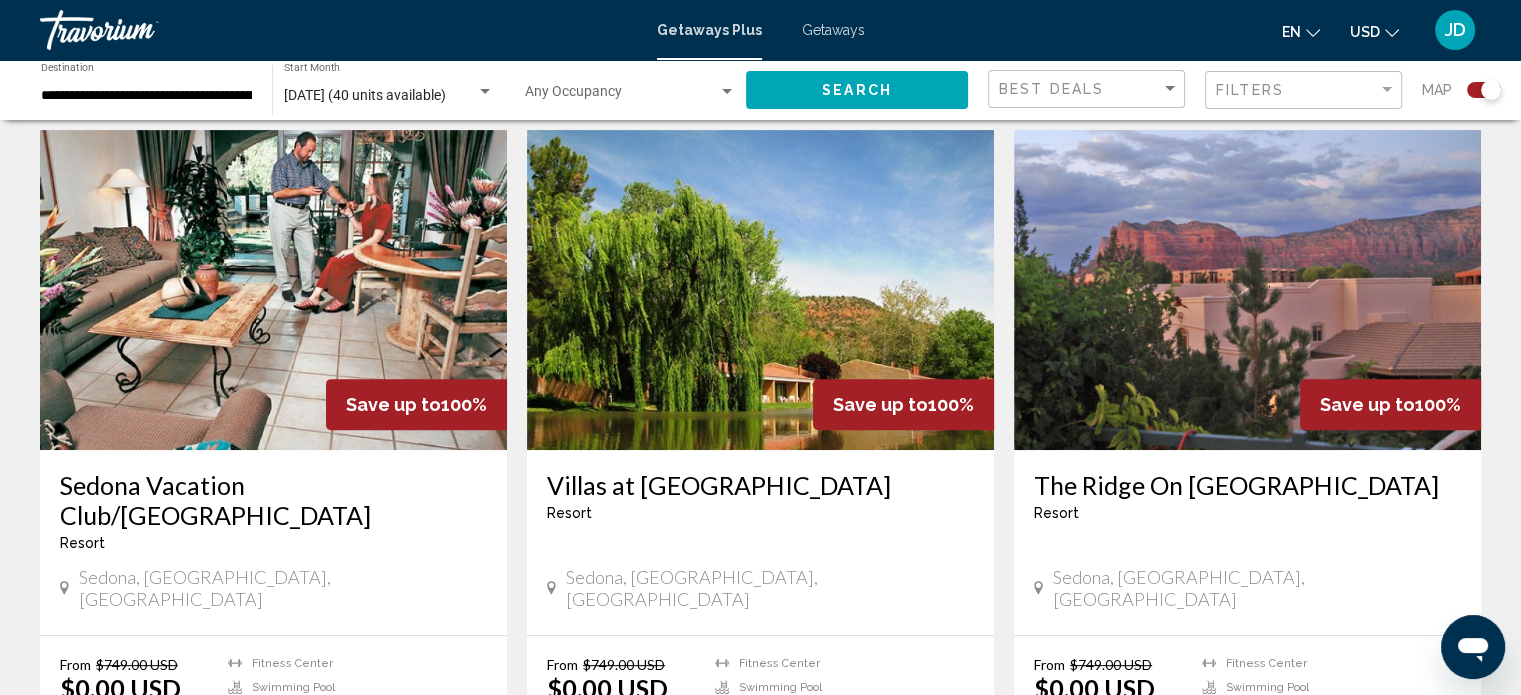 click at bounding box center (273, 290) 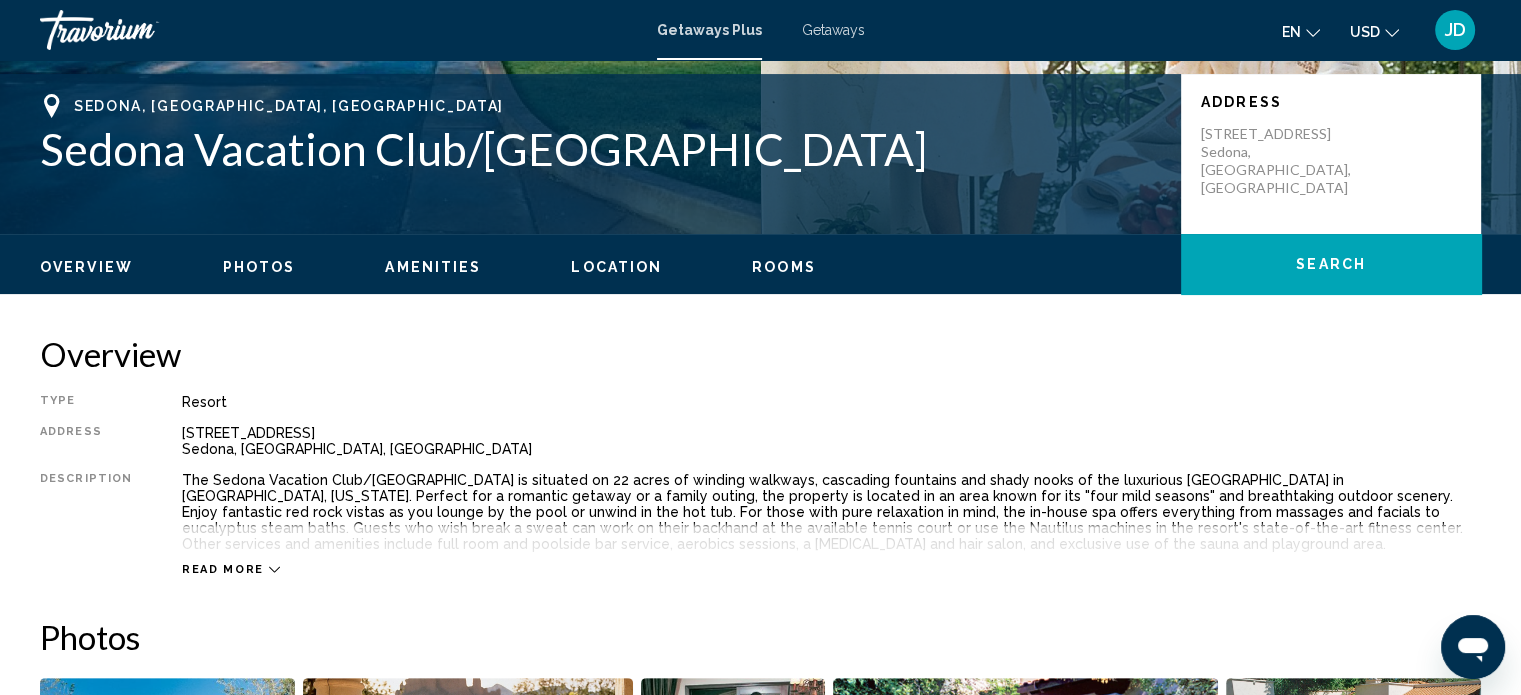 scroll, scrollTop: 412, scrollLeft: 0, axis: vertical 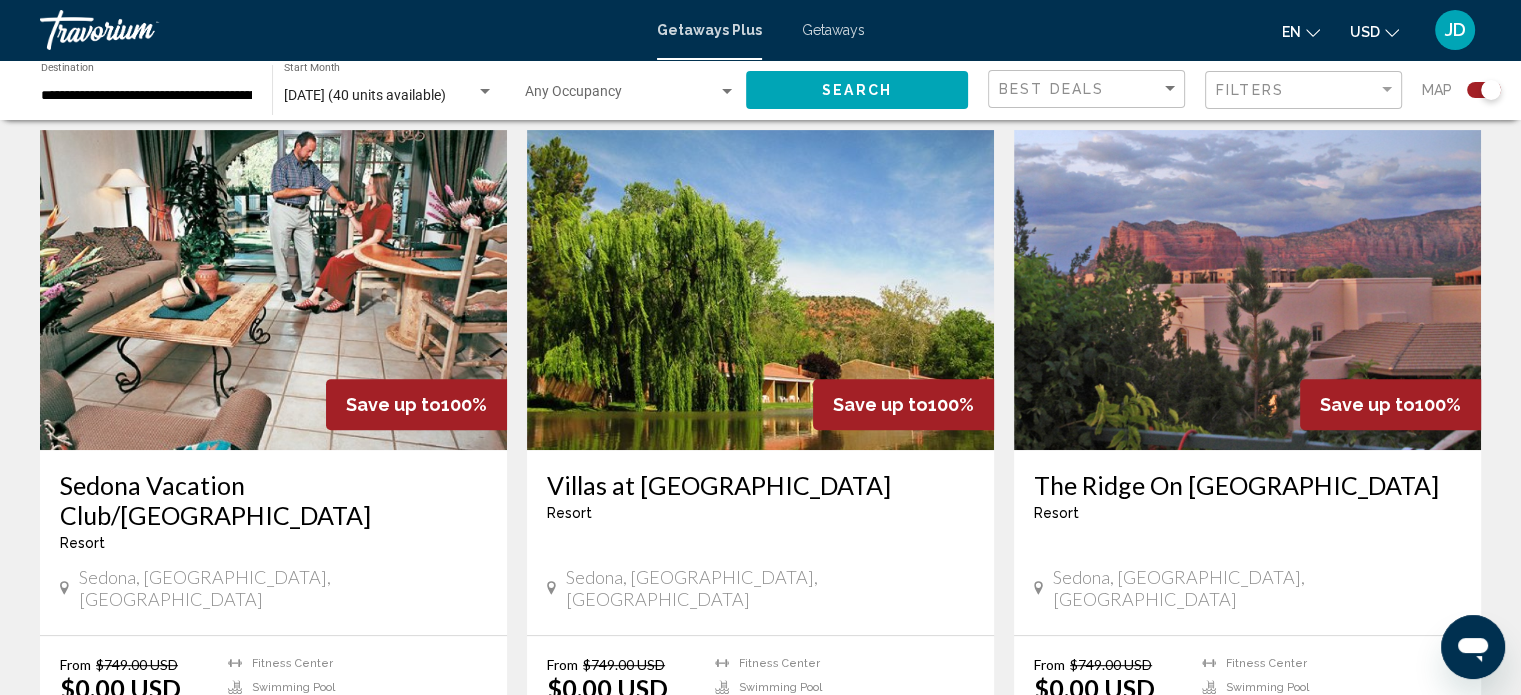 click at bounding box center [760, 290] 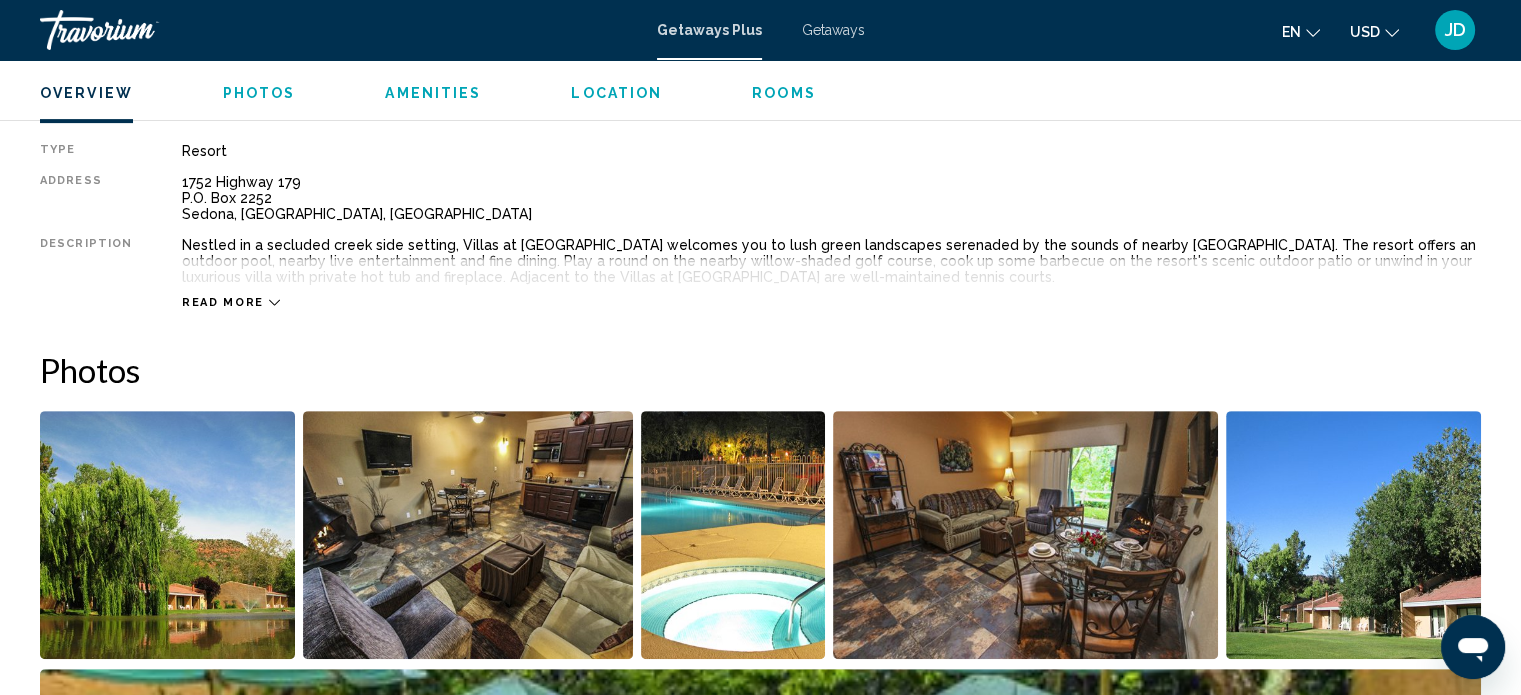 scroll, scrollTop: 712, scrollLeft: 0, axis: vertical 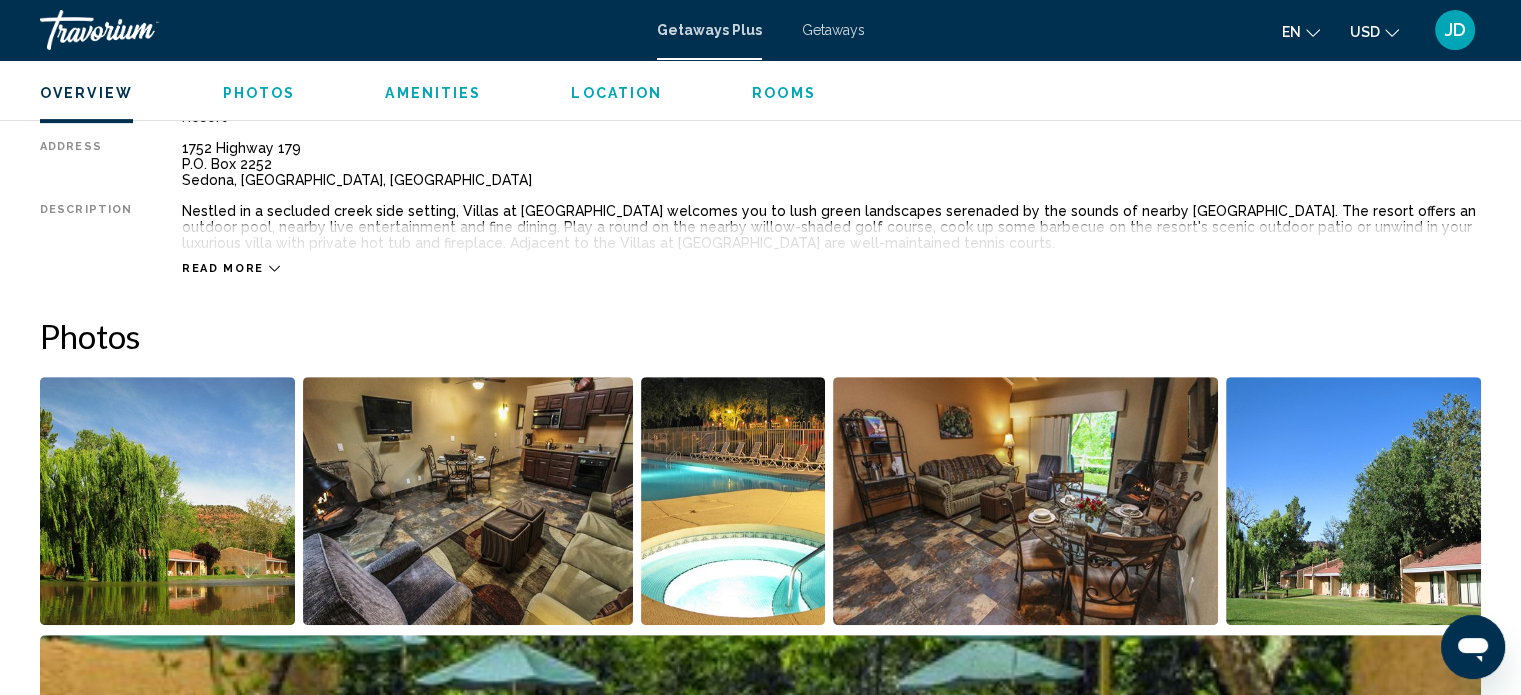 click at bounding box center [468, 501] 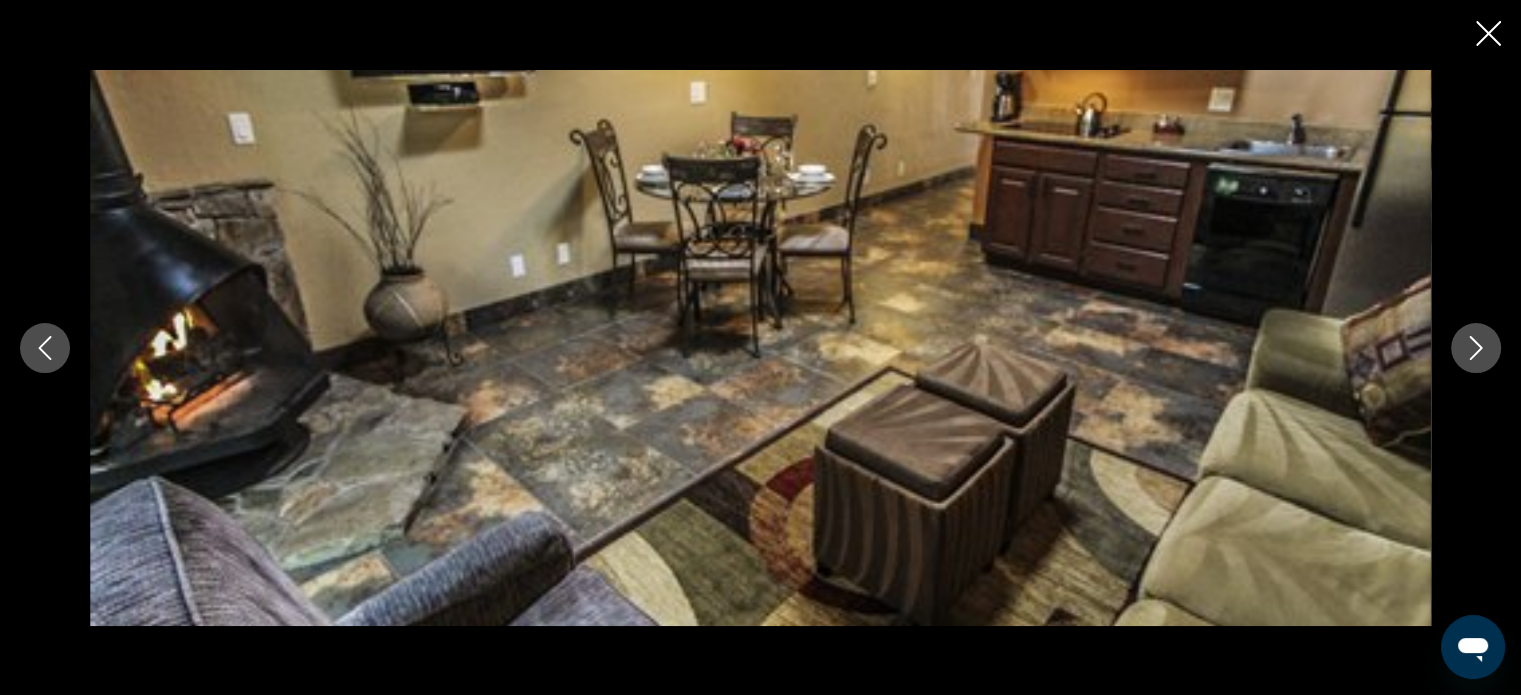 click 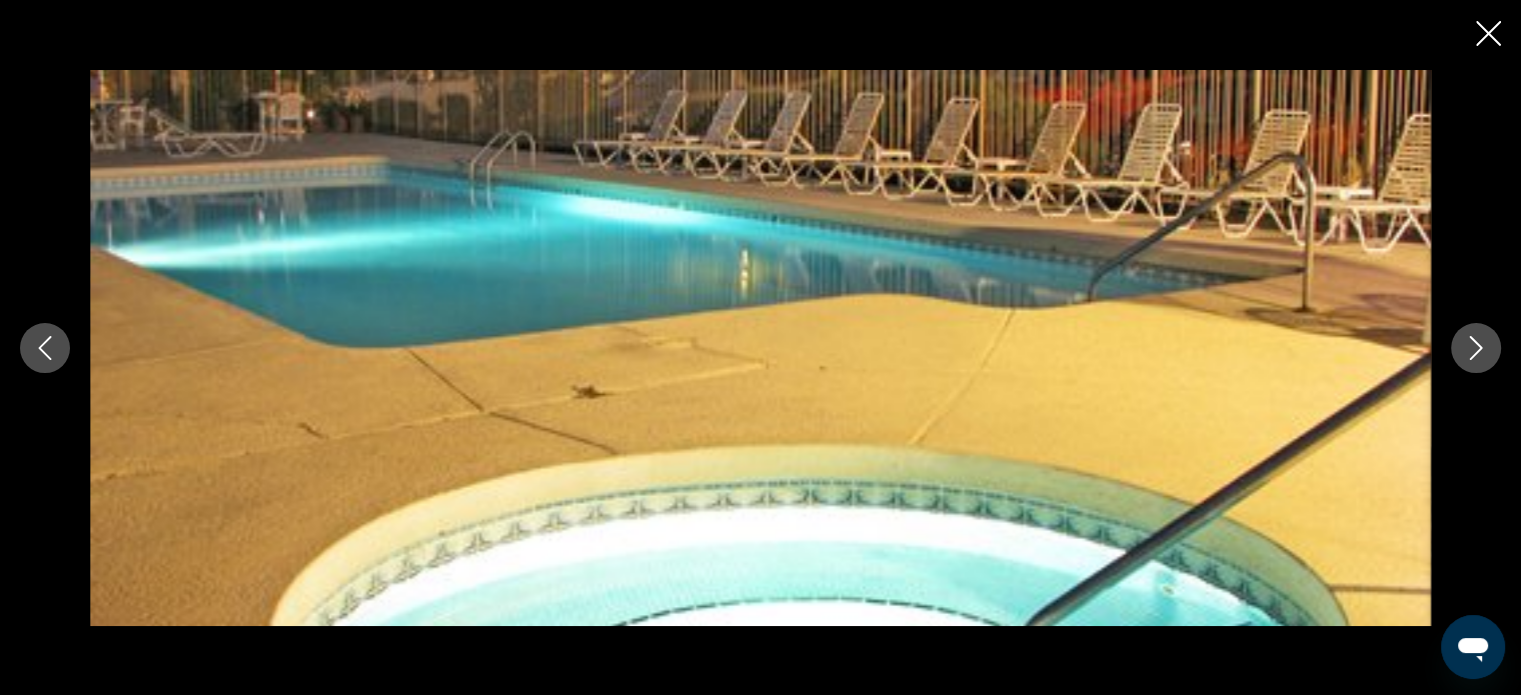 click 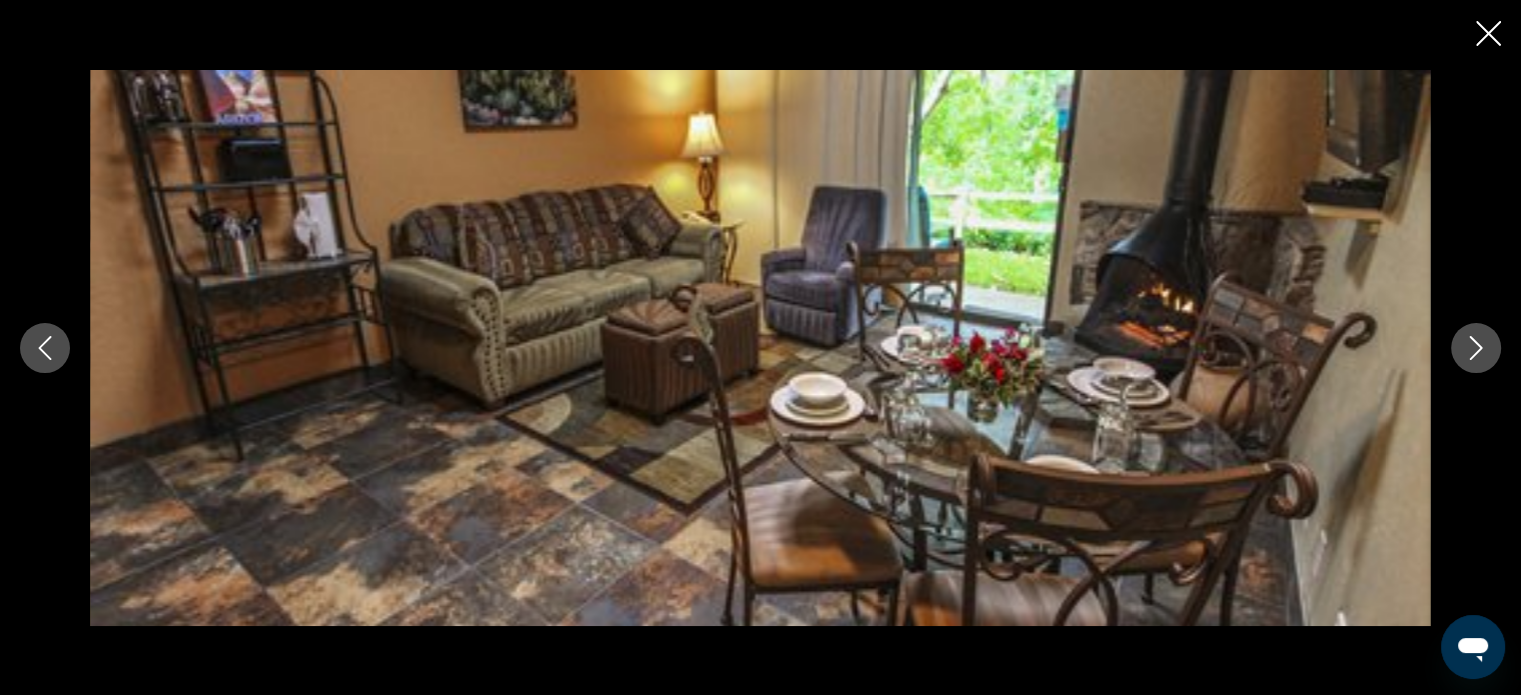 click 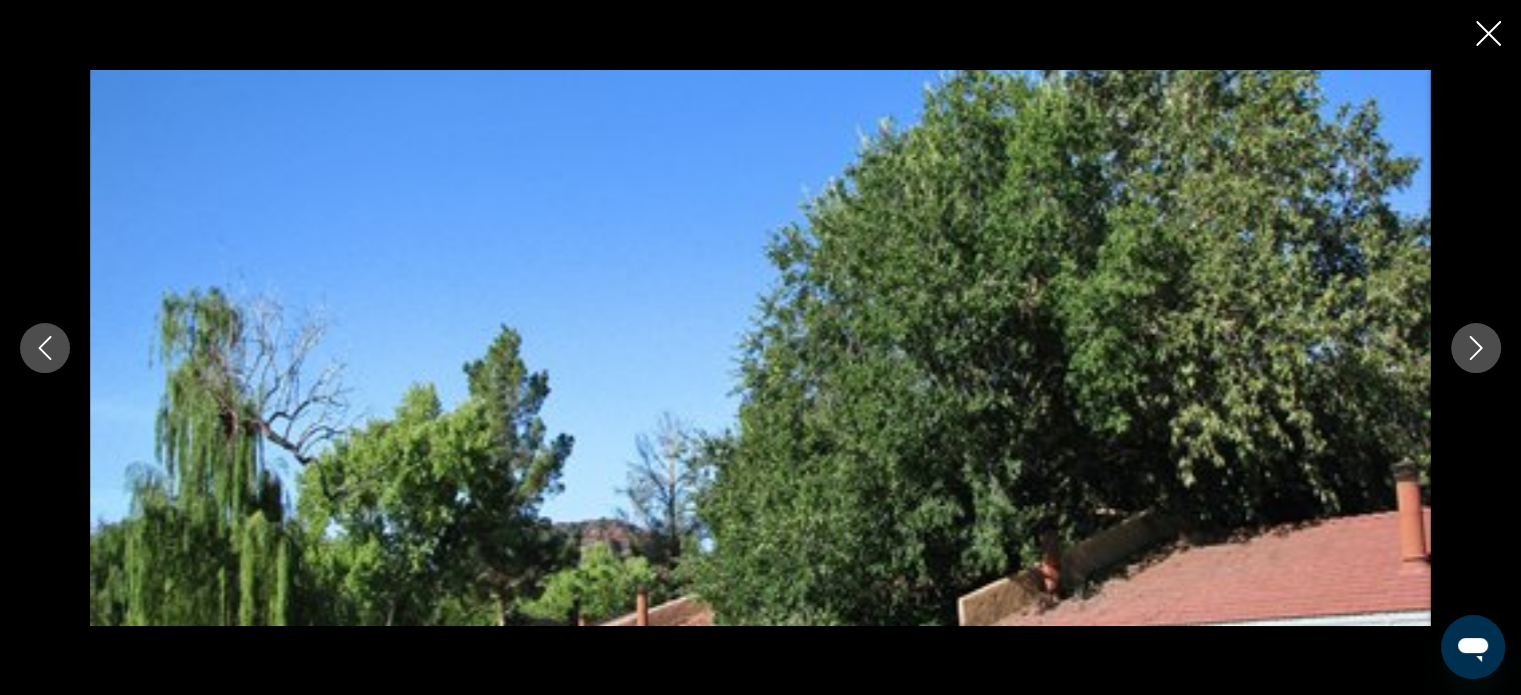 click 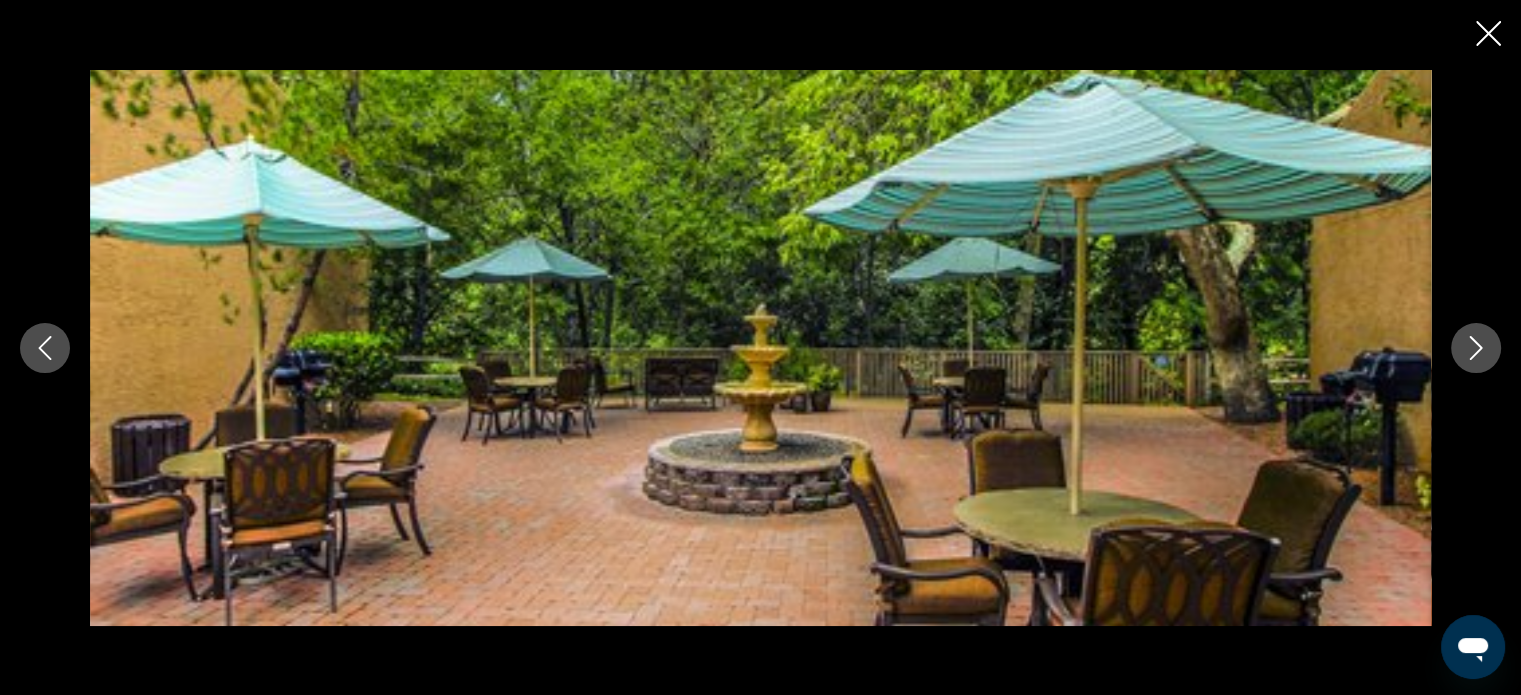 click at bounding box center (1476, 348) 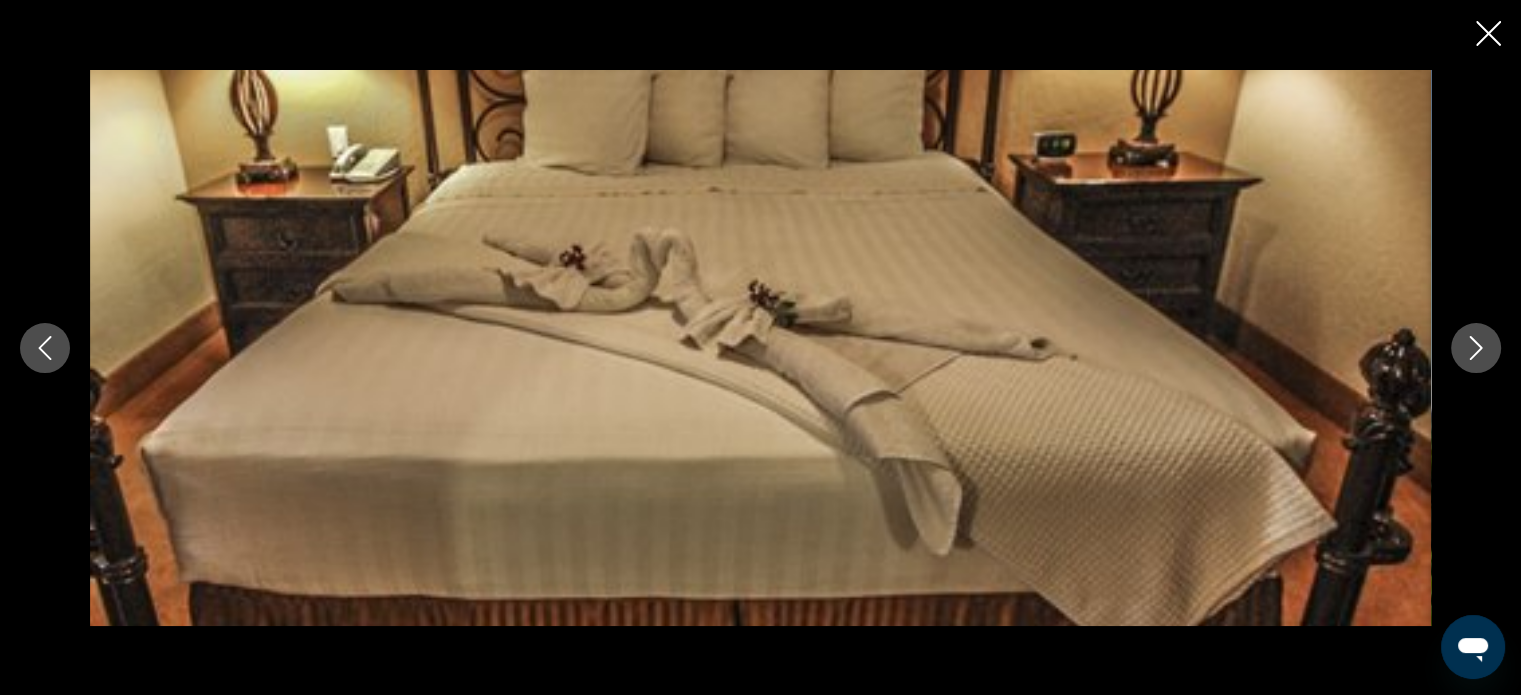 click at bounding box center (1476, 348) 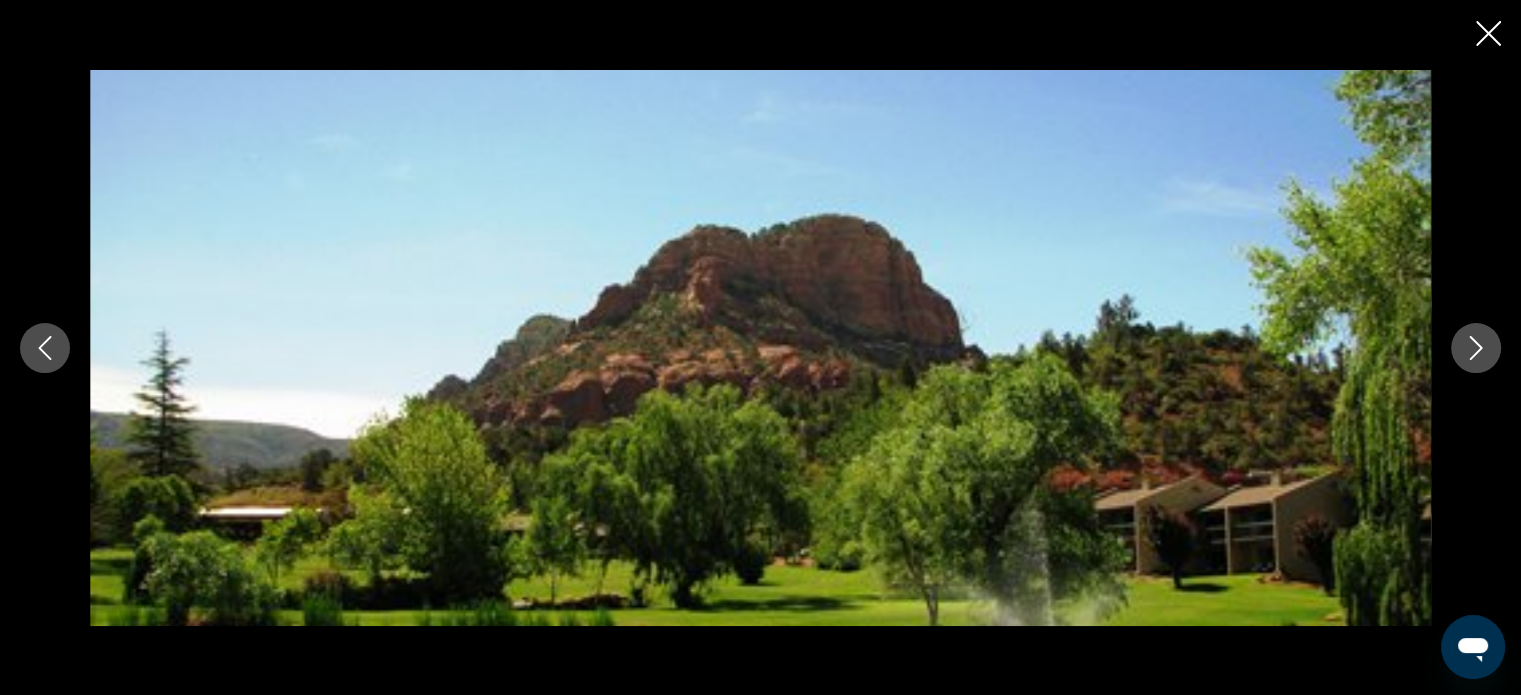 click at bounding box center [1476, 348] 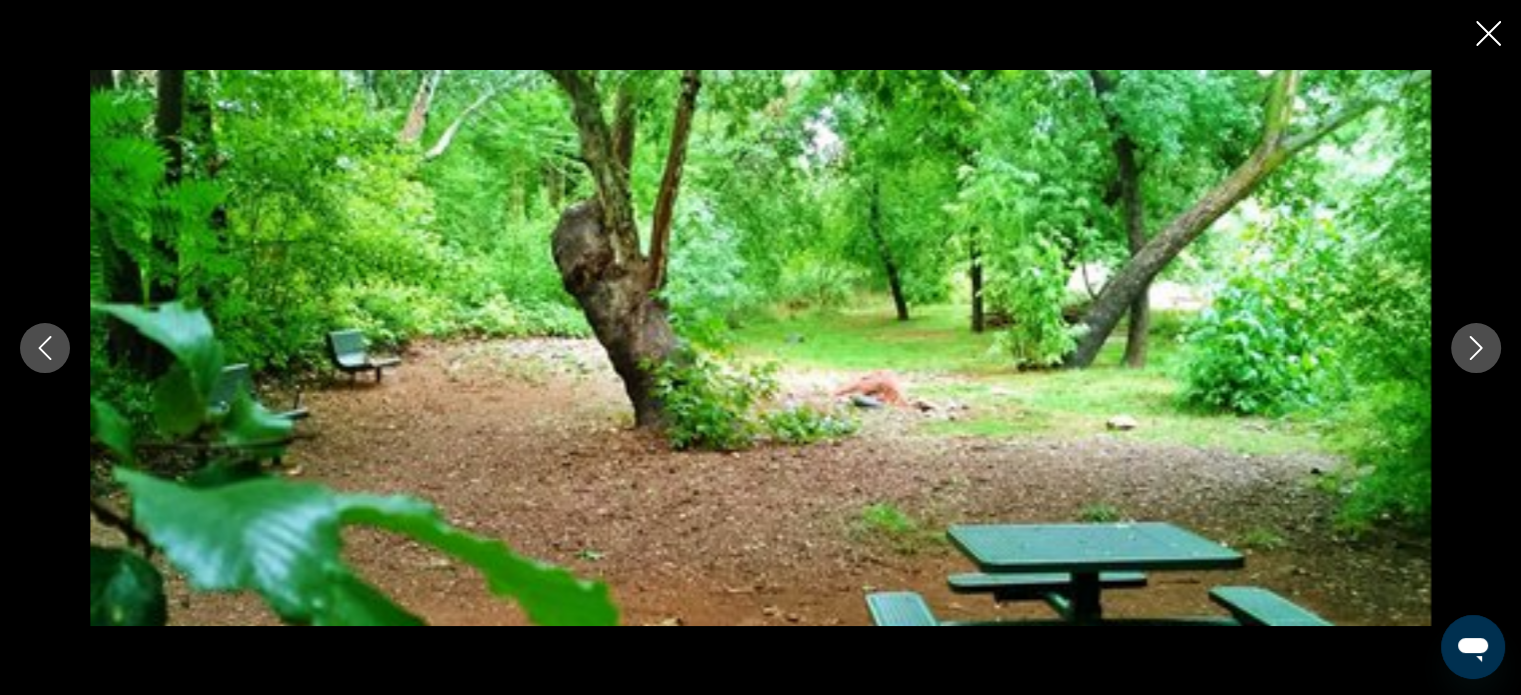 click at bounding box center (1476, 348) 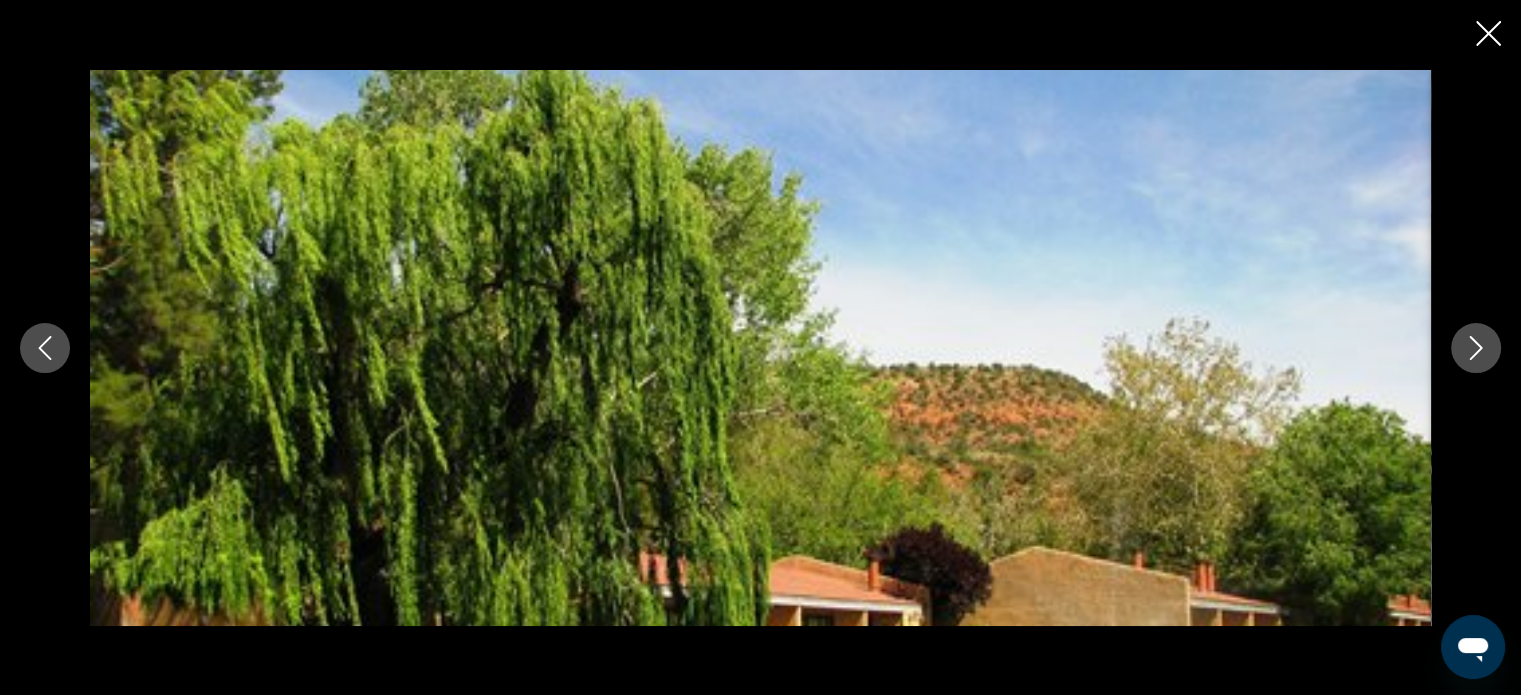 click at bounding box center [760, 347] 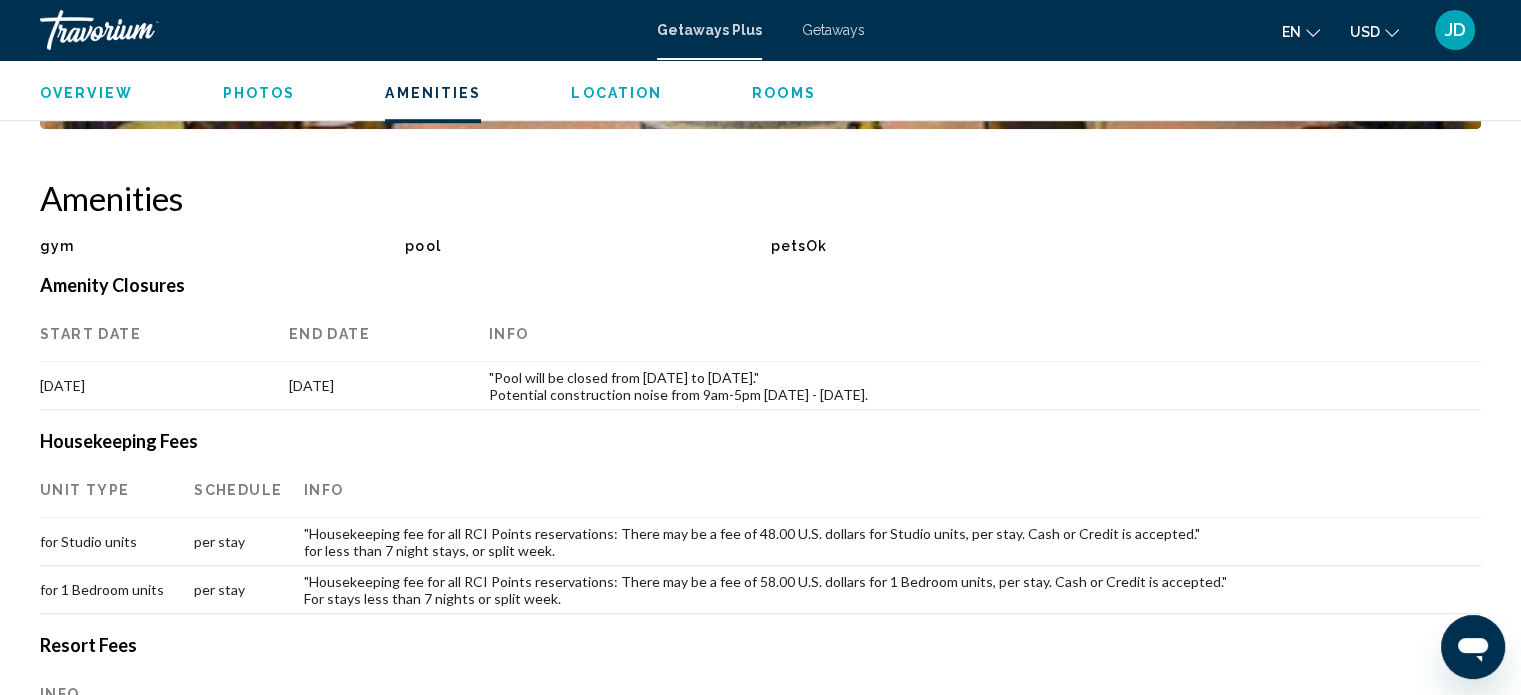 scroll, scrollTop: 1512, scrollLeft: 0, axis: vertical 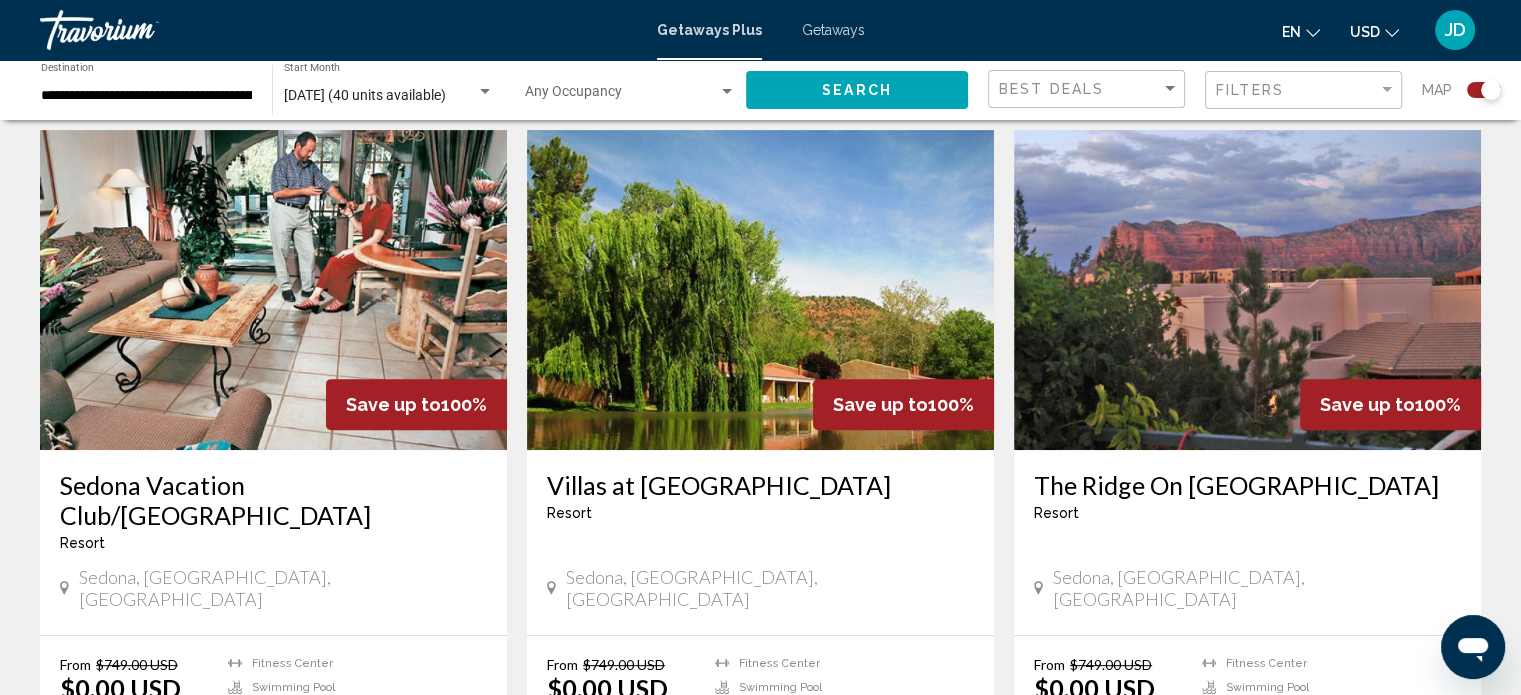 click at bounding box center [1247, 290] 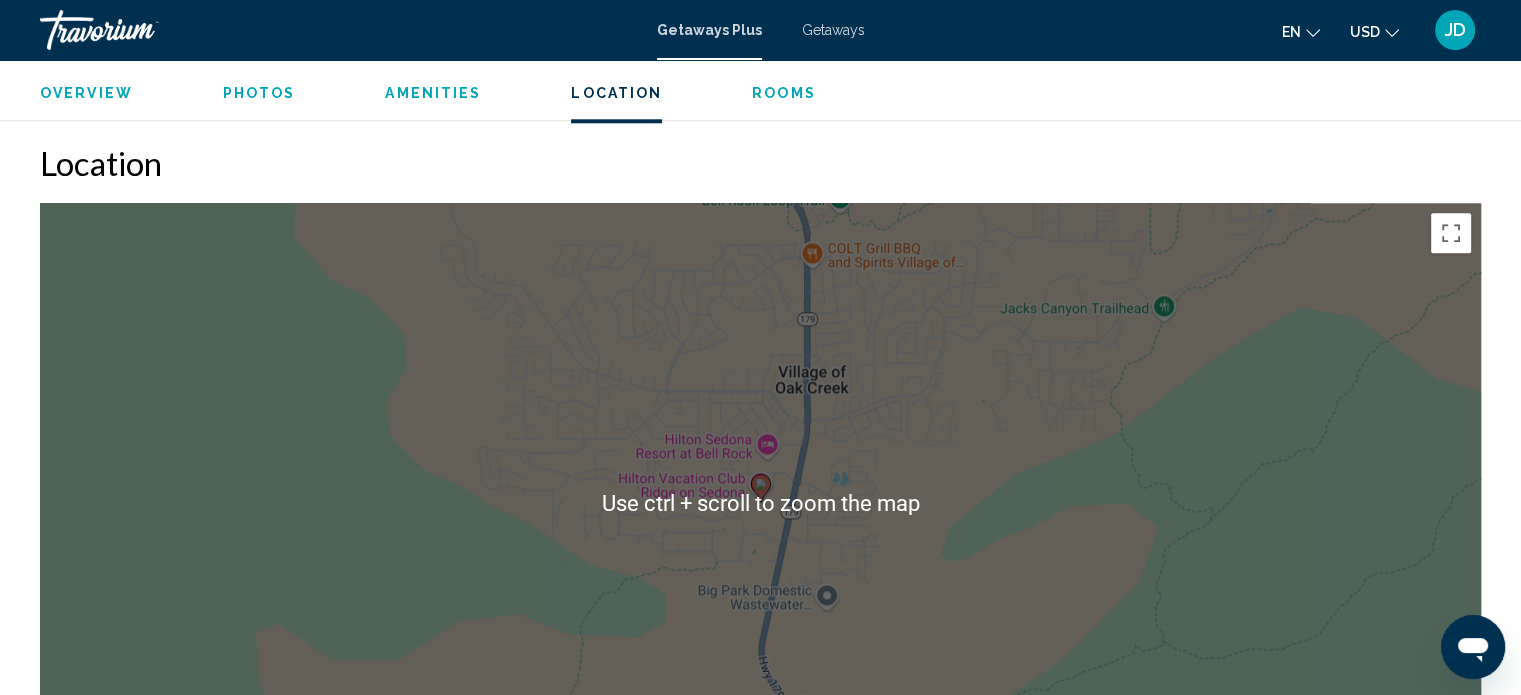 scroll, scrollTop: 1912, scrollLeft: 0, axis: vertical 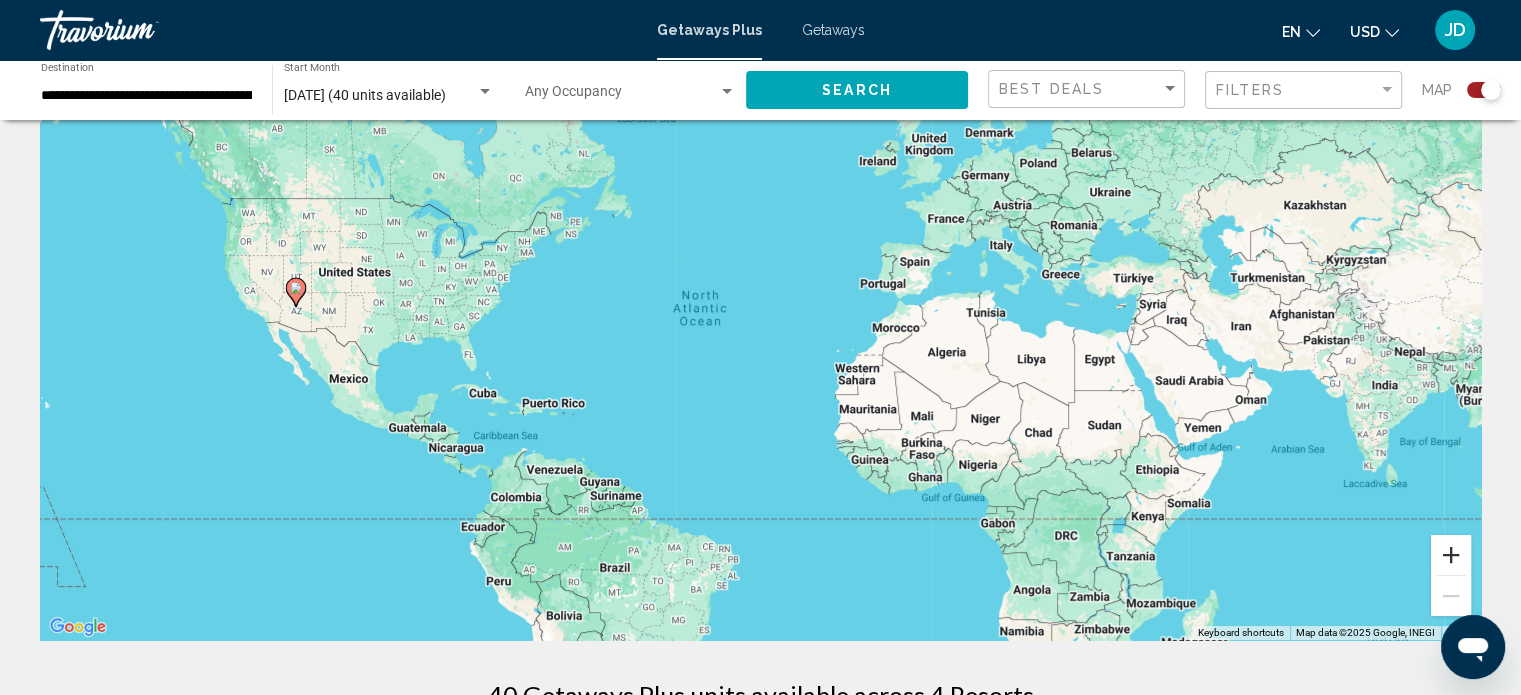 click at bounding box center (1451, 555) 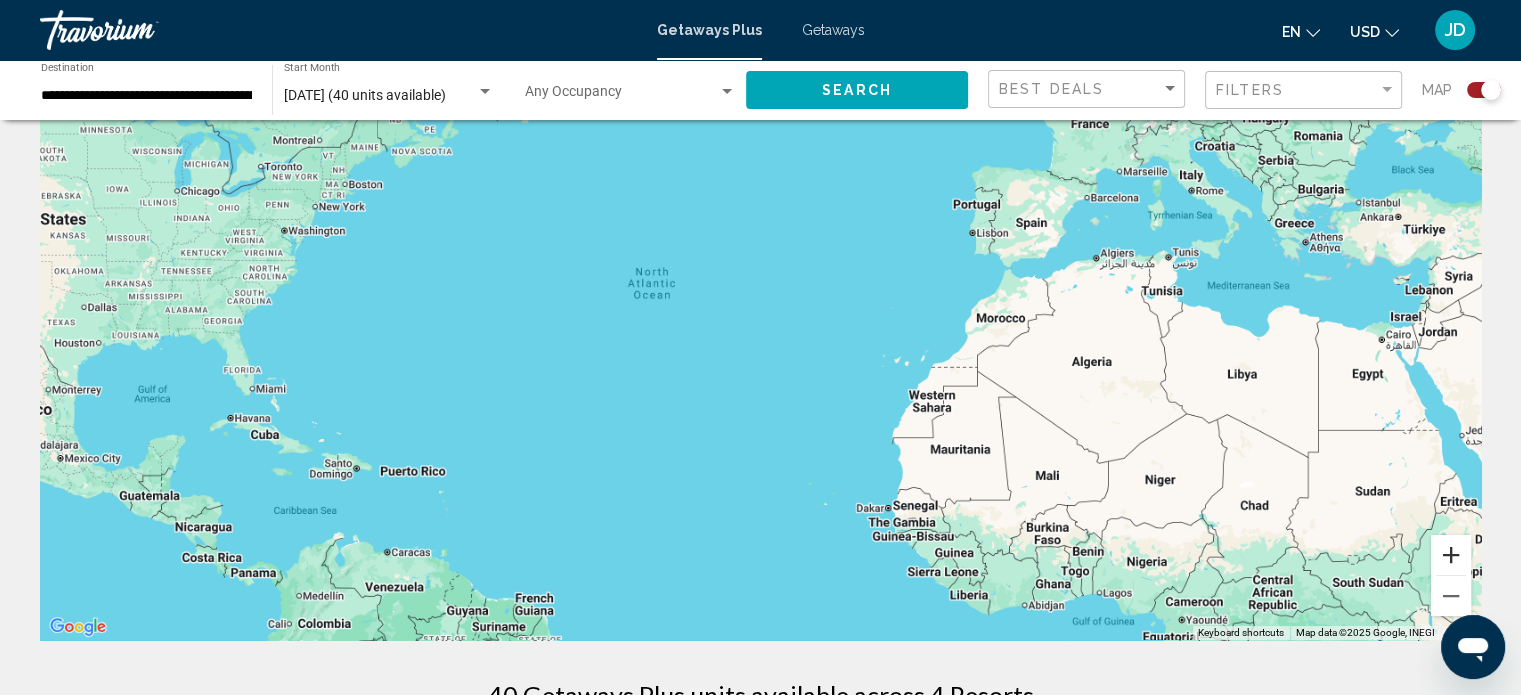 click at bounding box center (1451, 555) 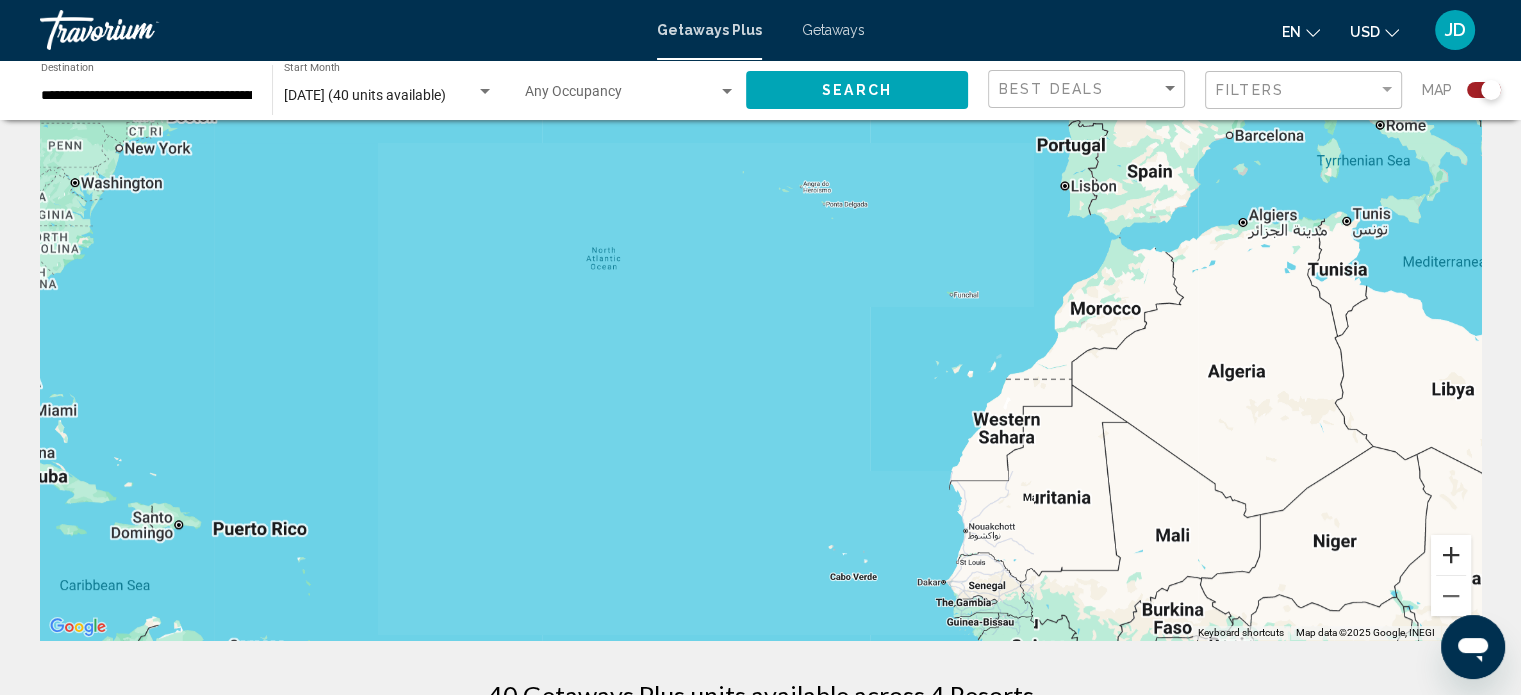 click at bounding box center [1451, 555] 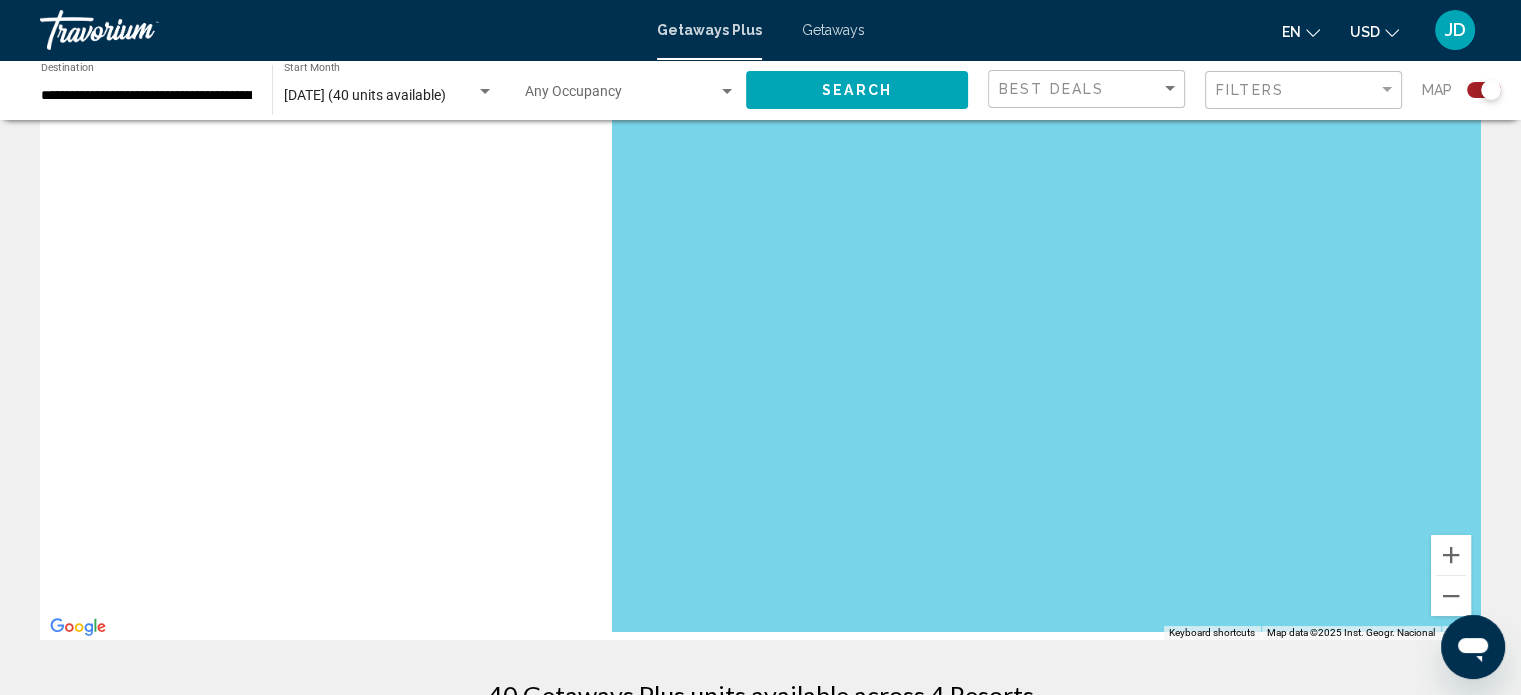 drag, startPoint x: 461, startPoint y: 445, endPoint x: 1535, endPoint y: 319, distance: 1081.3658 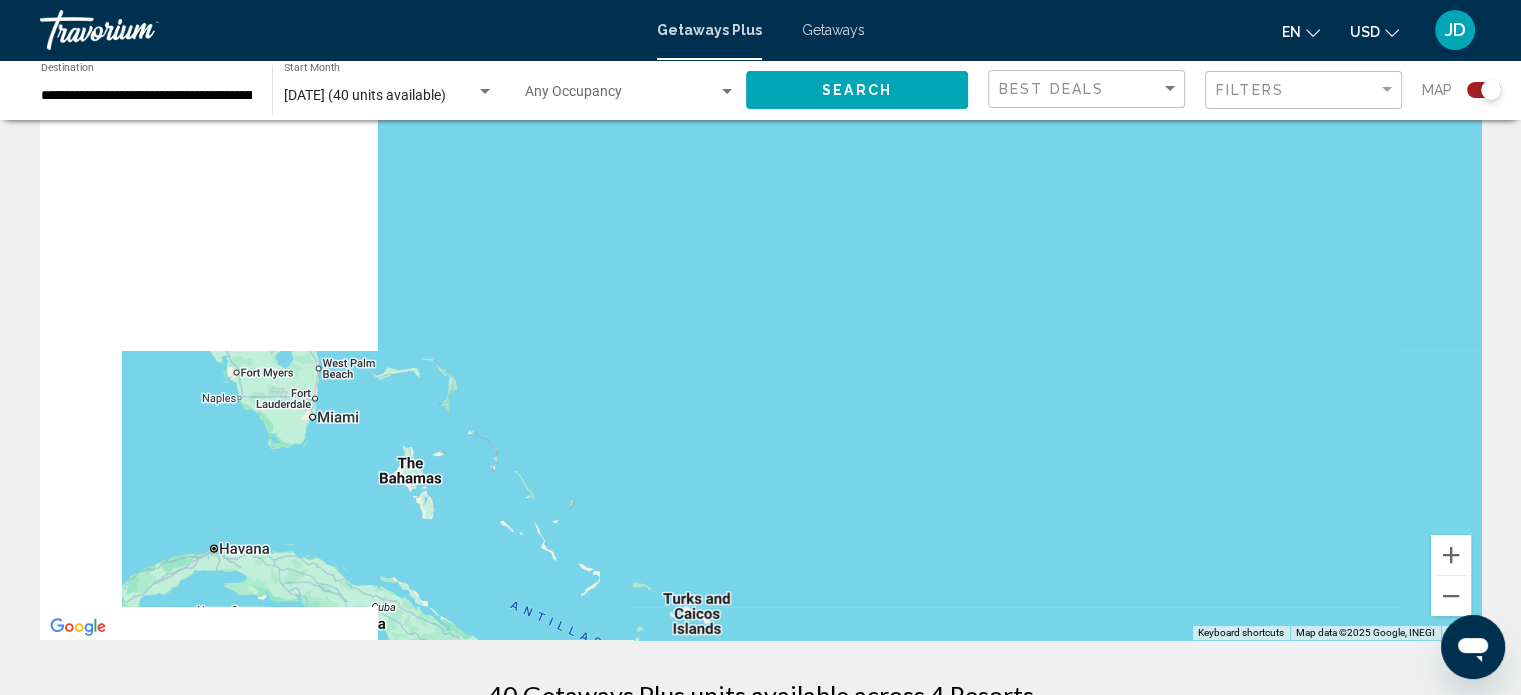 drag, startPoint x: 571, startPoint y: 340, endPoint x: 1159, endPoint y: 358, distance: 588.27545 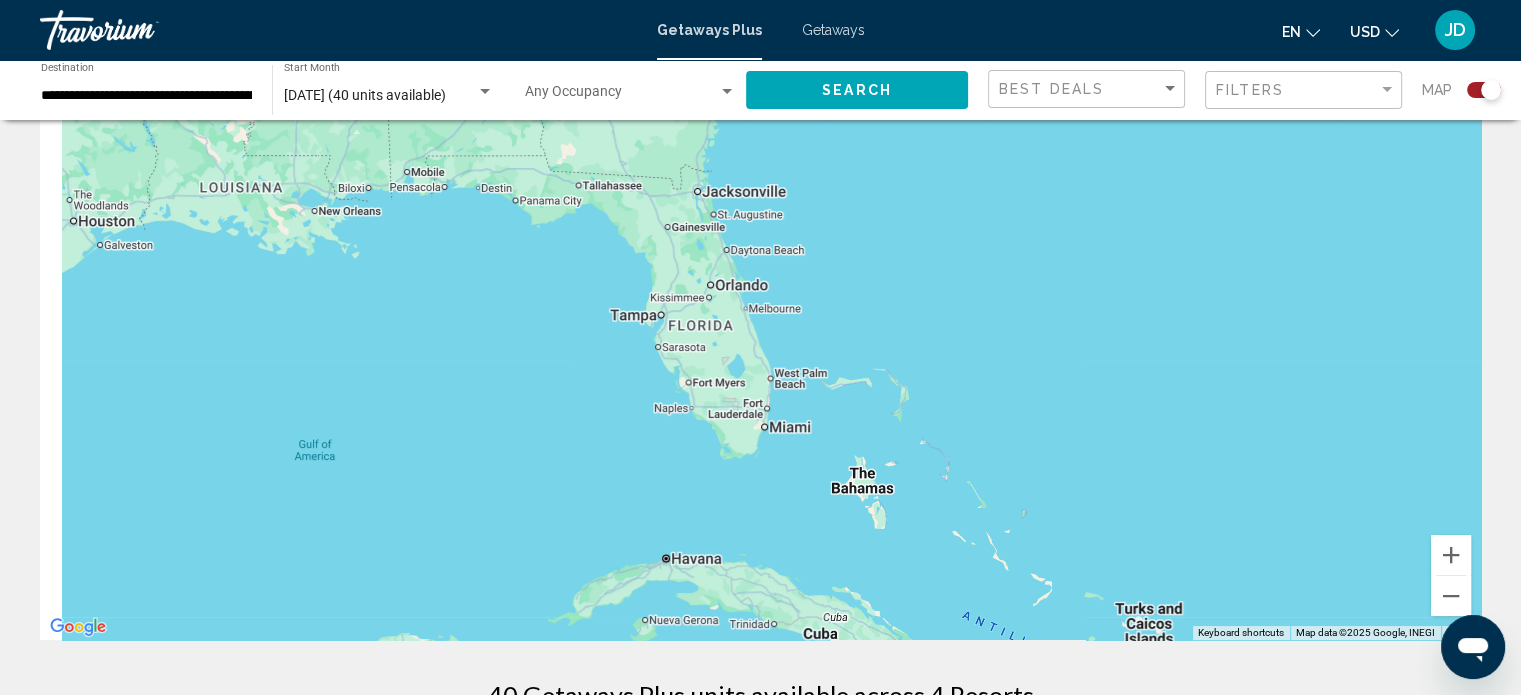 drag, startPoint x: 683, startPoint y: 363, endPoint x: 1135, endPoint y: 447, distance: 459.73904 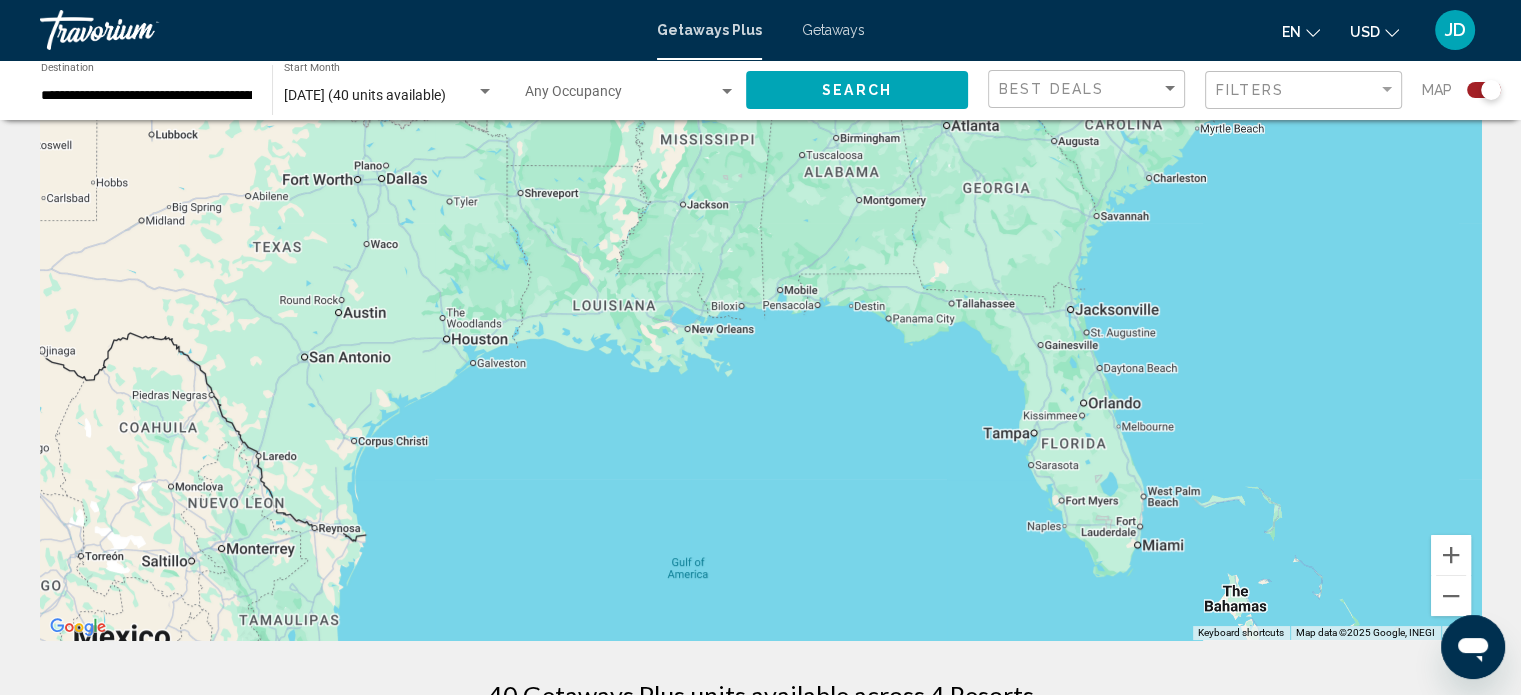 drag, startPoint x: 365, startPoint y: 333, endPoint x: 965, endPoint y: 308, distance: 600.5206 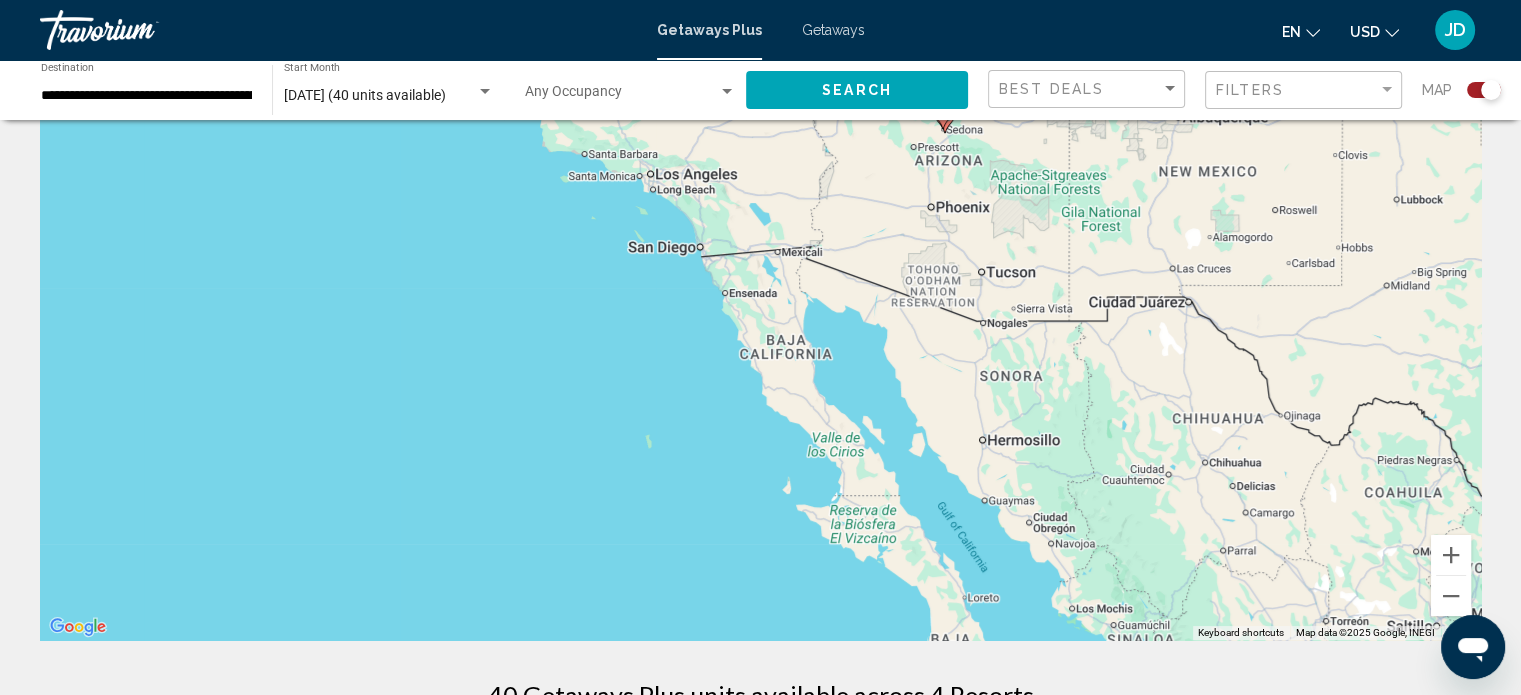 drag, startPoint x: 918, startPoint y: 243, endPoint x: 785, endPoint y: 659, distance: 436.74362 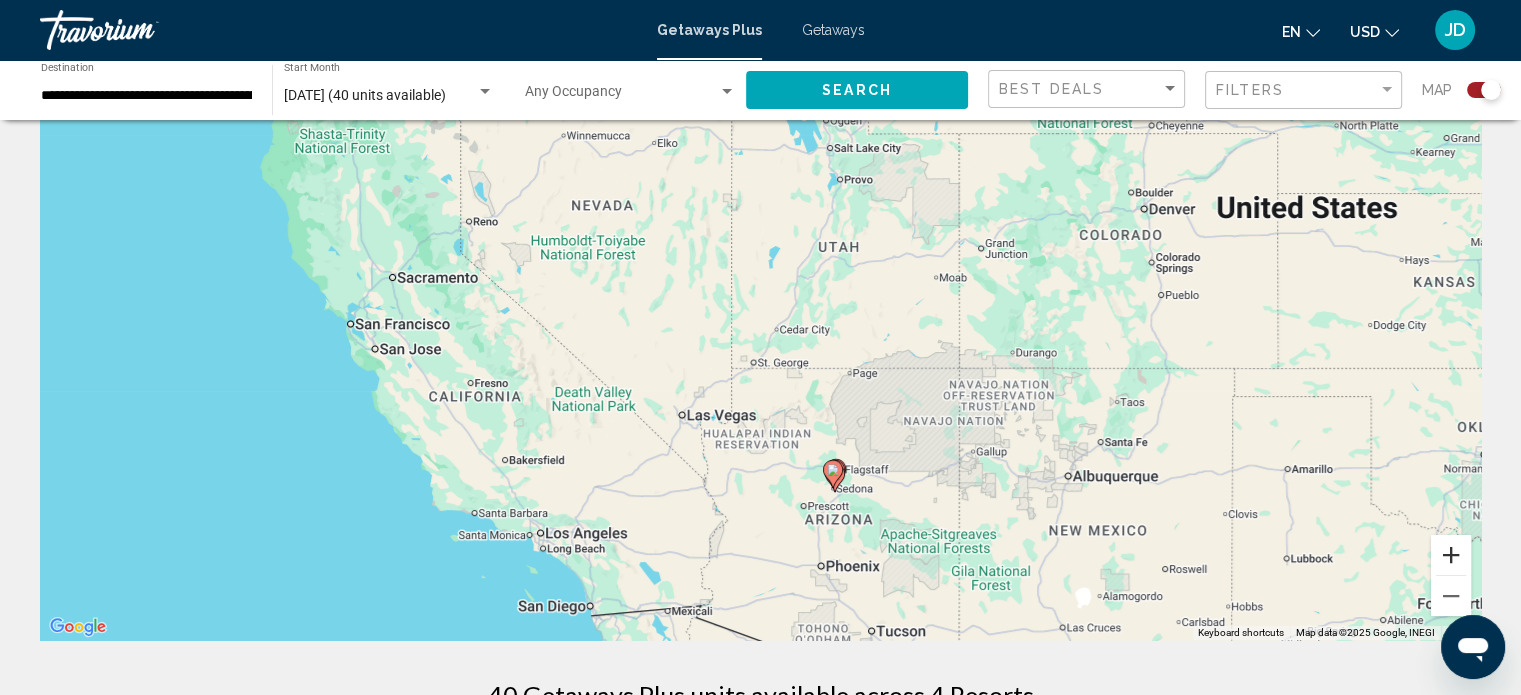 click at bounding box center [1451, 555] 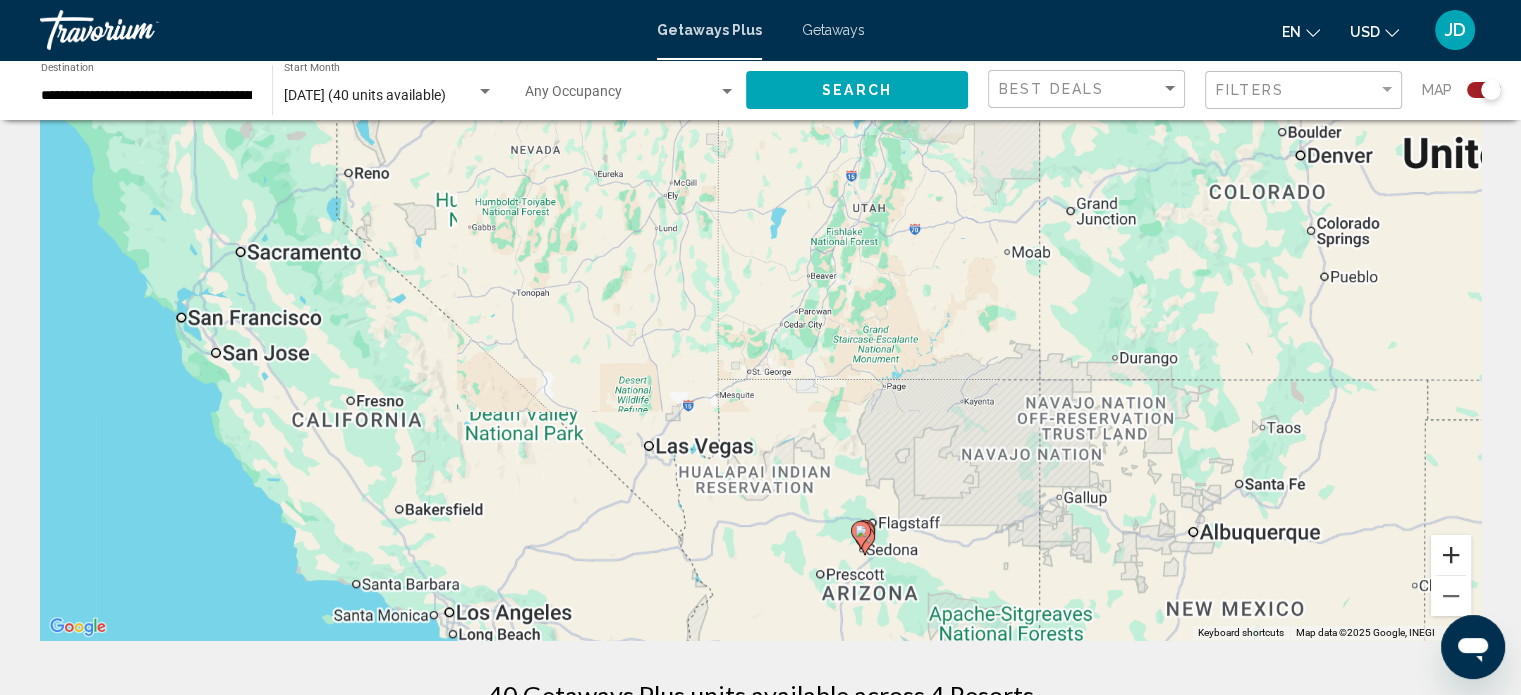 click at bounding box center (1451, 555) 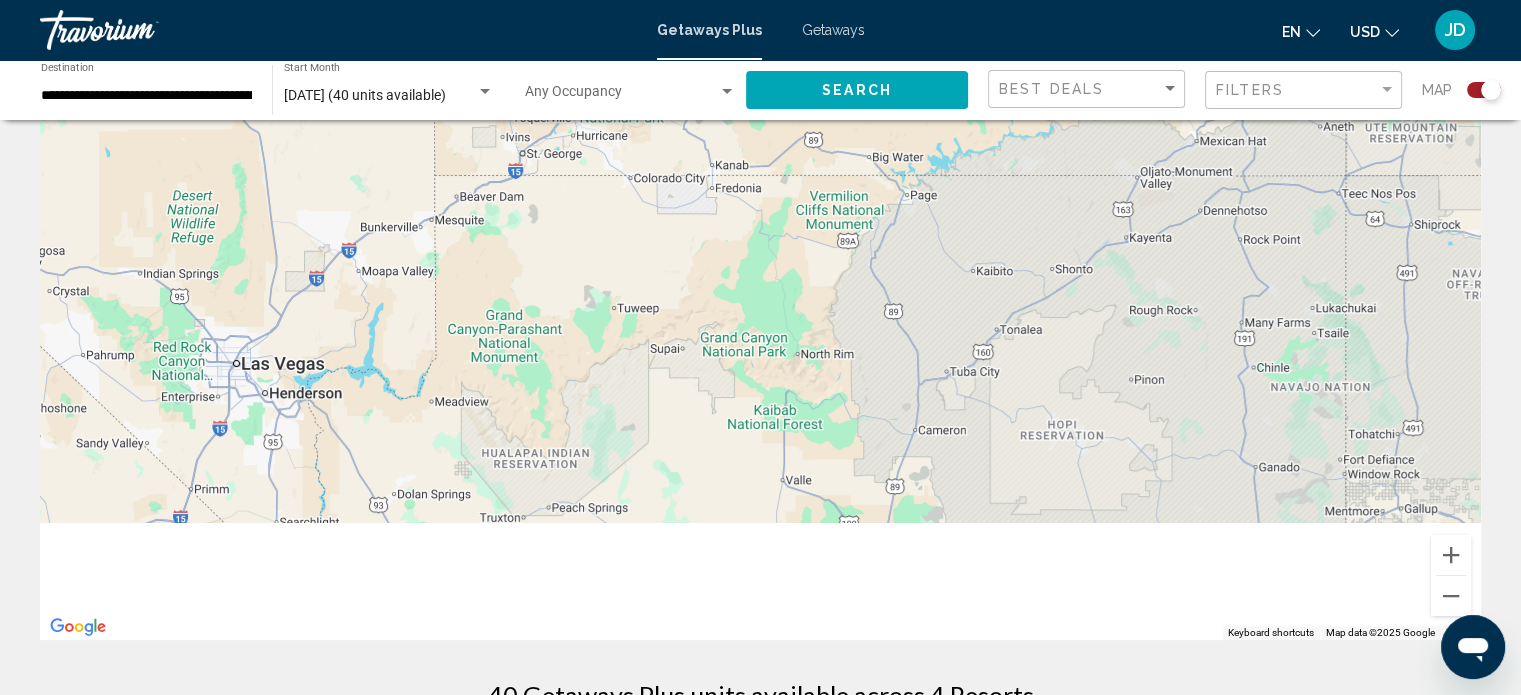 drag, startPoint x: 1162, startPoint y: 609, endPoint x: 700, endPoint y: 23, distance: 746.2171 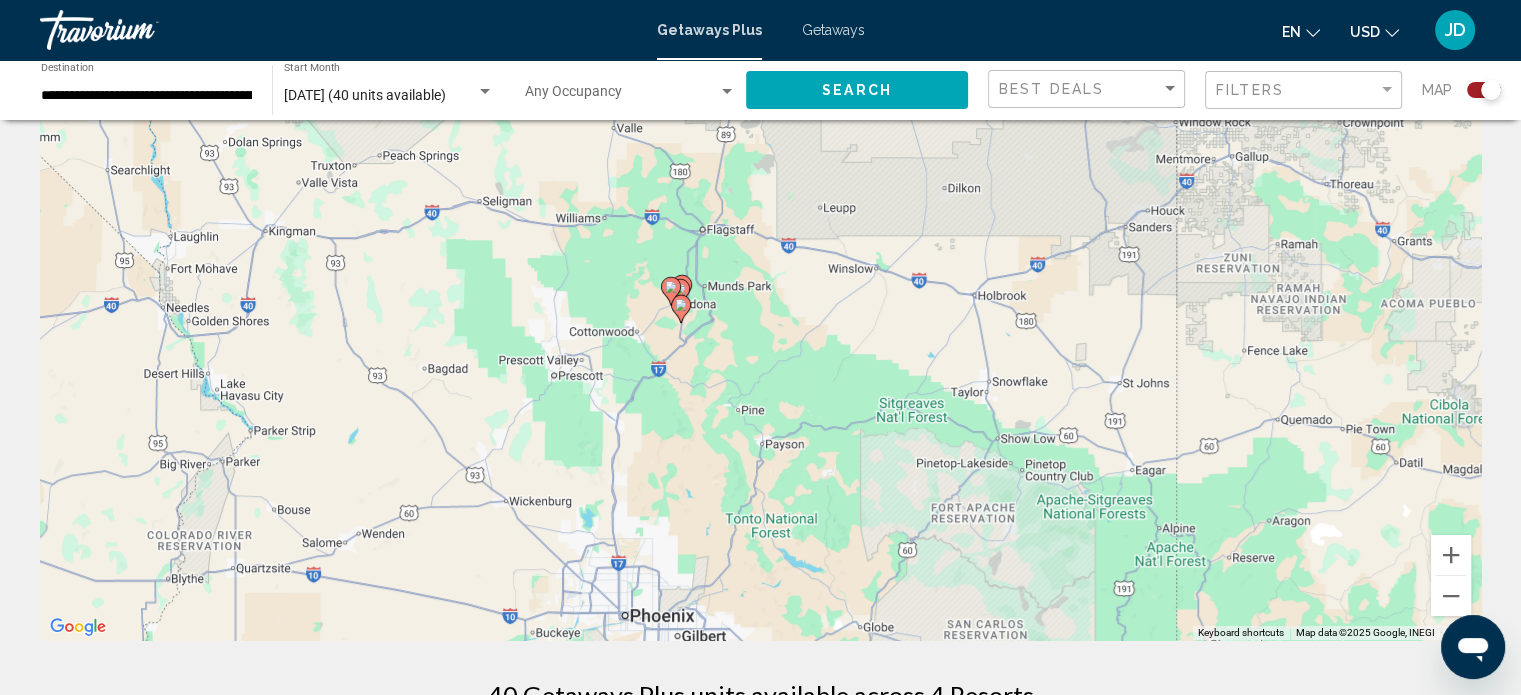 drag, startPoint x: 855, startPoint y: 281, endPoint x: 953, endPoint y: 450, distance: 195.35864 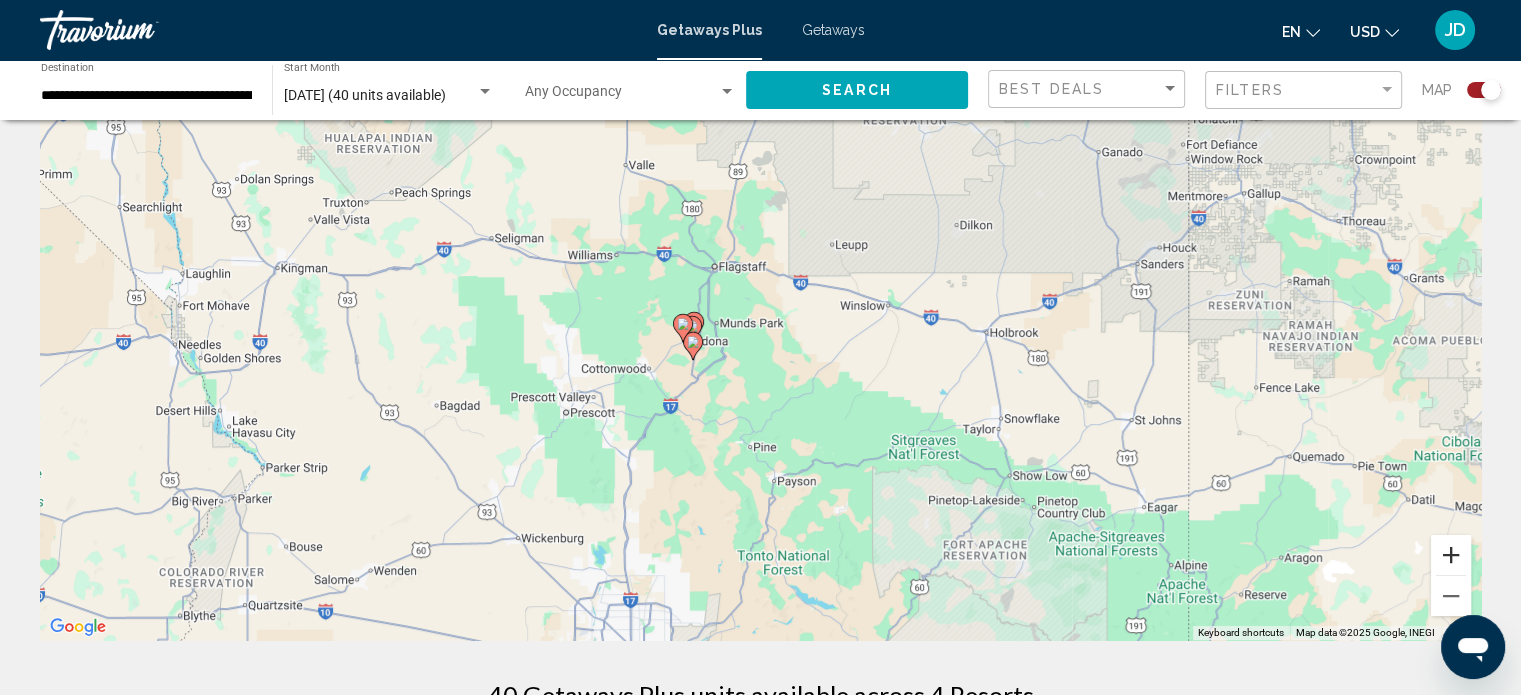 click at bounding box center [1451, 555] 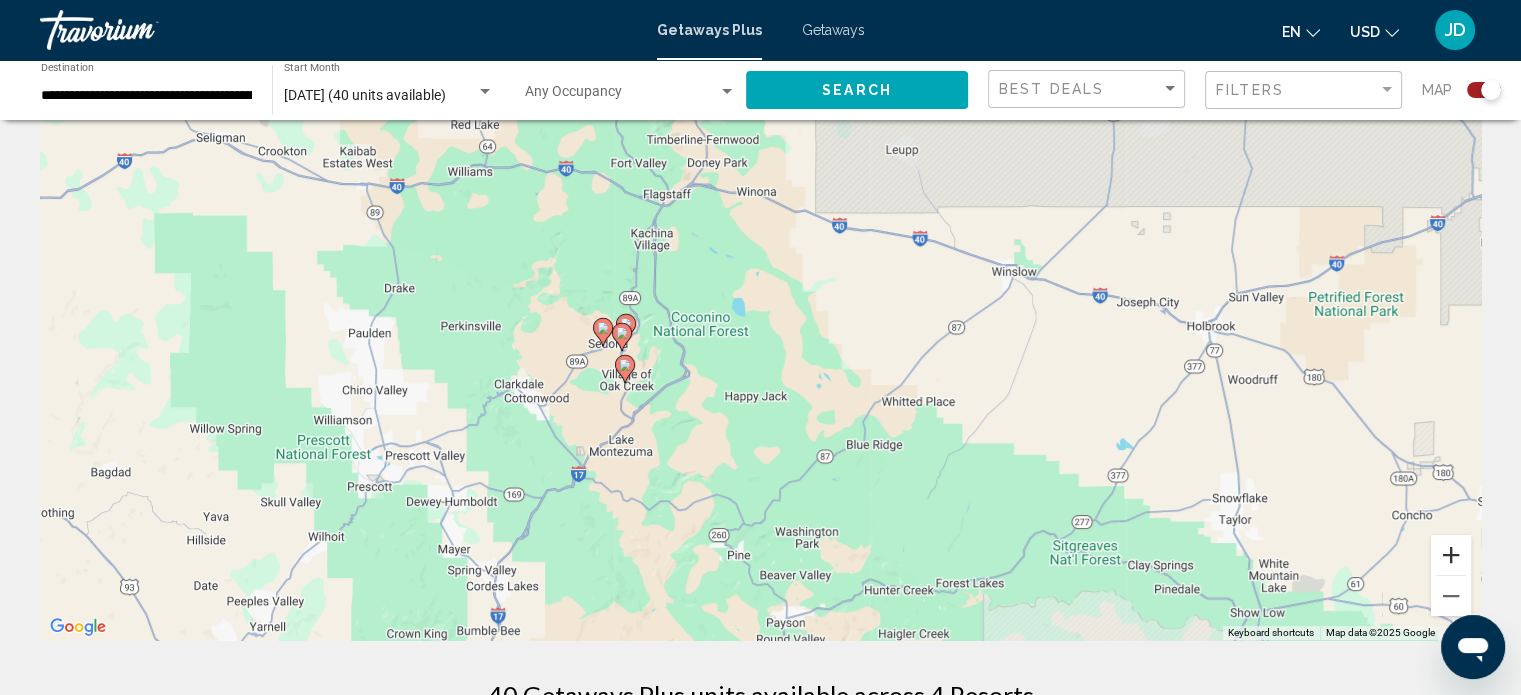 click at bounding box center (1451, 555) 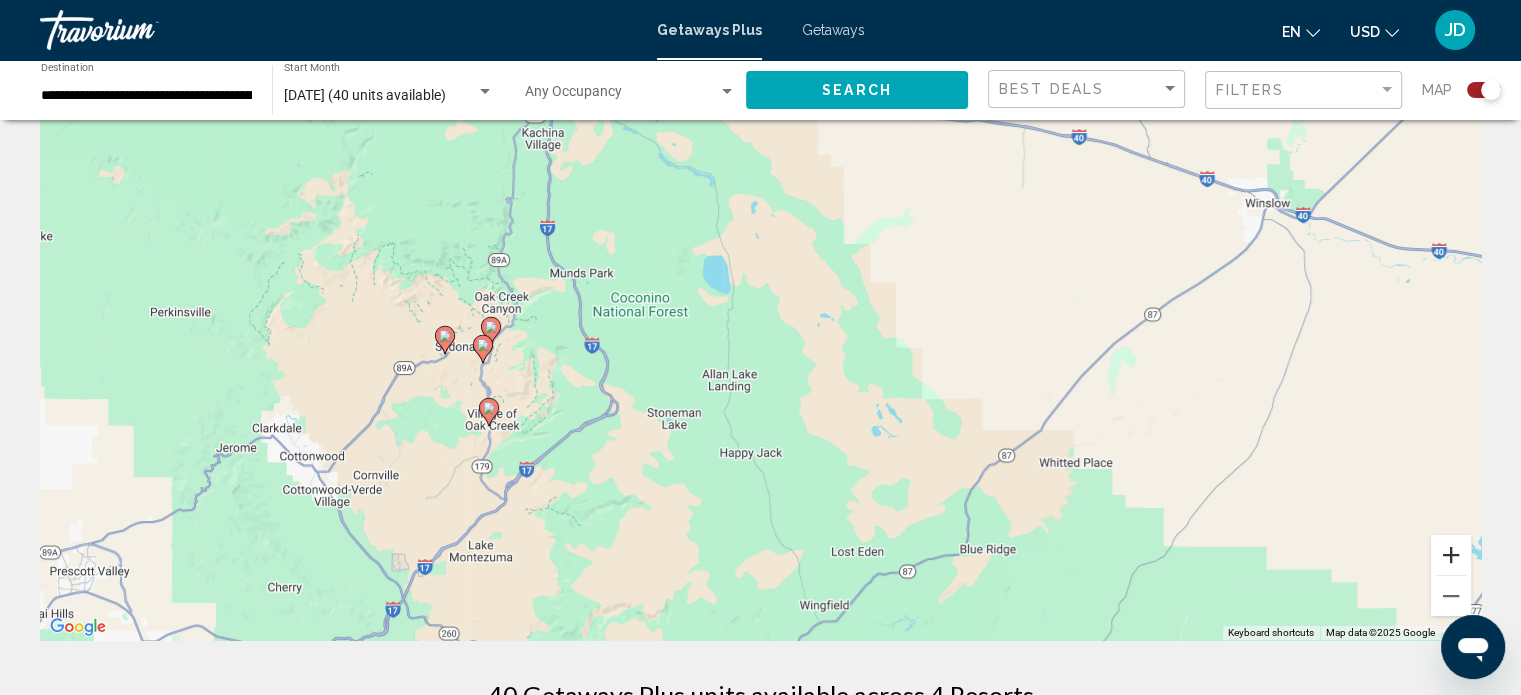 click at bounding box center [1451, 555] 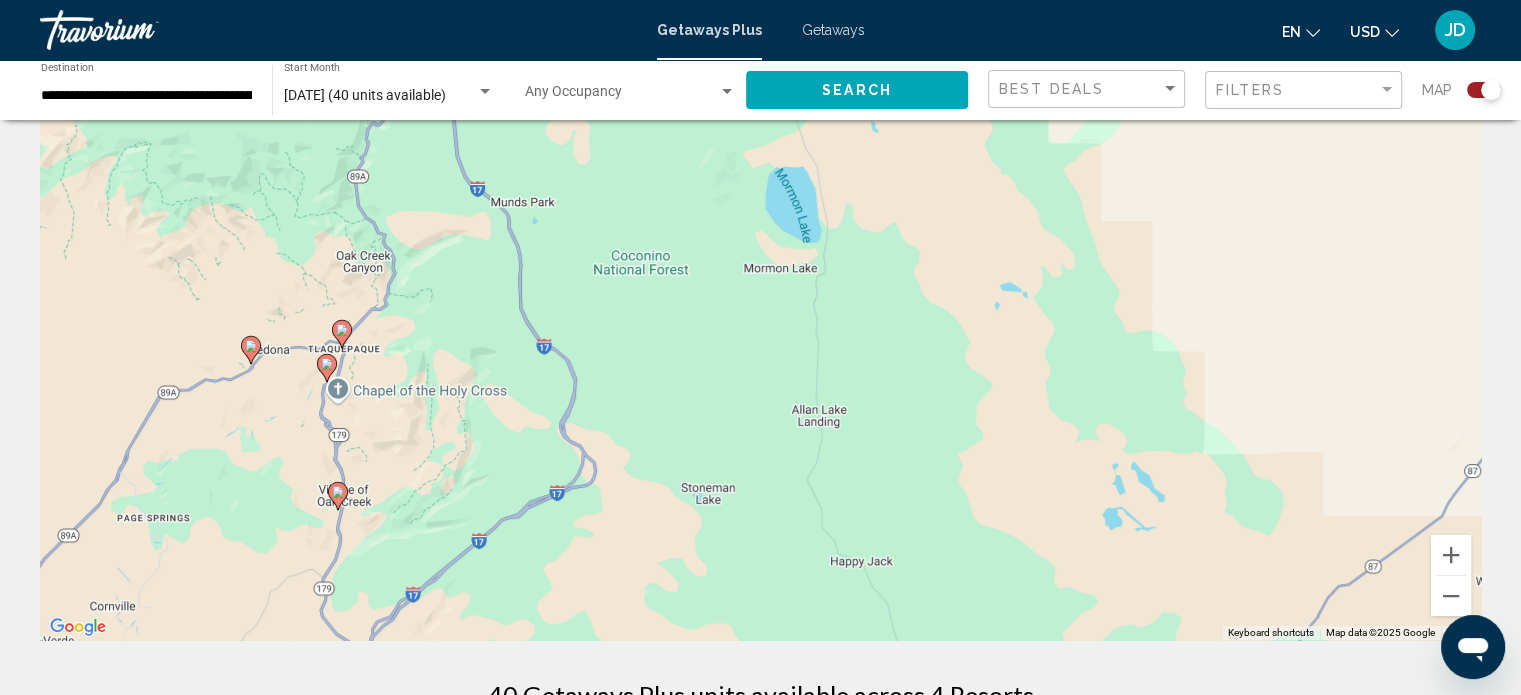 drag, startPoint x: 340, startPoint y: 353, endPoint x: 396, endPoint y: 343, distance: 56.88585 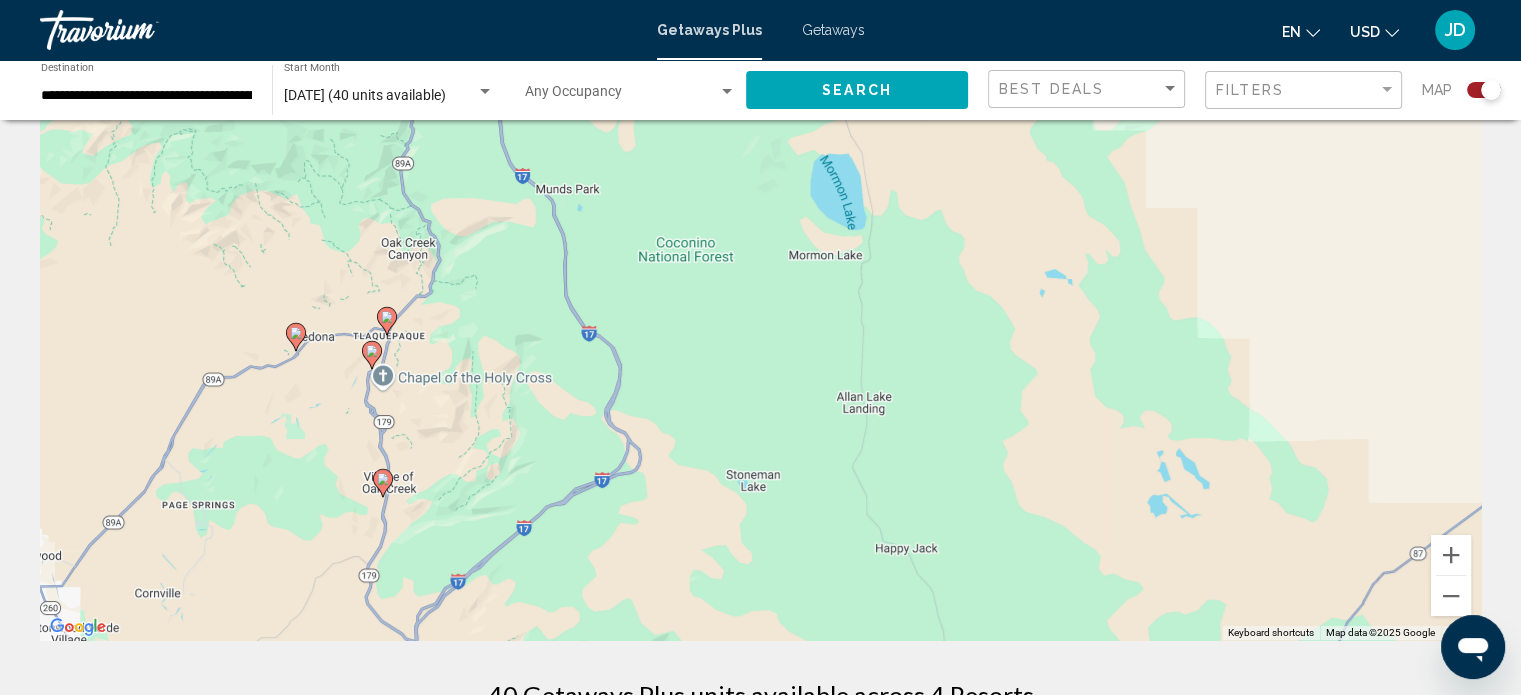 click 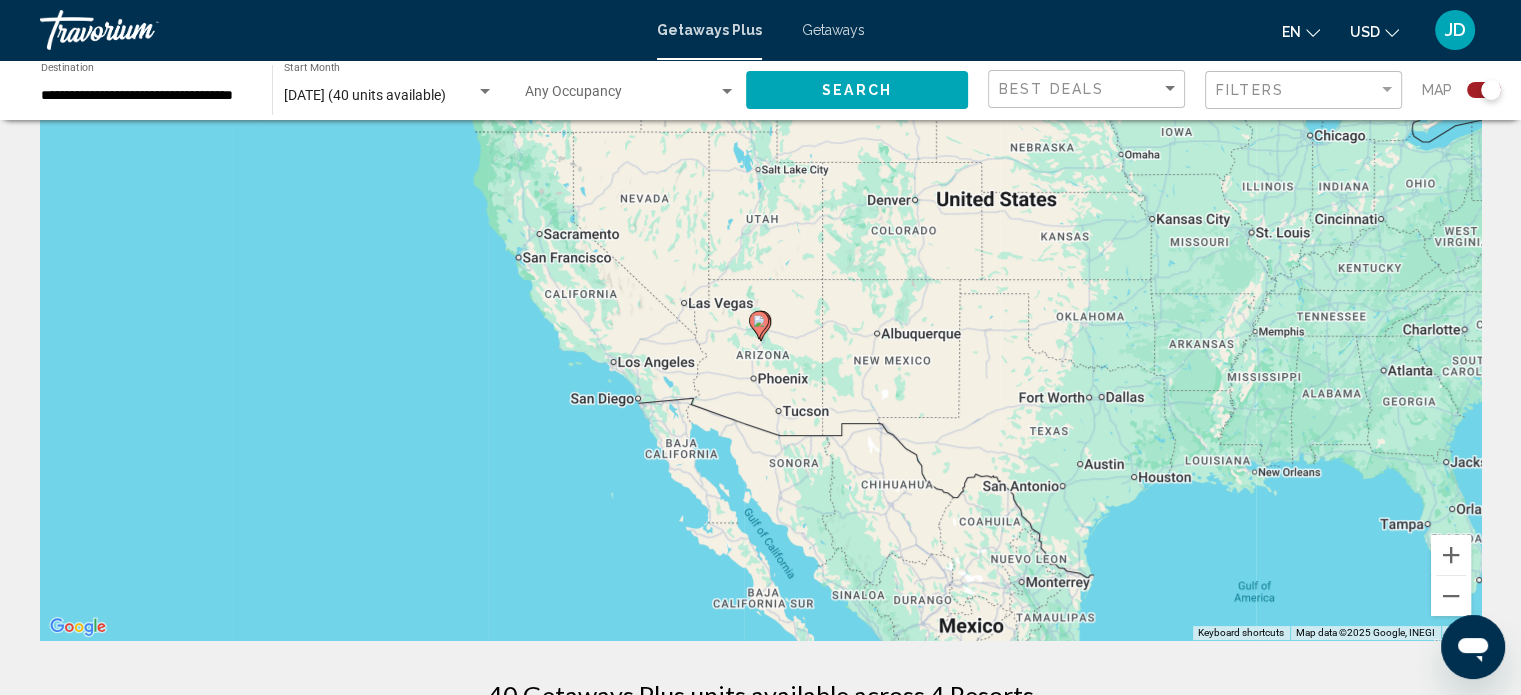 click 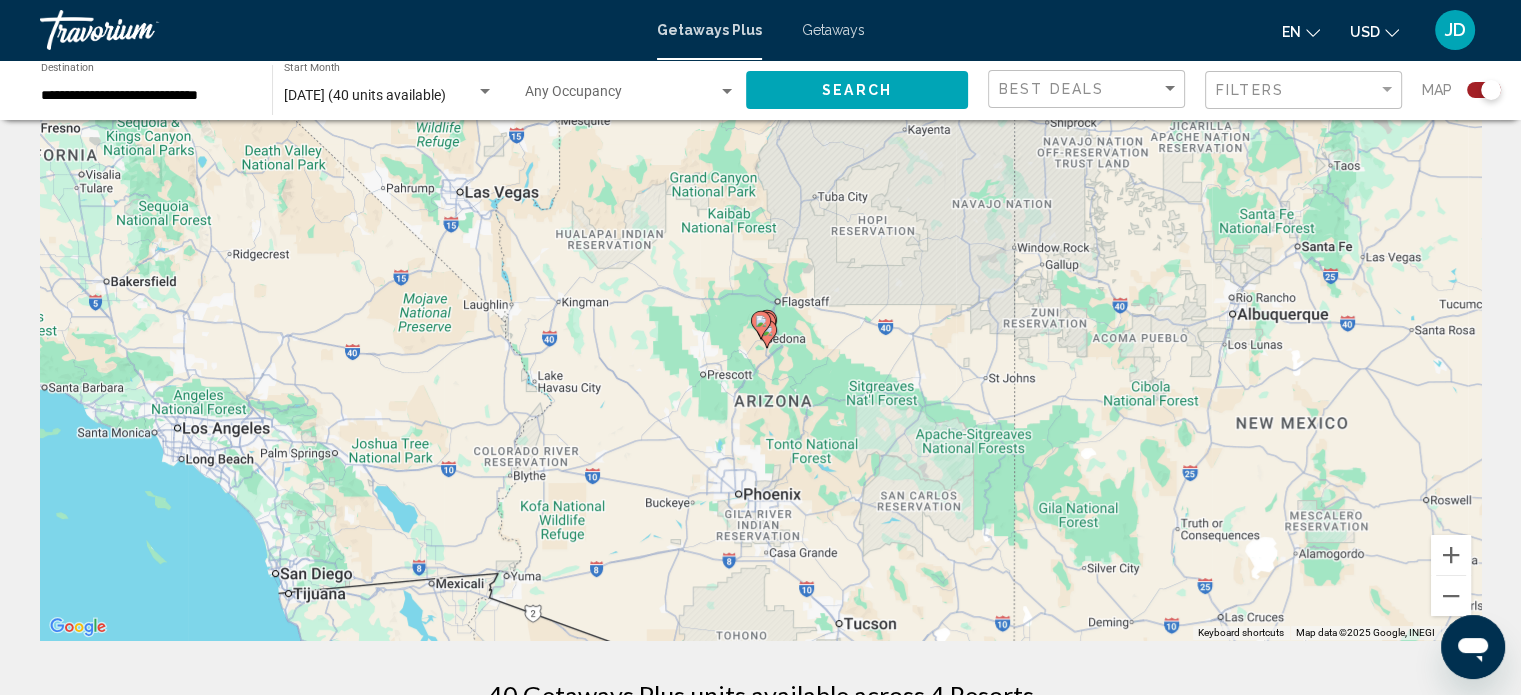 click 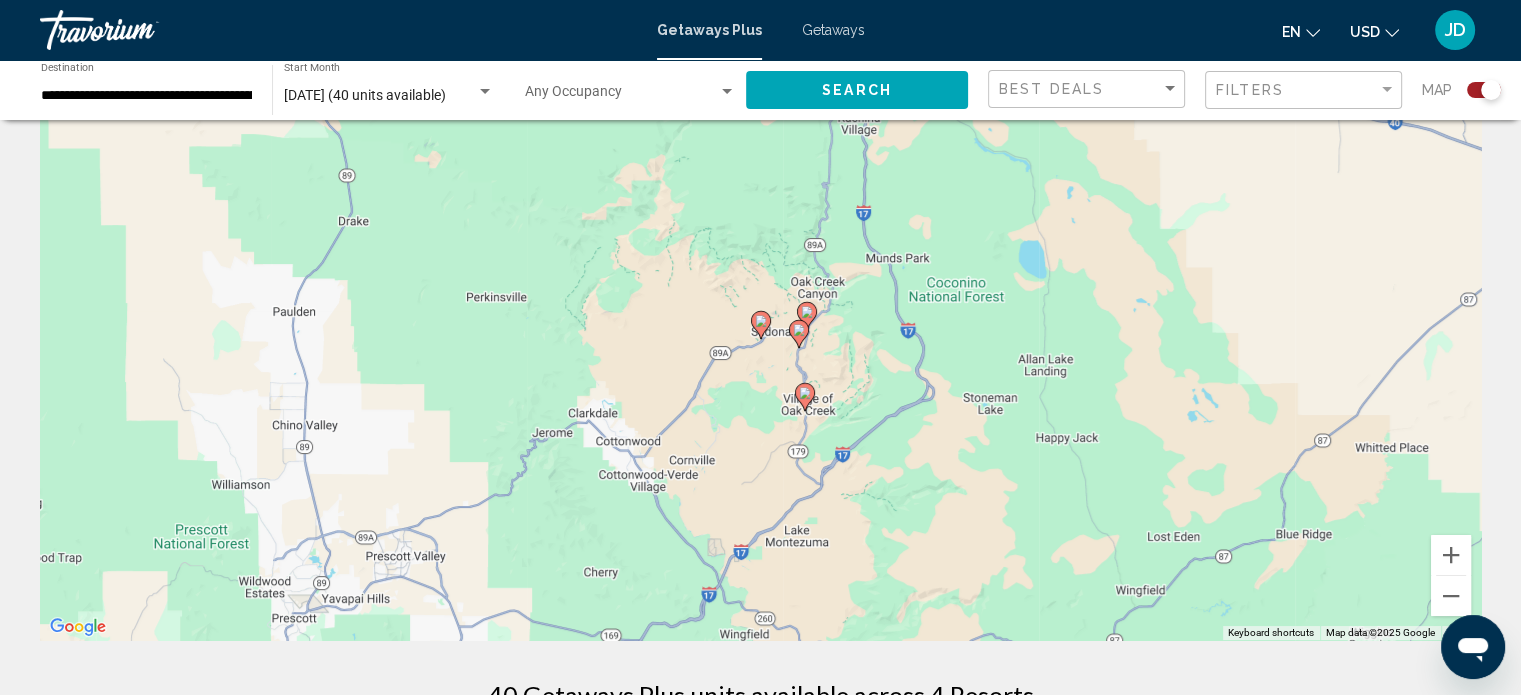 click 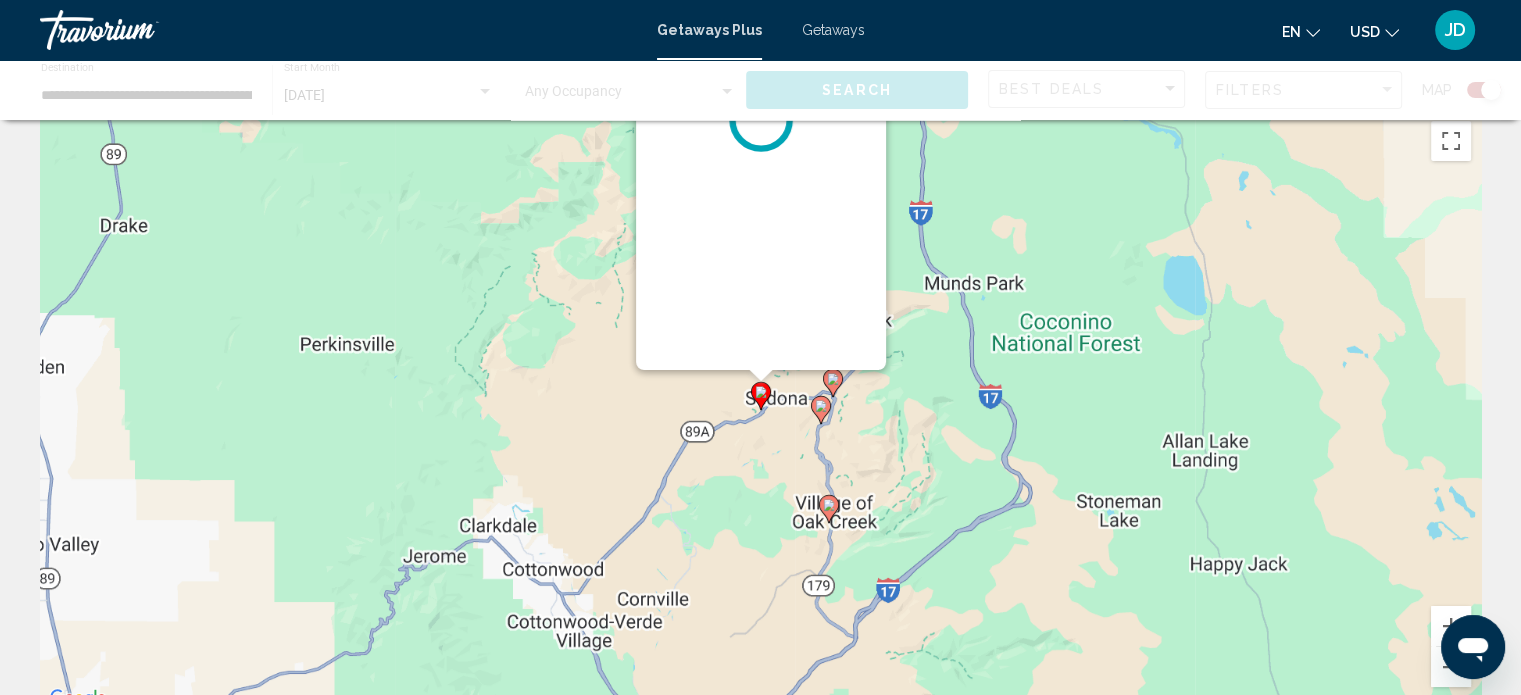 scroll, scrollTop: 0, scrollLeft: 0, axis: both 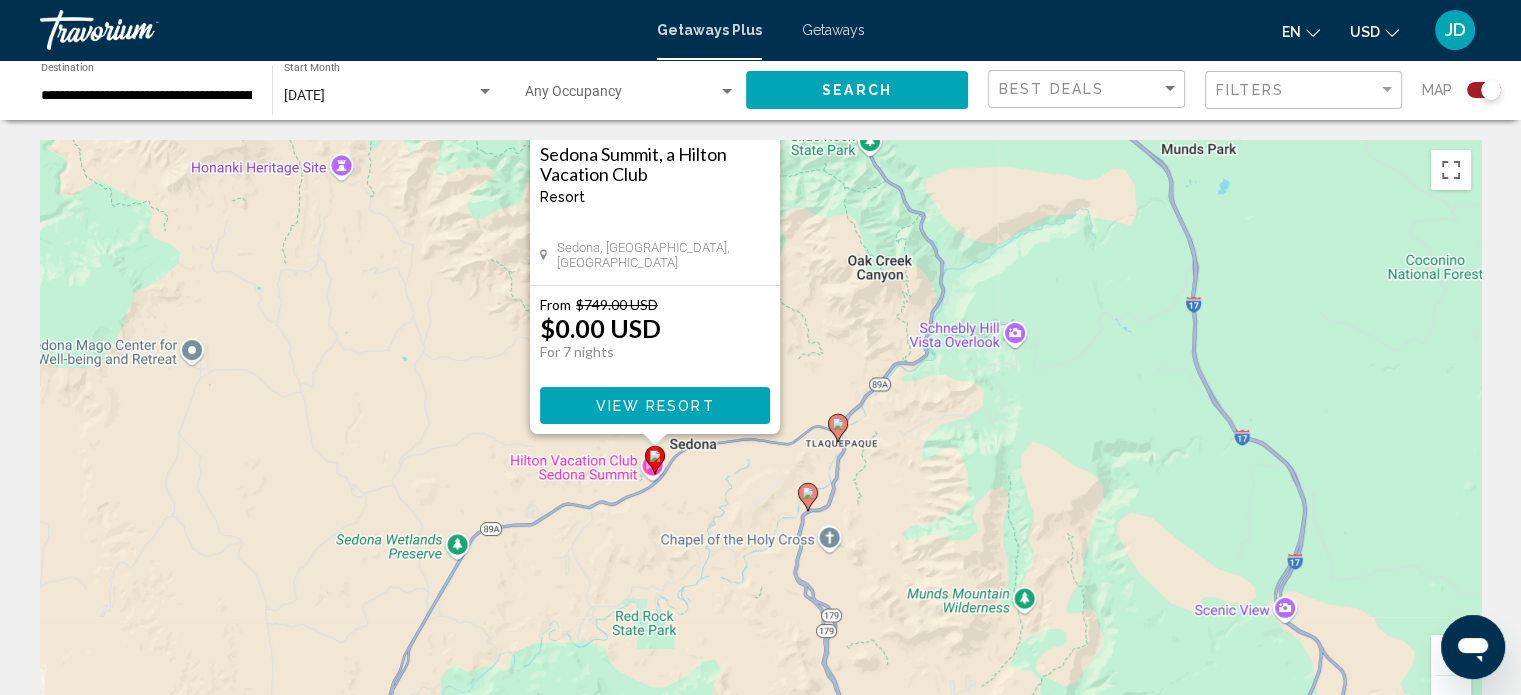 drag, startPoint x: 984, startPoint y: 508, endPoint x: 872, endPoint y: 262, distance: 270.29614 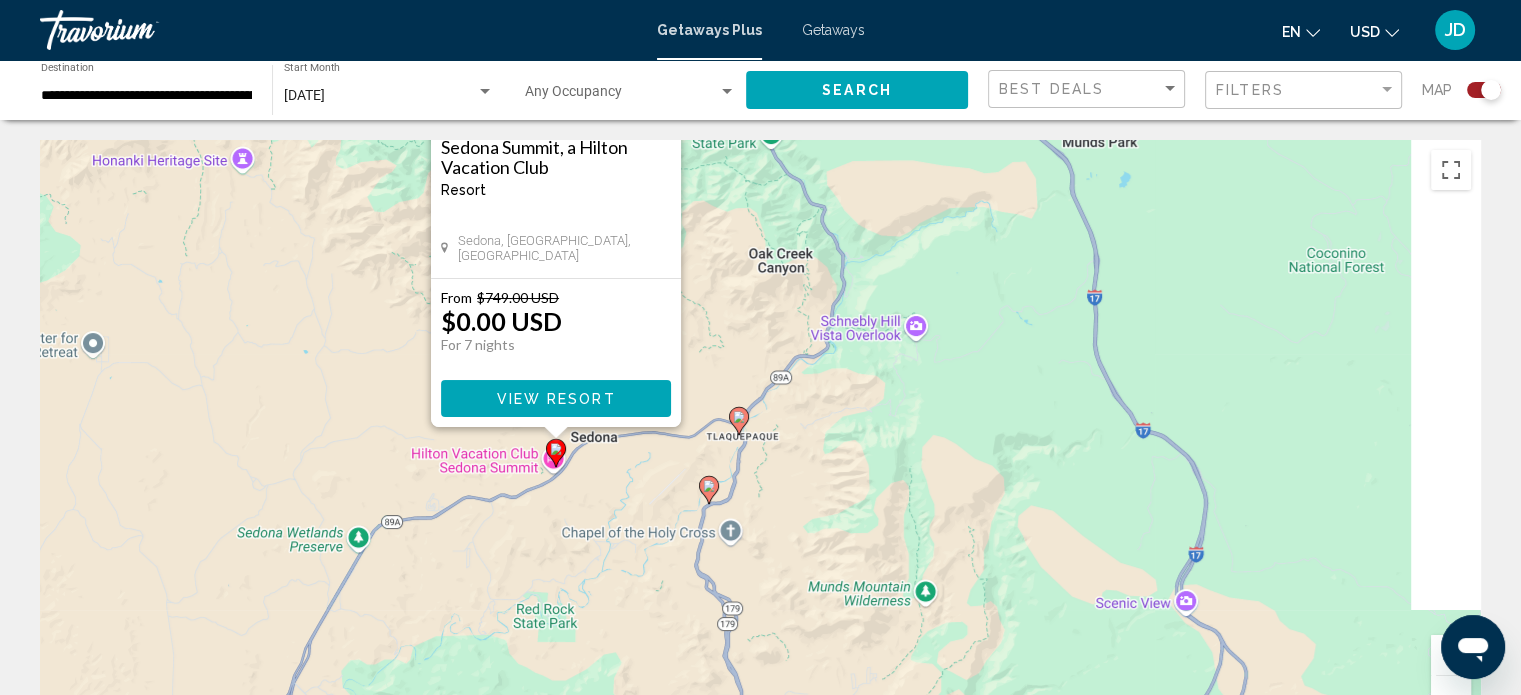 drag, startPoint x: 812, startPoint y: 291, endPoint x: 703, endPoint y: 297, distance: 109.165016 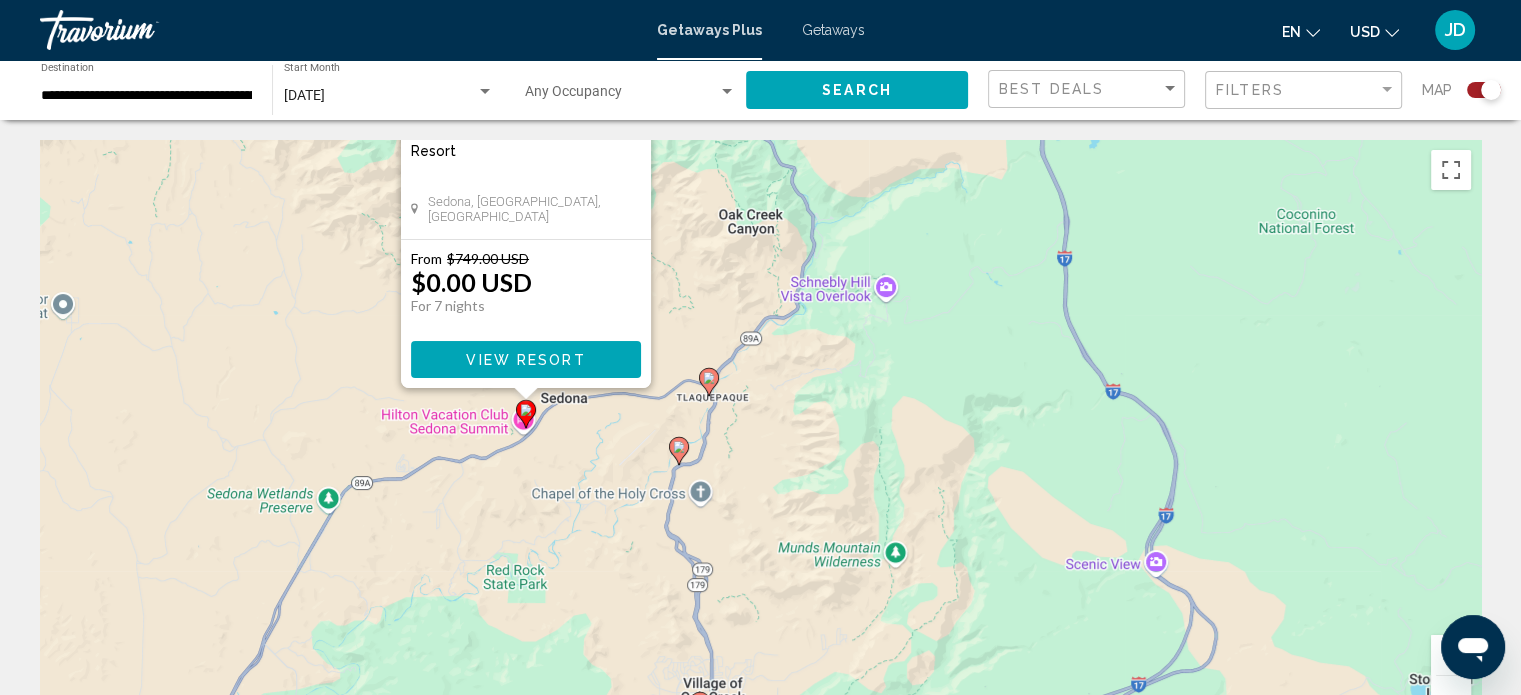 click 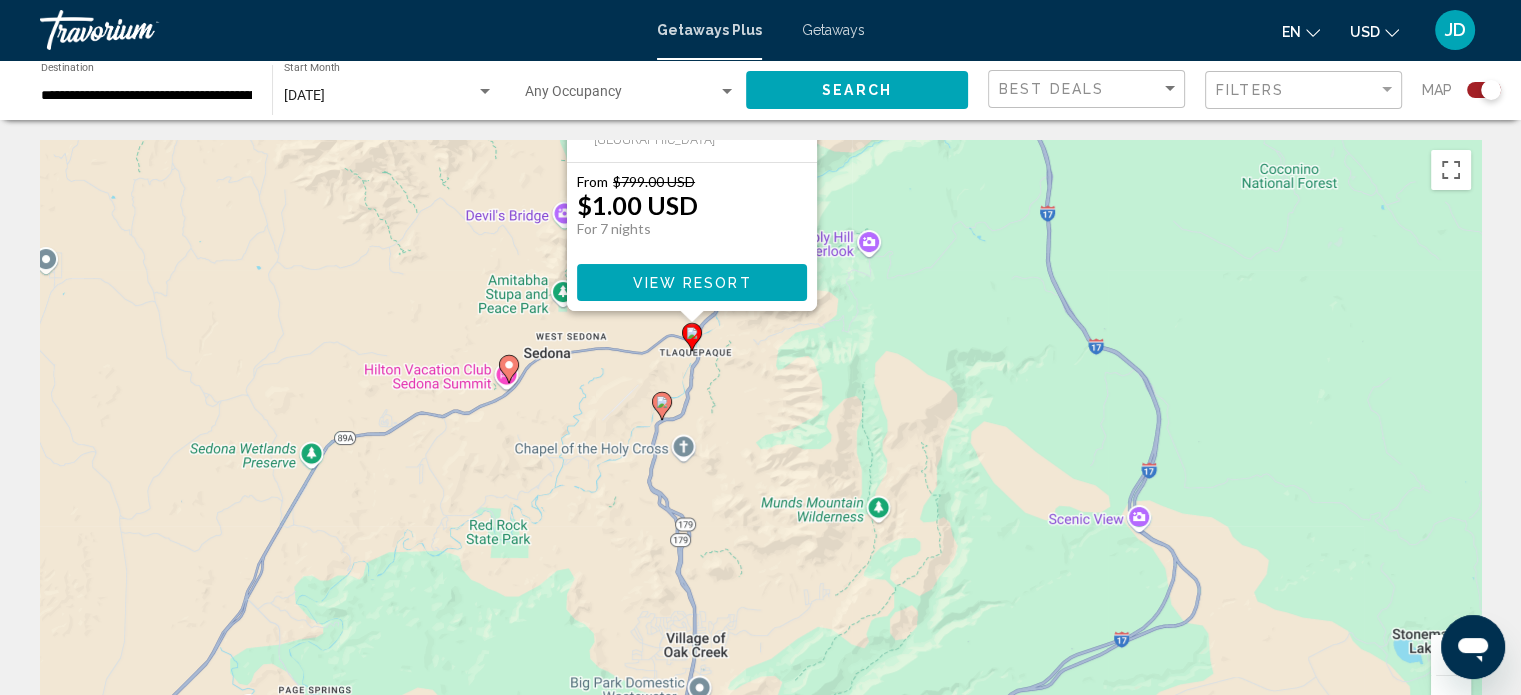 drag, startPoint x: 629, startPoint y: 465, endPoint x: 559, endPoint y: 74, distance: 397.21655 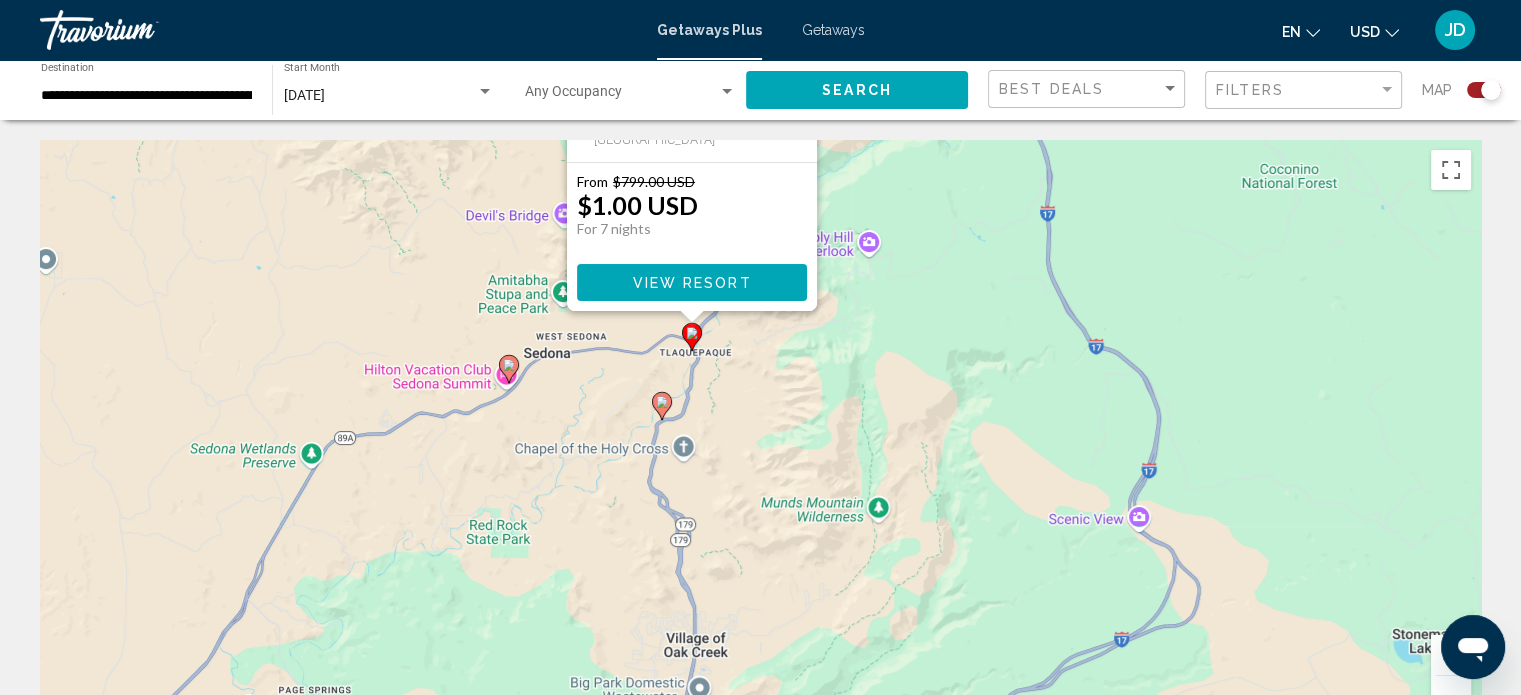 click on "**********" 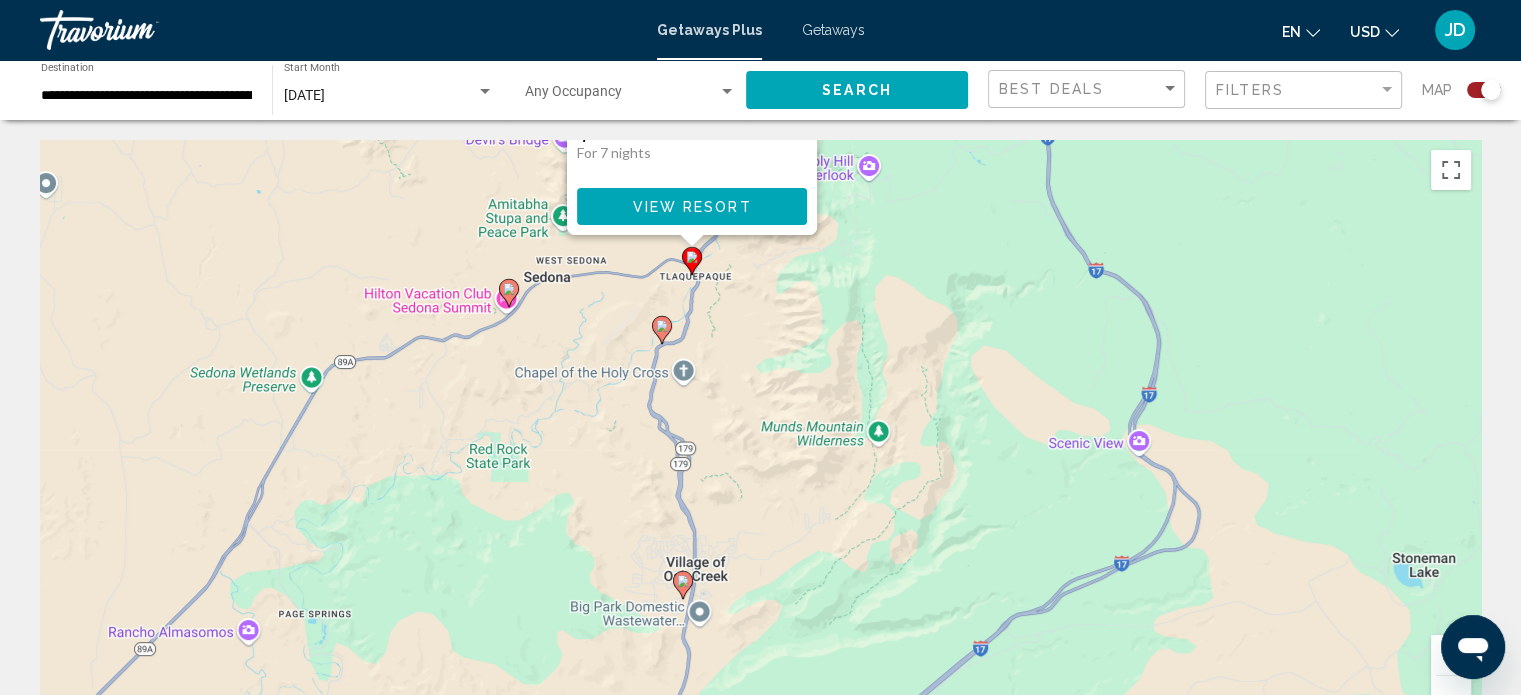 click 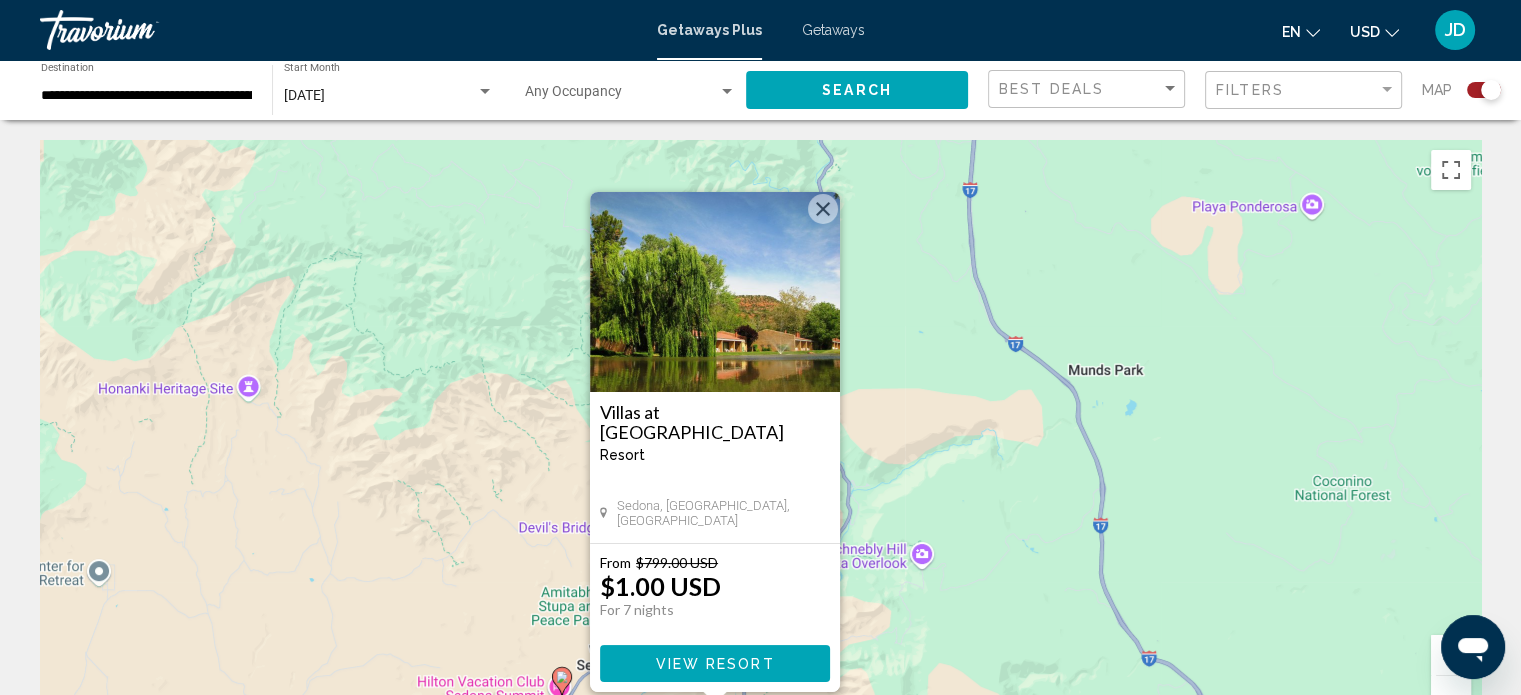 drag, startPoint x: 579, startPoint y: 347, endPoint x: 508, endPoint y: 368, distance: 74.04053 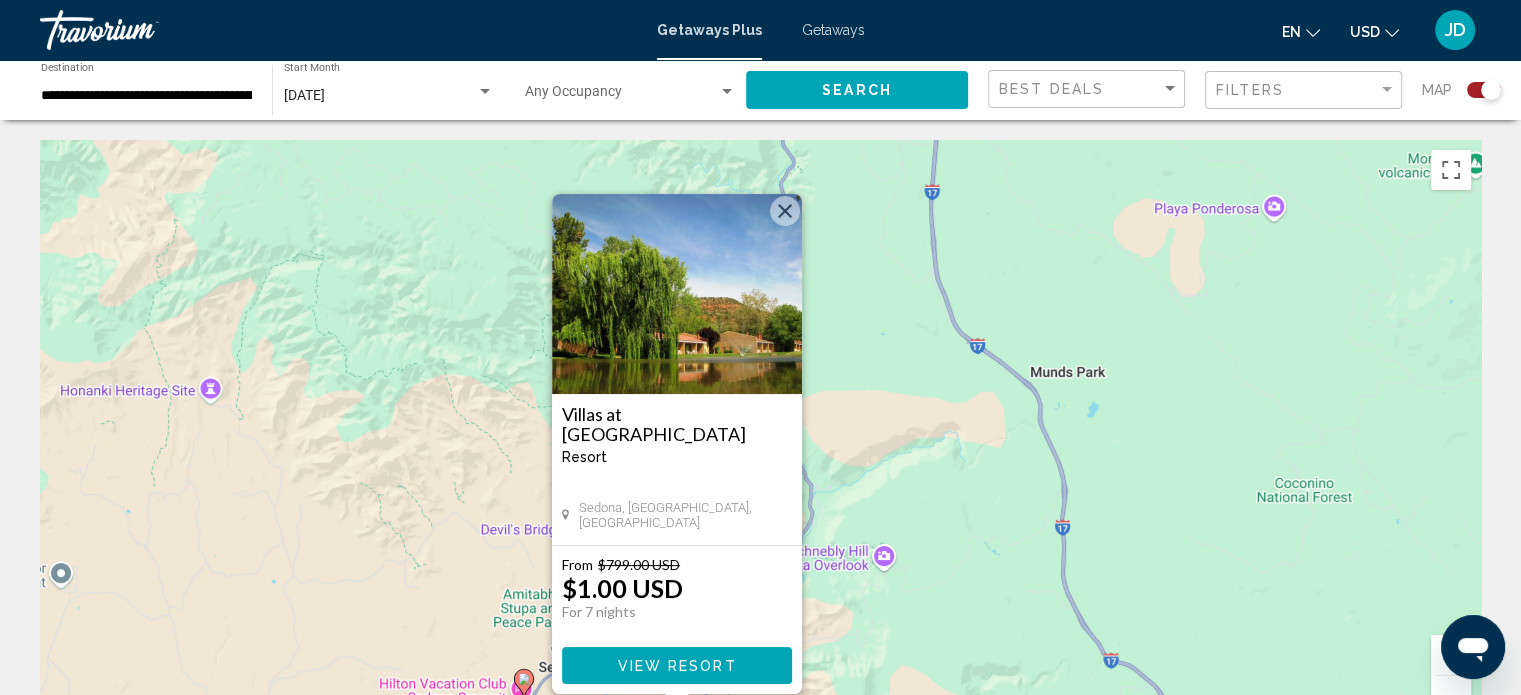 click on "To navigate, press the arrow keys. To activate drag with keyboard, press Alt + Enter. Once in keyboard drag state, use the arrow keys to move the marker. To complete the drag, press the Enter key. To cancel, press Escape.  Villas at [GEOGRAPHIC_DATA]  -  This is an adults only resort
[GEOGRAPHIC_DATA], [GEOGRAPHIC_DATA], [GEOGRAPHIC_DATA] From $799.00 USD $1.00 USD For 7 nights You save  $798.00 USD  View Resort" at bounding box center (760, 440) 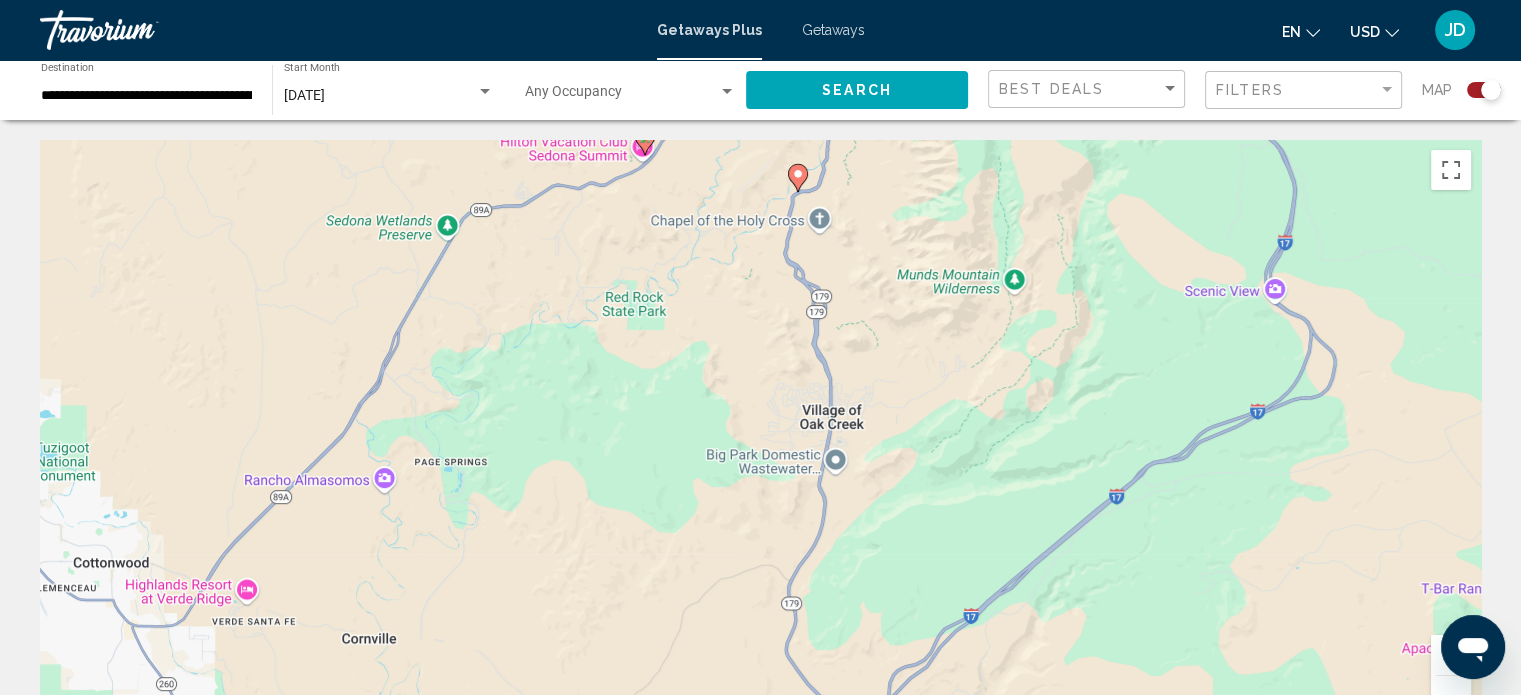 drag, startPoint x: 614, startPoint y: 427, endPoint x: 733, endPoint y: -121, distance: 560.7718 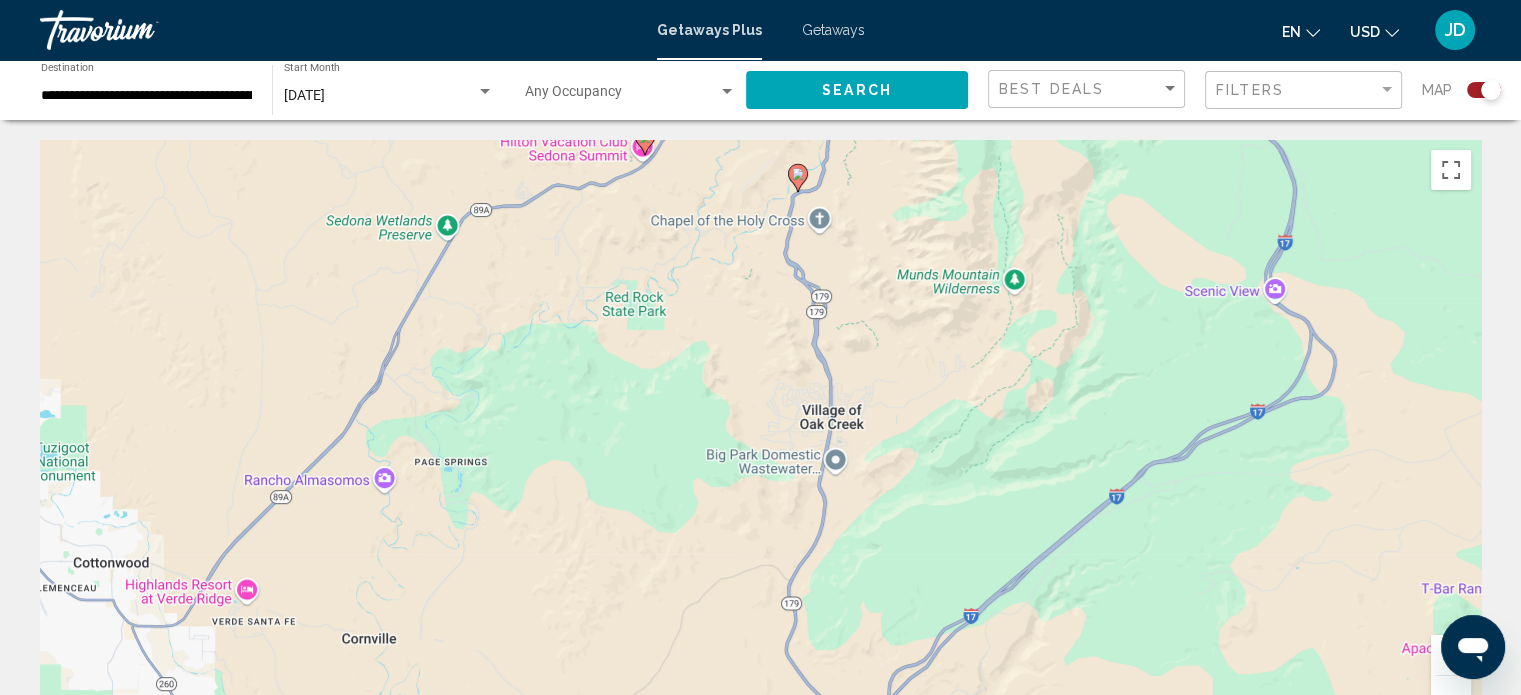 click on "**********" at bounding box center [760, 347] 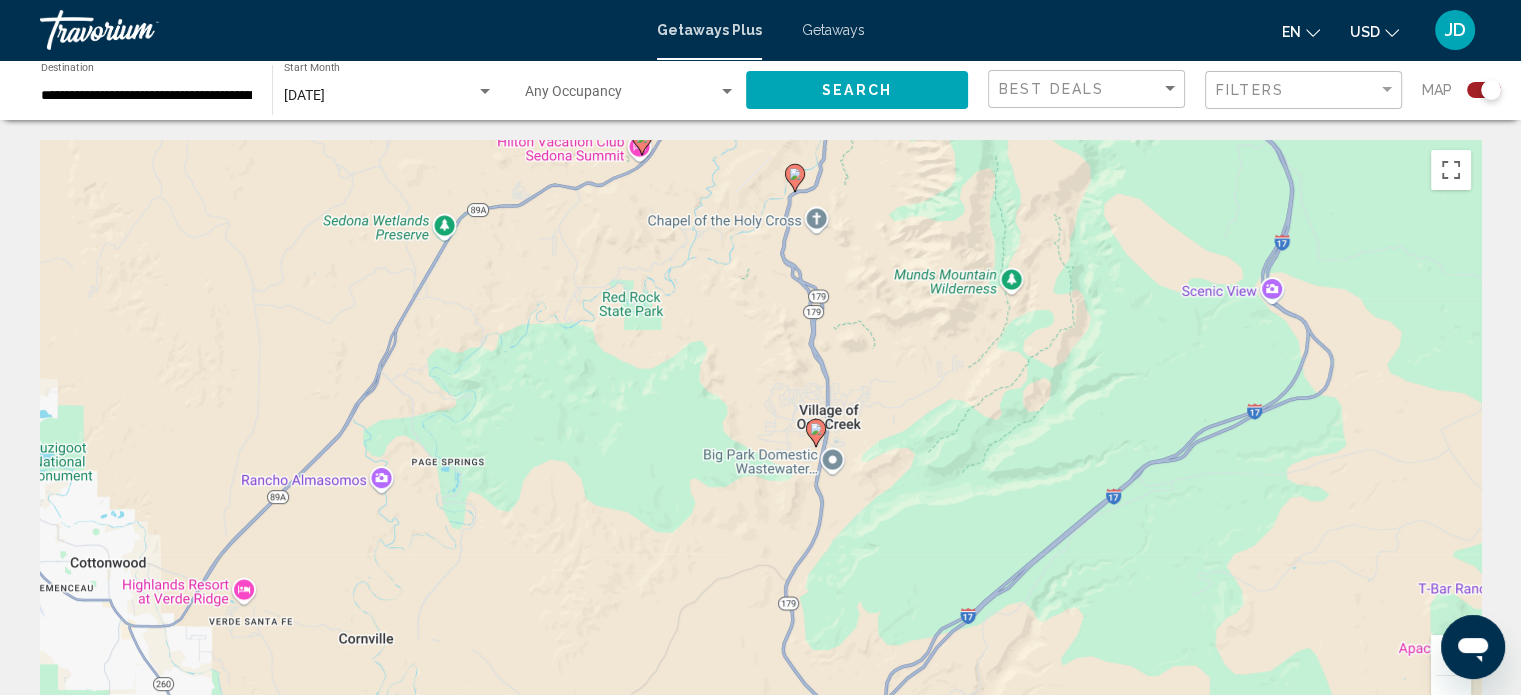 click 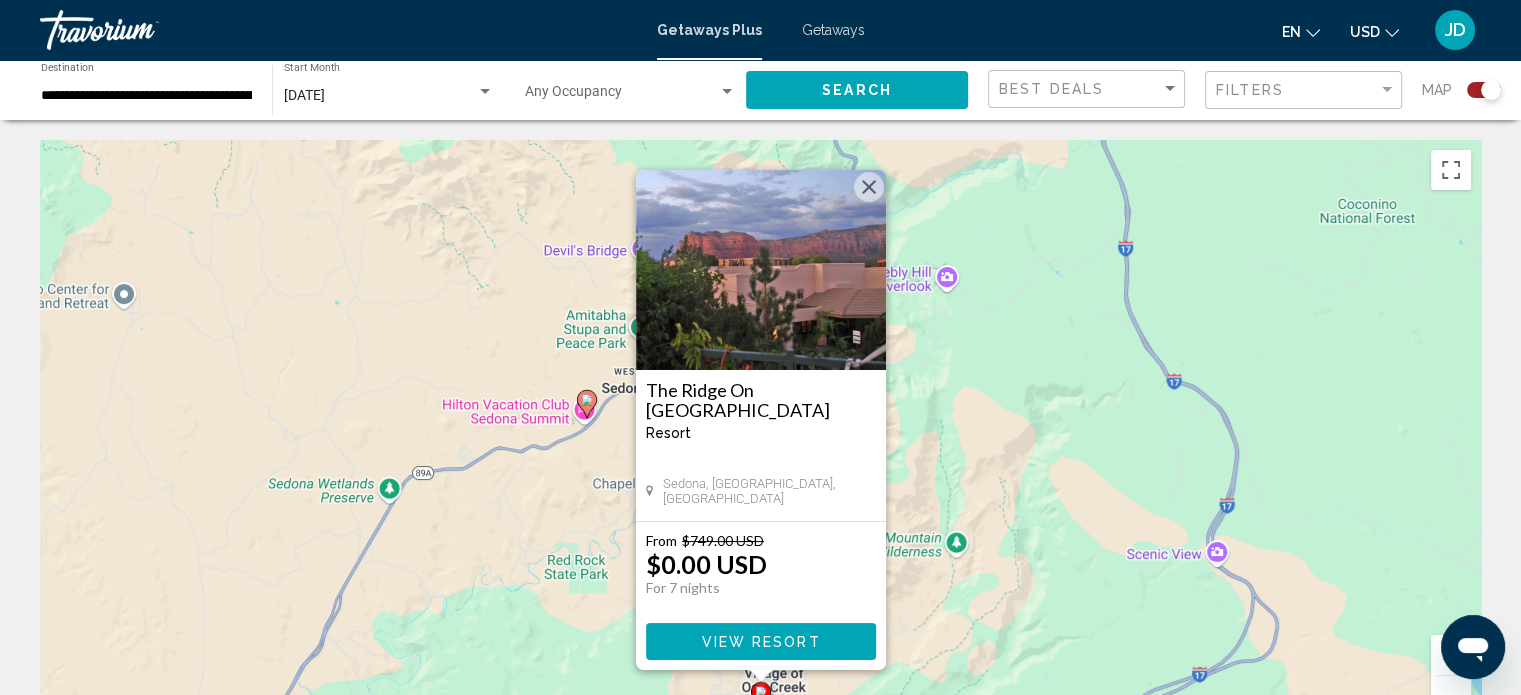 click 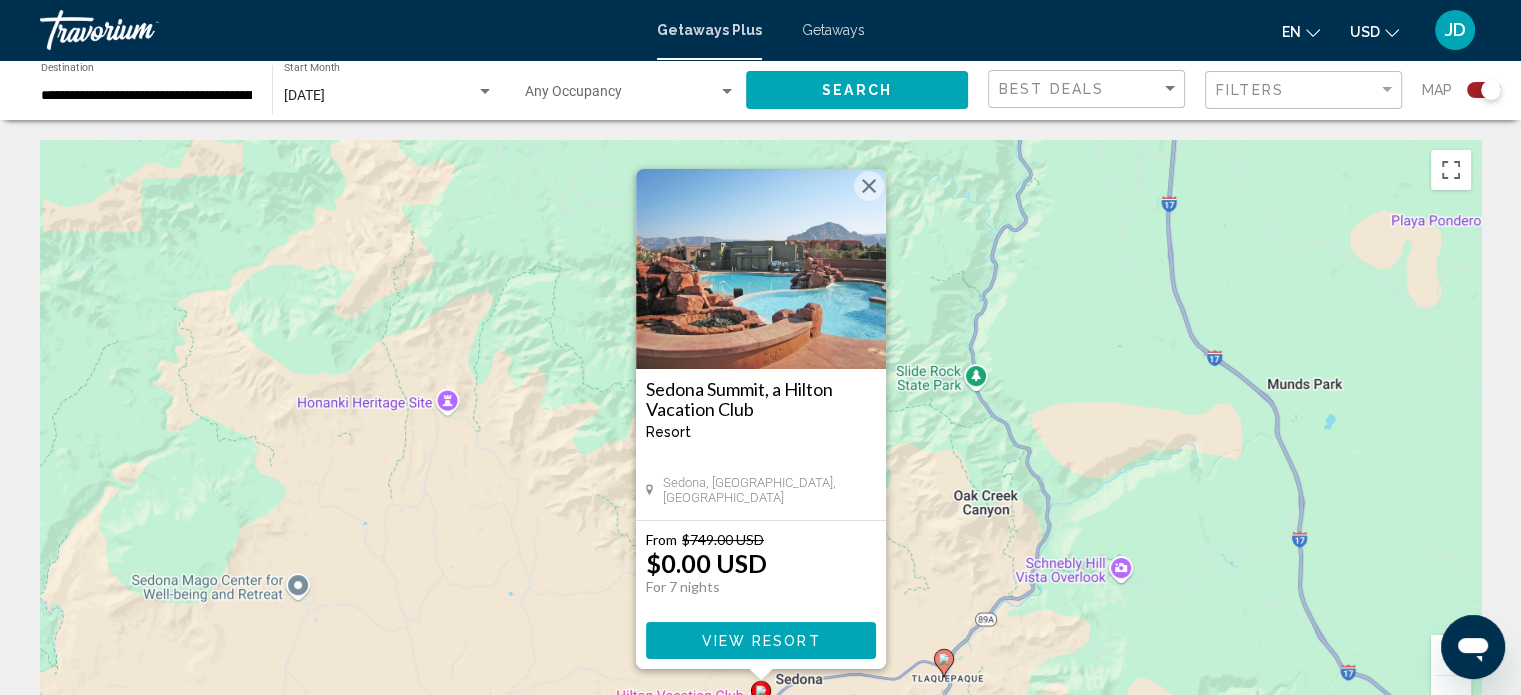 click at bounding box center (869, 186) 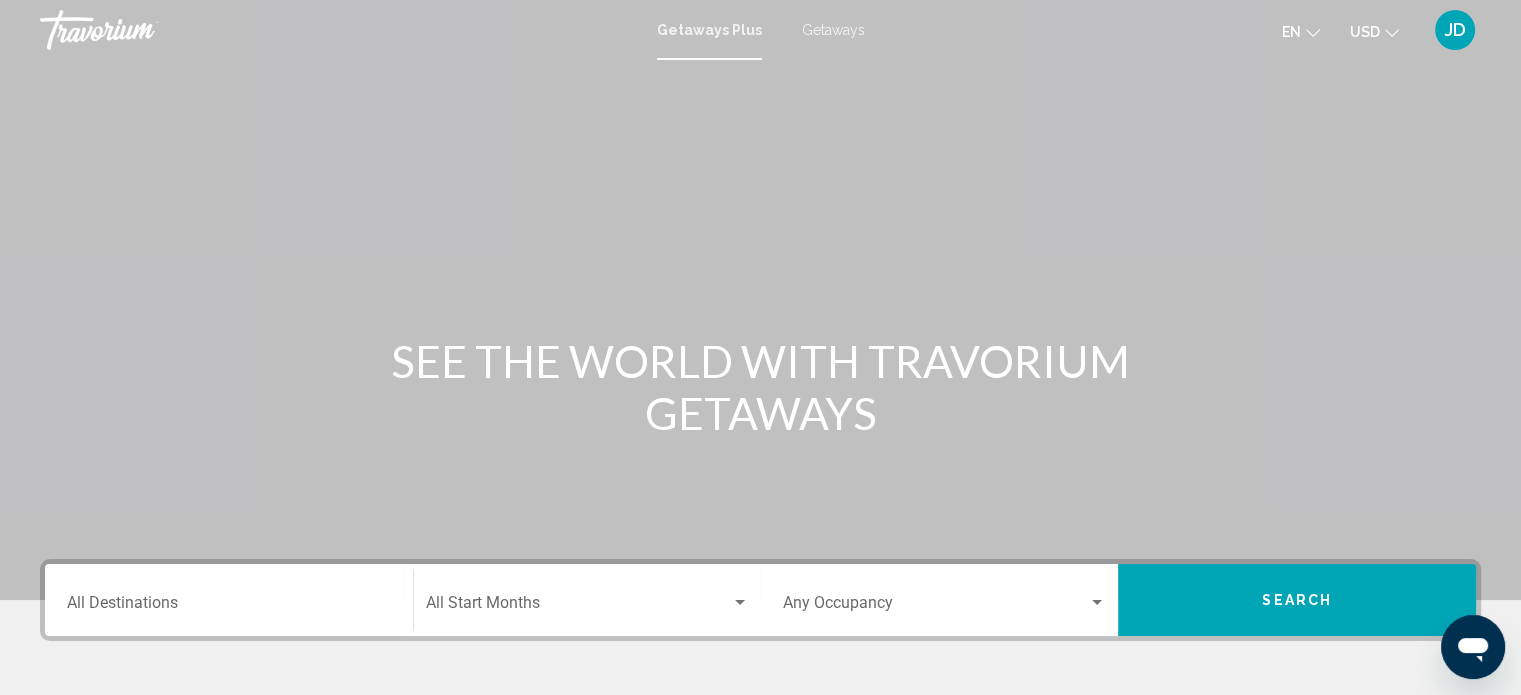click on "Destination All Destinations" at bounding box center [229, 607] 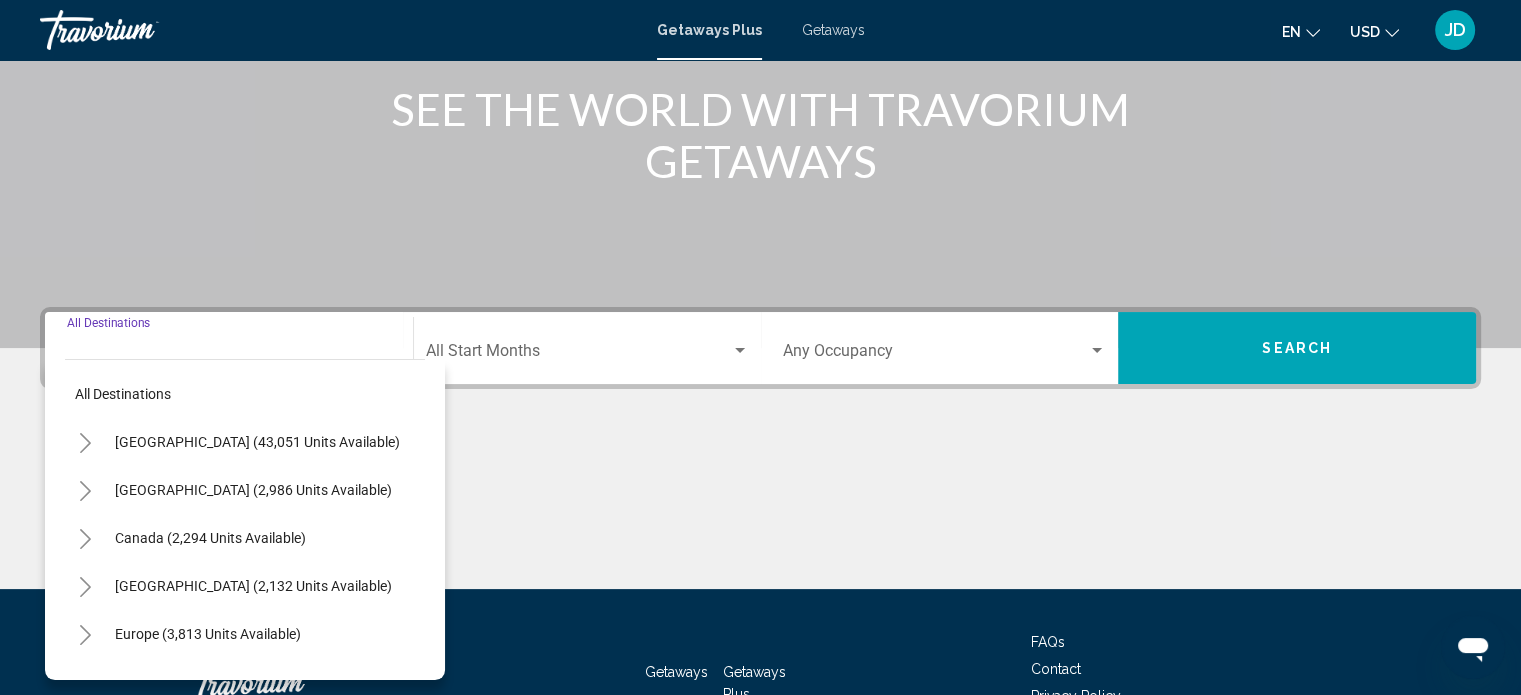 scroll, scrollTop: 390, scrollLeft: 0, axis: vertical 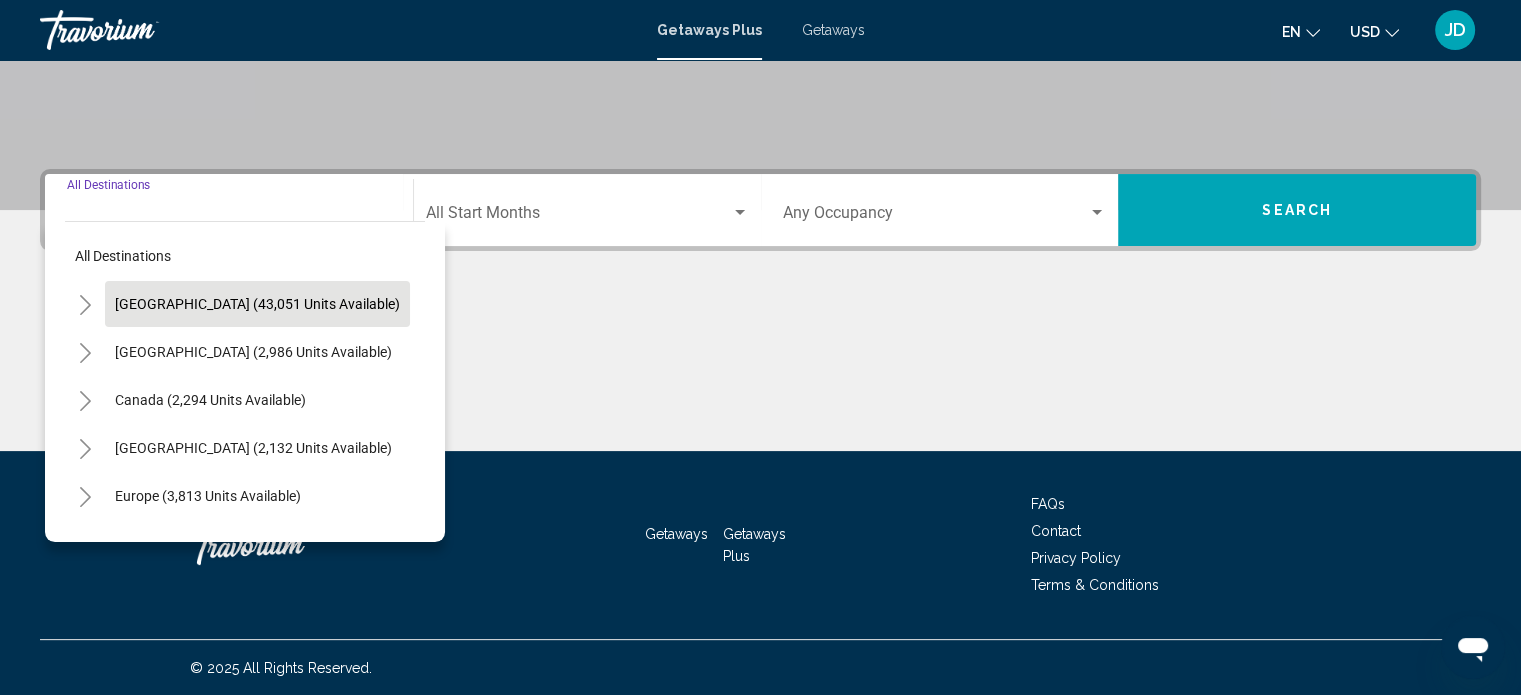 click on "[GEOGRAPHIC_DATA] (43,051 units available)" at bounding box center [253, 352] 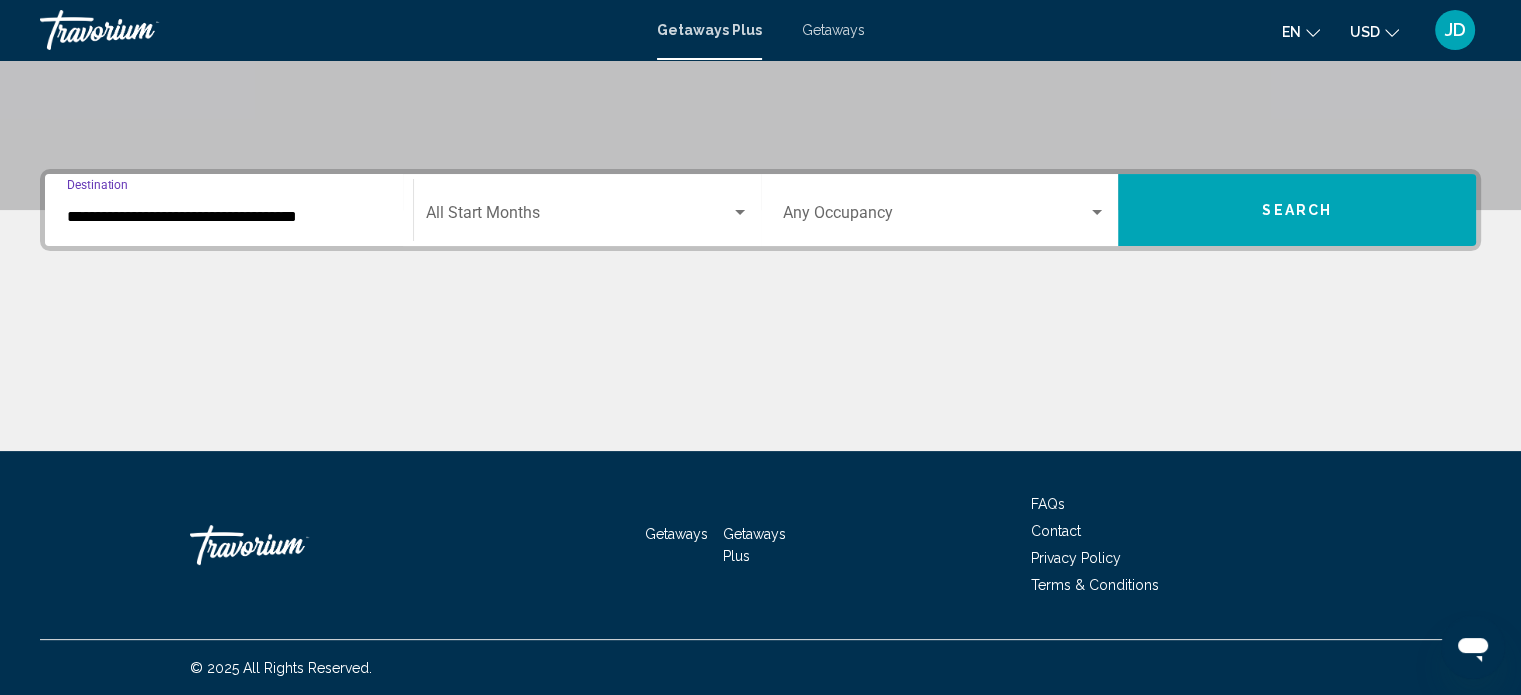 click on "**********" at bounding box center [229, 217] 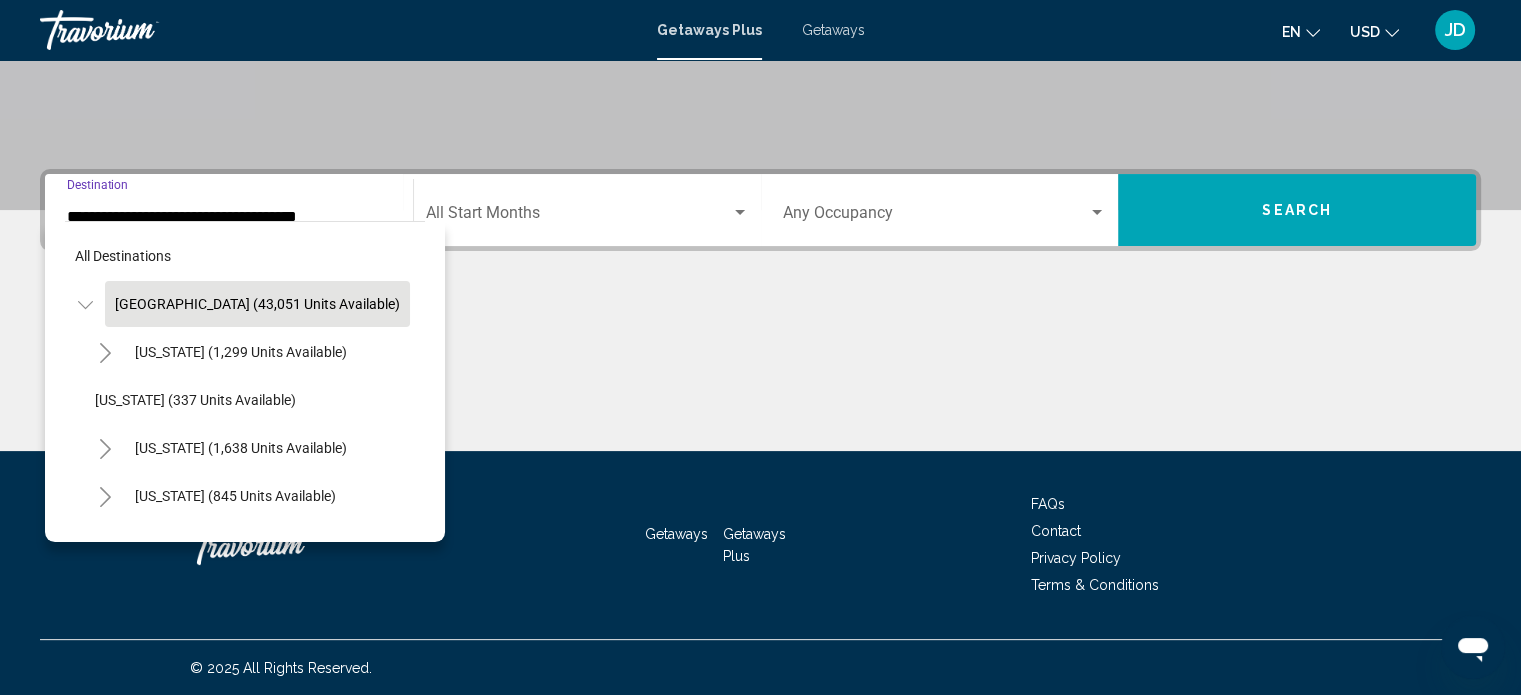 scroll, scrollTop: 346, scrollLeft: 0, axis: vertical 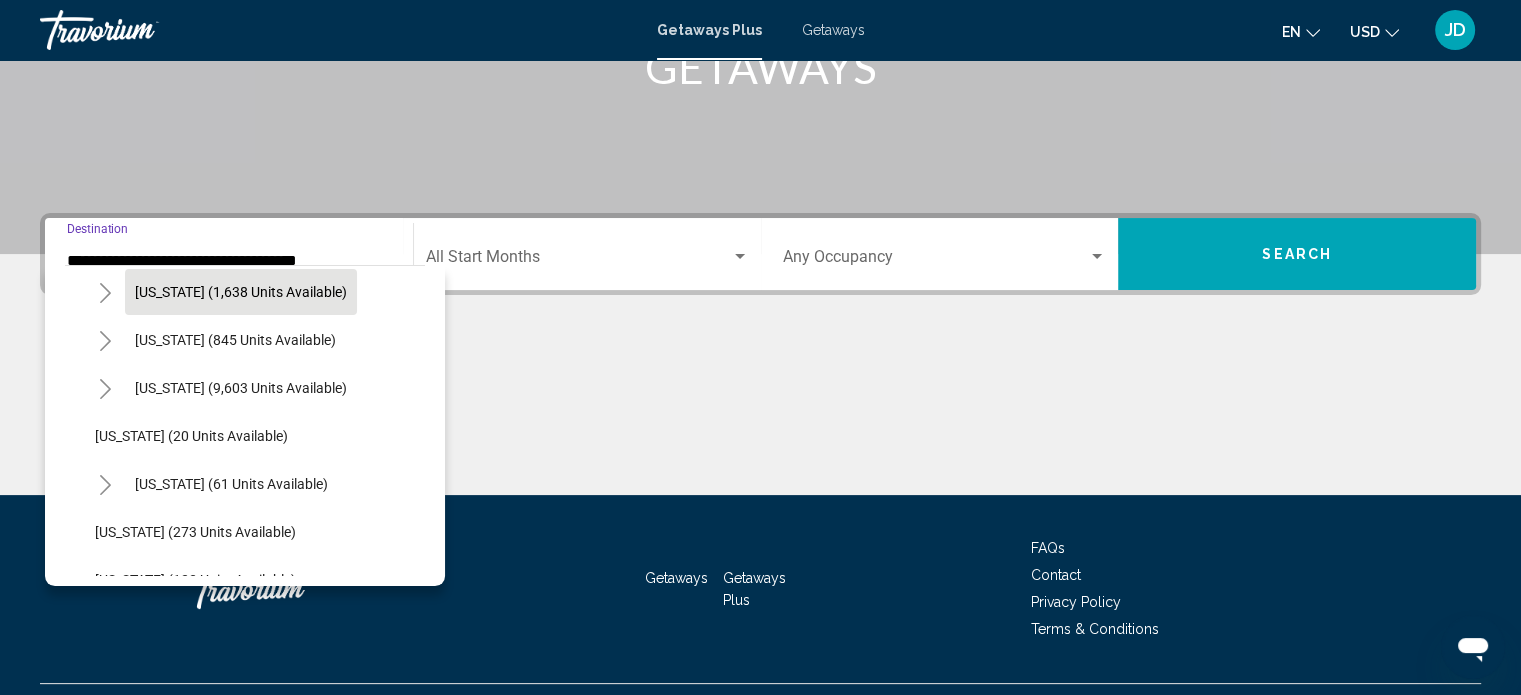 click on "[US_STATE] (1,638 units available)" 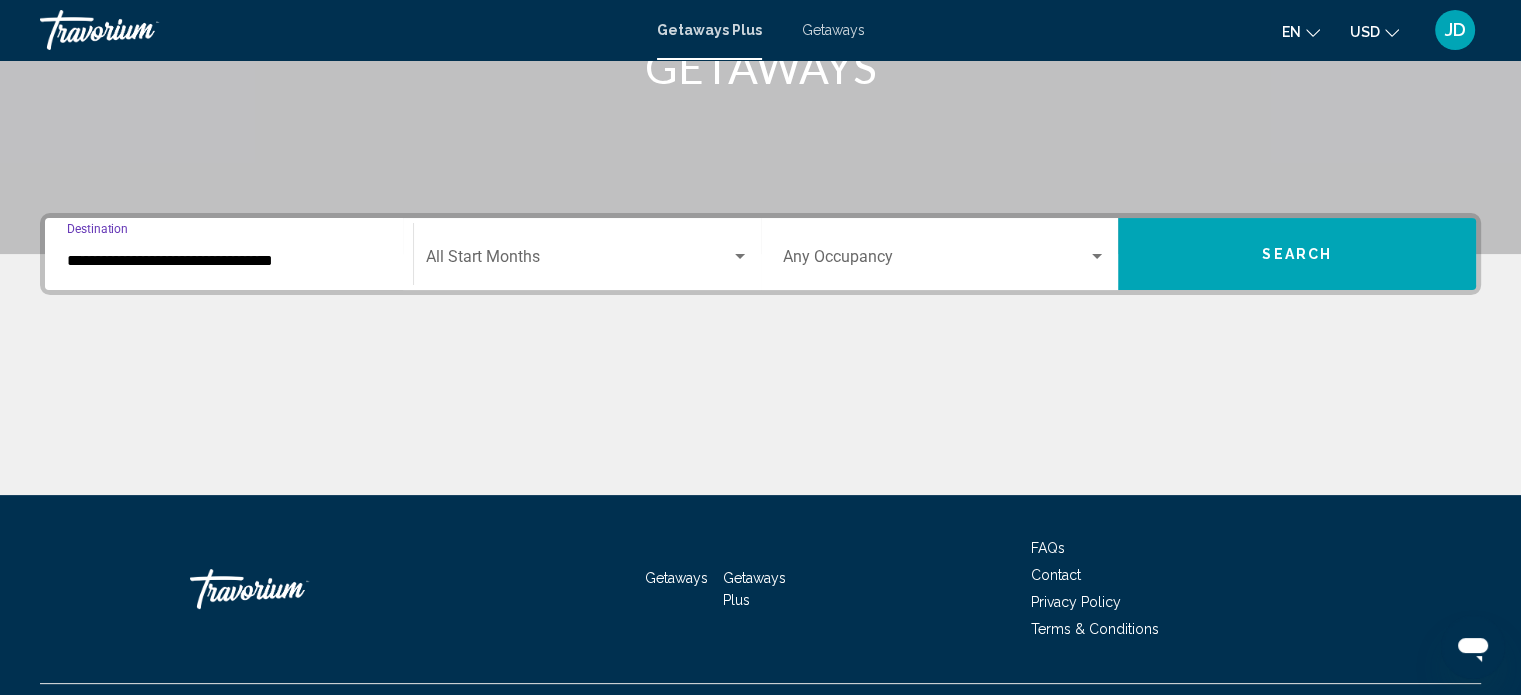 scroll, scrollTop: 390, scrollLeft: 0, axis: vertical 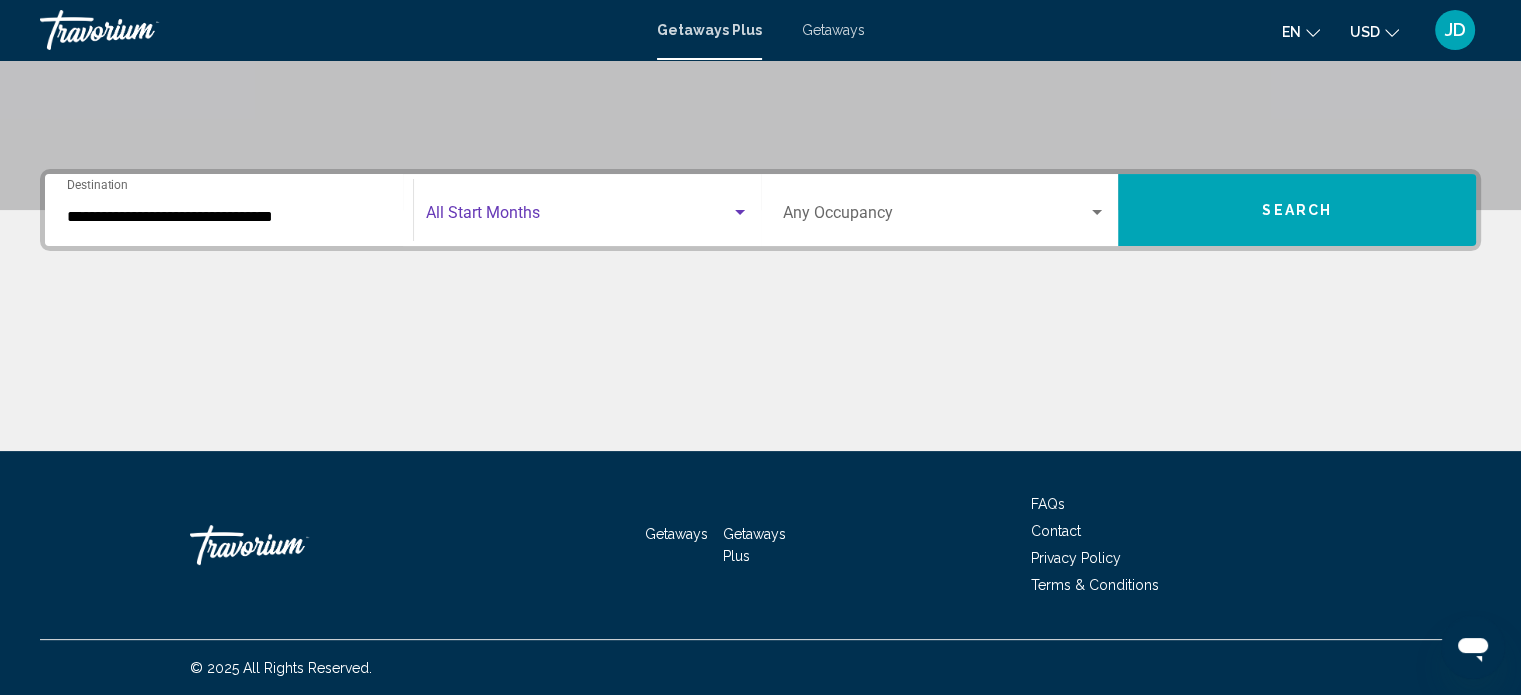 click at bounding box center [740, 213] 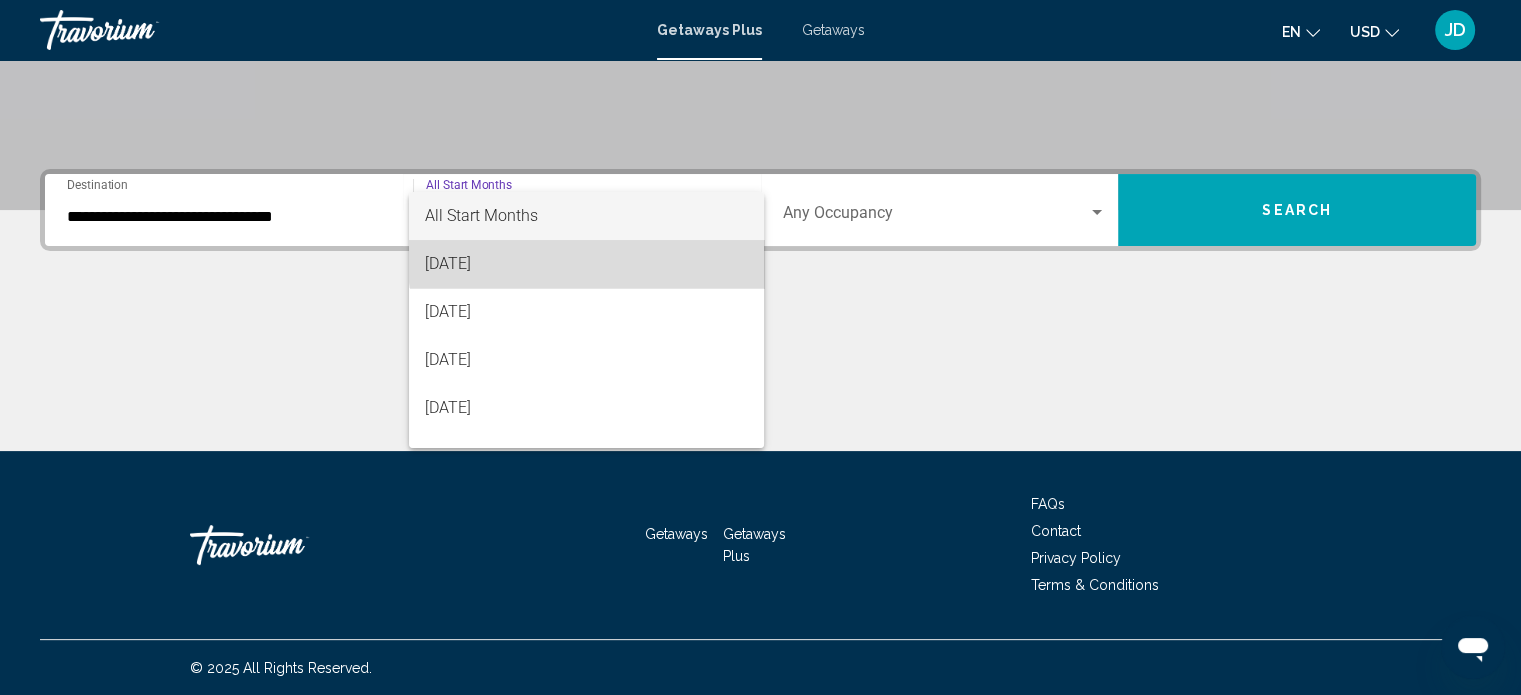 click on "[DATE]" at bounding box center [586, 264] 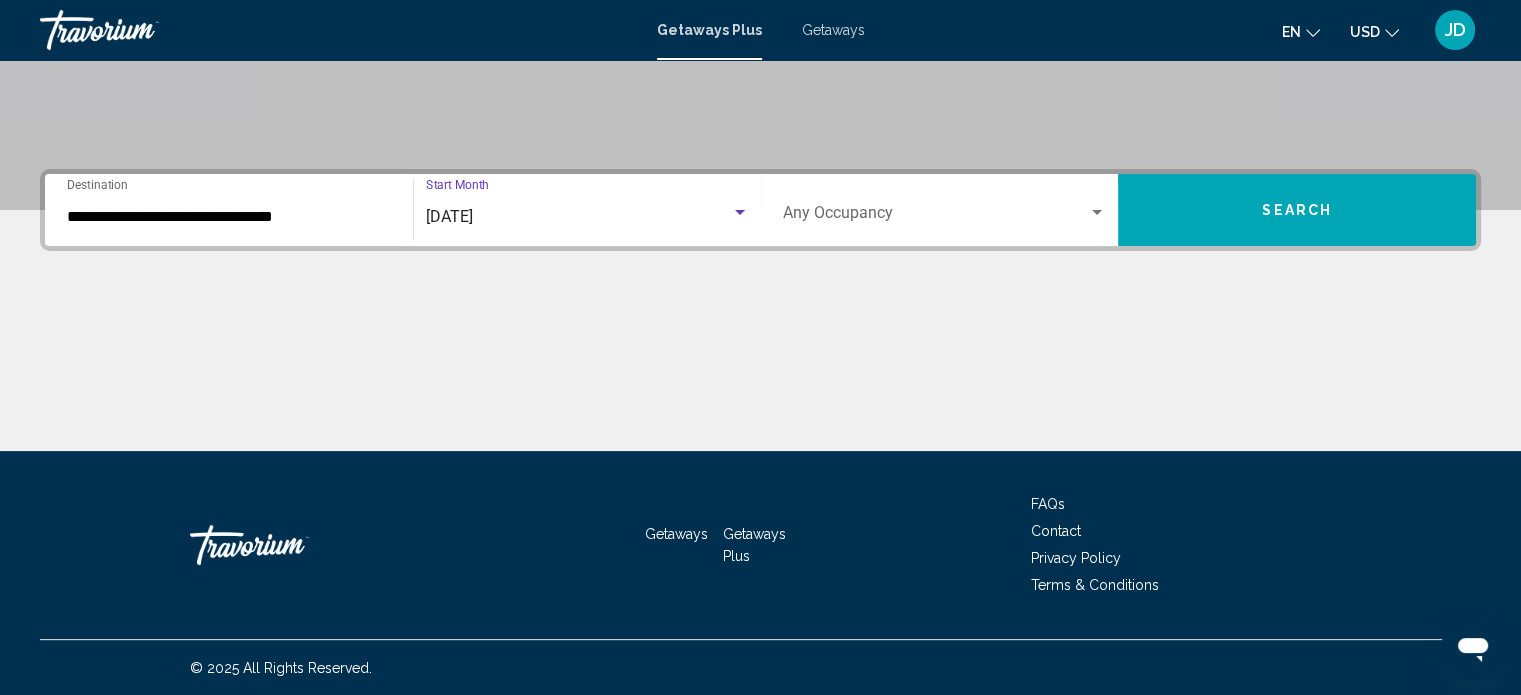 click on "Search" at bounding box center (1297, 210) 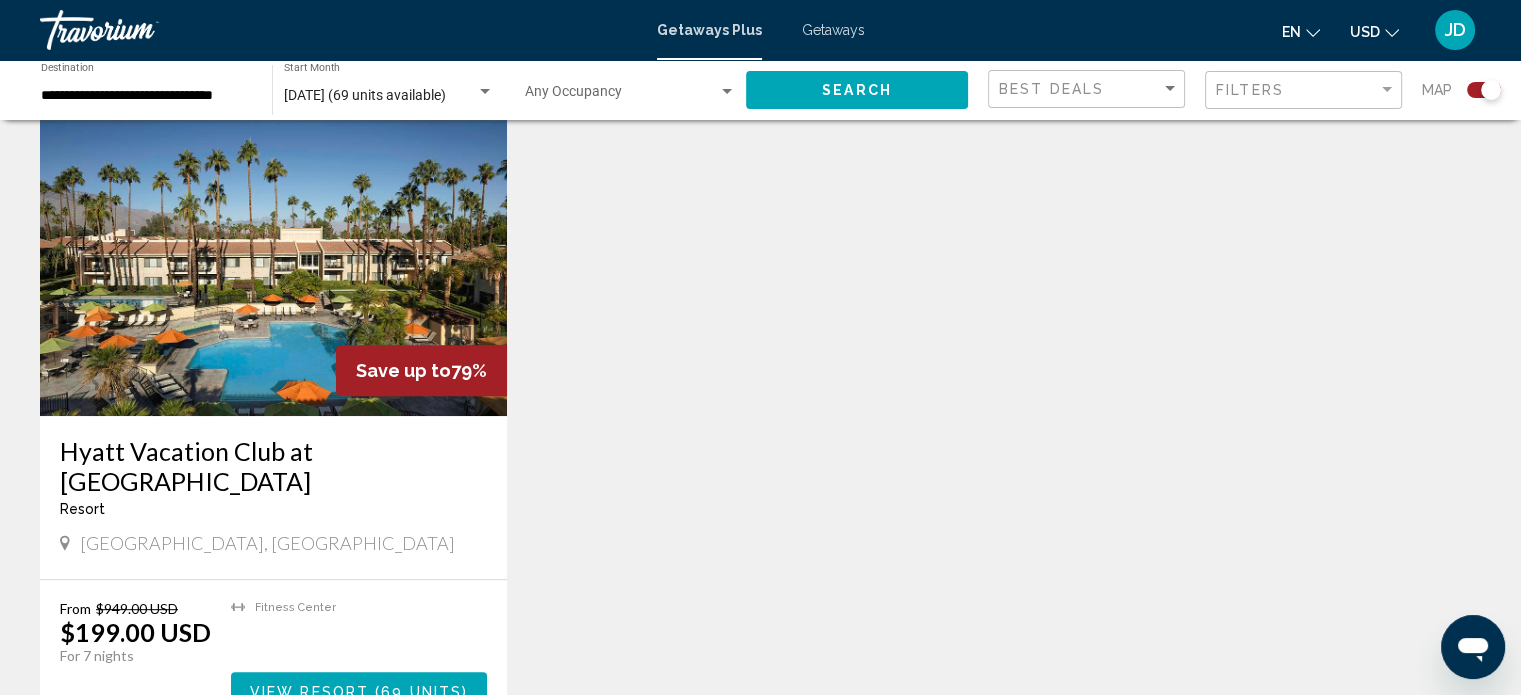 scroll, scrollTop: 700, scrollLeft: 0, axis: vertical 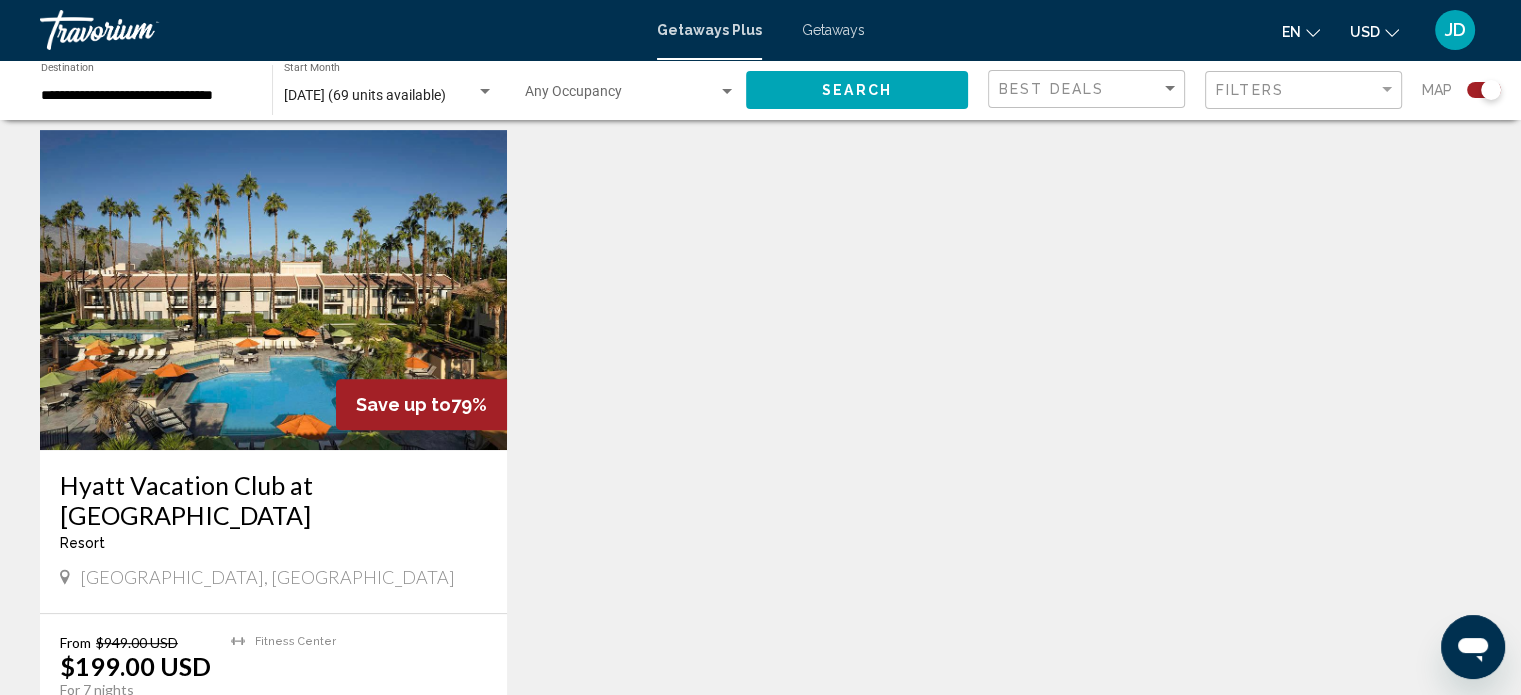click at bounding box center (273, 290) 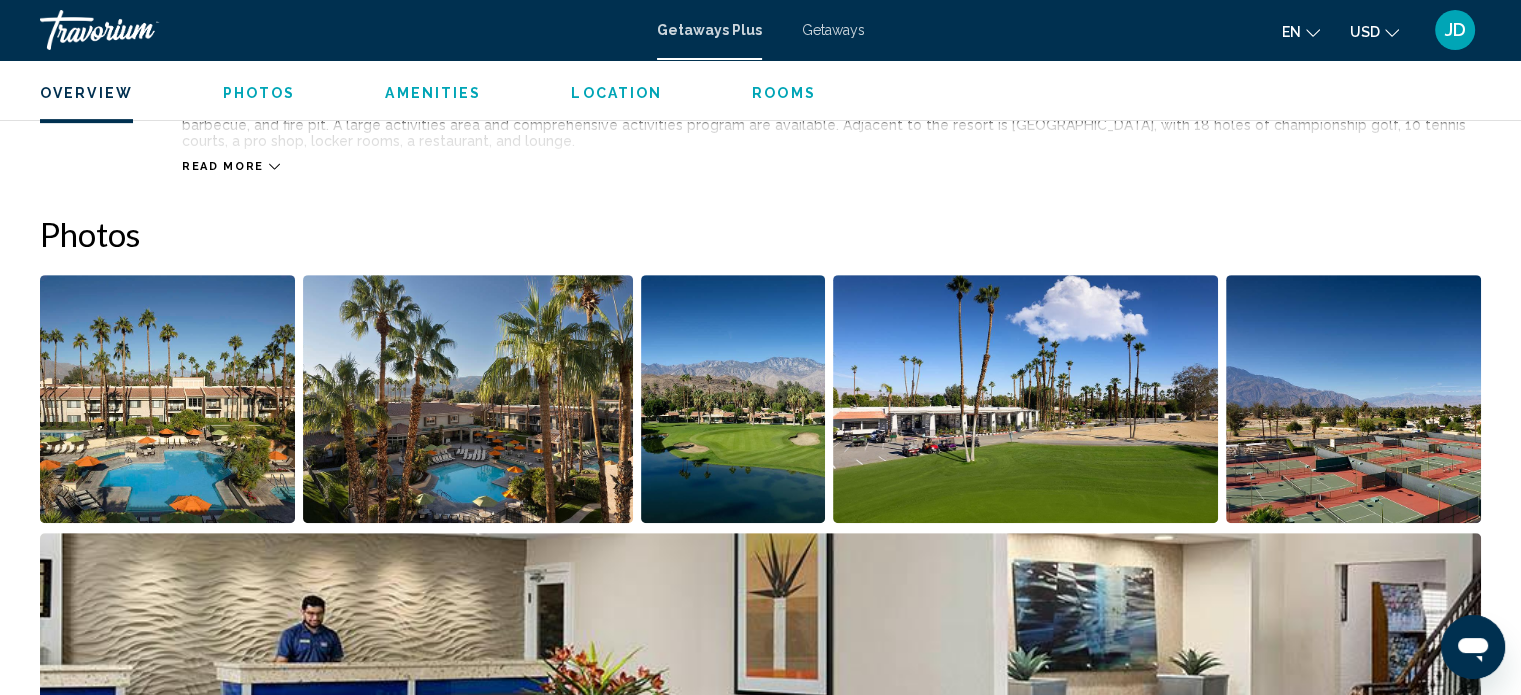 scroll, scrollTop: 812, scrollLeft: 0, axis: vertical 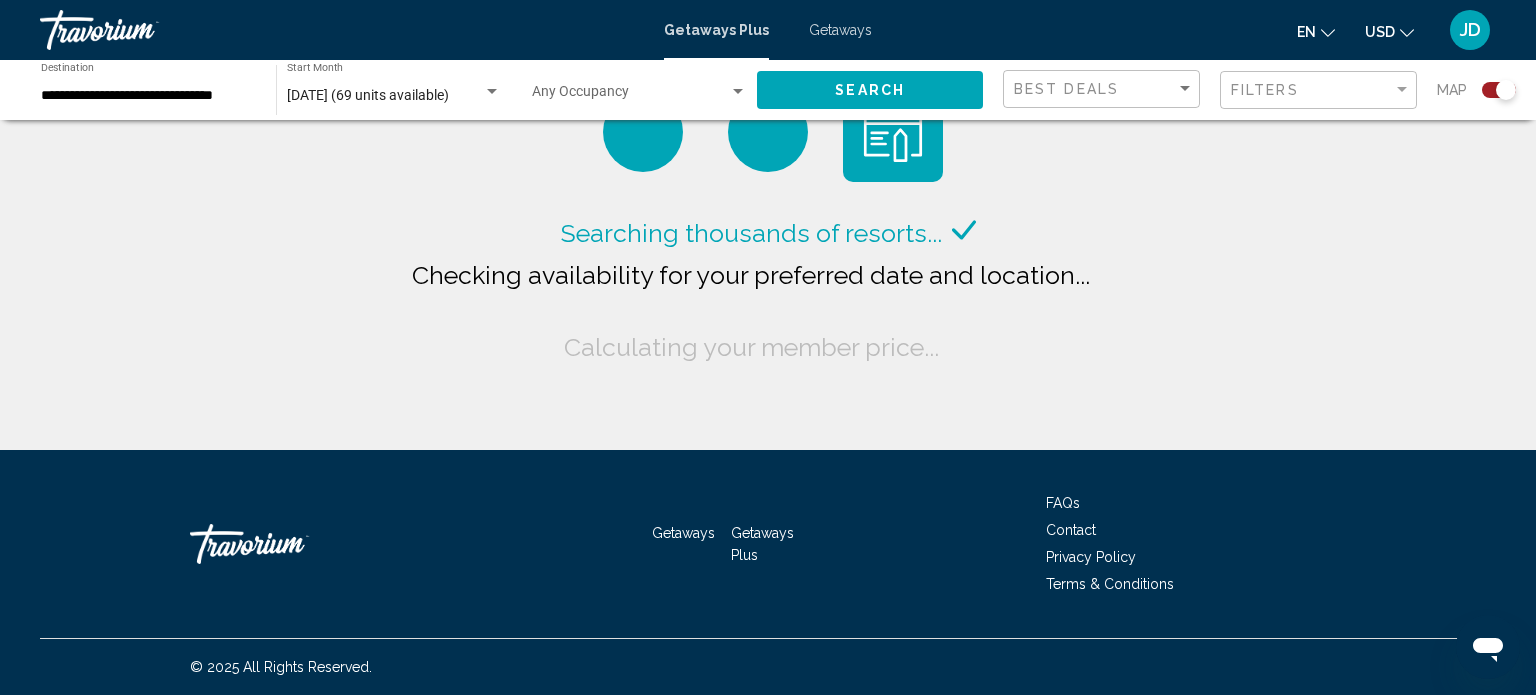 click on "**********" at bounding box center (148, 96) 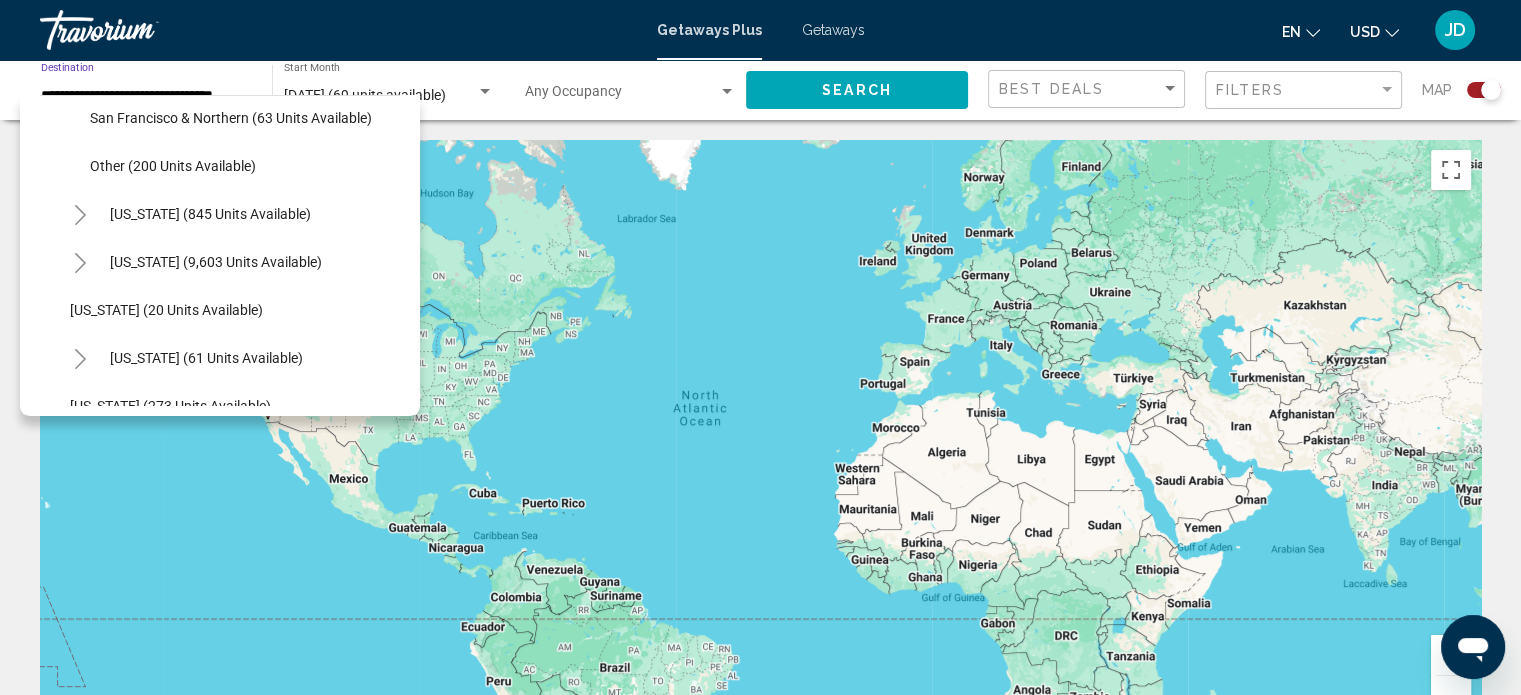scroll, scrollTop: 478, scrollLeft: 0, axis: vertical 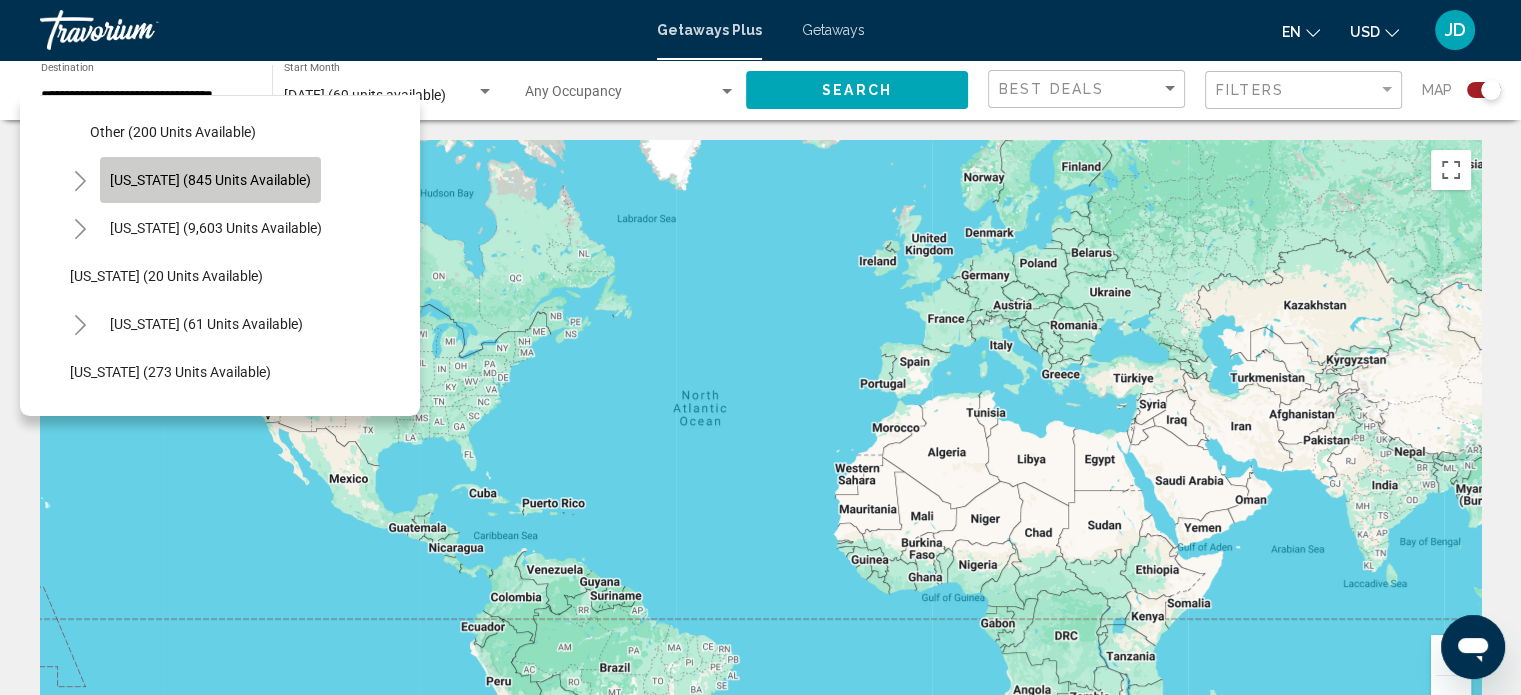 click on "[US_STATE] (845 units available)" 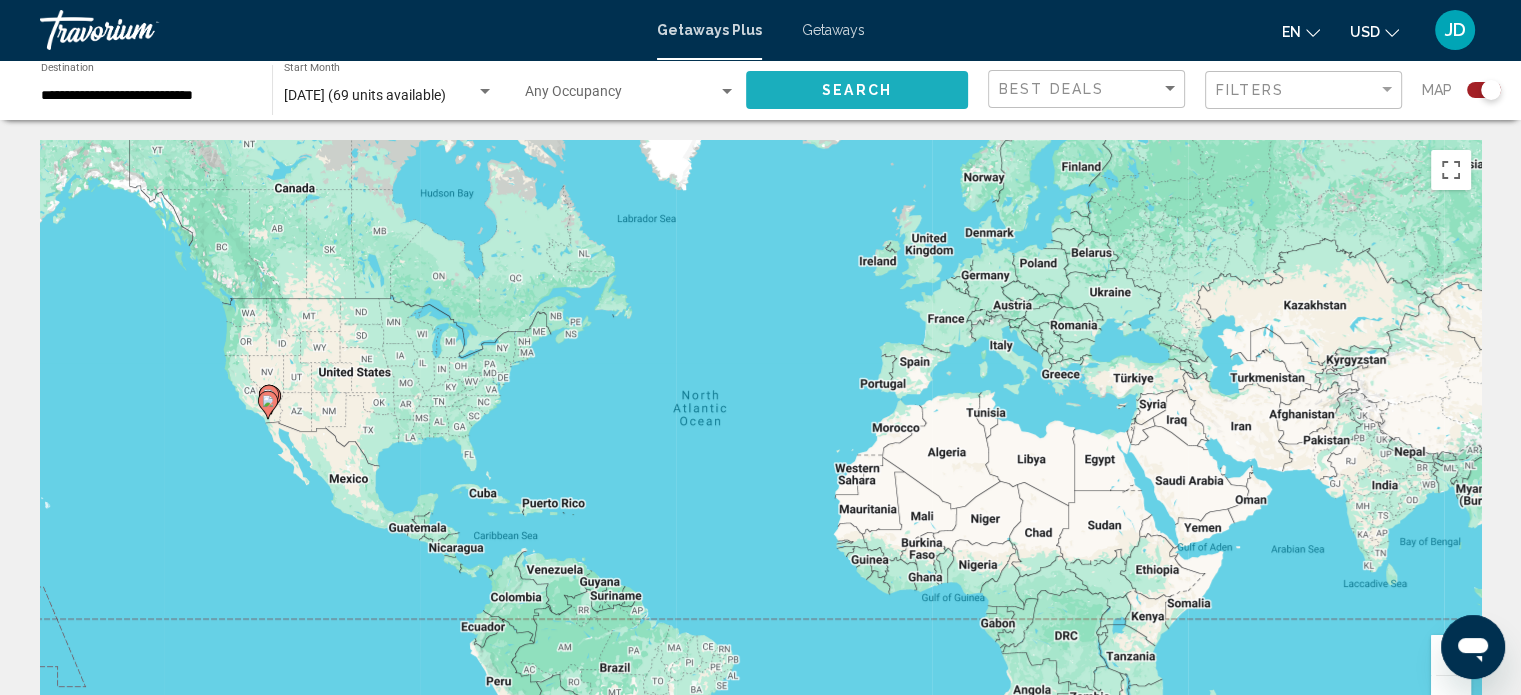 click on "Search" 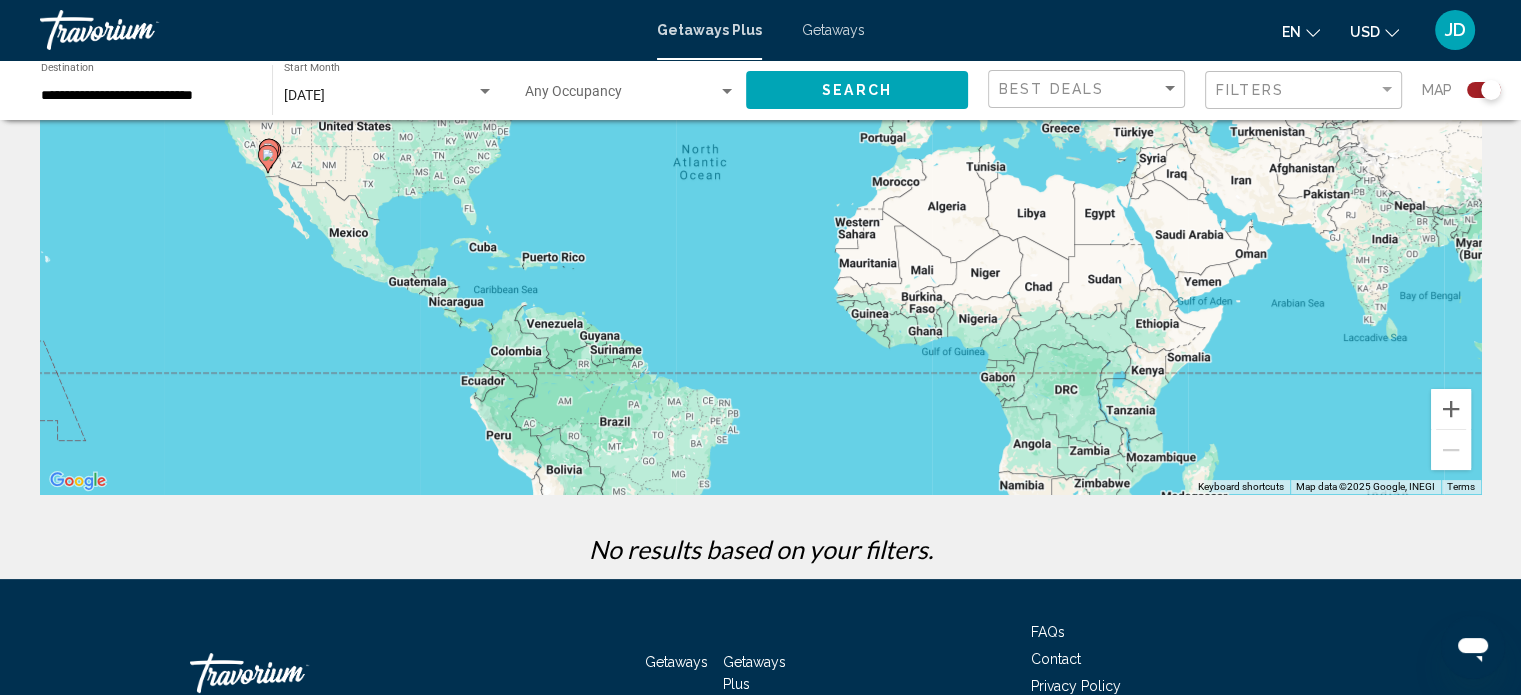 scroll, scrollTop: 0, scrollLeft: 0, axis: both 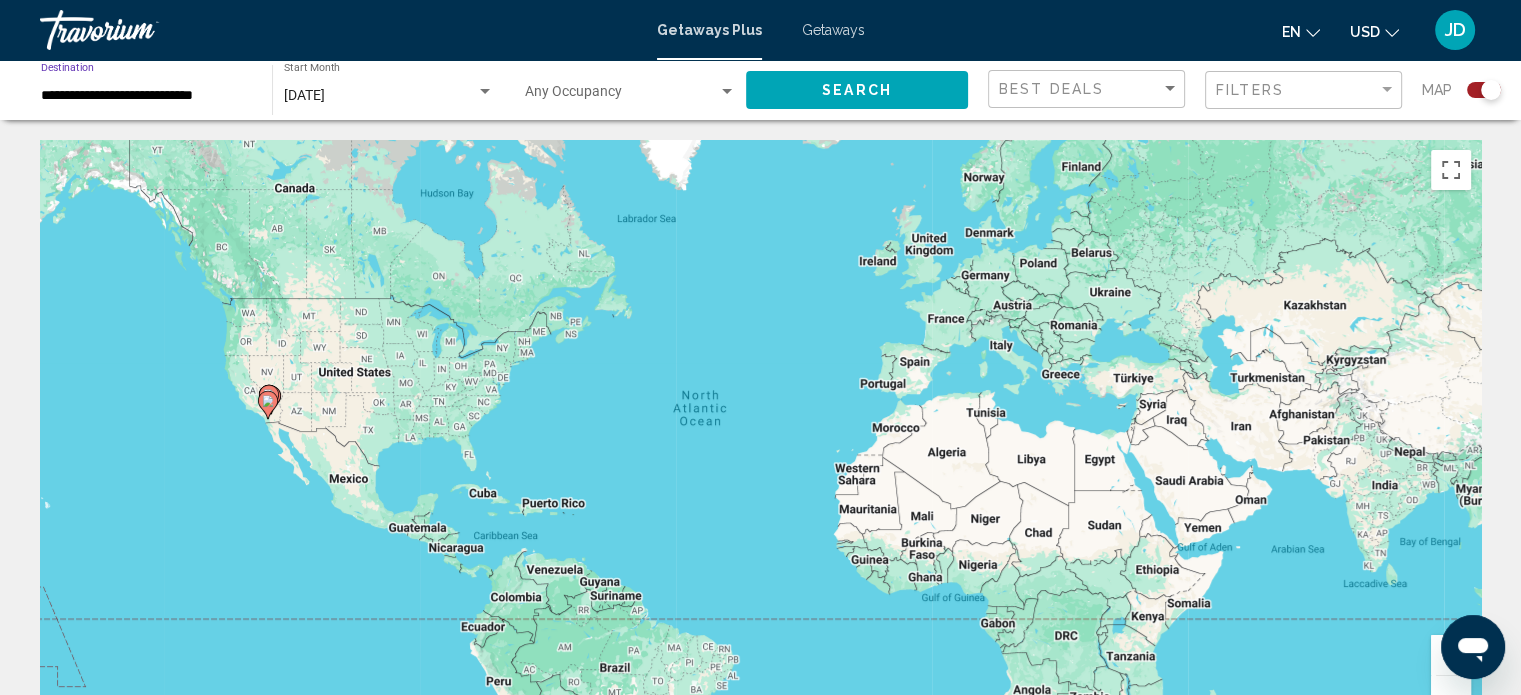click on "**********" at bounding box center [146, 96] 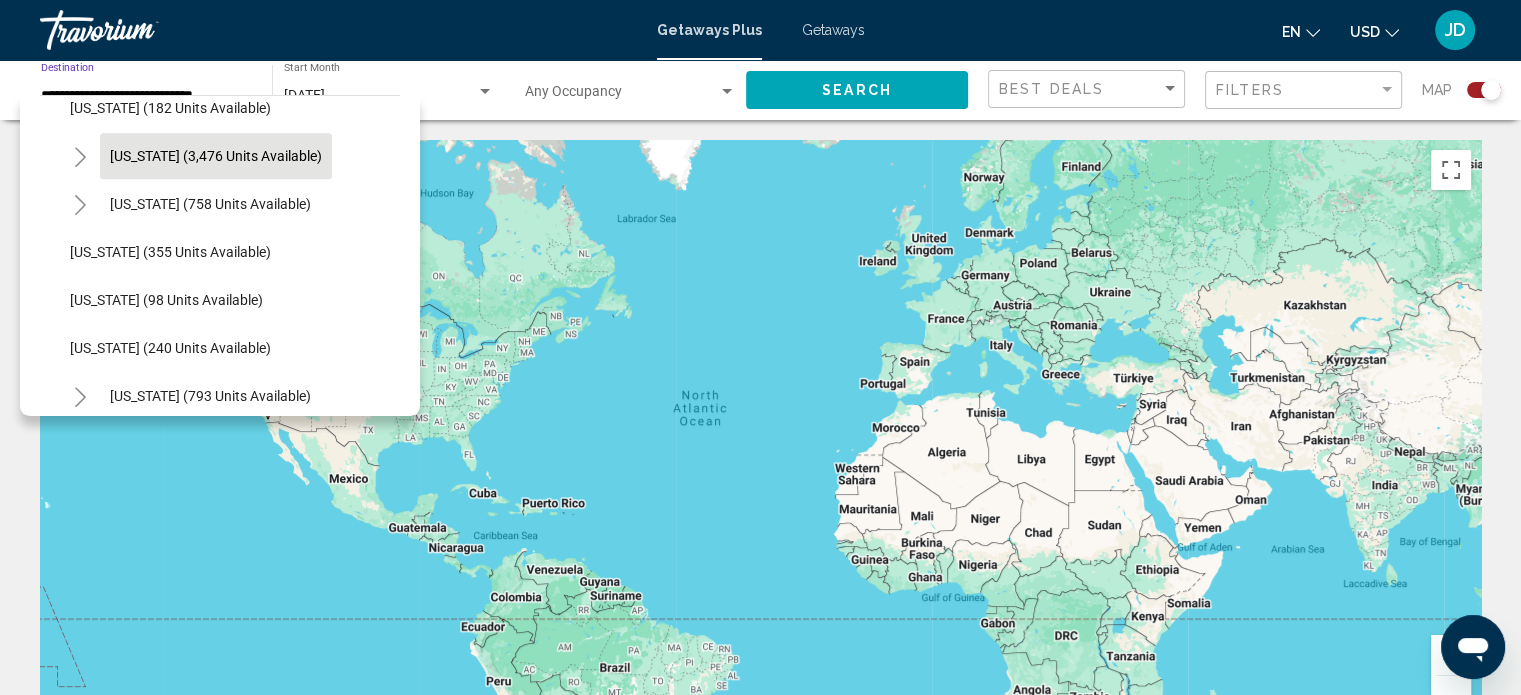 scroll, scrollTop: 1226, scrollLeft: 0, axis: vertical 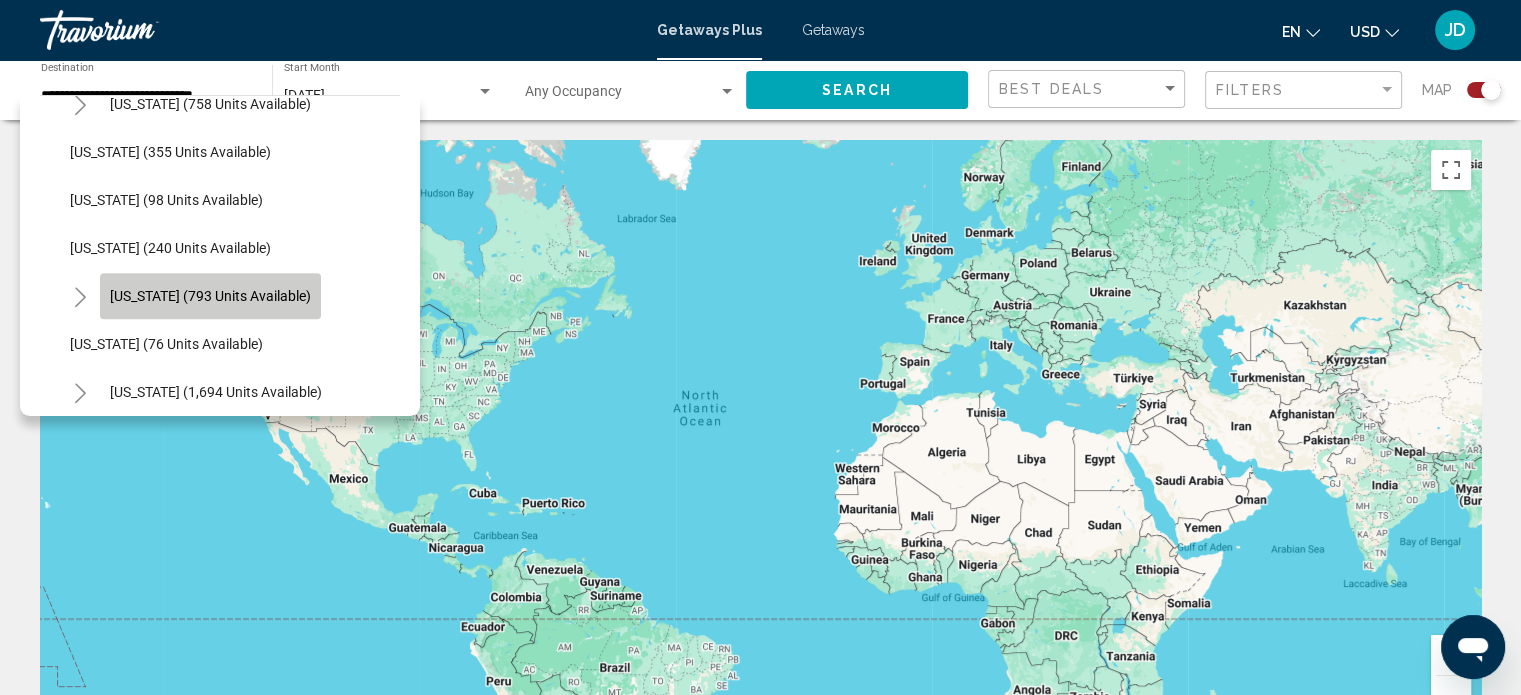 click on "[US_STATE] (793 units available)" 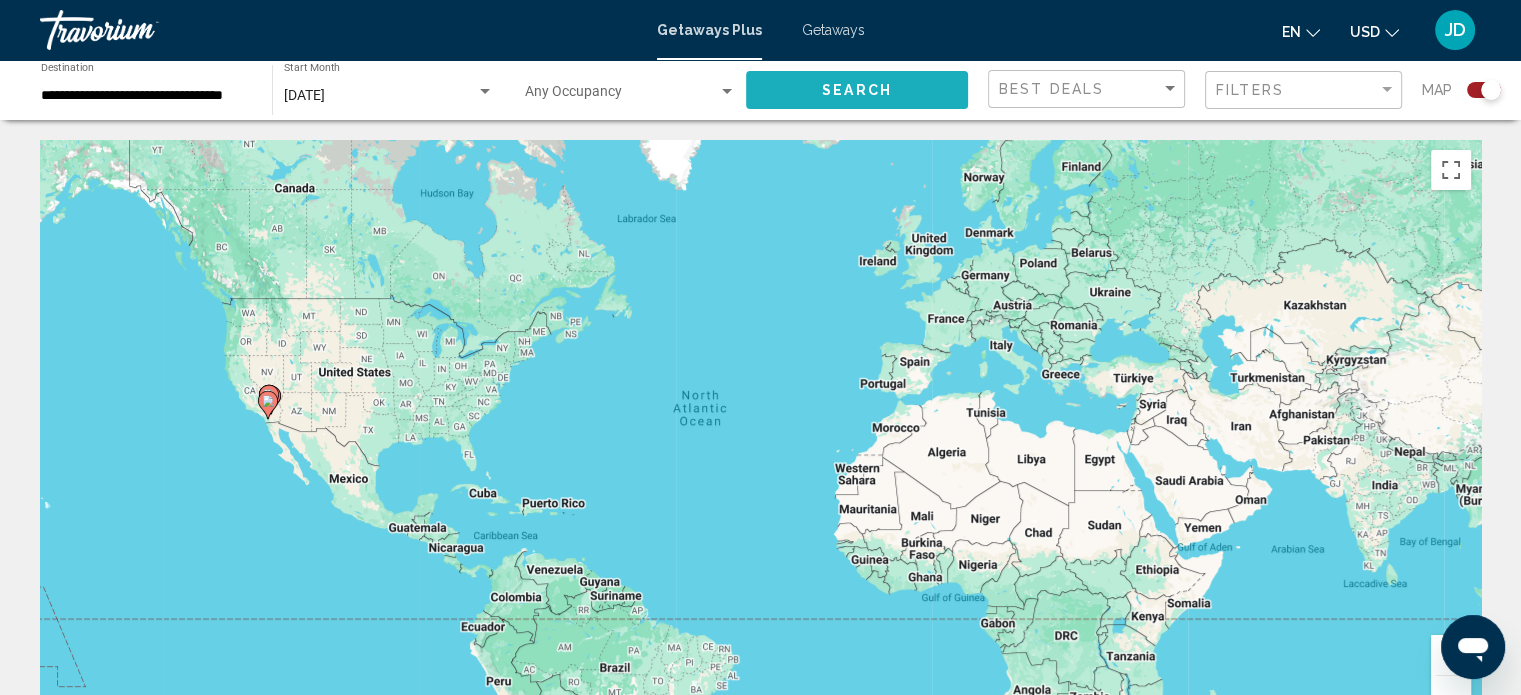 click on "Search" 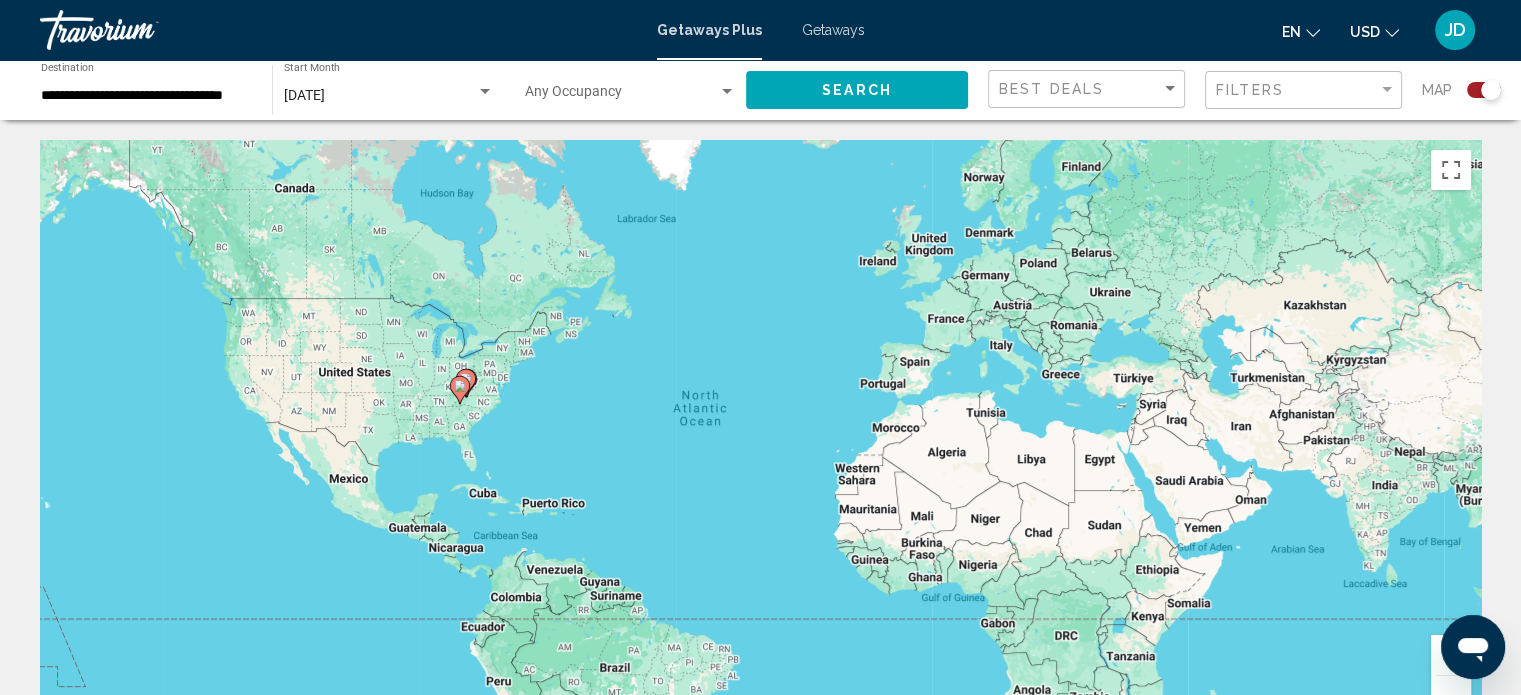click on "**********" 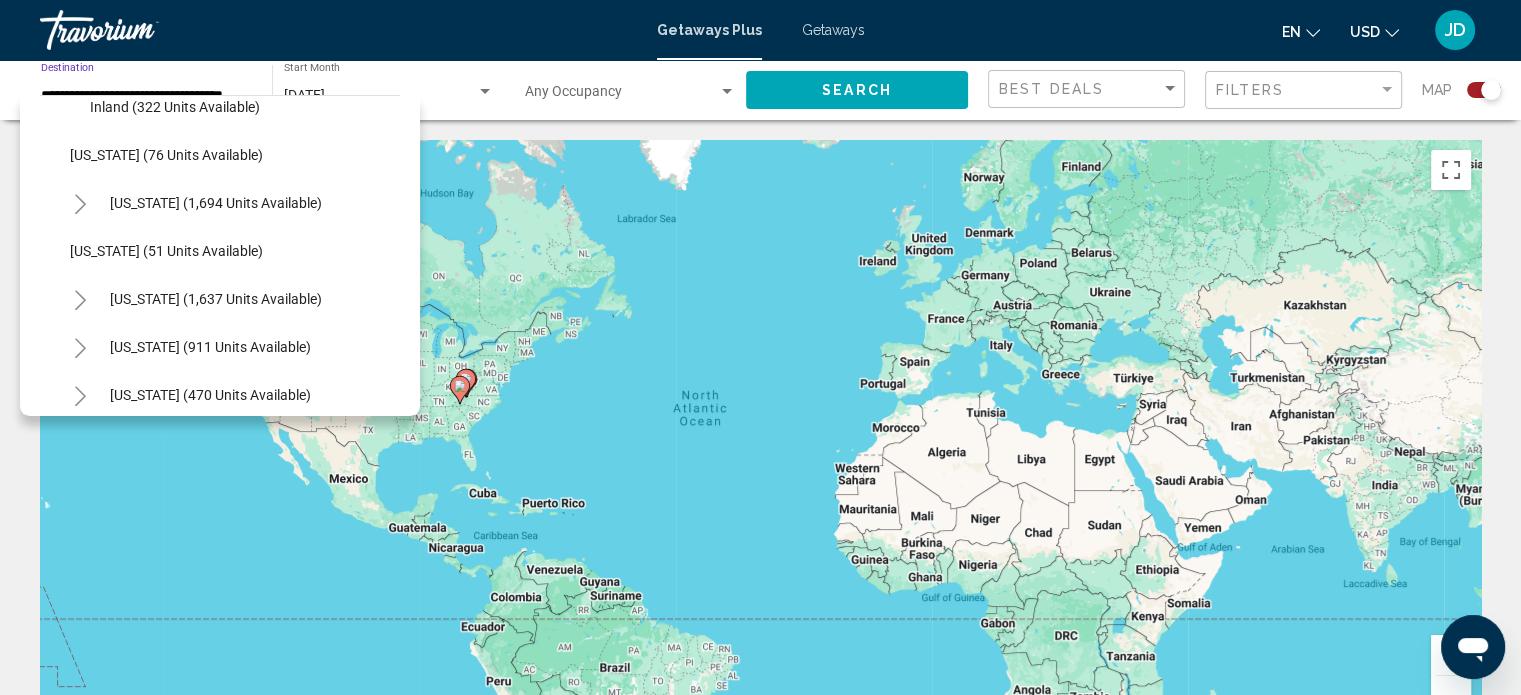 scroll, scrollTop: 1482, scrollLeft: 0, axis: vertical 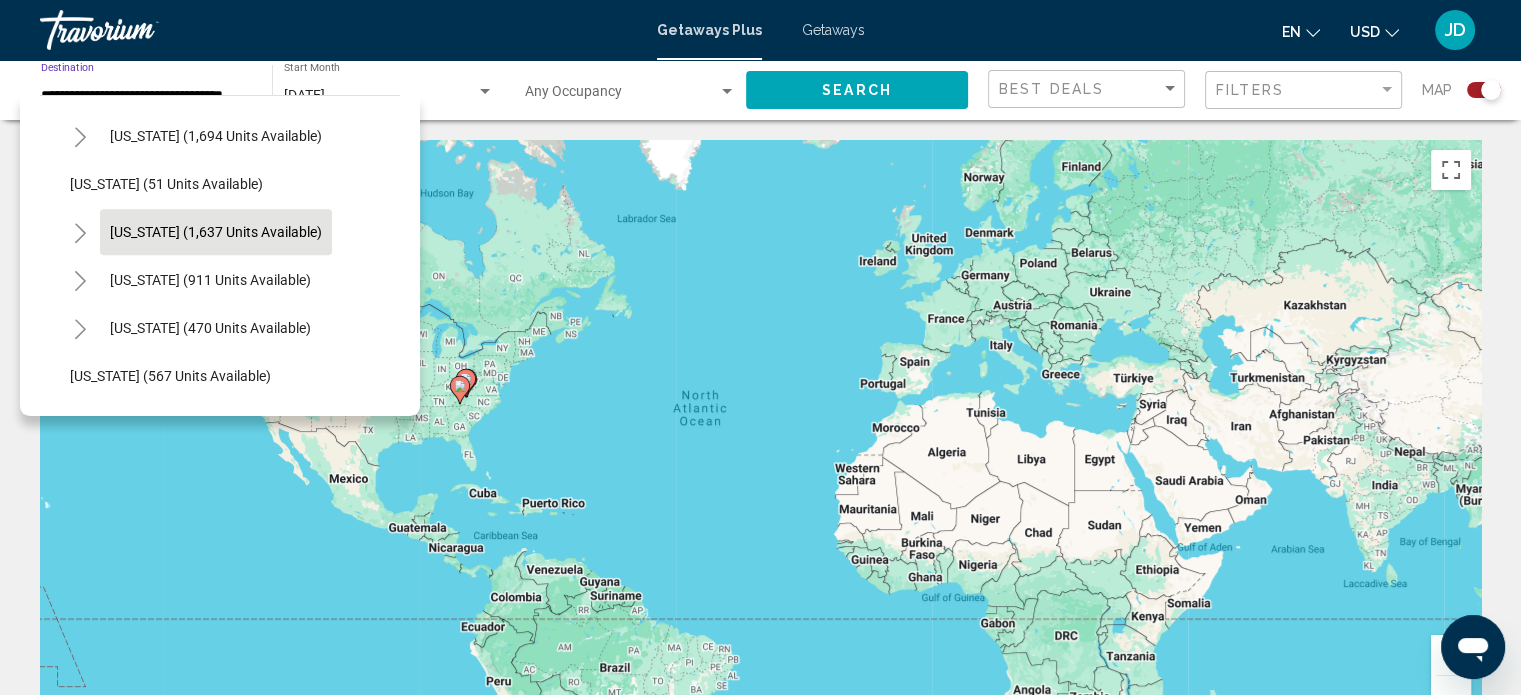 click on "[US_STATE] (1,637 units available)" 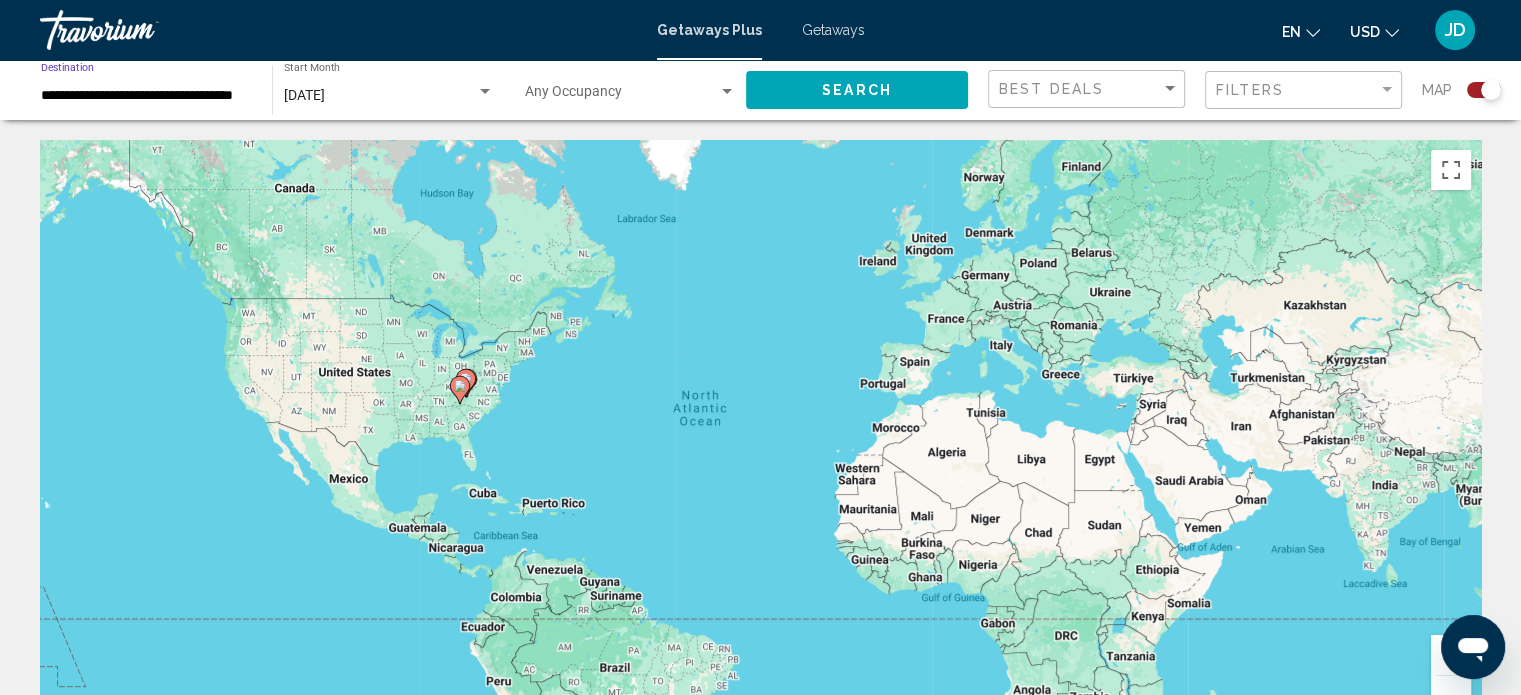 scroll, scrollTop: 0, scrollLeft: 8, axis: horizontal 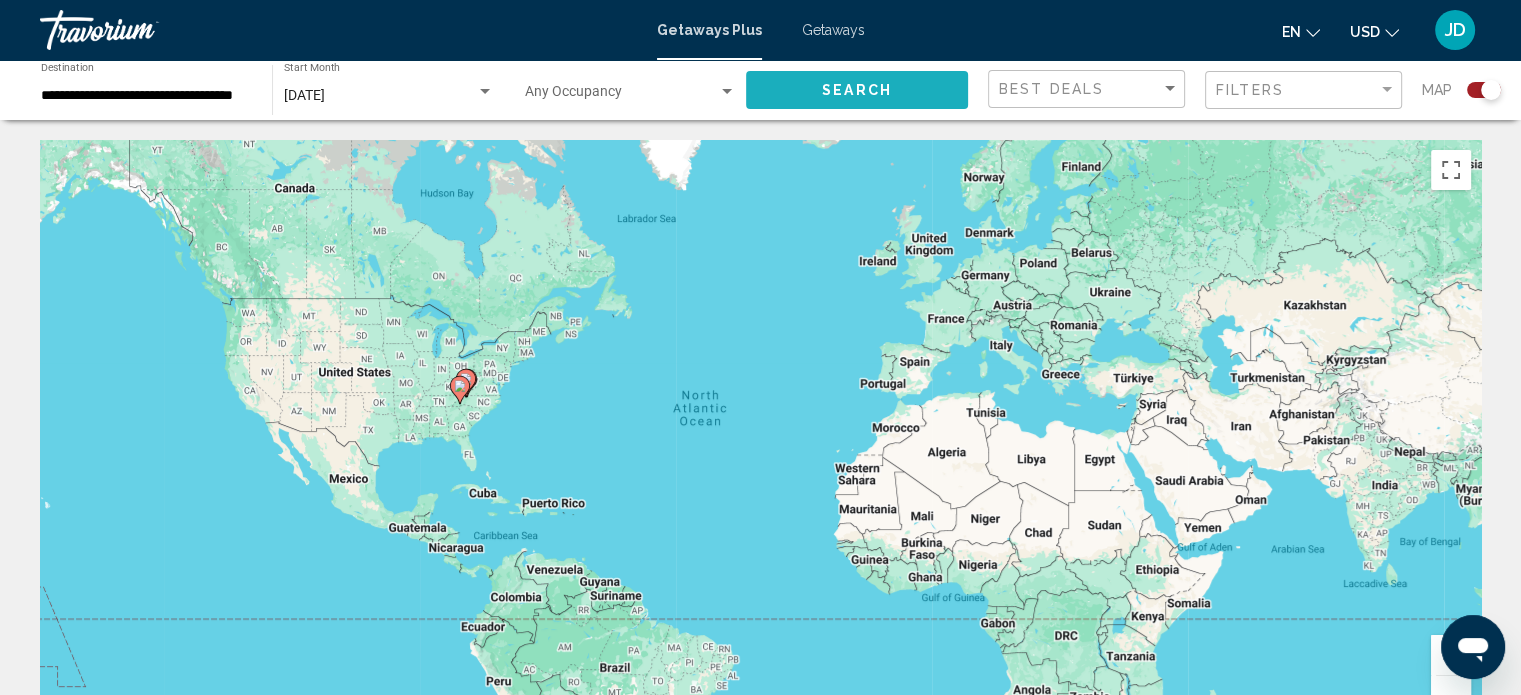 click on "Search" 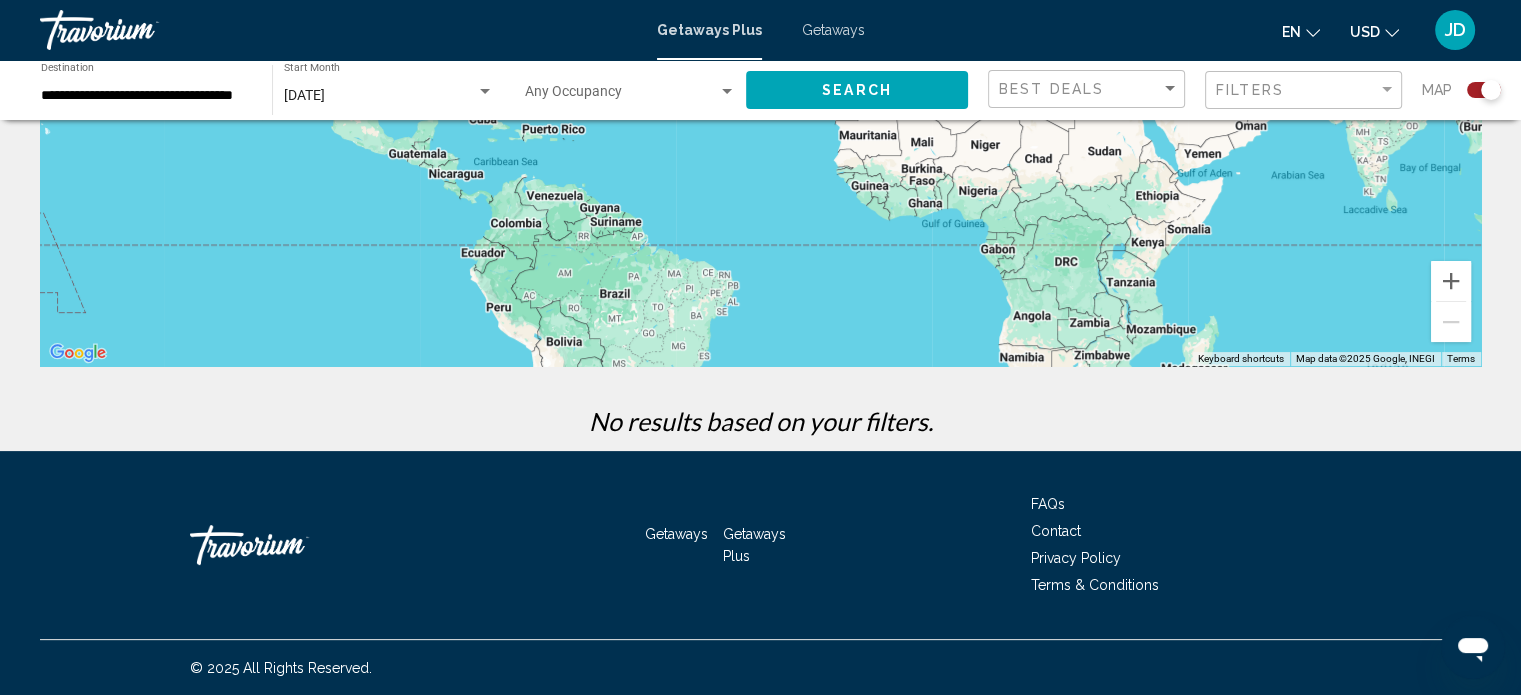 scroll, scrollTop: 0, scrollLeft: 0, axis: both 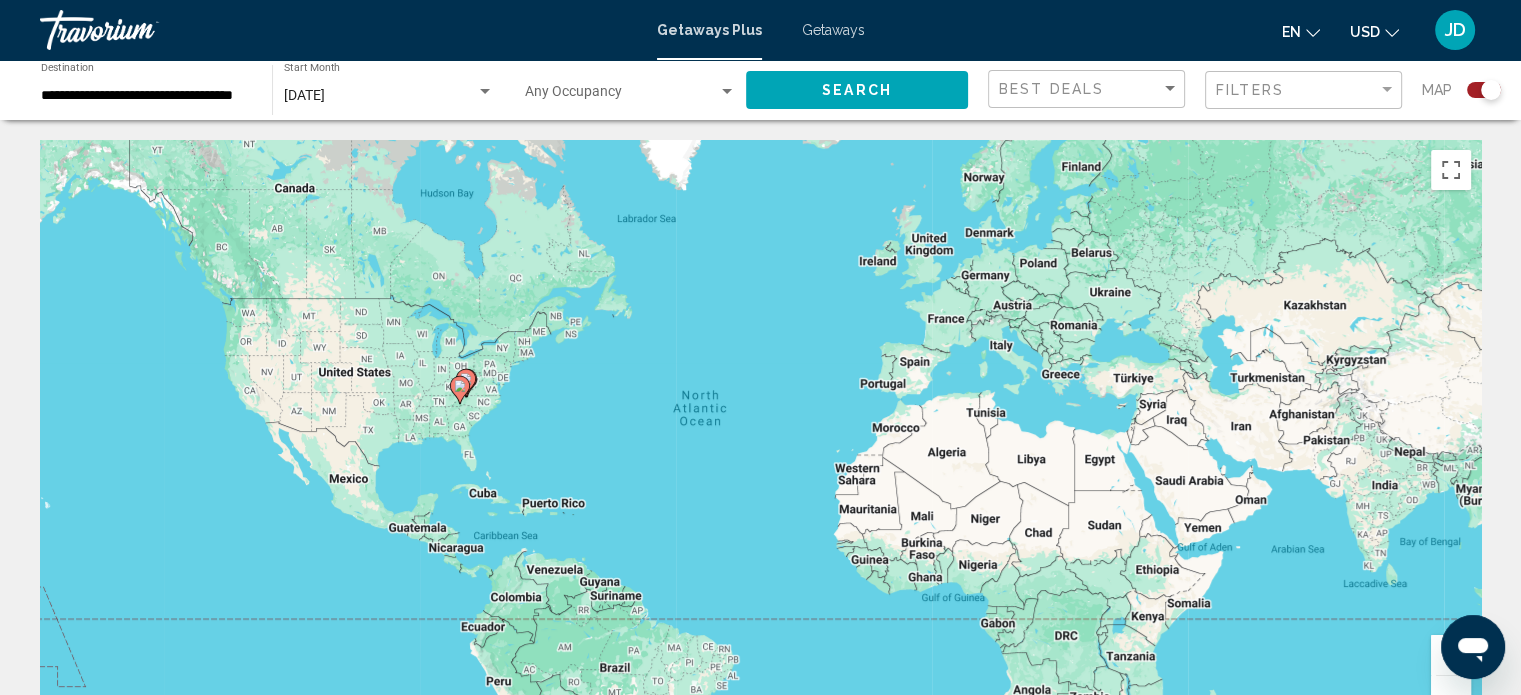 click on "**********" 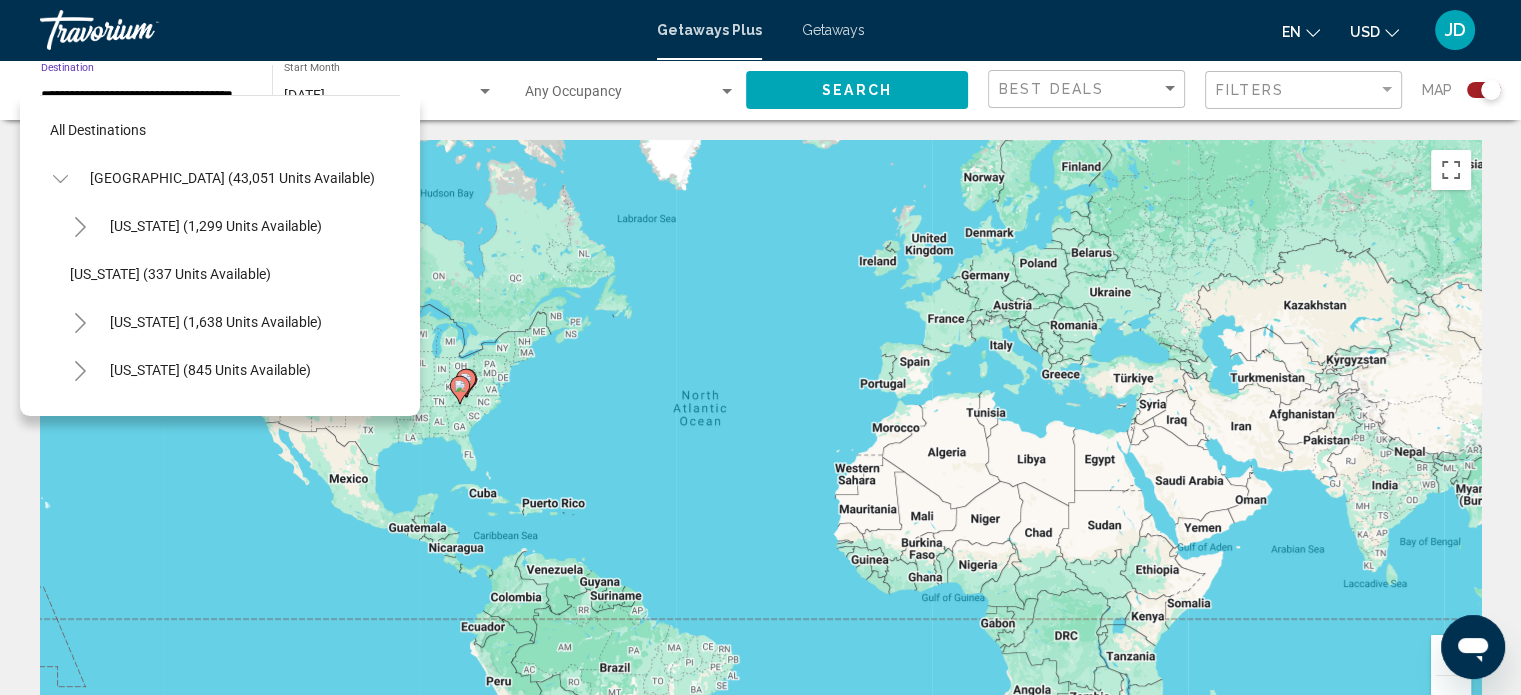 scroll, scrollTop: 0, scrollLeft: 20, axis: horizontal 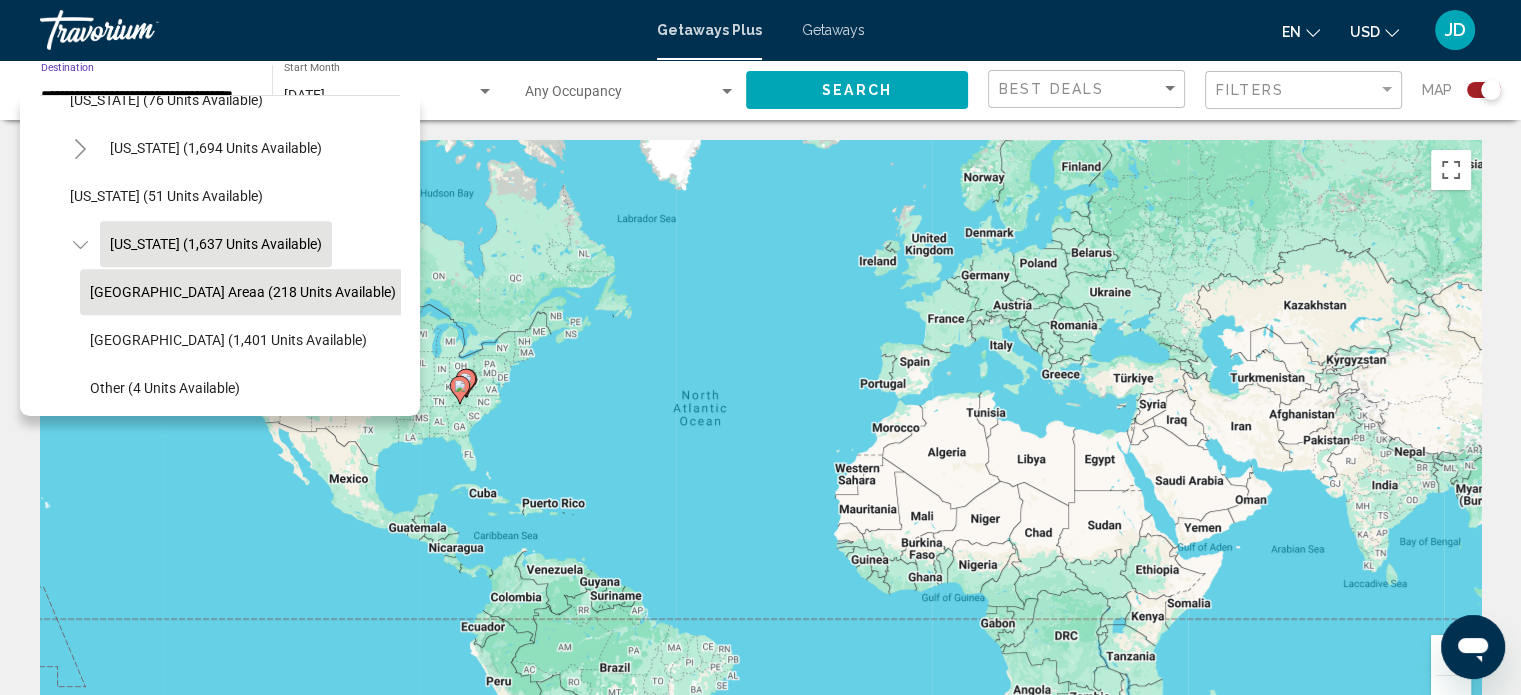 click on "[GEOGRAPHIC_DATA] Areaa (218 units available)" 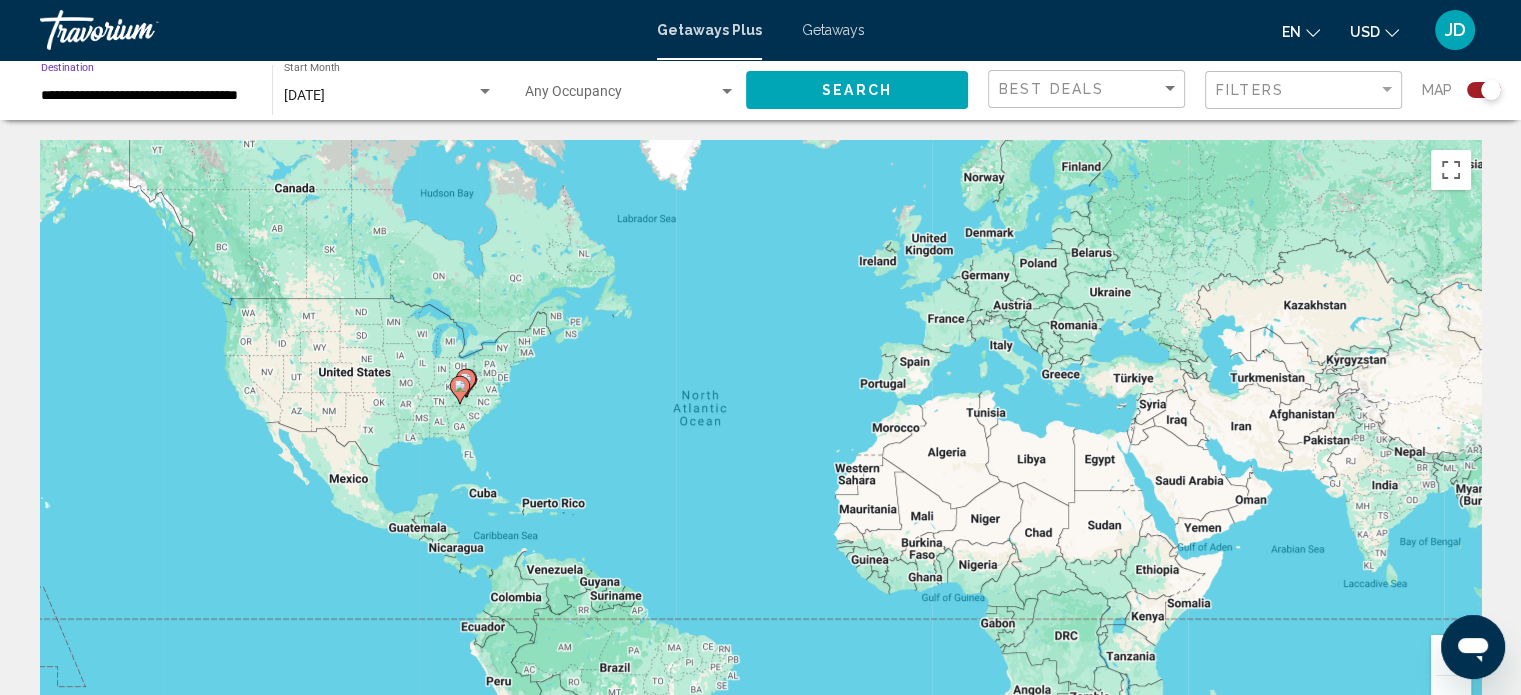 scroll, scrollTop: 0, scrollLeft: 20, axis: horizontal 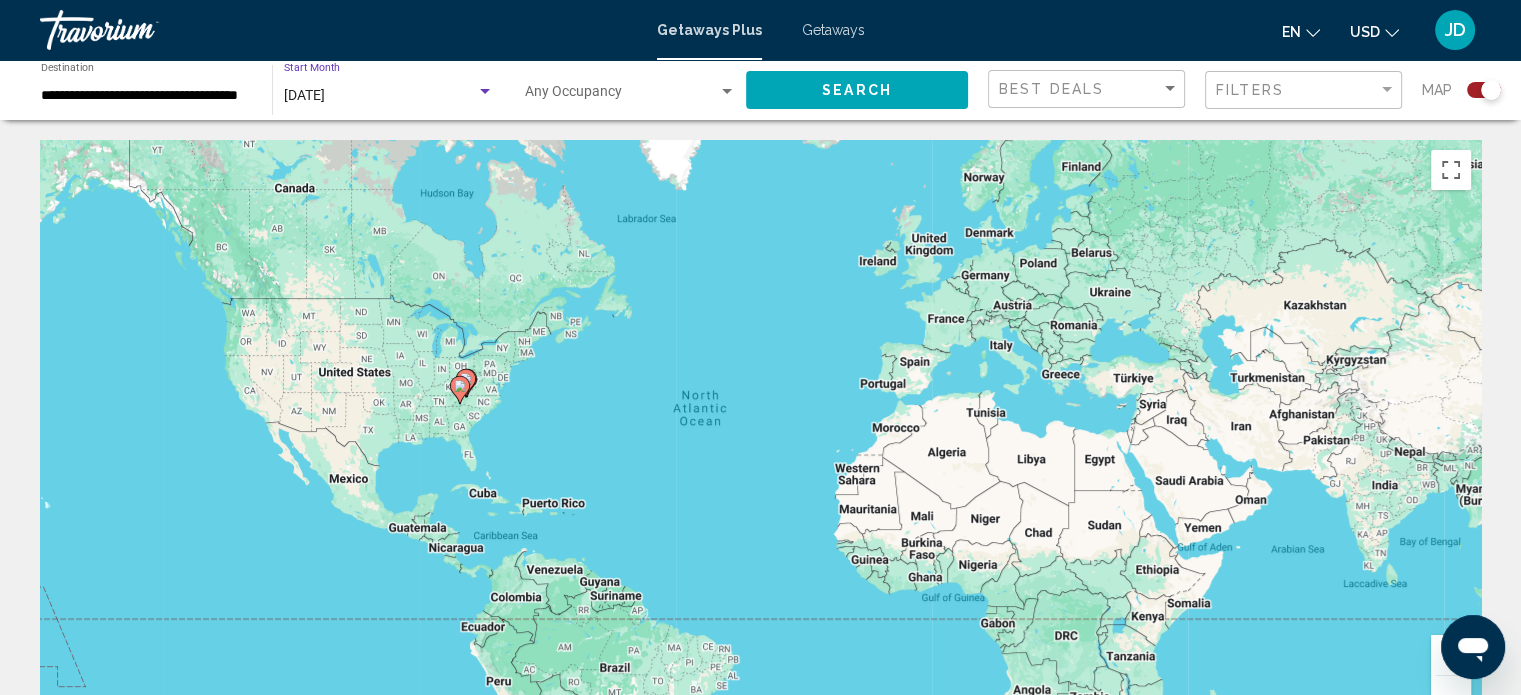 click at bounding box center [485, 91] 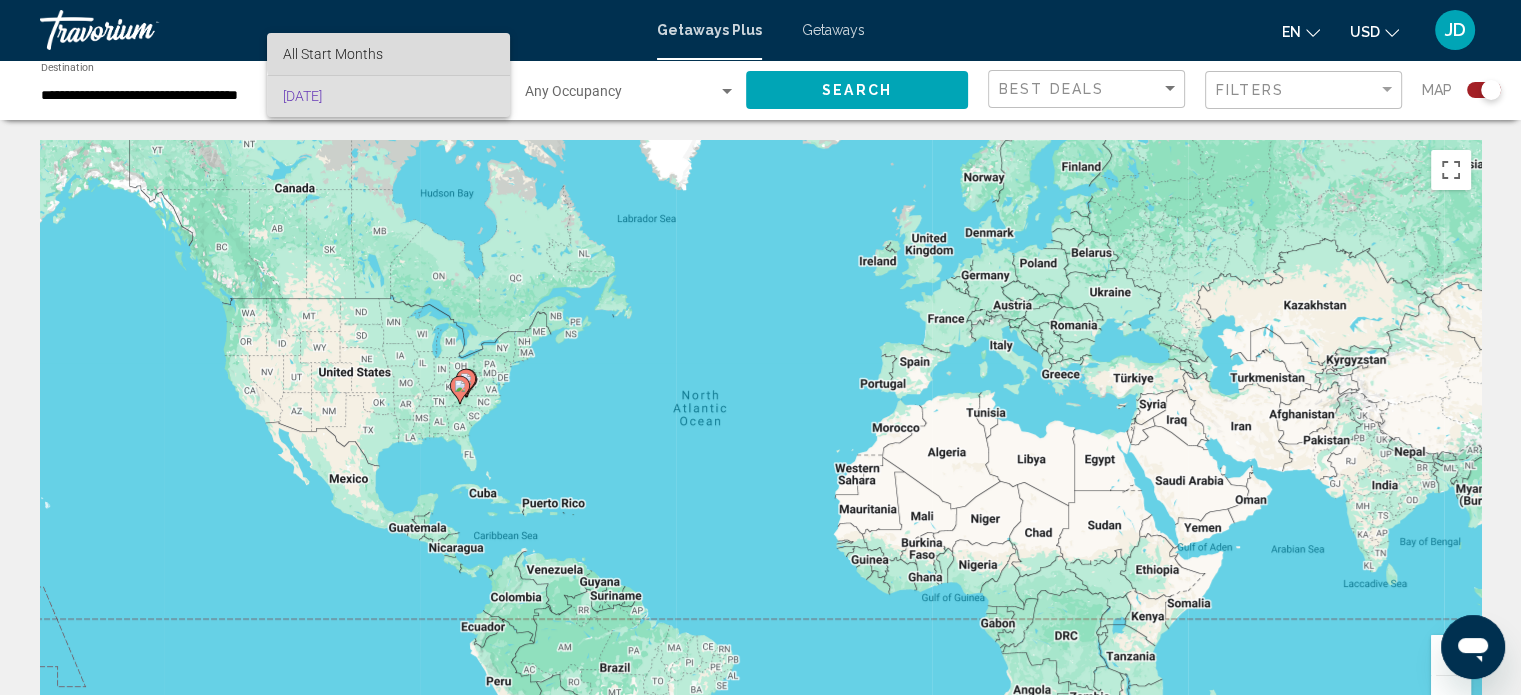 click on "All Start Months" at bounding box center [388, 54] 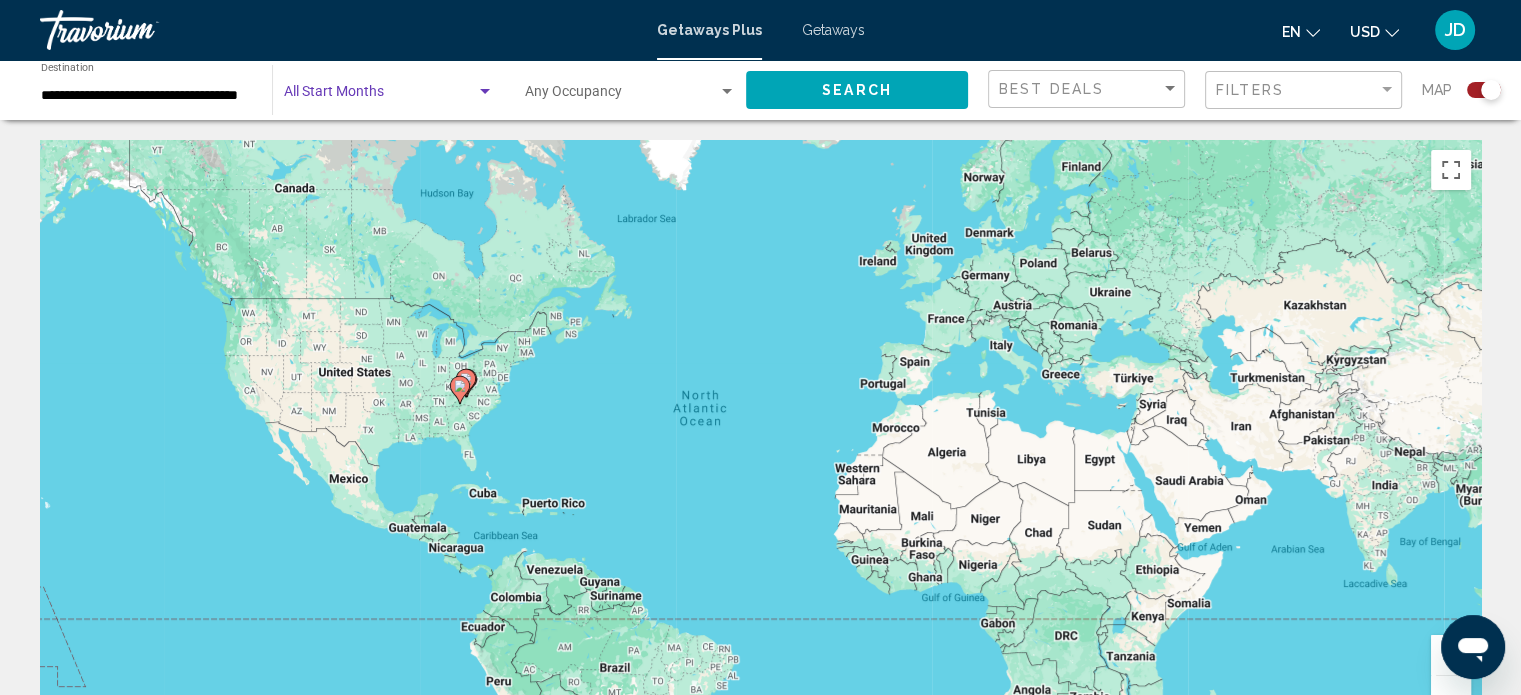 click on "Search" 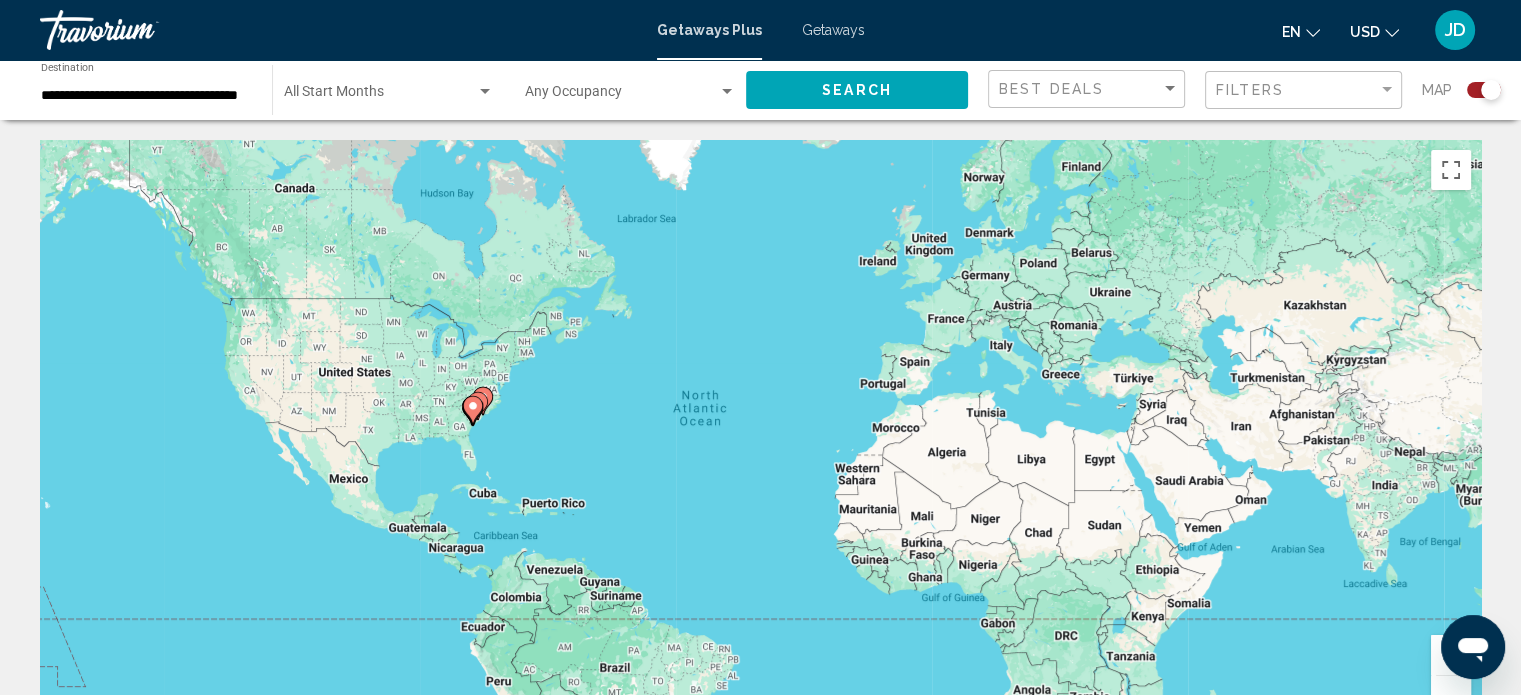 click at bounding box center (485, 92) 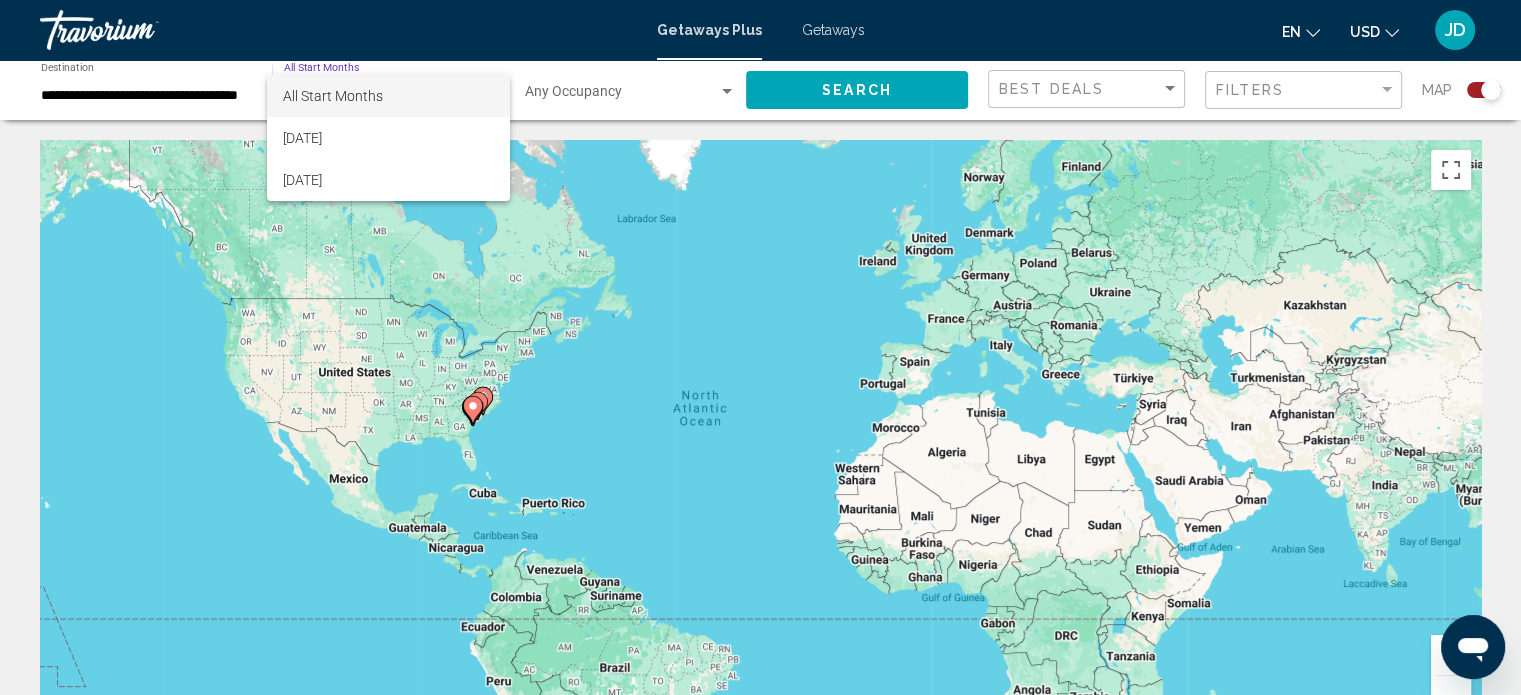 click at bounding box center (760, 347) 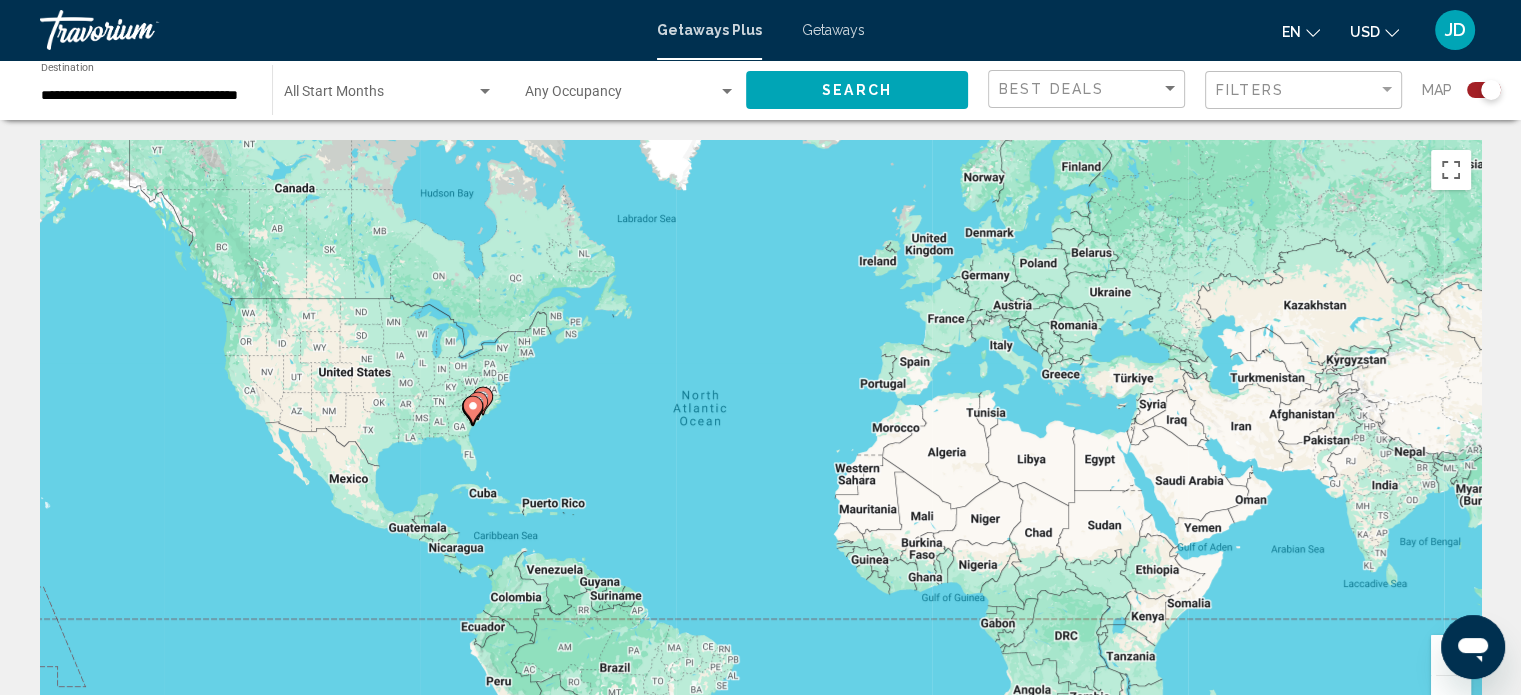 click on "Start Month All Start Months" 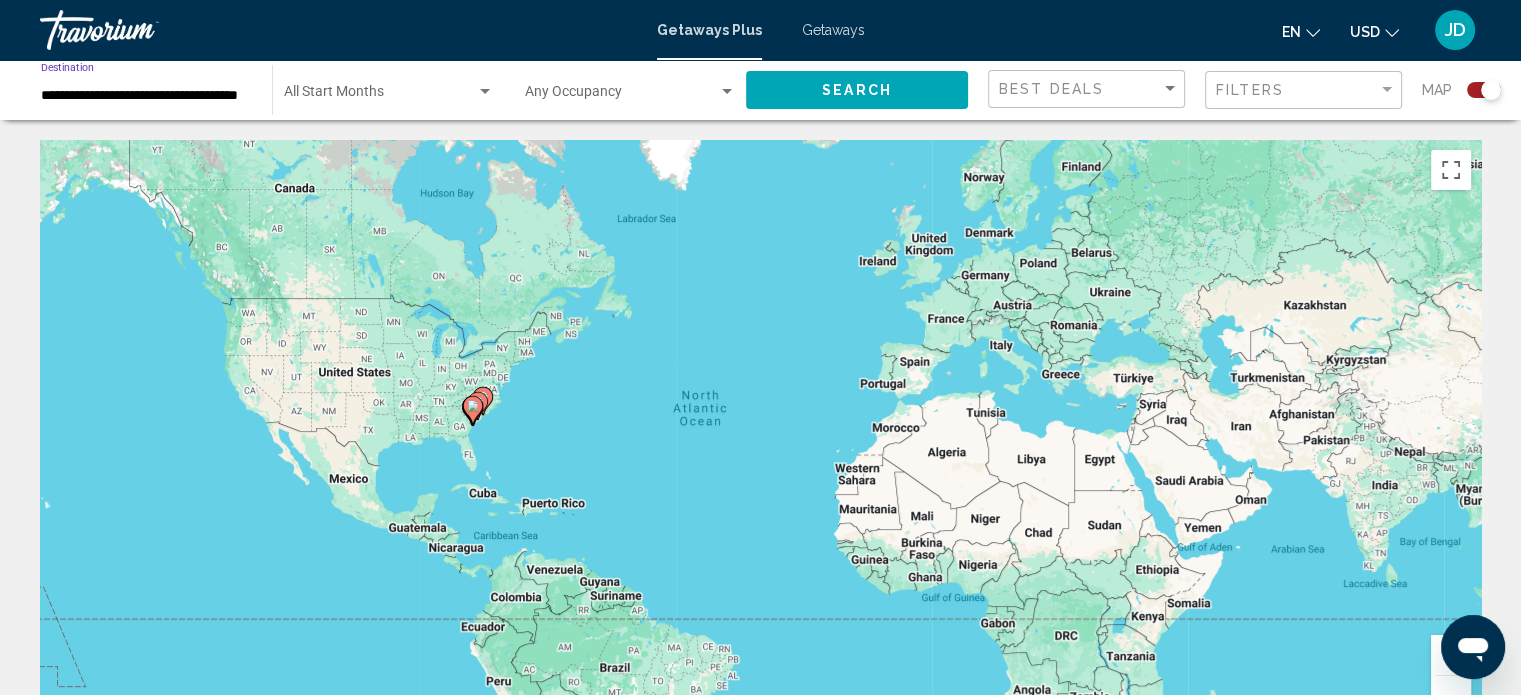 click on "**********" at bounding box center (146, 96) 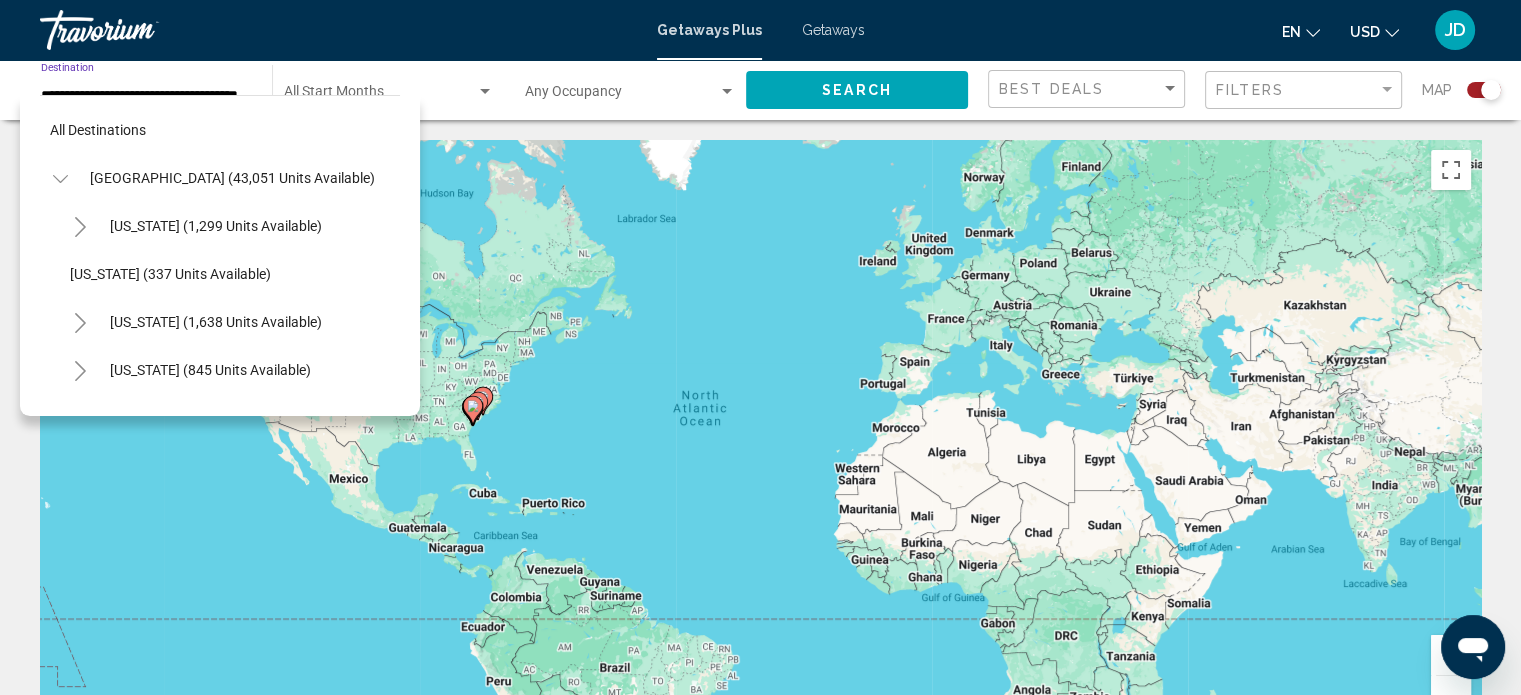 scroll, scrollTop: 1422, scrollLeft: 0, axis: vertical 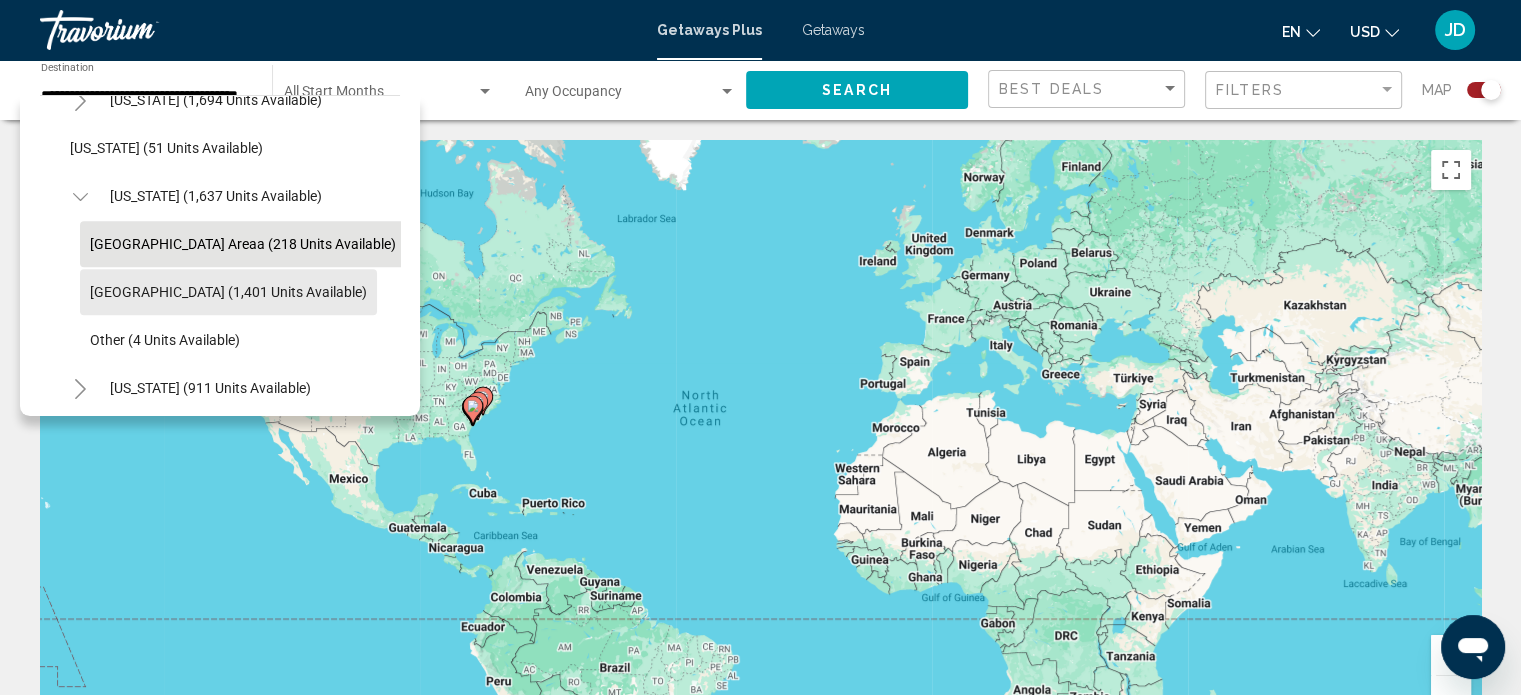 click on "[GEOGRAPHIC_DATA] (1,401 units available)" 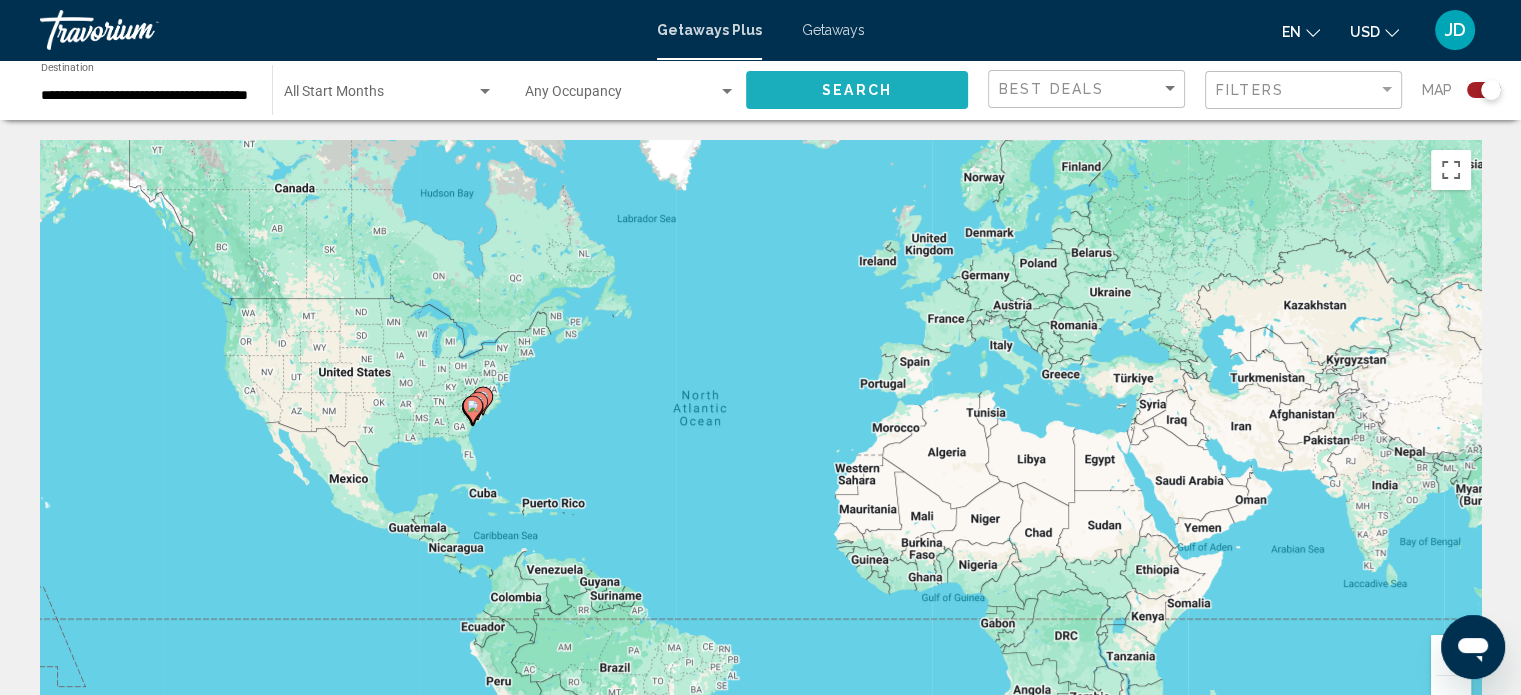 click on "Search" 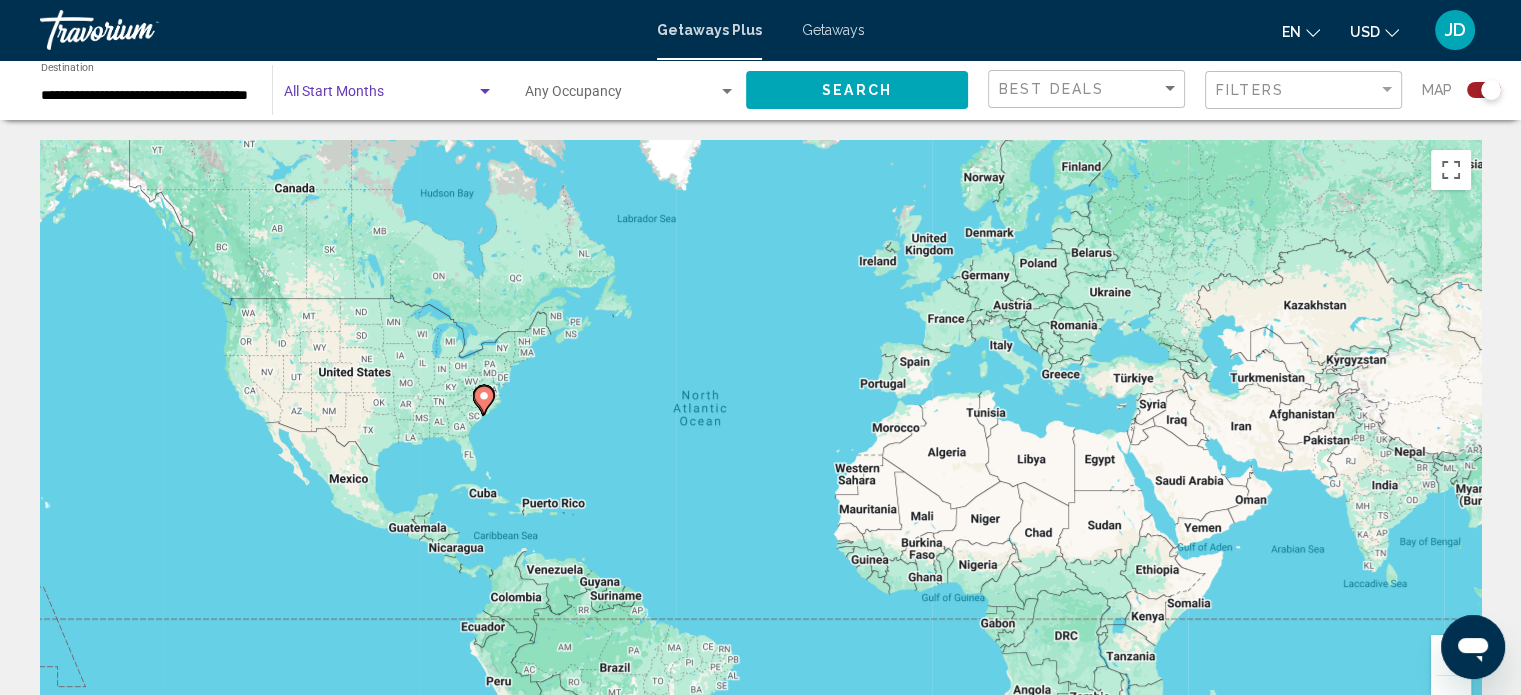 click at bounding box center (380, 96) 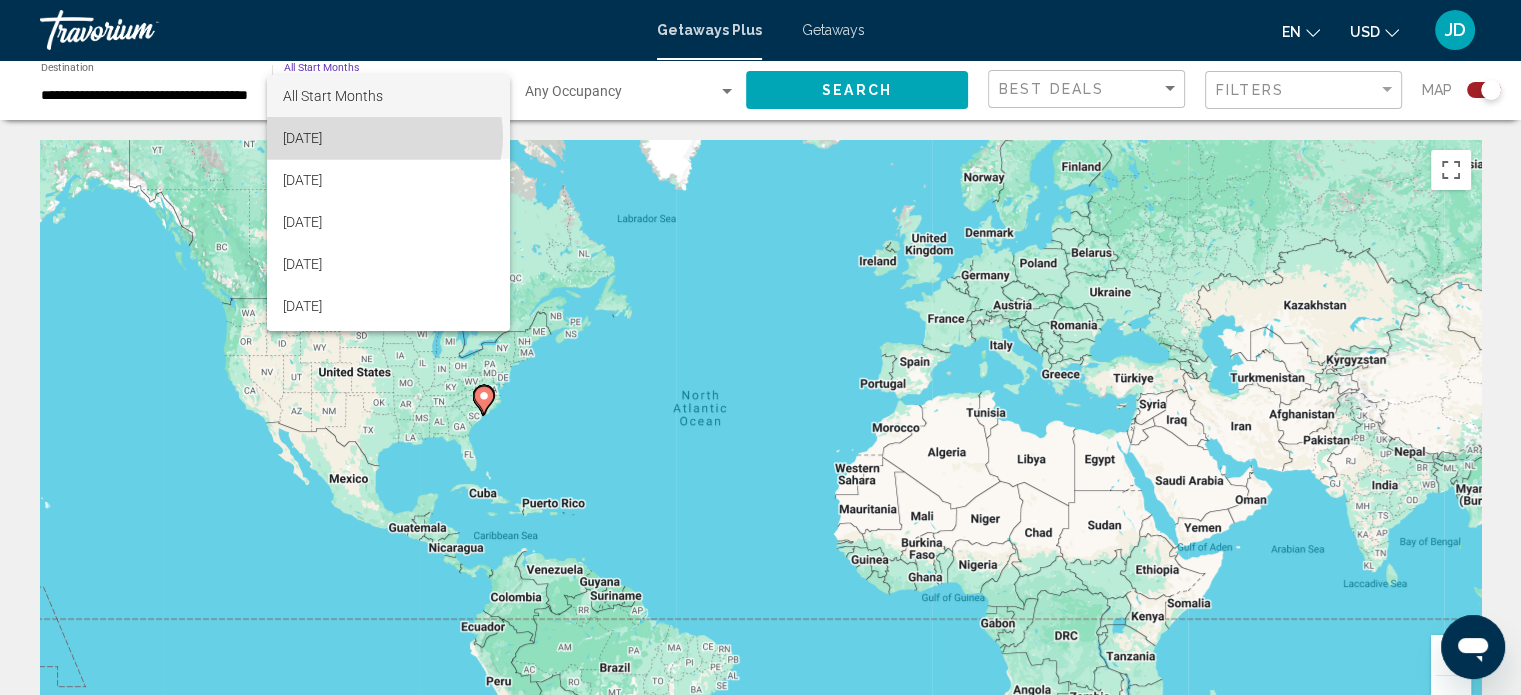 click on "[DATE]" at bounding box center (388, 138) 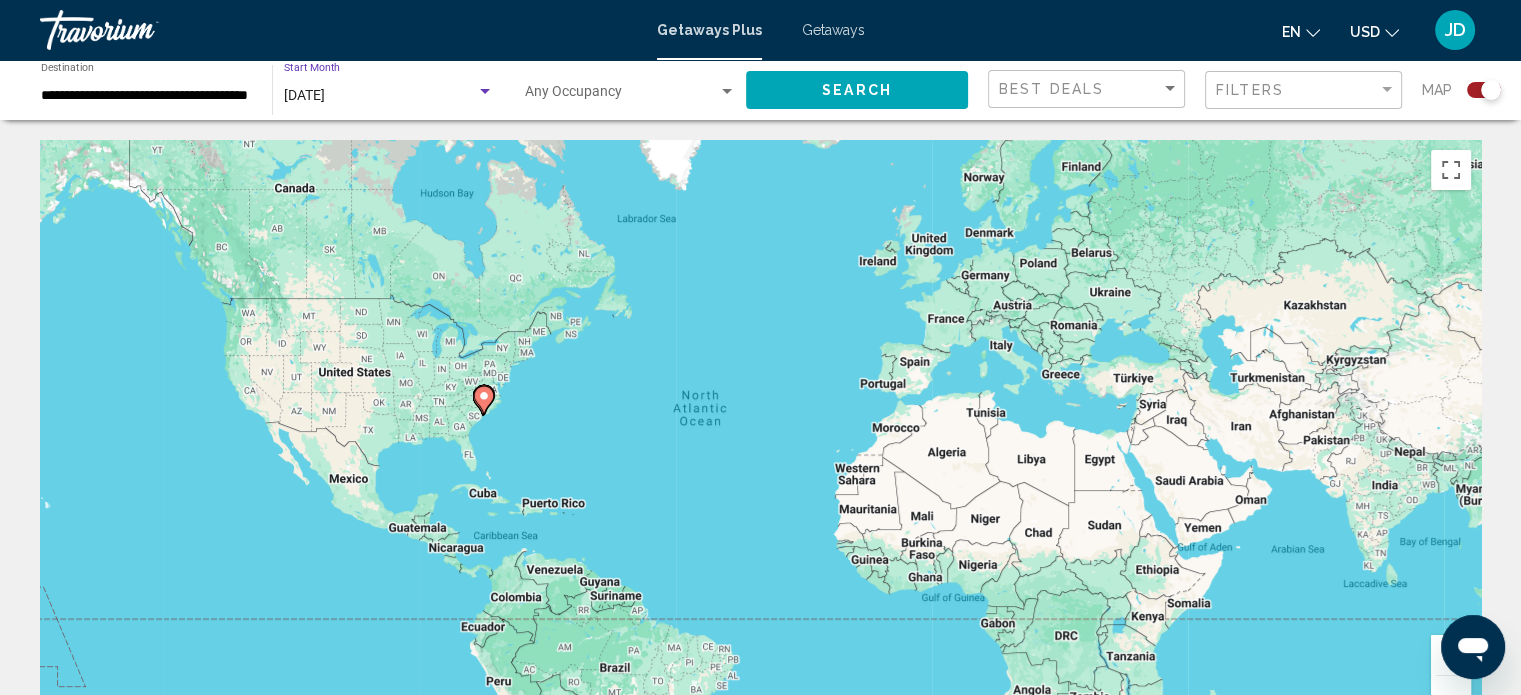 click on "Search" 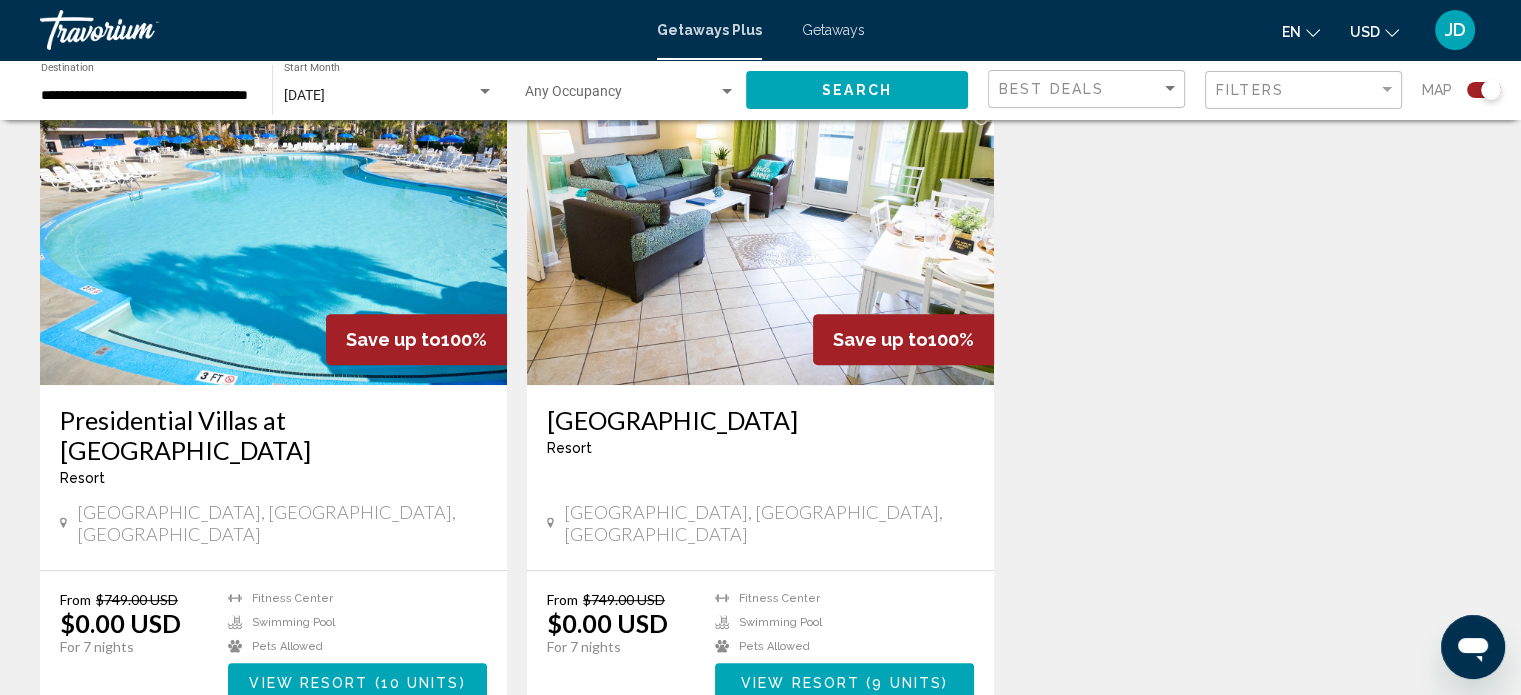 scroll, scrollTop: 800, scrollLeft: 0, axis: vertical 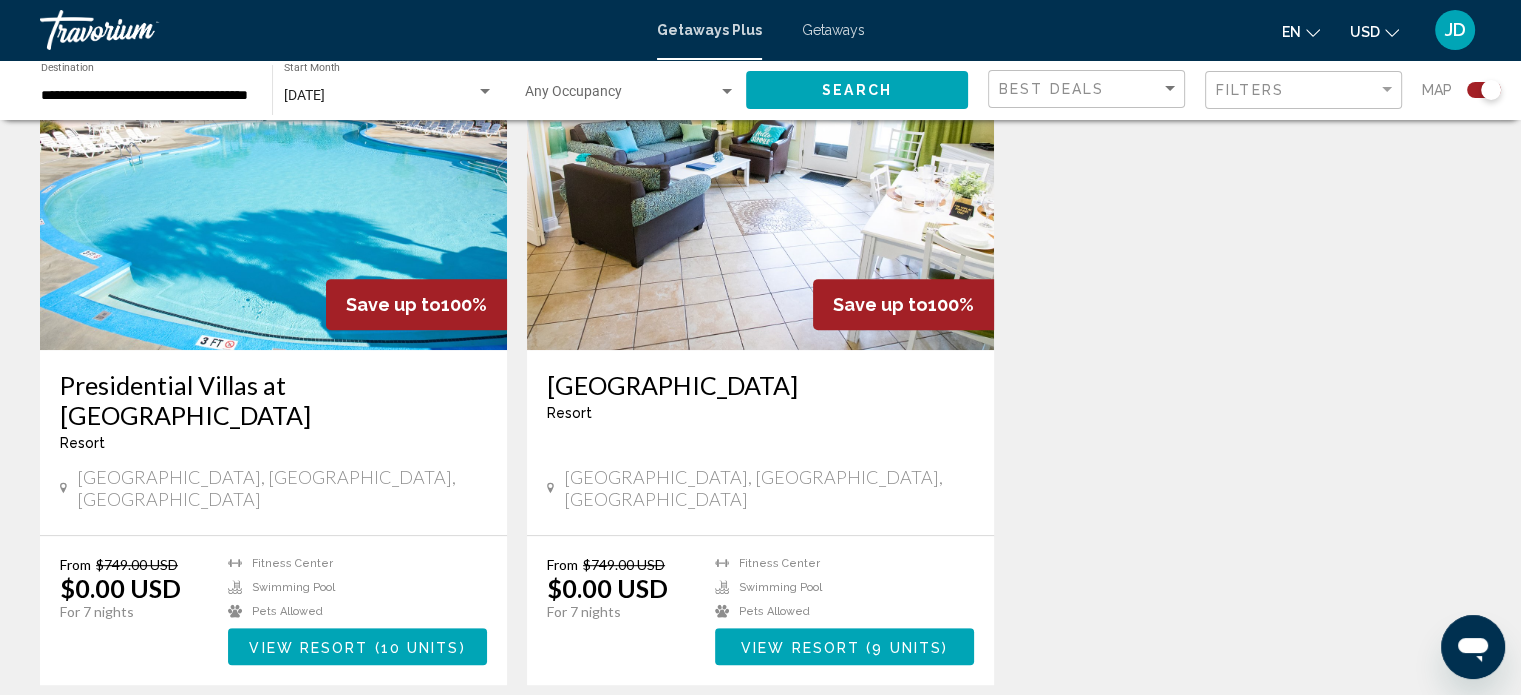 click at bounding box center (760, 190) 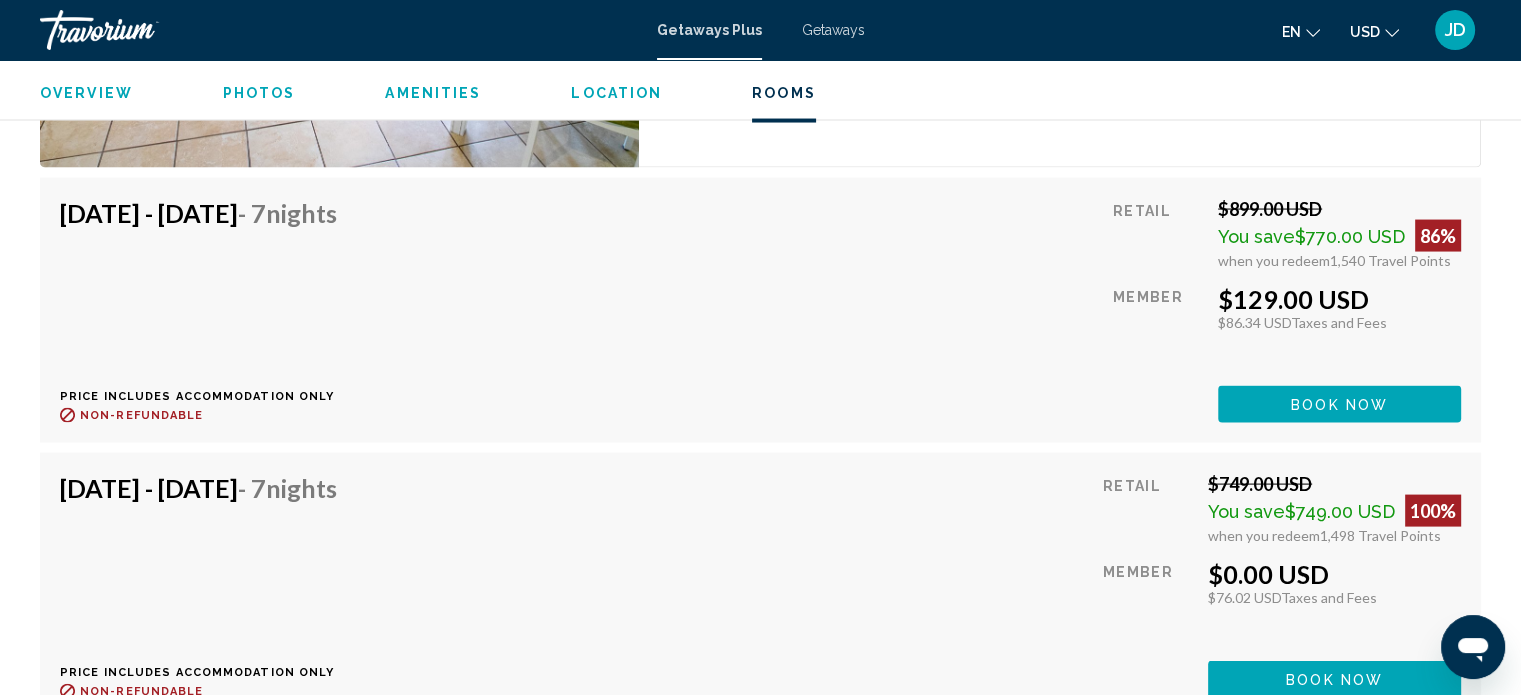 scroll, scrollTop: 4012, scrollLeft: 0, axis: vertical 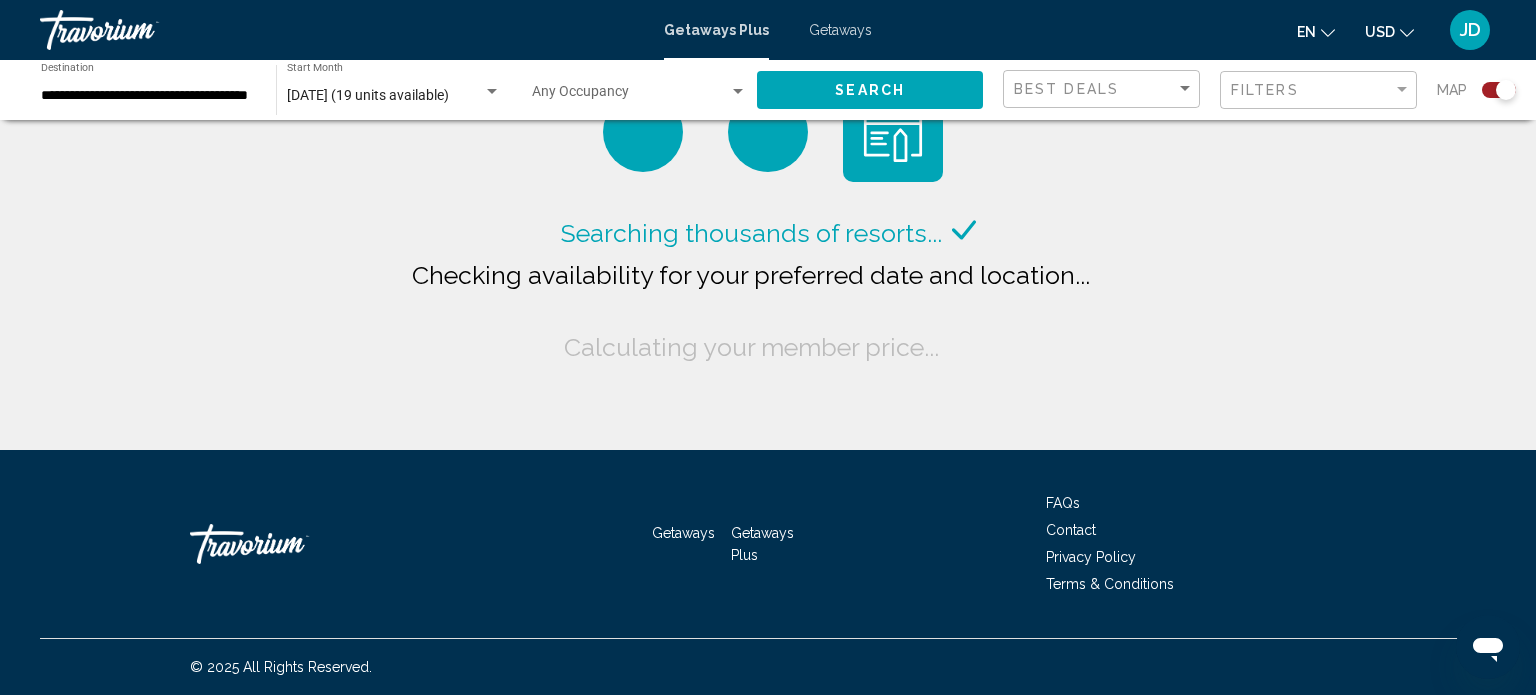 click on "**********" 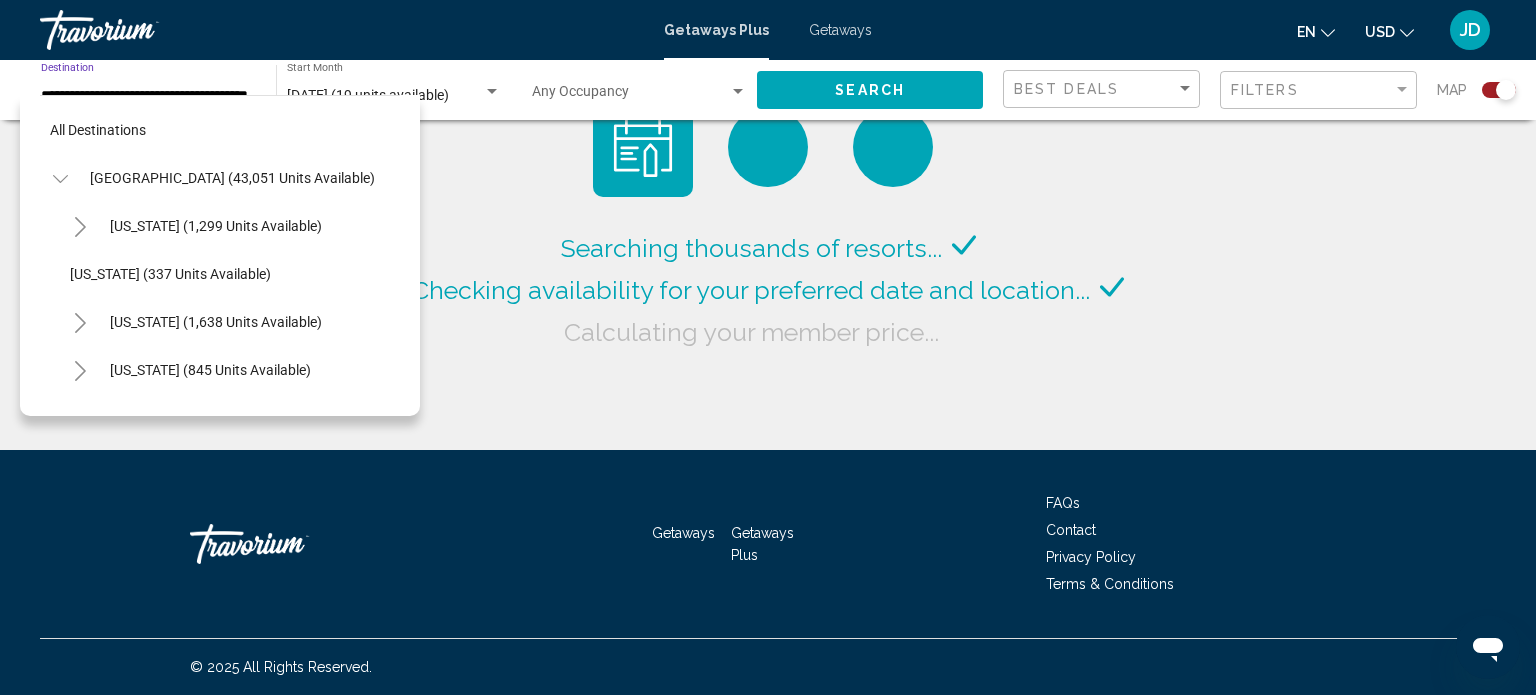 scroll, scrollTop: 0, scrollLeft: 38, axis: horizontal 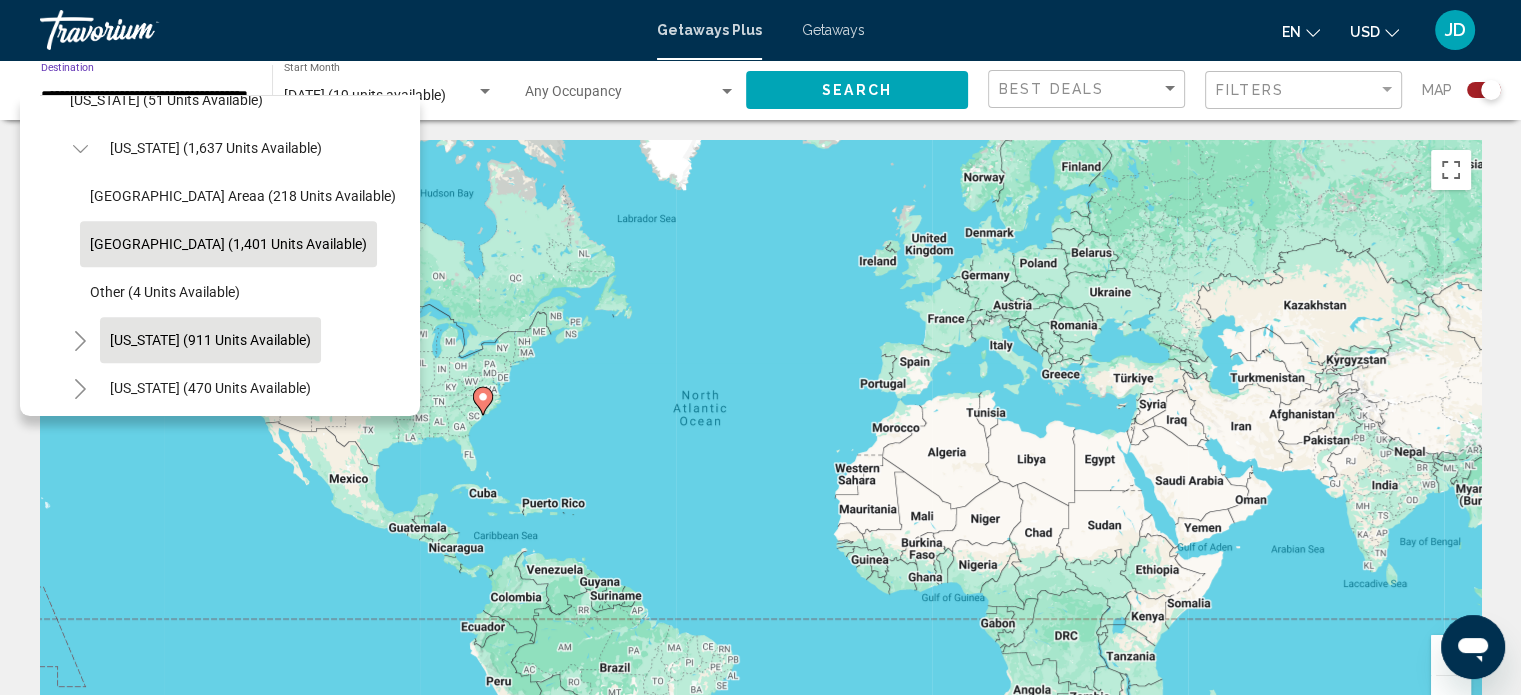 click on "[US_STATE] (911 units available)" 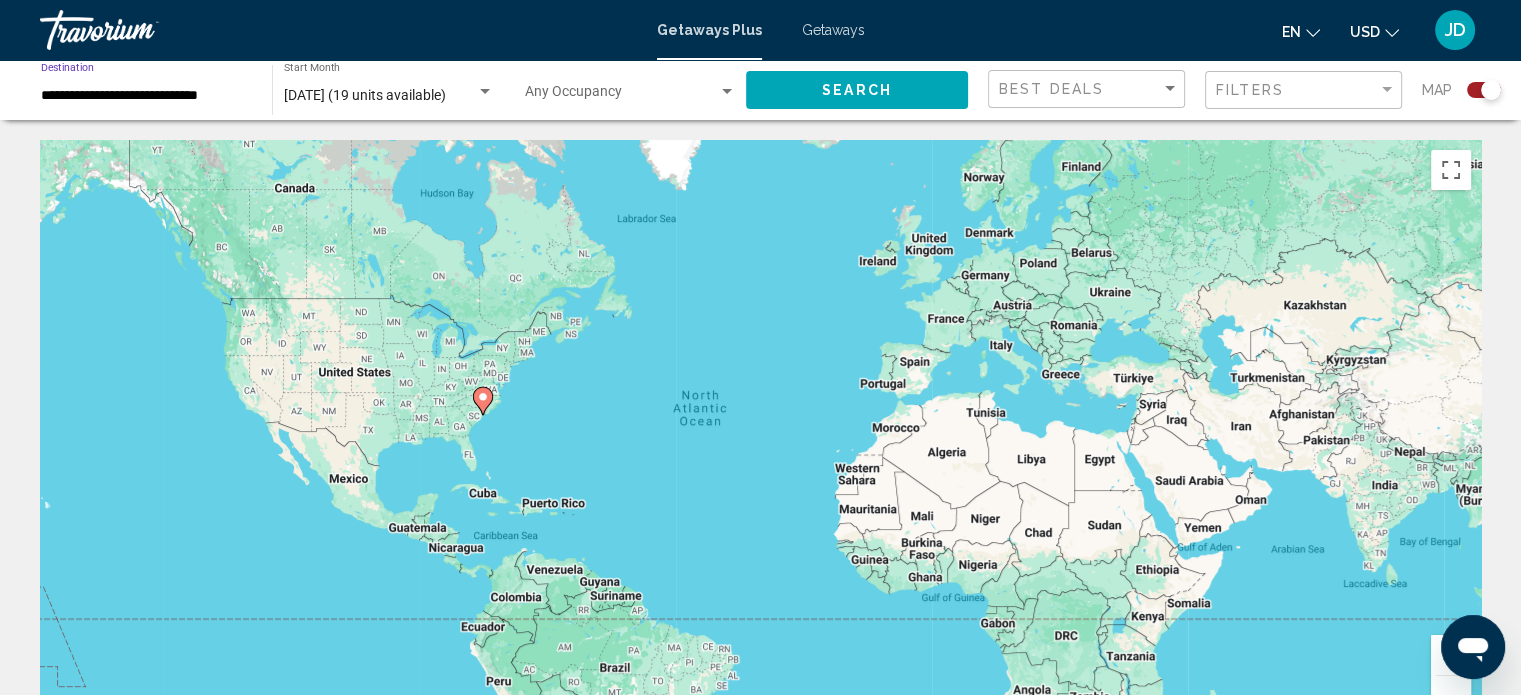 scroll, scrollTop: 0, scrollLeft: 0, axis: both 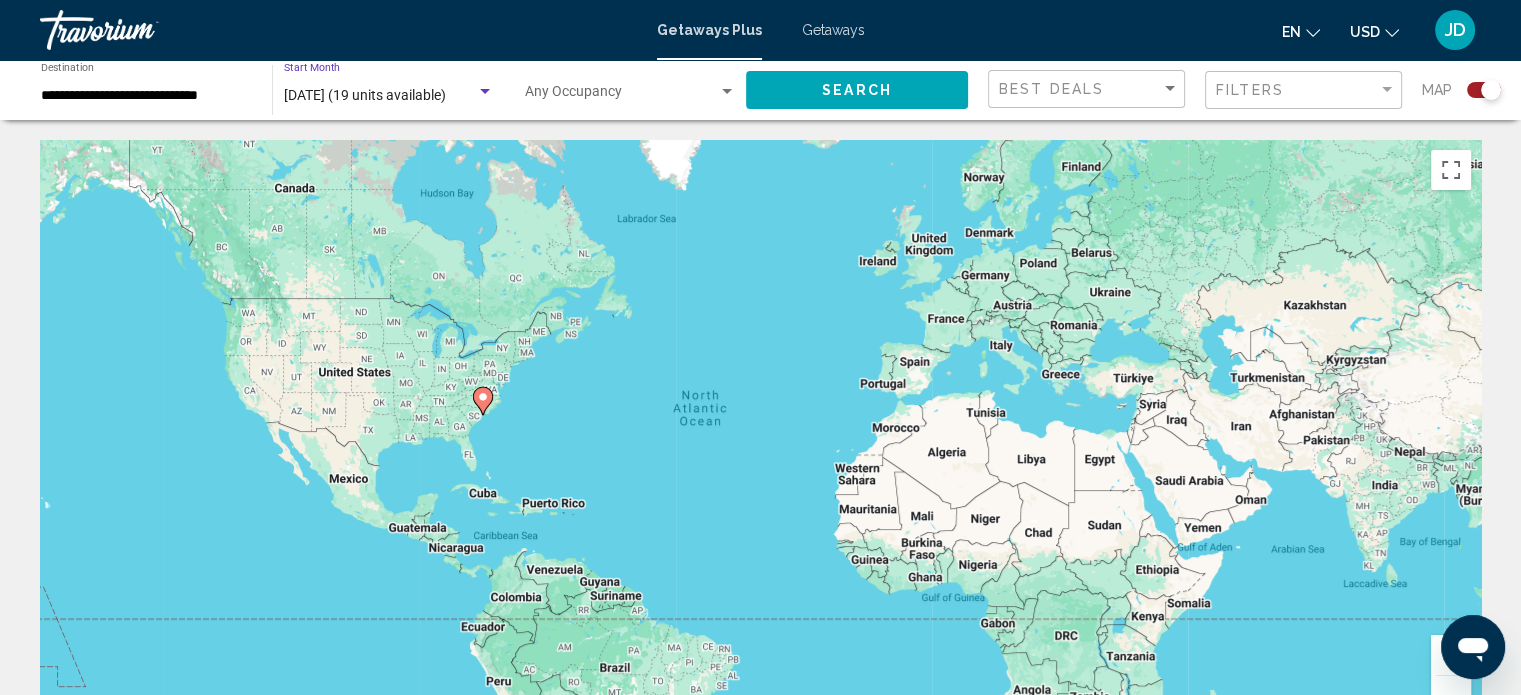 click at bounding box center (485, 91) 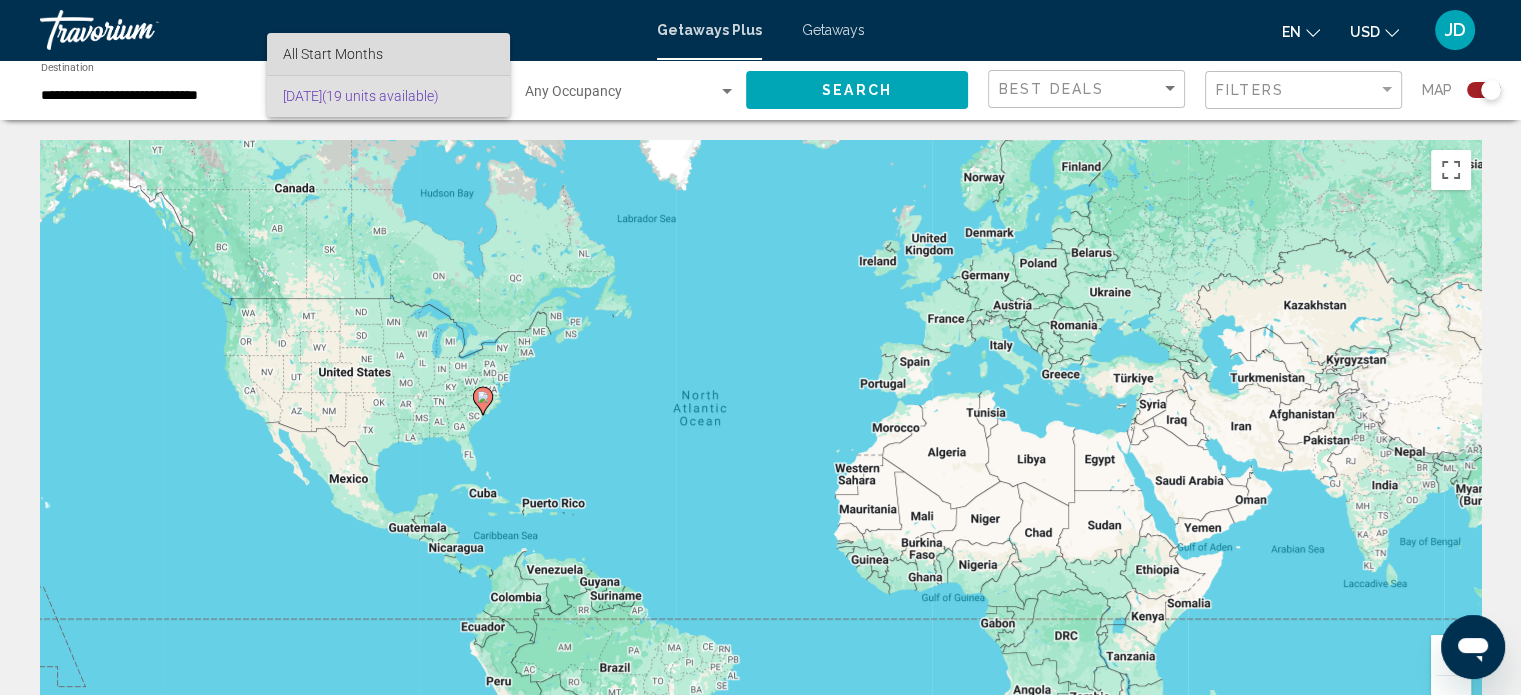 click on "All Start Months" at bounding box center (388, 54) 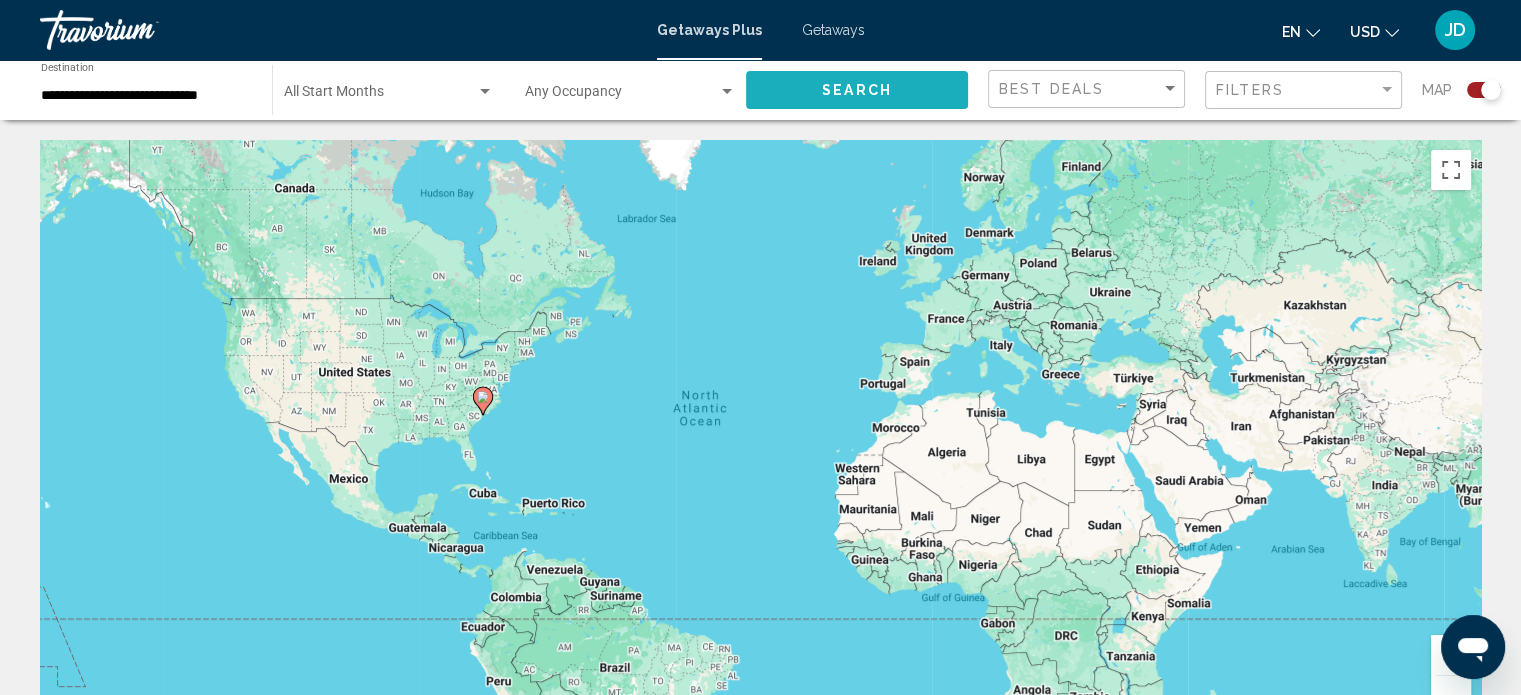 click on "Search" 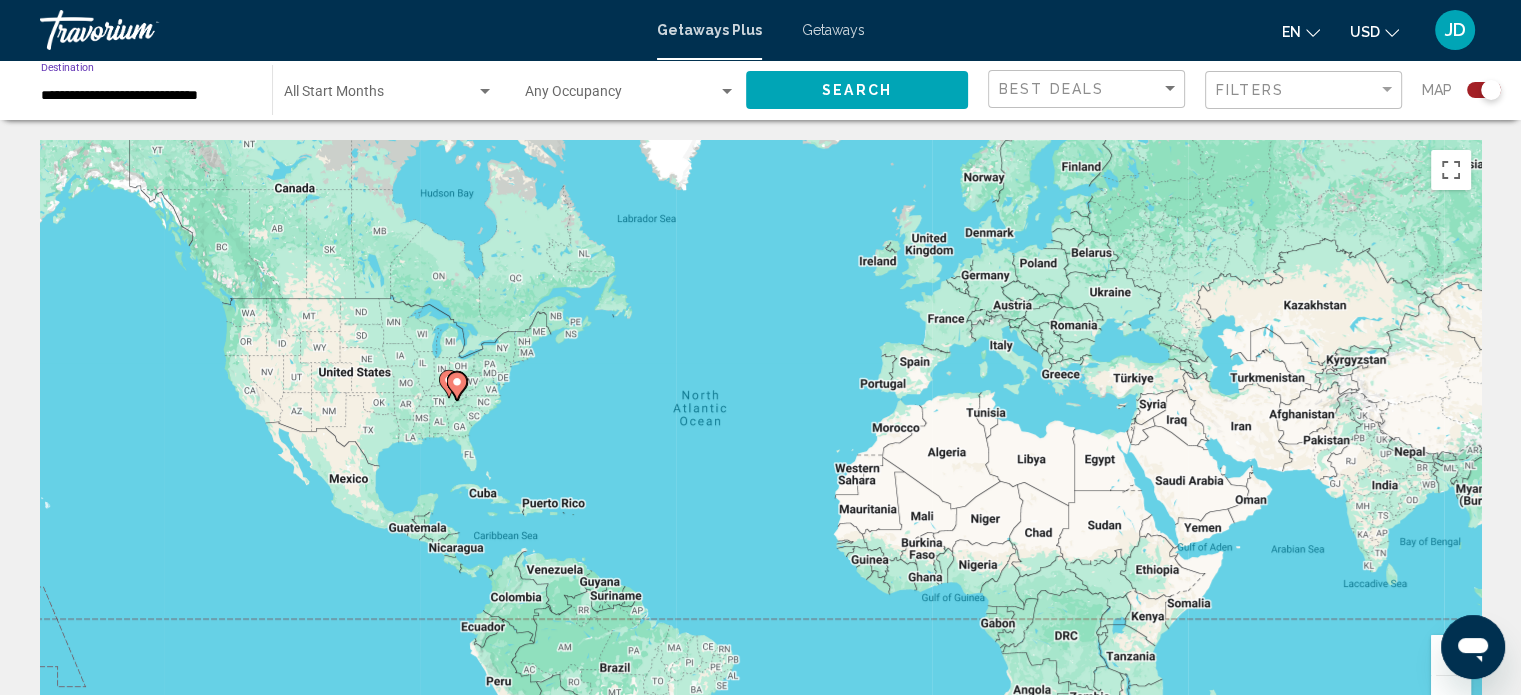 click on "**********" at bounding box center (146, 96) 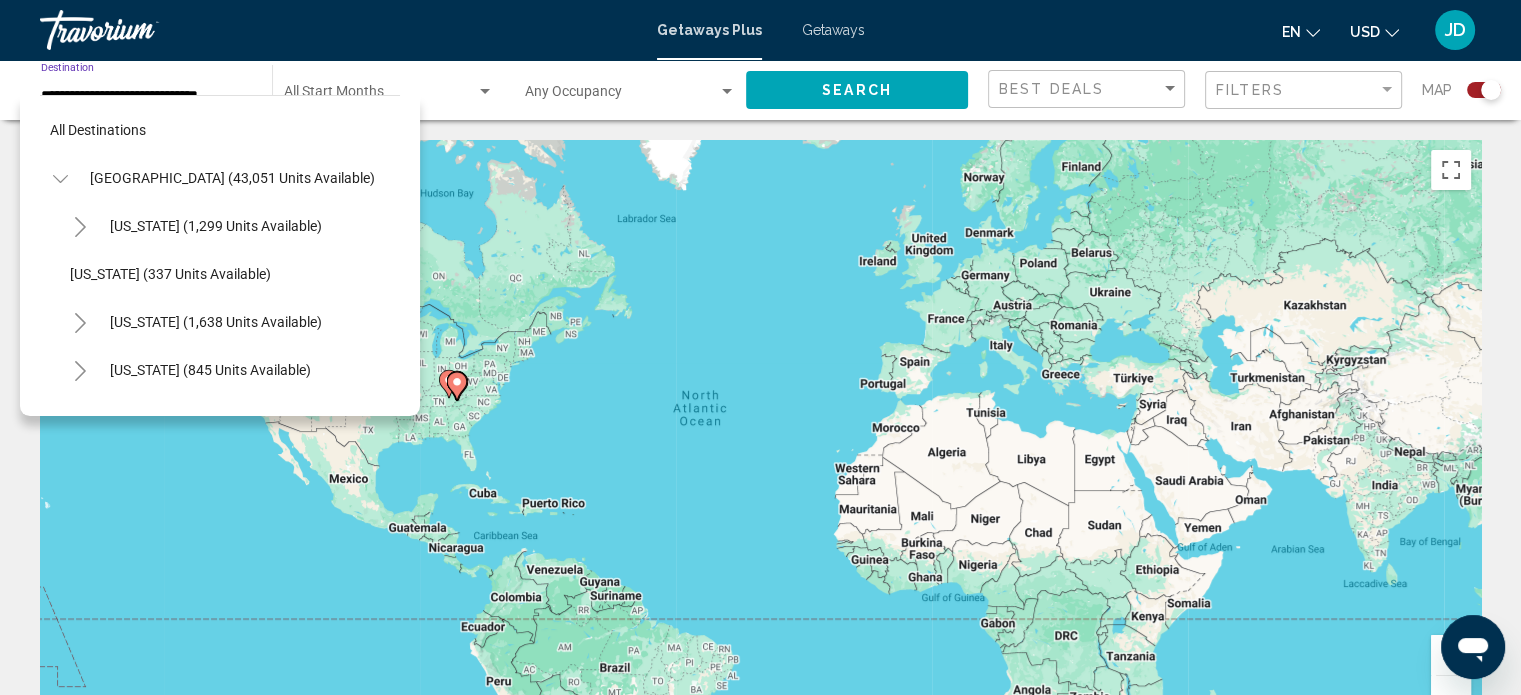 scroll, scrollTop: 1422, scrollLeft: 0, axis: vertical 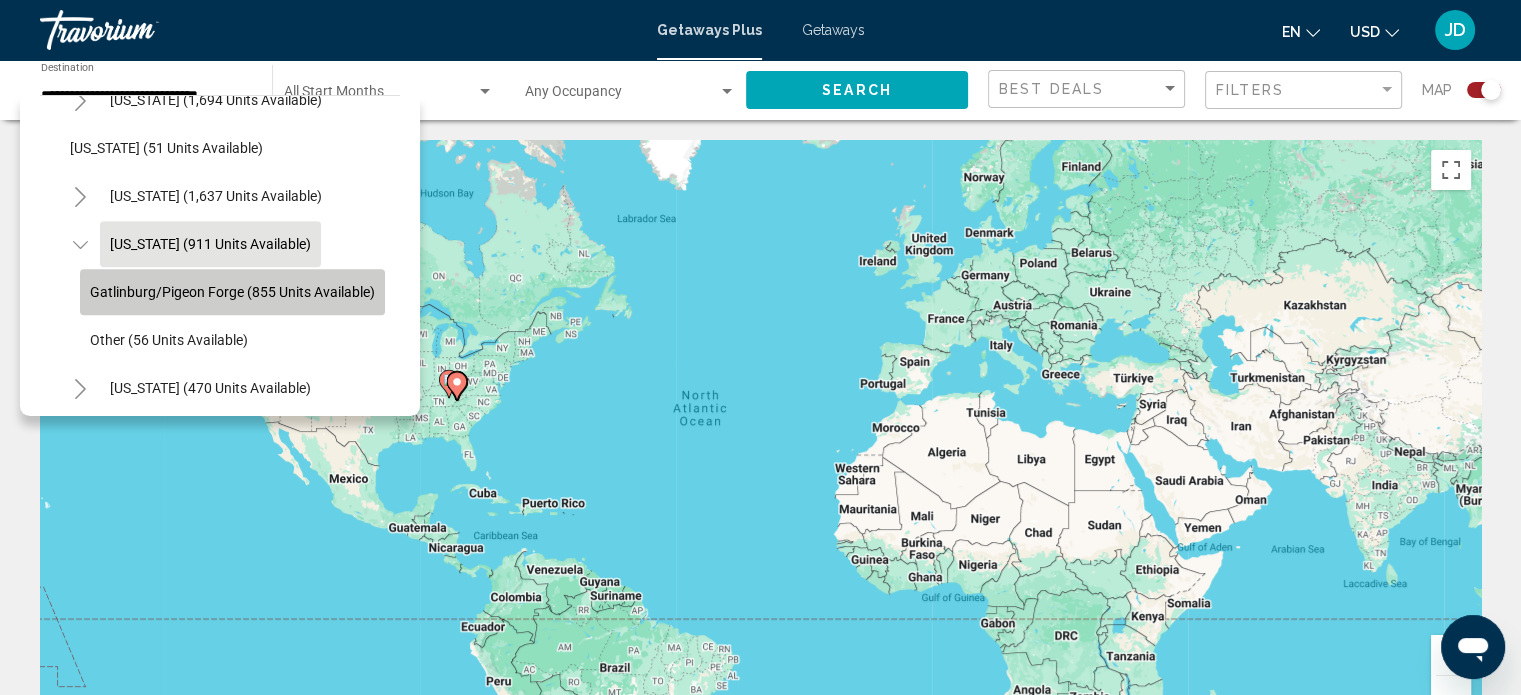 click on "Gatlinburg/Pigeon Forge (855 units available)" 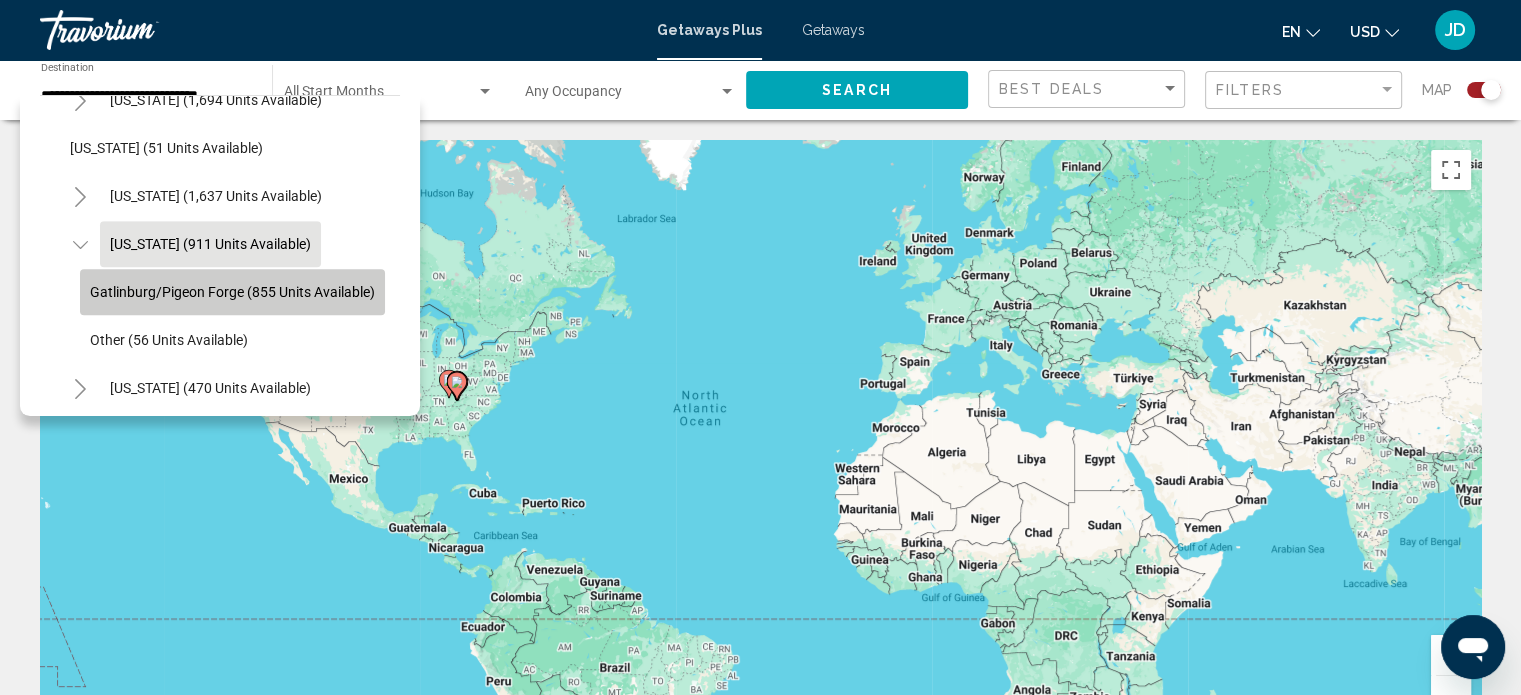type on "**********" 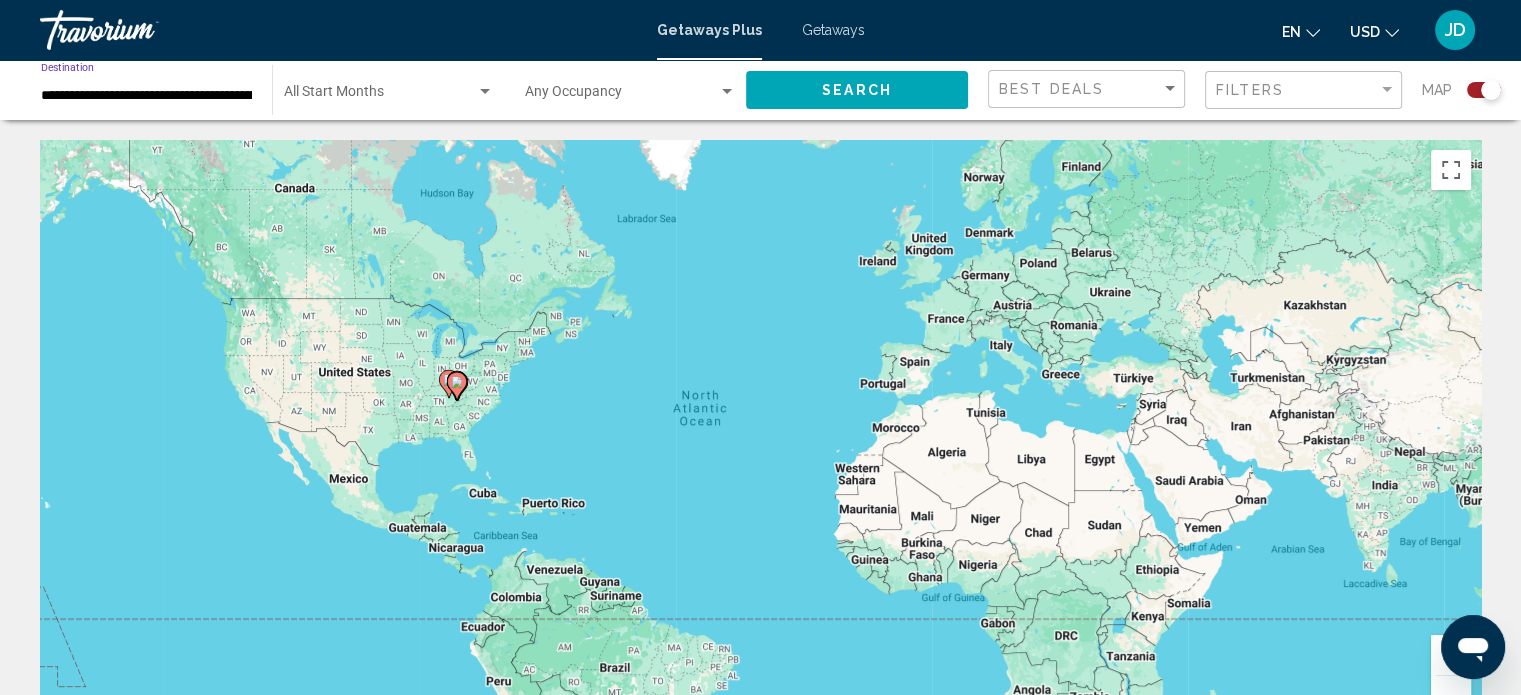 click on "Search" 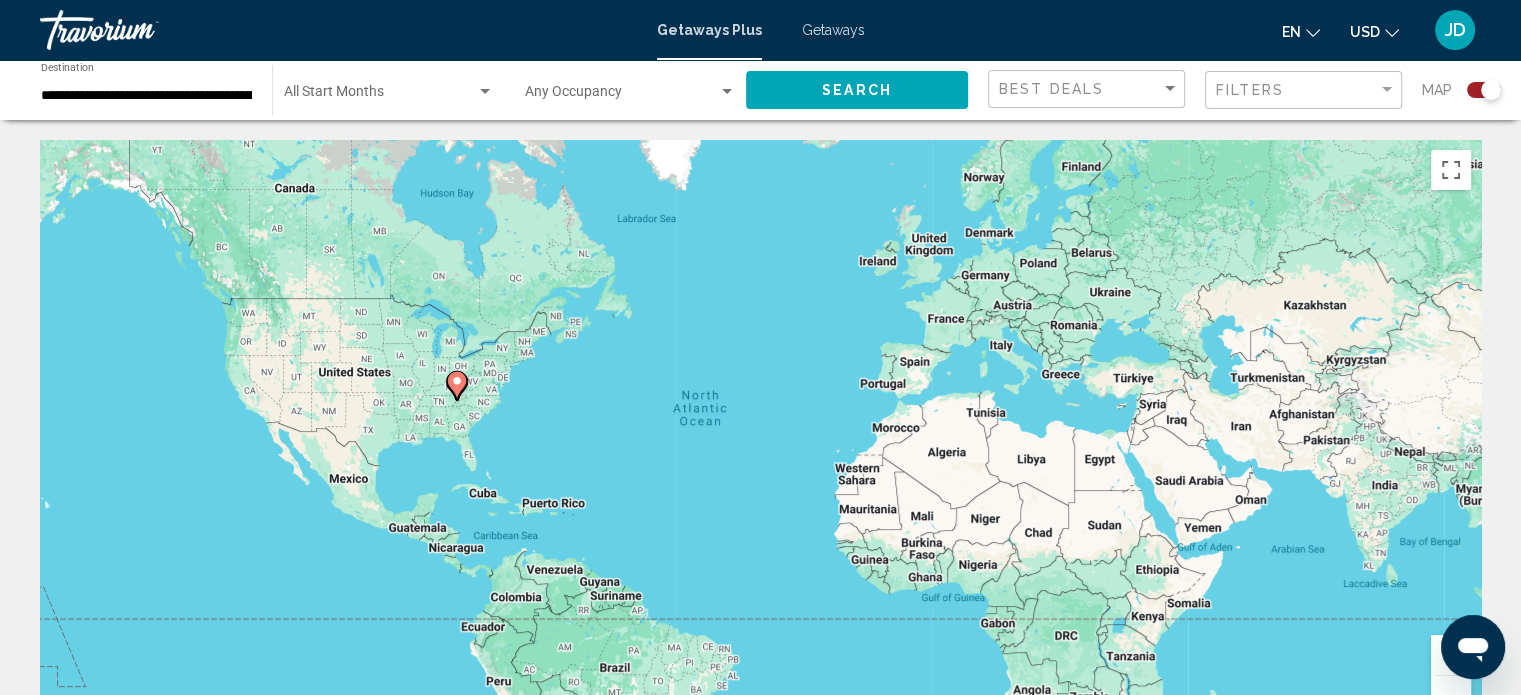 click on "Start Month All Start Months" 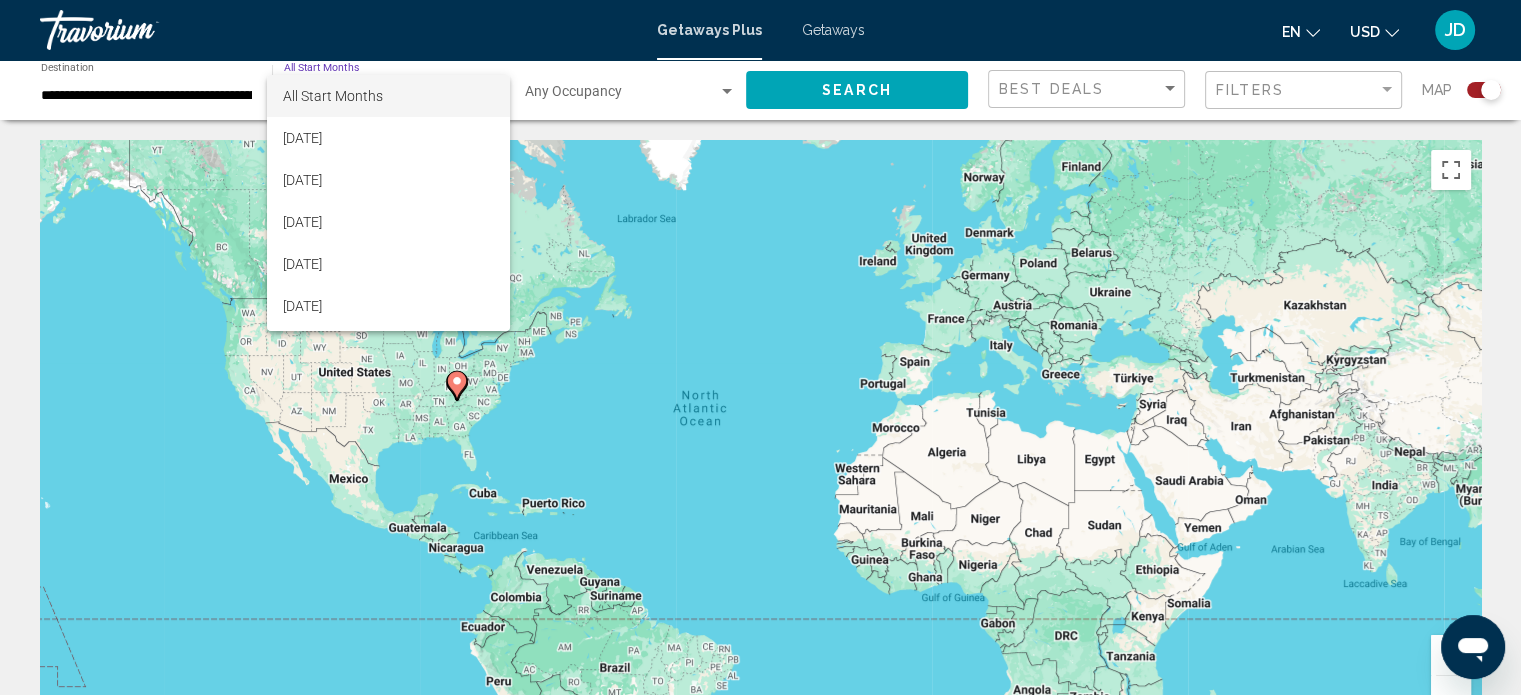 click at bounding box center [760, 347] 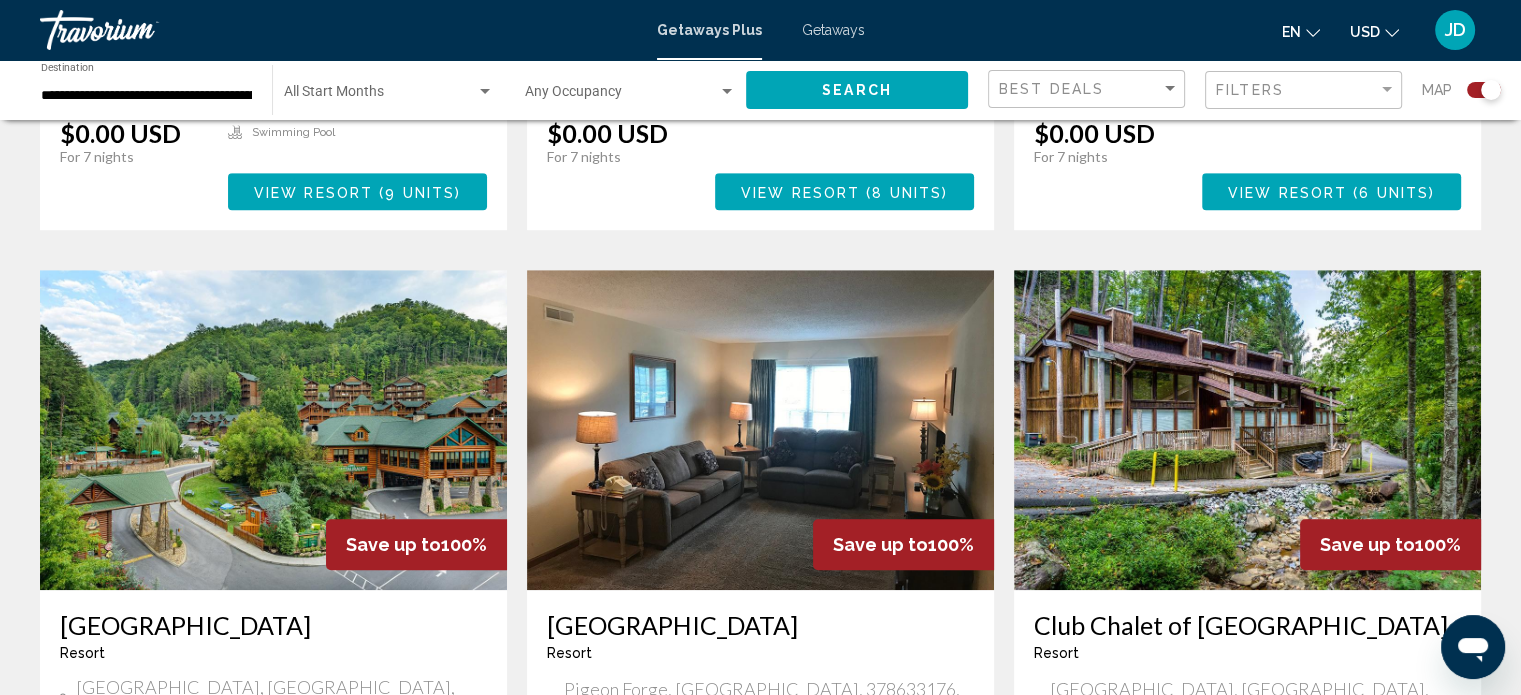 scroll, scrollTop: 1220, scrollLeft: 0, axis: vertical 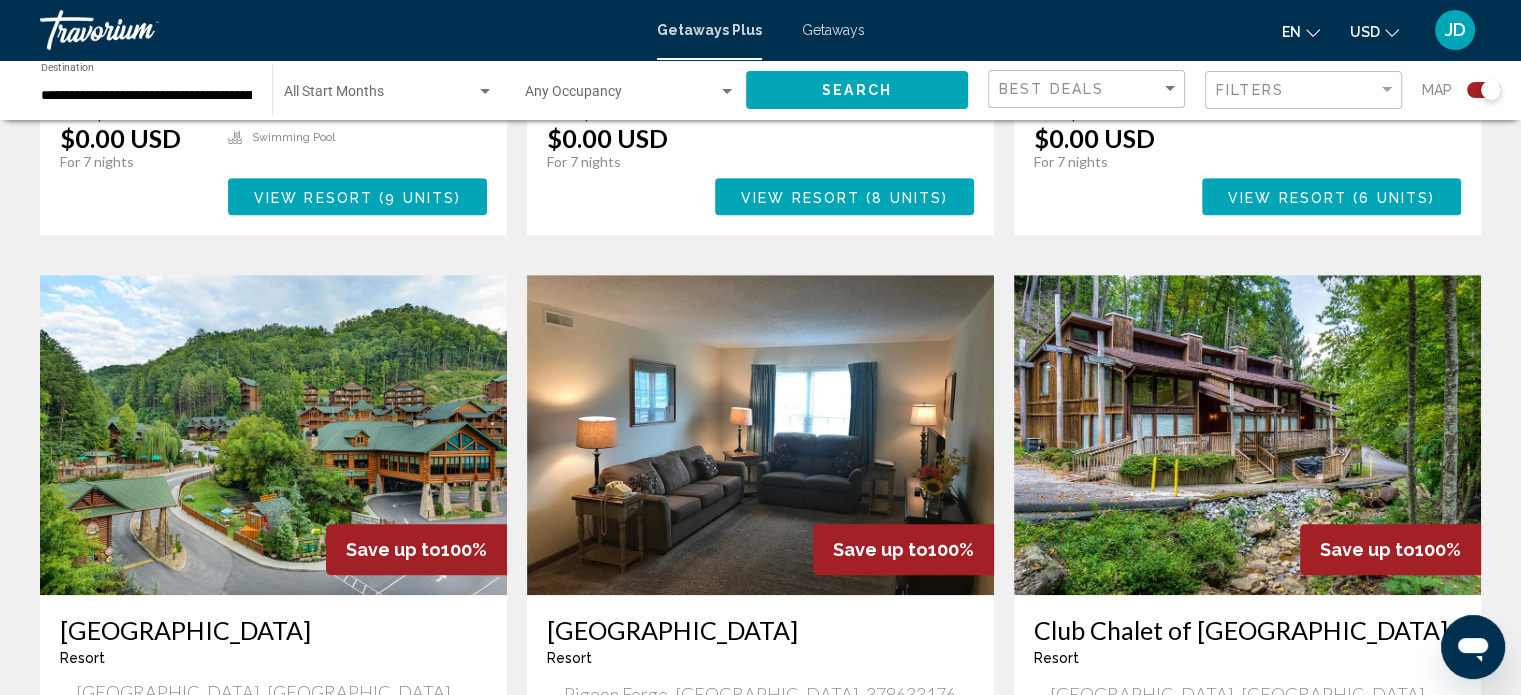 click at bounding box center [273, 435] 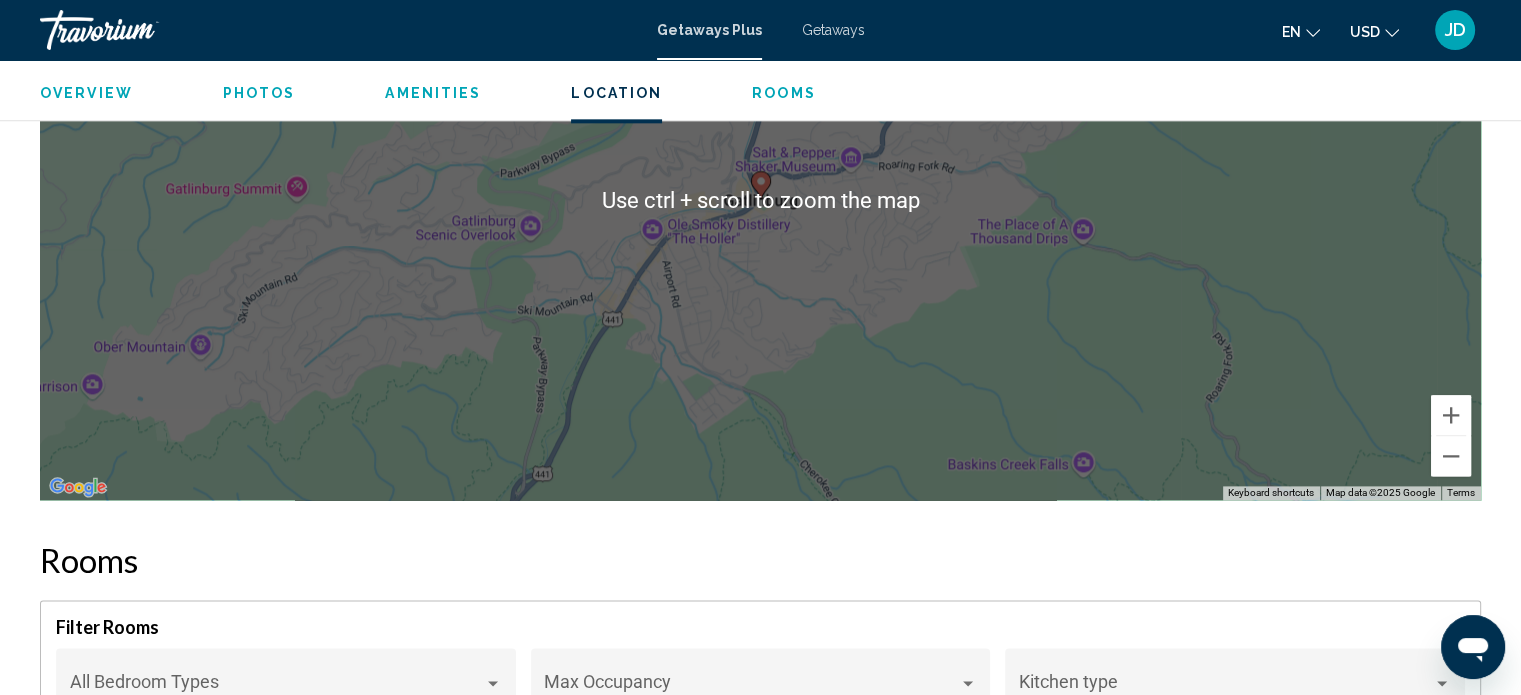 scroll, scrollTop: 2112, scrollLeft: 0, axis: vertical 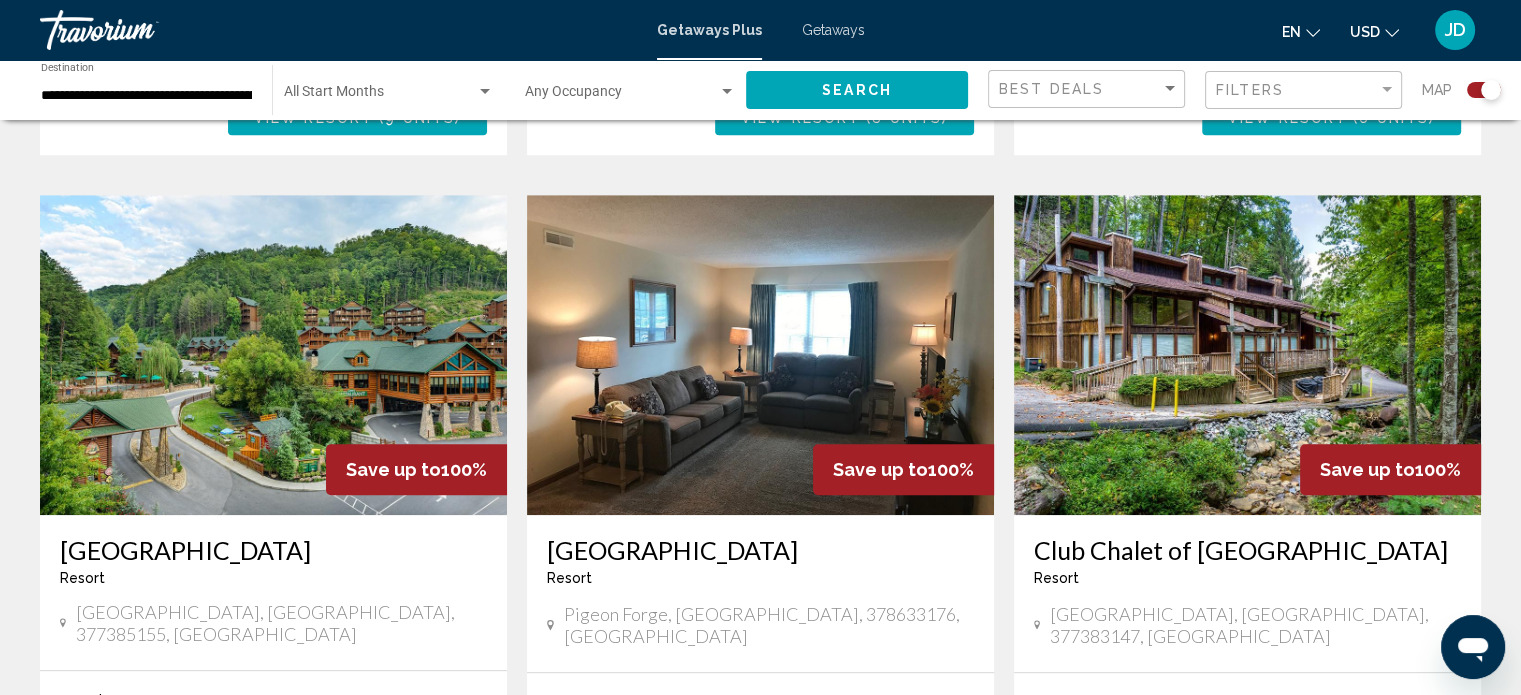 click at bounding box center (1247, 355) 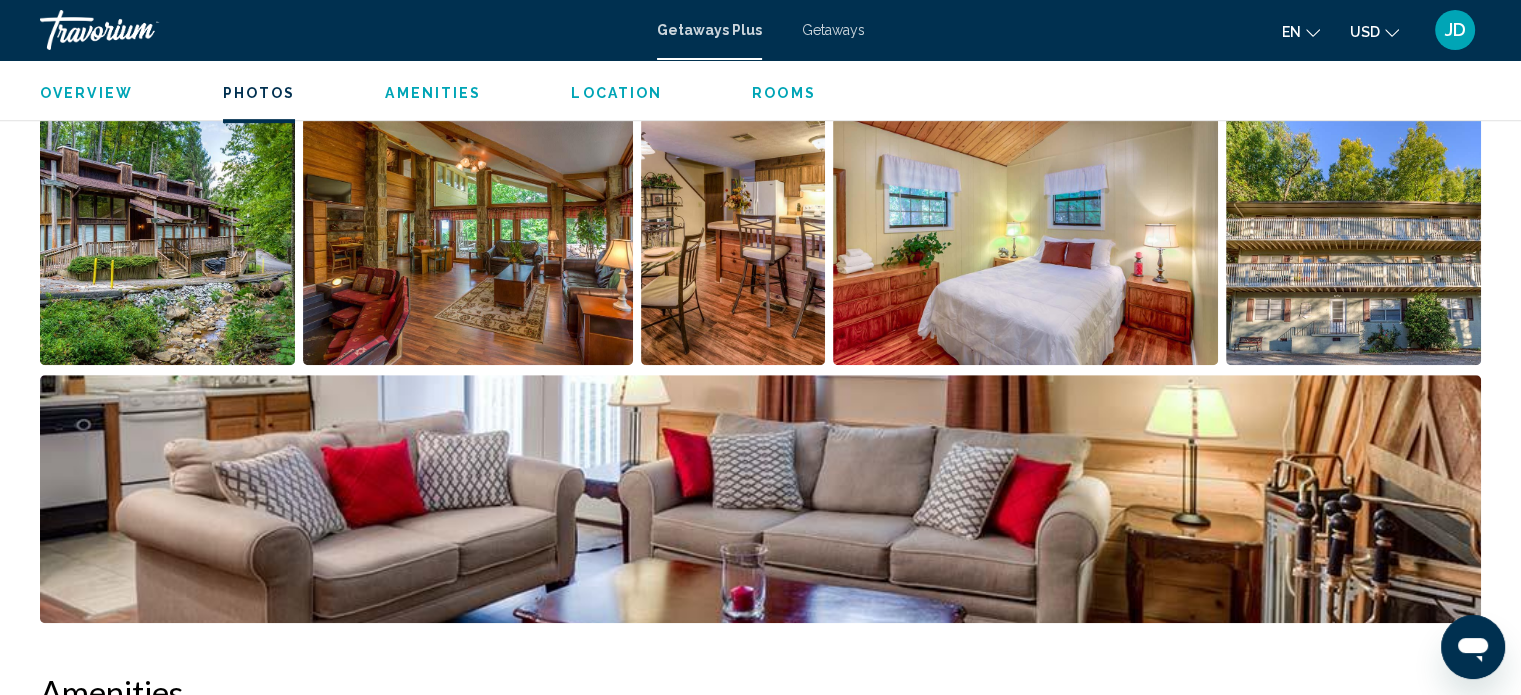 scroll, scrollTop: 1012, scrollLeft: 0, axis: vertical 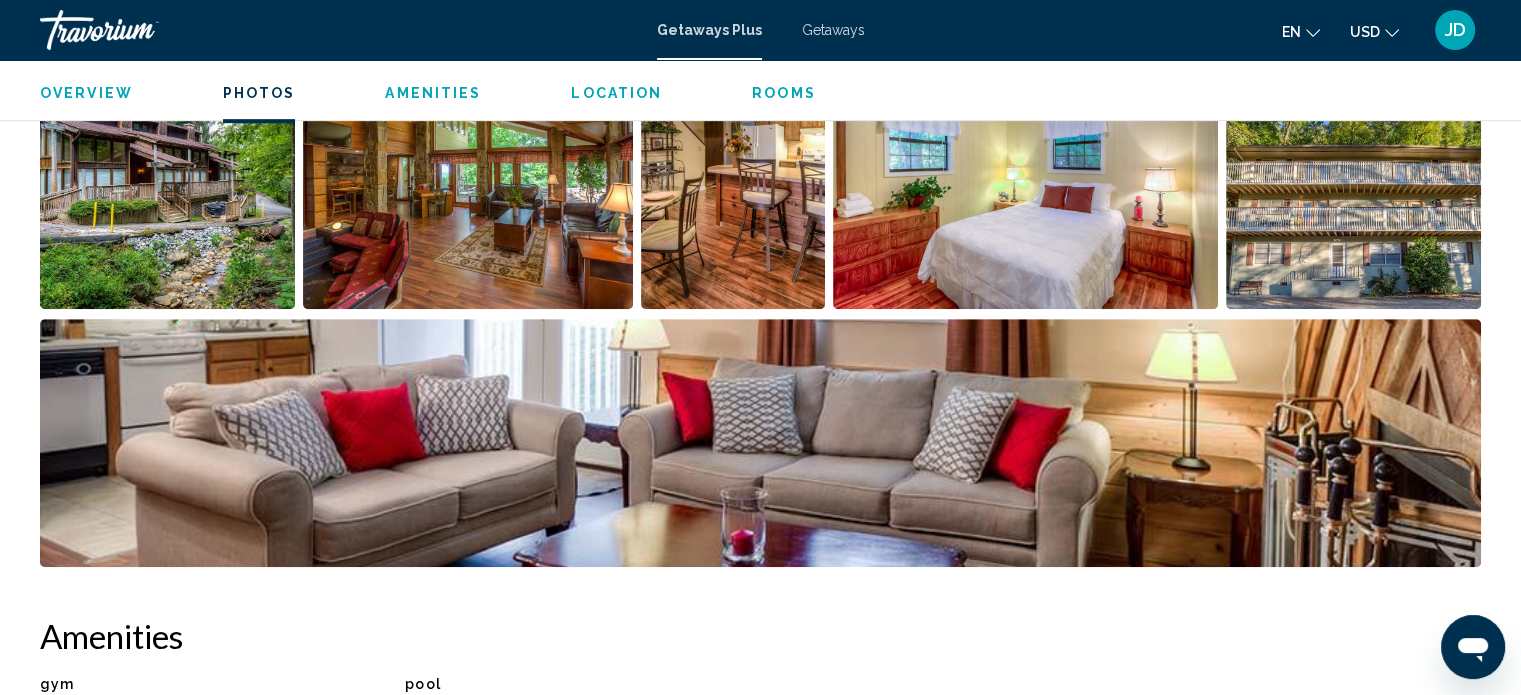 click at bounding box center (468, 185) 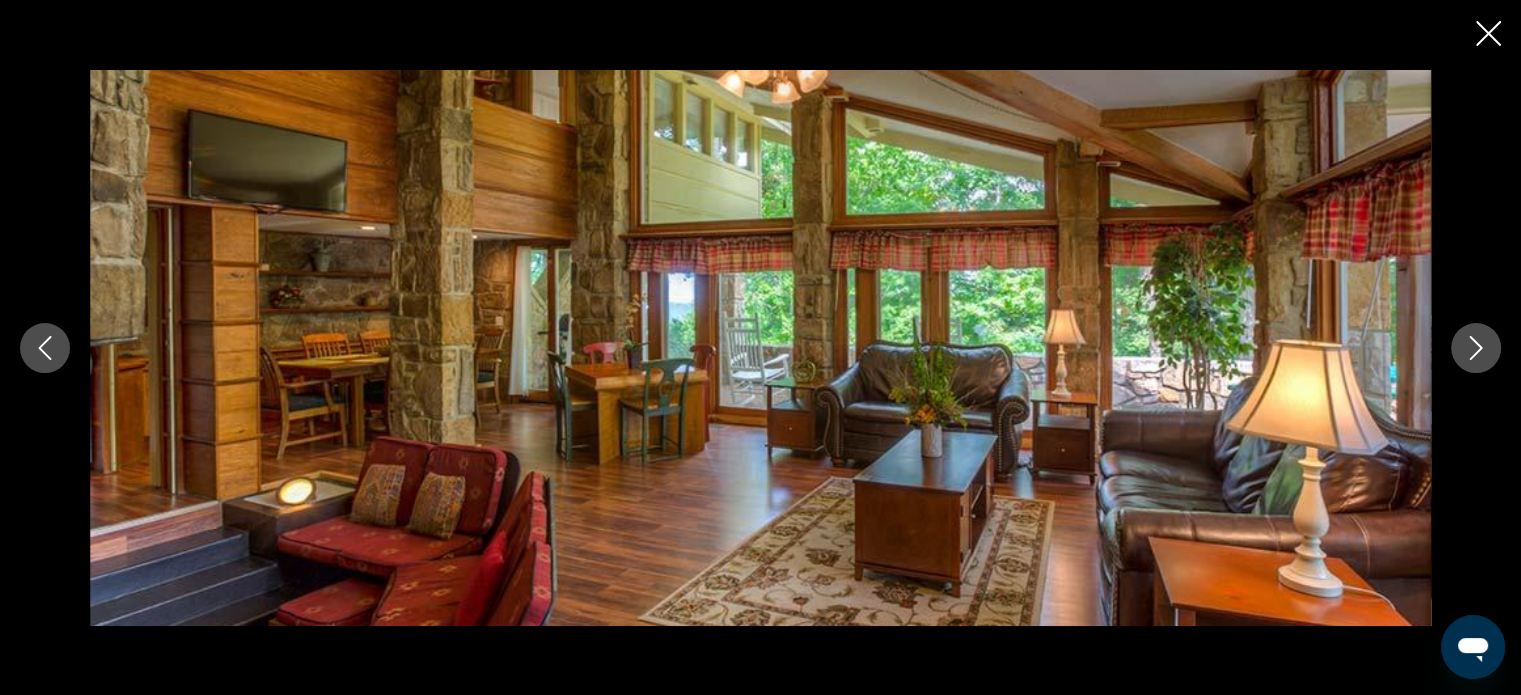 click 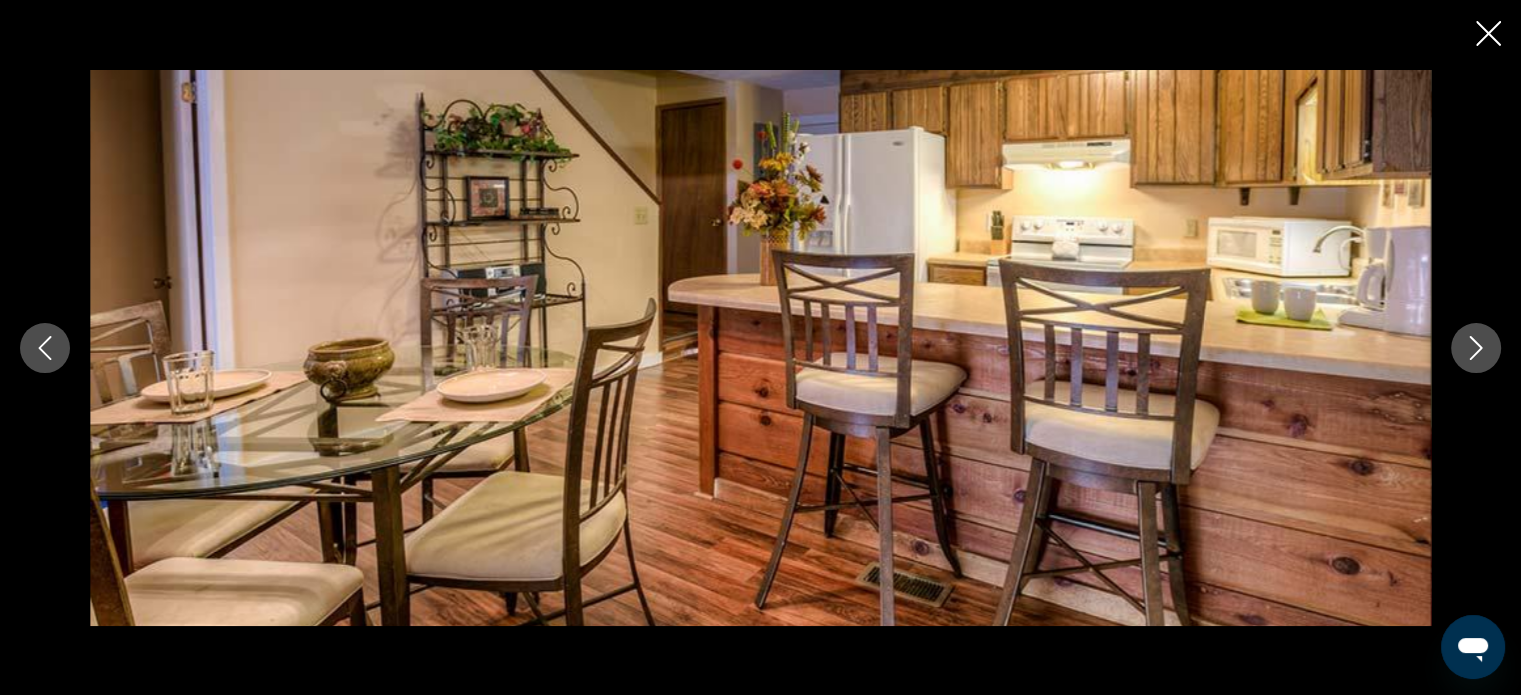 click 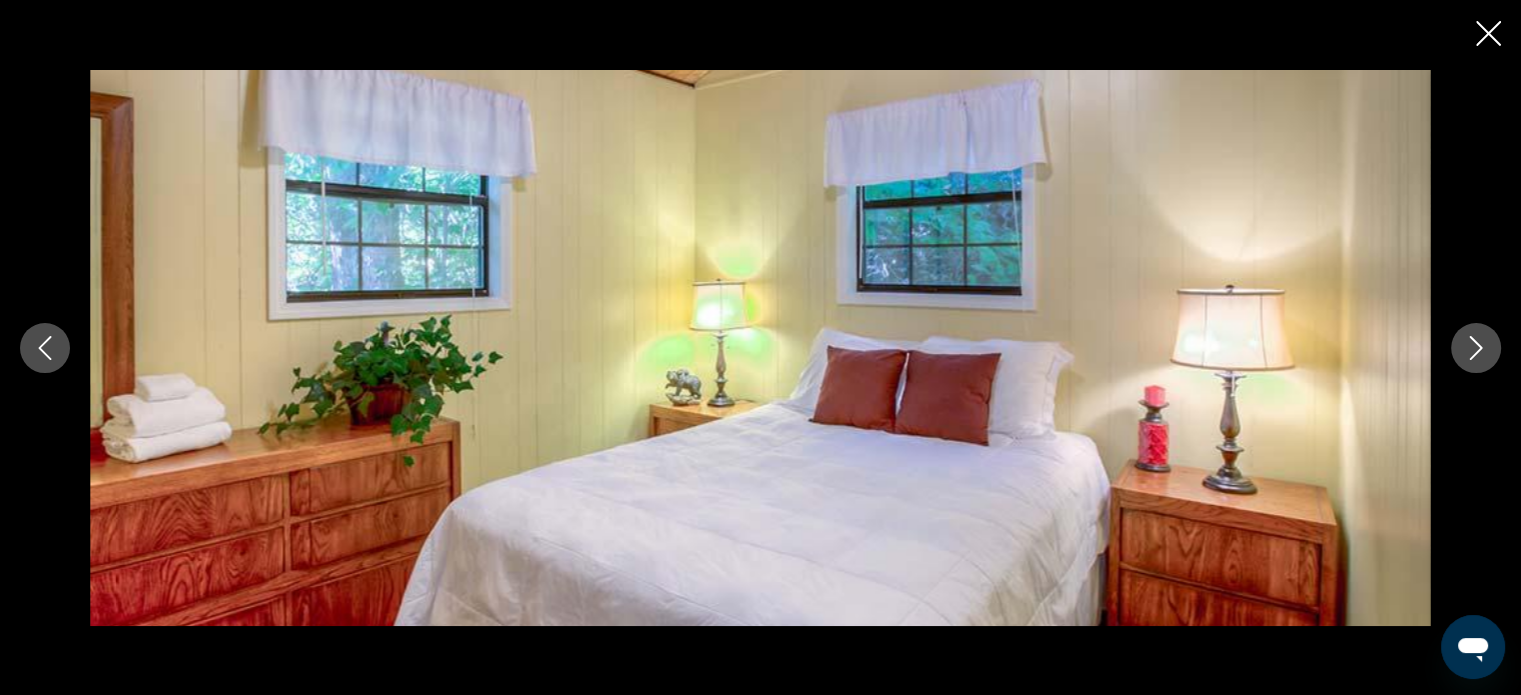 click 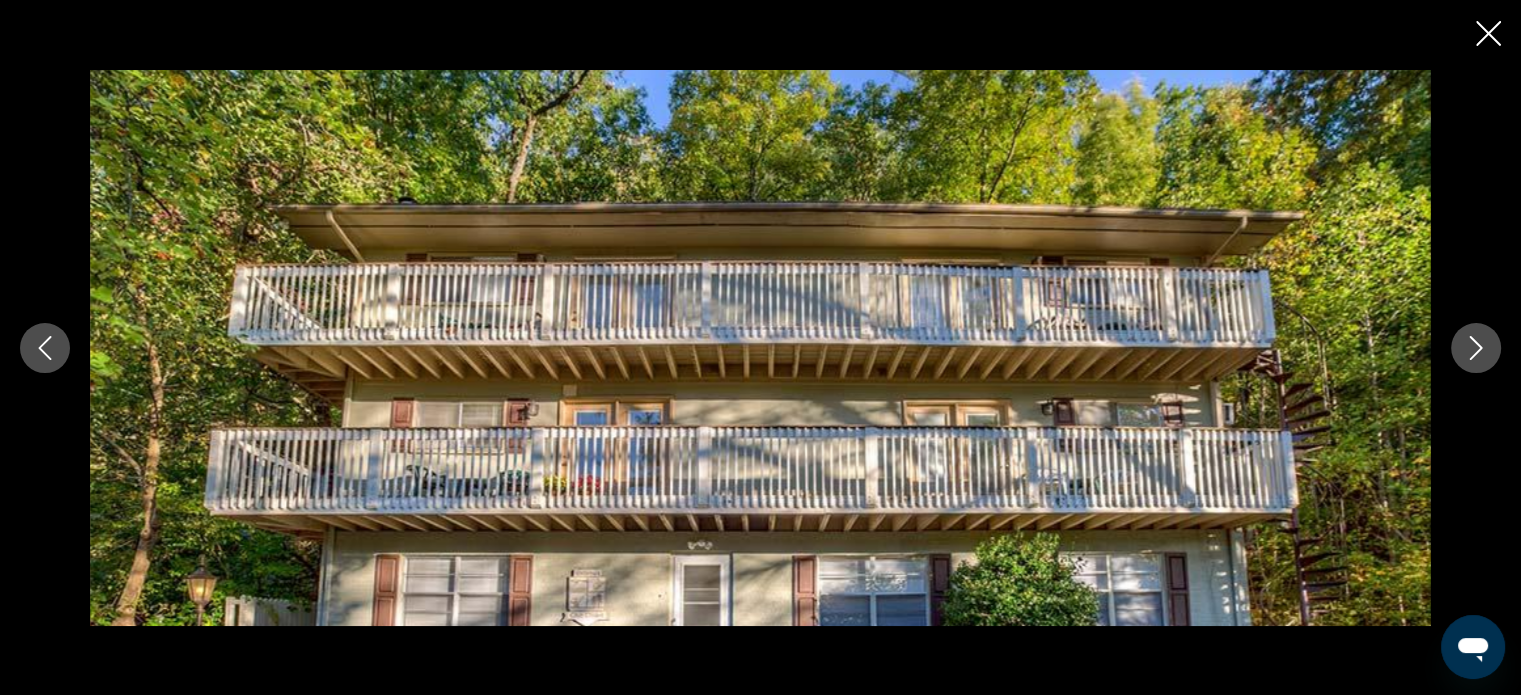 click 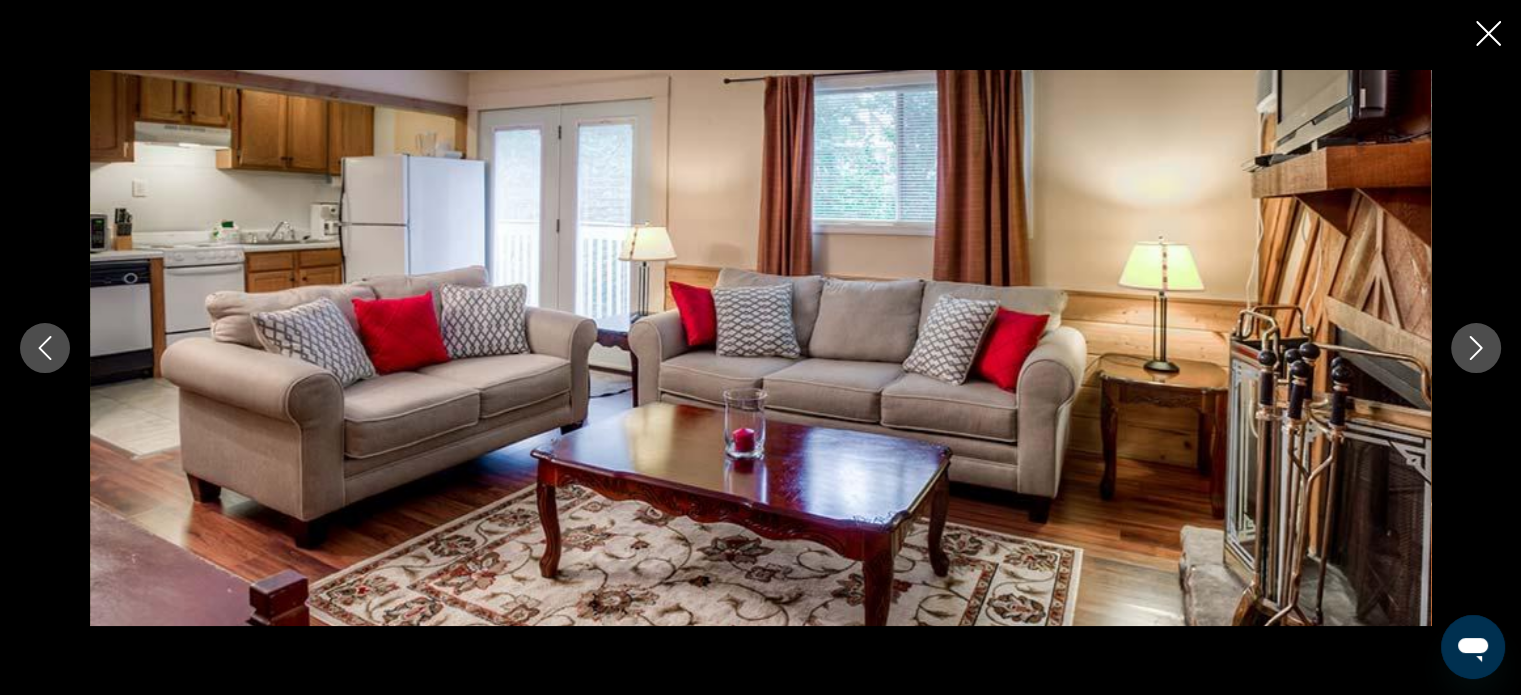 click 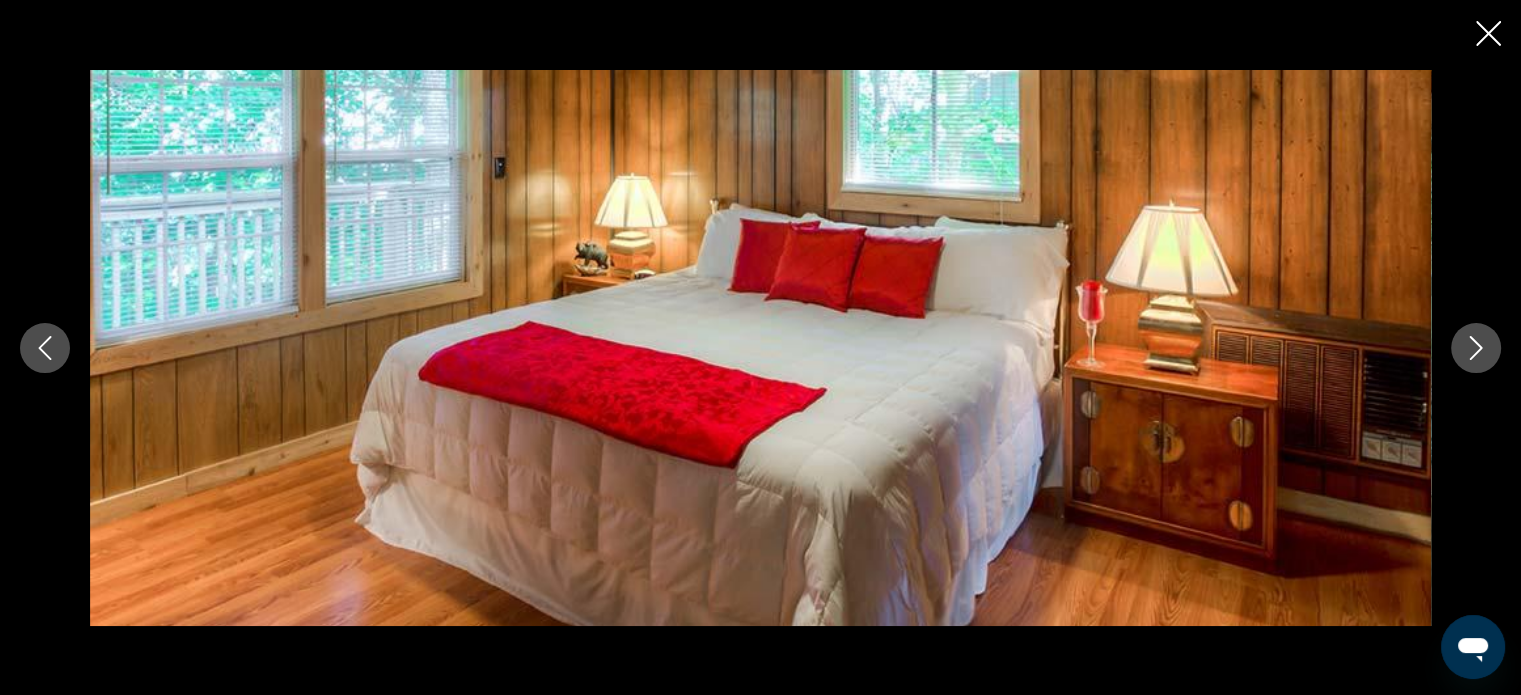 click 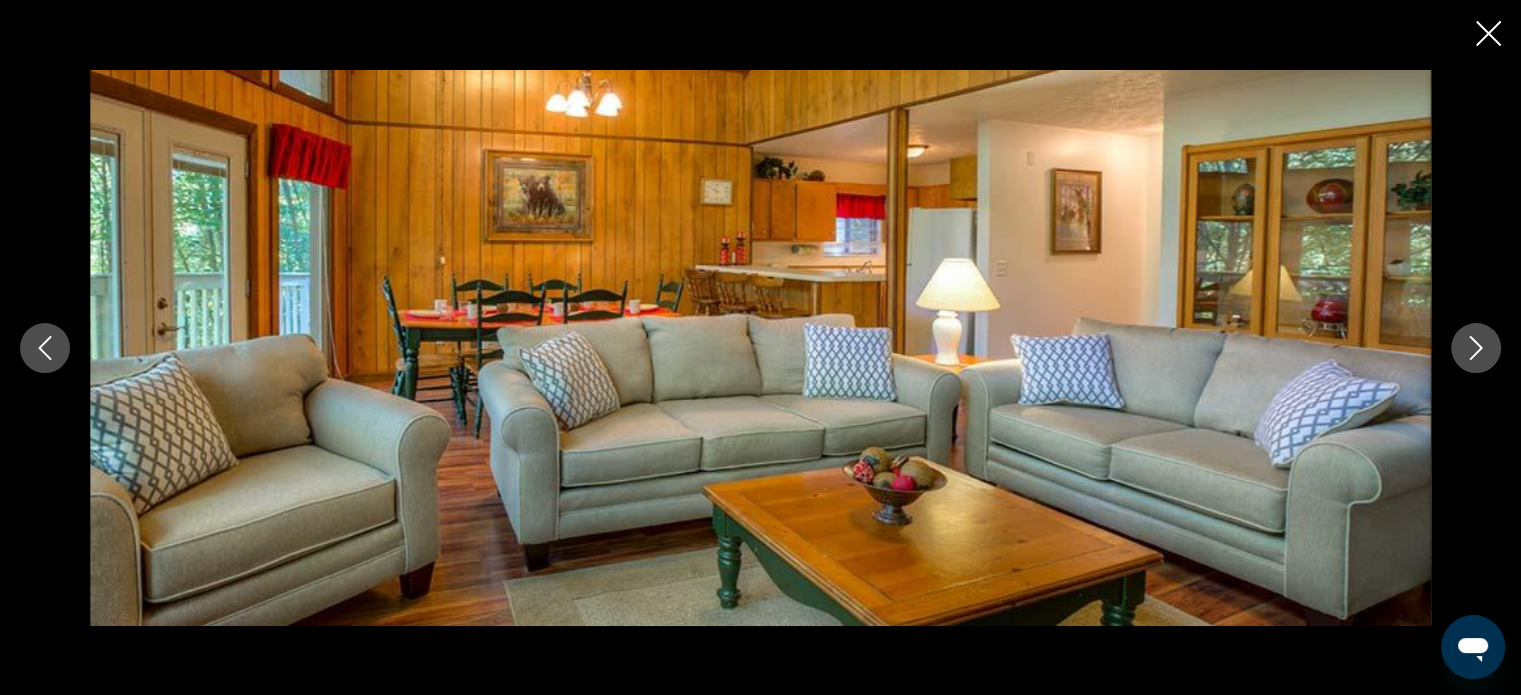 click 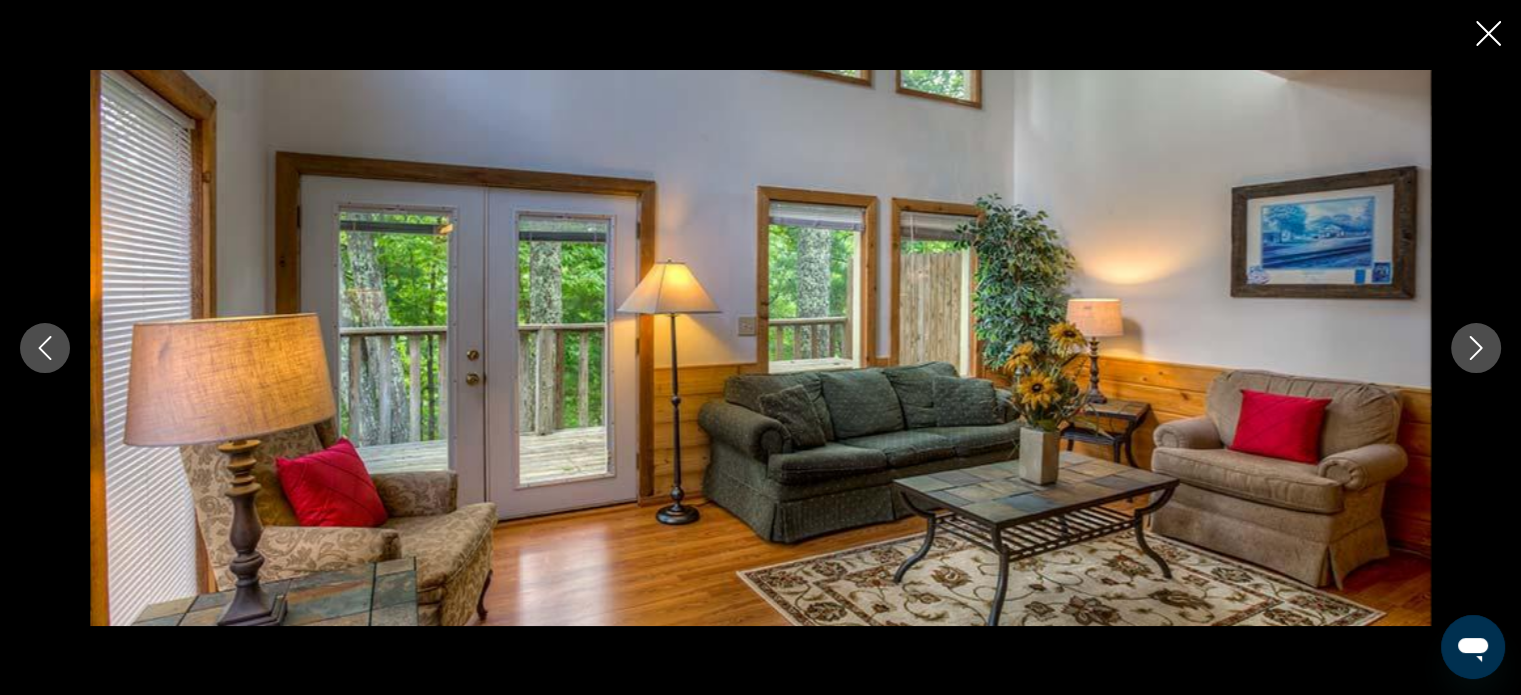 click 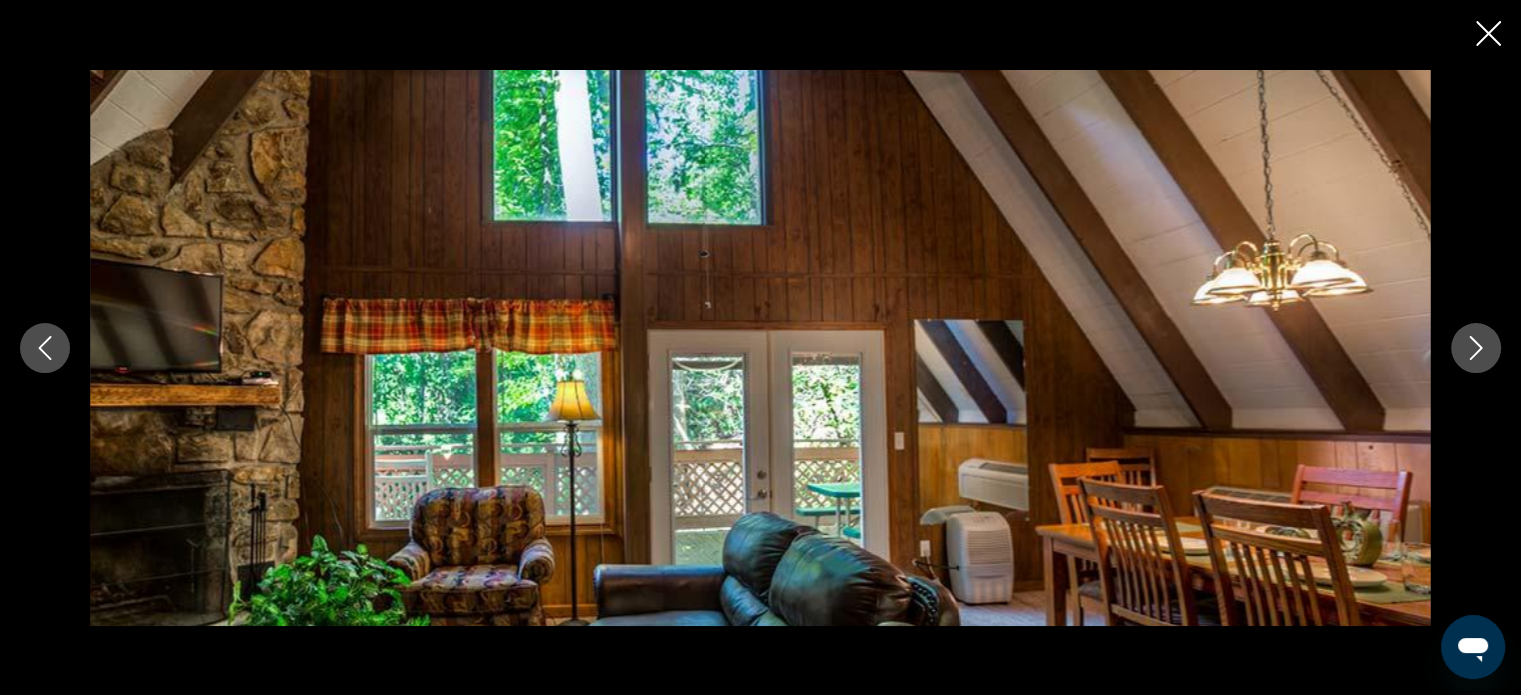 click 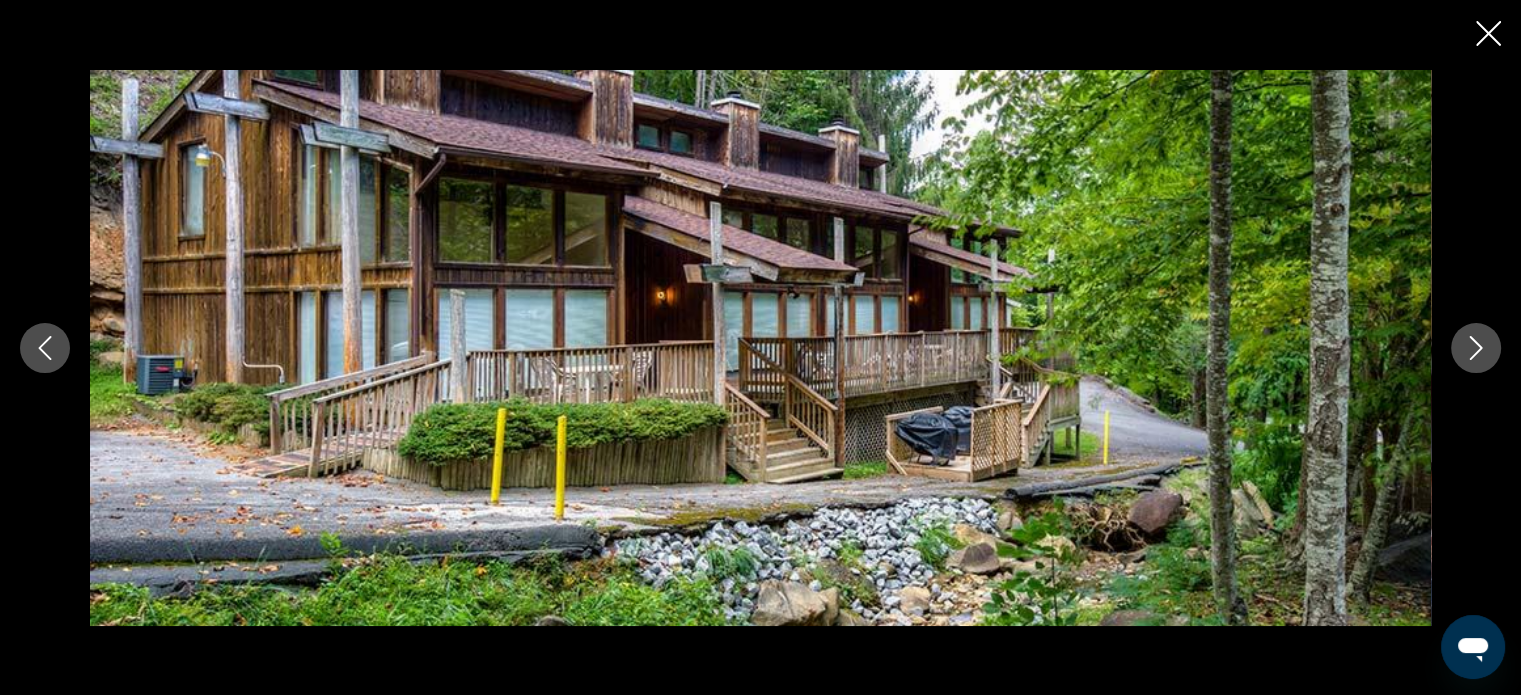 click 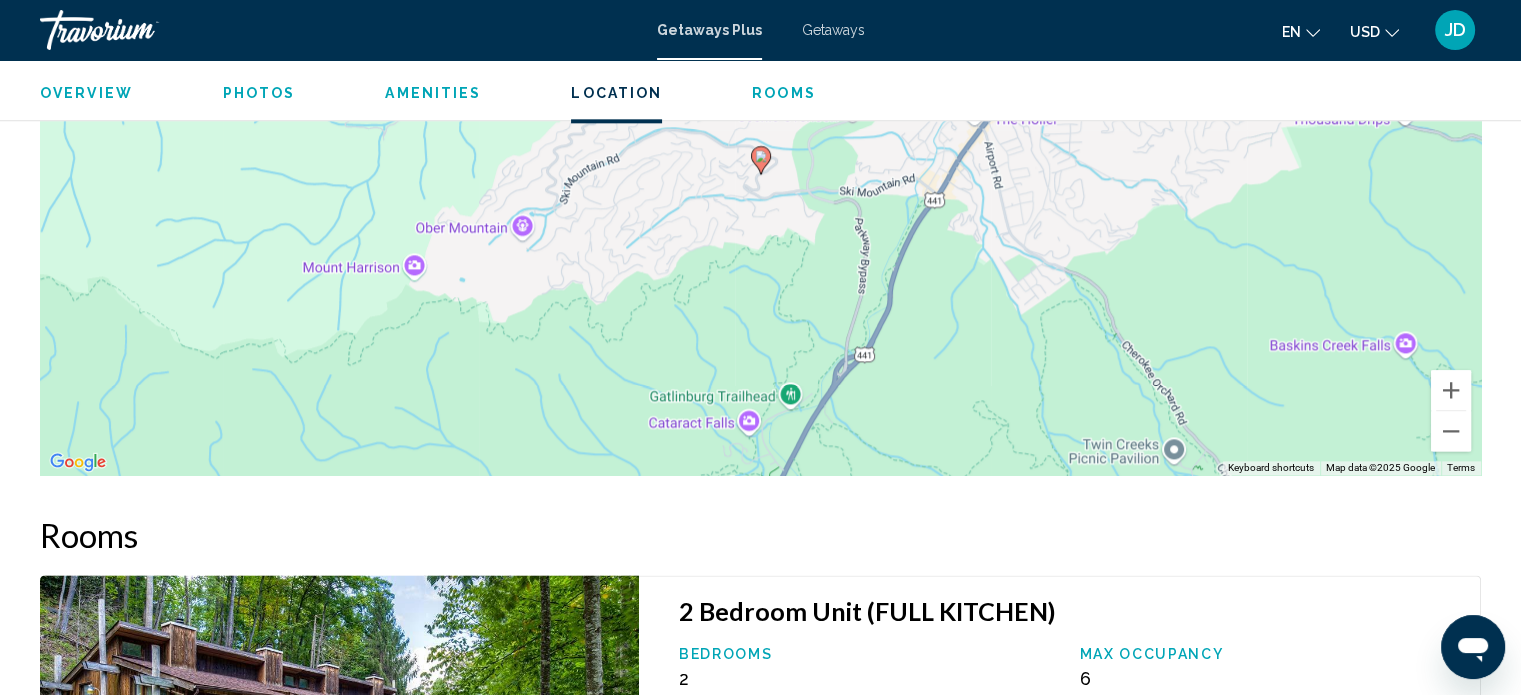 scroll, scrollTop: 2412, scrollLeft: 0, axis: vertical 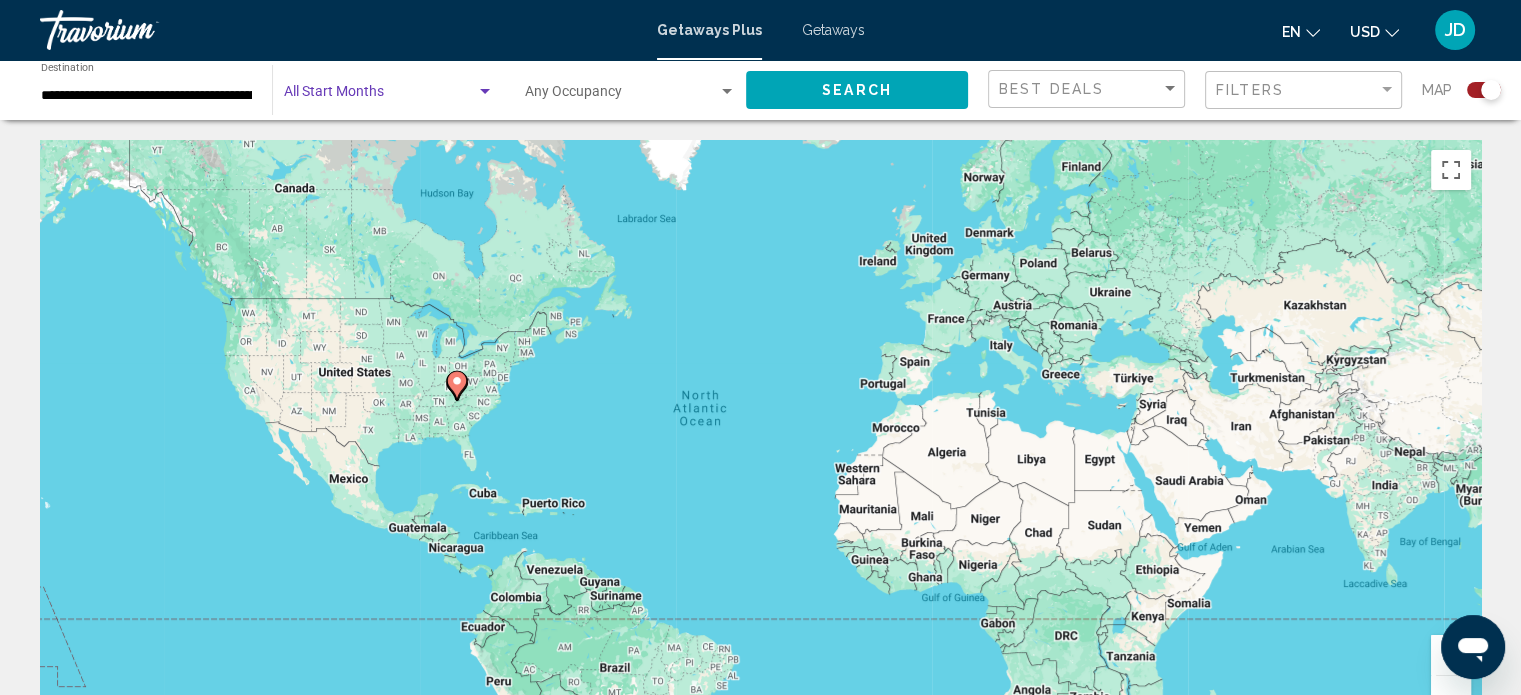 click at bounding box center [485, 92] 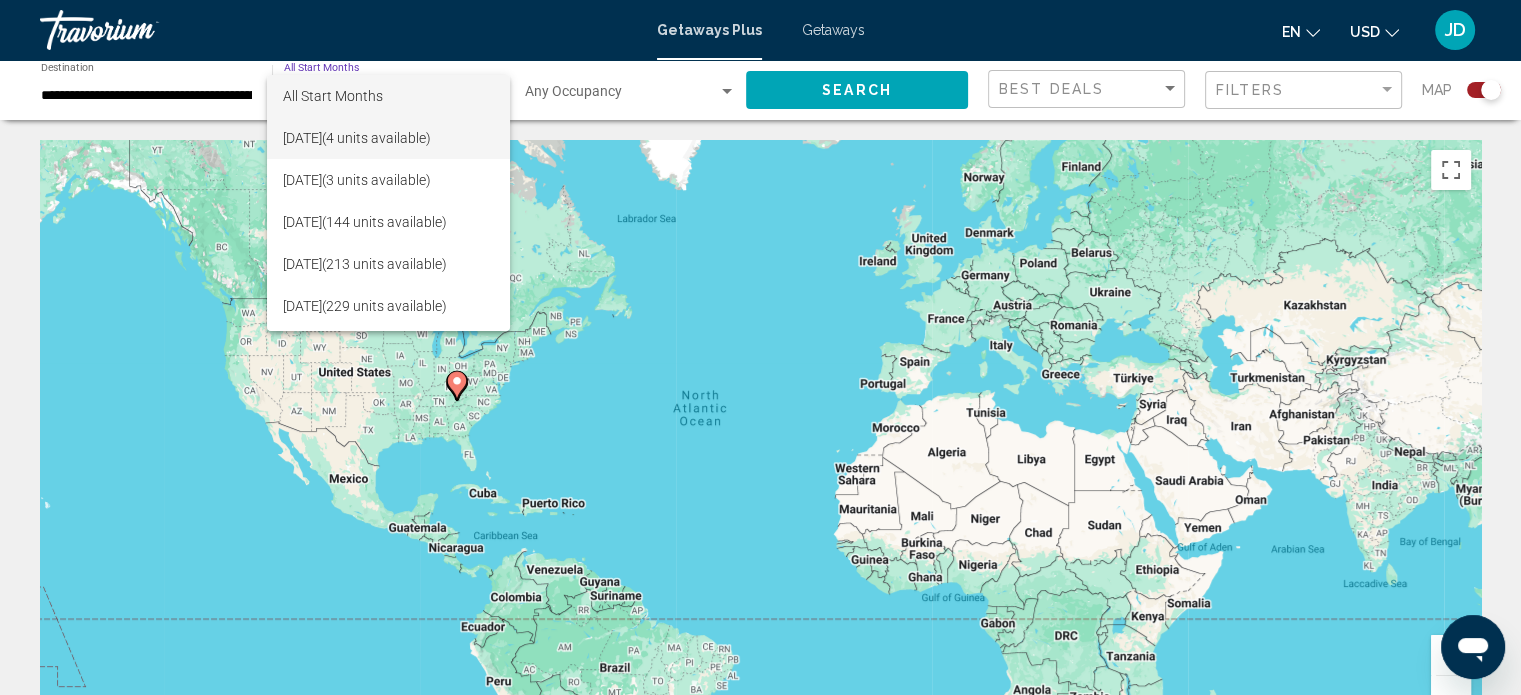 click on "[DATE]  (4 units available)" at bounding box center (388, 138) 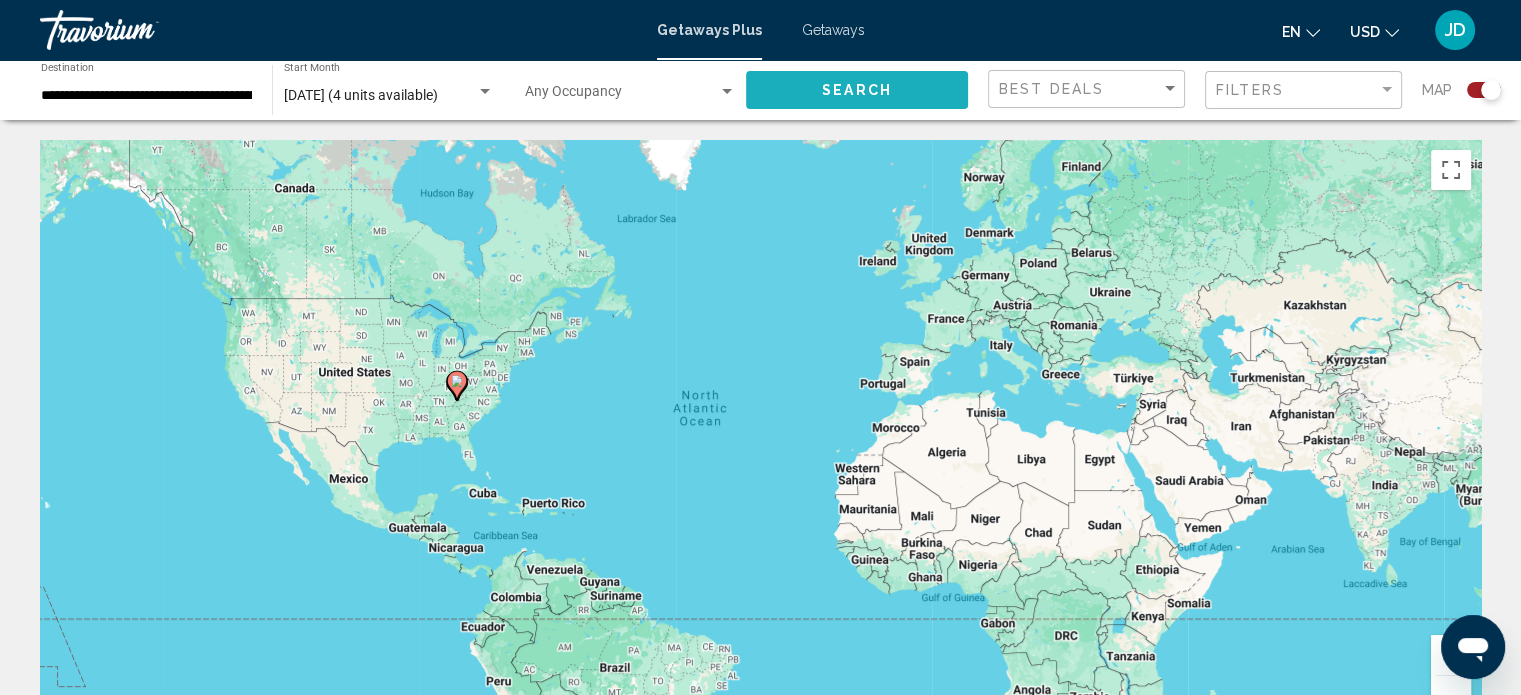 click on "Search" 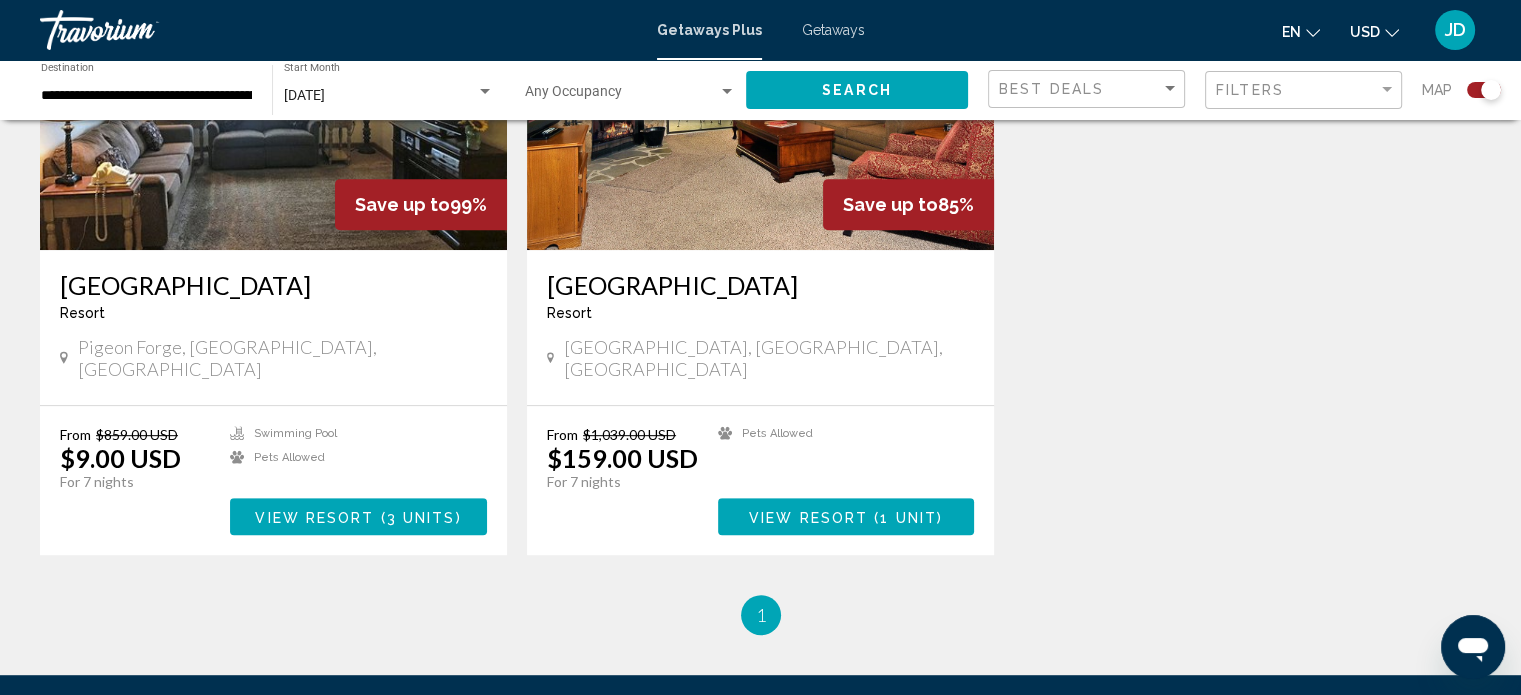 scroll, scrollTop: 800, scrollLeft: 0, axis: vertical 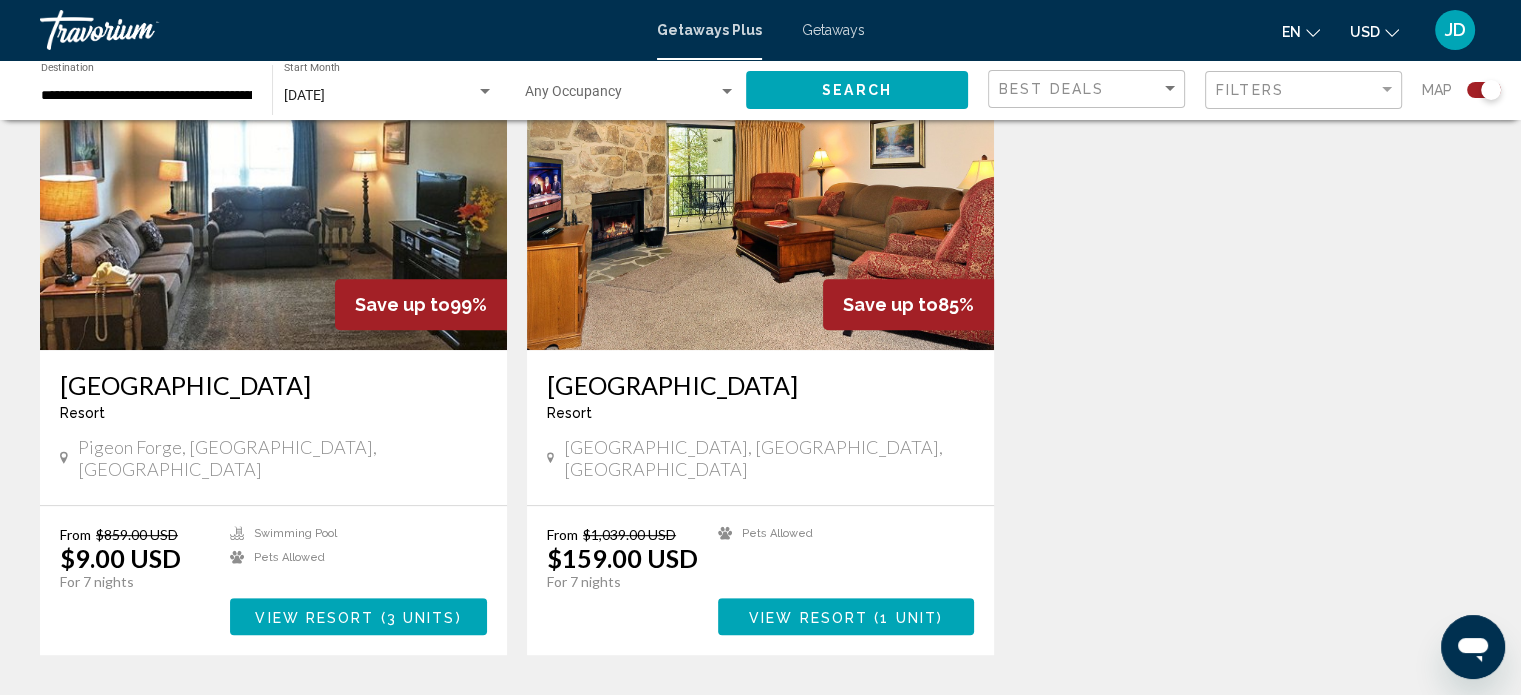 click at bounding box center (760, 190) 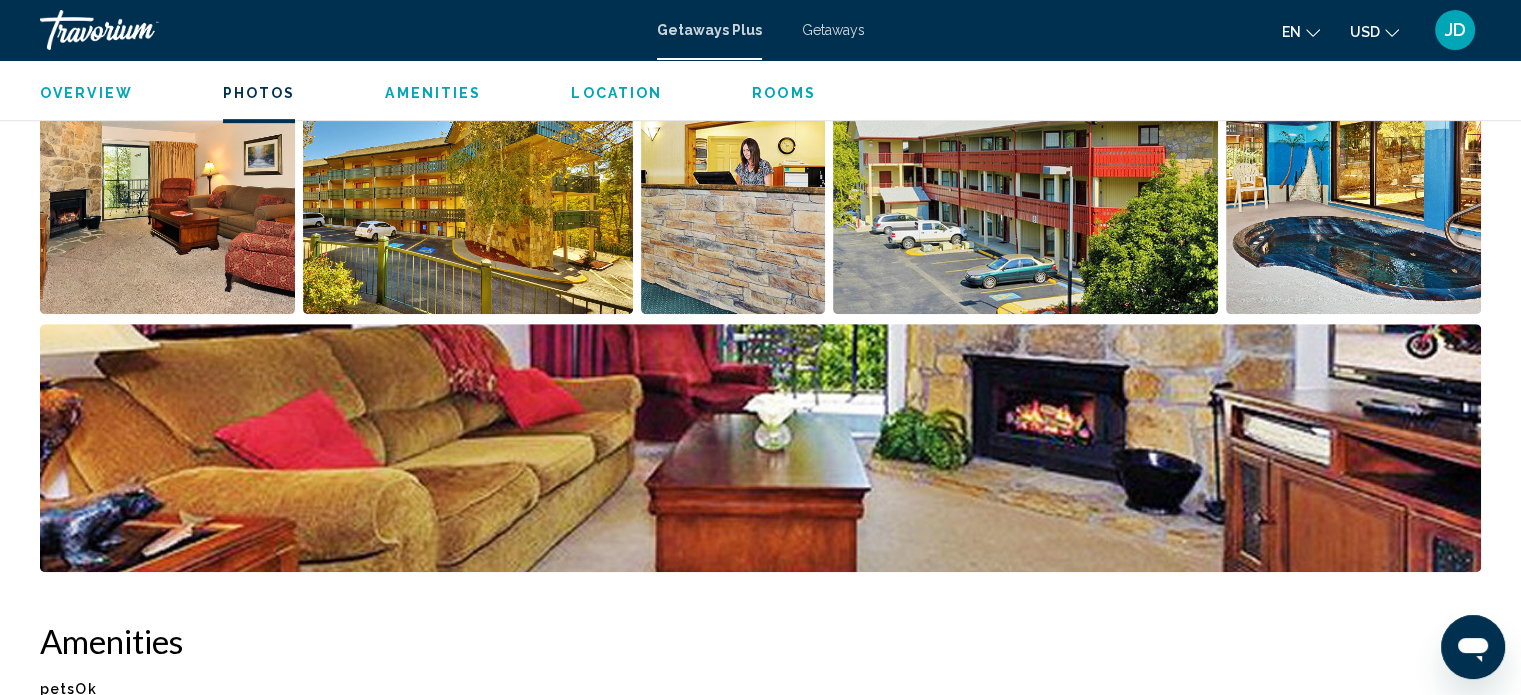 scroll, scrollTop: 912, scrollLeft: 0, axis: vertical 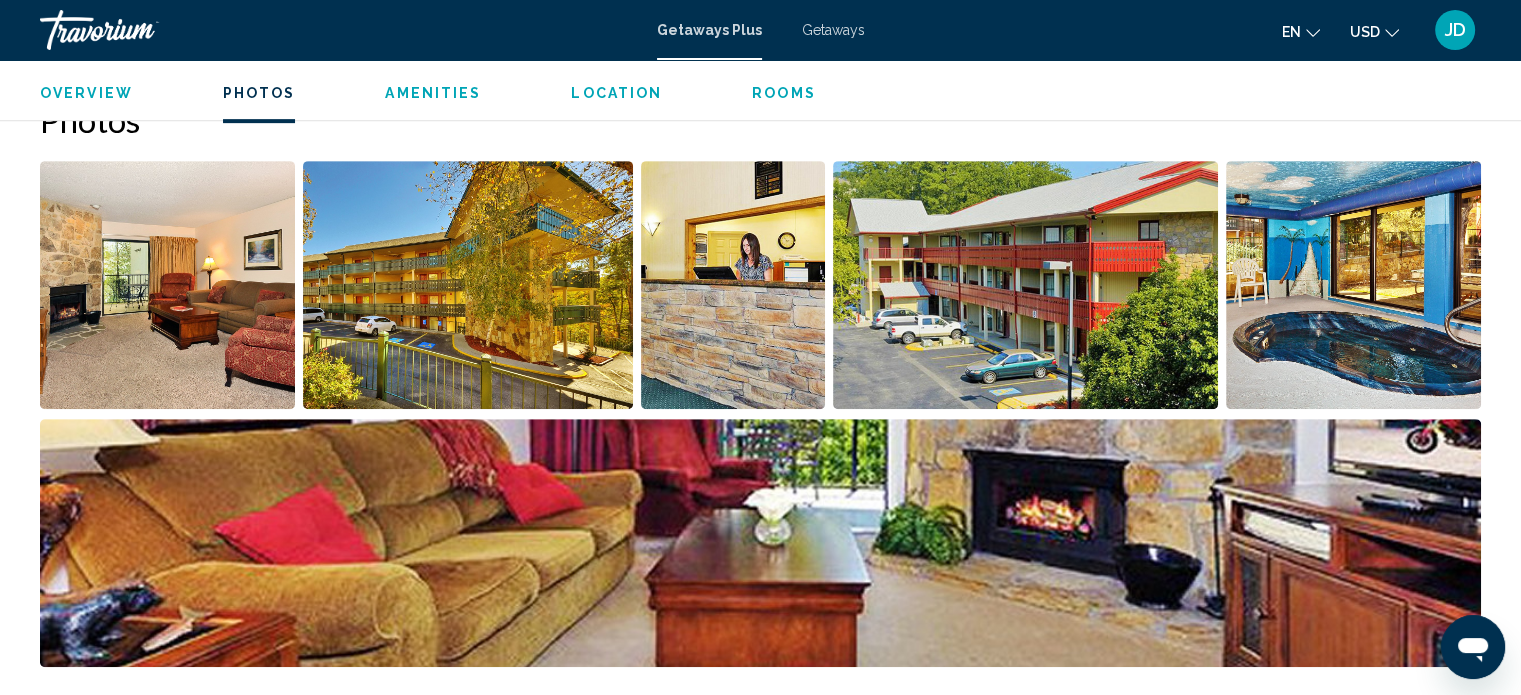 click at bounding box center (1025, 285) 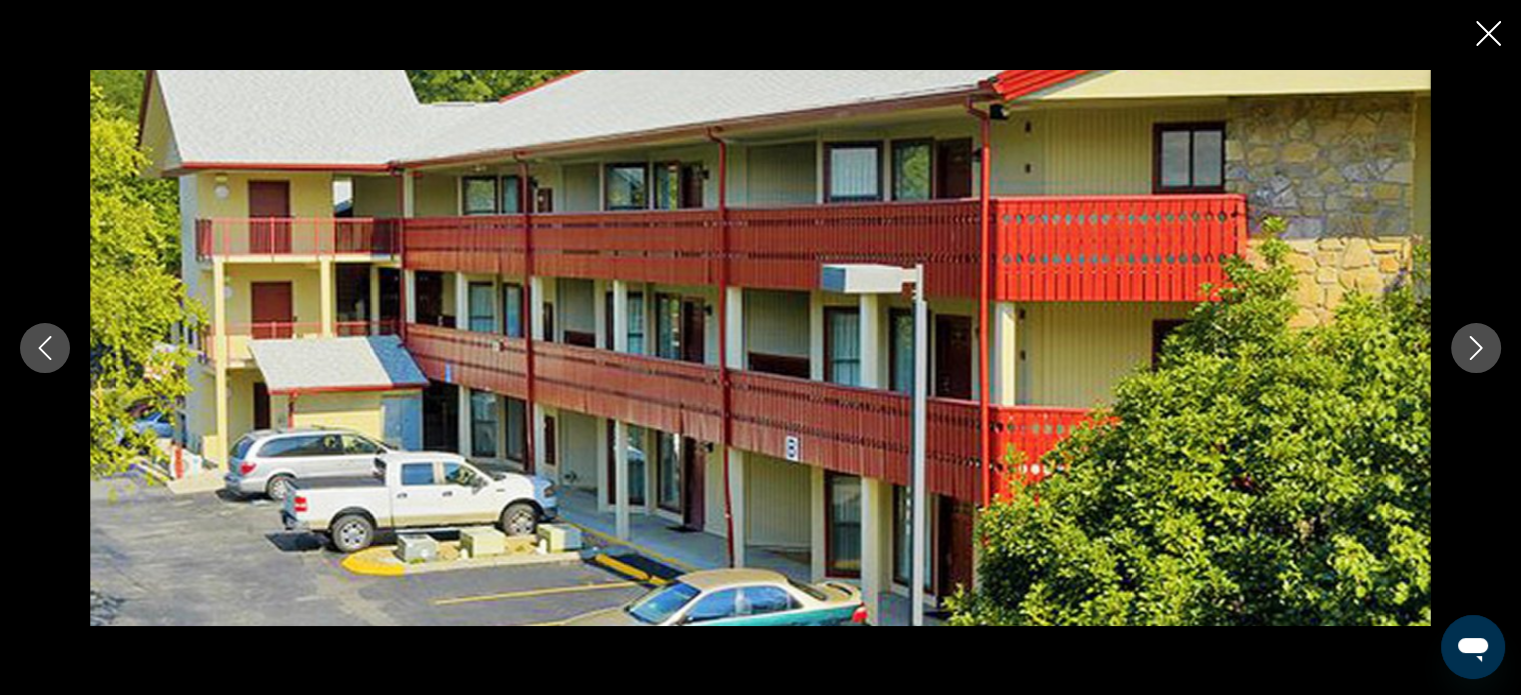 click 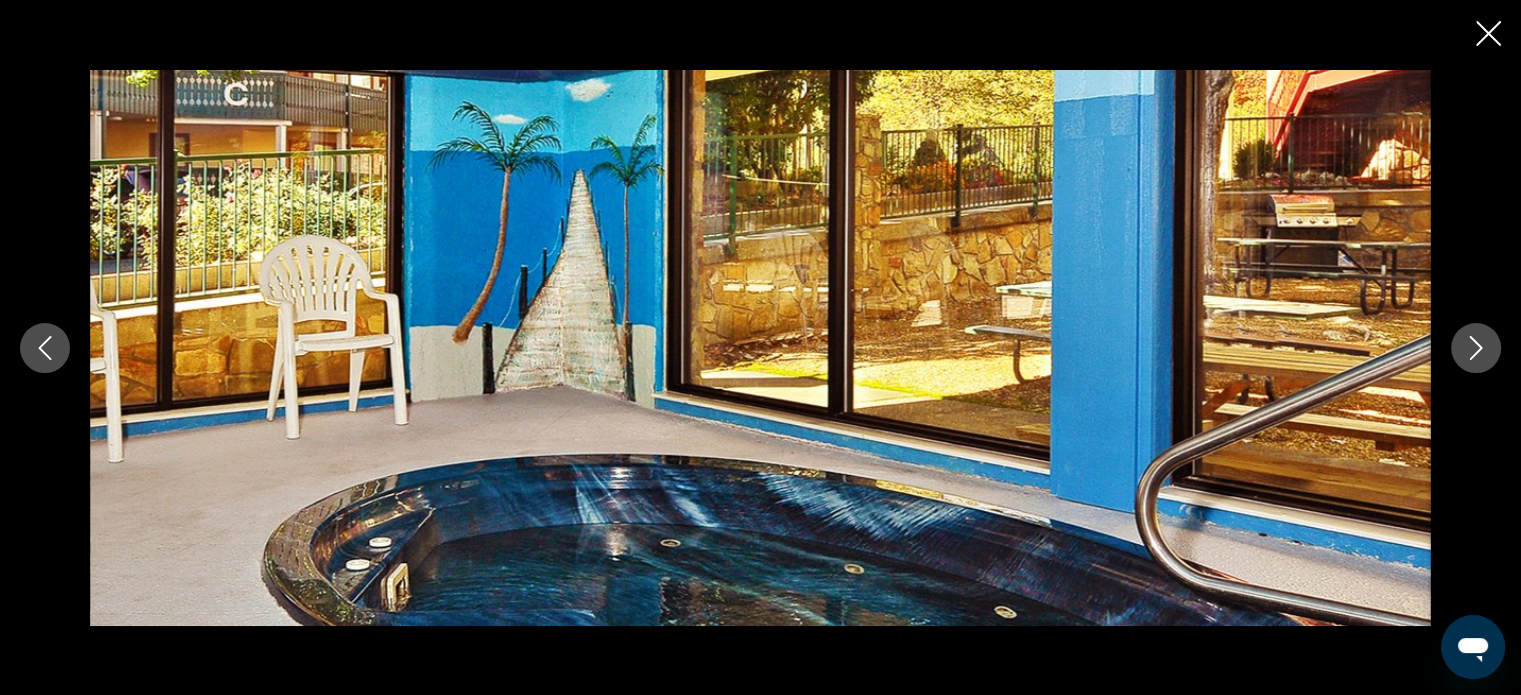 click 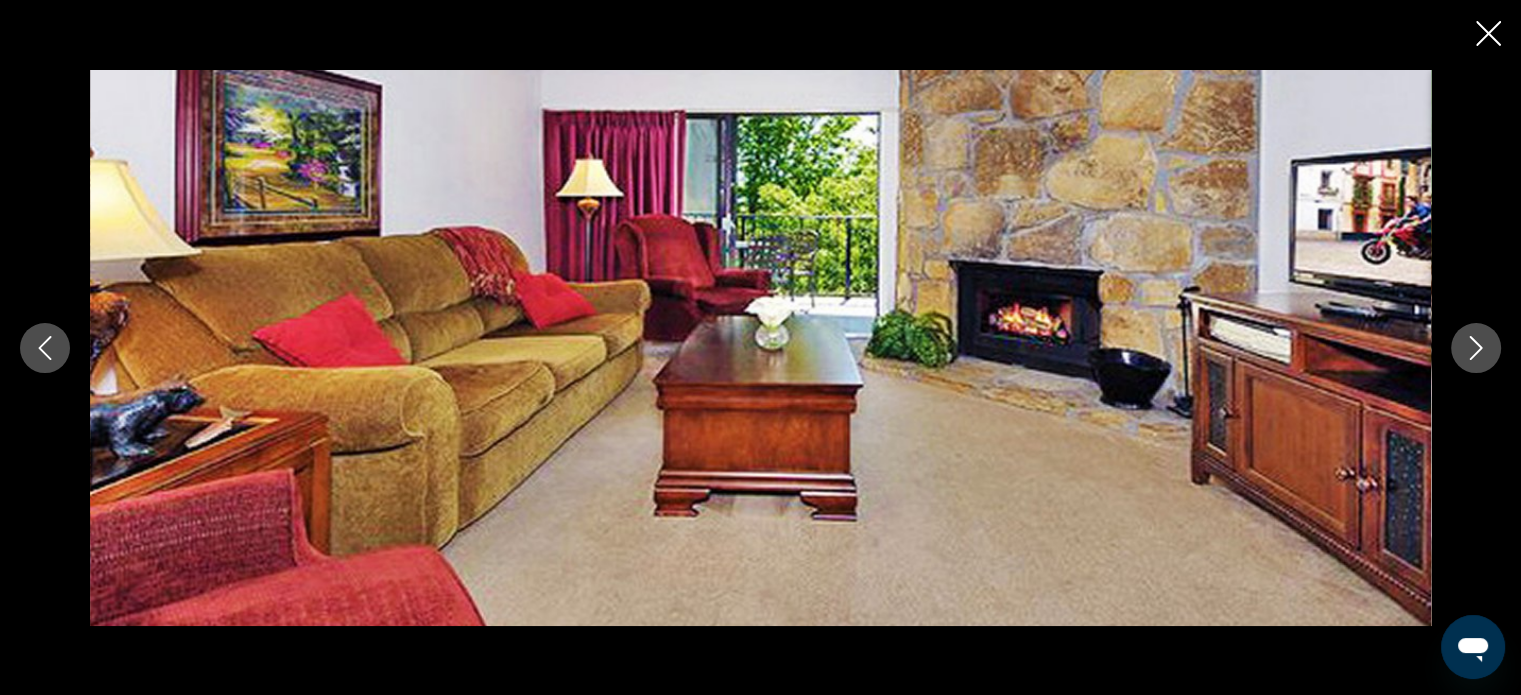 click 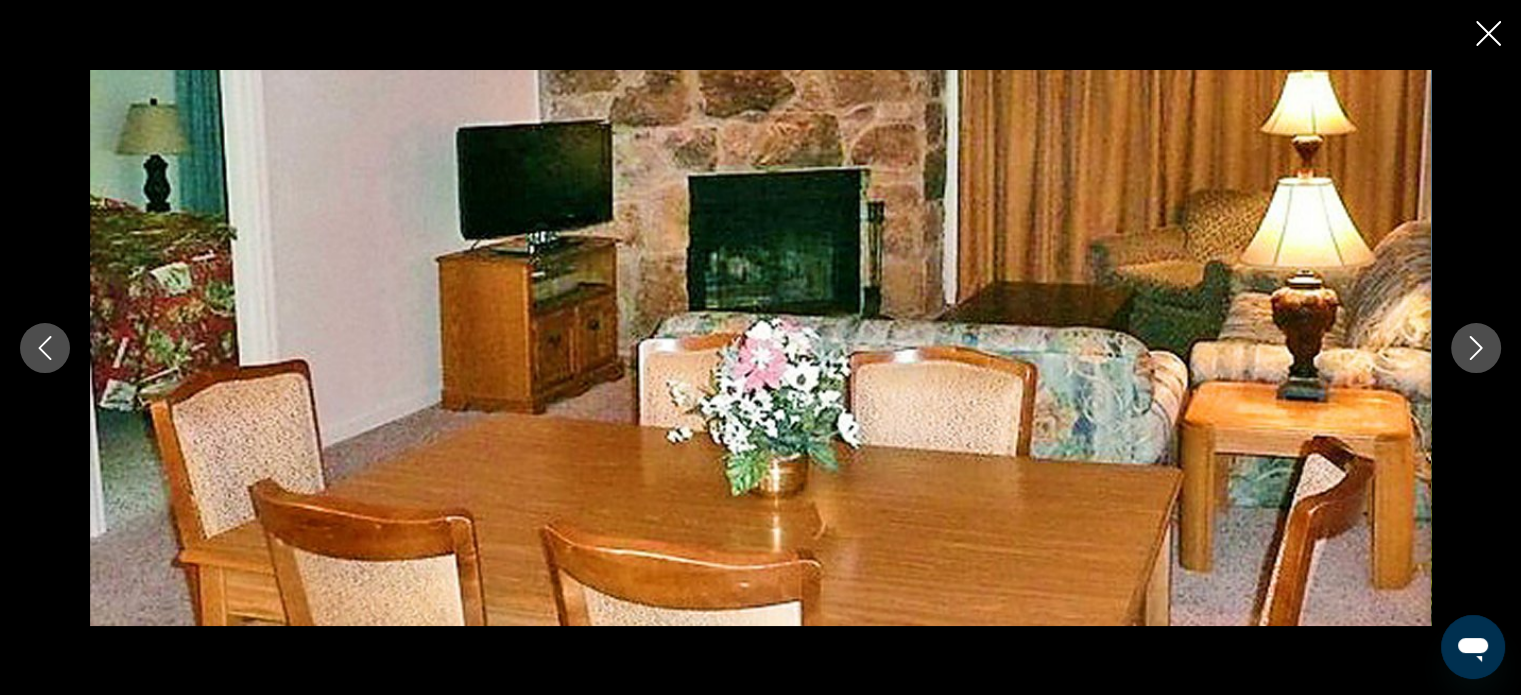 click 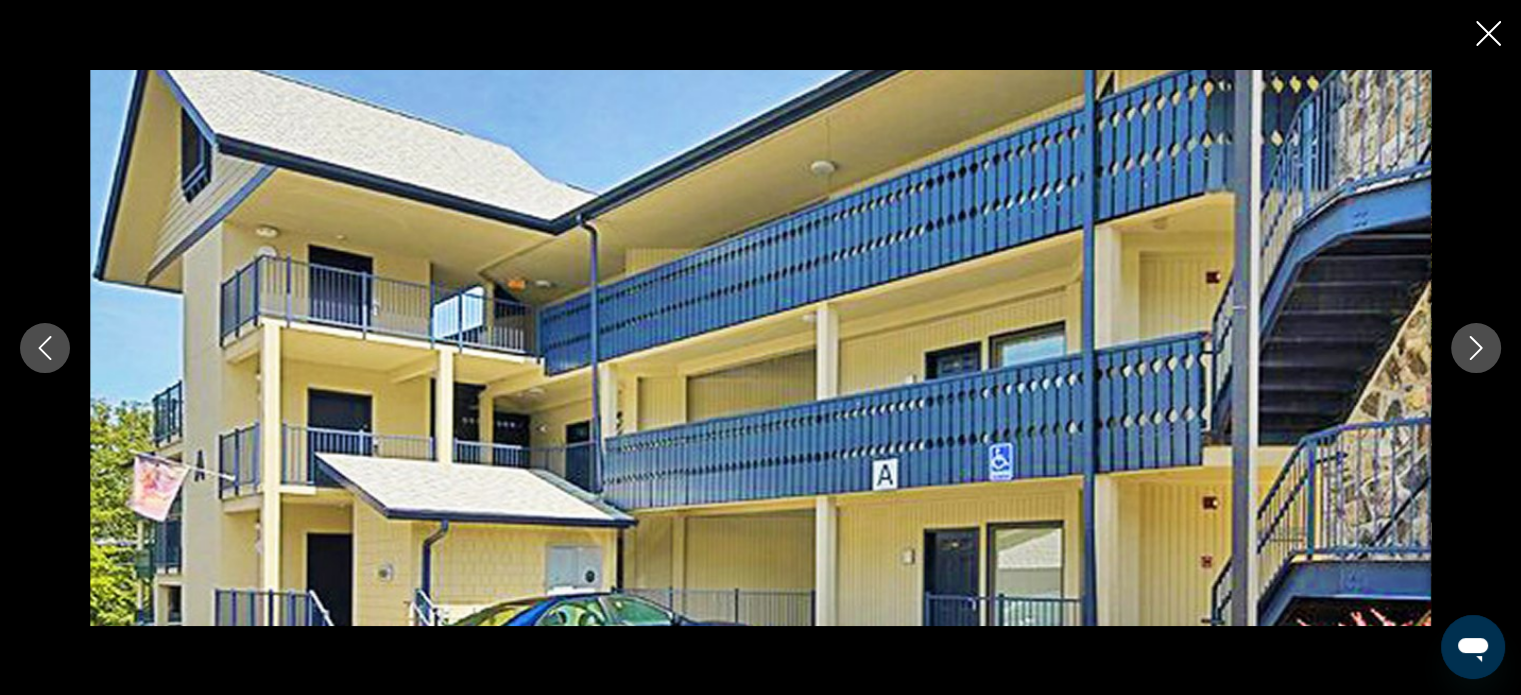 click 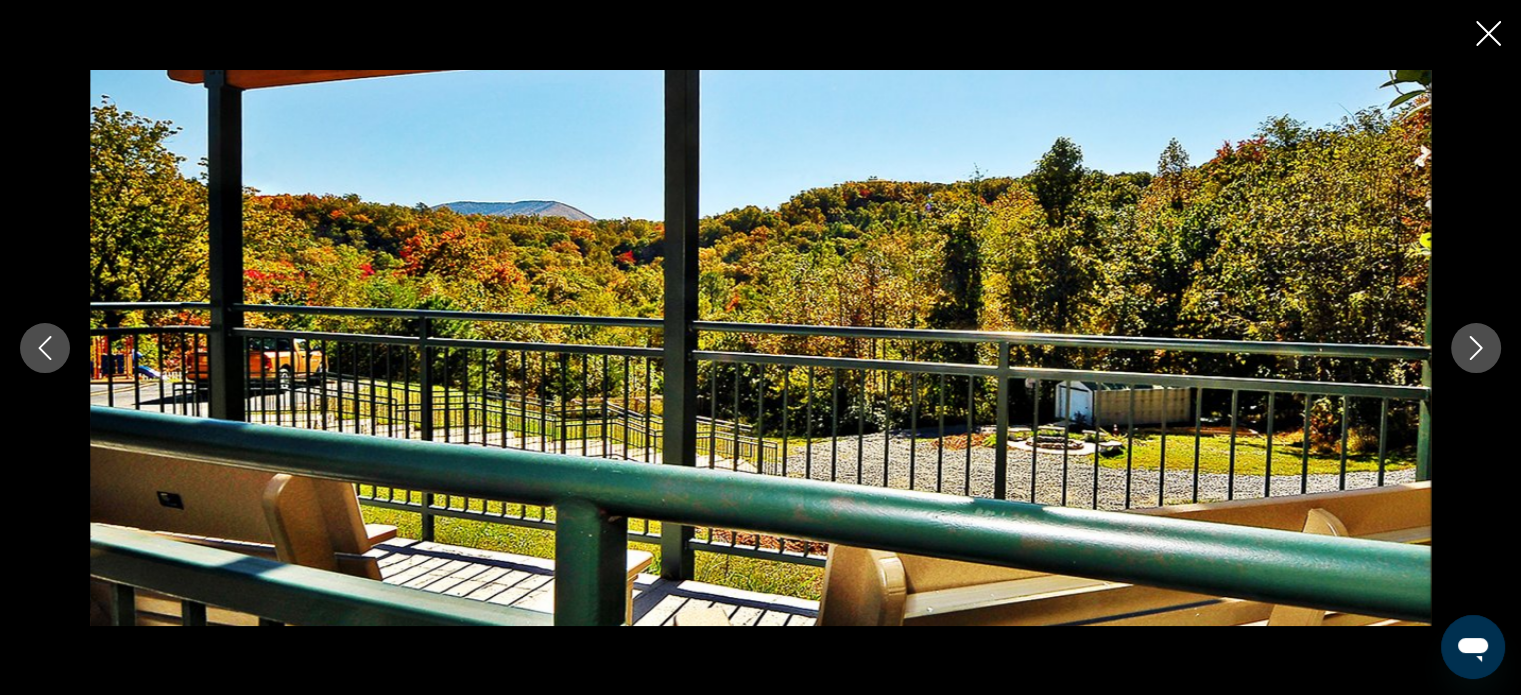 click 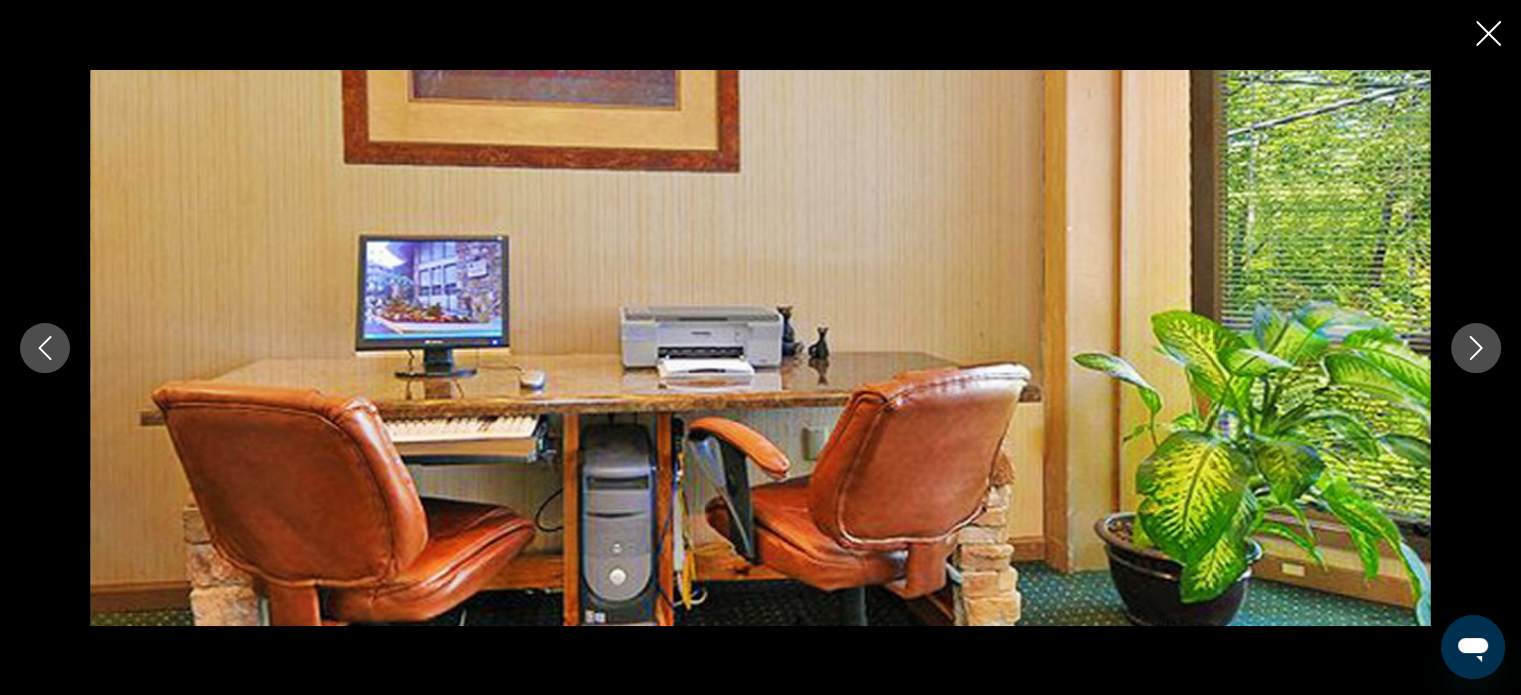 click 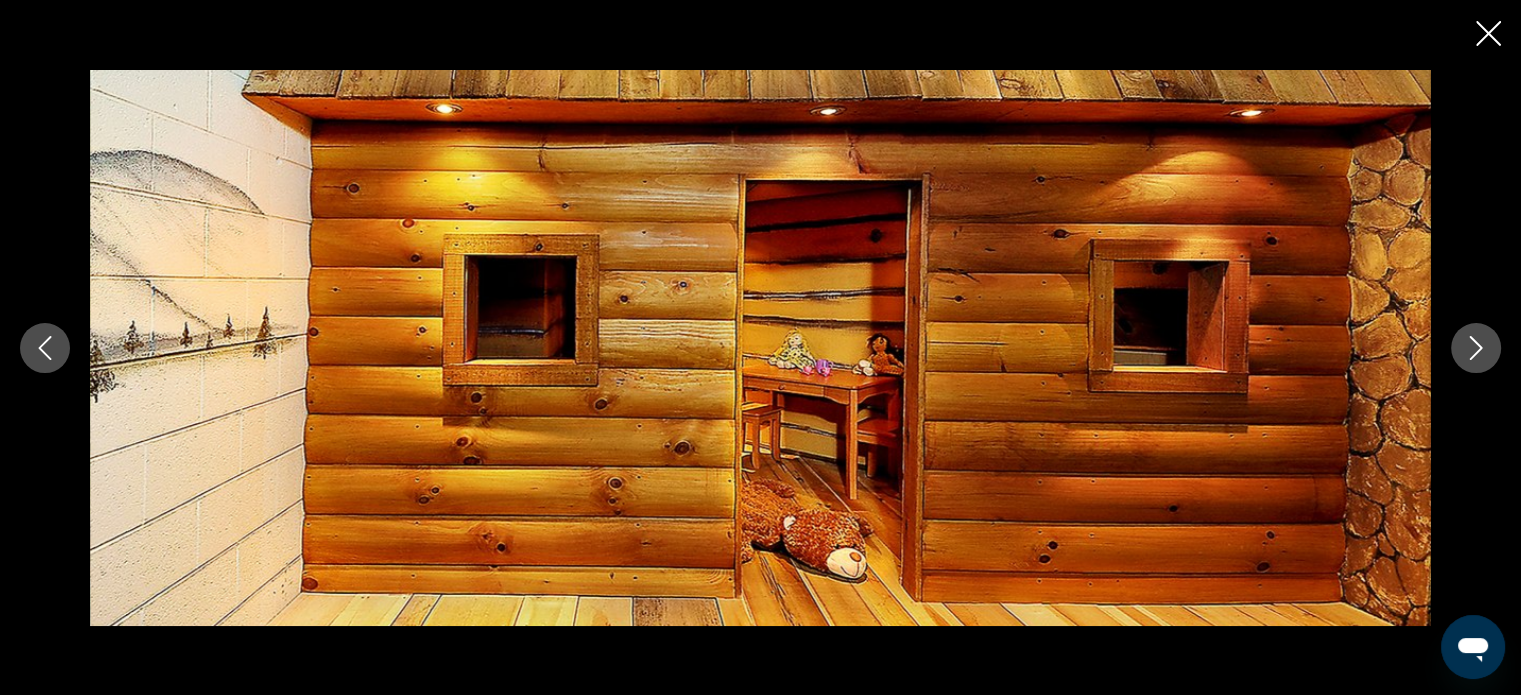 click 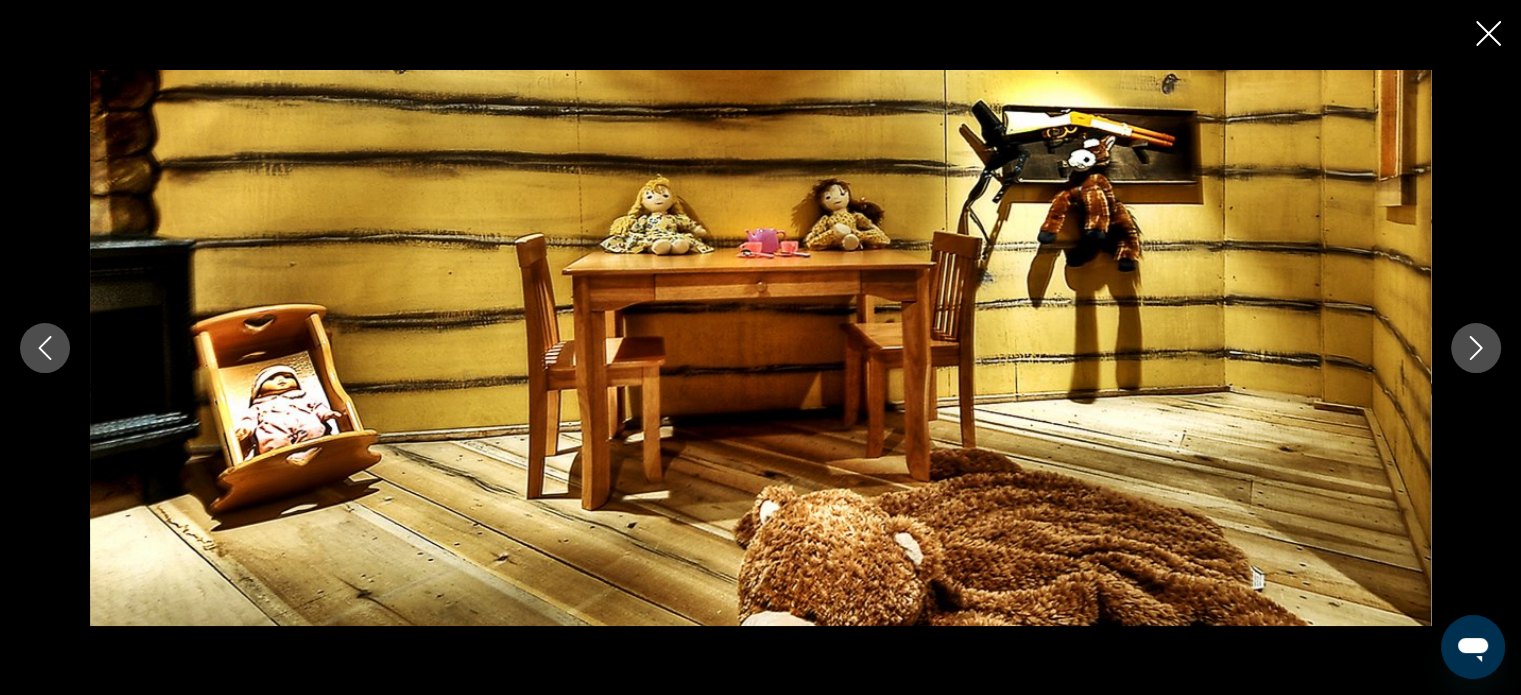 click 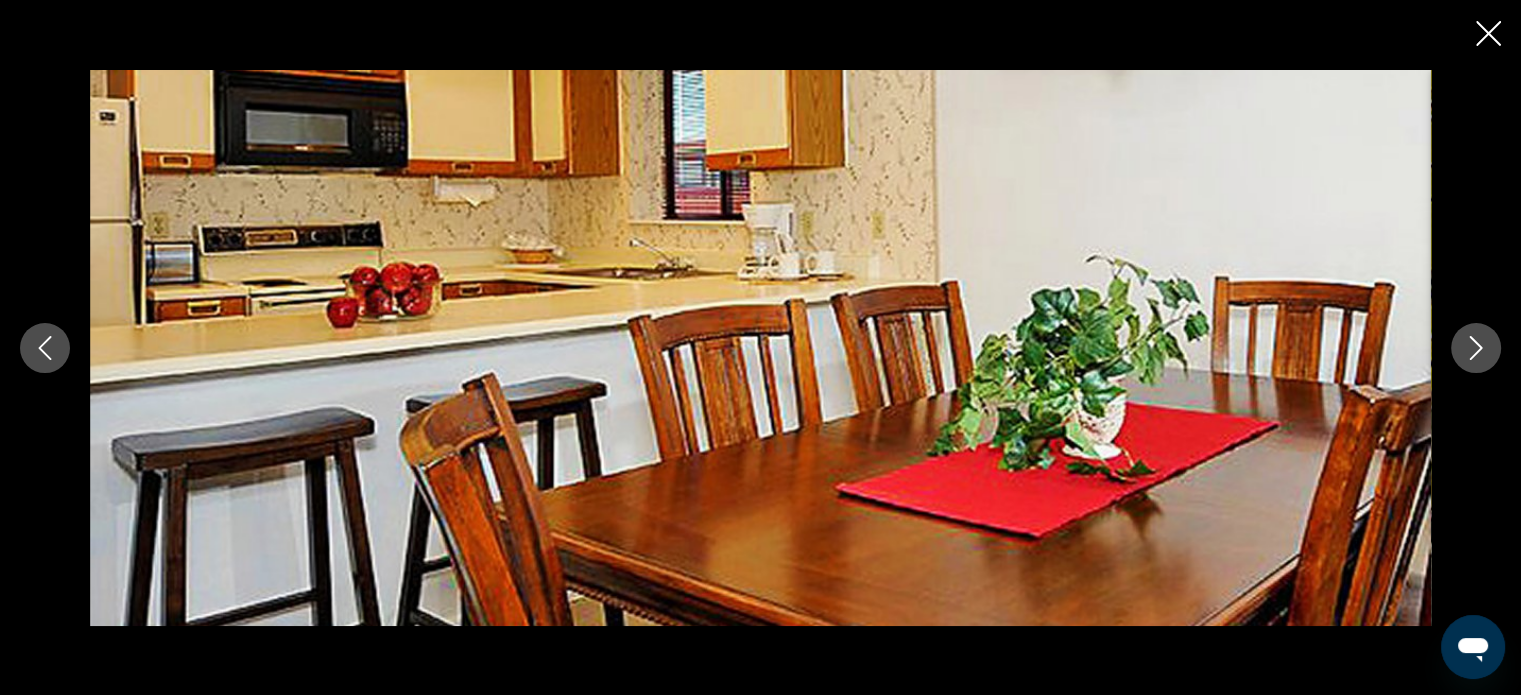 scroll, scrollTop: 1407, scrollLeft: 0, axis: vertical 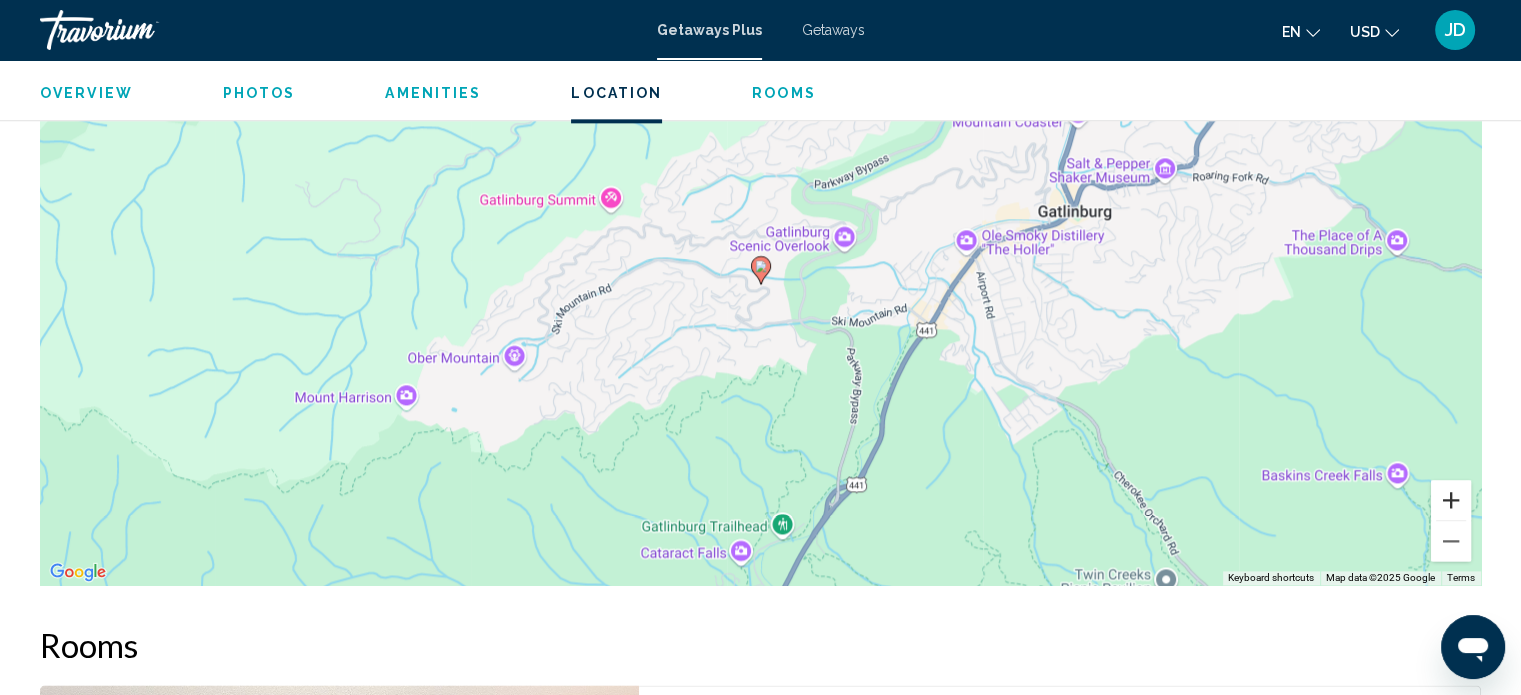 click at bounding box center (1451, 500) 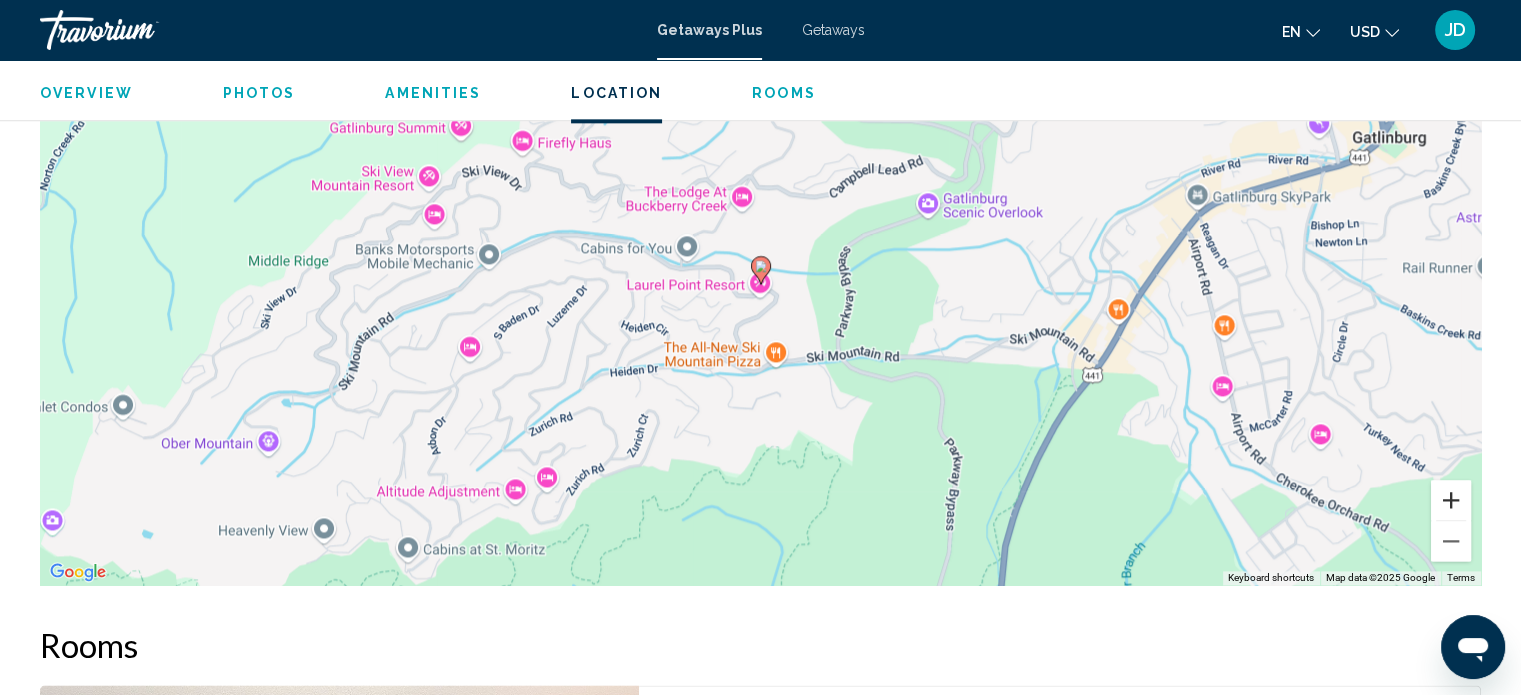 click at bounding box center [1451, 500] 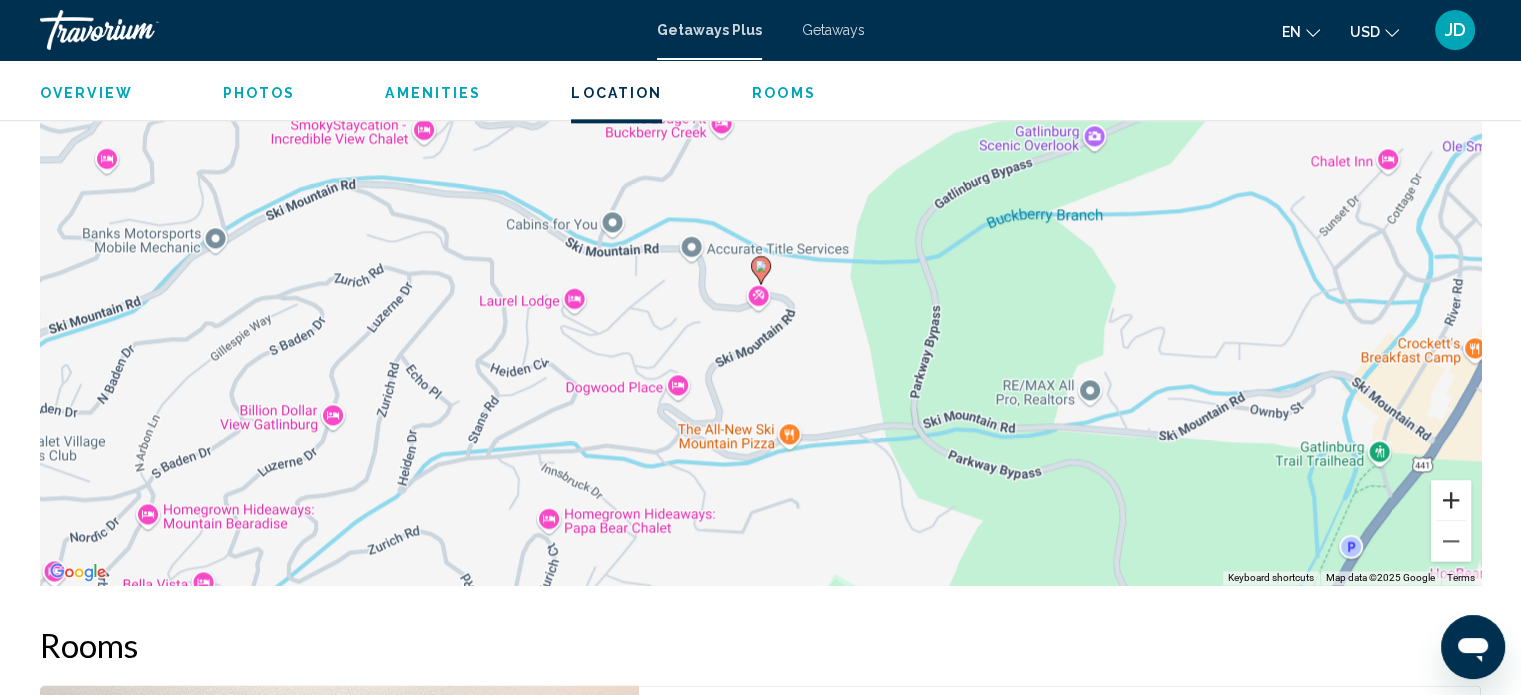 click at bounding box center [1451, 500] 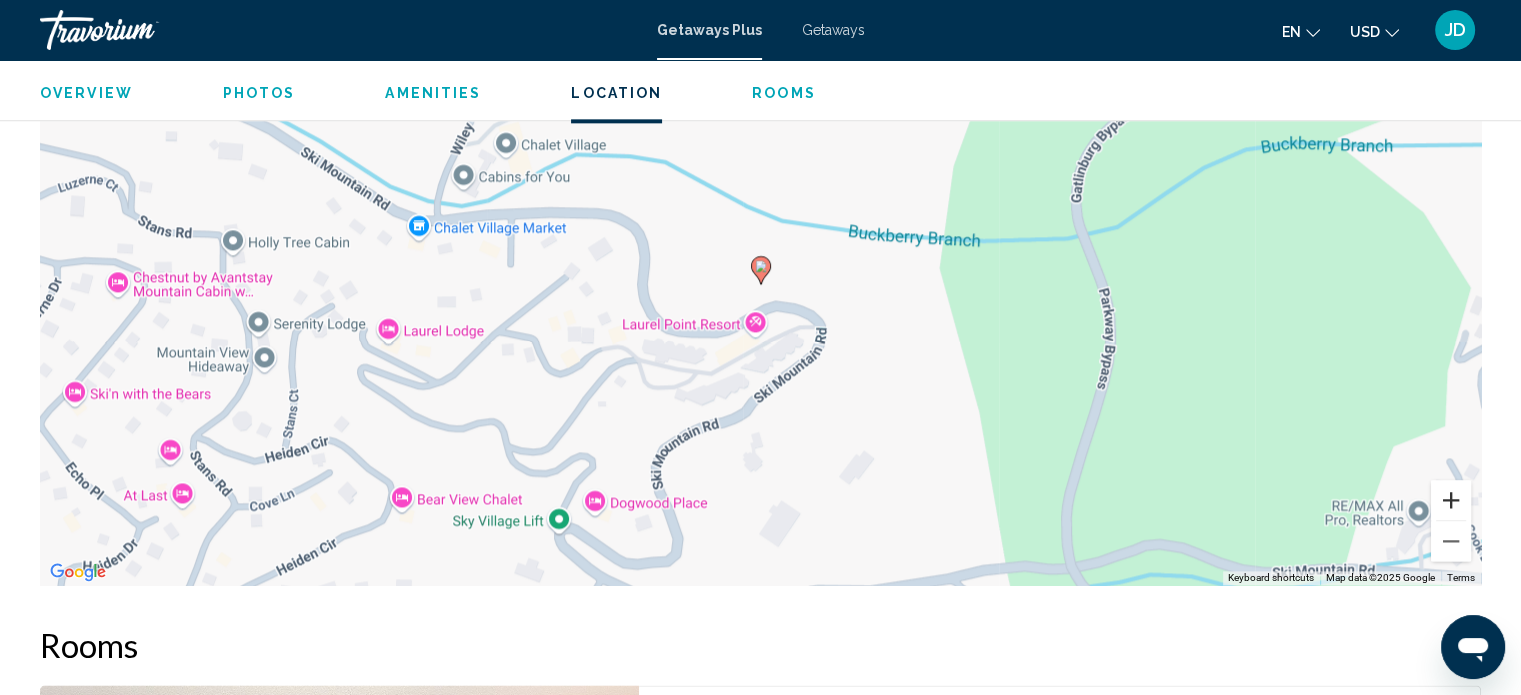 click at bounding box center (1451, 500) 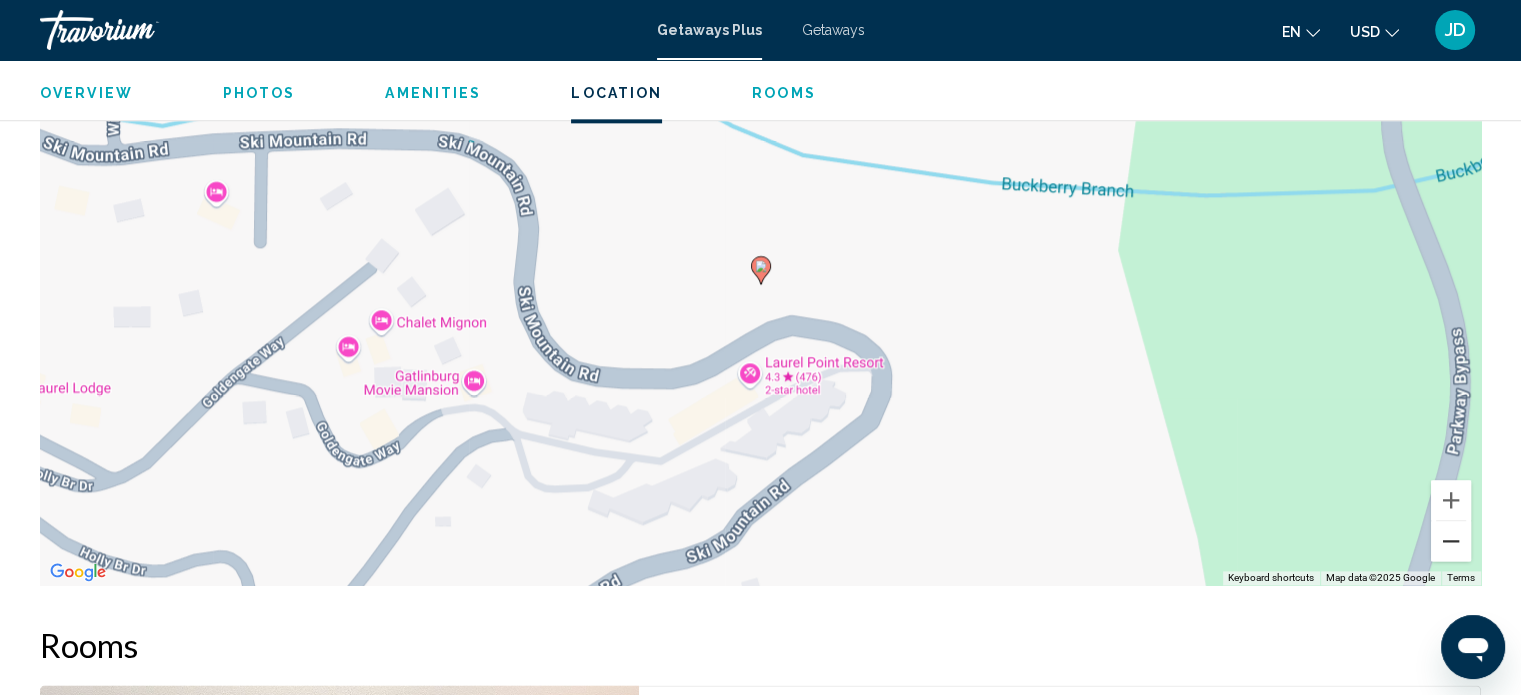 click at bounding box center (1451, 541) 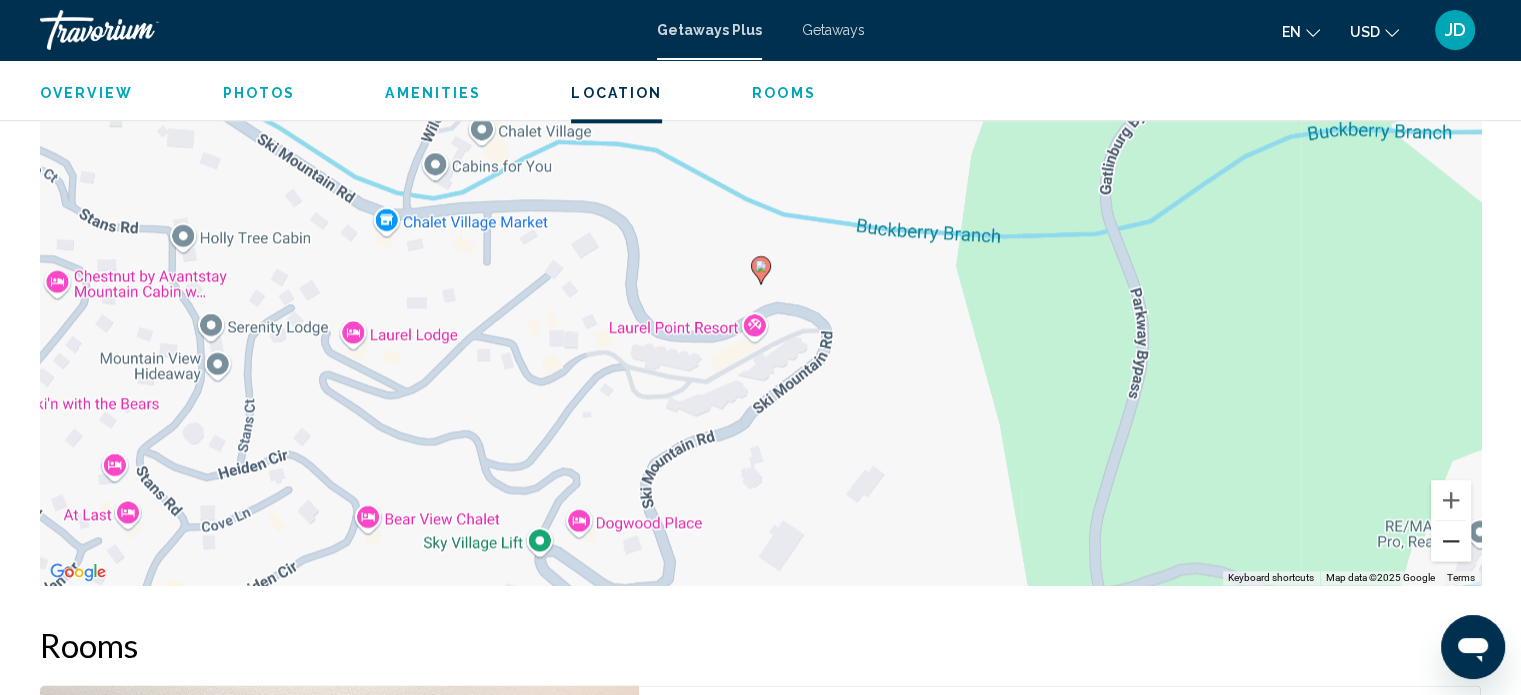 click at bounding box center [1451, 541] 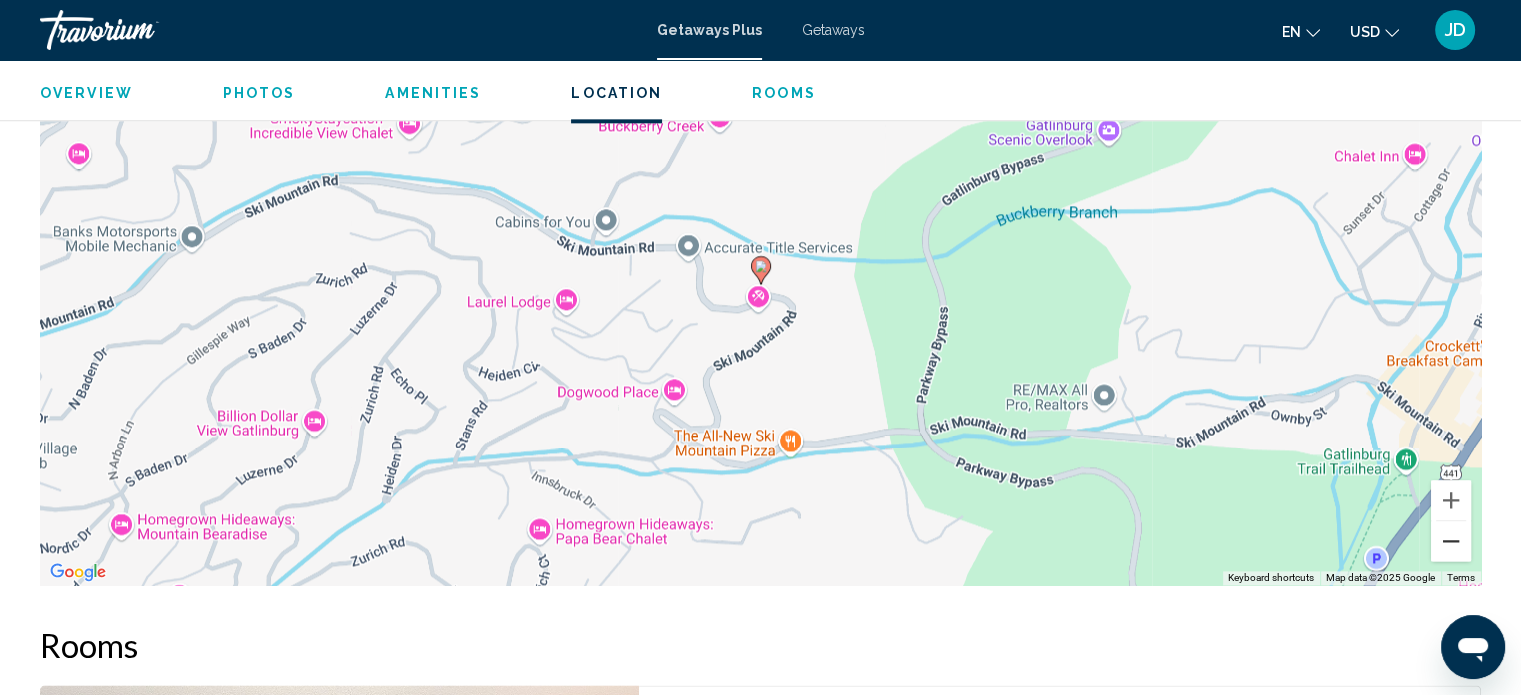 click at bounding box center (1451, 541) 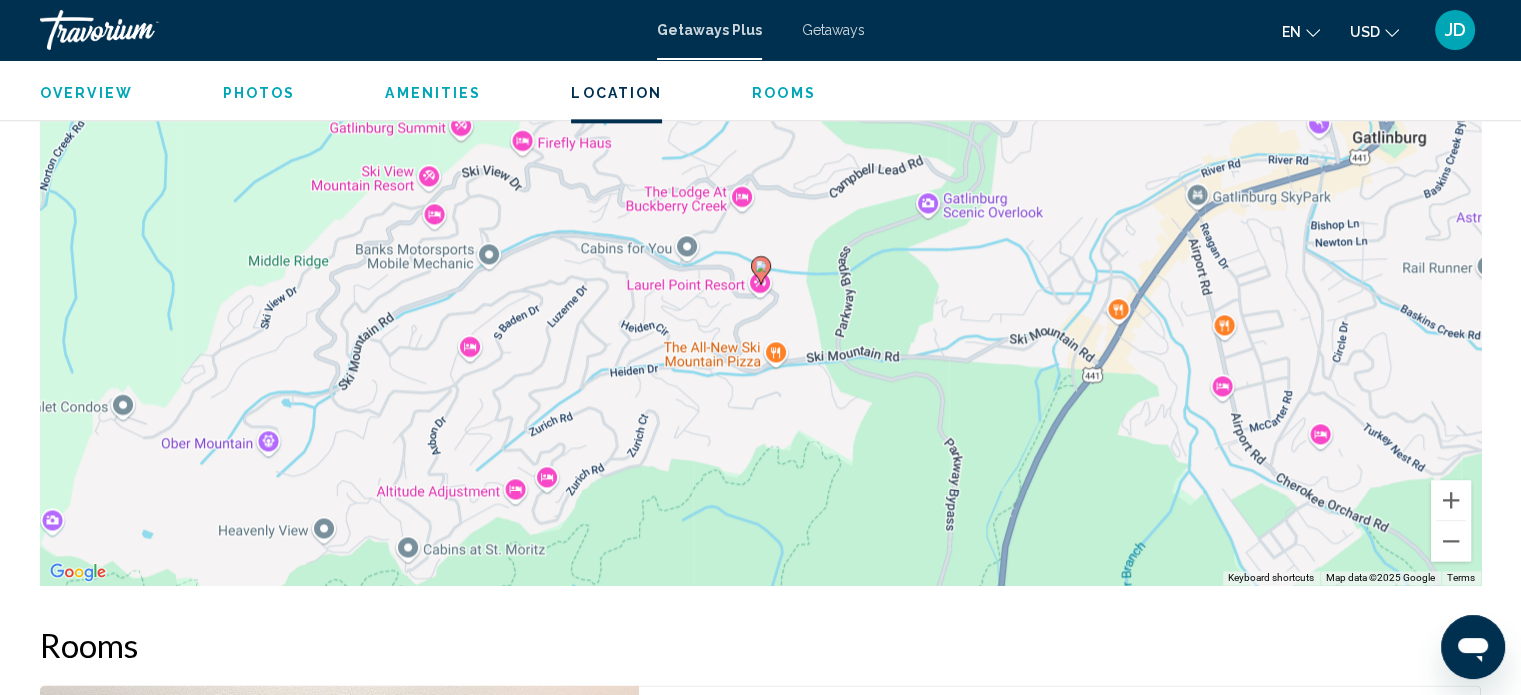 click on "To navigate, press the arrow keys. To activate drag with keyboard, press Alt + Enter. Once in keyboard drag state, use the arrow keys to move the marker. To complete the drag, press the Enter key. To cancel, press Escape." at bounding box center [760, 285] 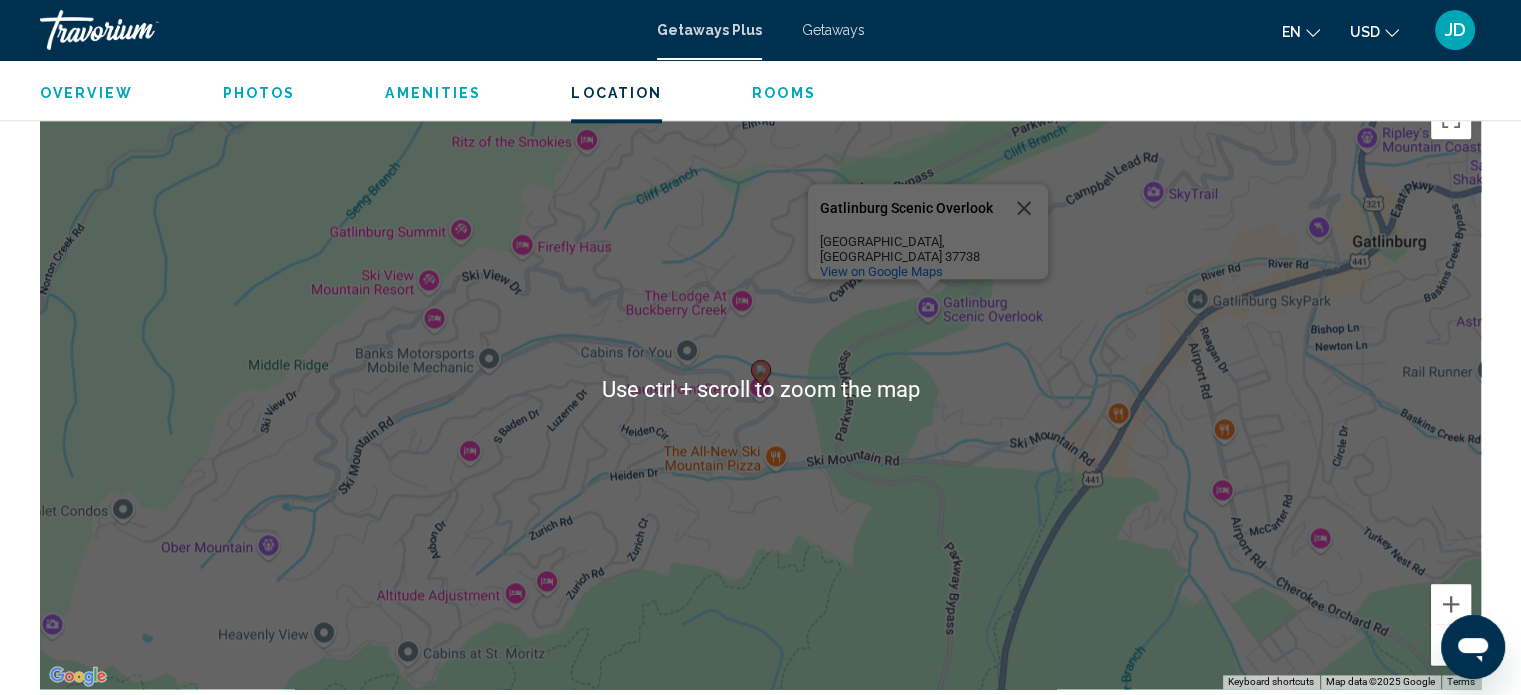 scroll, scrollTop: 2416, scrollLeft: 0, axis: vertical 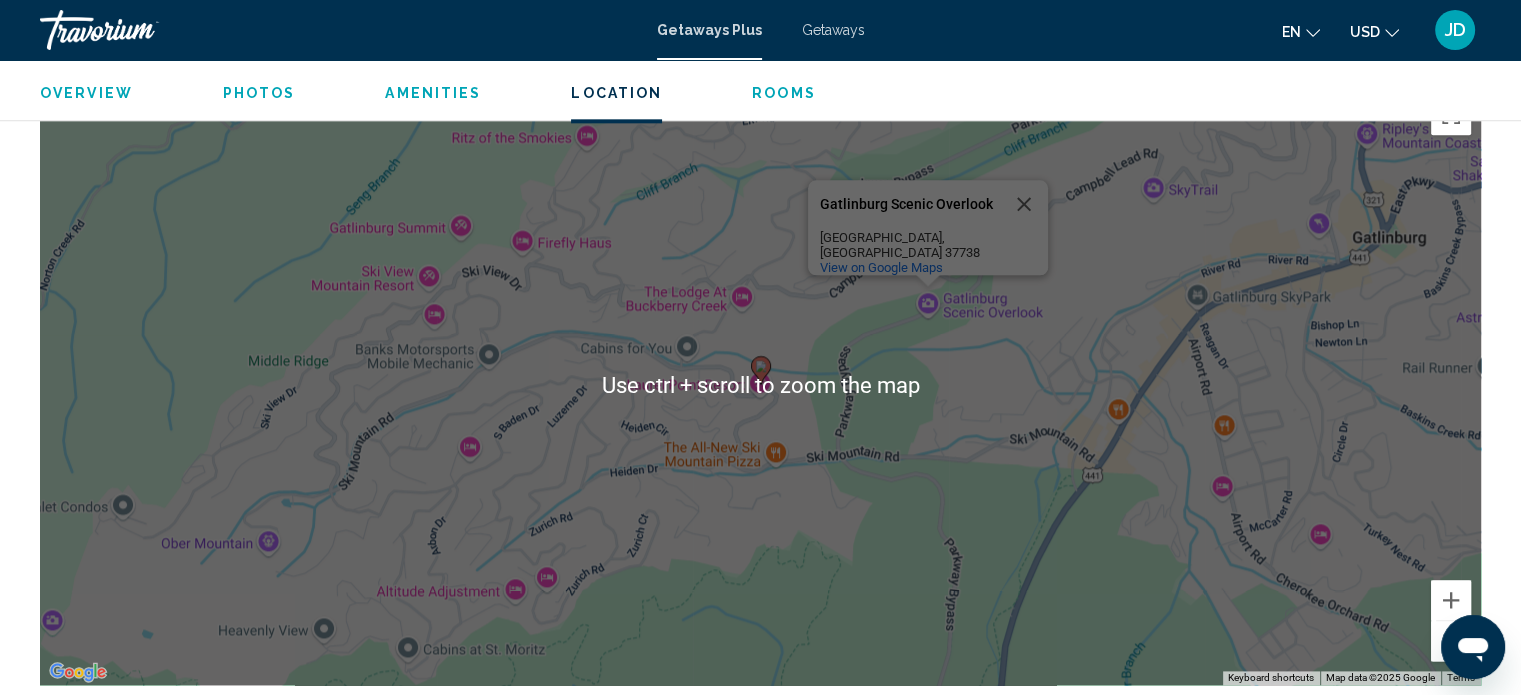 click on "To navigate, press the arrow keys. To activate drag with keyboard, press Alt + Enter. Once in keyboard drag state, use the arrow keys to move the marker. To complete the drag, press the Enter key. To cancel, press Escape.     Gatlinburg Scenic Overlook                     [GEOGRAPHIC_DATA] Scenic Overlook                 [GEOGRAPHIC_DATA], [GEOGRAPHIC_DATA]              View on Google Maps" at bounding box center [760, 385] 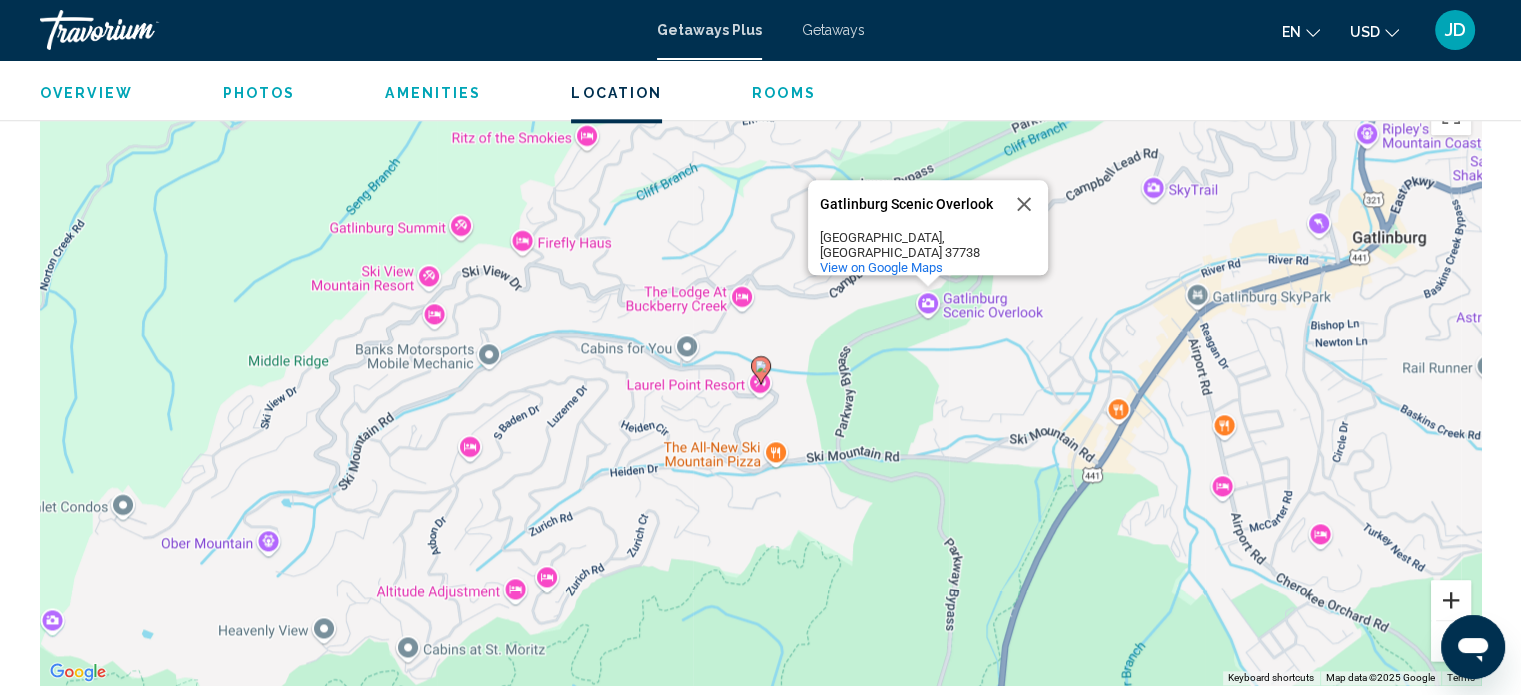 click at bounding box center [1451, 600] 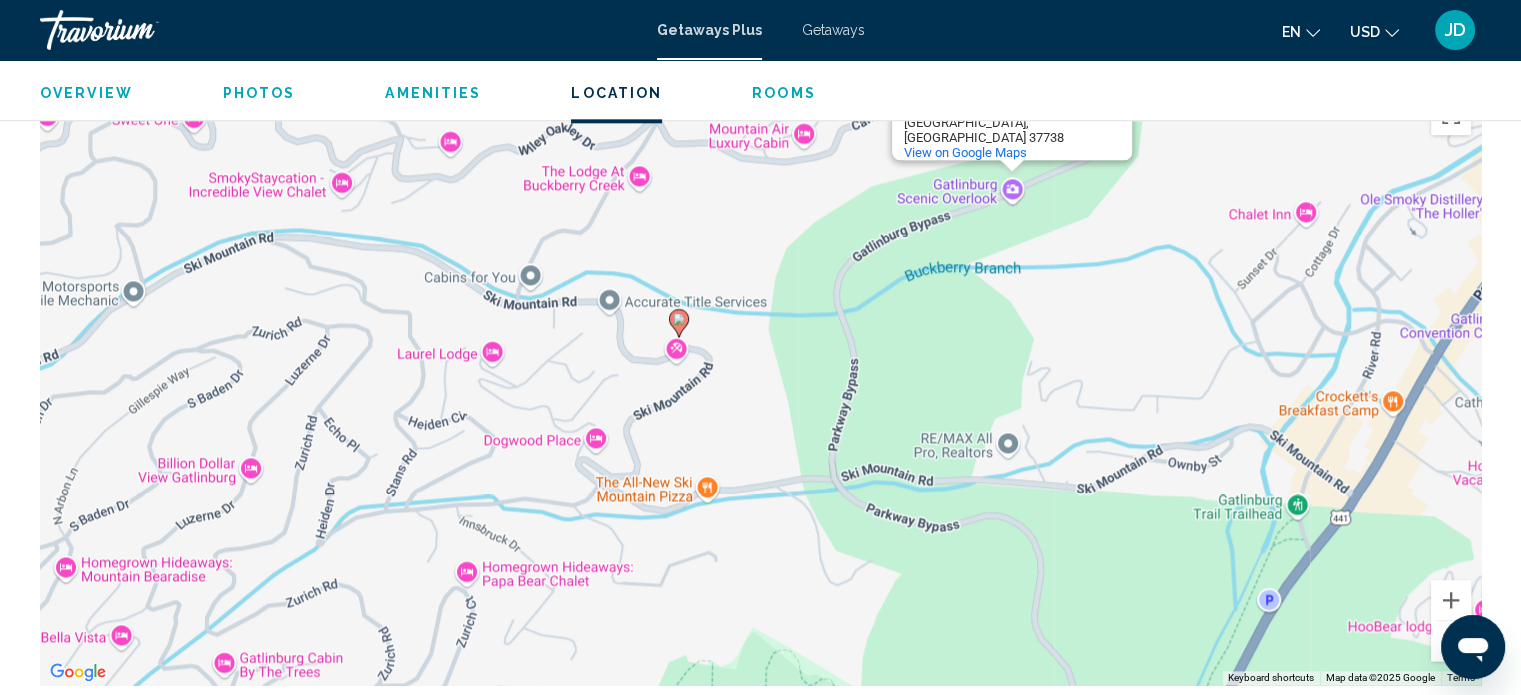 drag, startPoint x: 1040, startPoint y: 490, endPoint x: 957, endPoint y: 440, distance: 96.89685 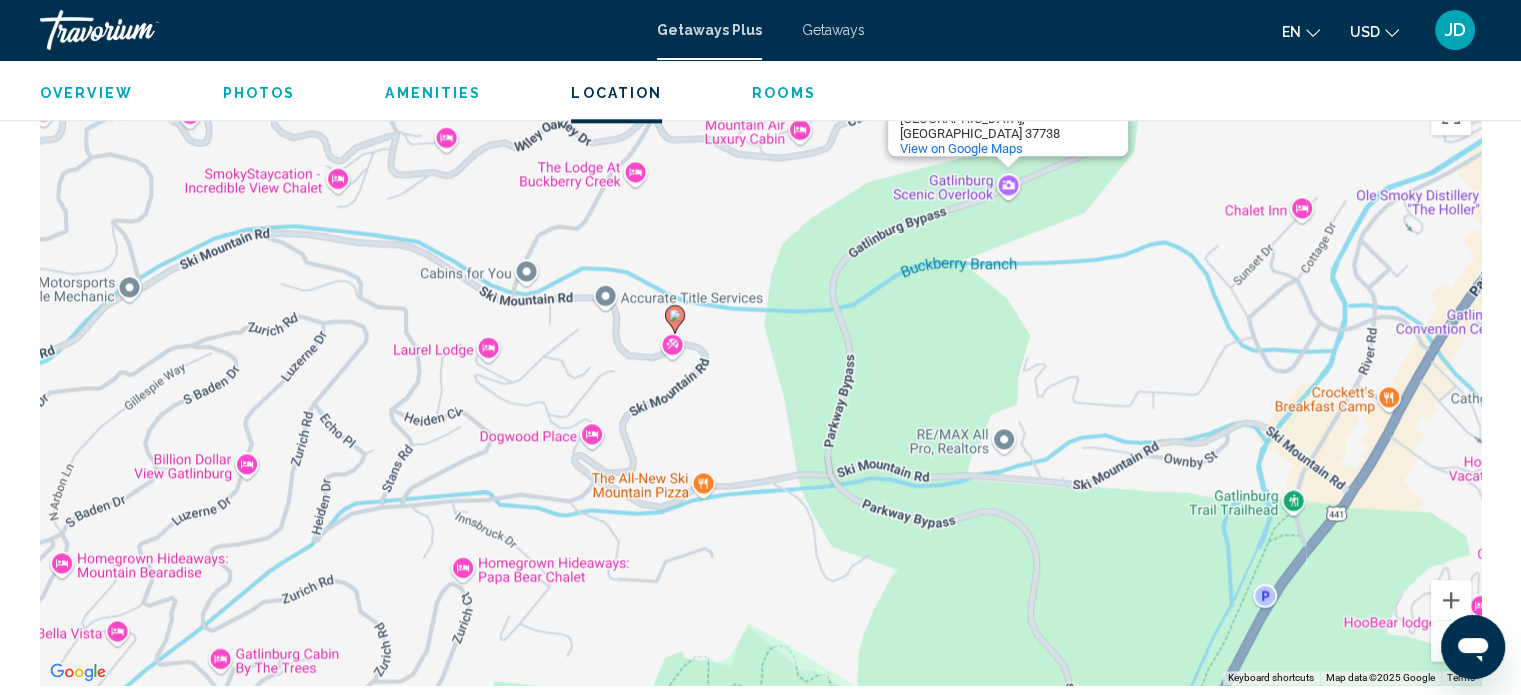 click 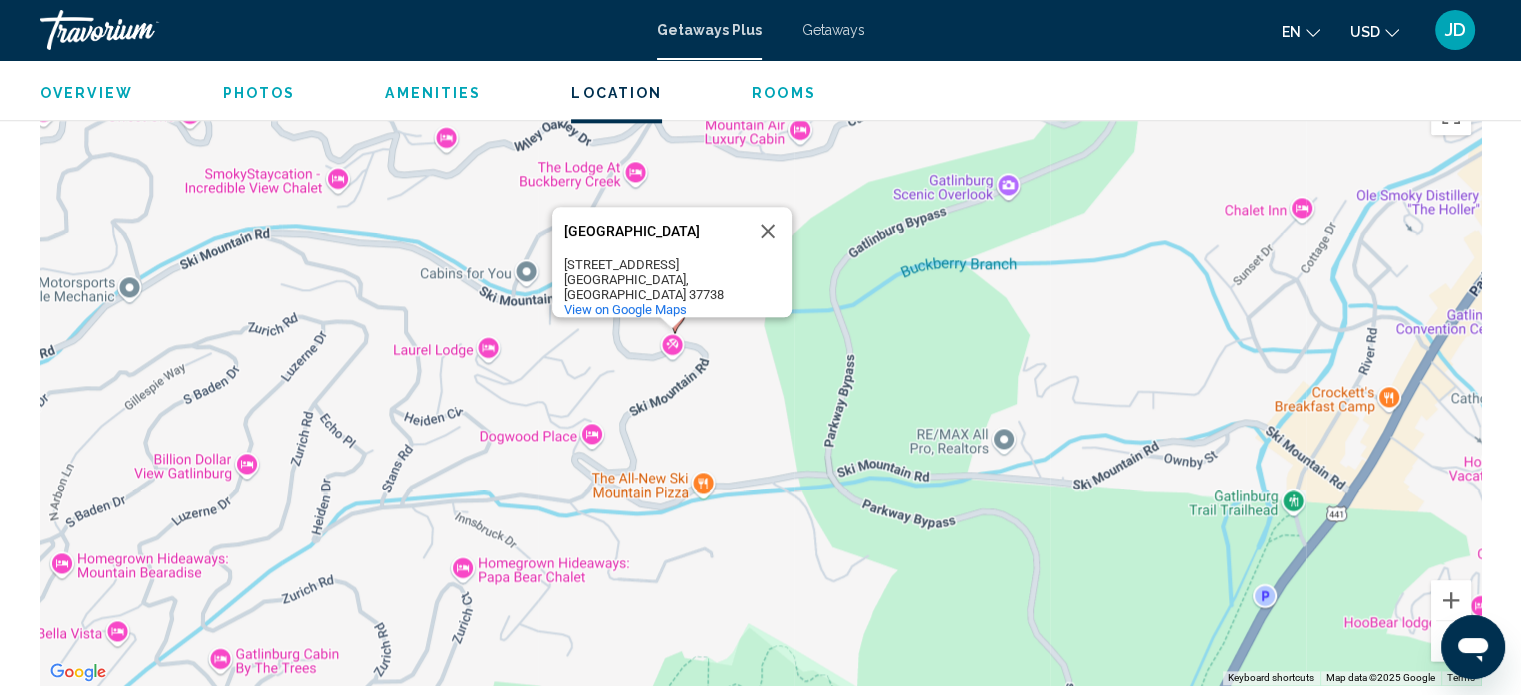 click on "To navigate, press the arrow keys. To activate drag with keyboard, press Alt + Enter. Once in keyboard drag state, use the arrow keys to move the marker. To complete the drag, press the Enter key. To cancel, press Escape.     [GEOGRAPHIC_DATA]                     [GEOGRAPHIC_DATA]                 [STREET_ADDRESS]              View on Google Maps" at bounding box center (760, 385) 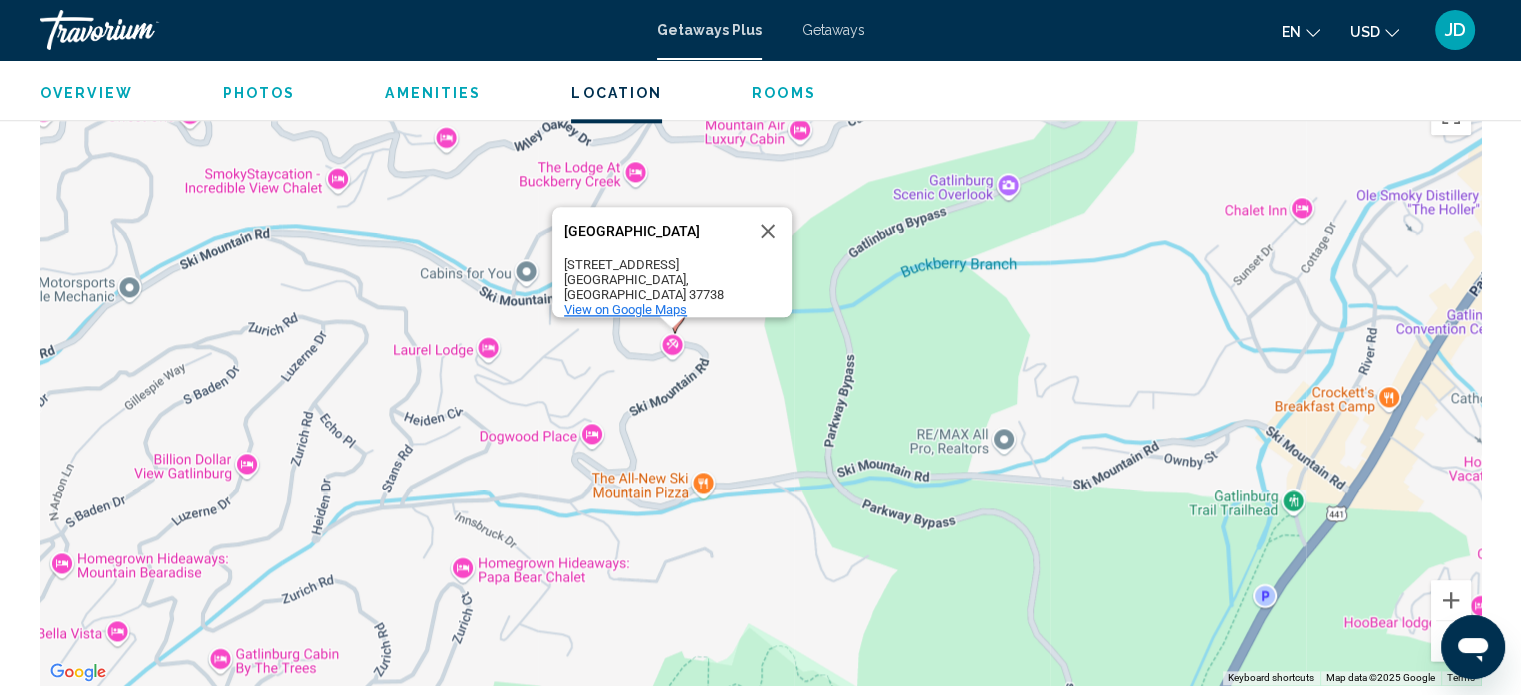 click on "View on Google Maps" at bounding box center (625, 309) 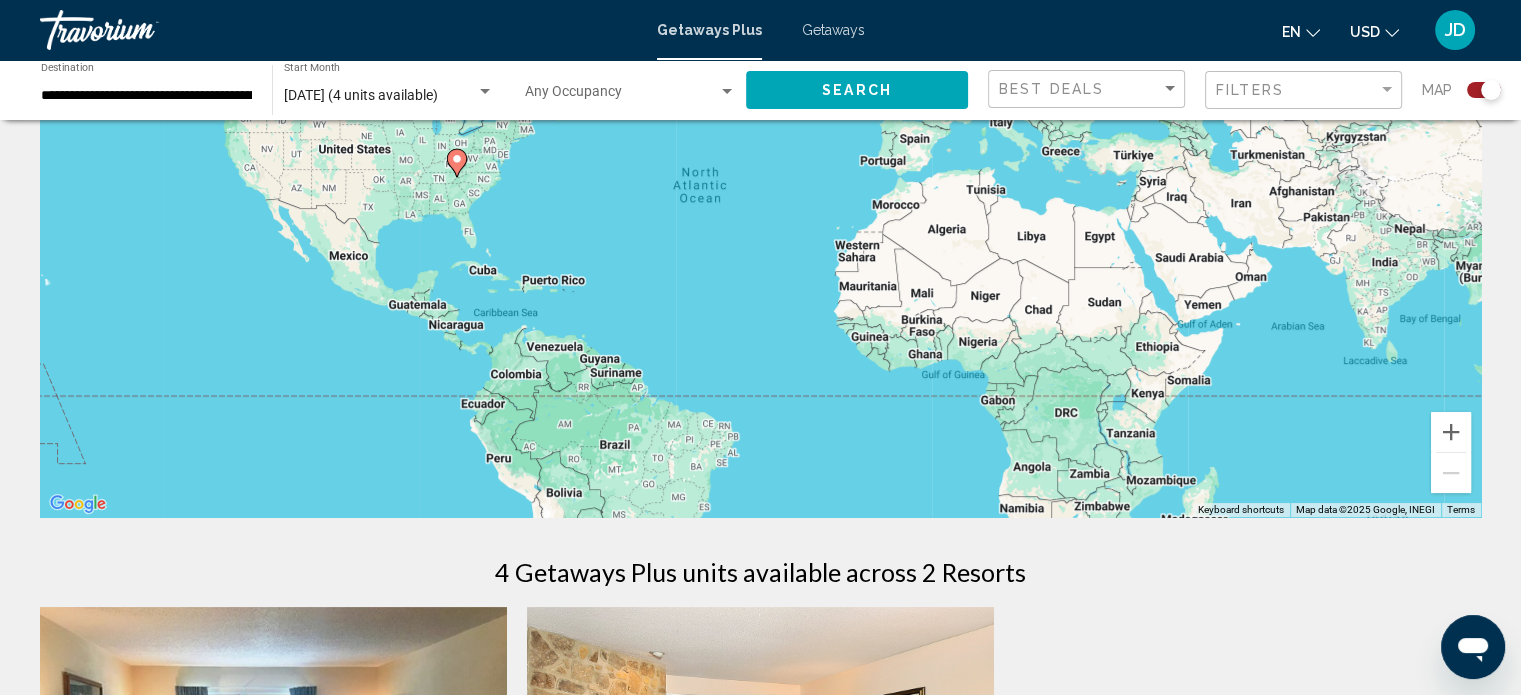 scroll, scrollTop: 200, scrollLeft: 0, axis: vertical 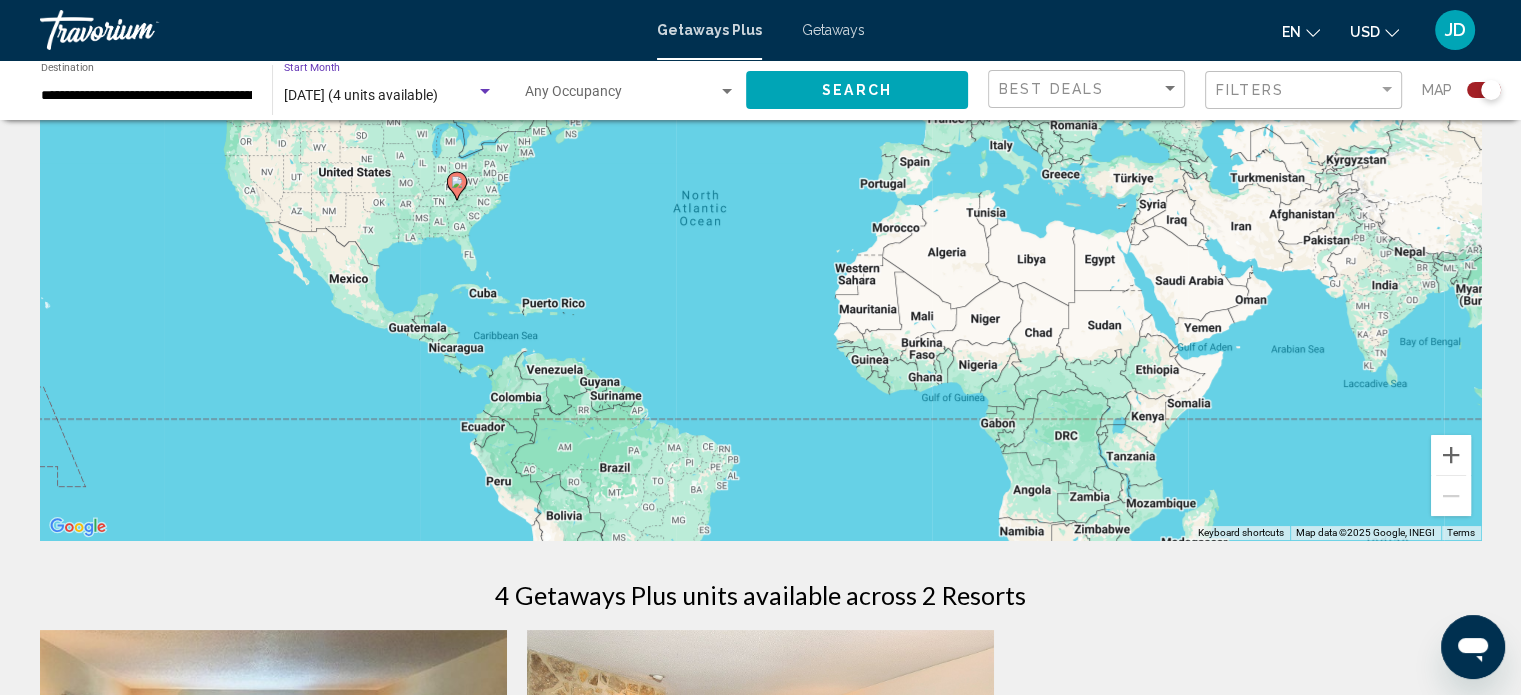 click at bounding box center [485, 91] 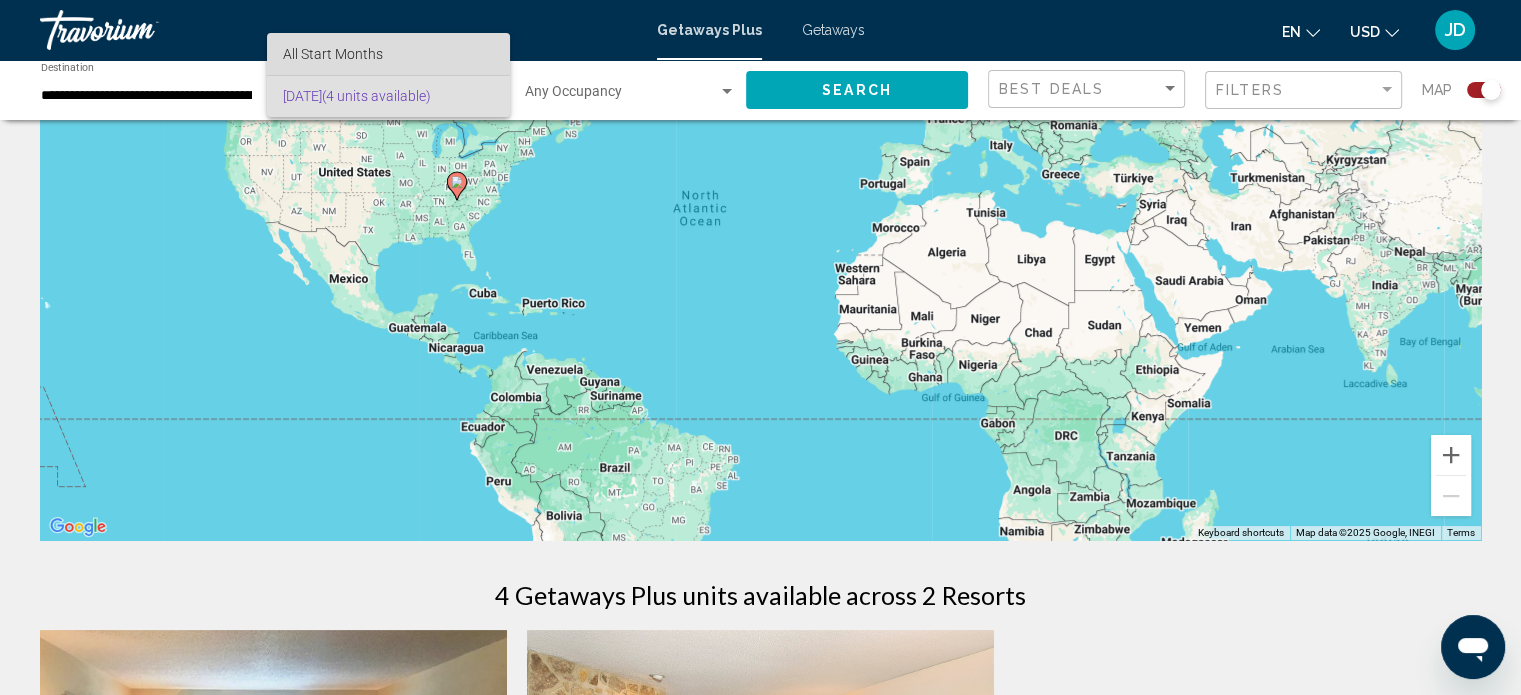 click on "All Start Months" at bounding box center [388, 54] 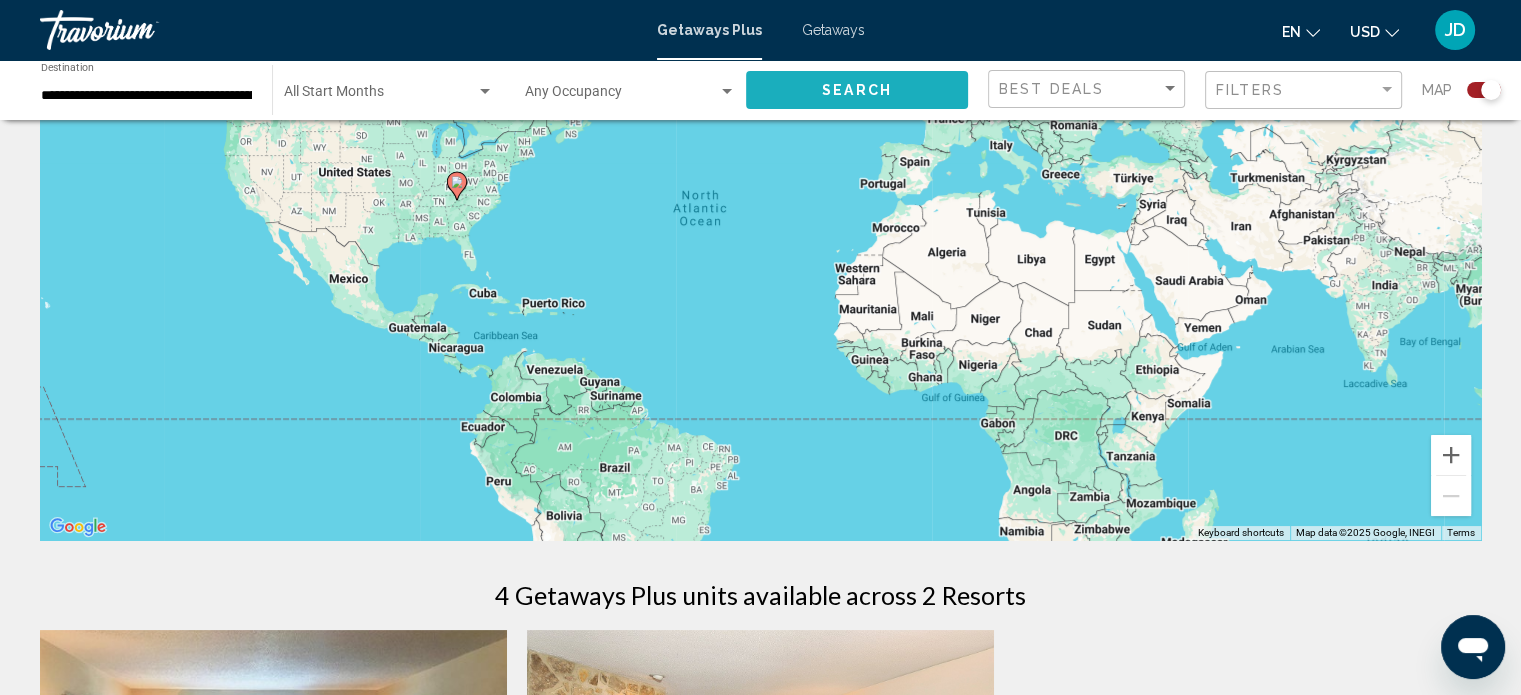 click on "Search" 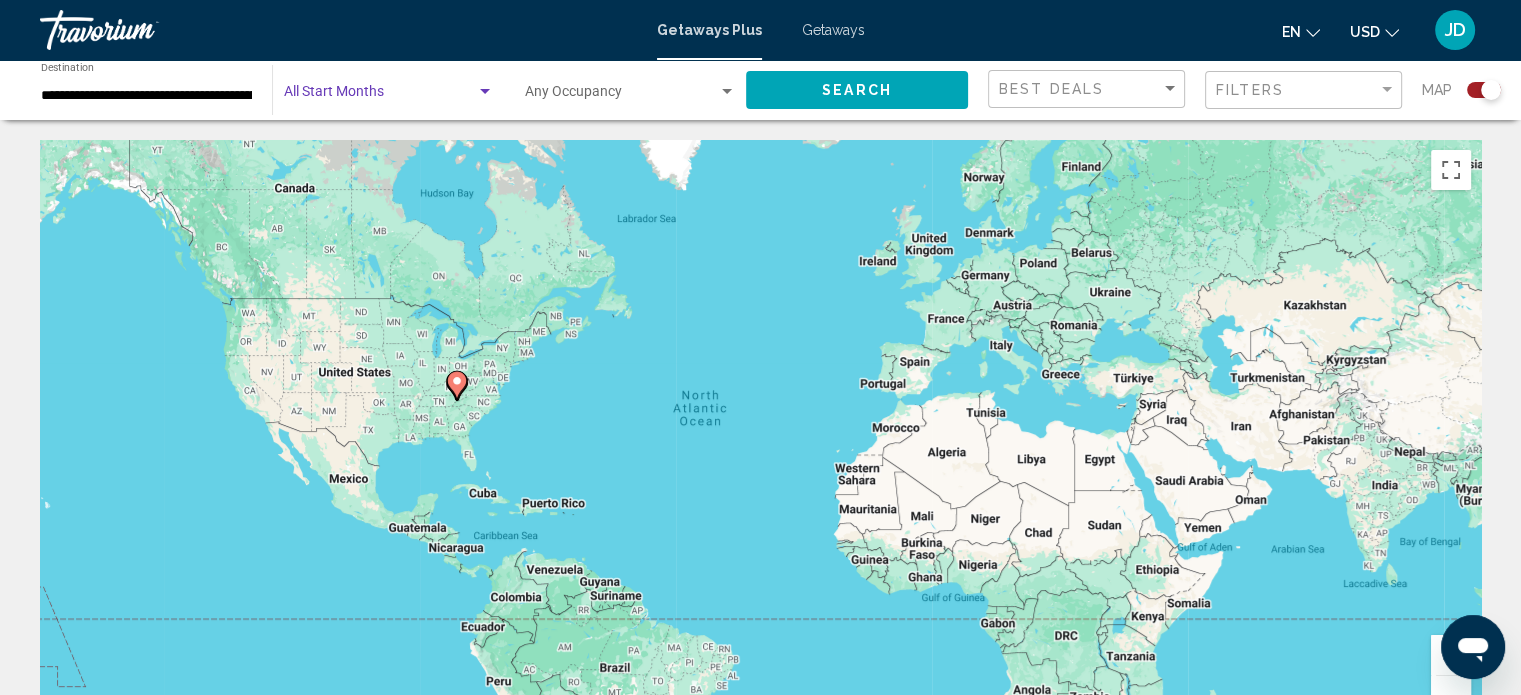 click at bounding box center (485, 91) 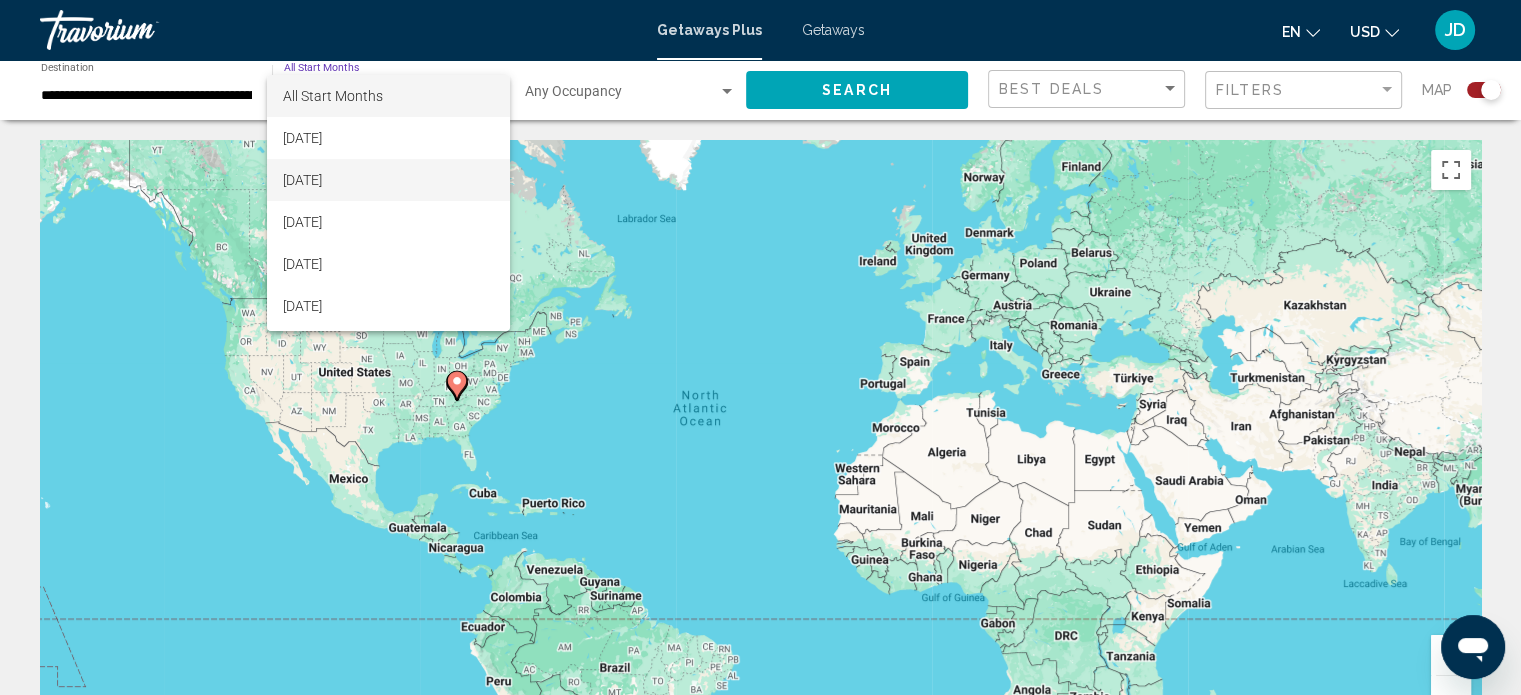 click on "[DATE]" at bounding box center (388, 180) 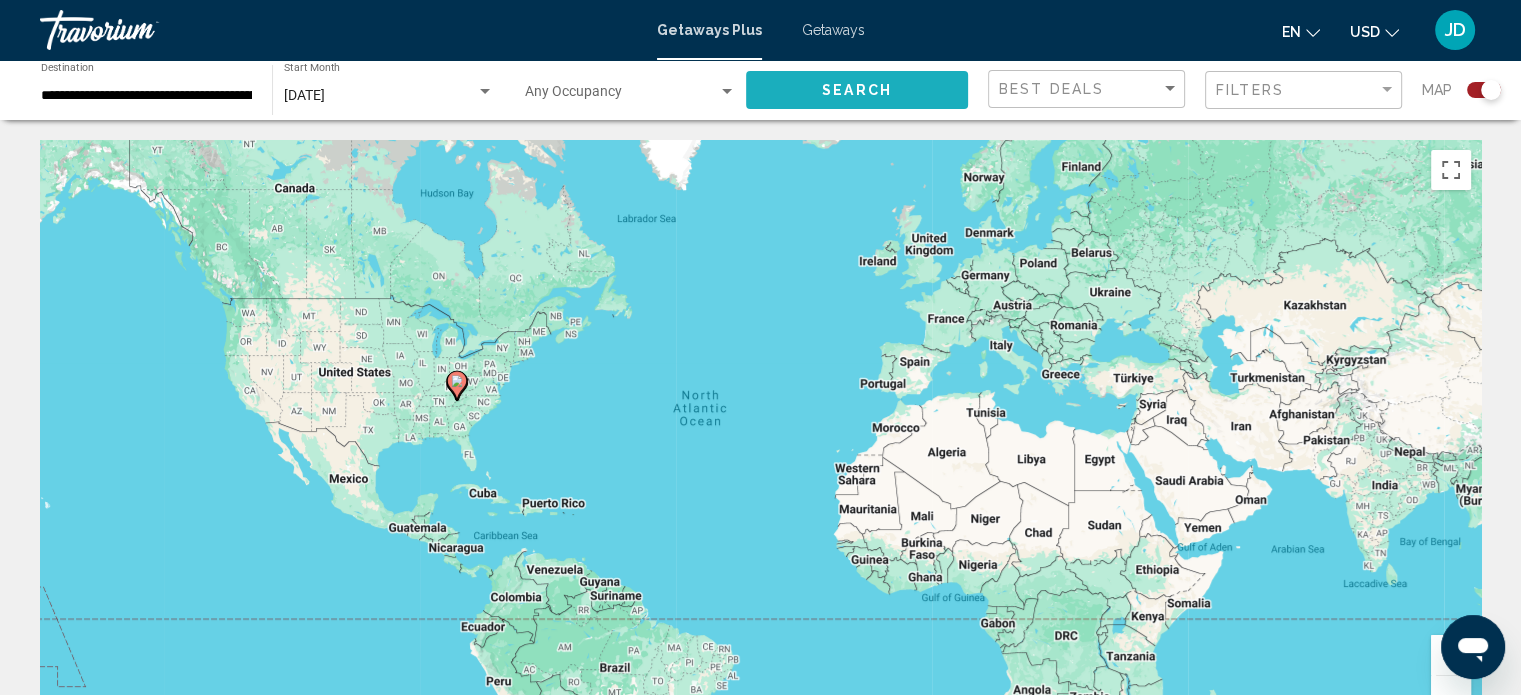click on "Search" 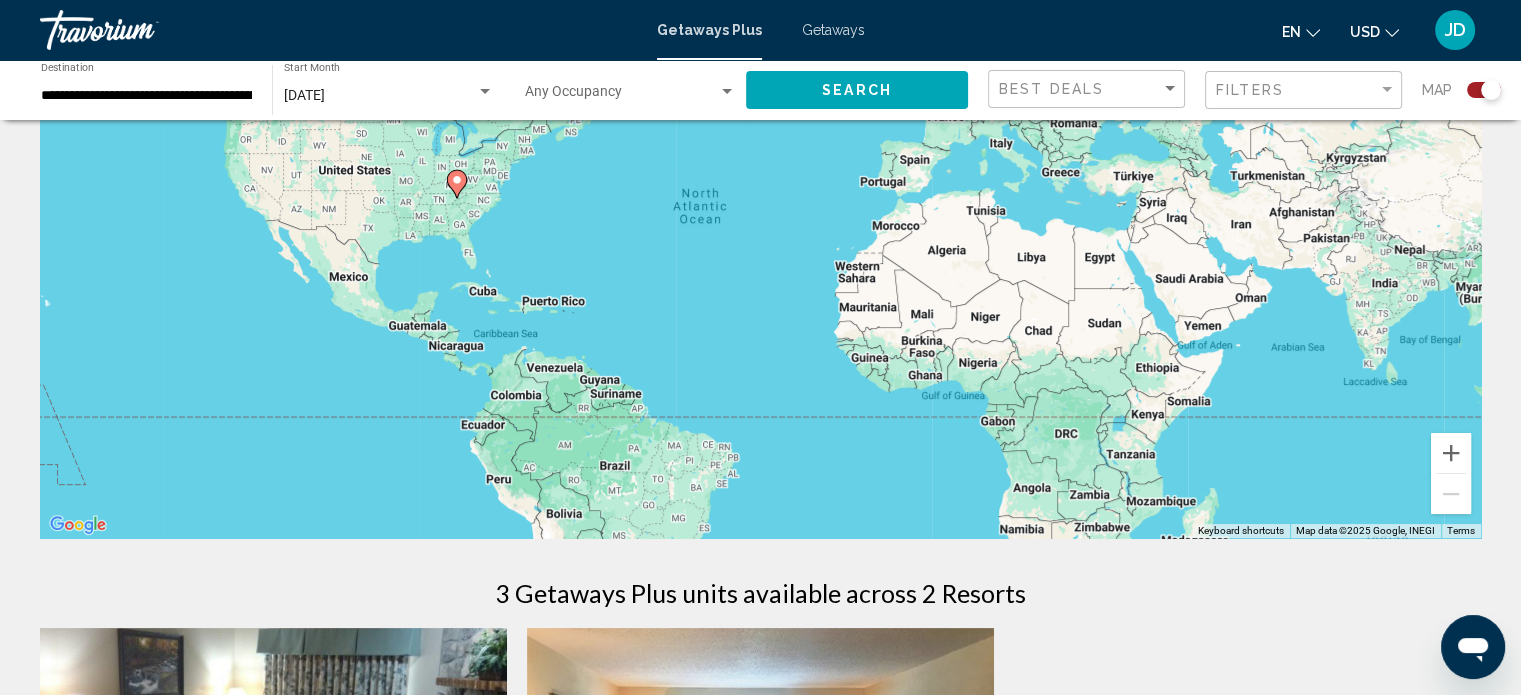 scroll, scrollTop: 100, scrollLeft: 0, axis: vertical 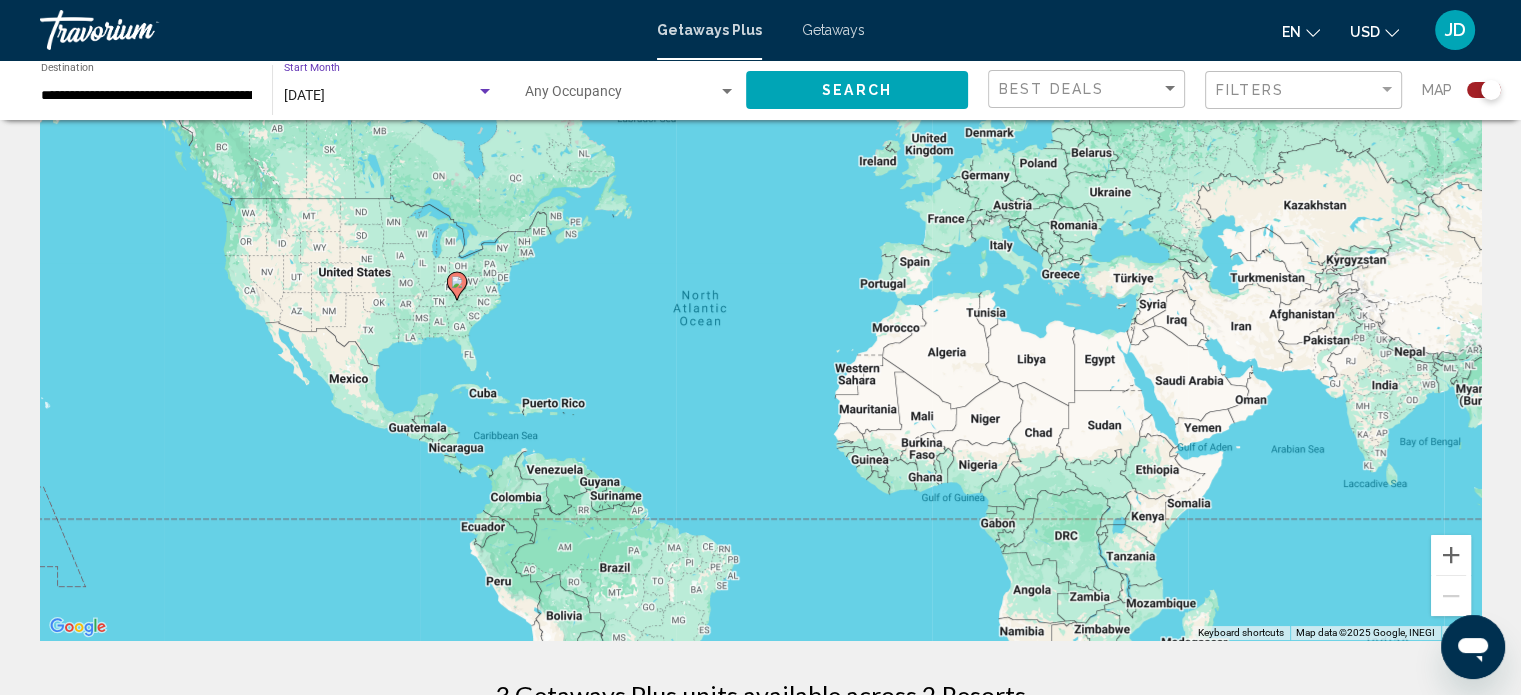 click at bounding box center [485, 91] 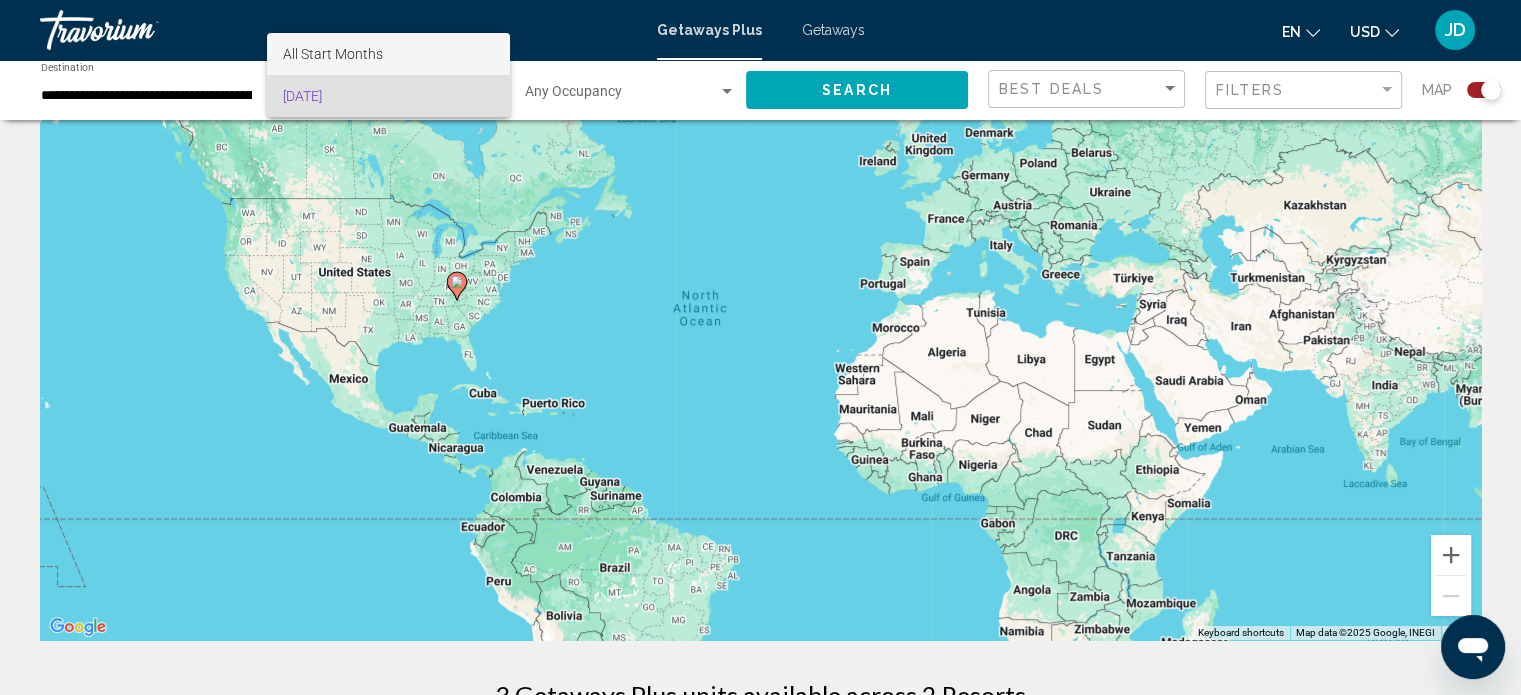 click on "All Start Months" at bounding box center (388, 54) 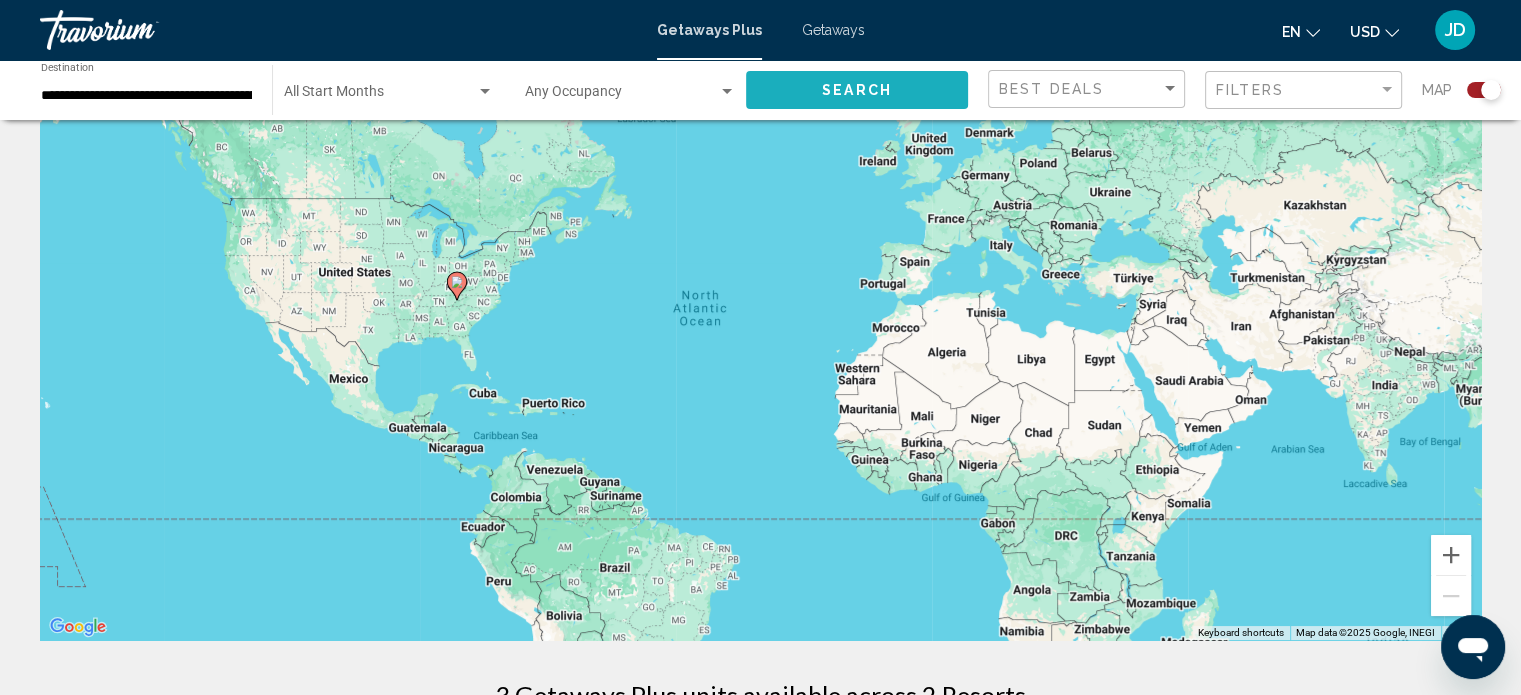 click on "Search" 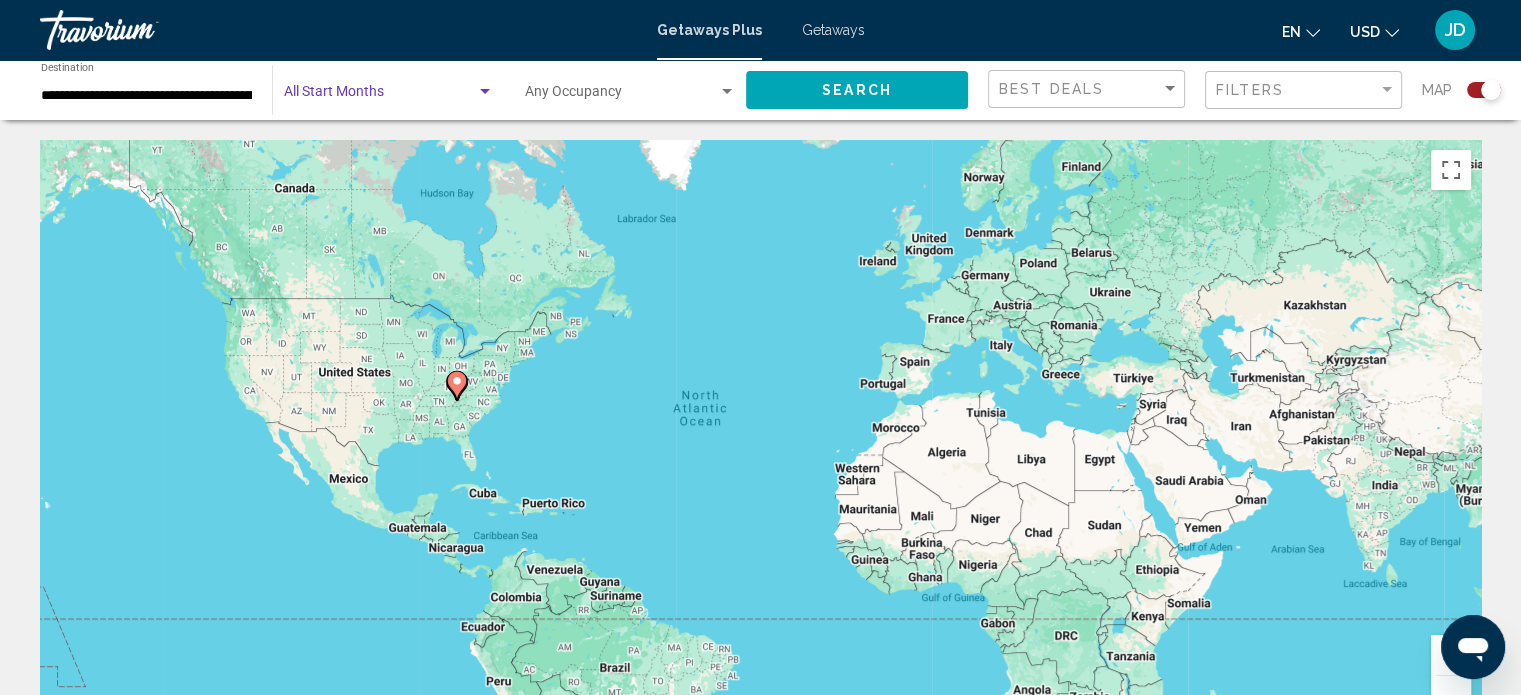 click at bounding box center [485, 91] 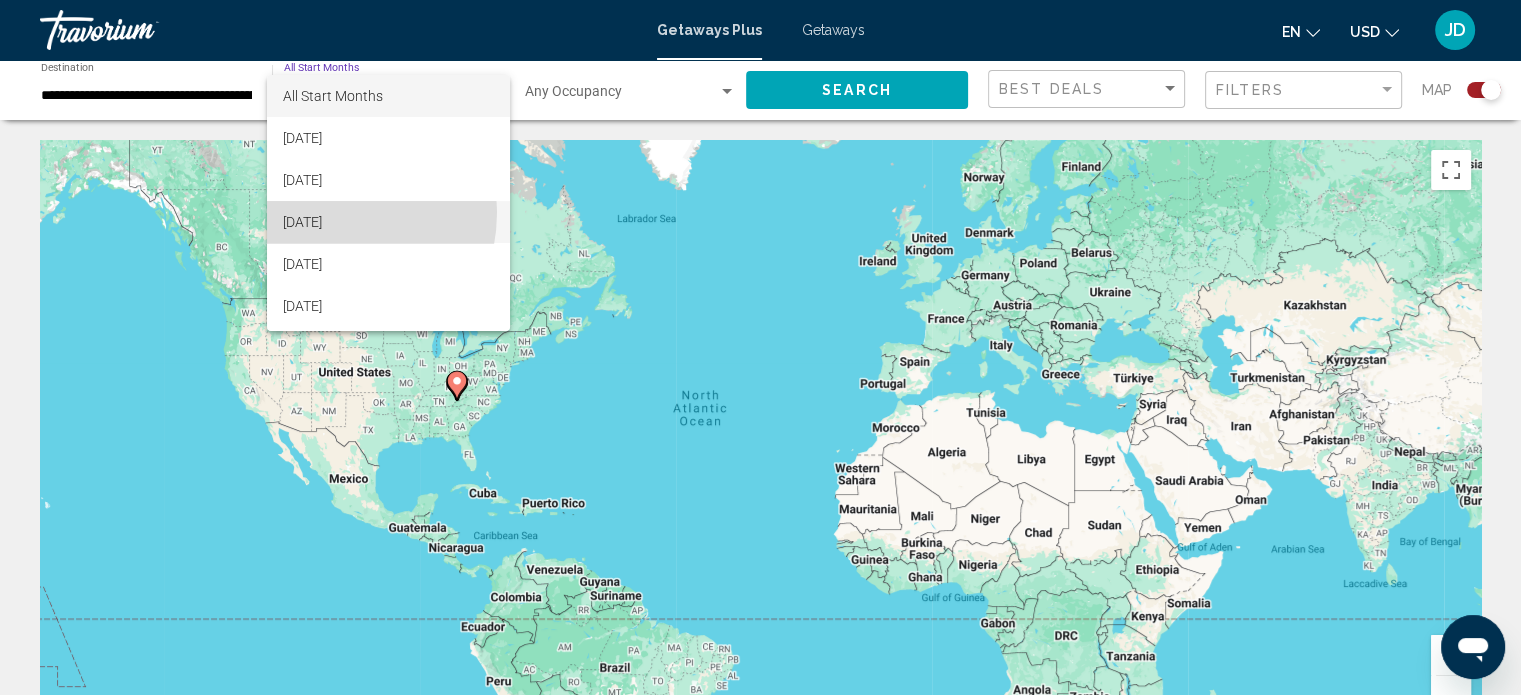click on "[DATE]" at bounding box center [388, 222] 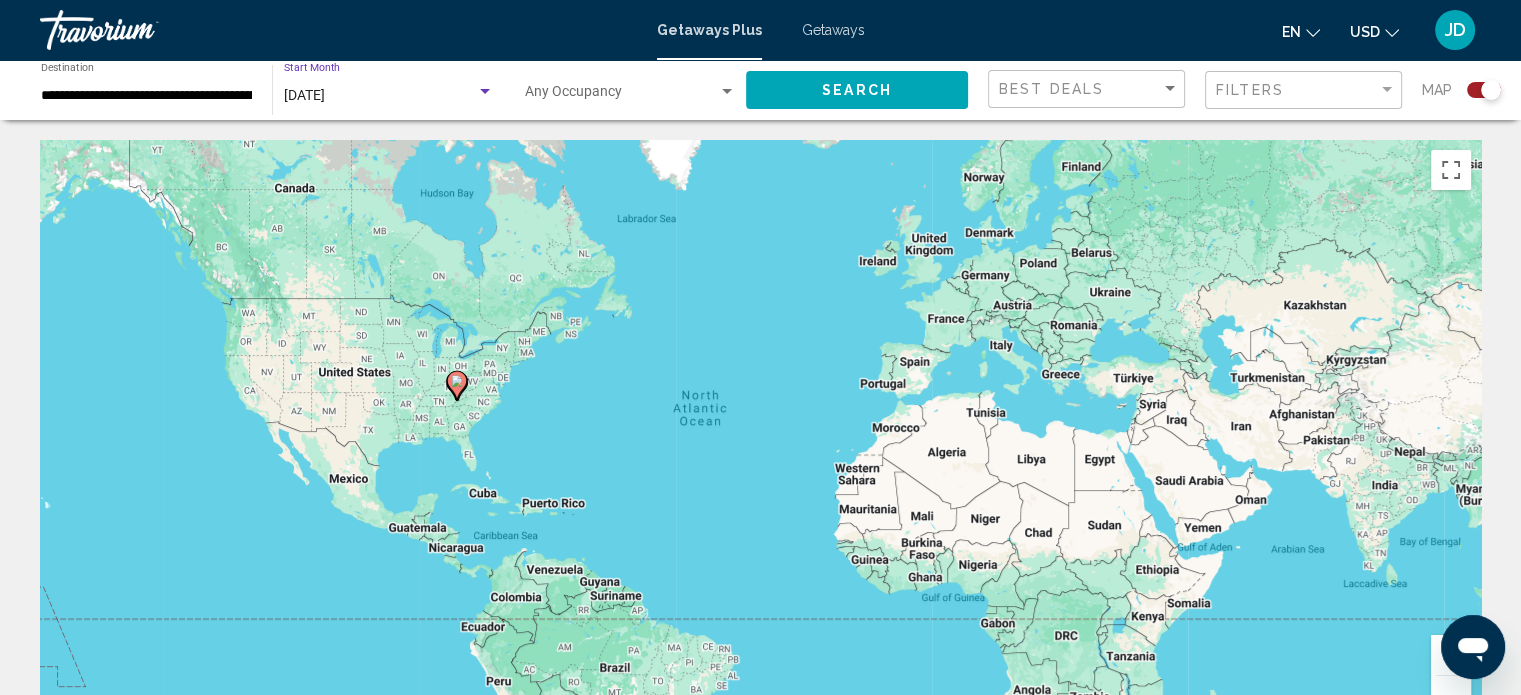 click on "Search" 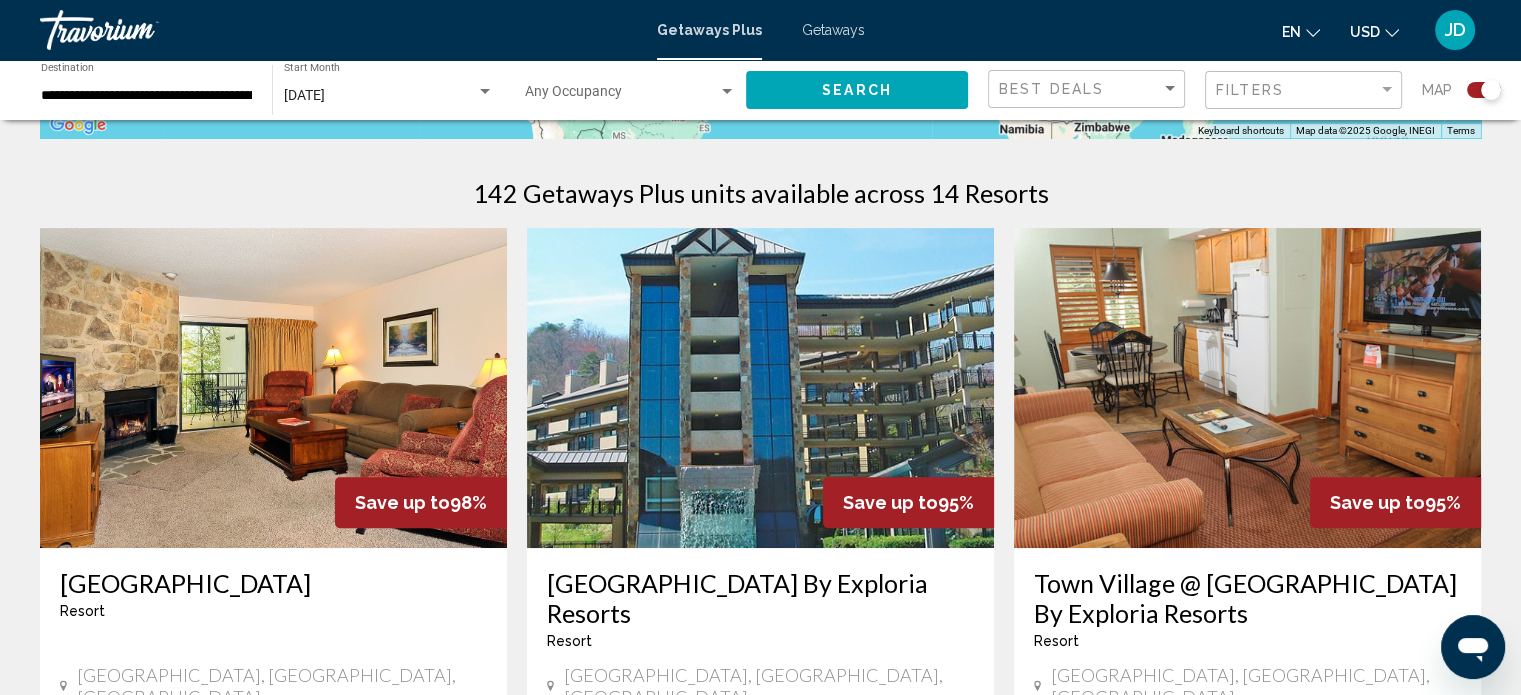 scroll, scrollTop: 600, scrollLeft: 0, axis: vertical 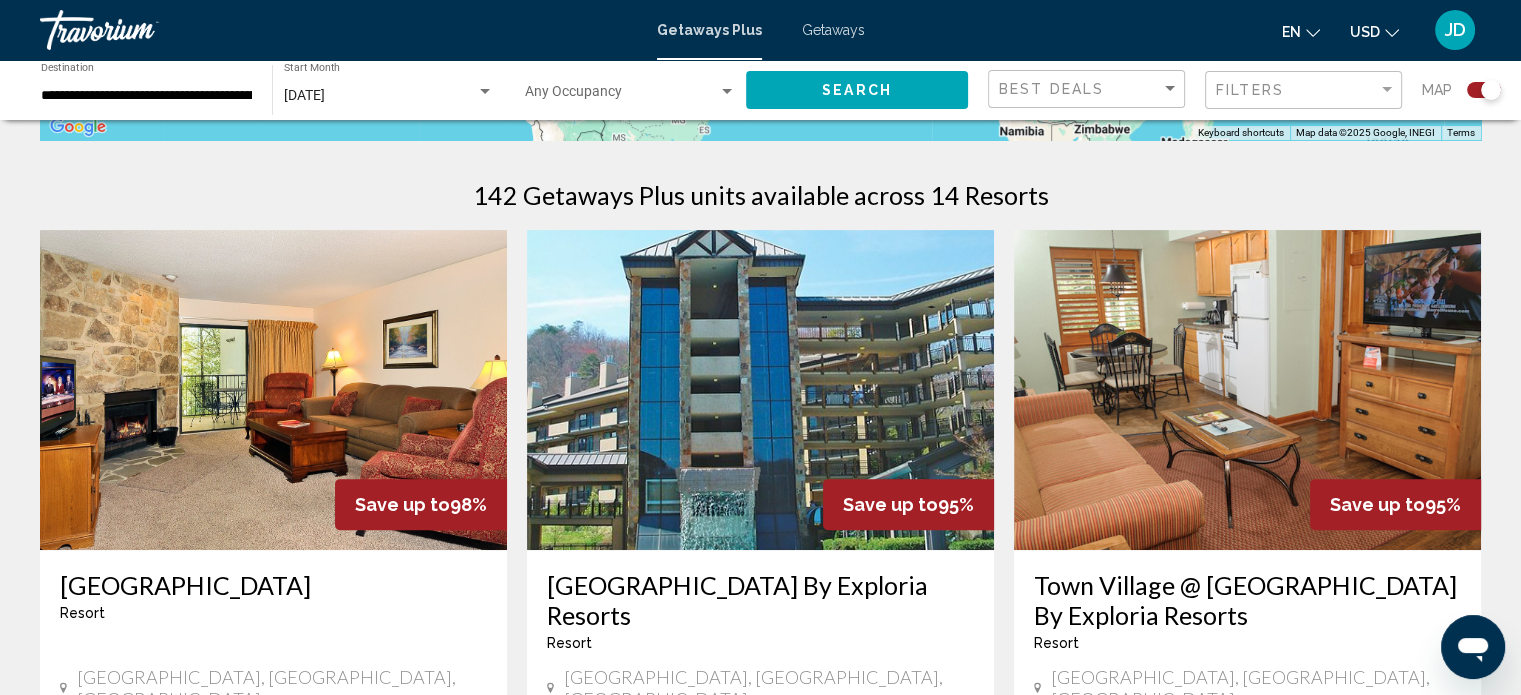 click at bounding box center [760, 390] 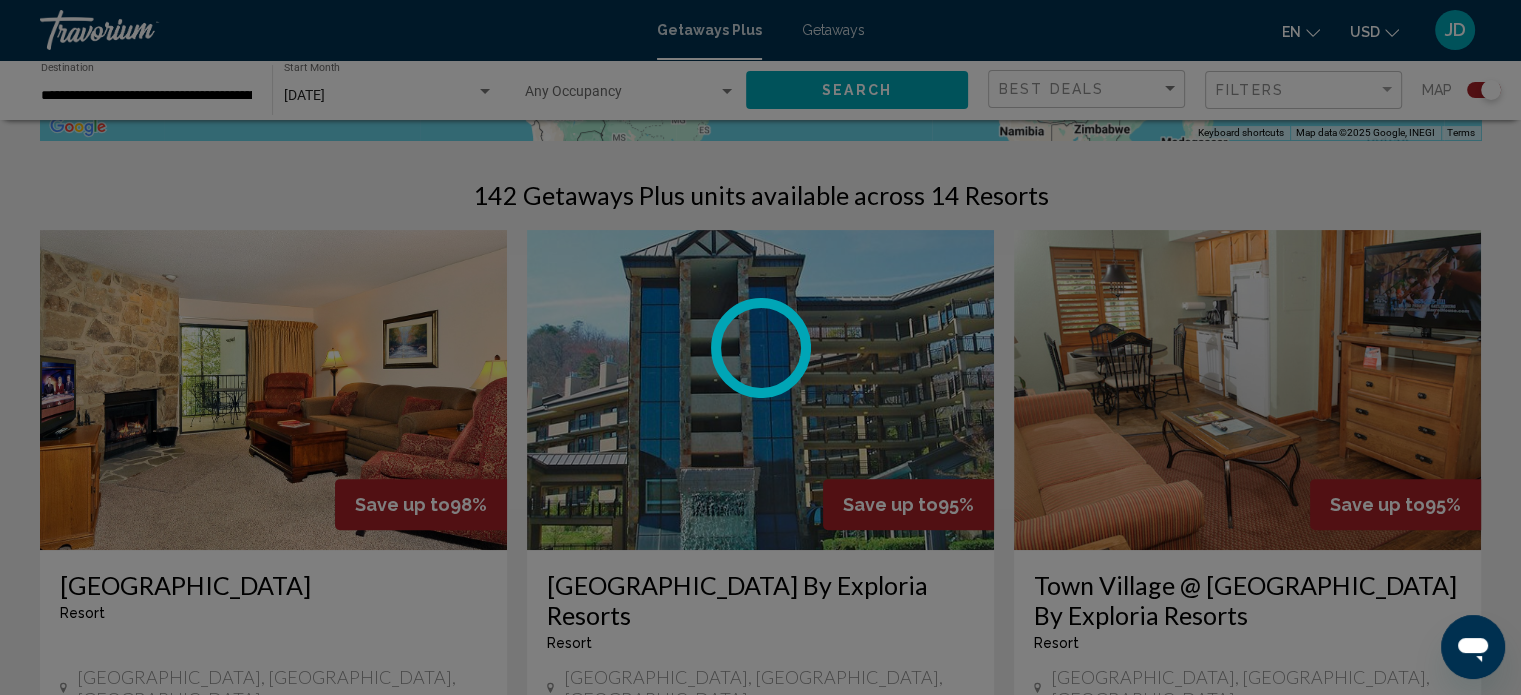 scroll, scrollTop: 12, scrollLeft: 0, axis: vertical 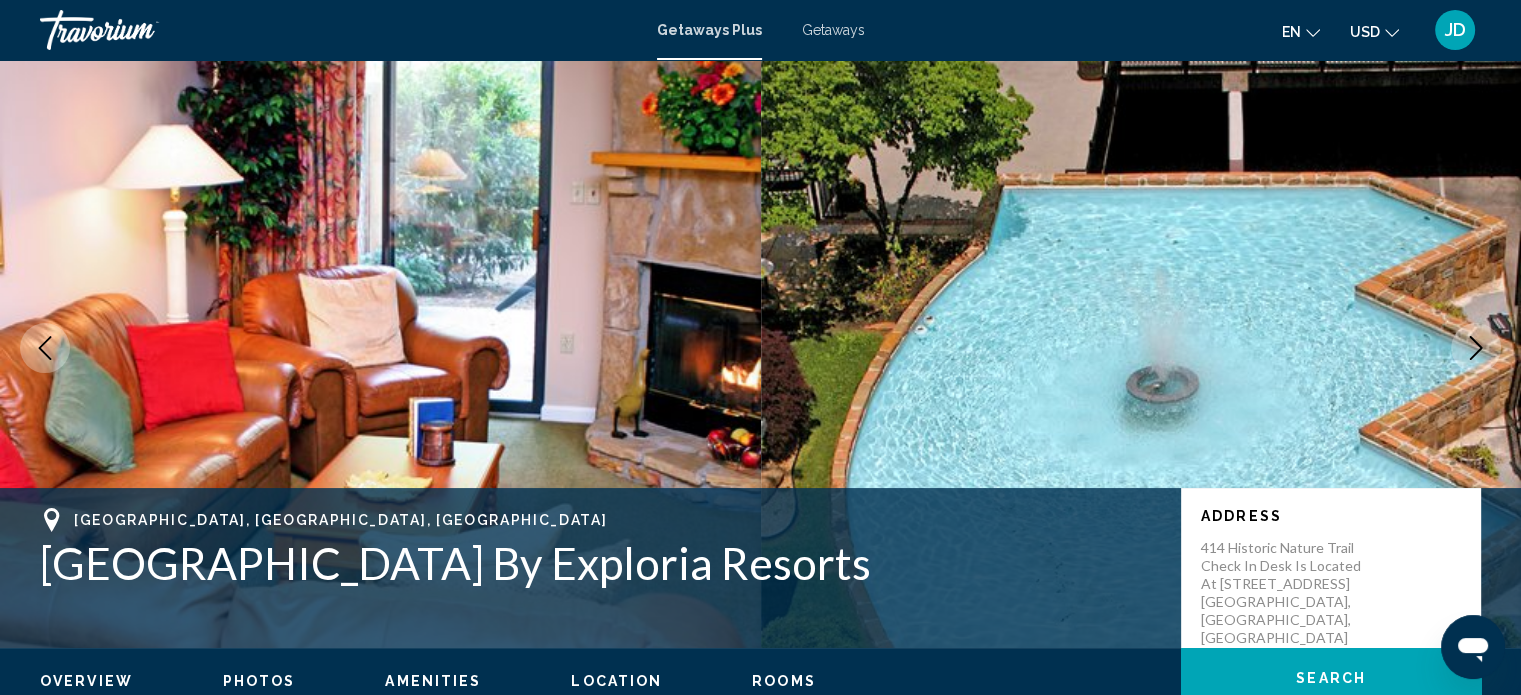click 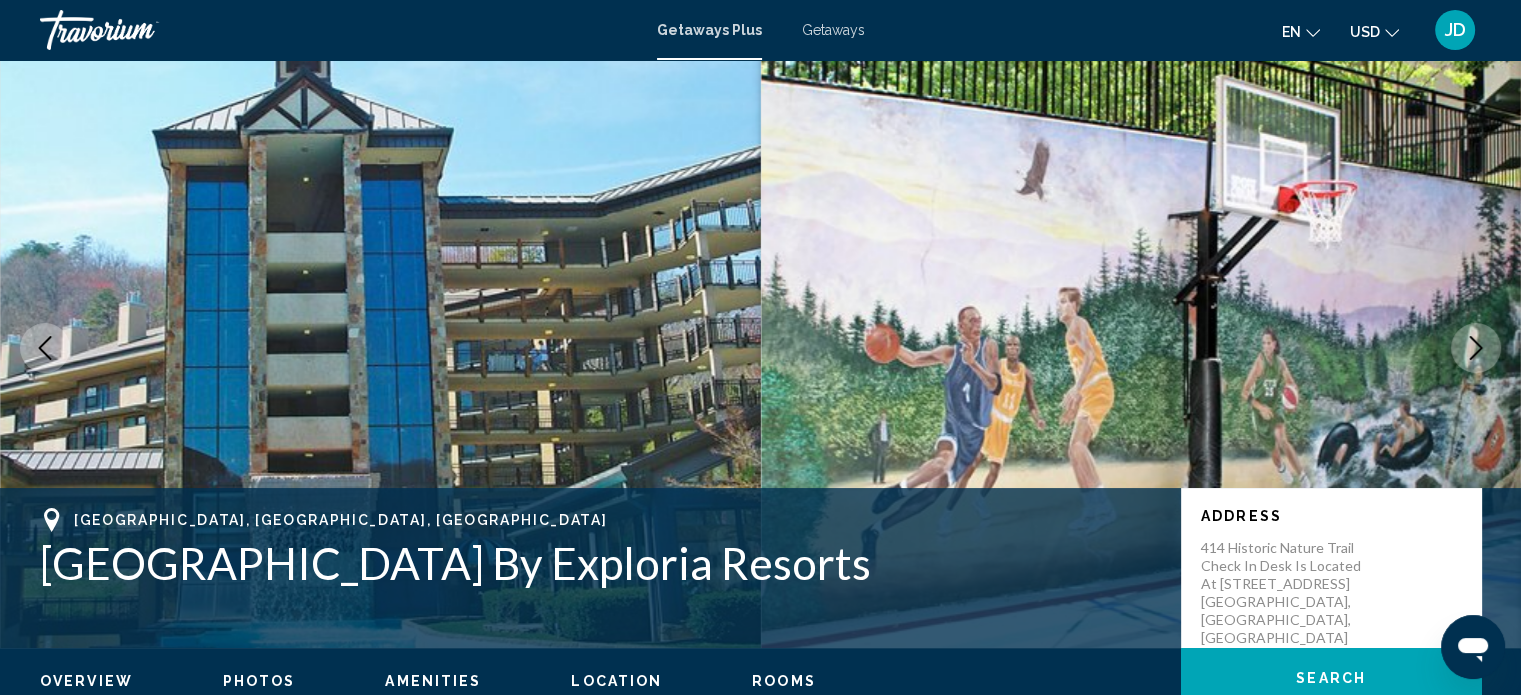 click 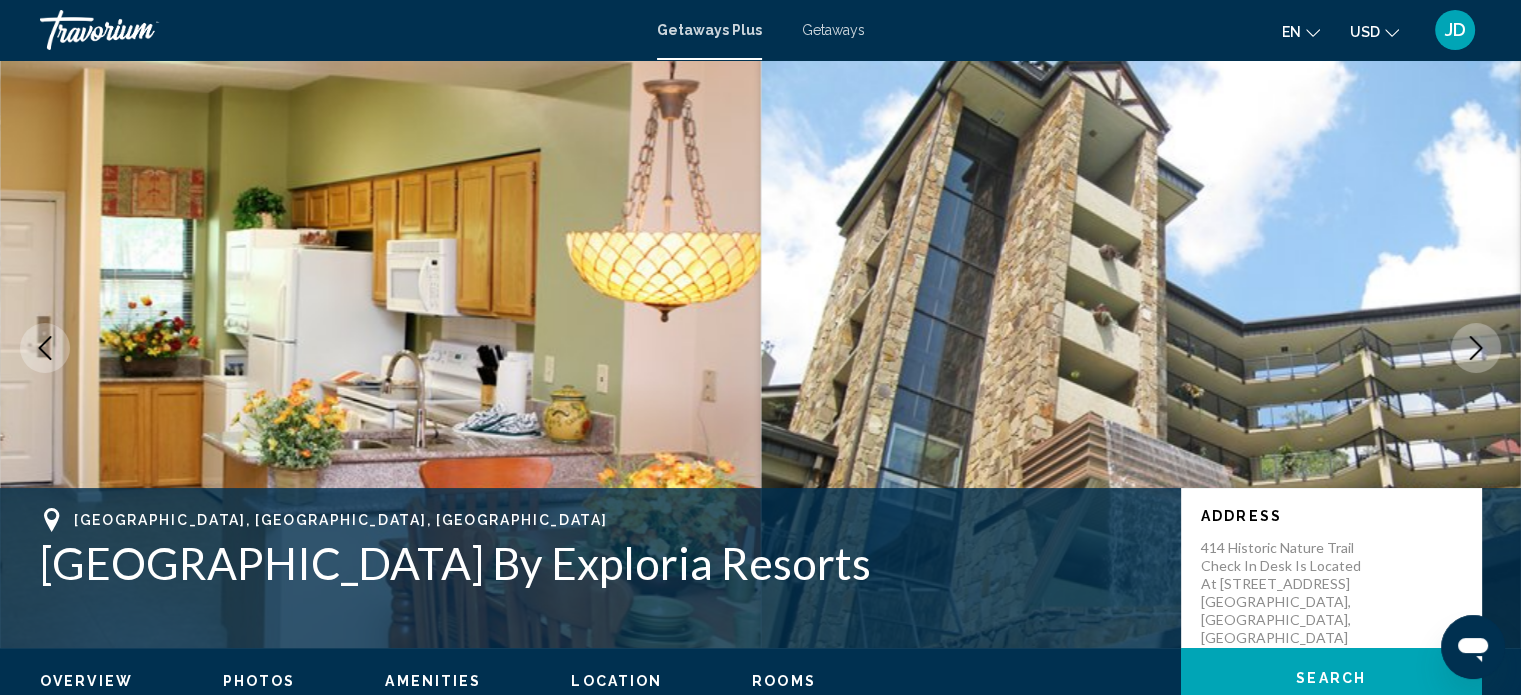 click 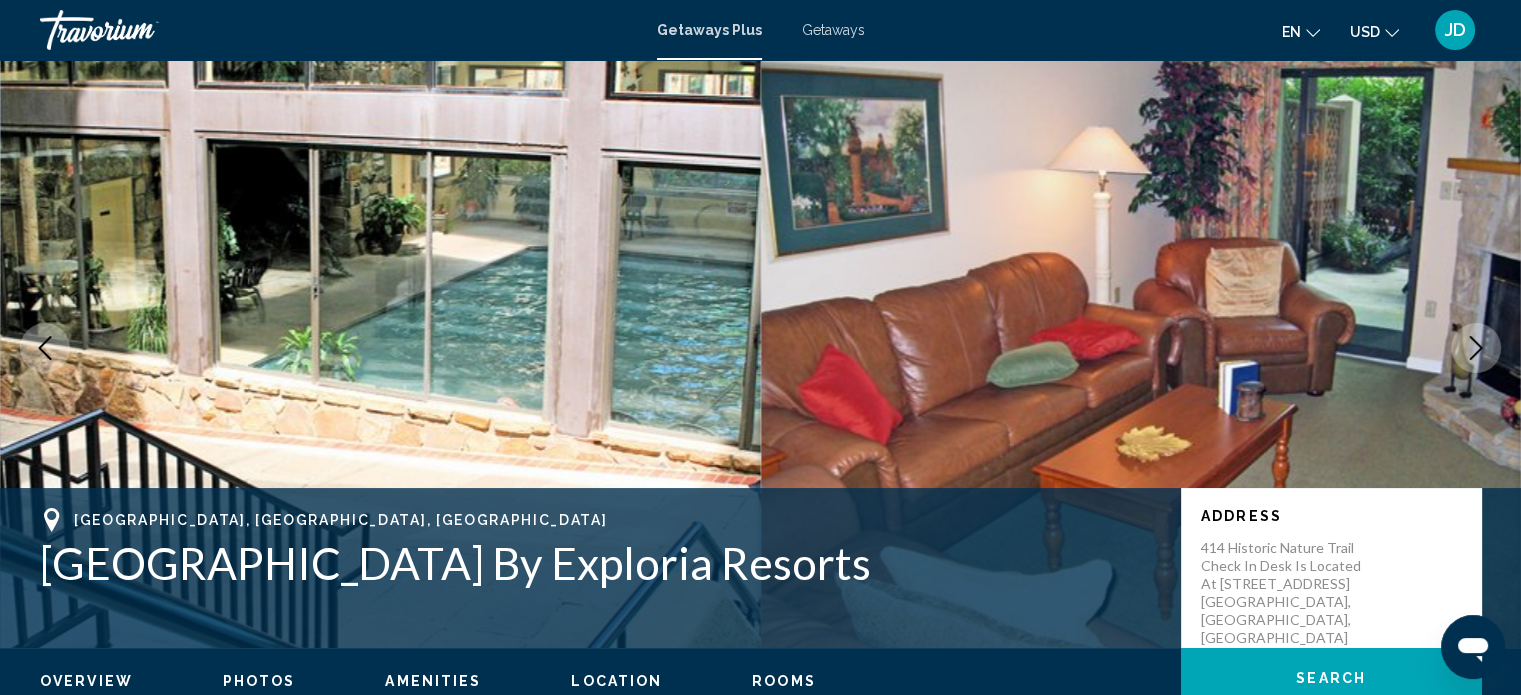 click 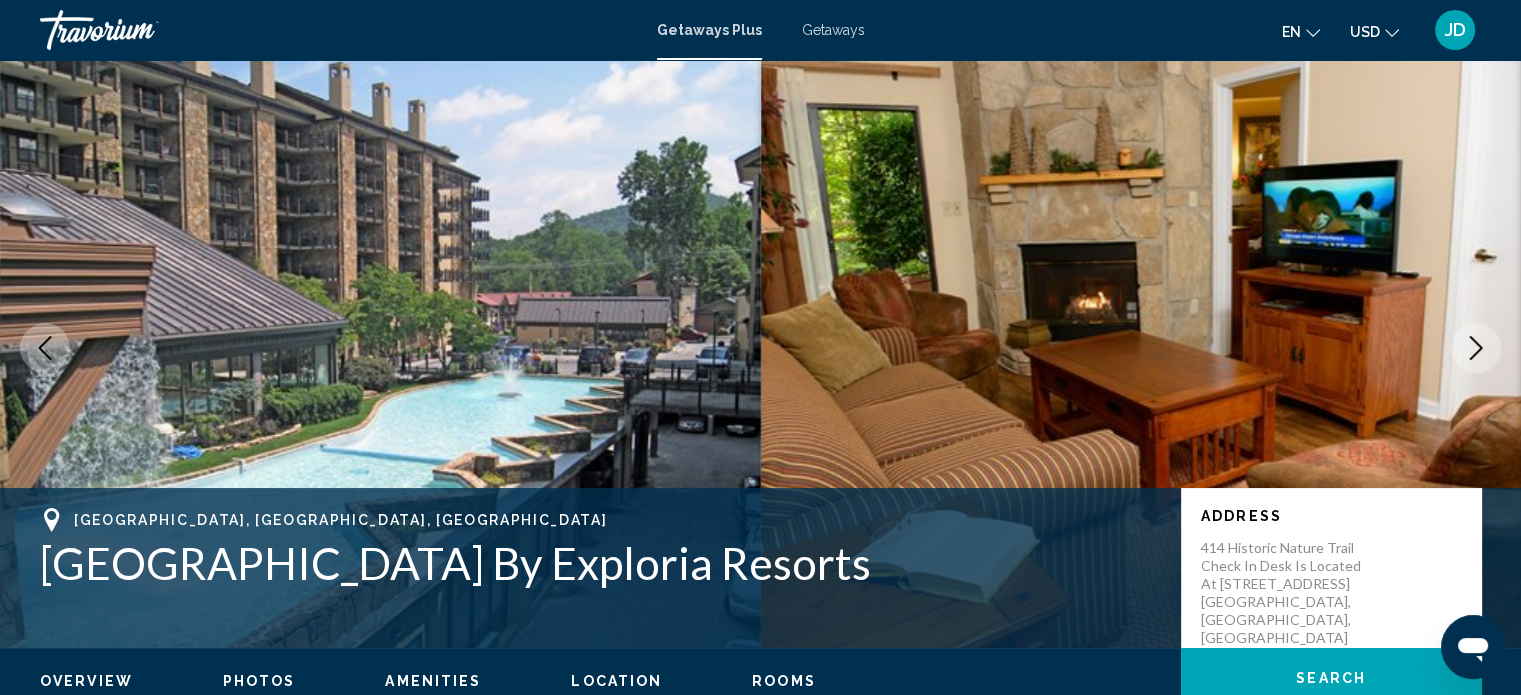 click 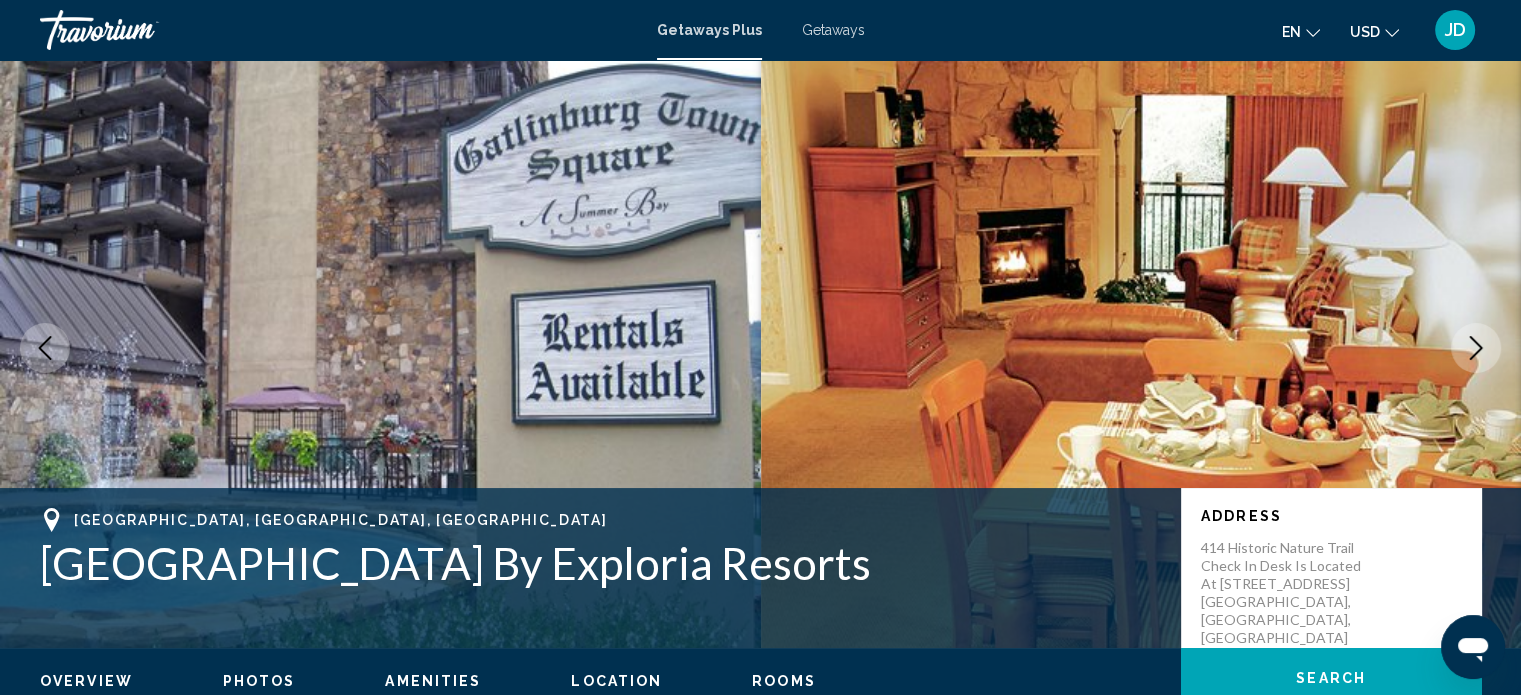 click at bounding box center [45, 348] 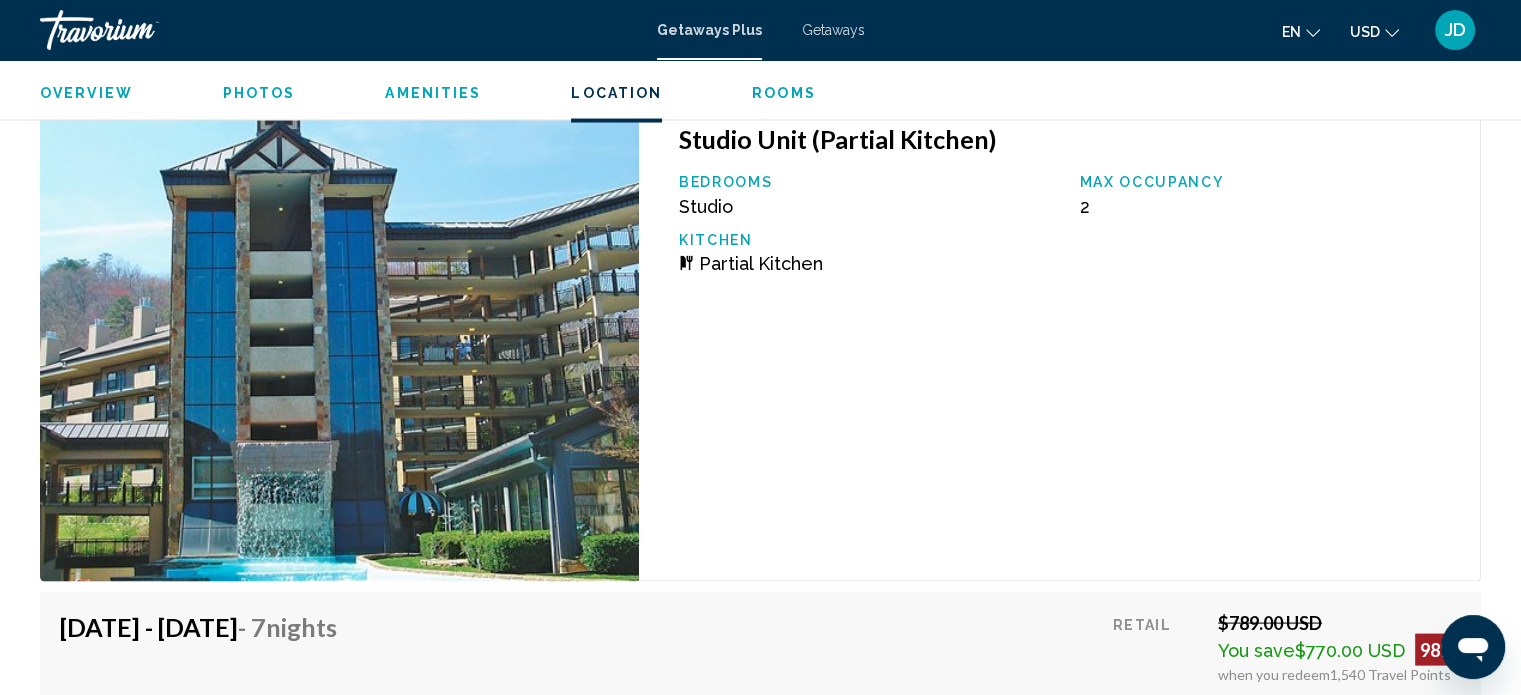 scroll, scrollTop: 3919, scrollLeft: 0, axis: vertical 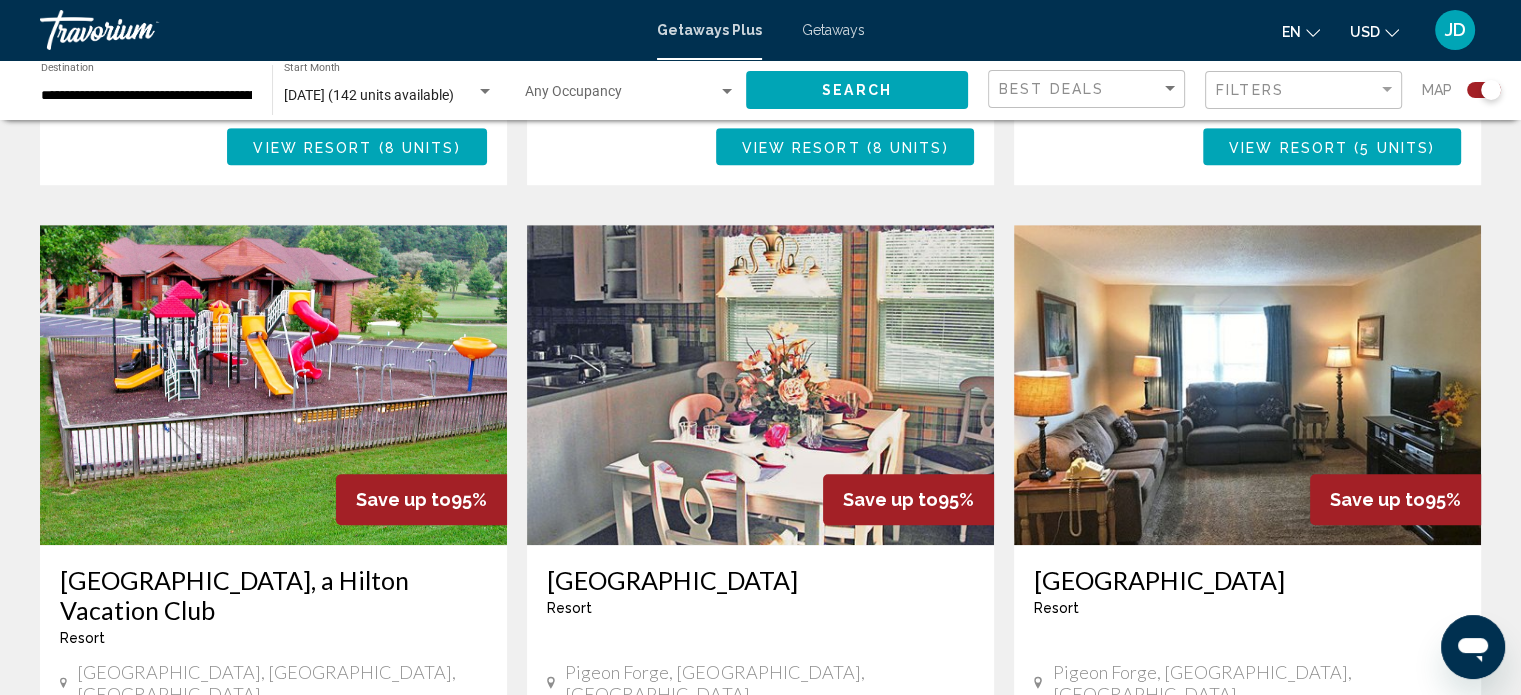 click at bounding box center [760, 385] 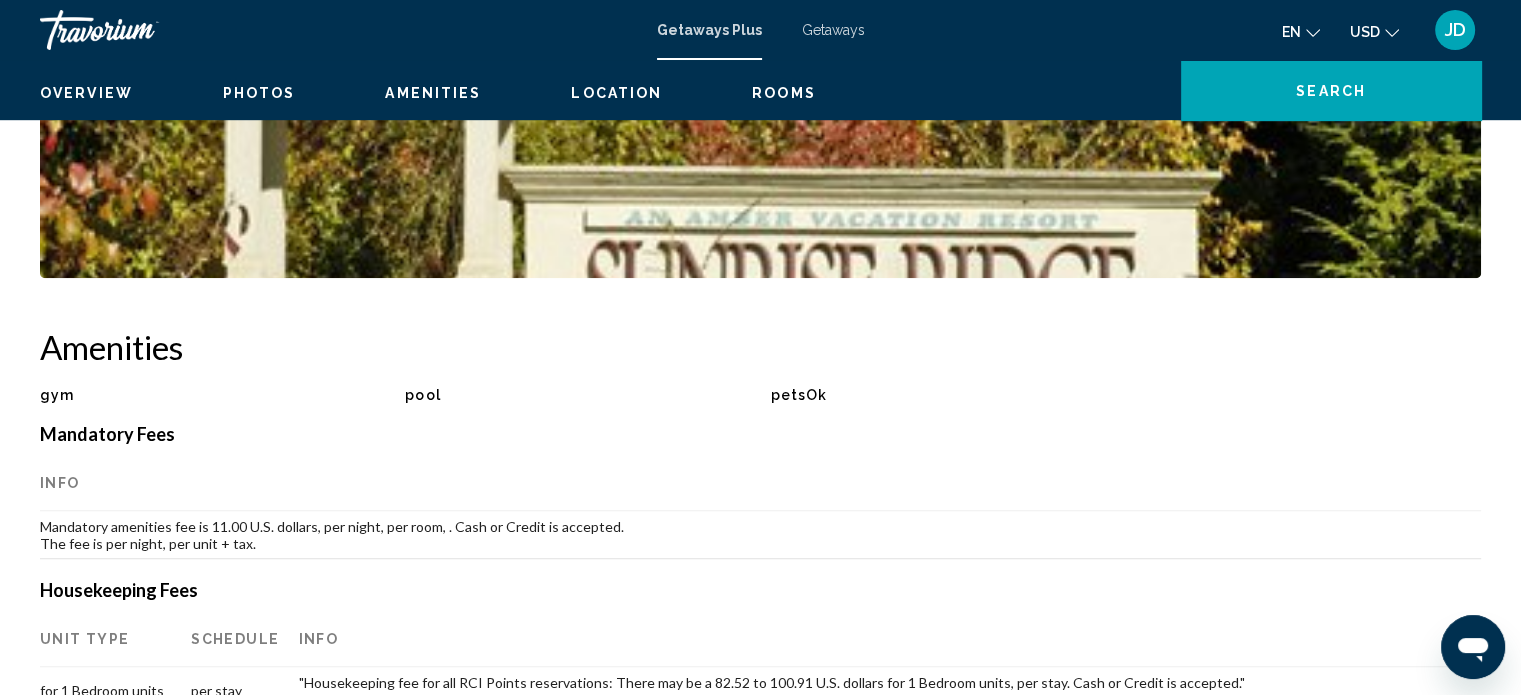 scroll, scrollTop: 12, scrollLeft: 0, axis: vertical 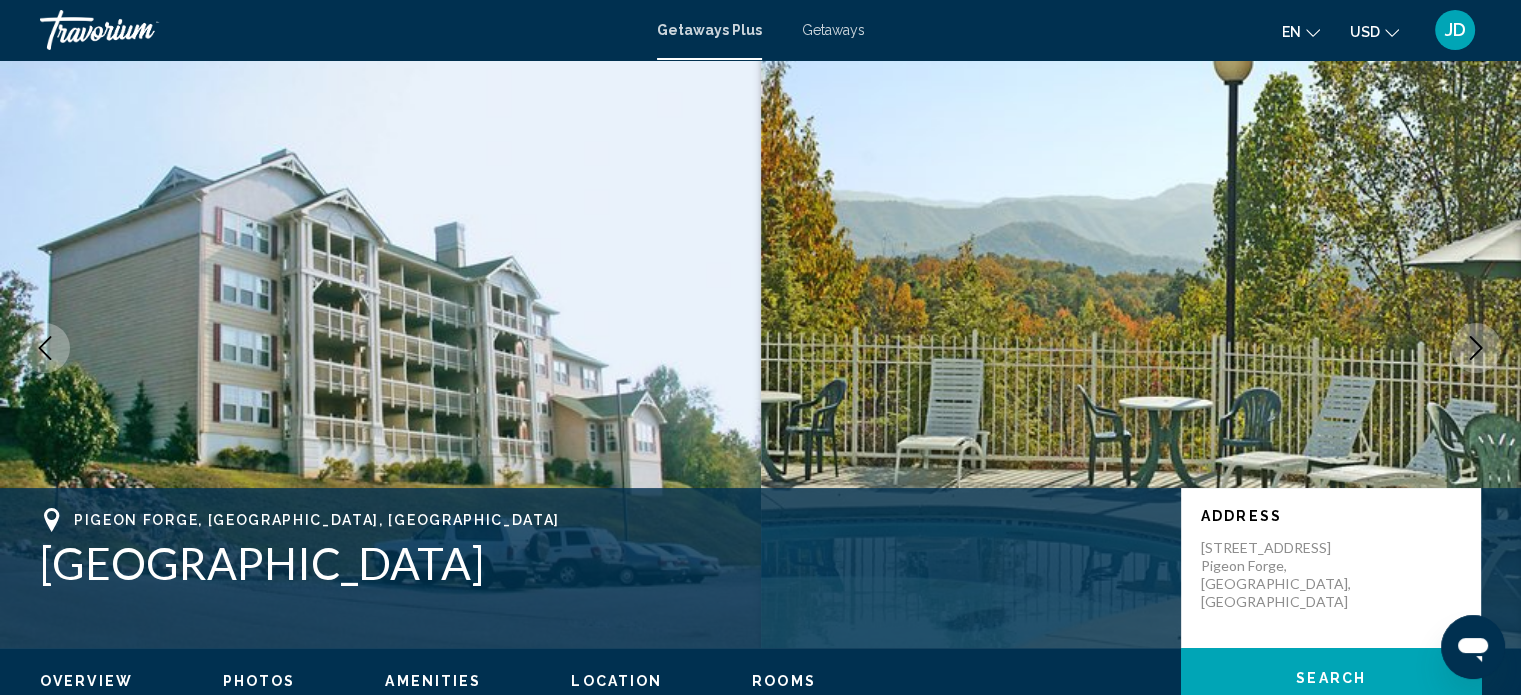 click at bounding box center (1476, 348) 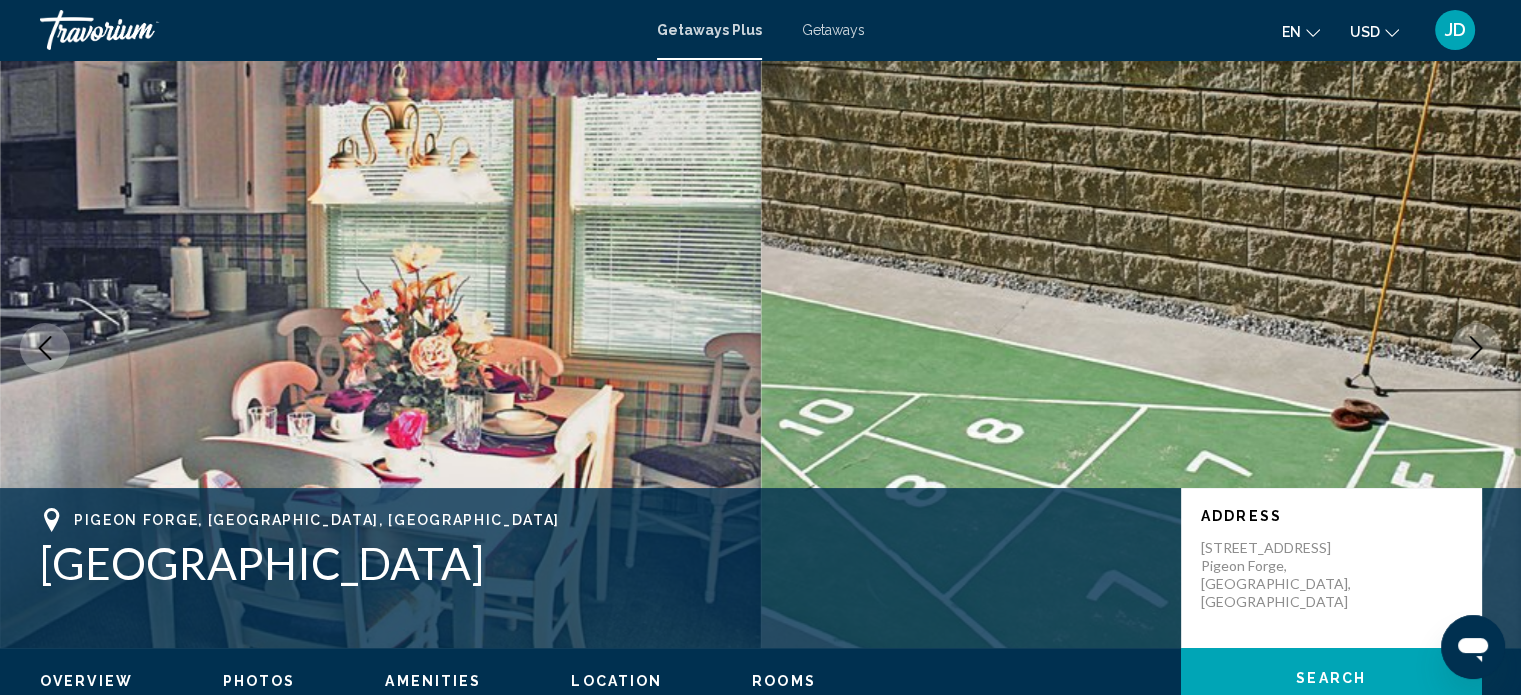 click 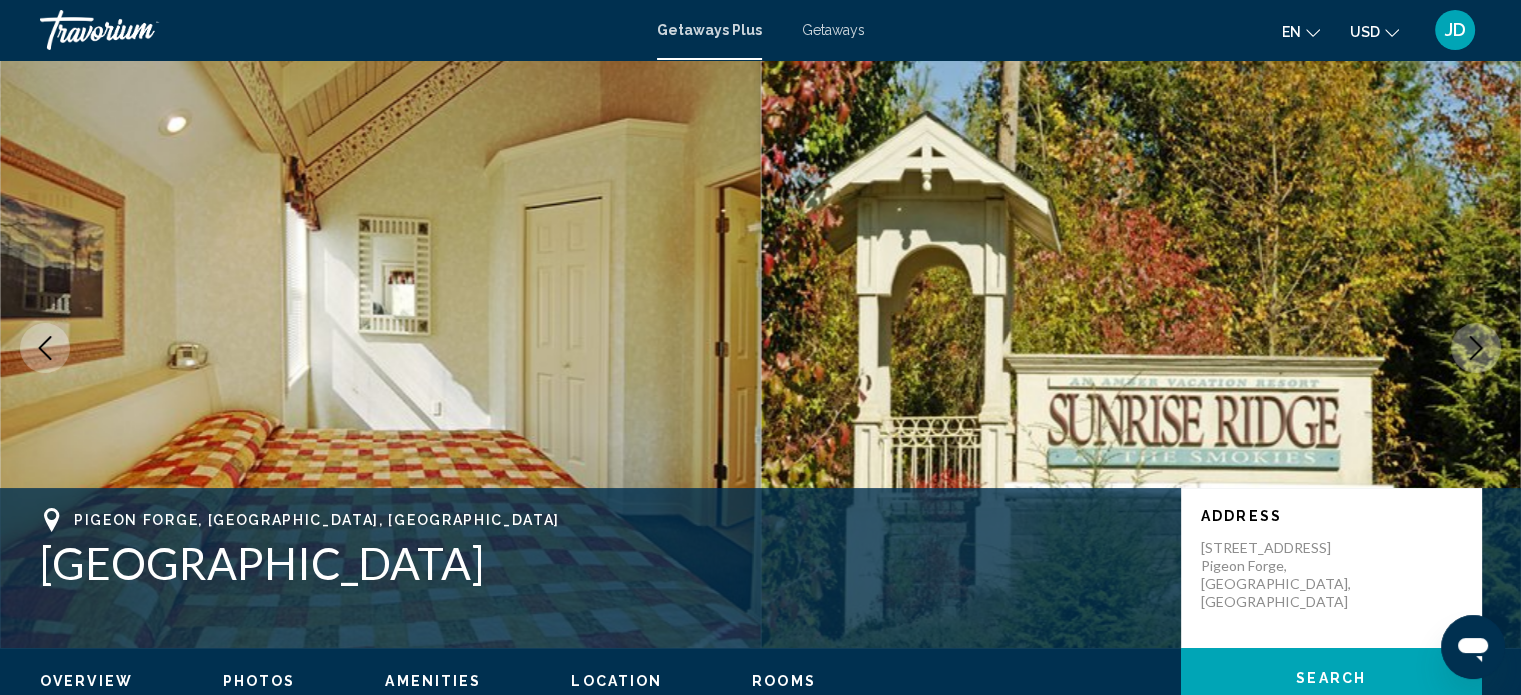 click 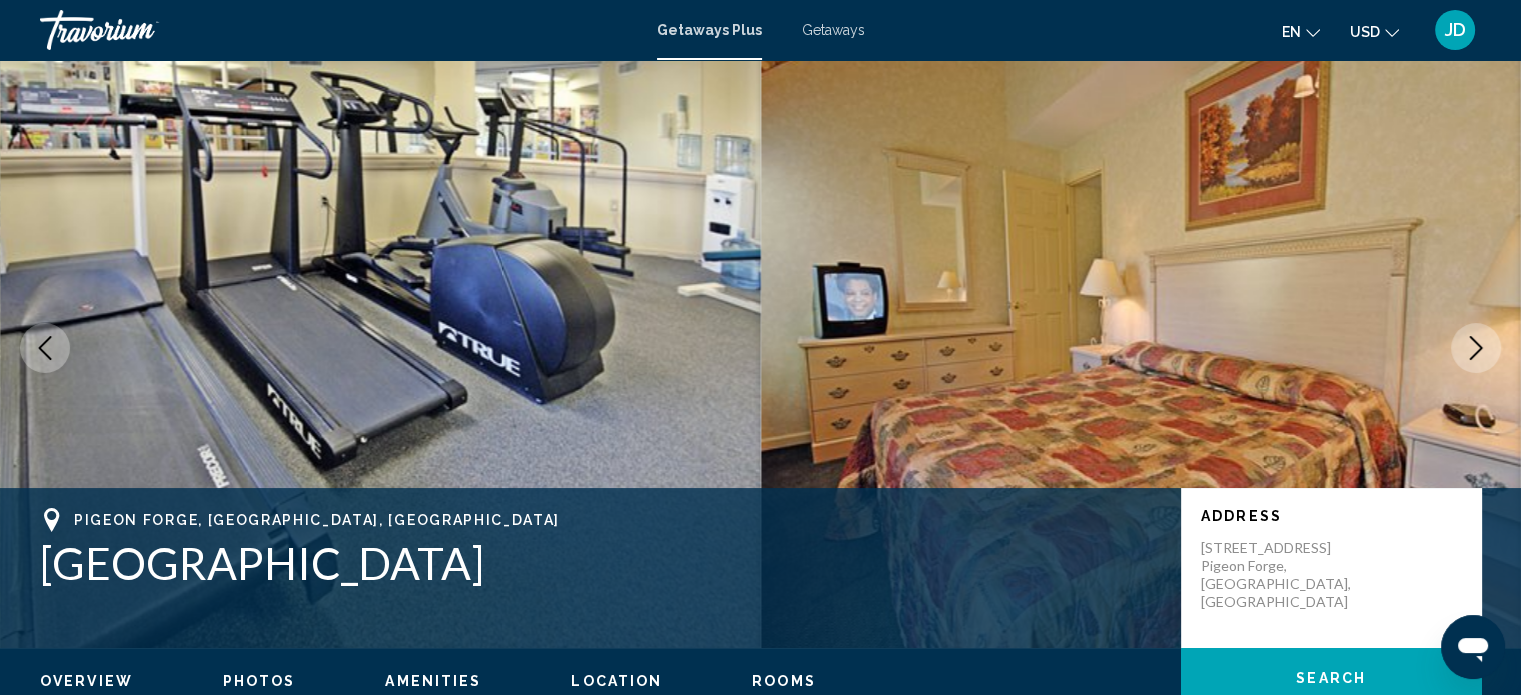 click at bounding box center (1476, 348) 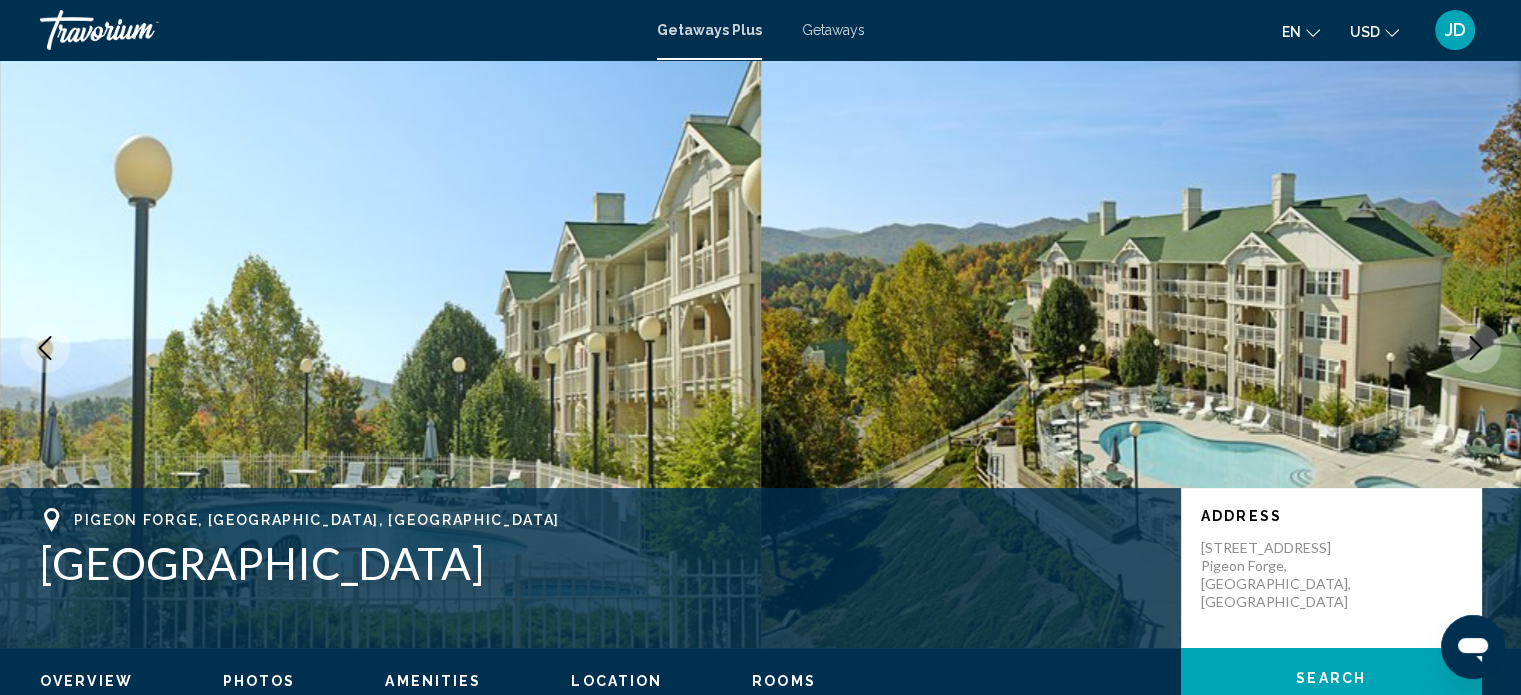 click at bounding box center (1476, 348) 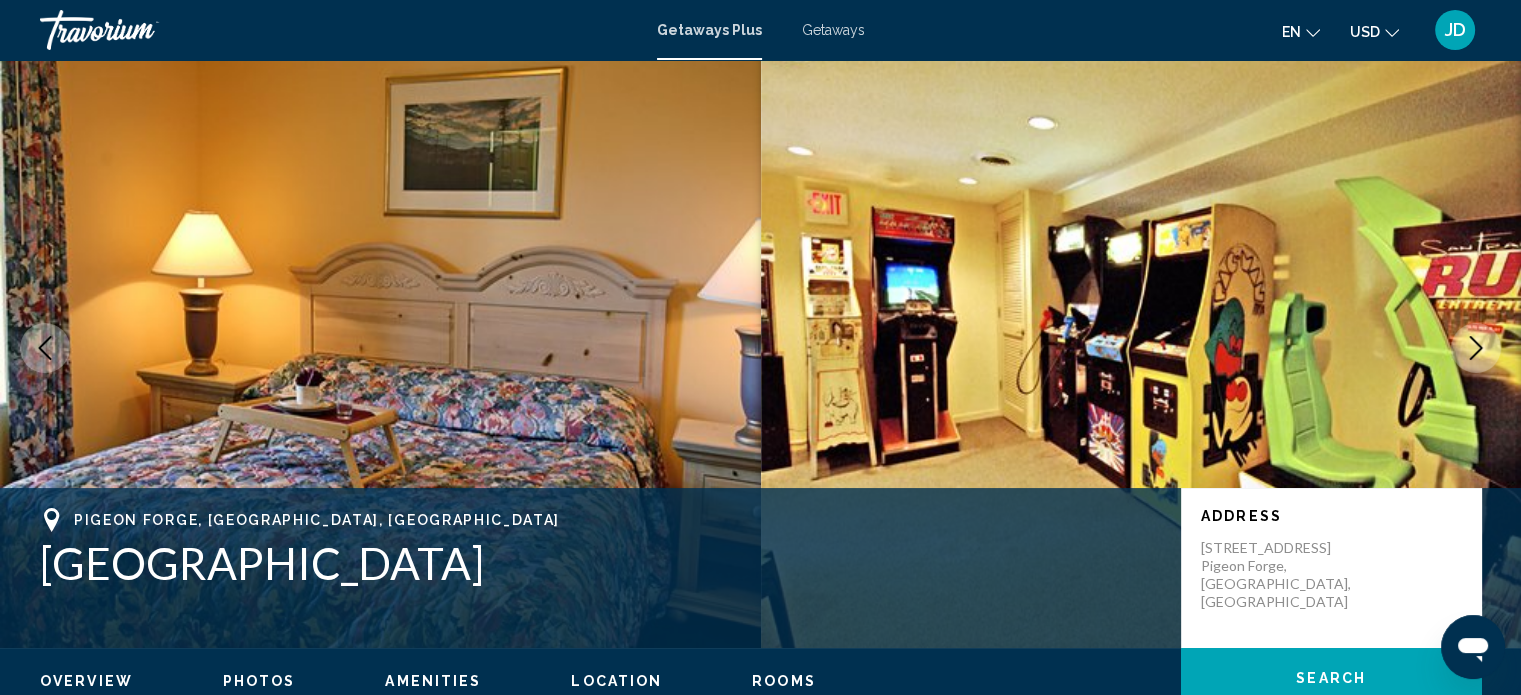 click at bounding box center [1476, 348] 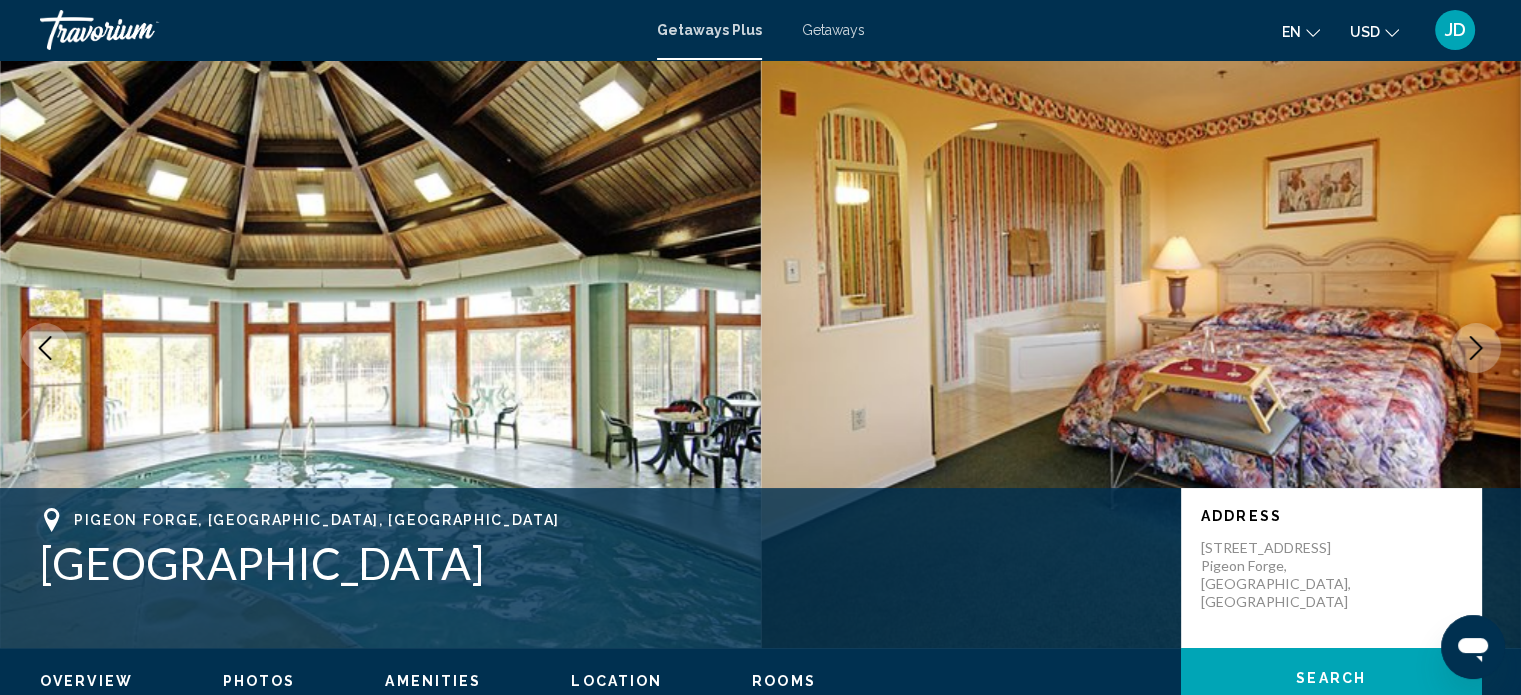 click at bounding box center [1476, 348] 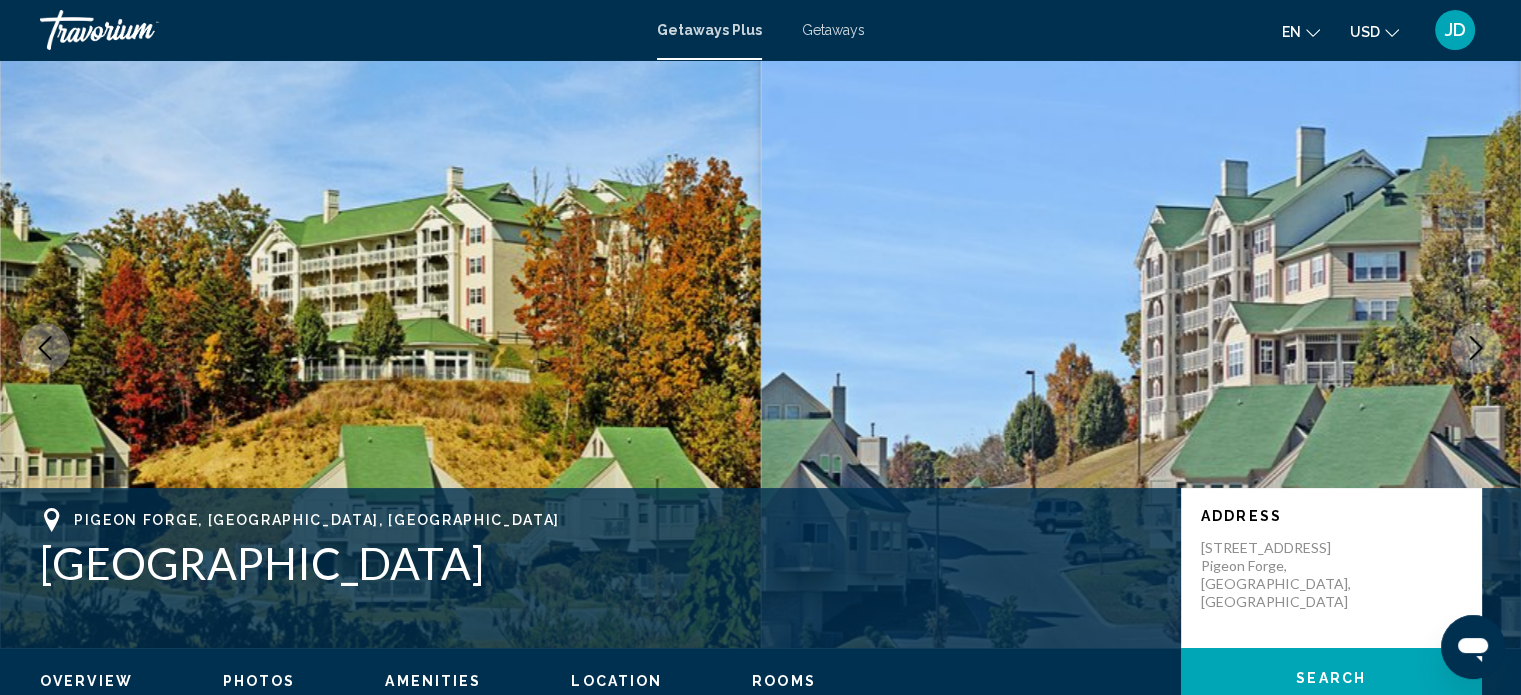 click at bounding box center (1476, 348) 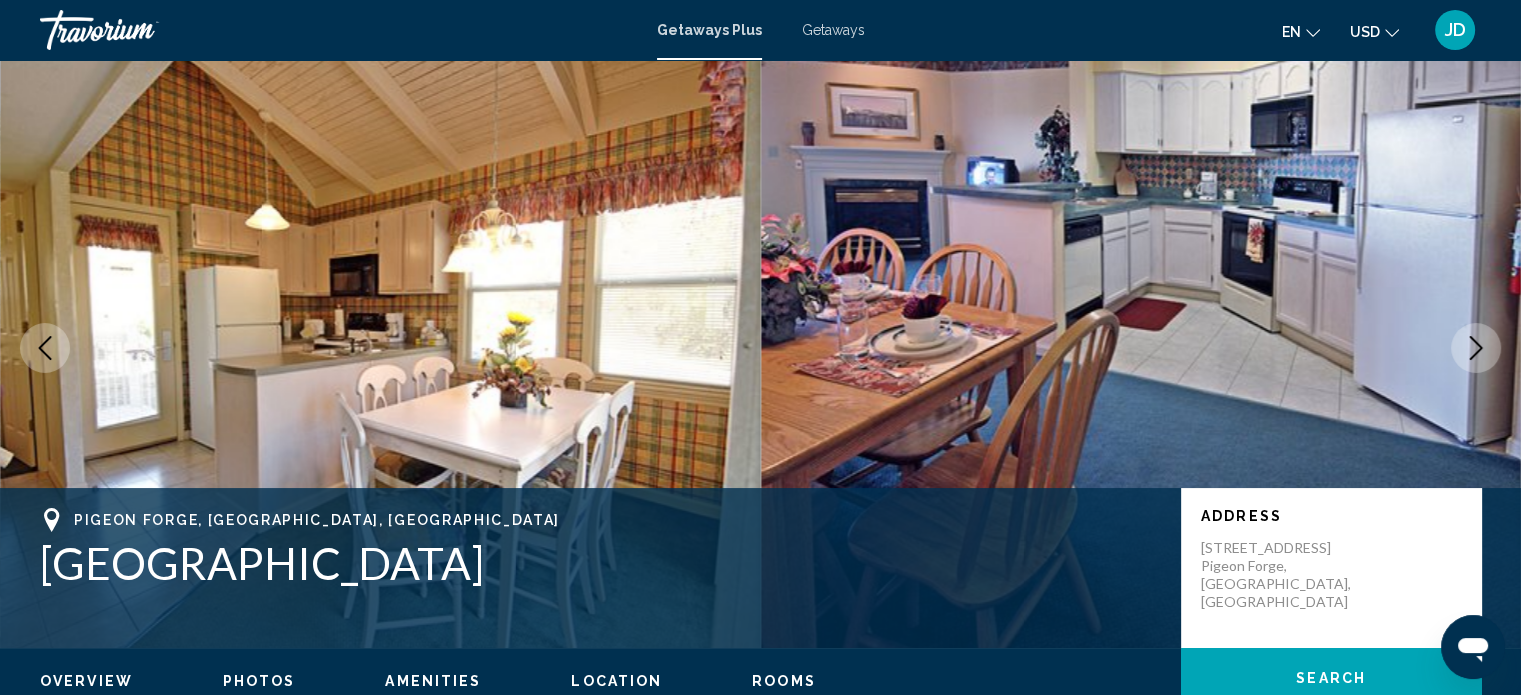 click at bounding box center (1476, 348) 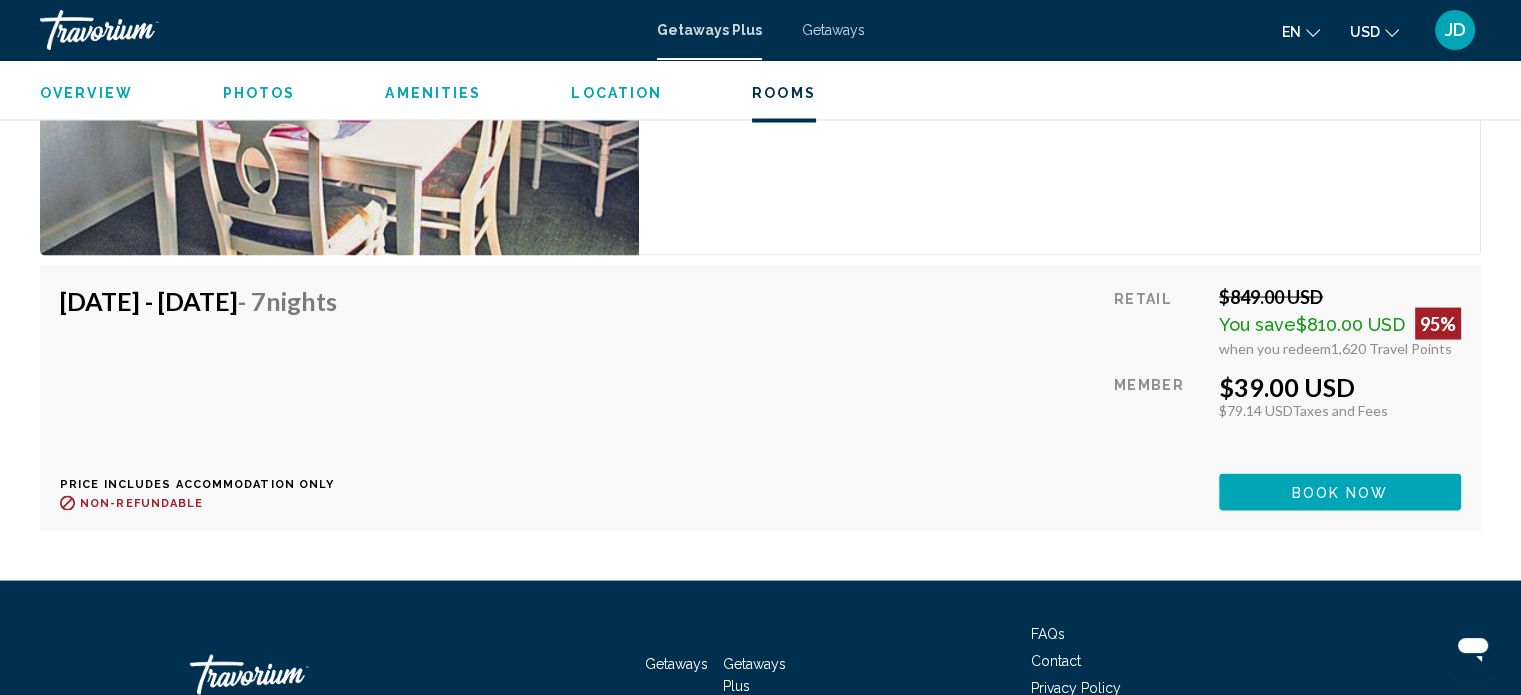 scroll, scrollTop: 3900, scrollLeft: 0, axis: vertical 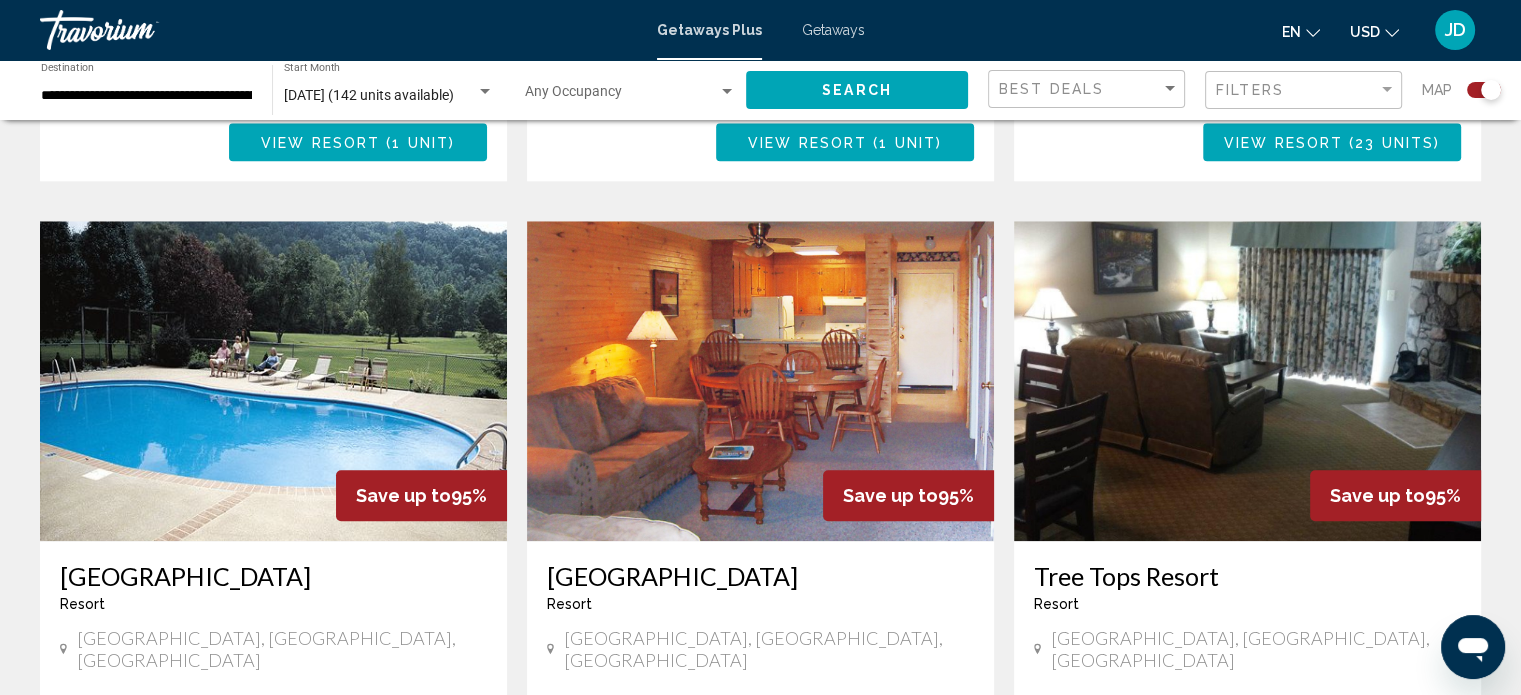 click at bounding box center (760, 381) 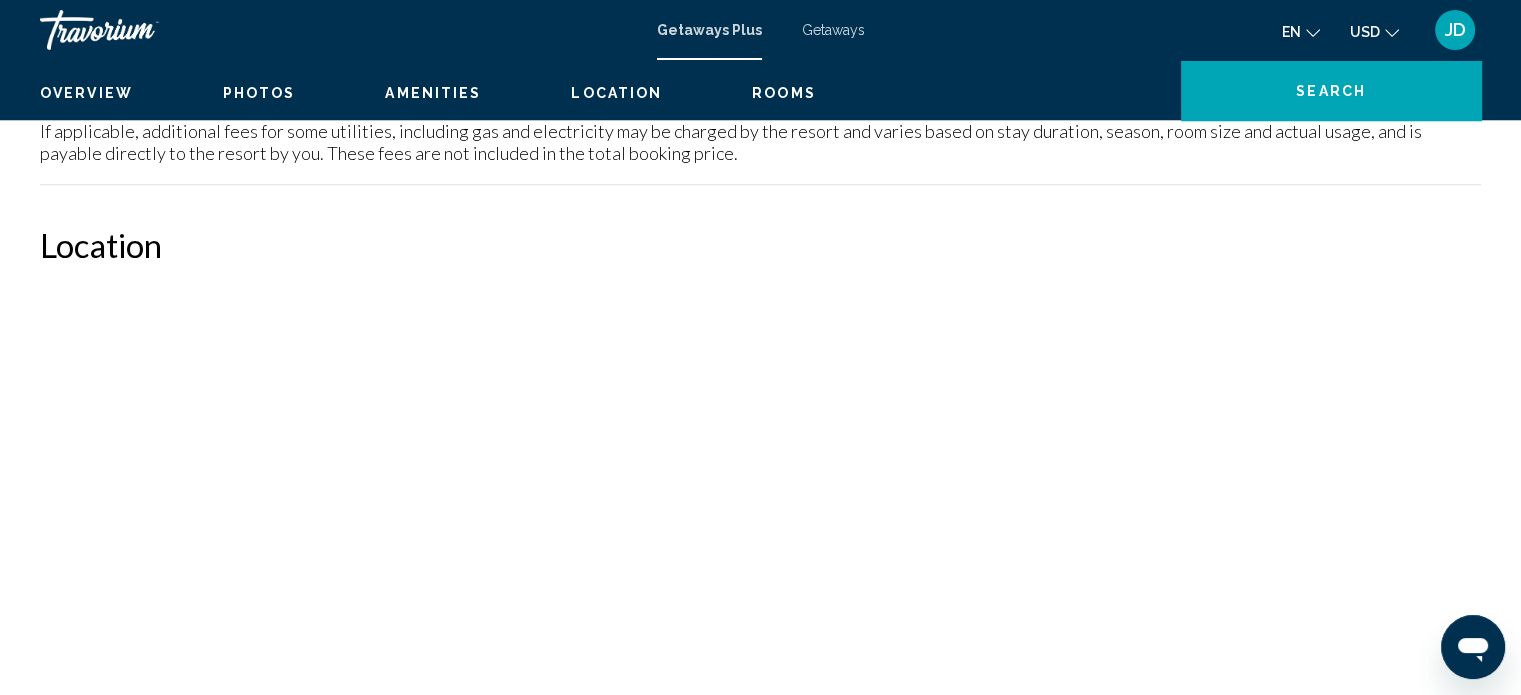 scroll, scrollTop: 12, scrollLeft: 0, axis: vertical 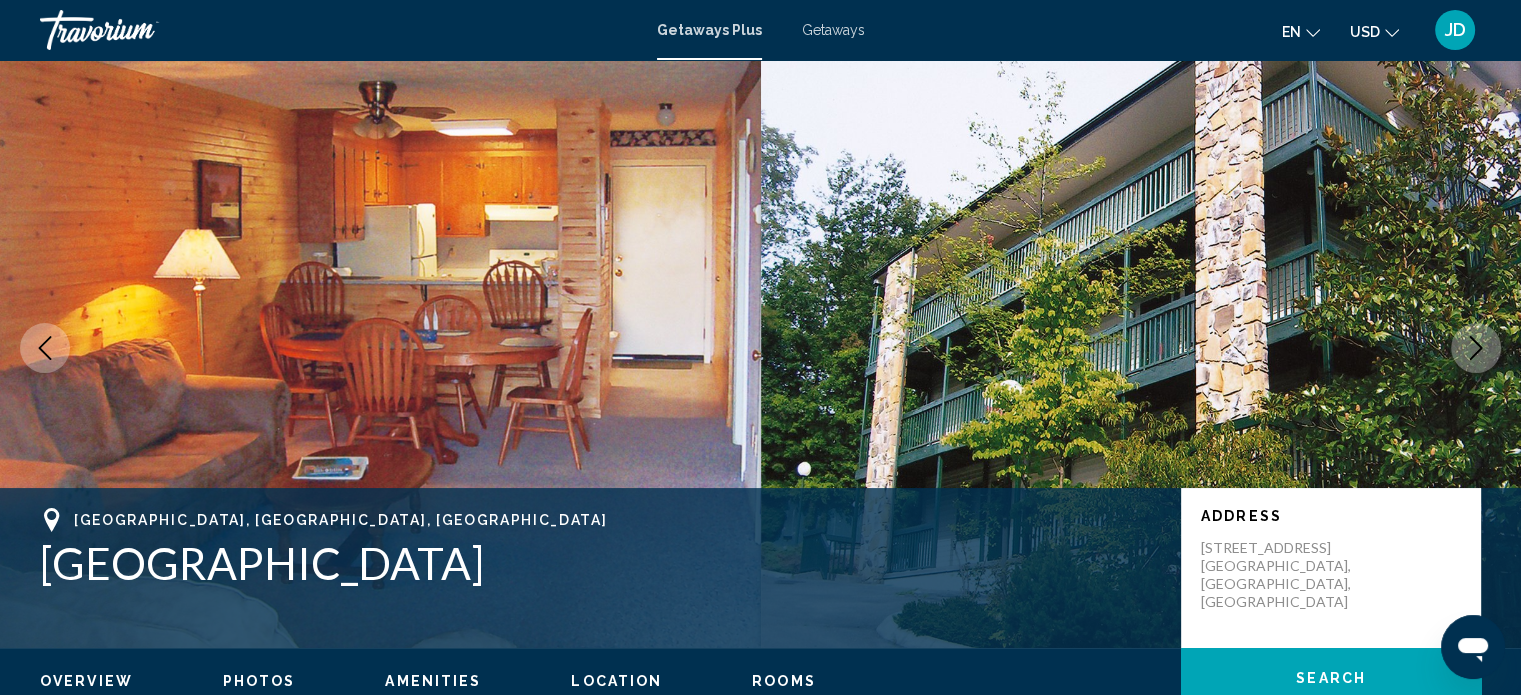 click 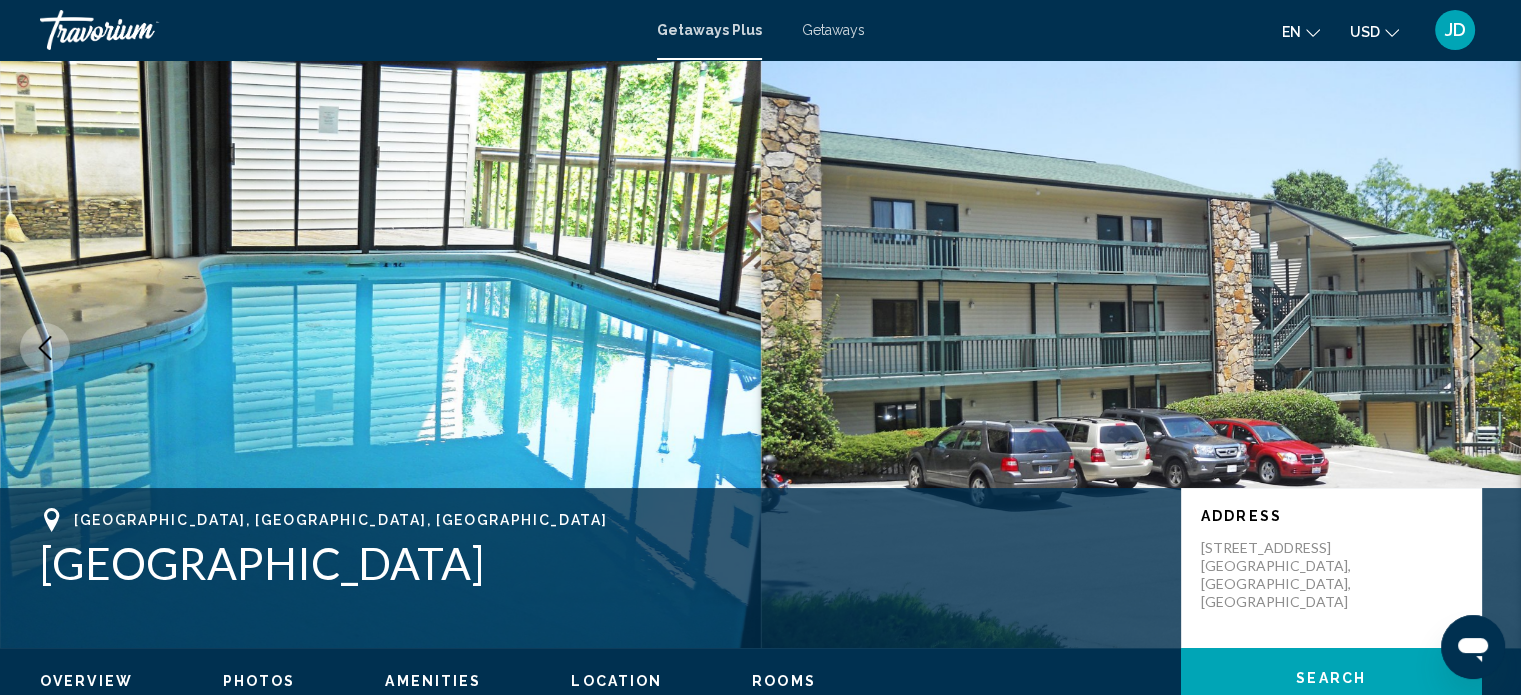 click 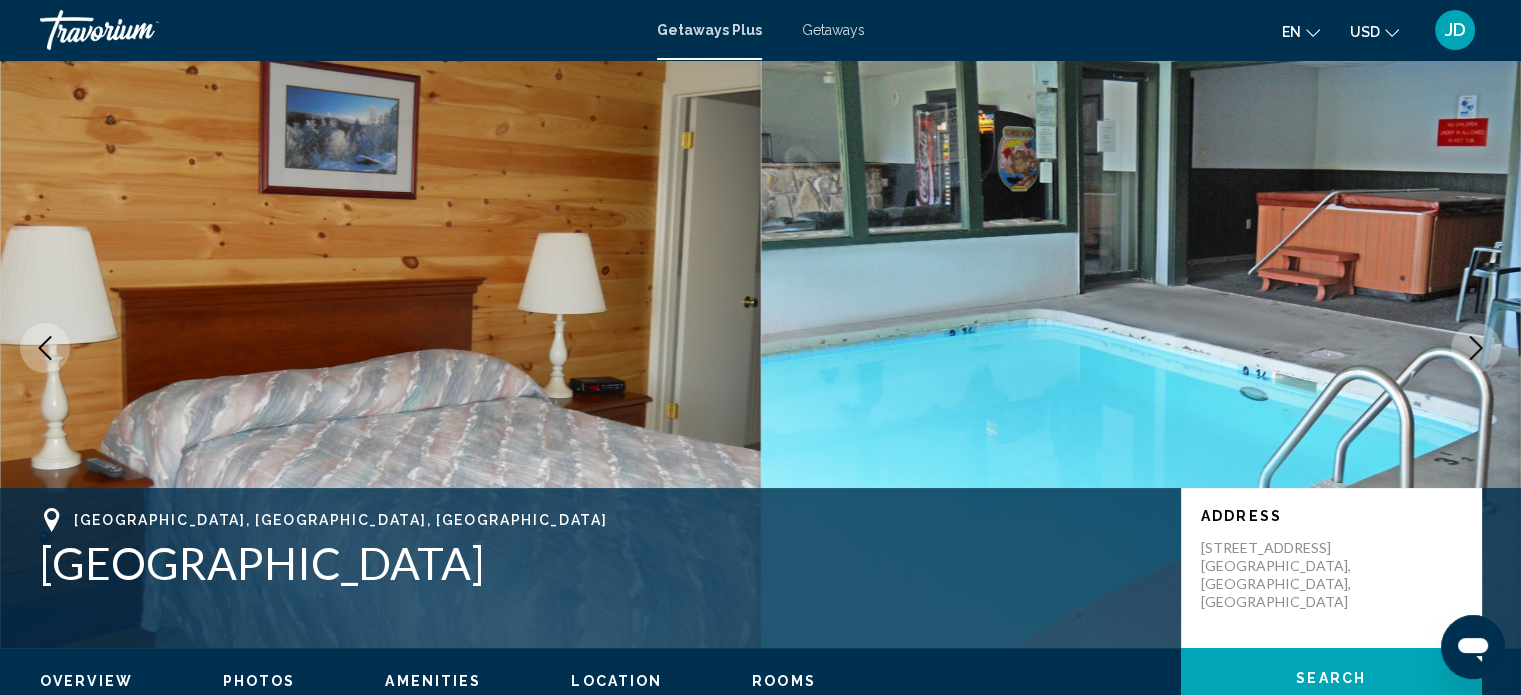 click 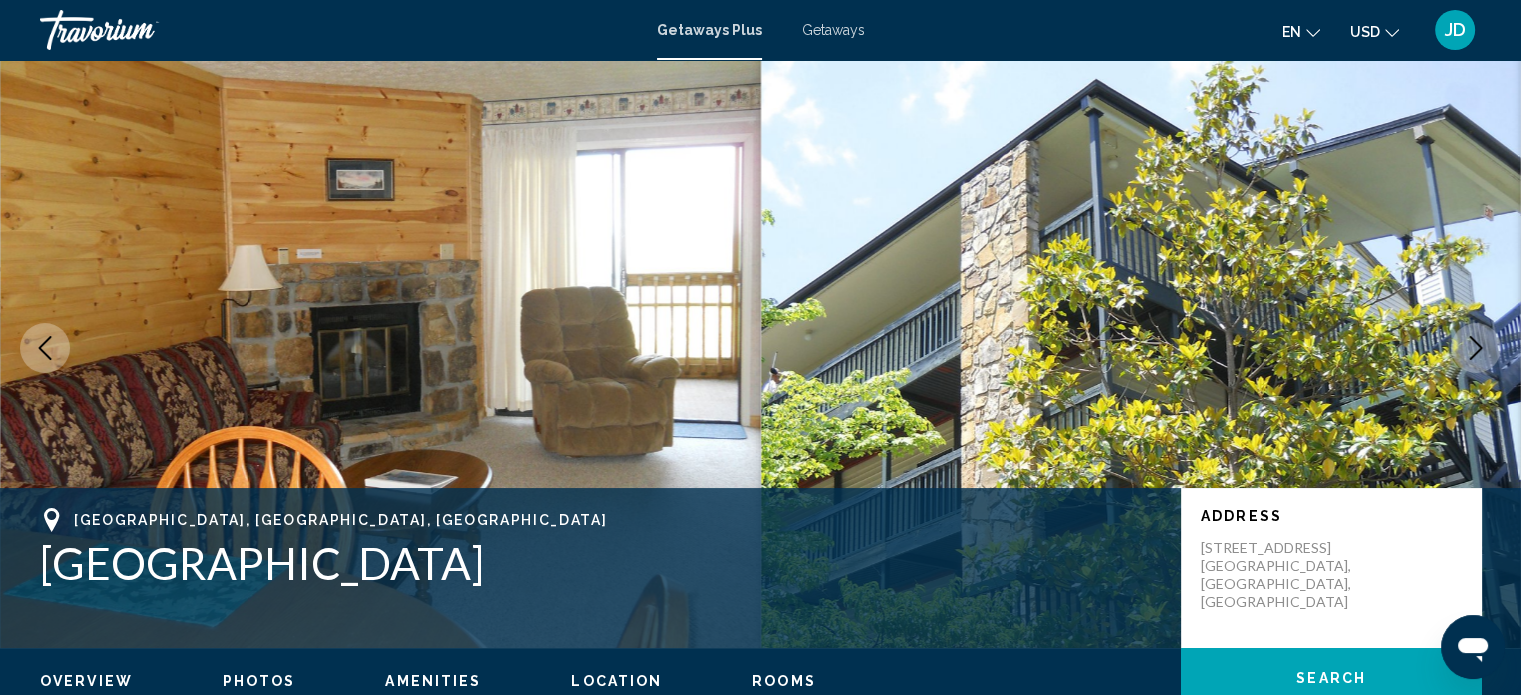 click 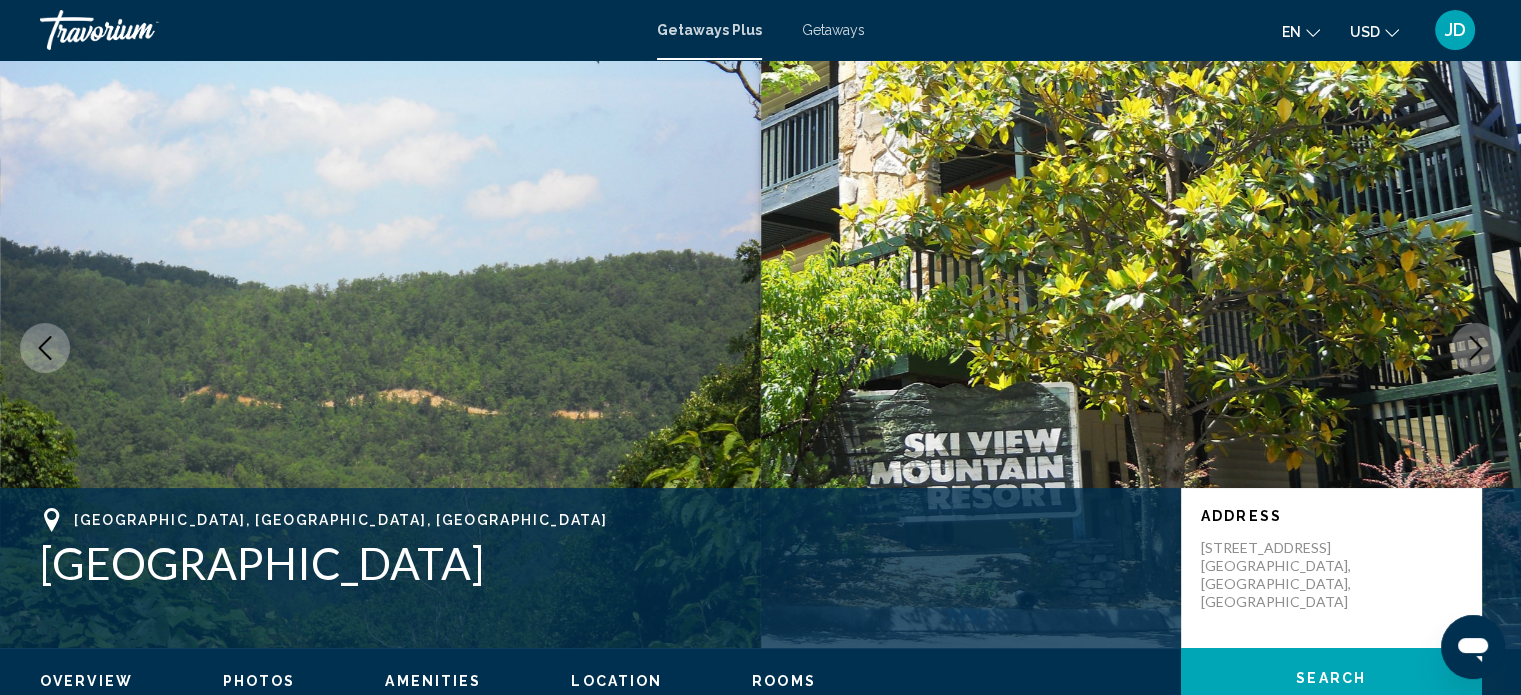 click 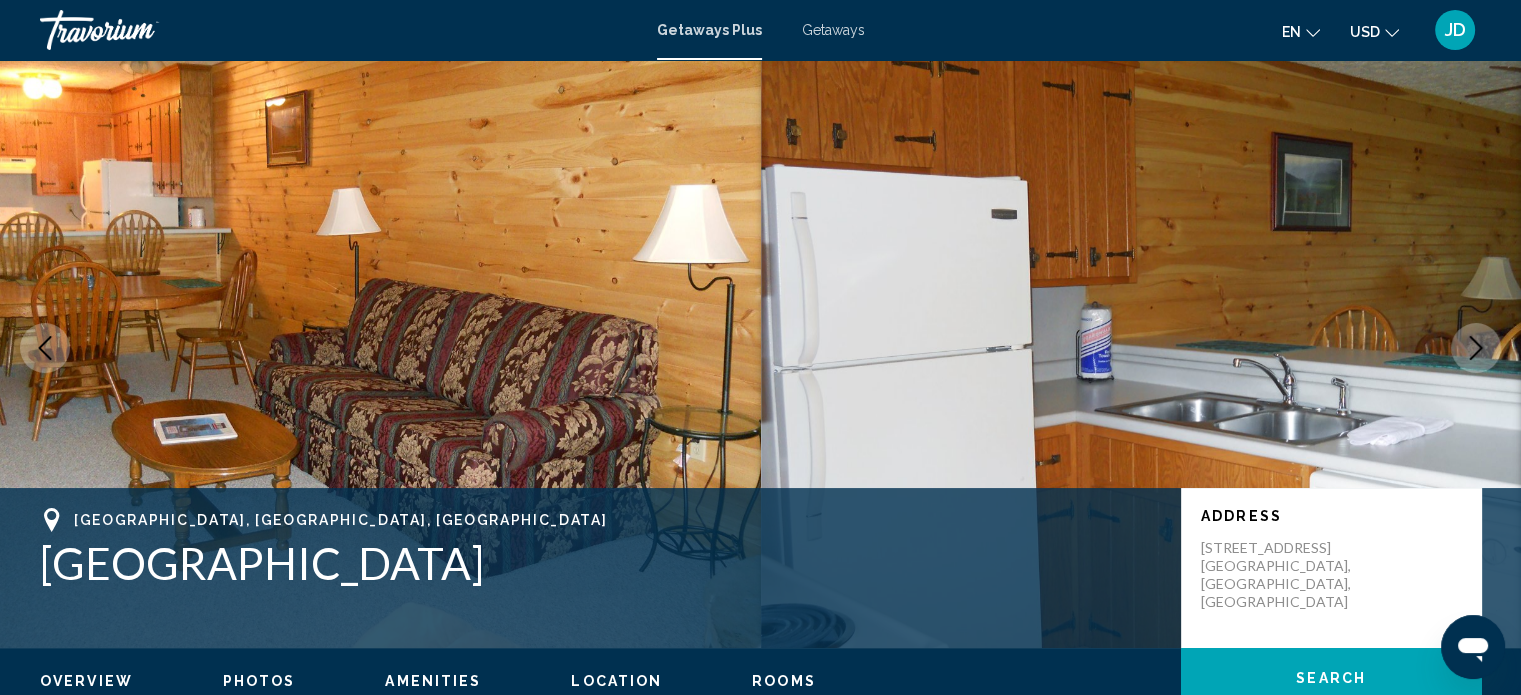click 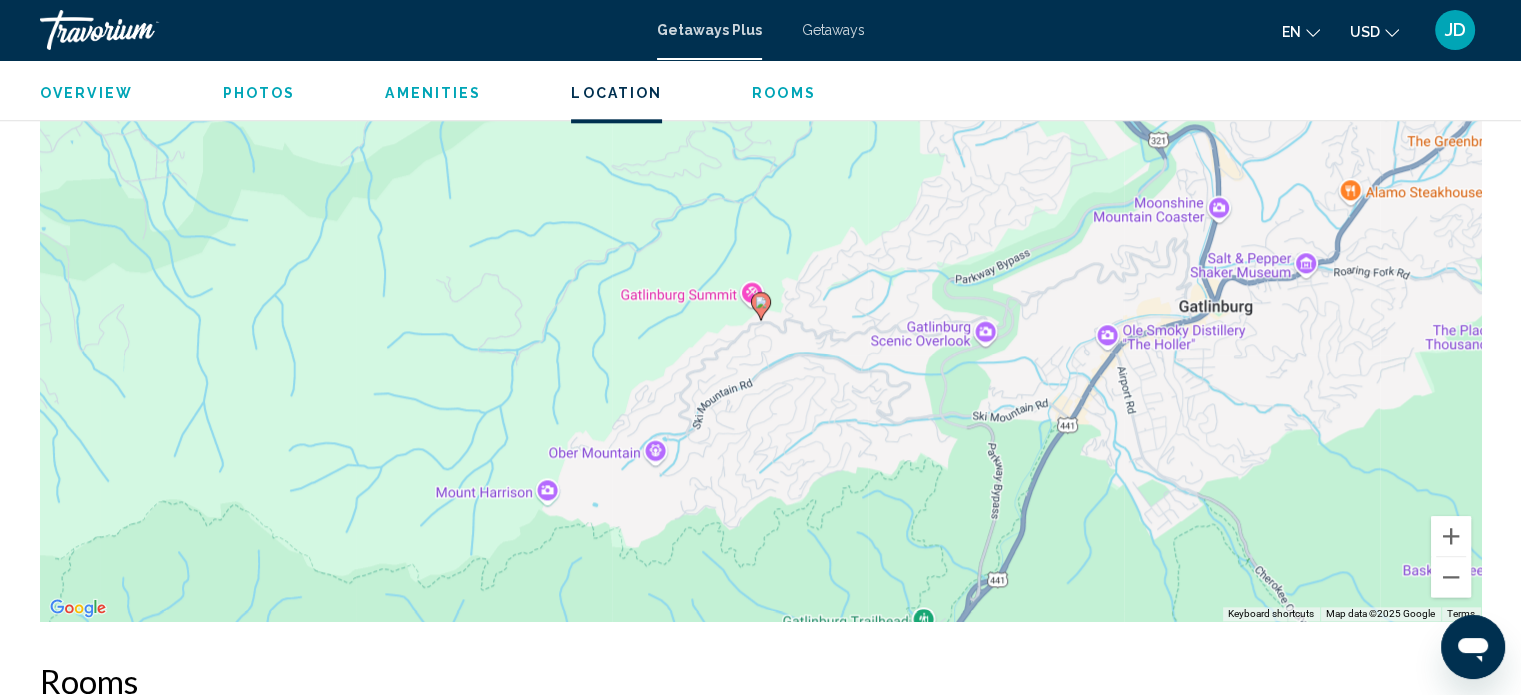 scroll, scrollTop: 2271, scrollLeft: 0, axis: vertical 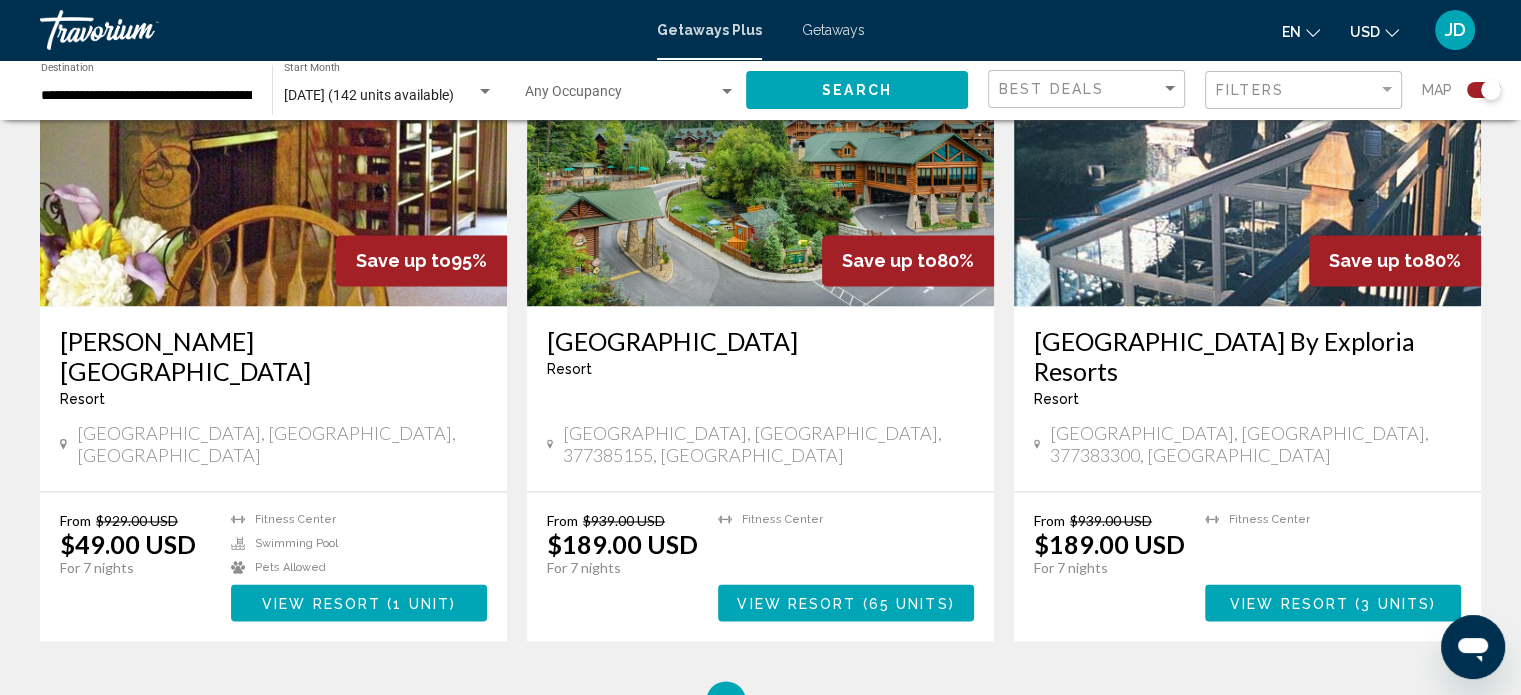 click at bounding box center [760, 146] 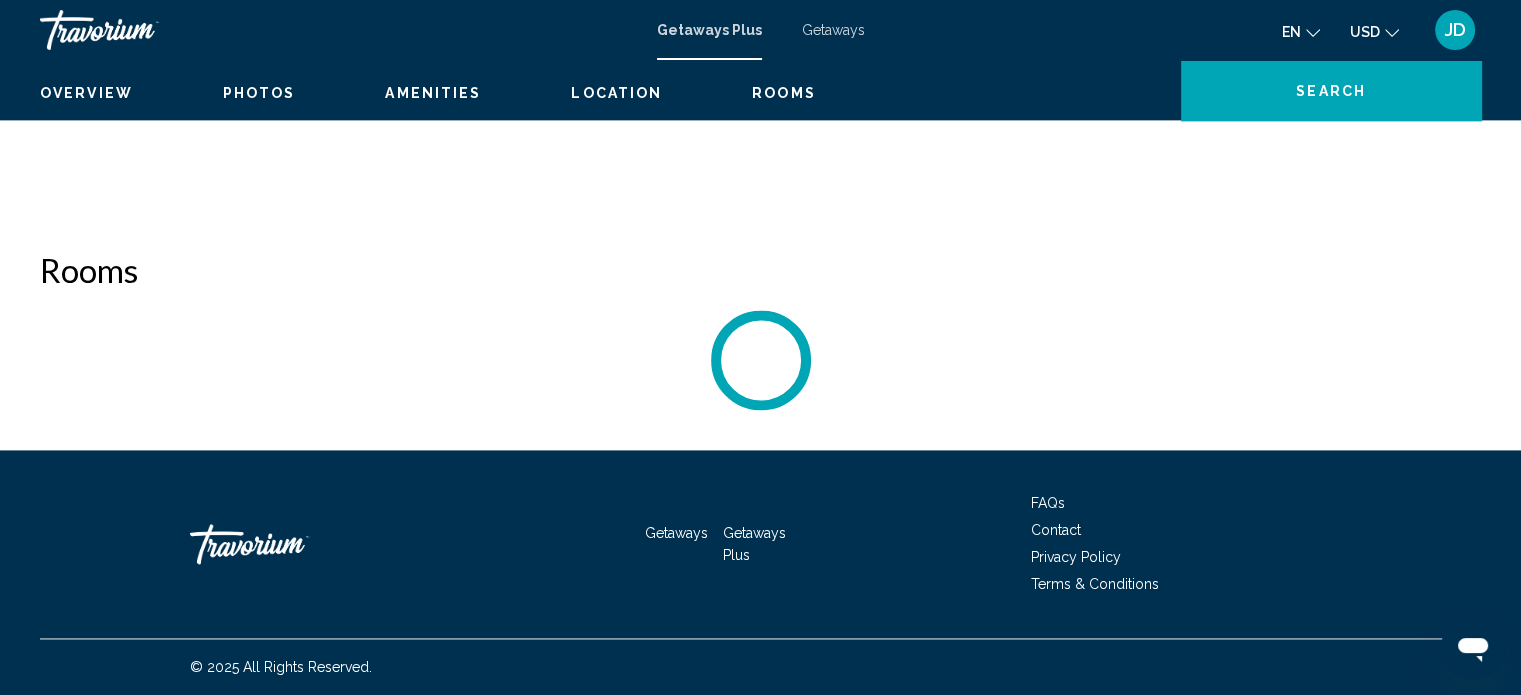 scroll, scrollTop: 12, scrollLeft: 0, axis: vertical 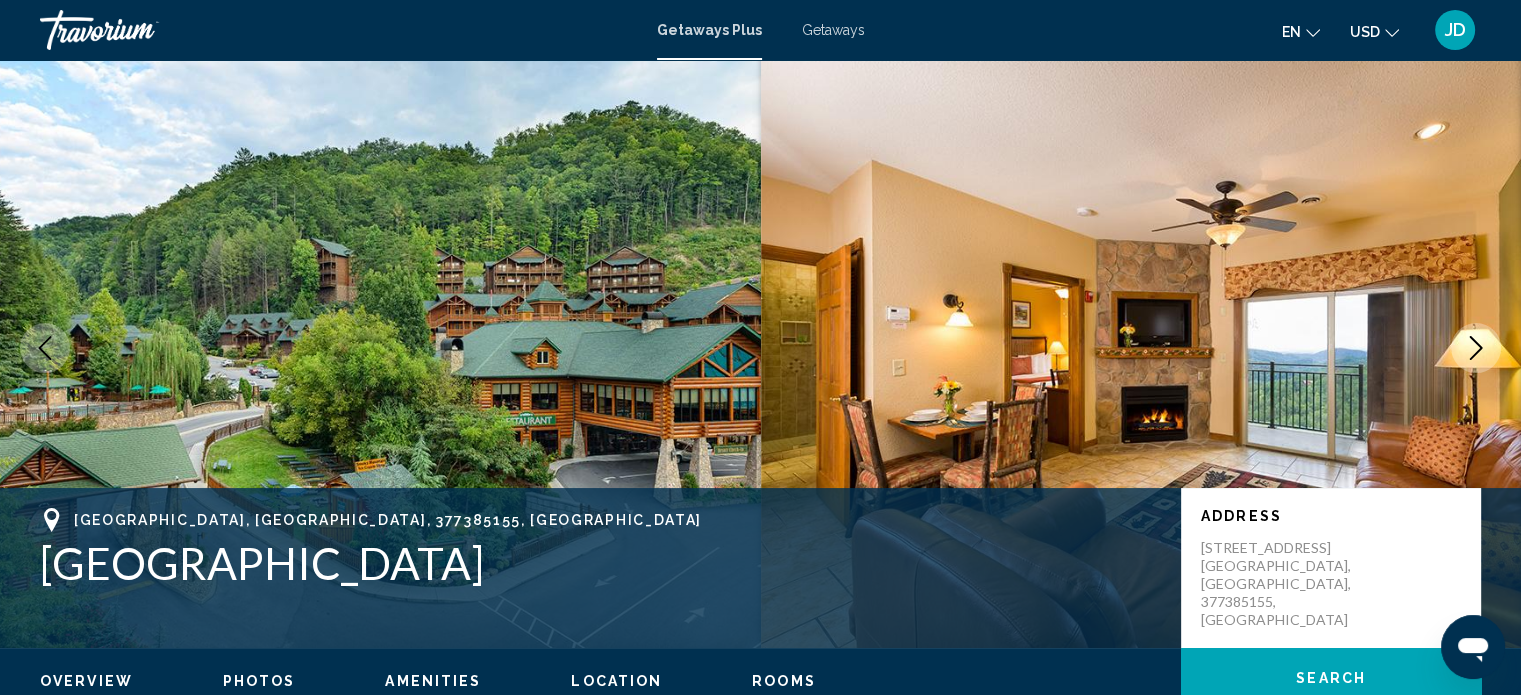 click 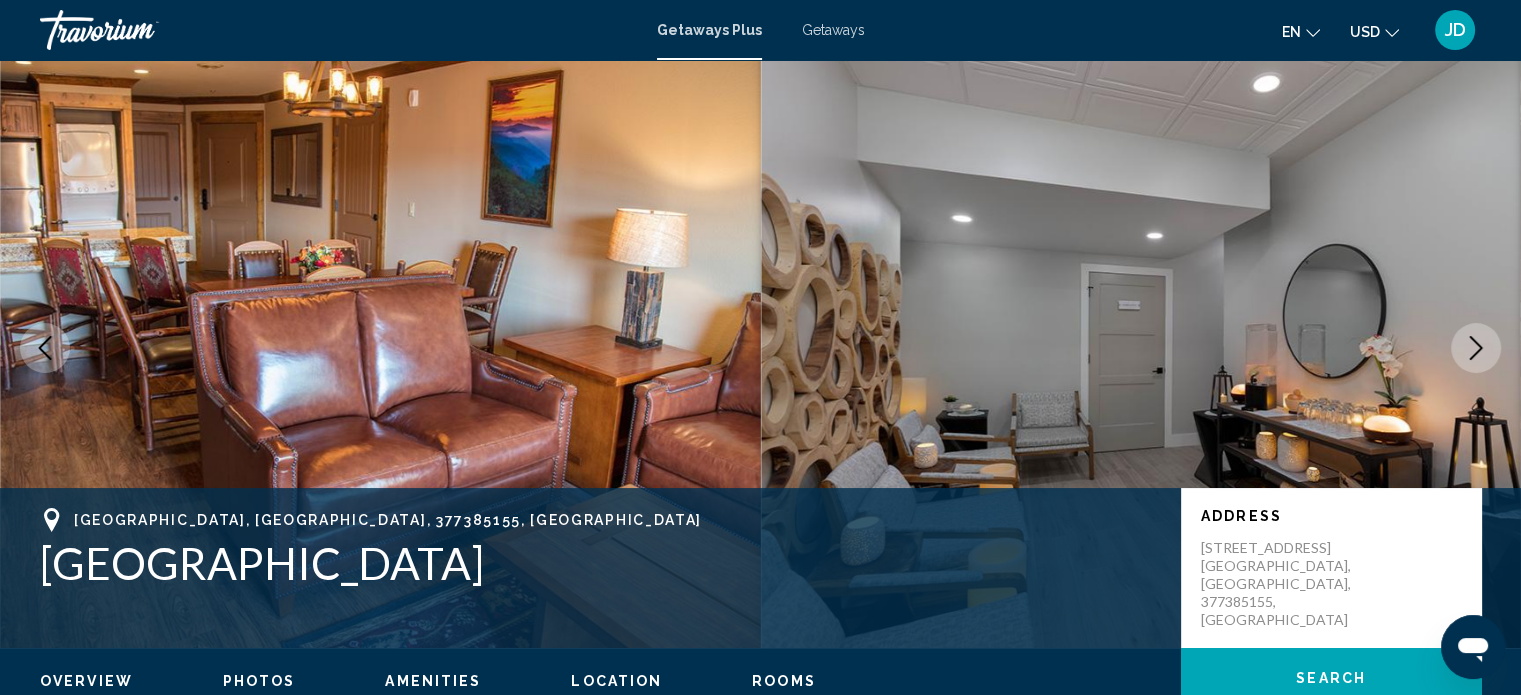 click 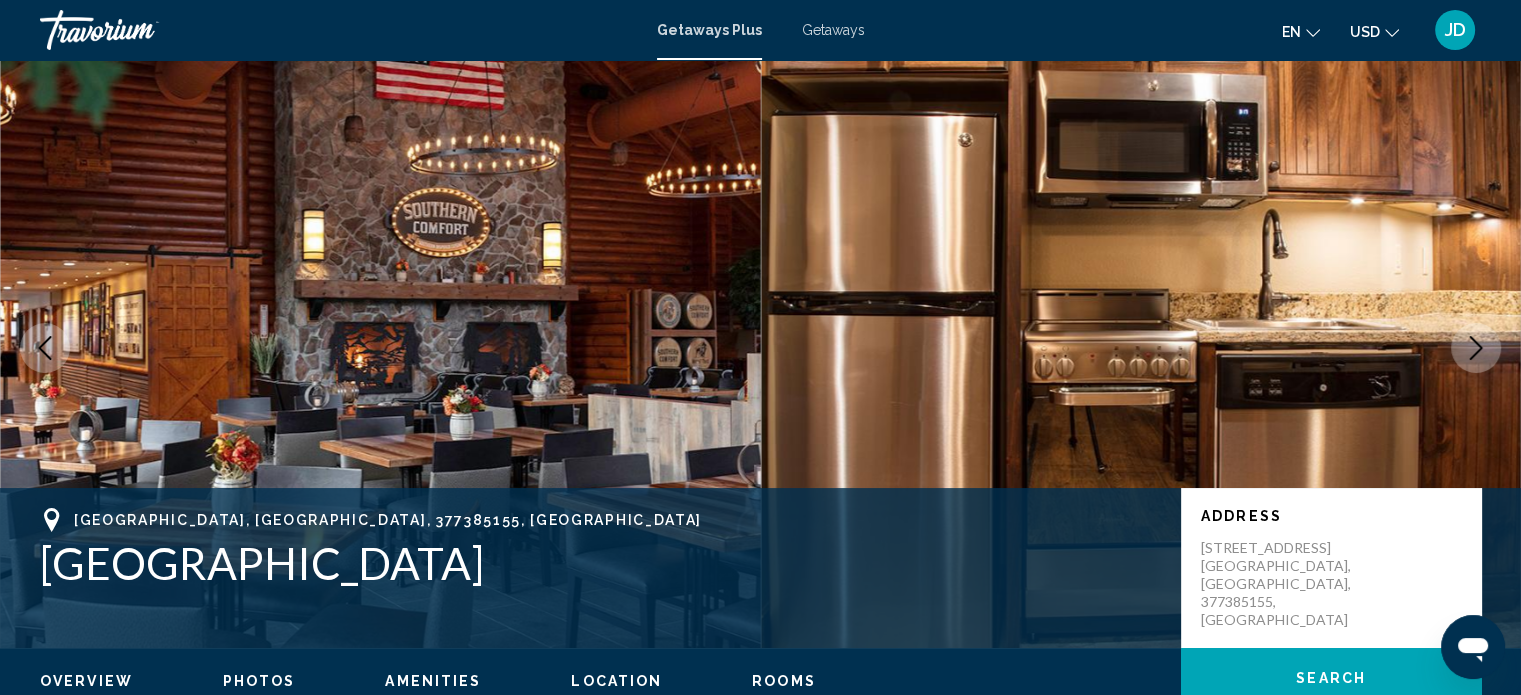 click 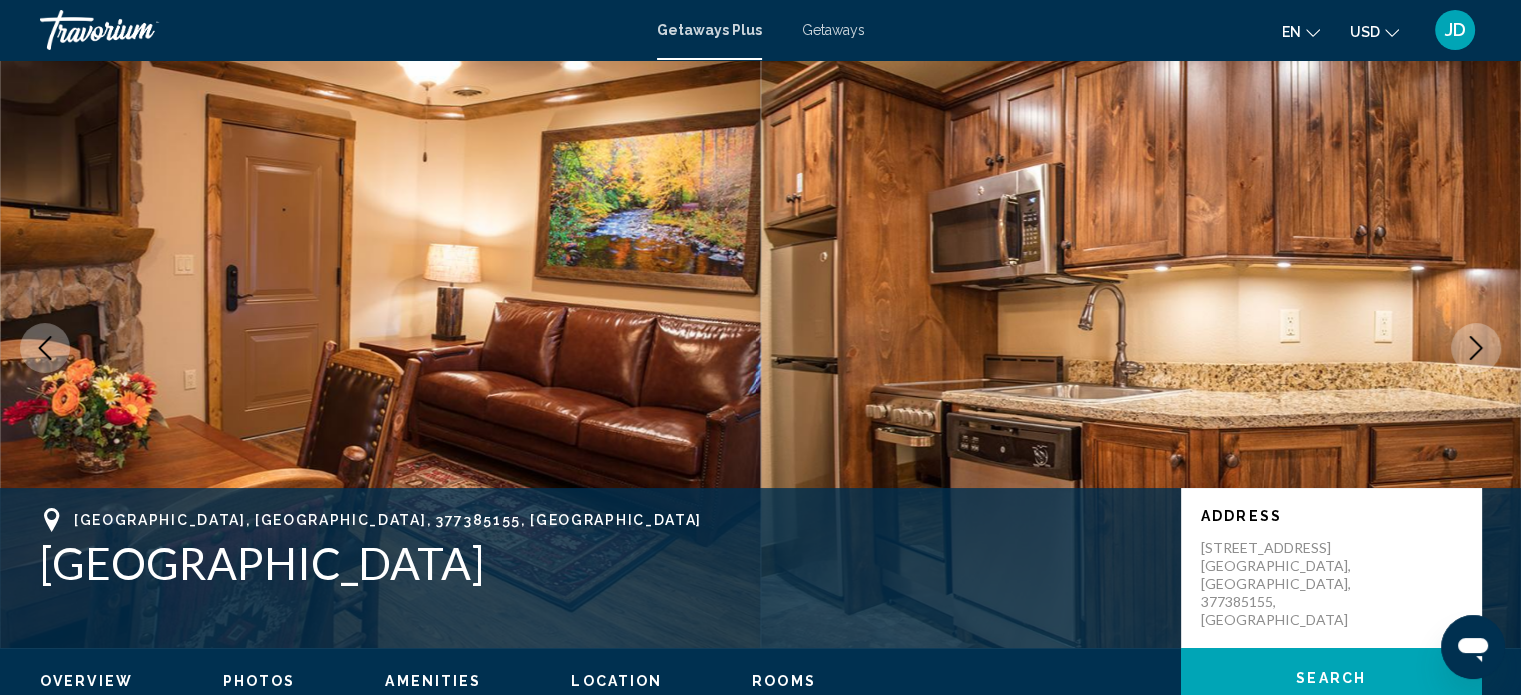 click 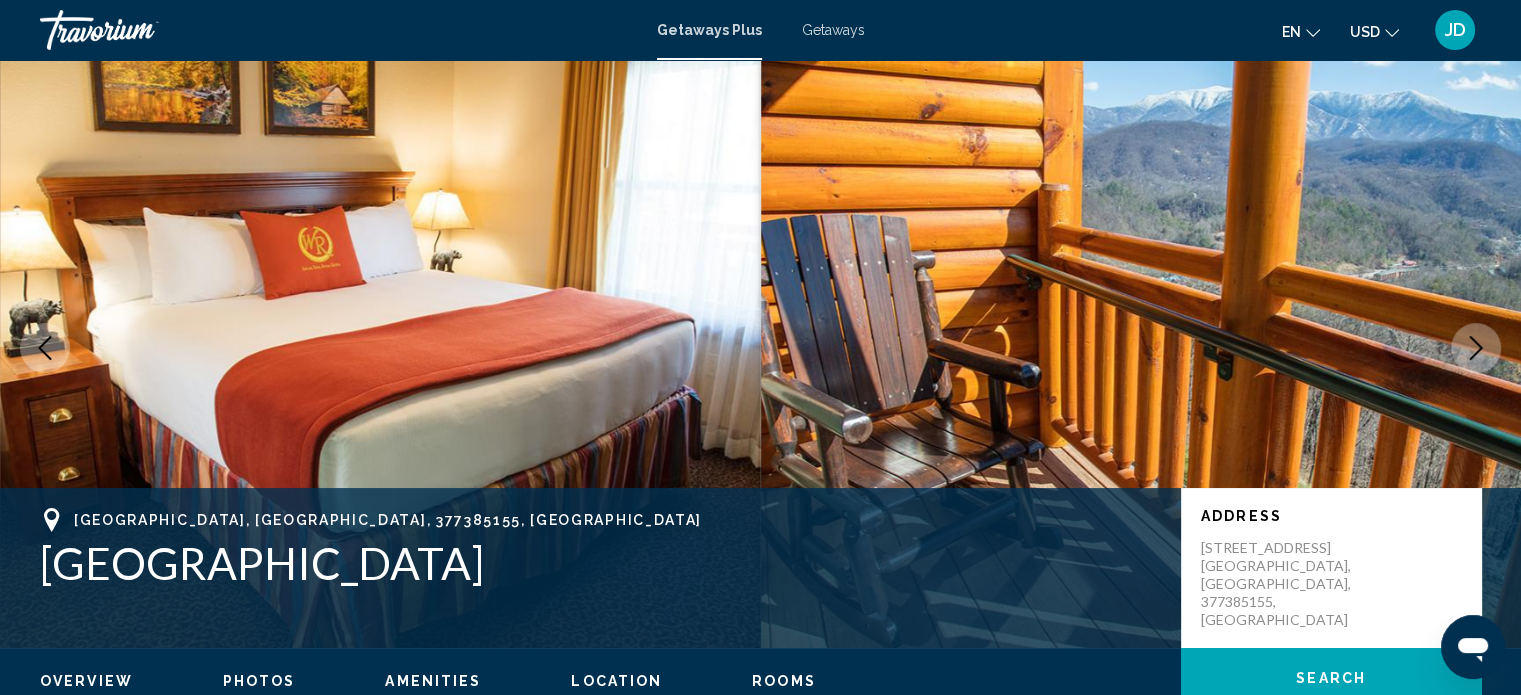 click 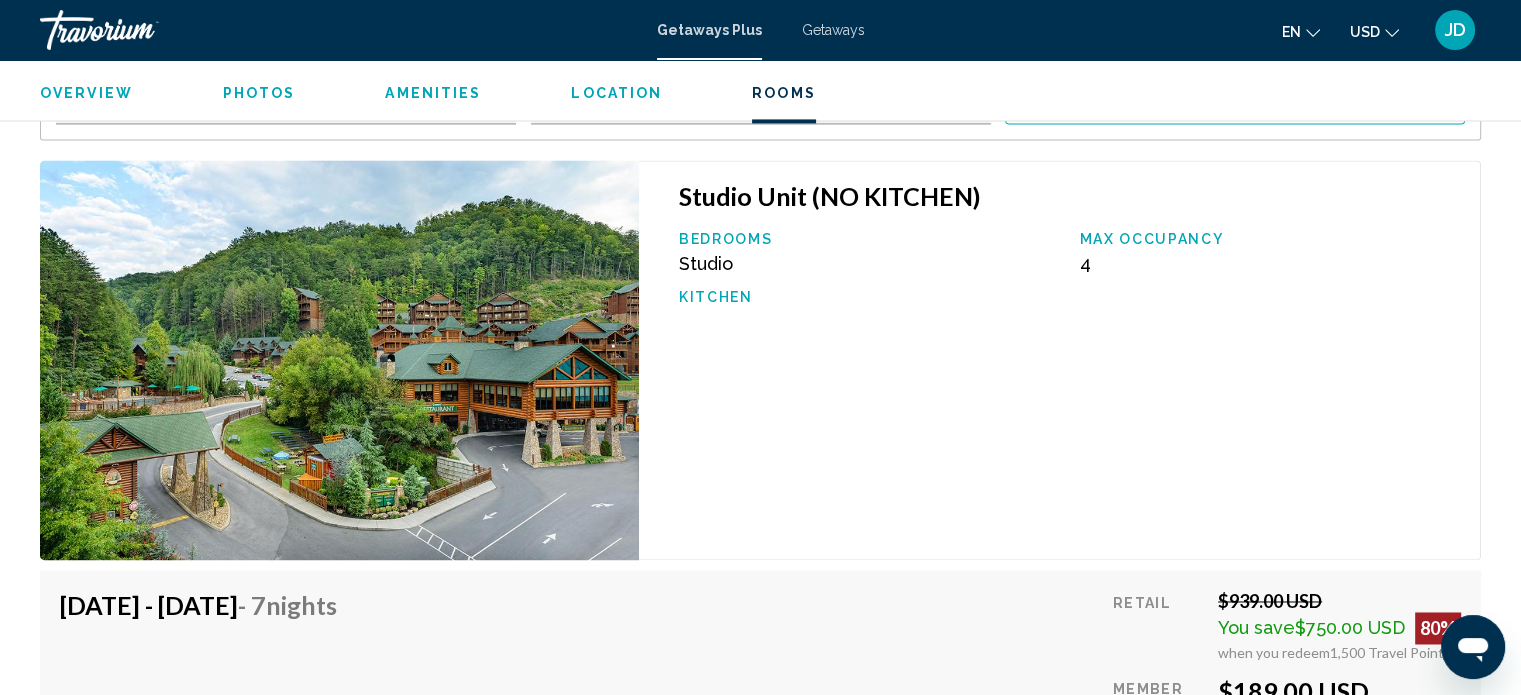 scroll, scrollTop: 2956, scrollLeft: 0, axis: vertical 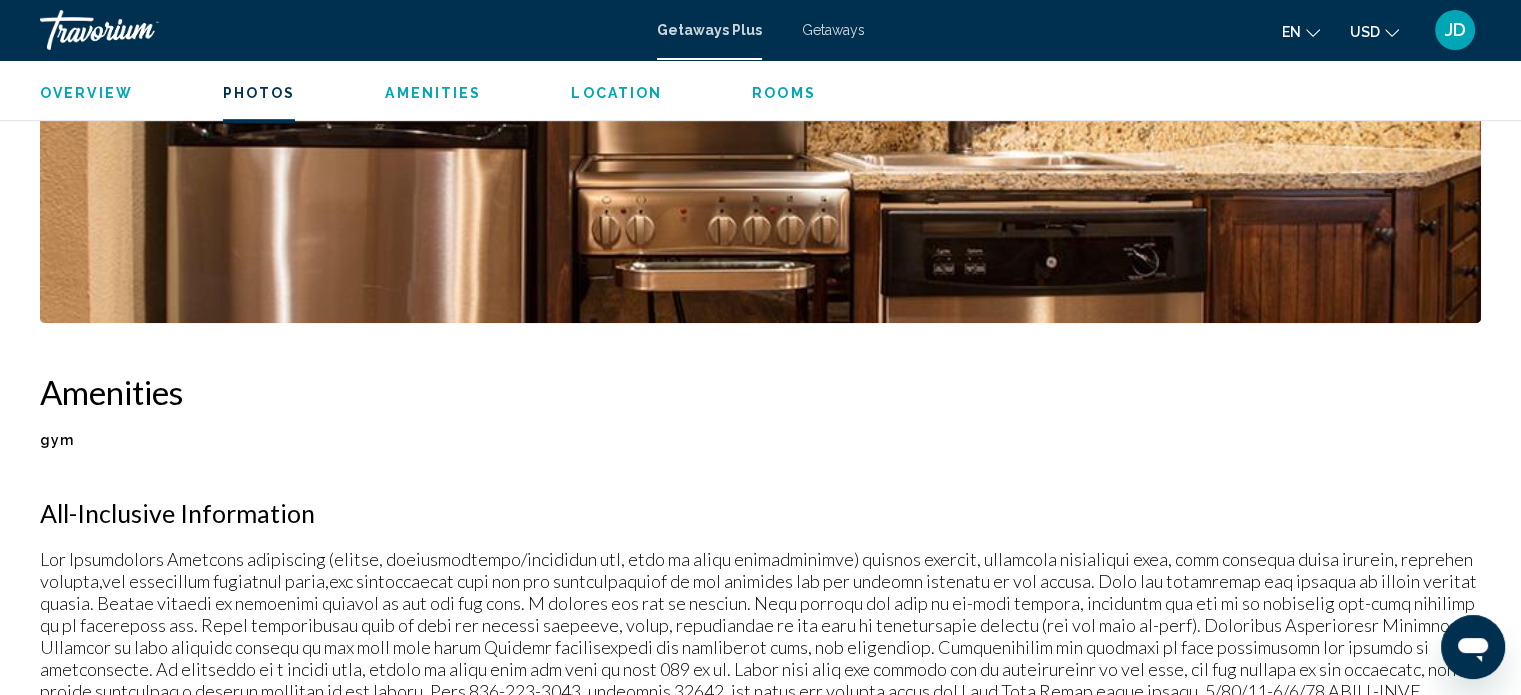 click on "Amenities" at bounding box center (433, 93) 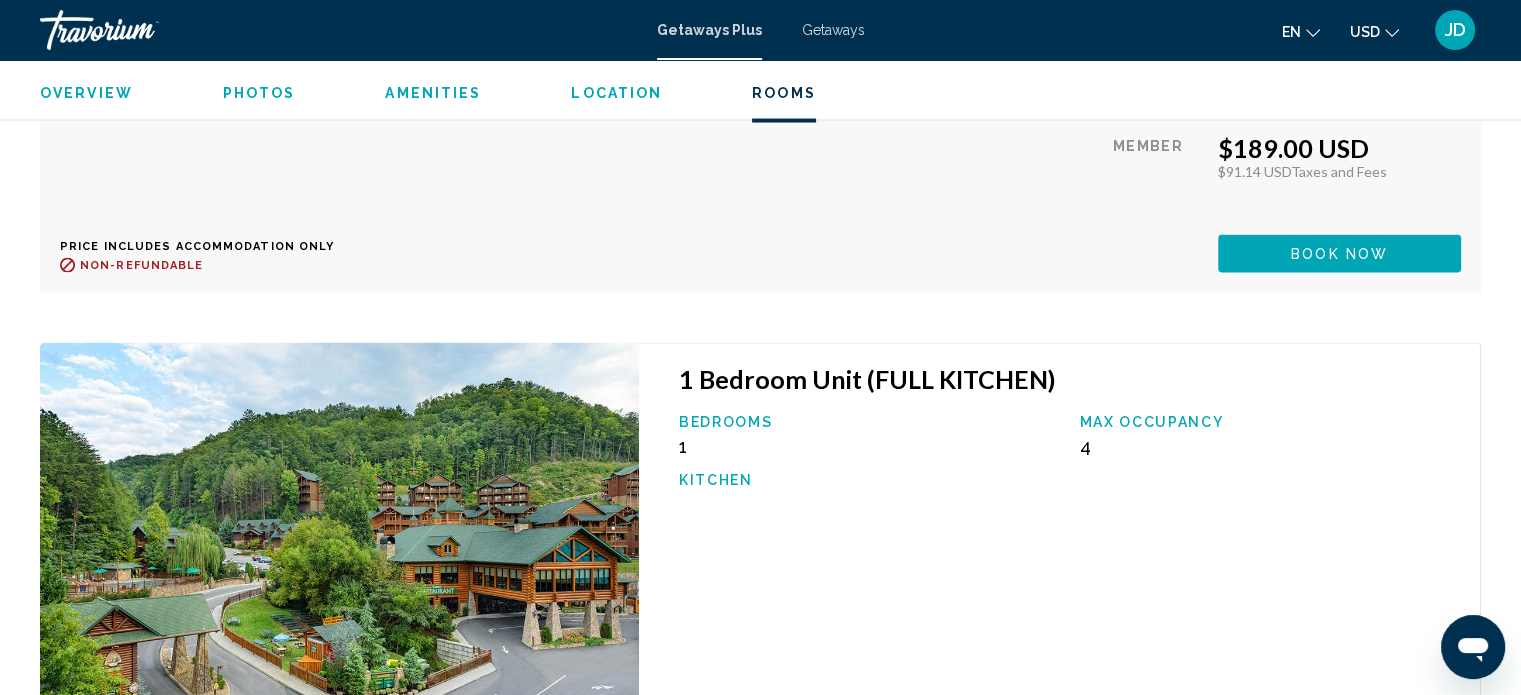 scroll, scrollTop: 4120, scrollLeft: 0, axis: vertical 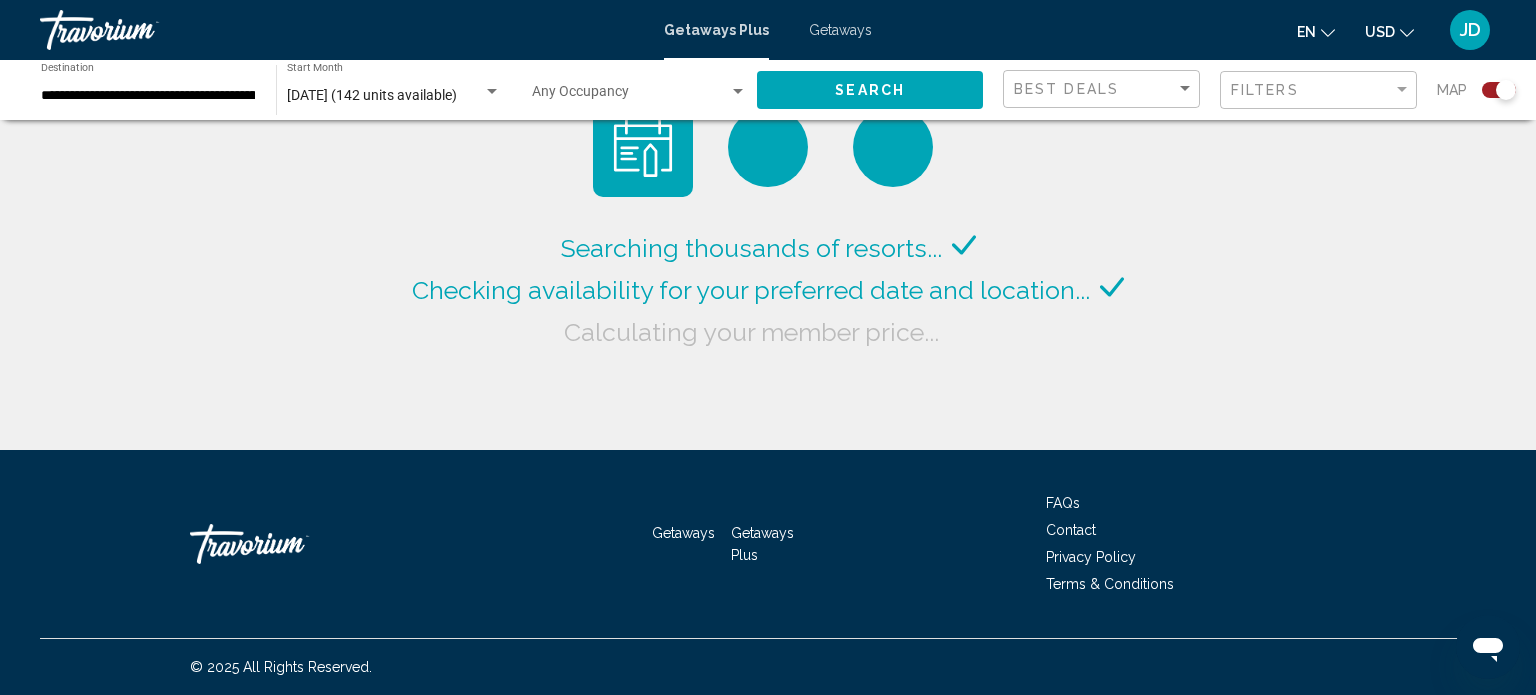 click on "[DATE] (142 units available) Start Month All Start Months" 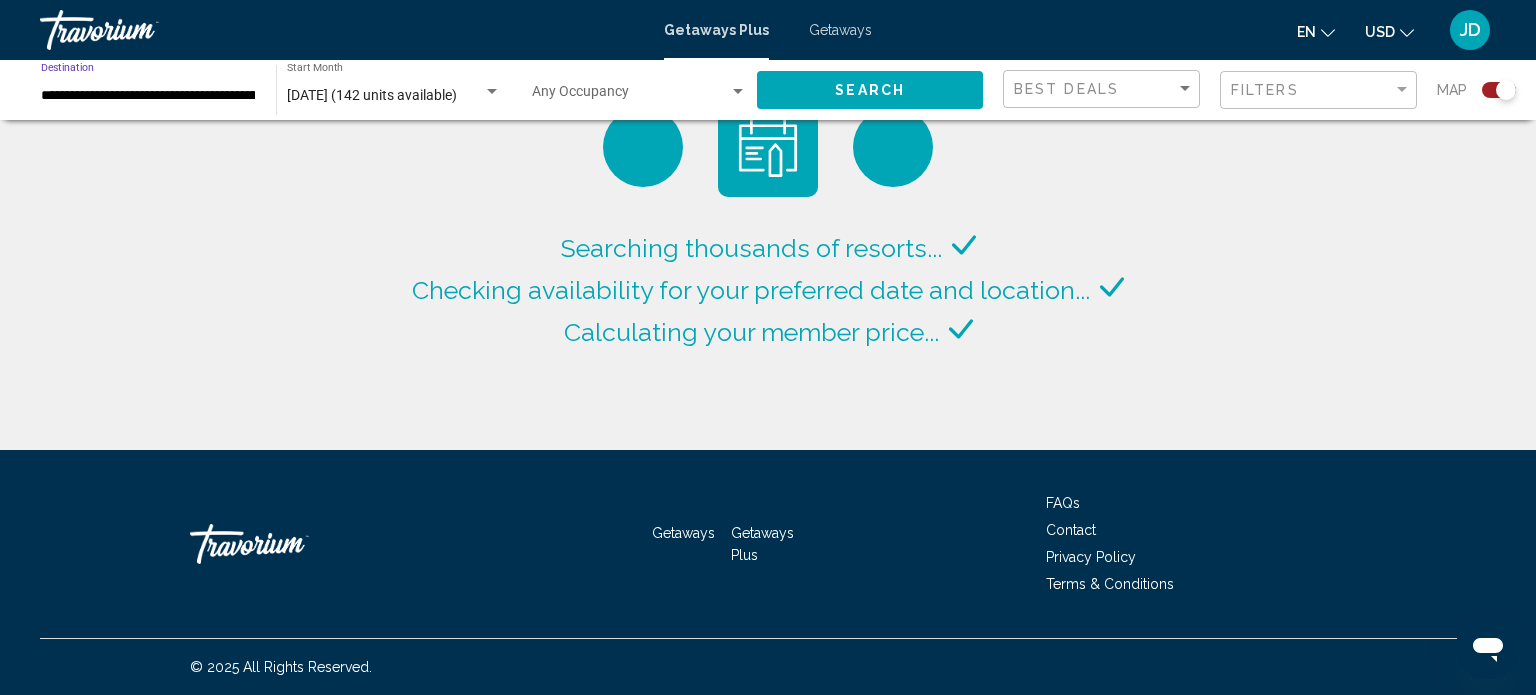 click on "**********" at bounding box center [148, 96] 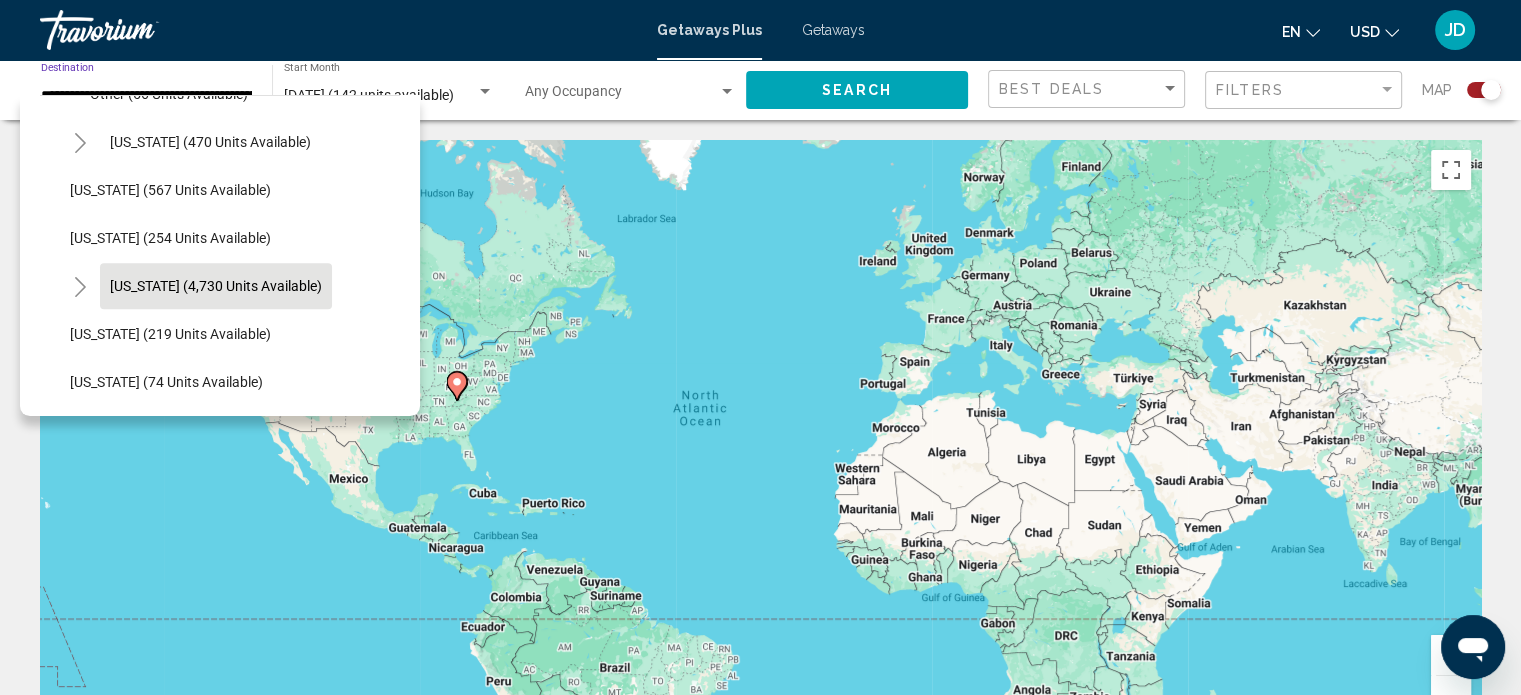scroll, scrollTop: 1670, scrollLeft: 0, axis: vertical 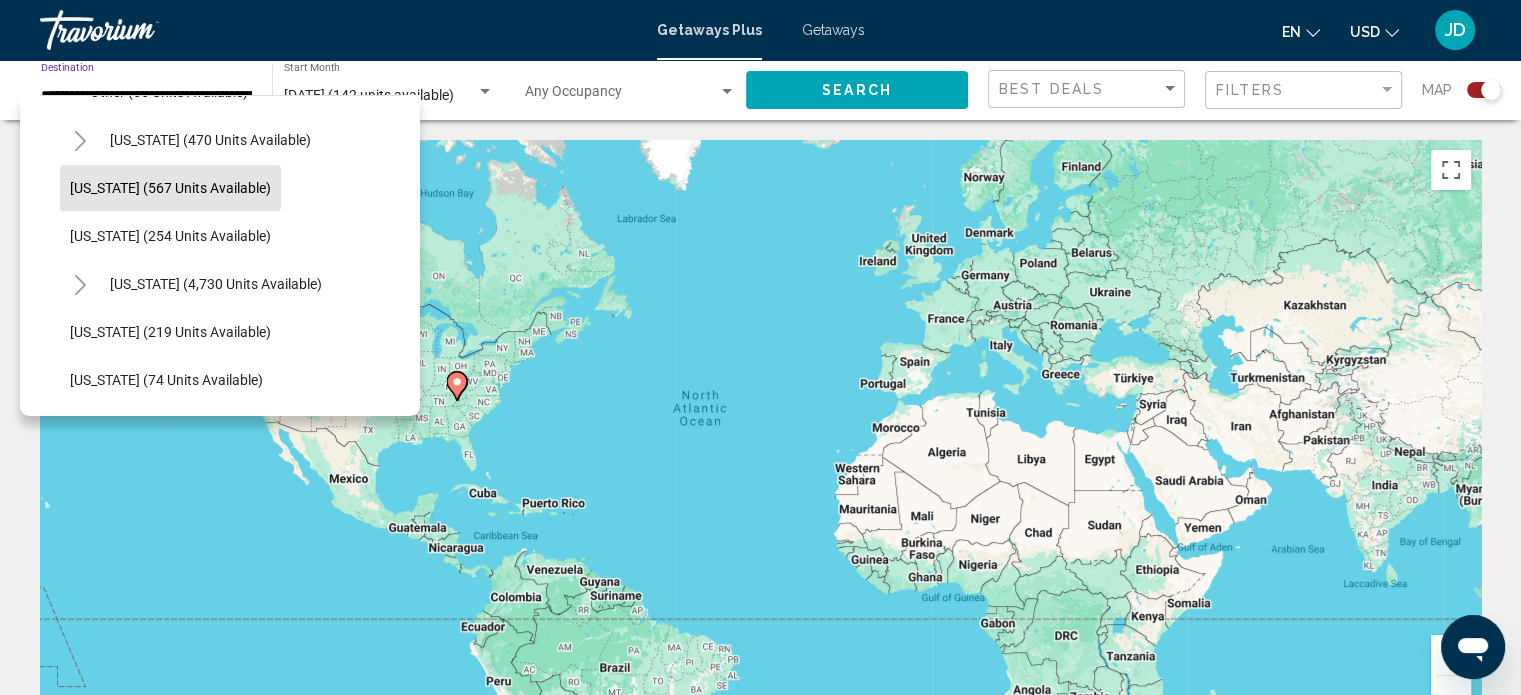 click on "[US_STATE] (567 units available)" 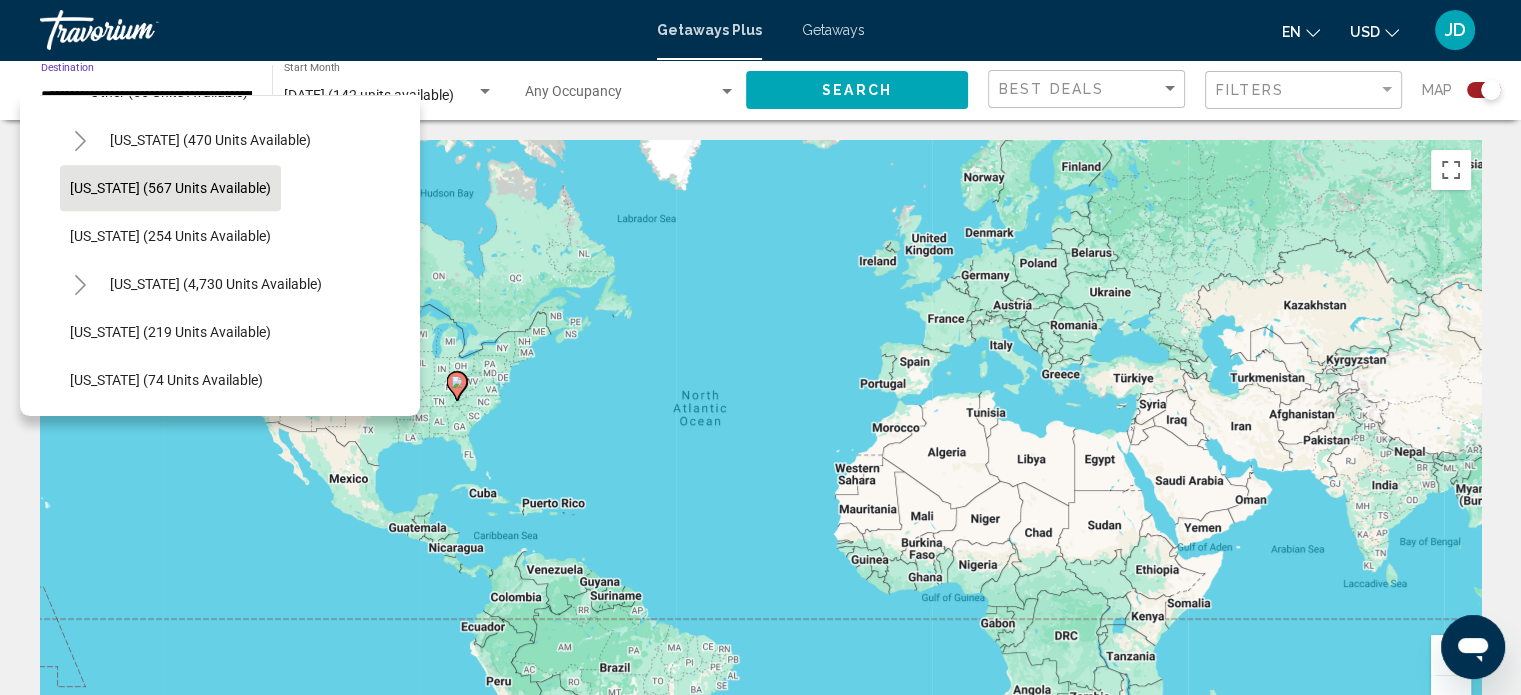 type on "**********" 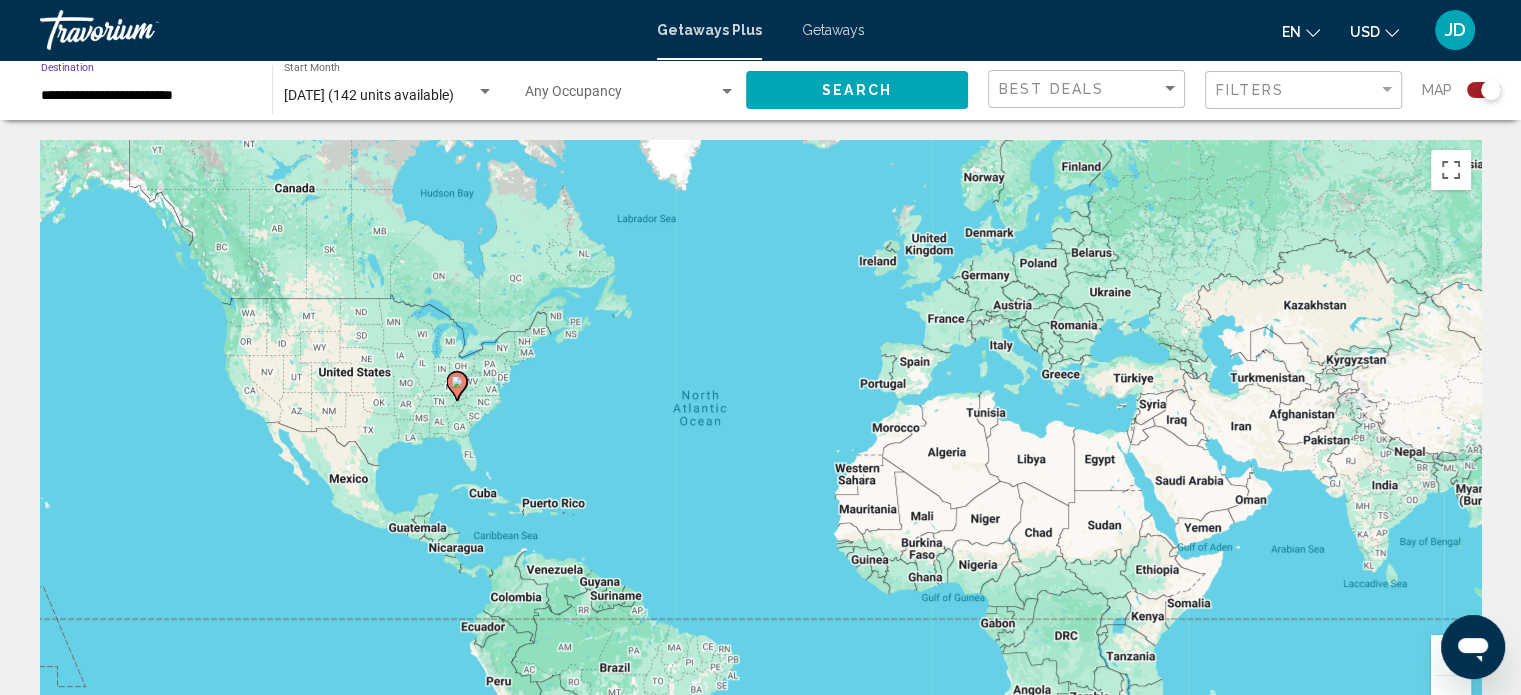click on "[DATE] (142 units available) Start Month All Start Months" 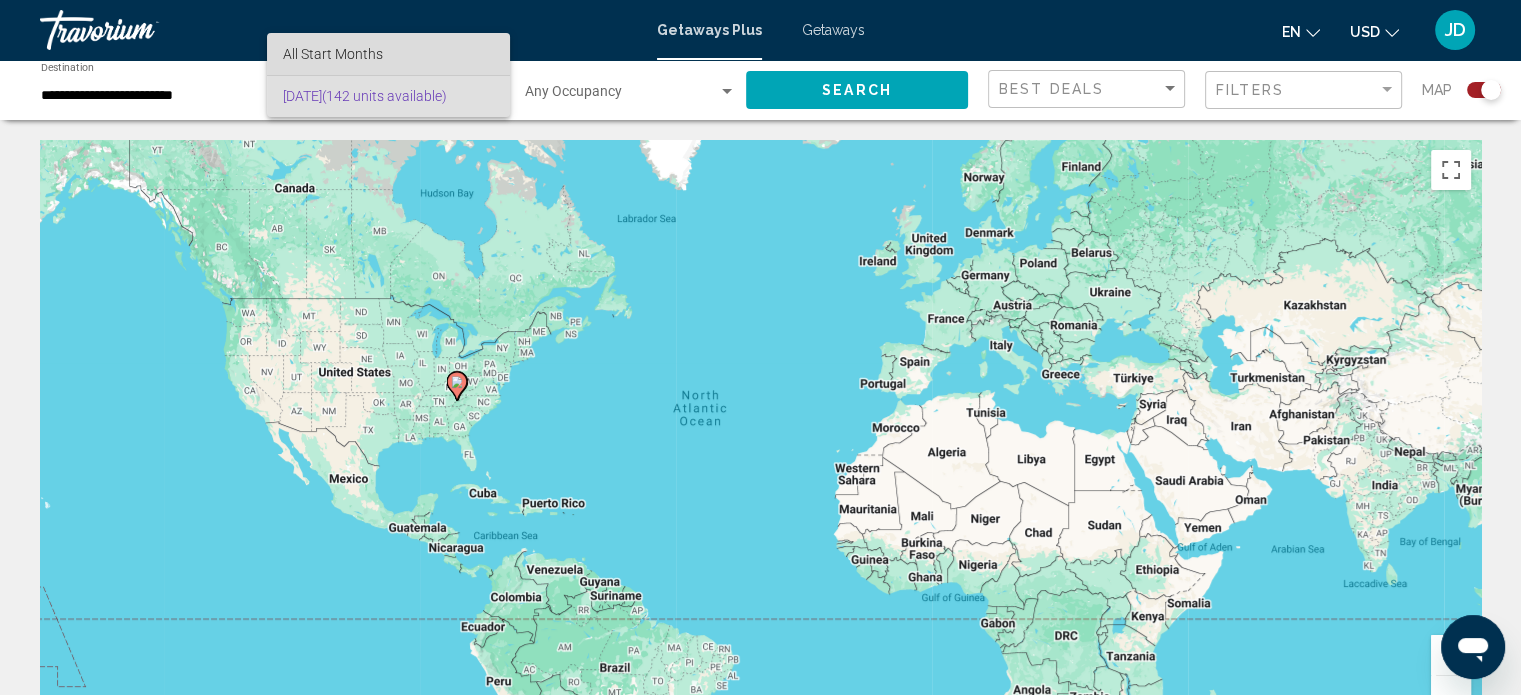 click on "All Start Months" at bounding box center [388, 54] 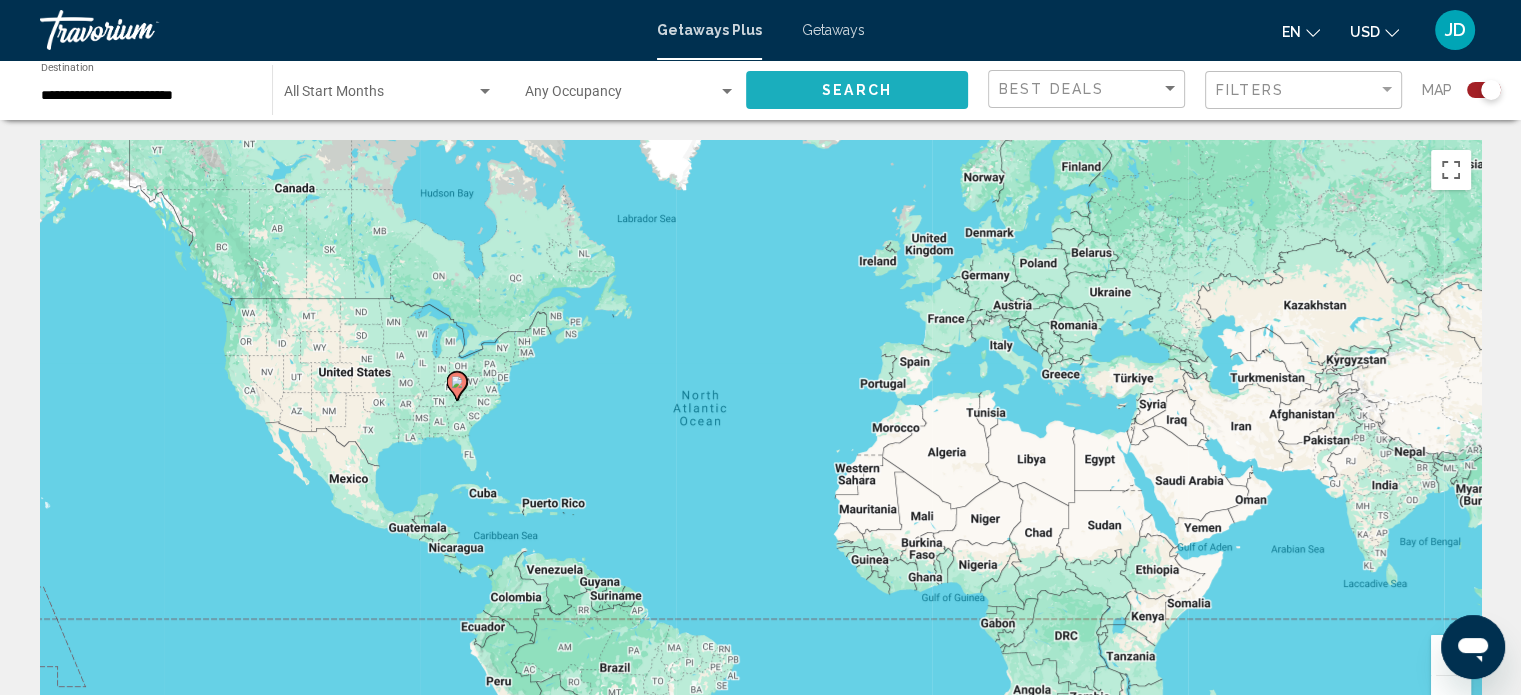 click on "Search" 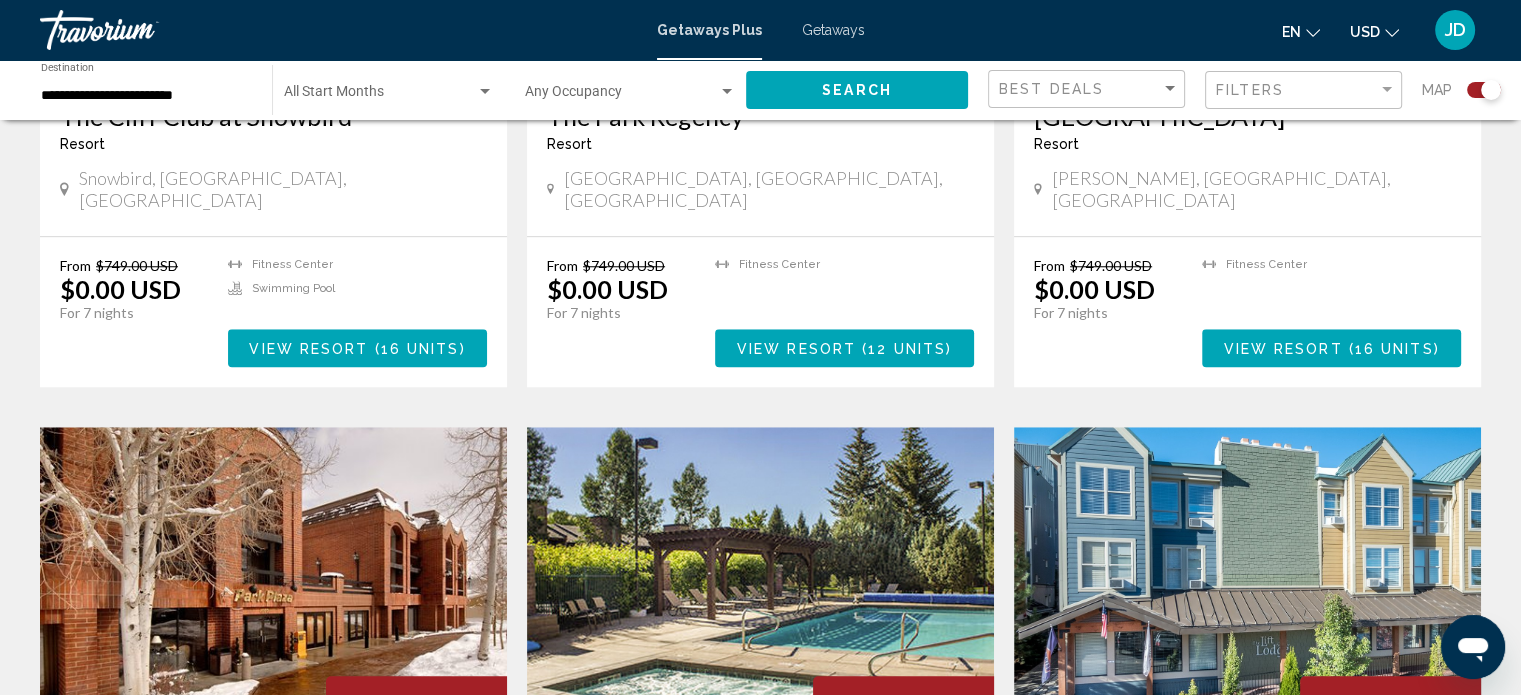 scroll, scrollTop: 1700, scrollLeft: 0, axis: vertical 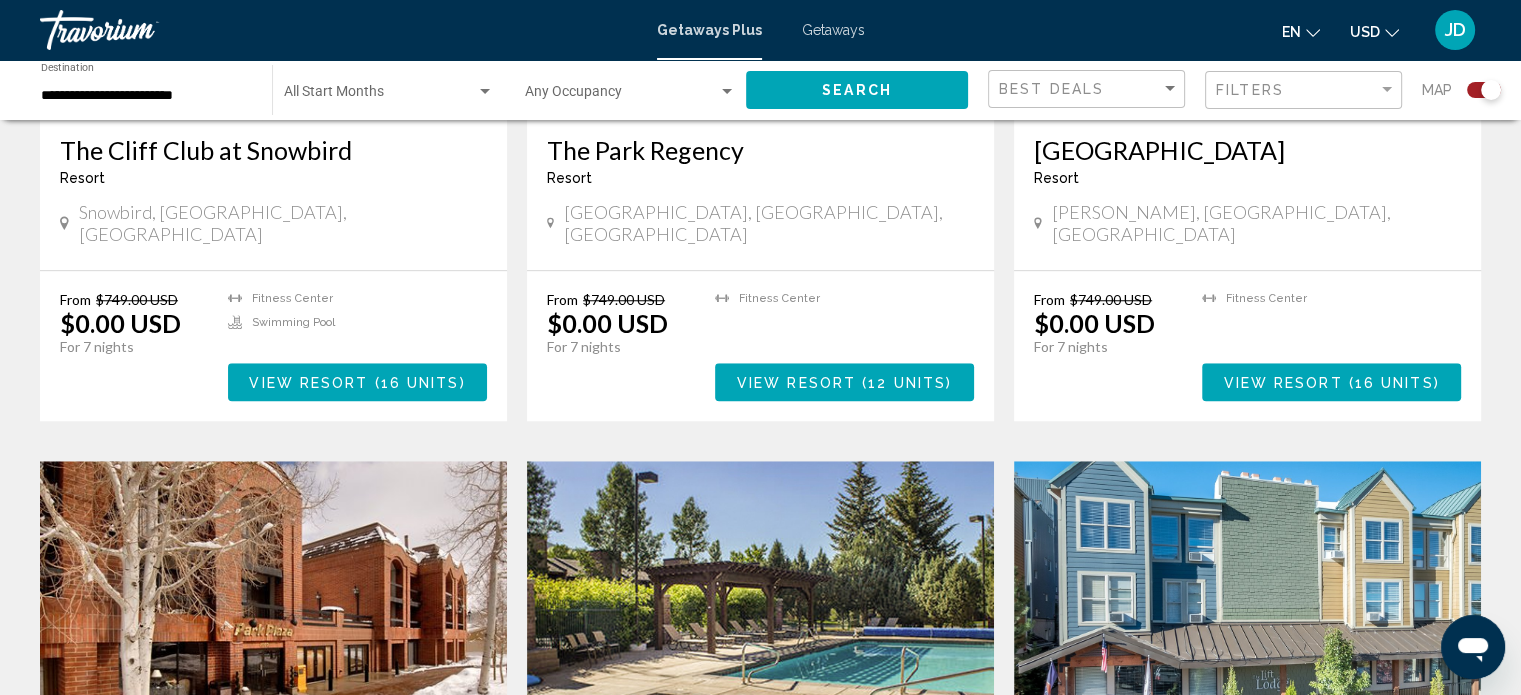 click at bounding box center [485, 92] 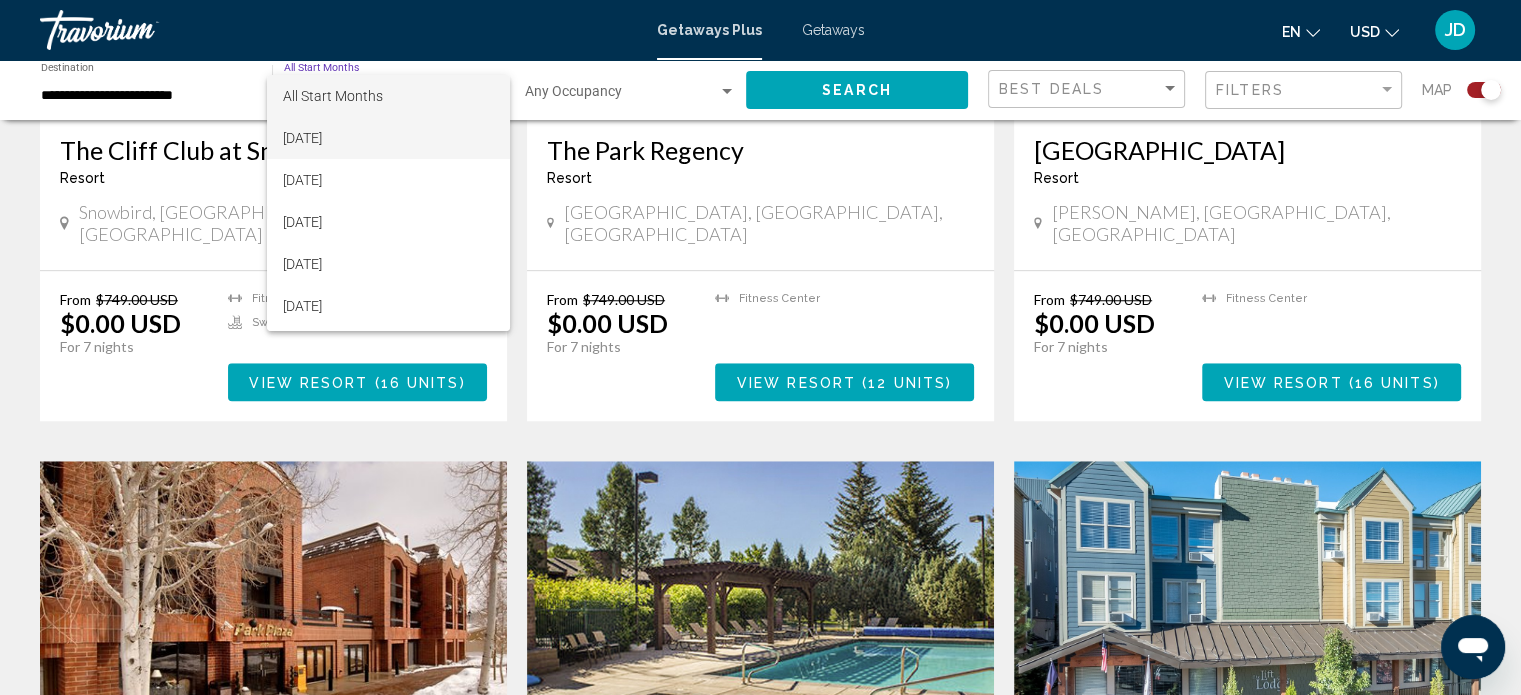click on "[DATE]" at bounding box center (388, 138) 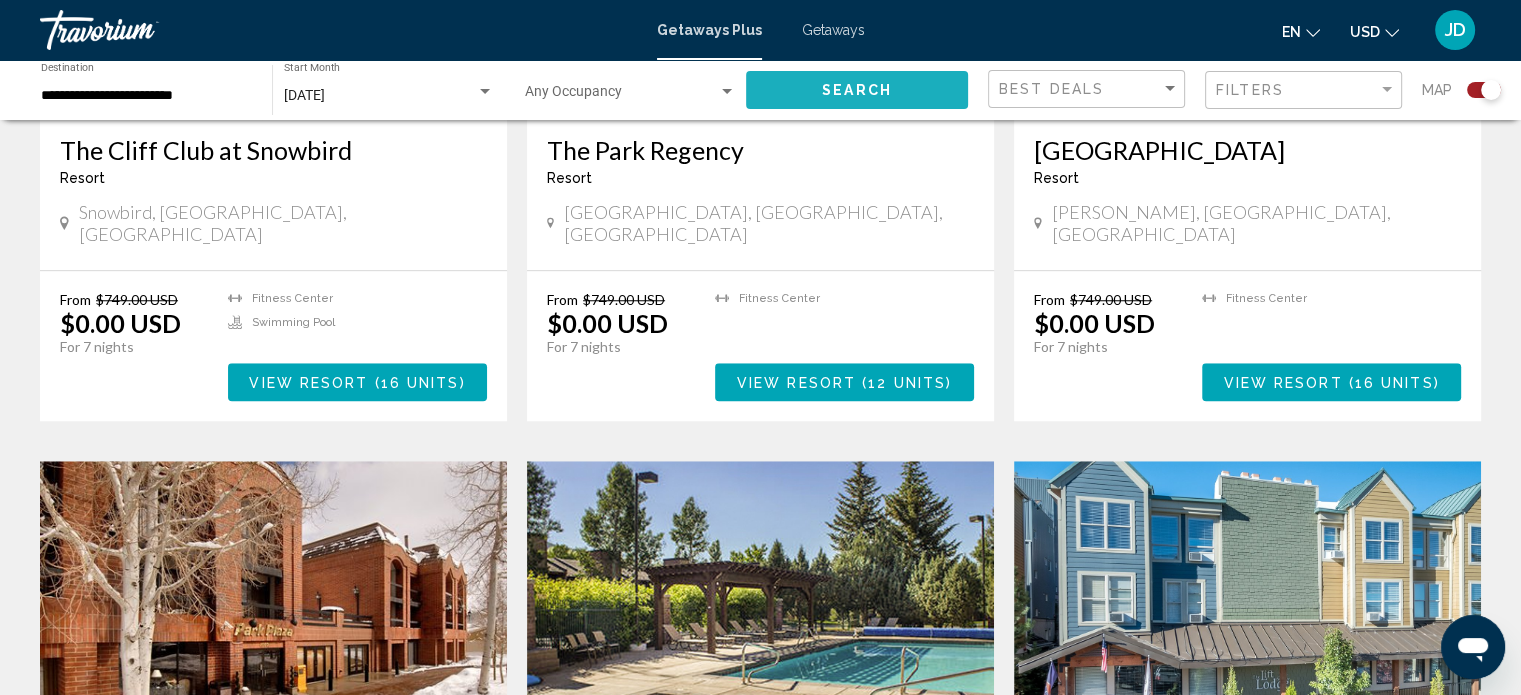 click on "Search" 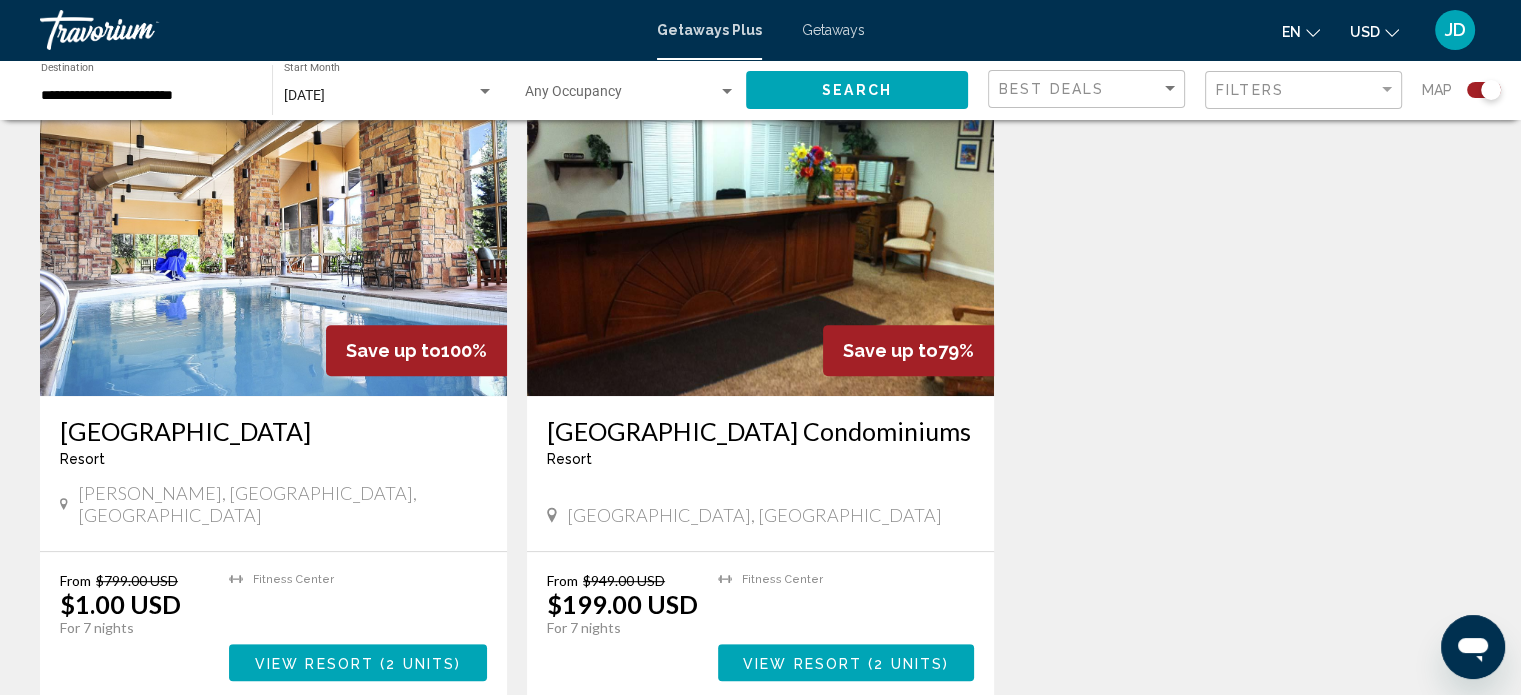 scroll, scrollTop: 700, scrollLeft: 0, axis: vertical 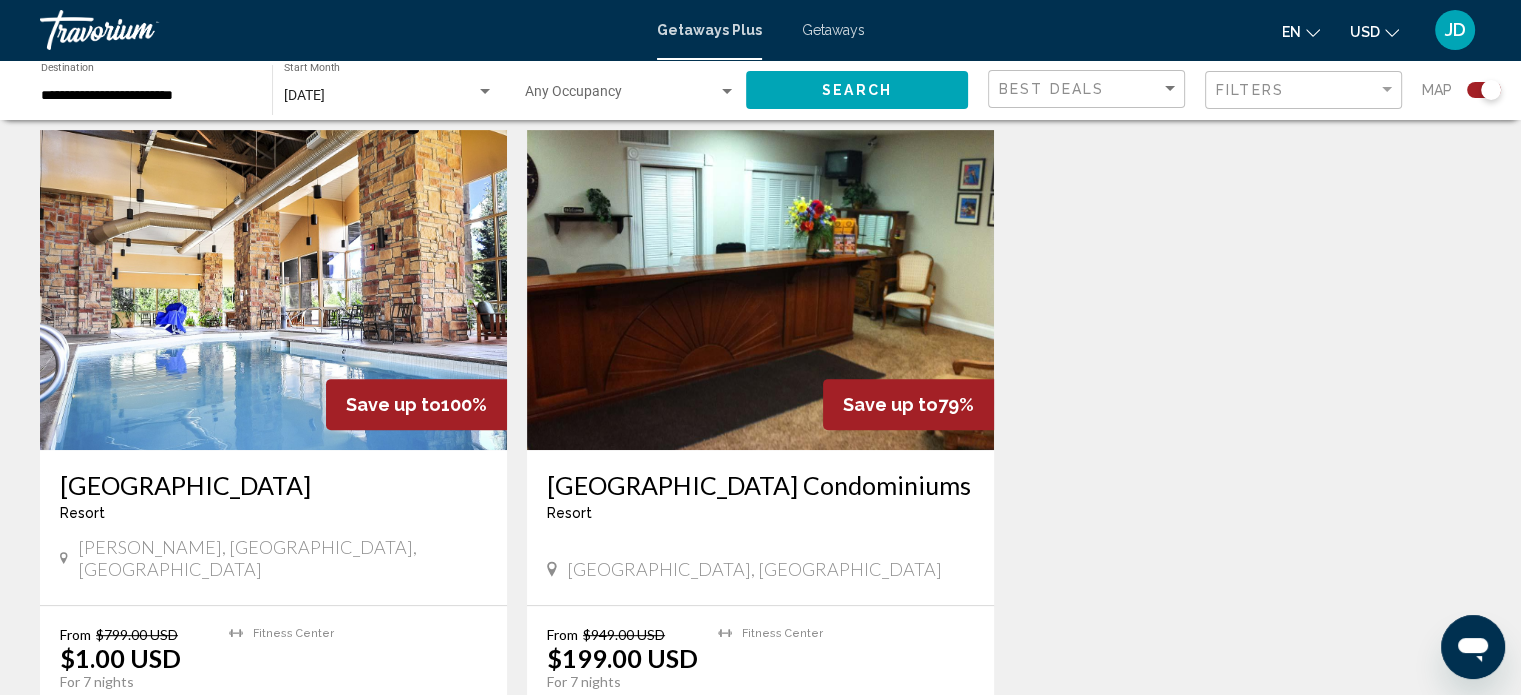 click at bounding box center (273, 290) 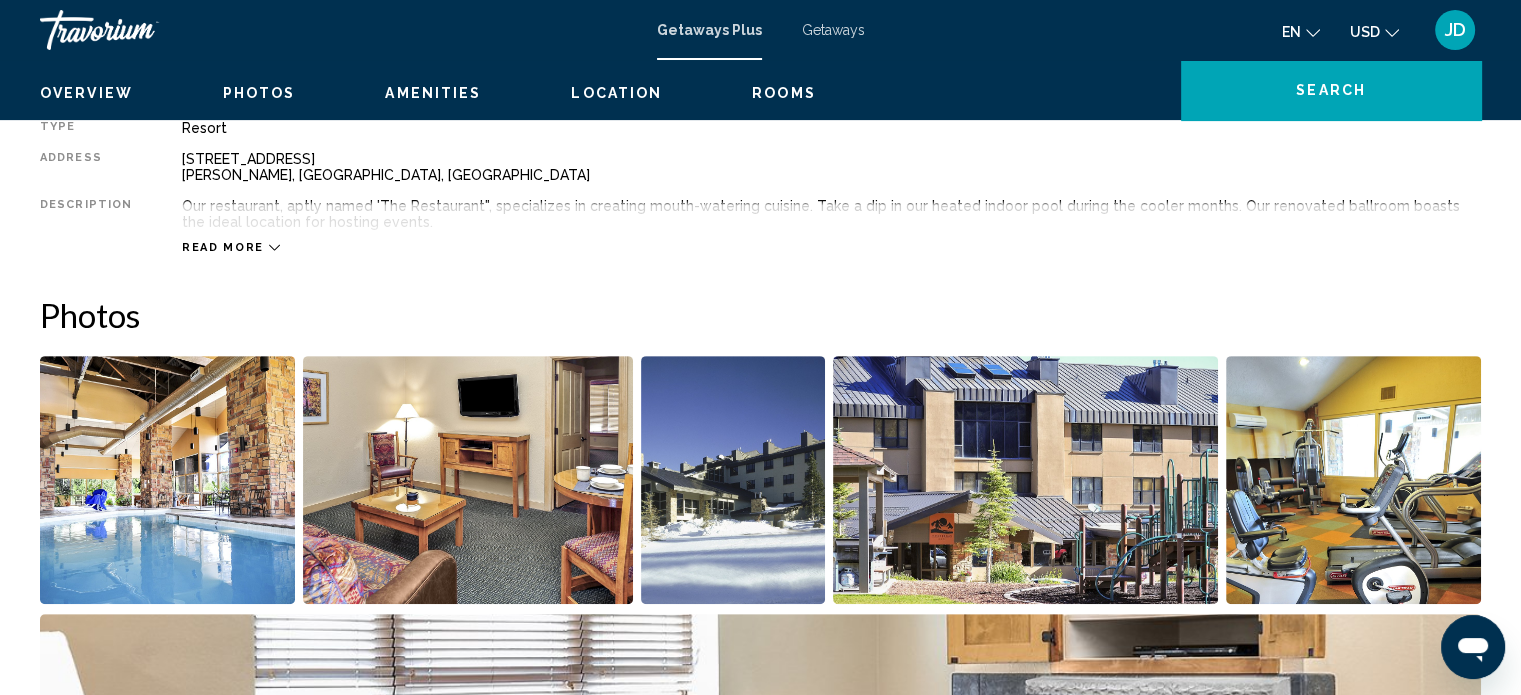 scroll, scrollTop: 12, scrollLeft: 0, axis: vertical 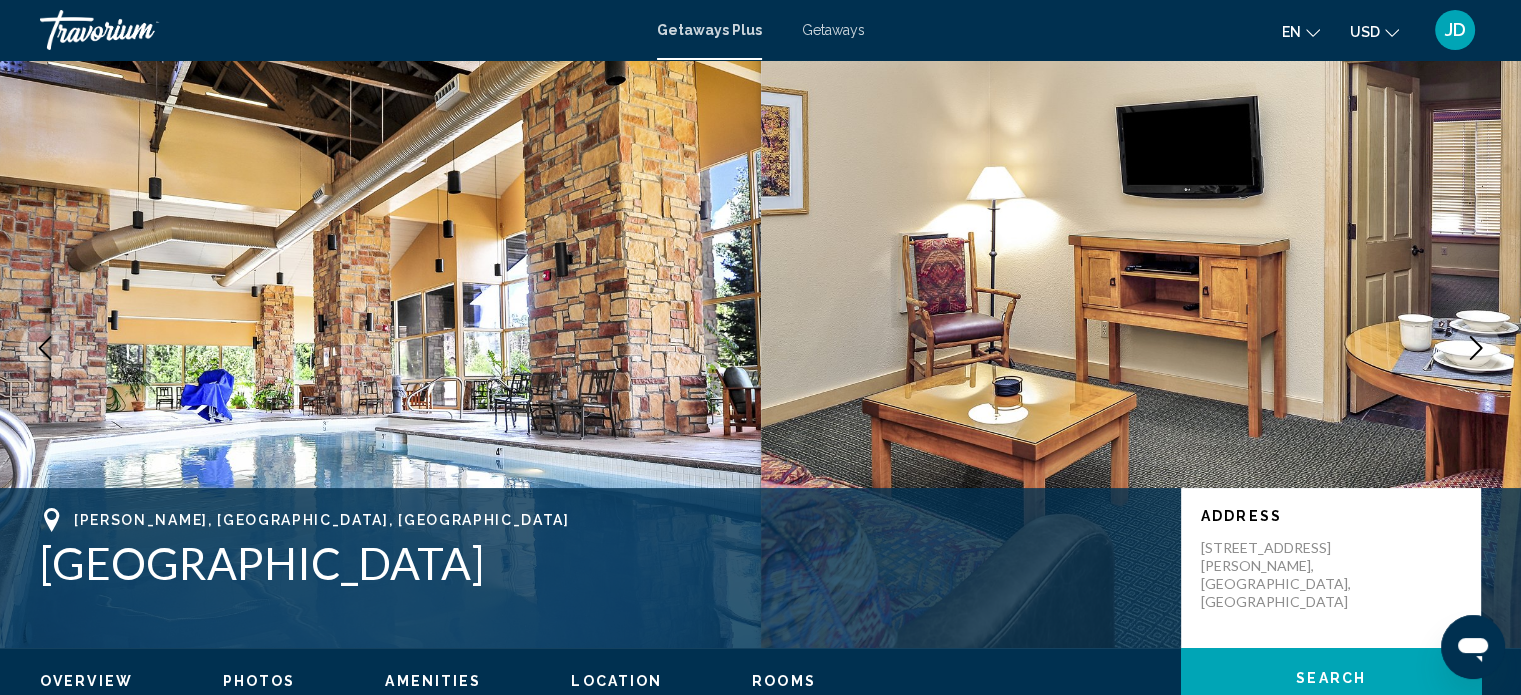click 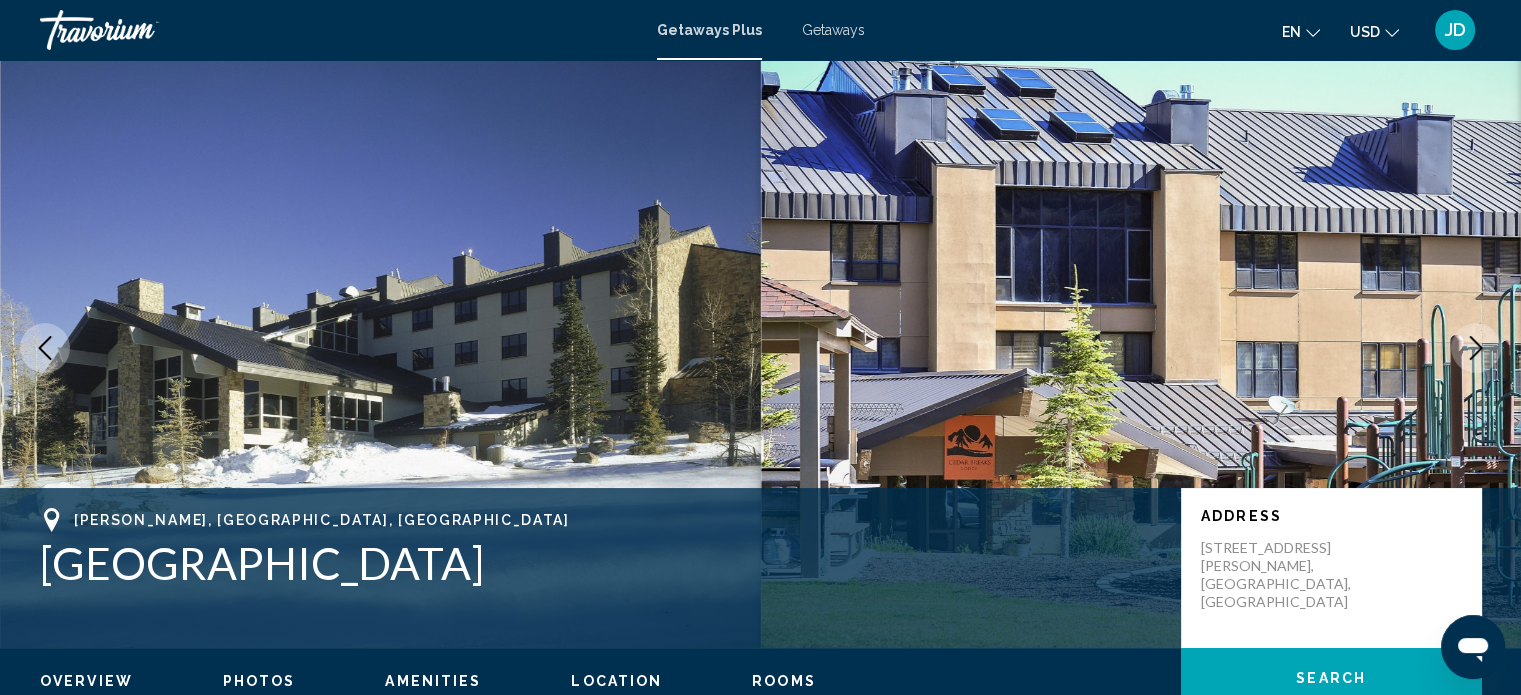 click 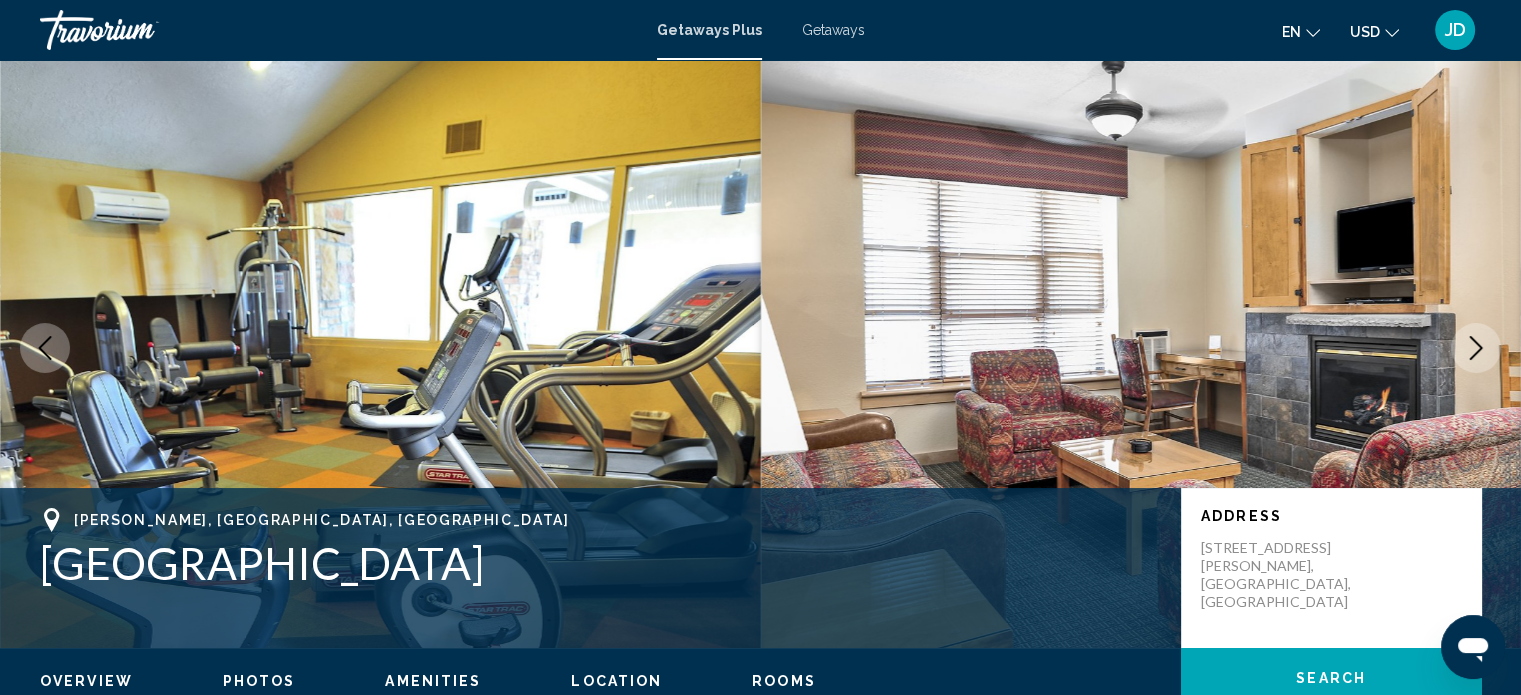 click 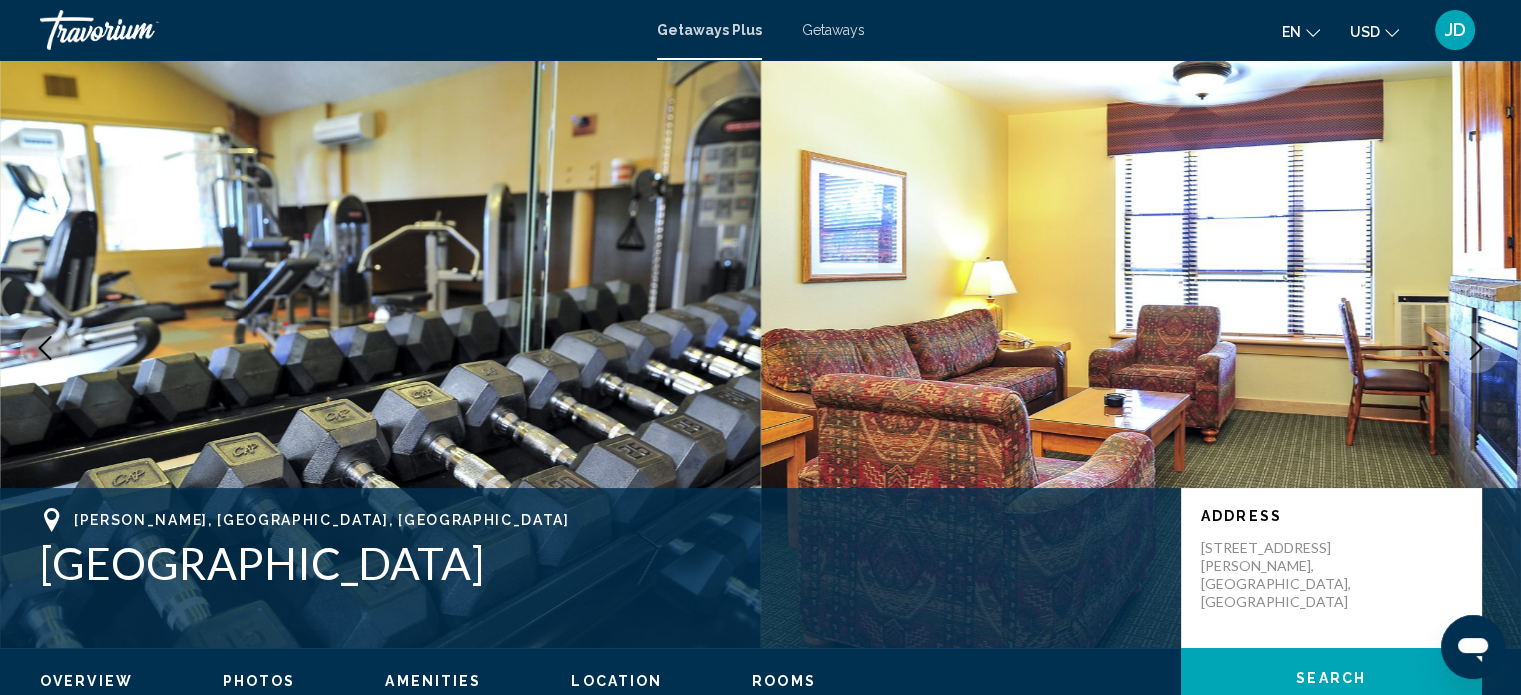 click 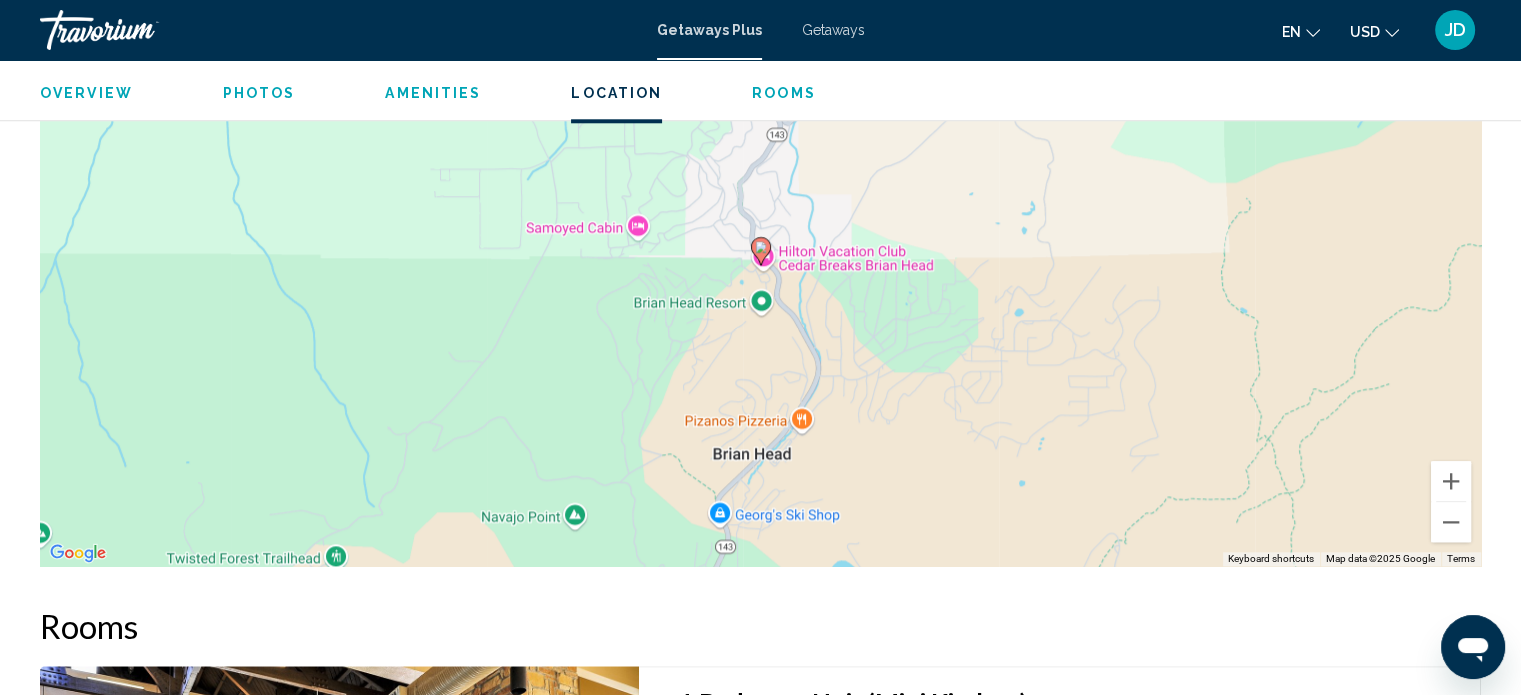 scroll, scrollTop: 2122, scrollLeft: 0, axis: vertical 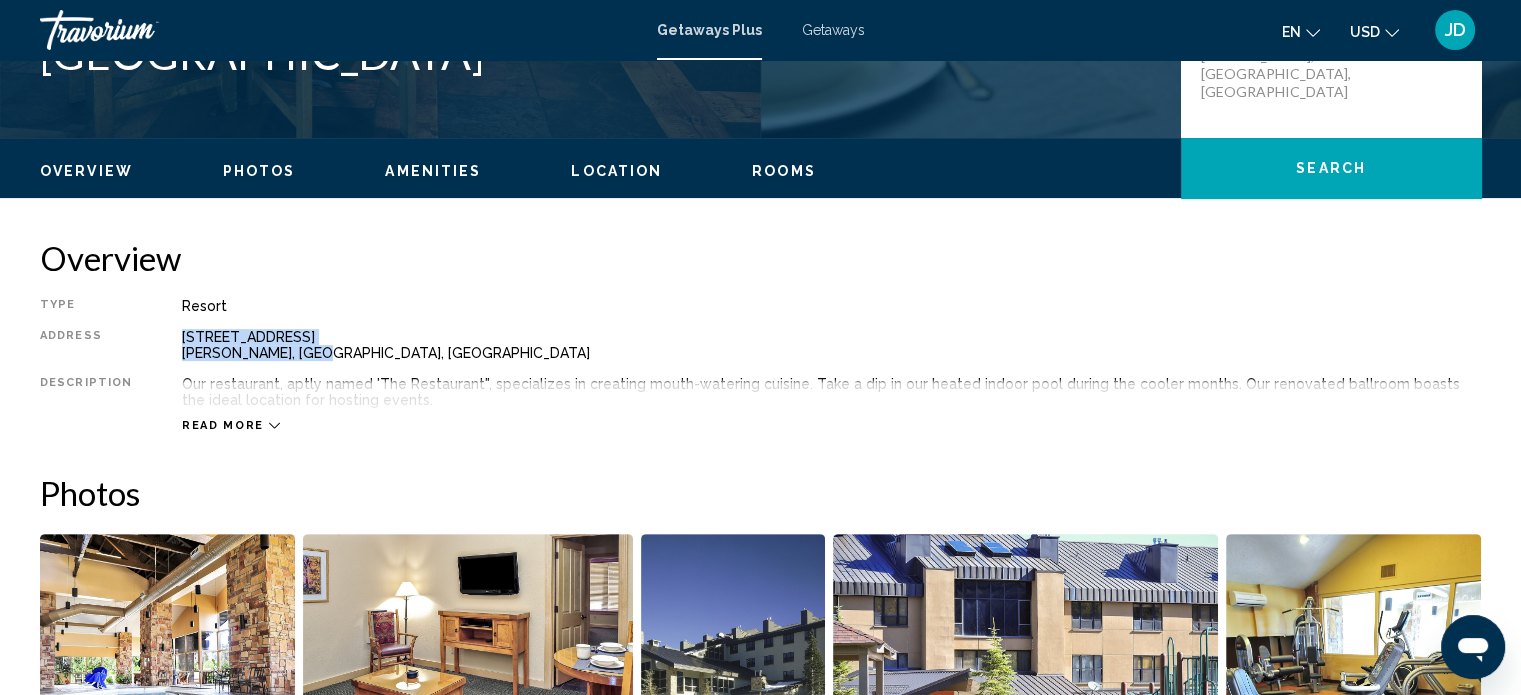 drag, startPoint x: 309, startPoint y: 353, endPoint x: 184, endPoint y: 338, distance: 125.89678 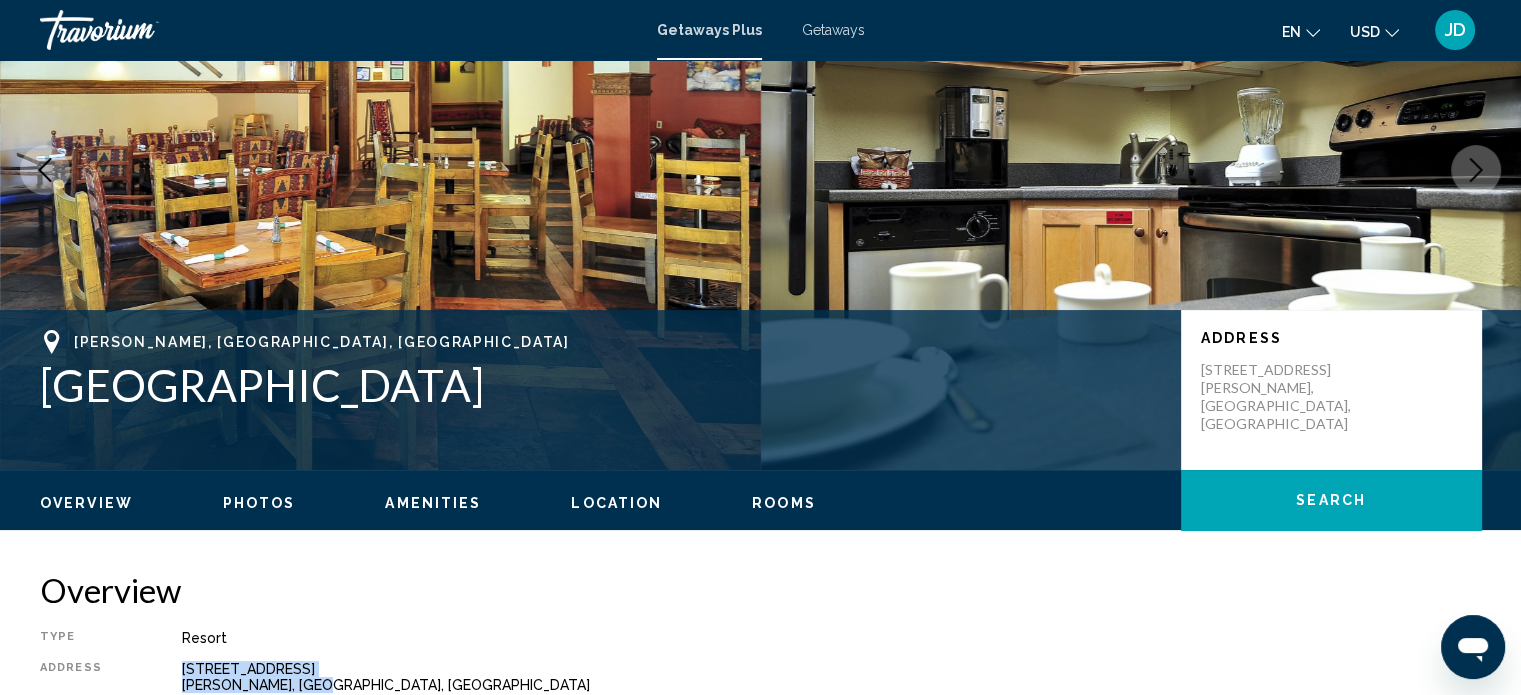 scroll, scrollTop: 122, scrollLeft: 0, axis: vertical 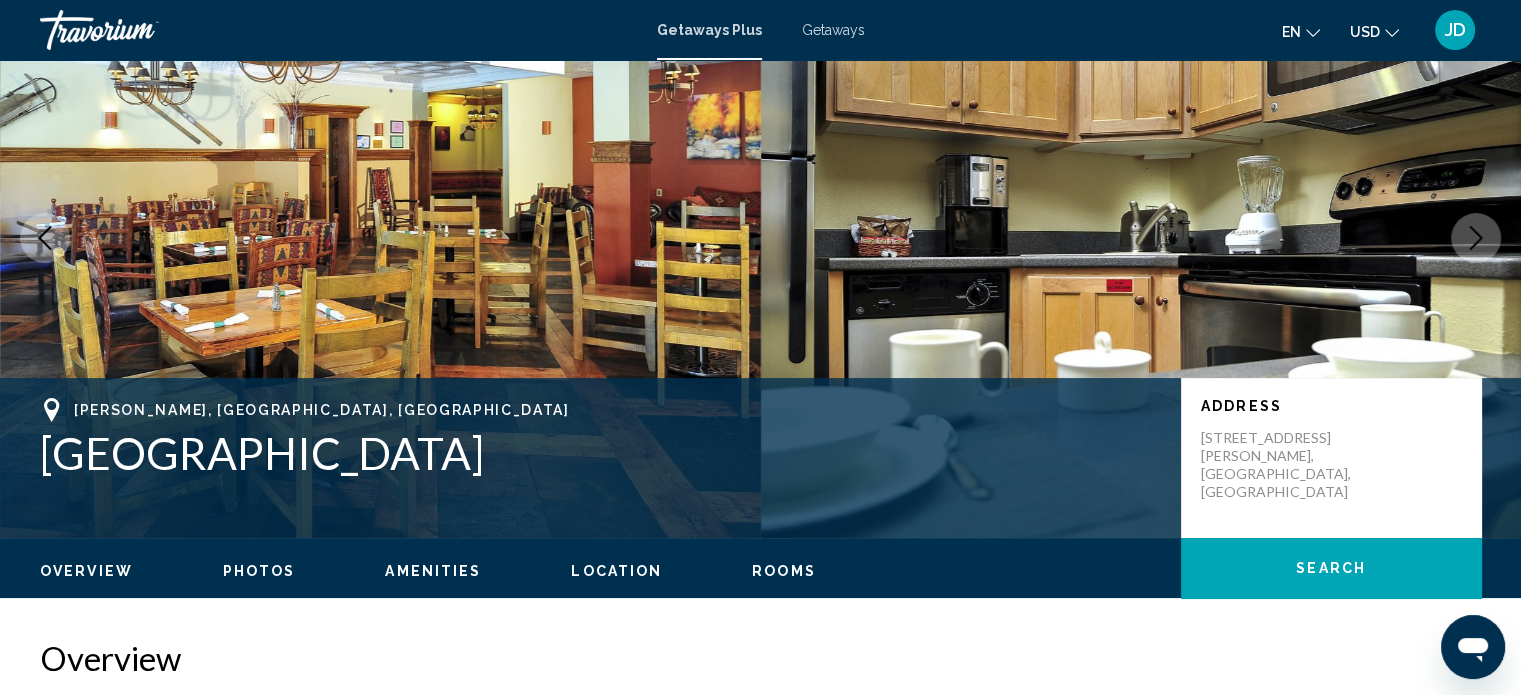 drag, startPoint x: 446, startPoint y: 451, endPoint x: 68, endPoint y: 399, distance: 381.55997 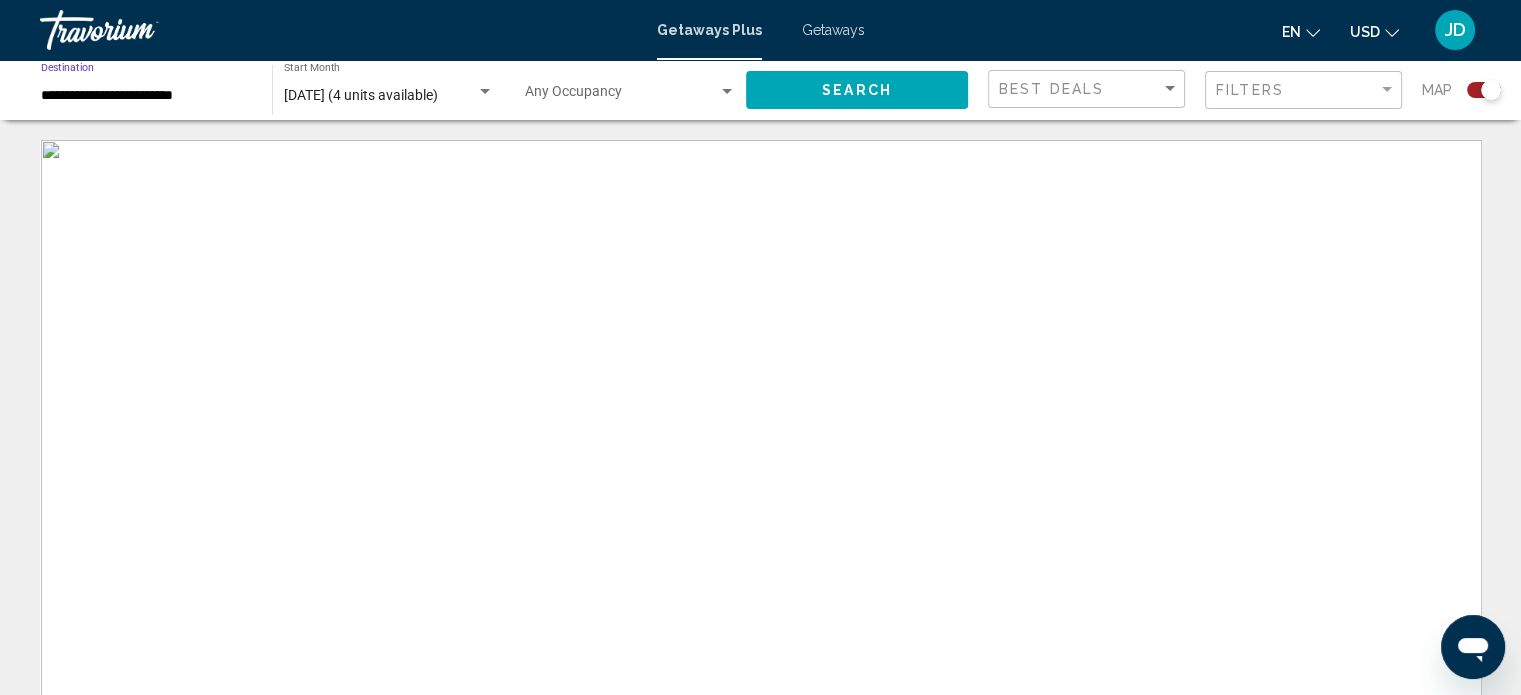 click on "**********" at bounding box center (146, 96) 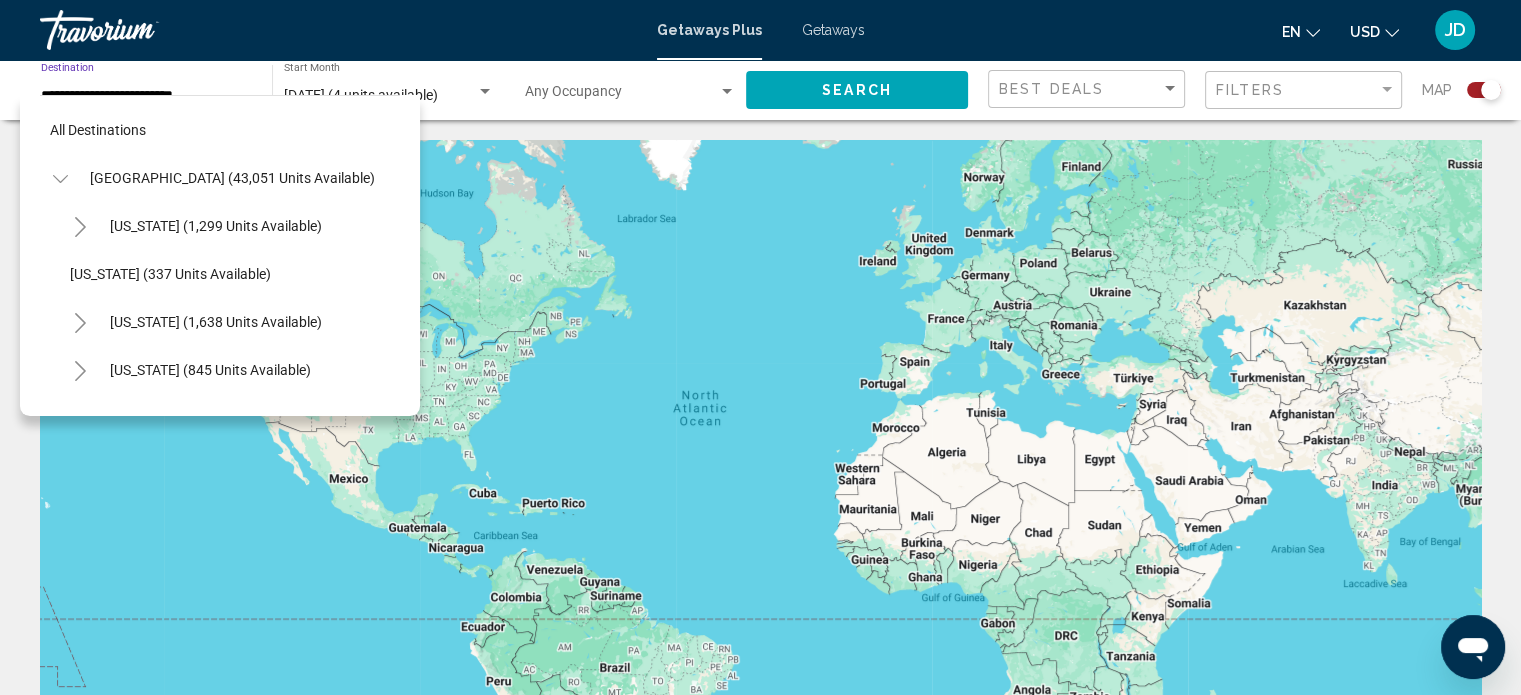 scroll, scrollTop: 1518, scrollLeft: 0, axis: vertical 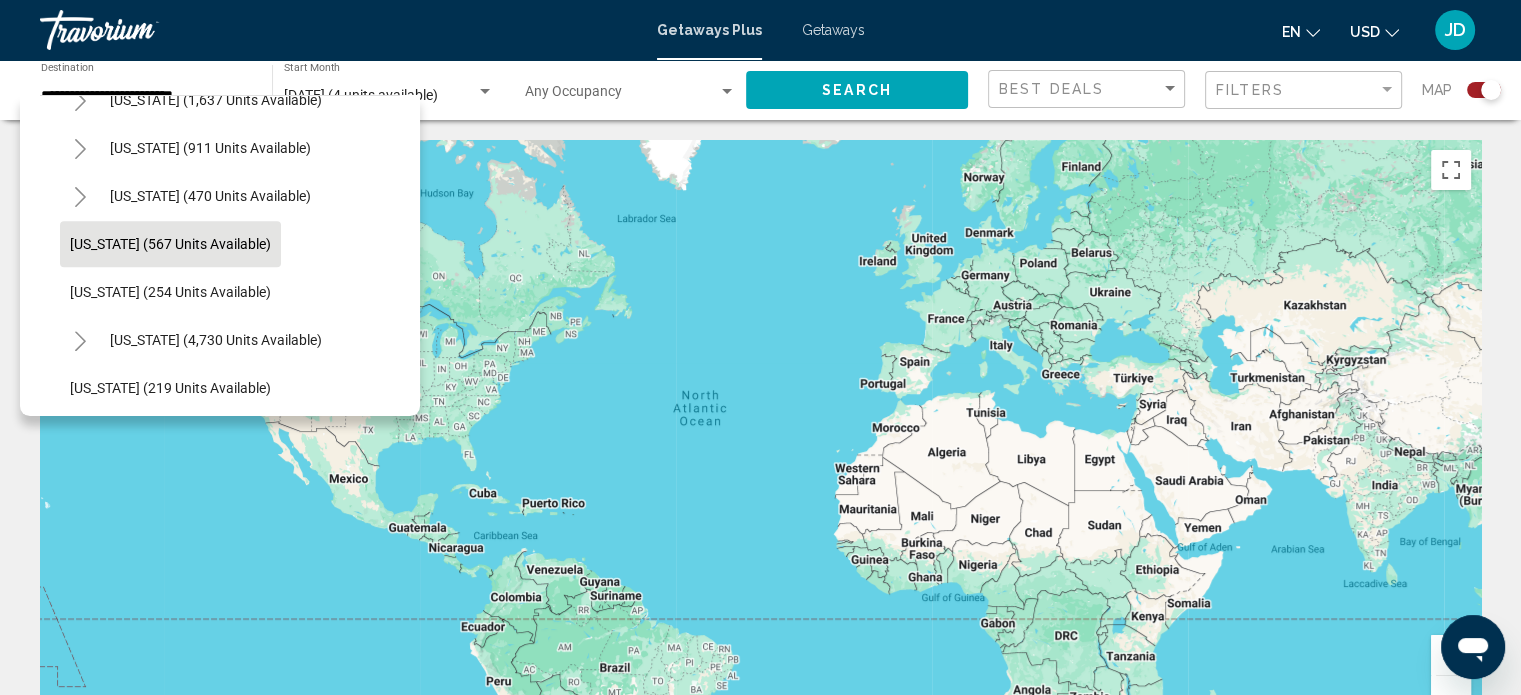 click on "**********" 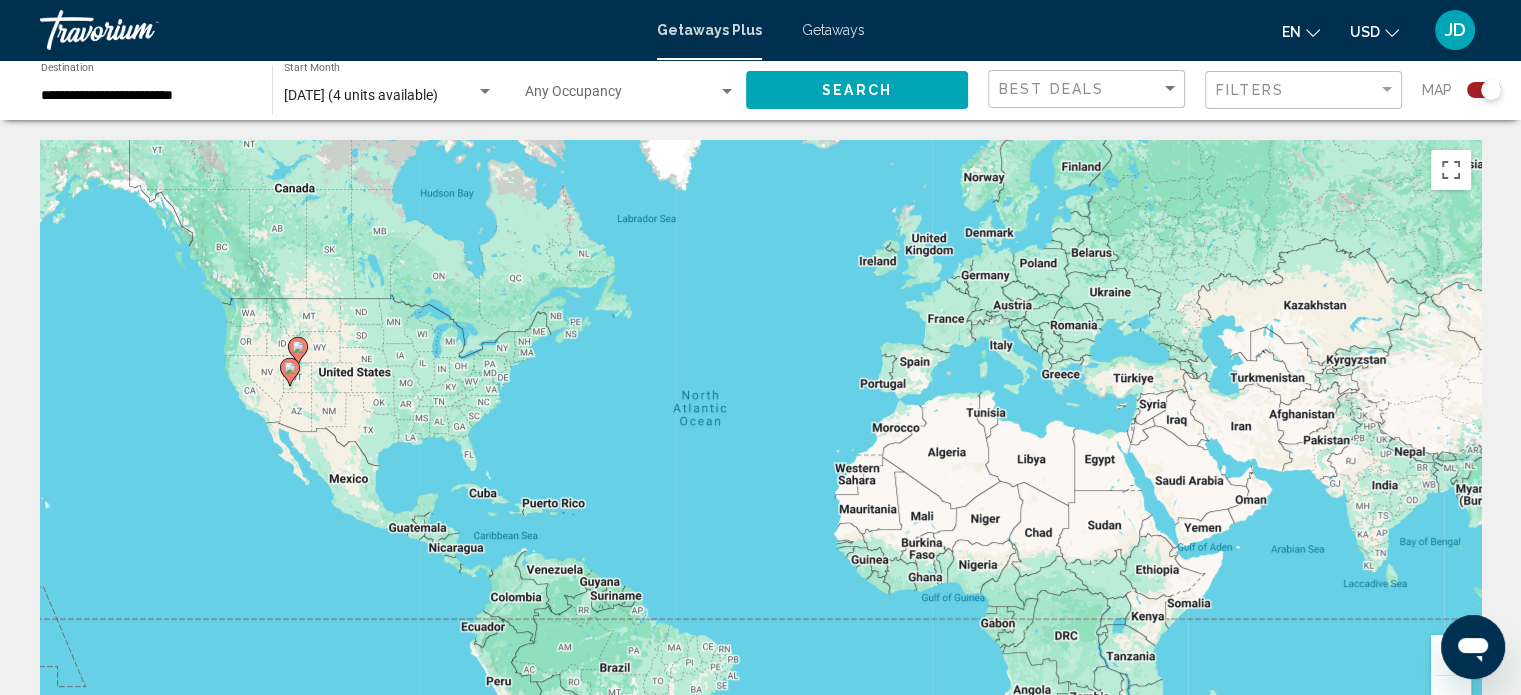 click on "**********" 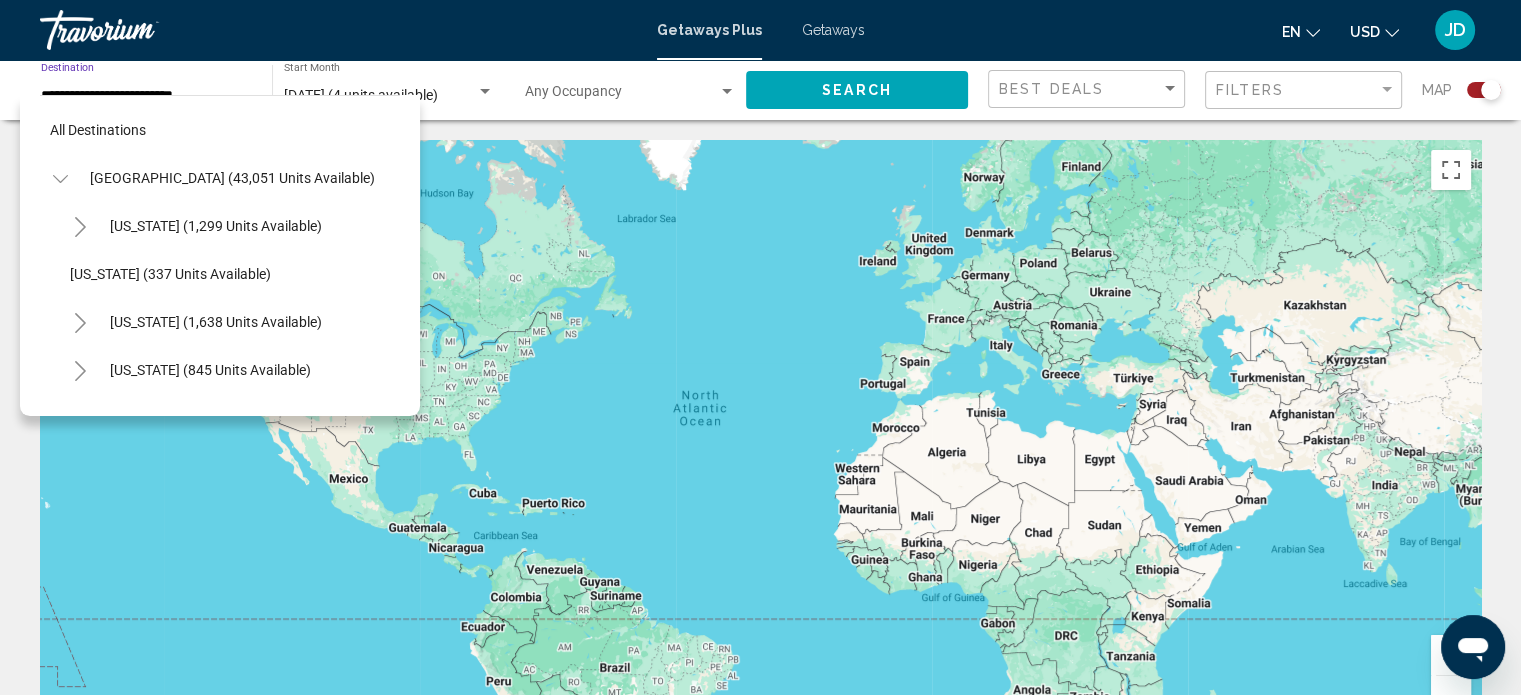 scroll, scrollTop: 1518, scrollLeft: 0, axis: vertical 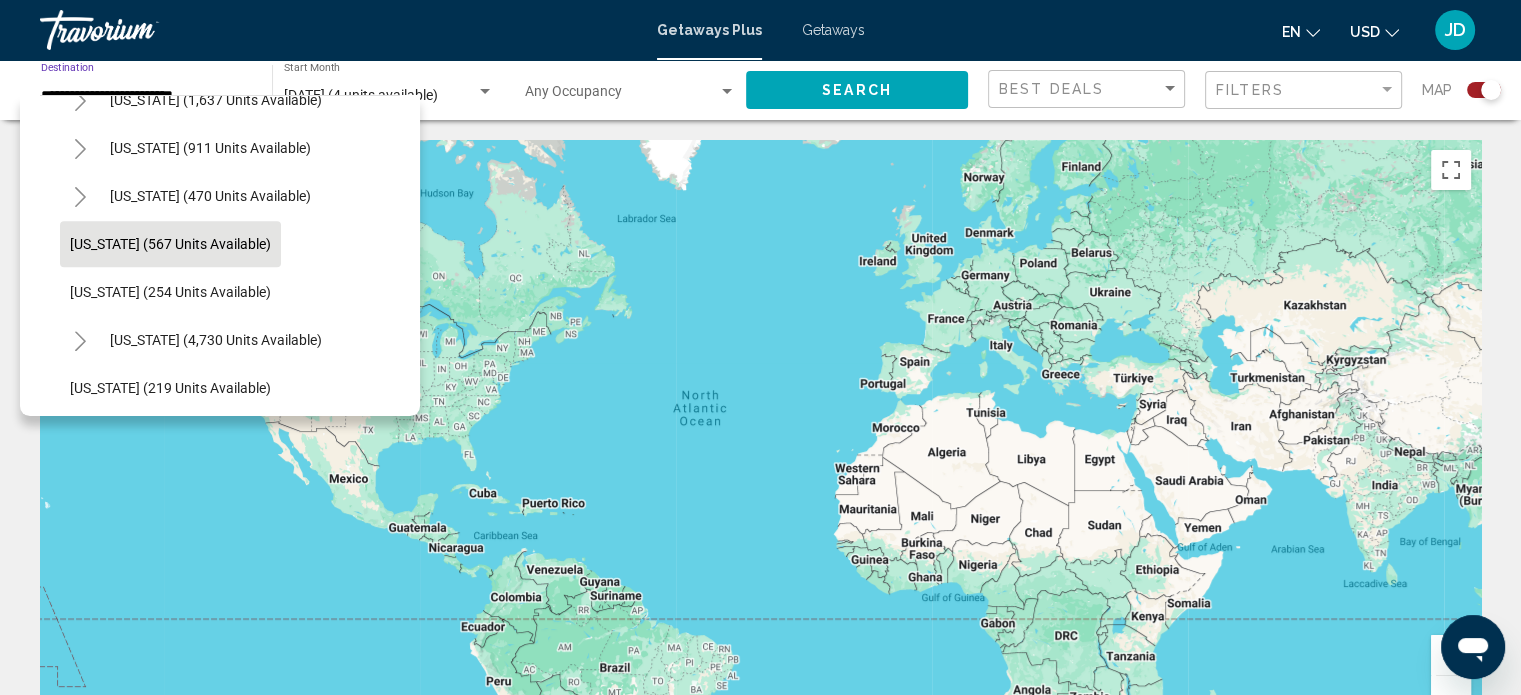 click on "To navigate, press the arrow keys. To activate drag with keyboard, press Alt + Enter. Once in keyboard drag state, use the arrow keys to move the marker. To complete the drag, press the Enter key. To cancel, press Escape." at bounding box center (760, 440) 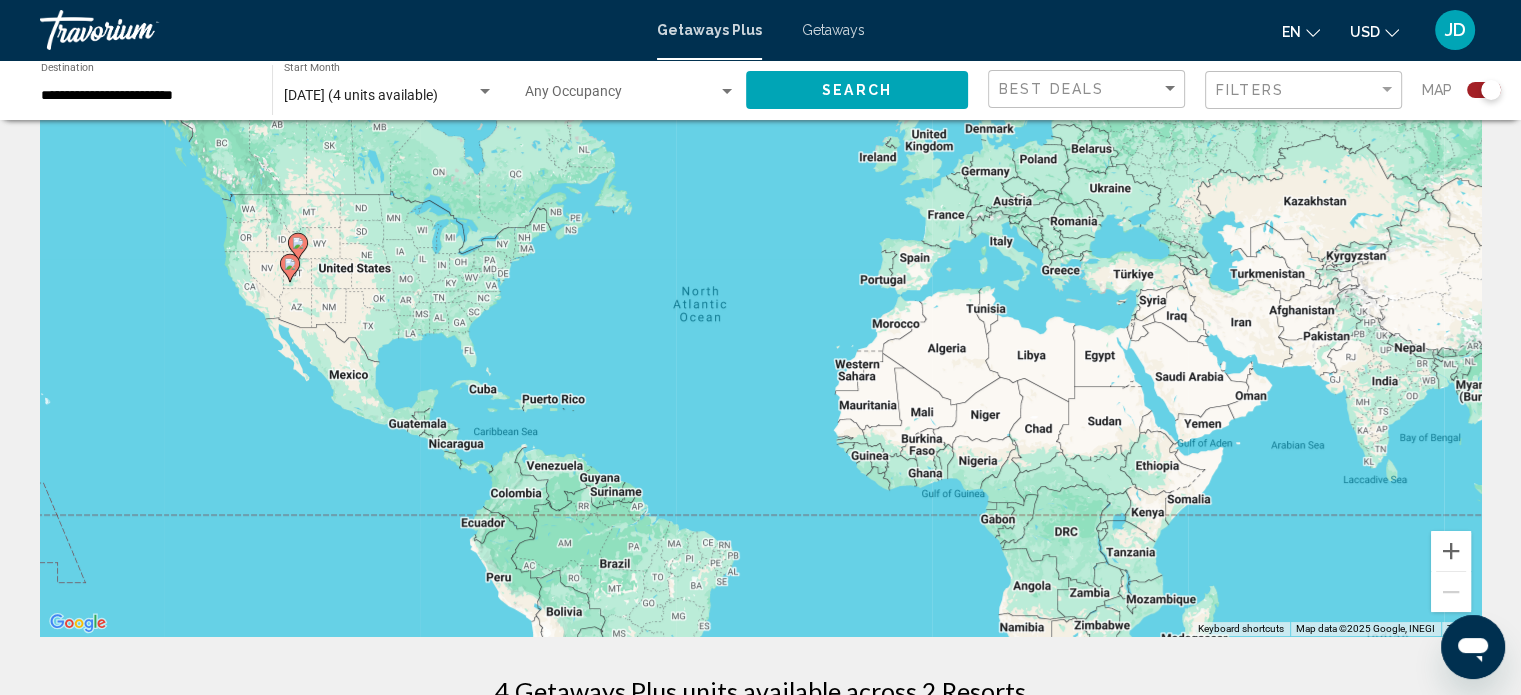 scroll, scrollTop: 100, scrollLeft: 0, axis: vertical 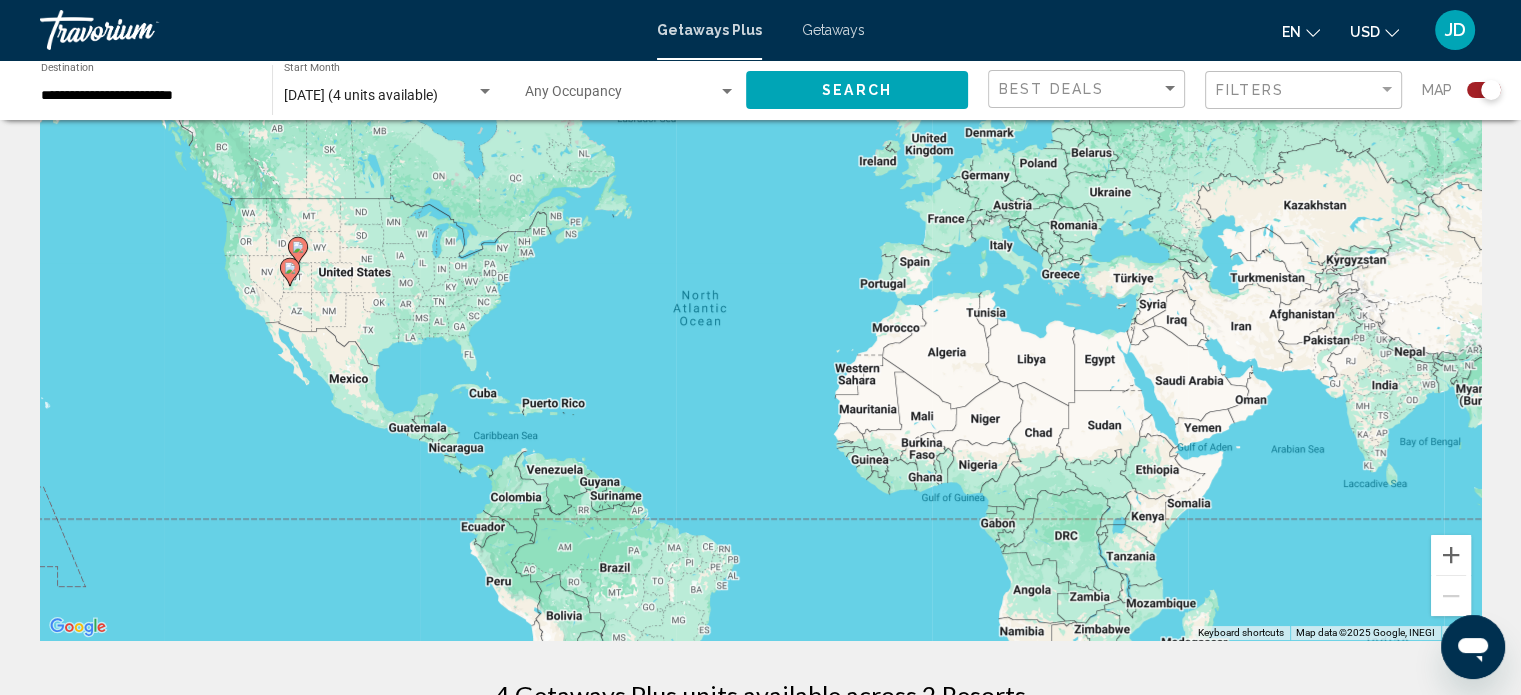 click on "To navigate, press the arrow keys. To activate drag with keyboard, press Alt + Enter. Once in keyboard drag state, use the arrow keys to move the marker. To complete the drag, press the Enter key. To cancel, press Escape." at bounding box center [760, 340] 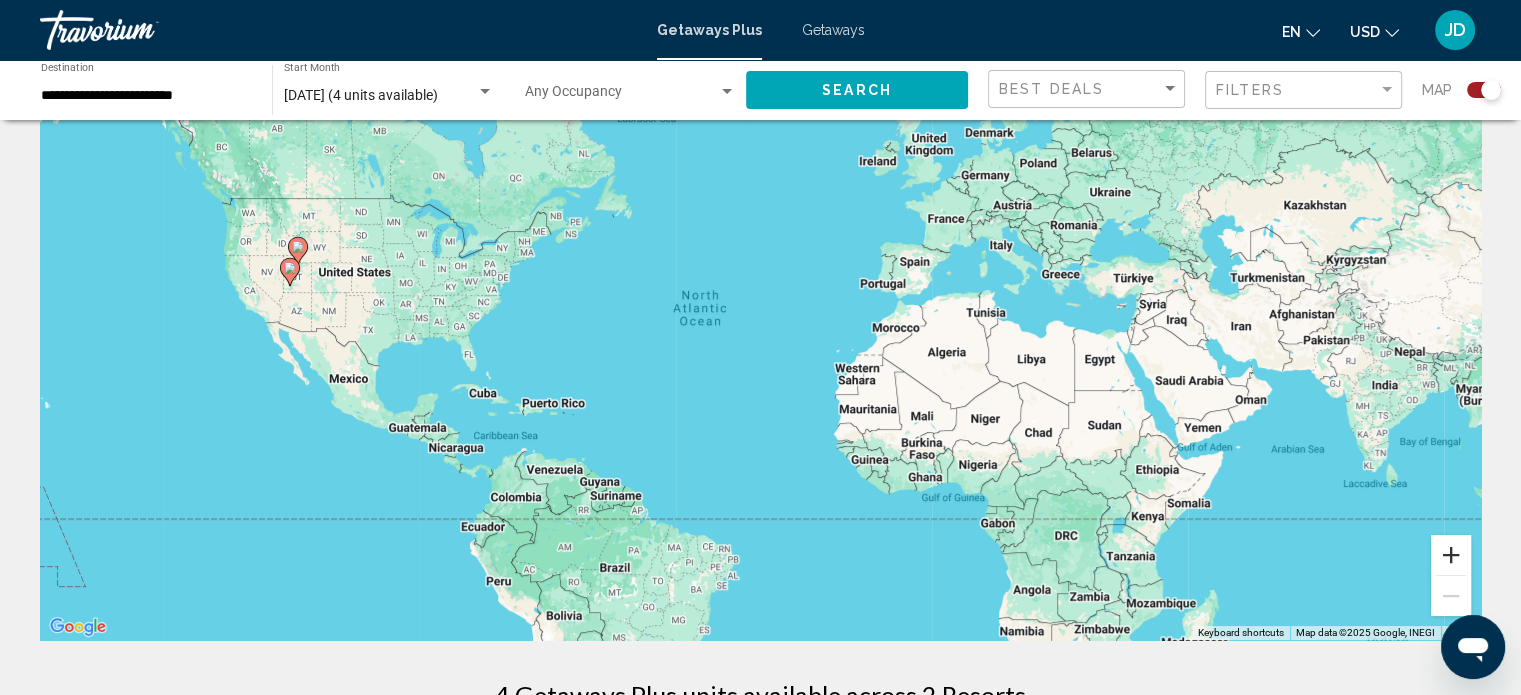 click at bounding box center [1451, 555] 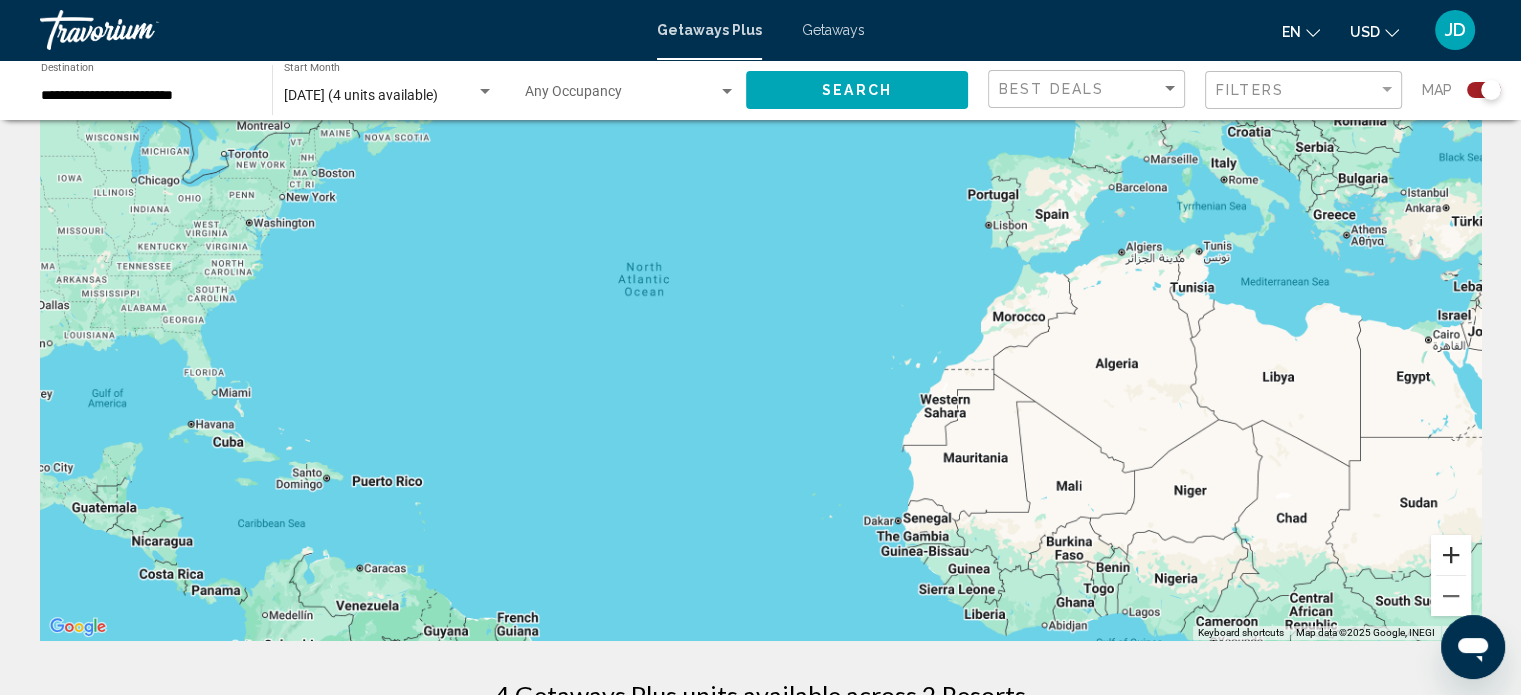 click at bounding box center (1451, 555) 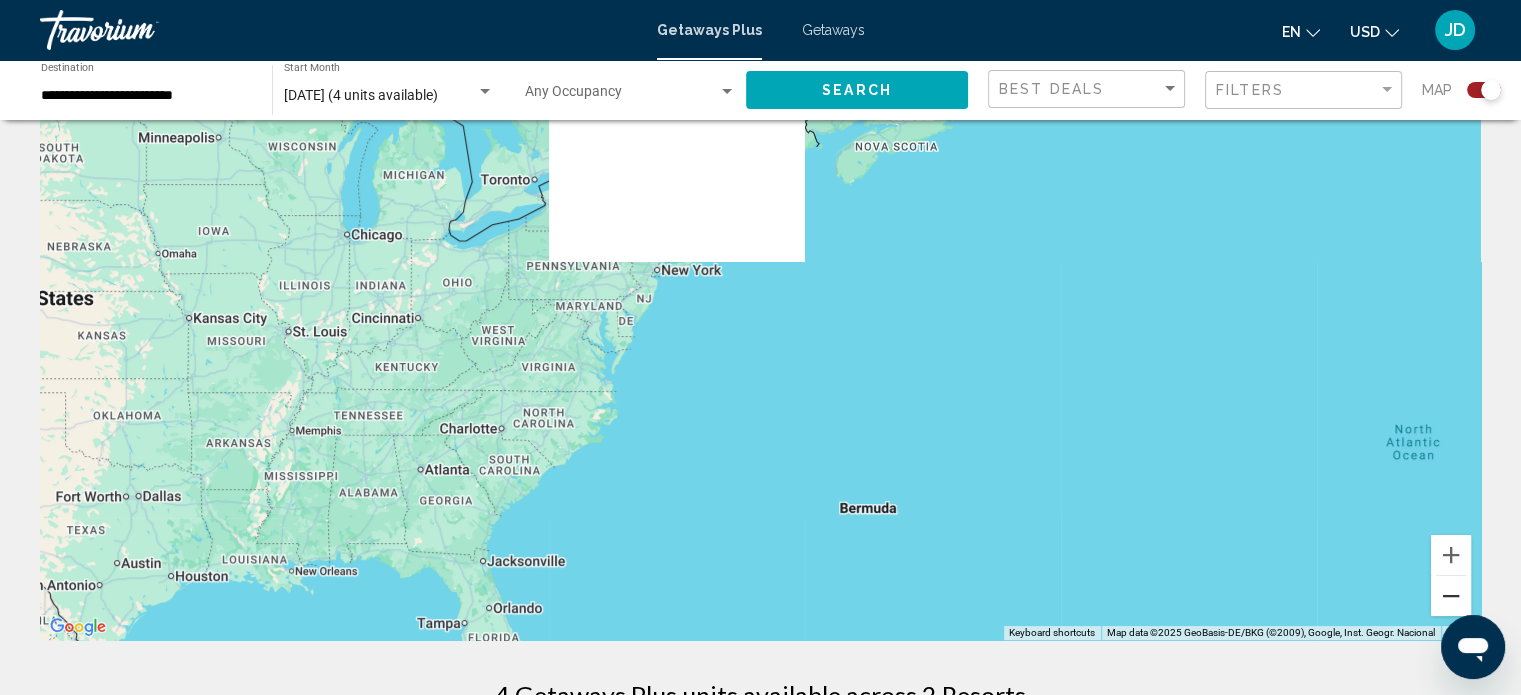 drag, startPoint x: 633, startPoint y: 347, endPoint x: 1450, endPoint y: 589, distance: 852.08746 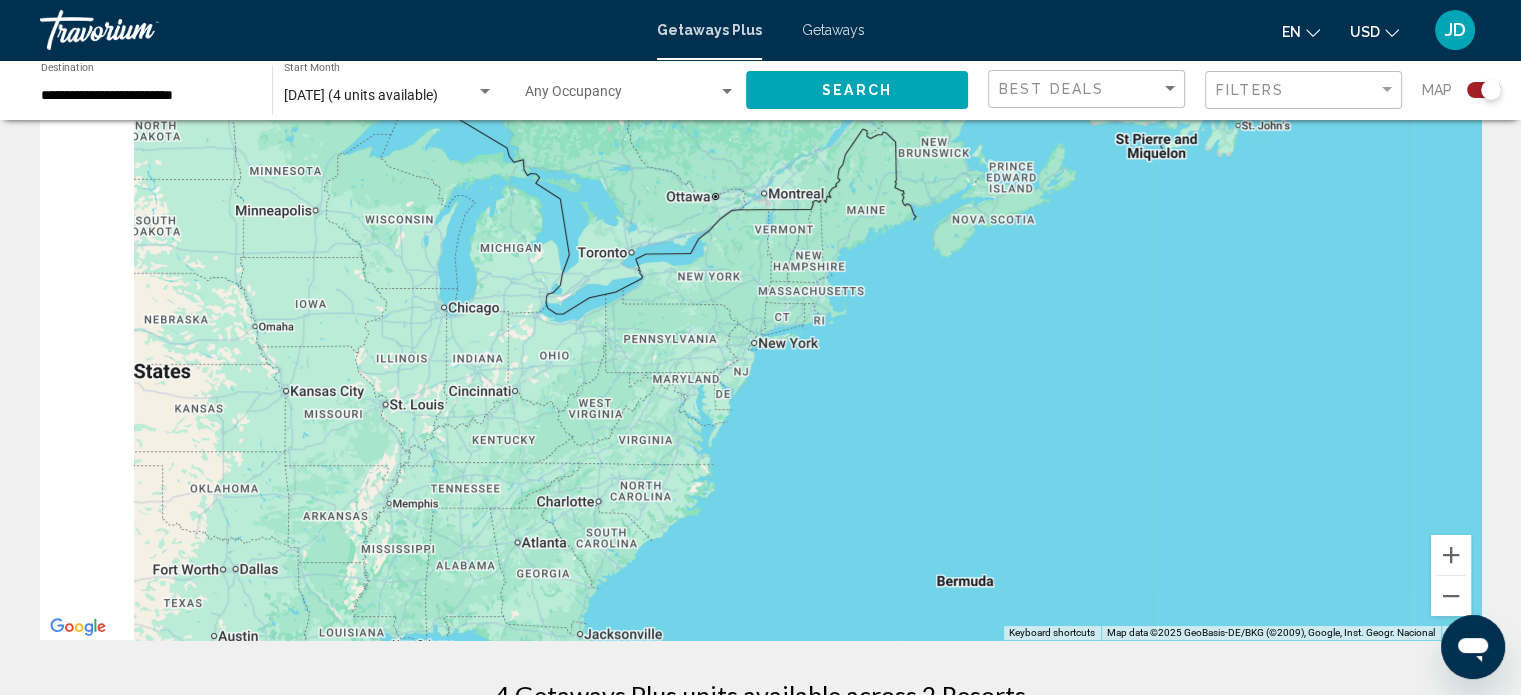 drag, startPoint x: 339, startPoint y: 331, endPoint x: 1140, endPoint y: 432, distance: 807.3425 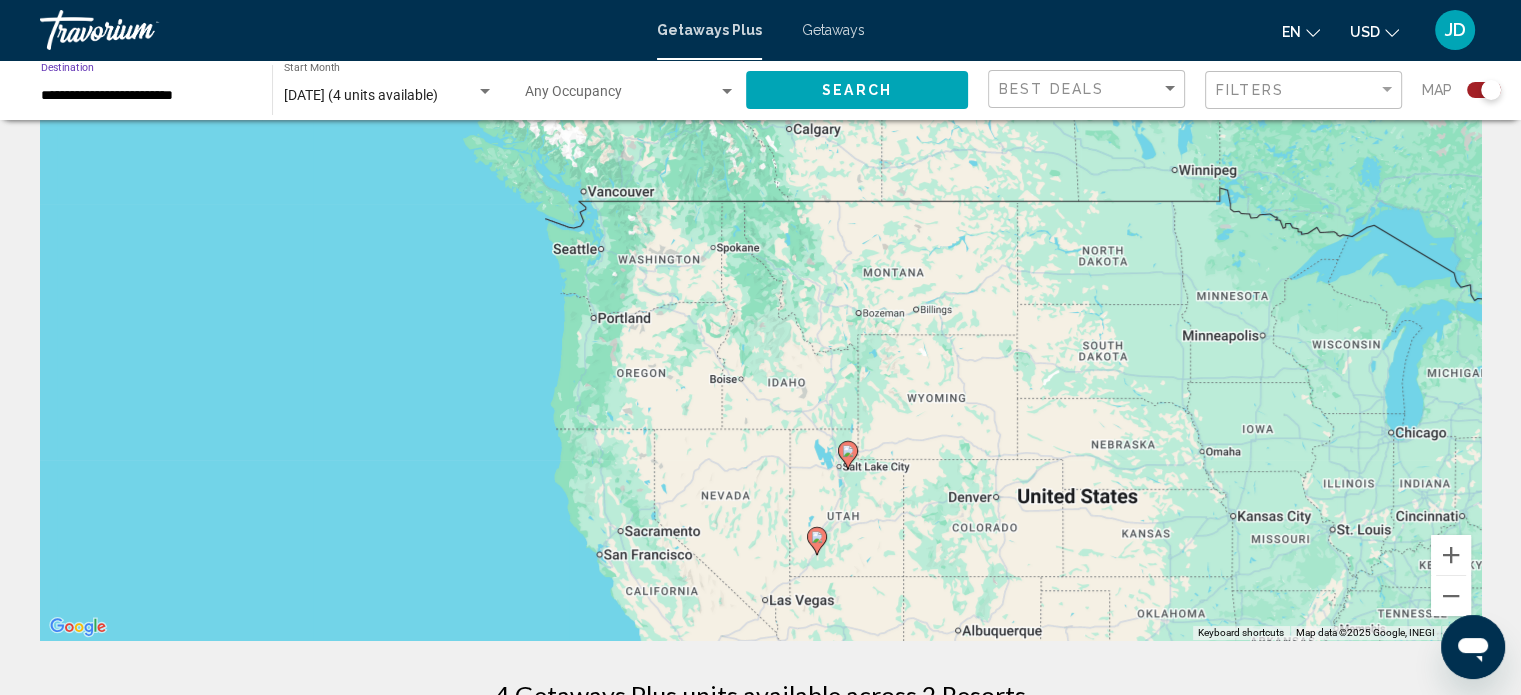 click on "**********" at bounding box center [146, 96] 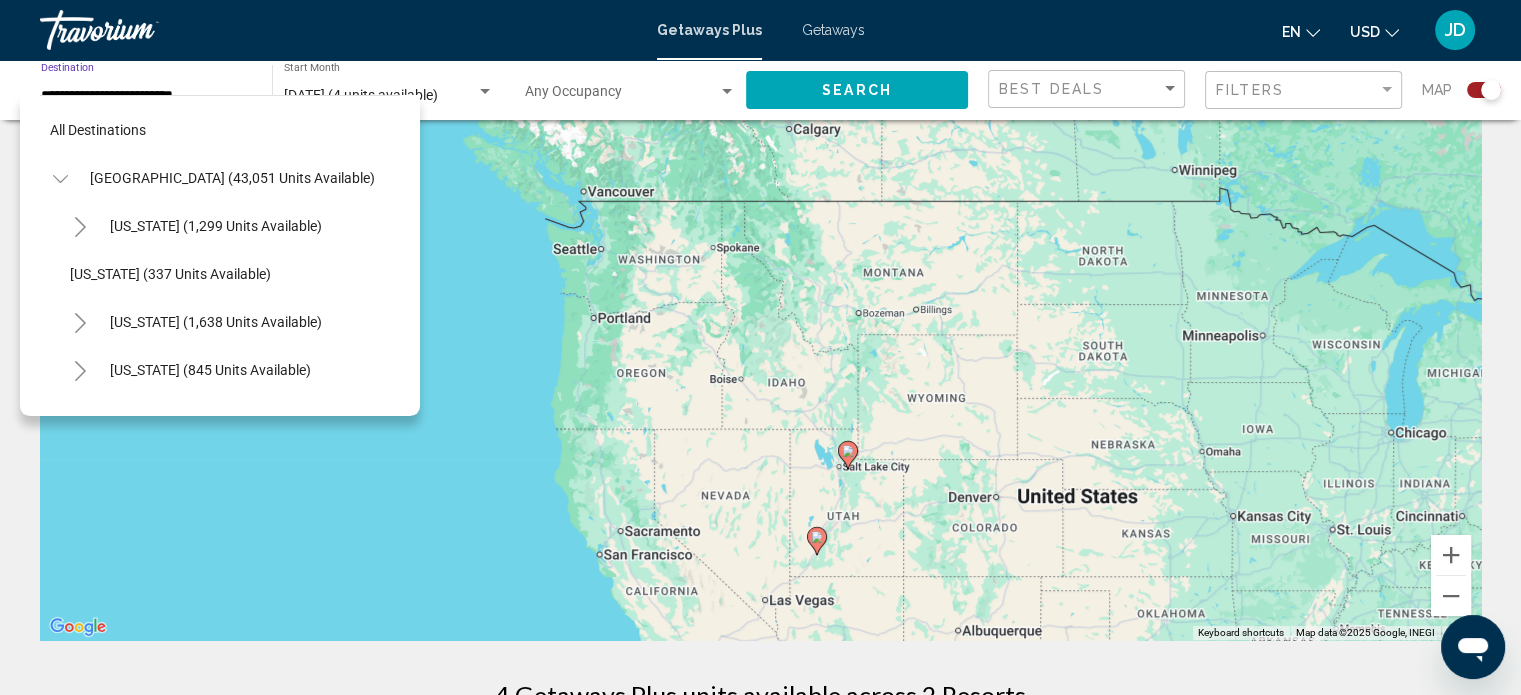 scroll, scrollTop: 1518, scrollLeft: 0, axis: vertical 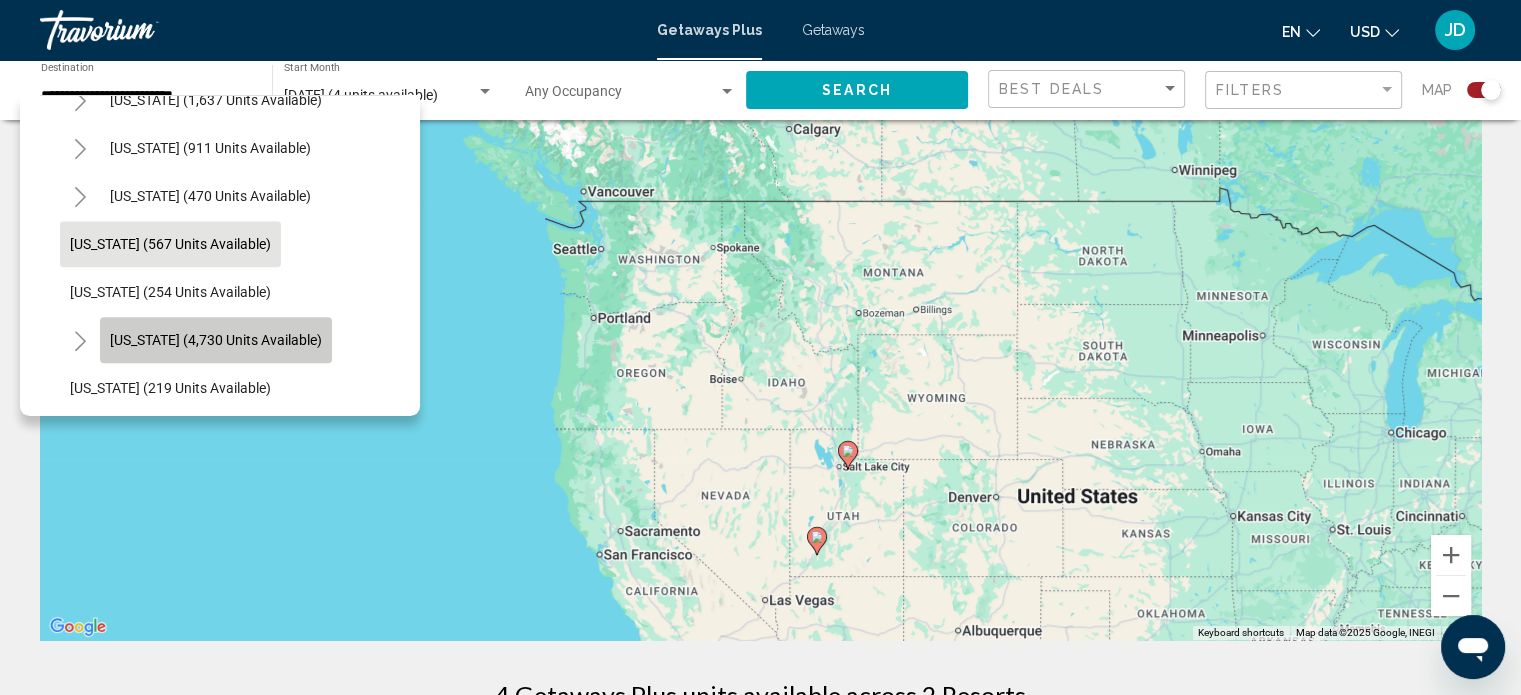 click on "[US_STATE] (4,730 units available)" 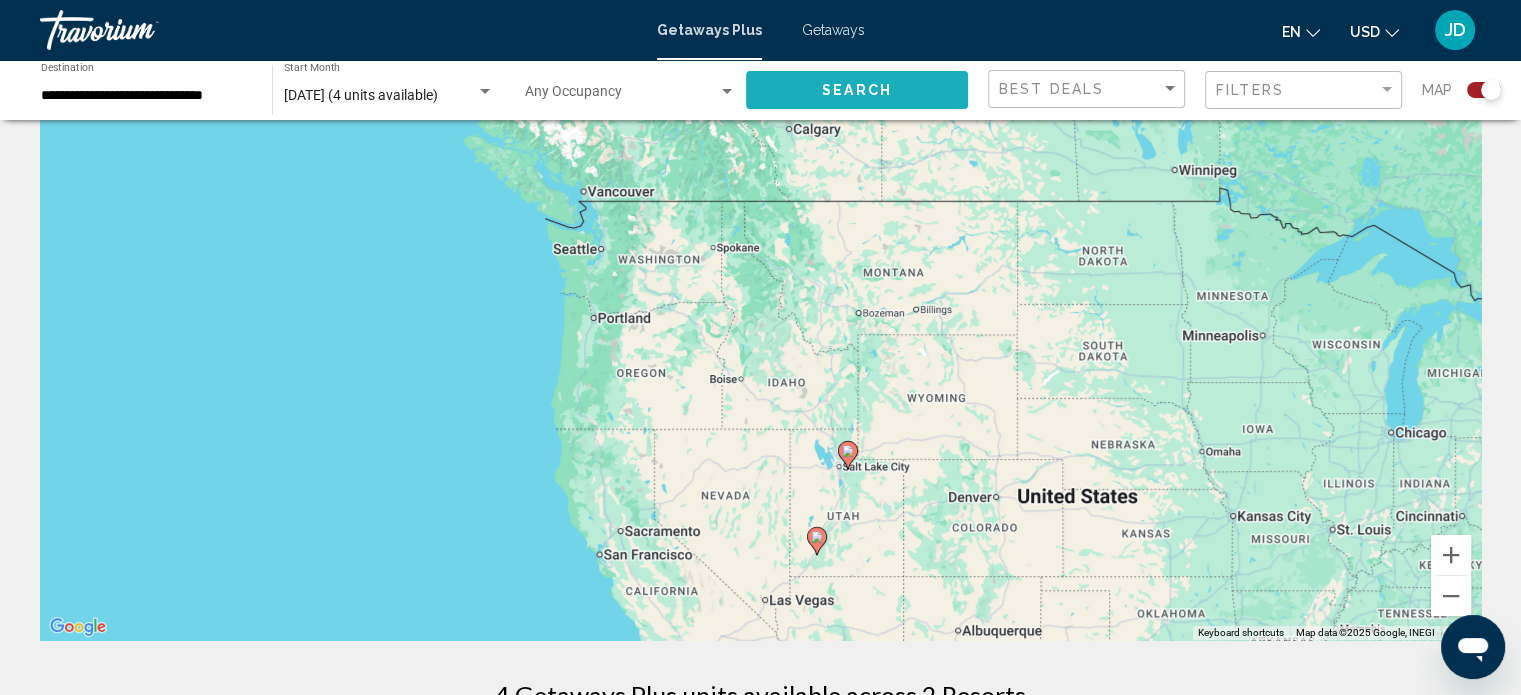 click on "Search" 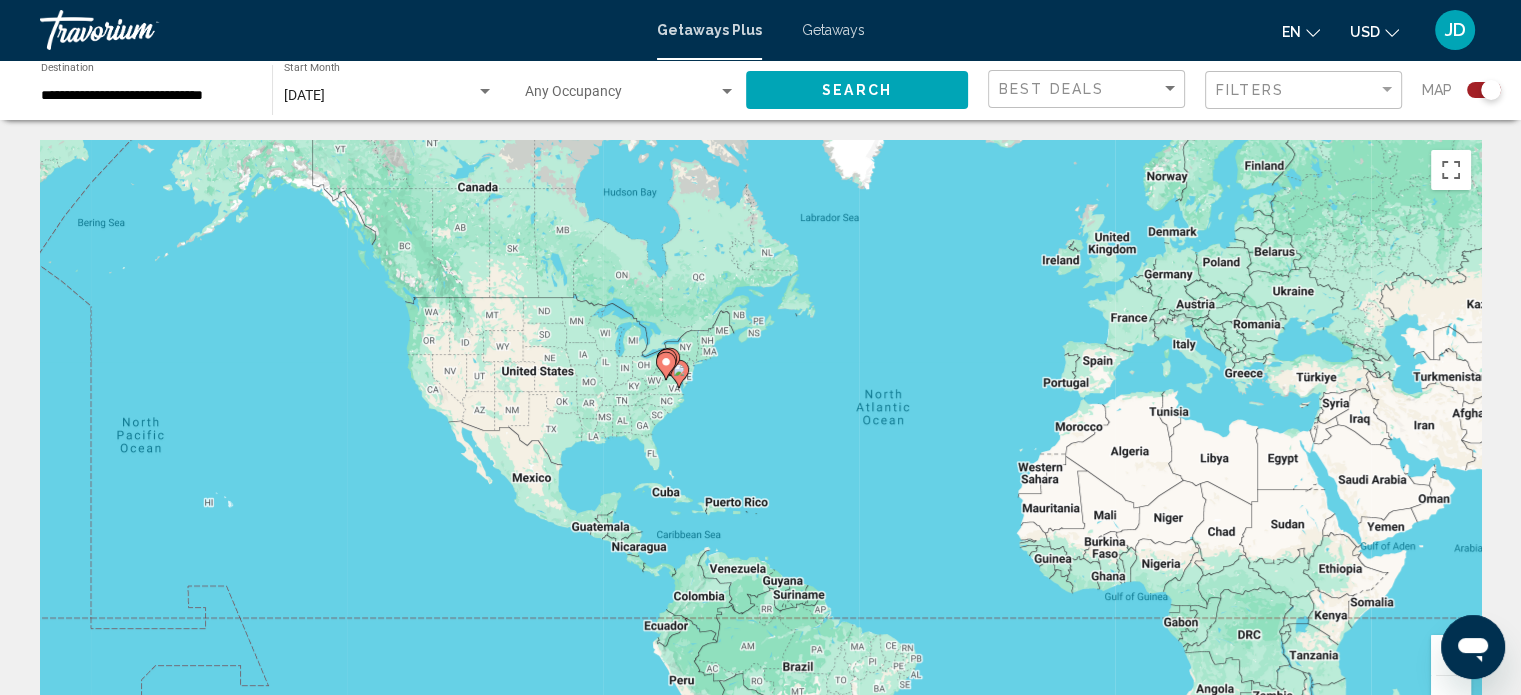drag, startPoint x: 1015, startPoint y: 451, endPoint x: 708, endPoint y: 335, distance: 328.1844 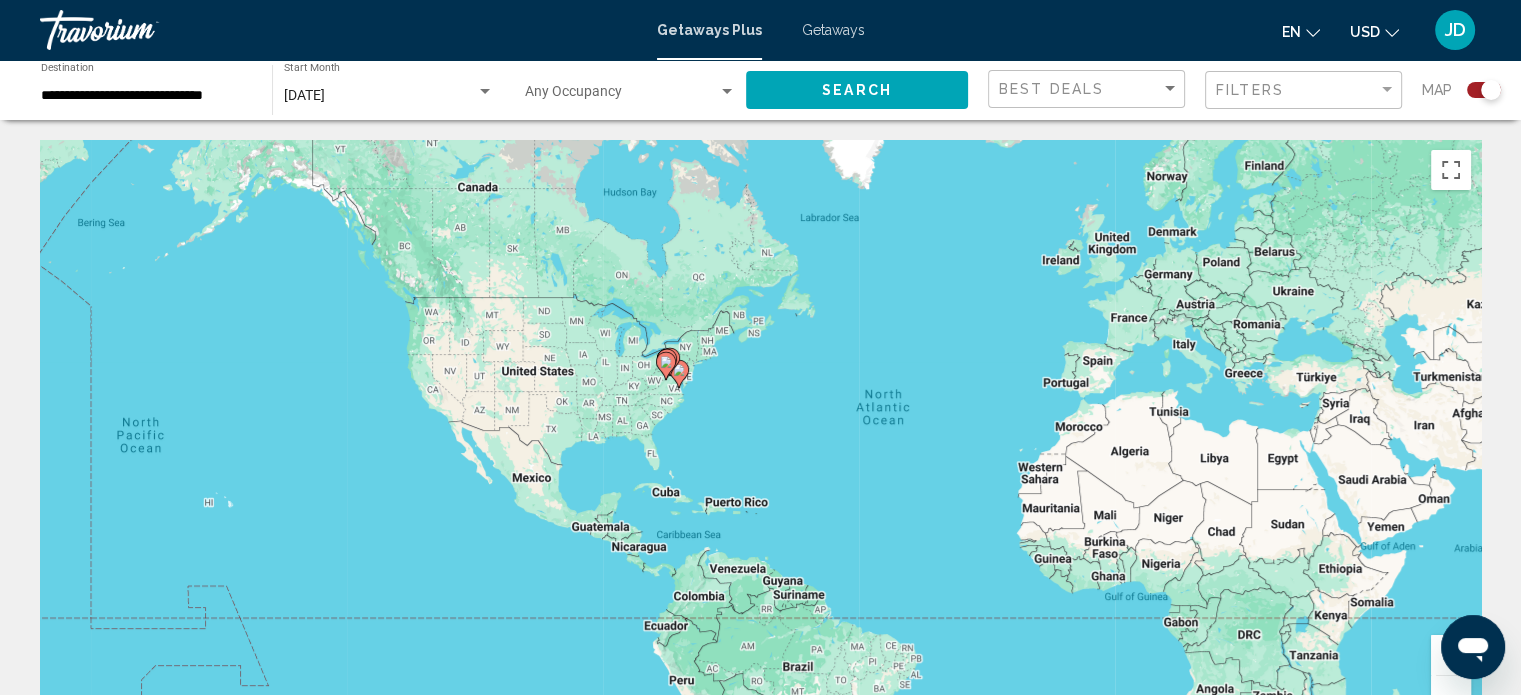 click on "To navigate, press the arrow keys. To activate drag with keyboard, press Alt + Enter. Once in keyboard drag state, use the arrow keys to move the marker. To complete the drag, press the Enter key. To cancel, press Escape." at bounding box center [760, 440] 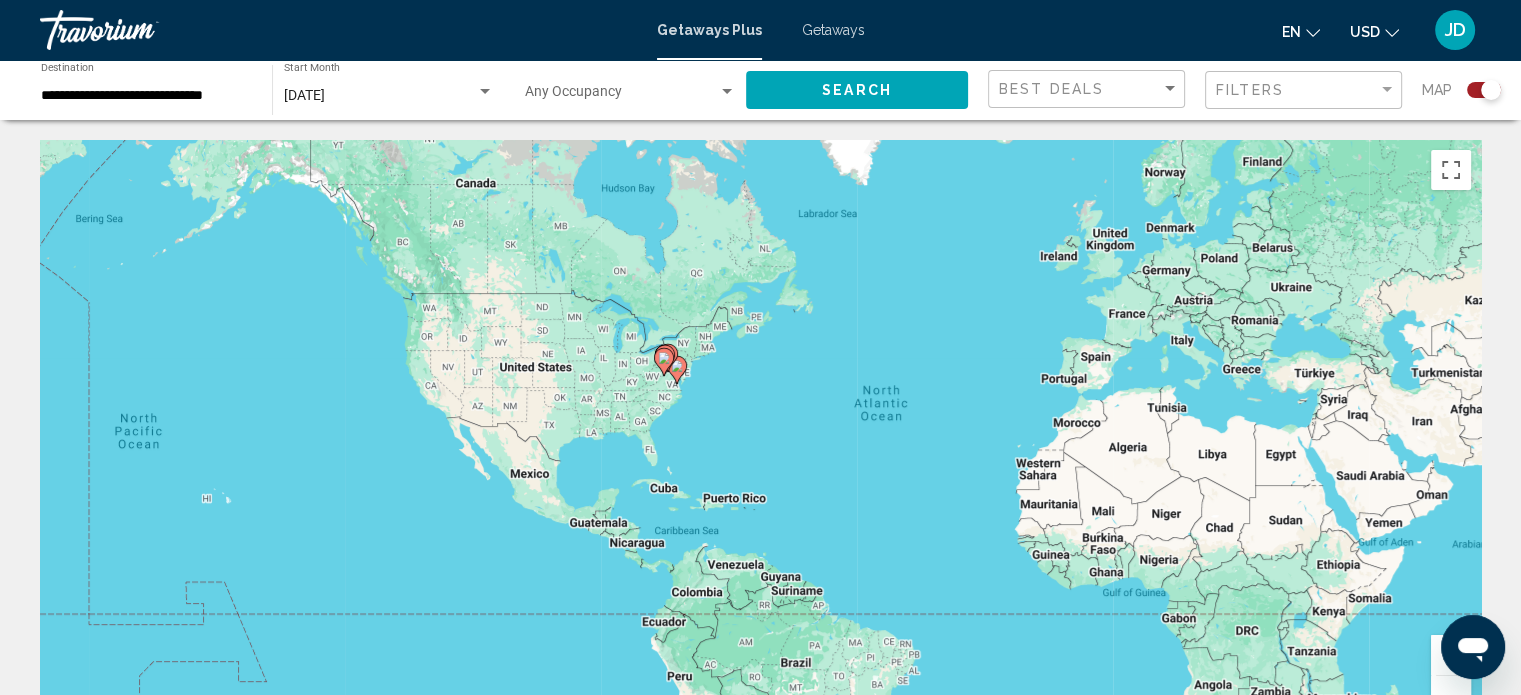 click at bounding box center (1451, 655) 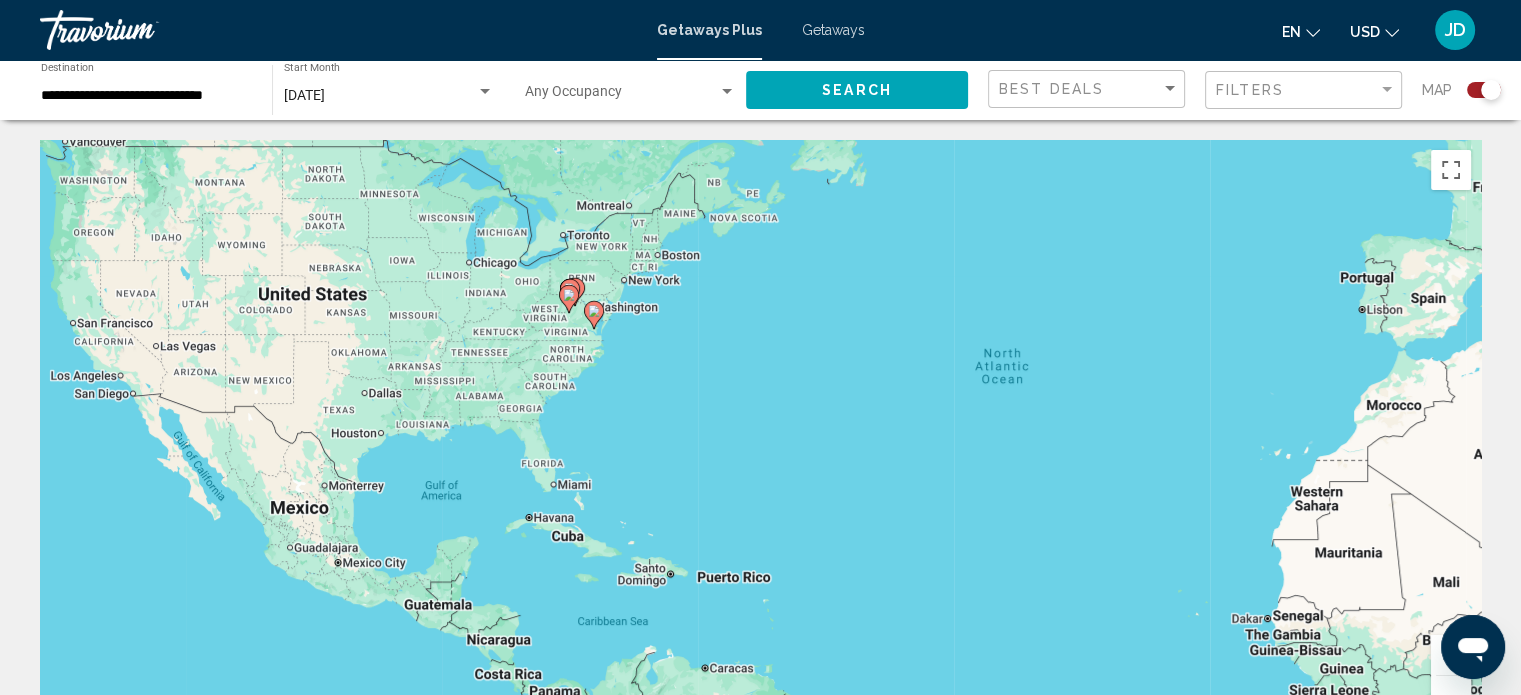 click at bounding box center [1451, 655] 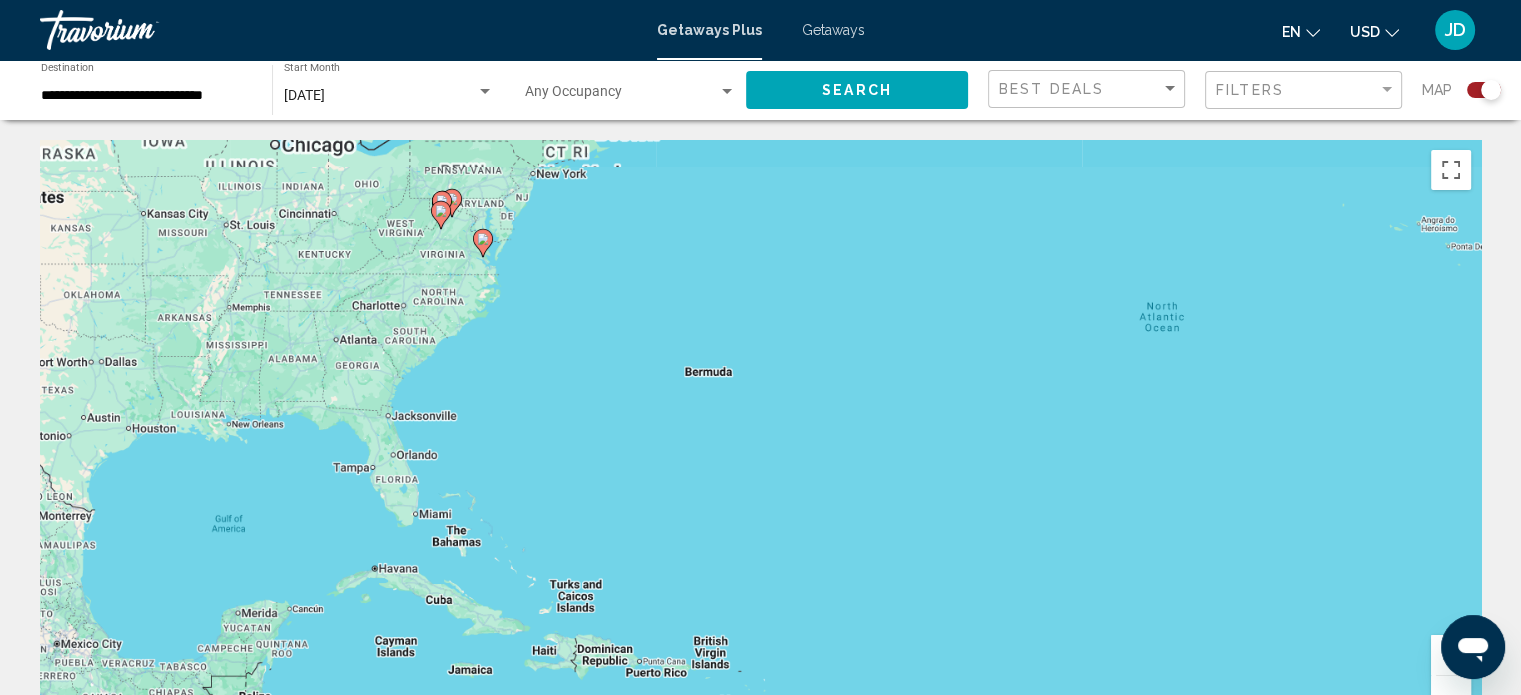click at bounding box center (1451, 655) 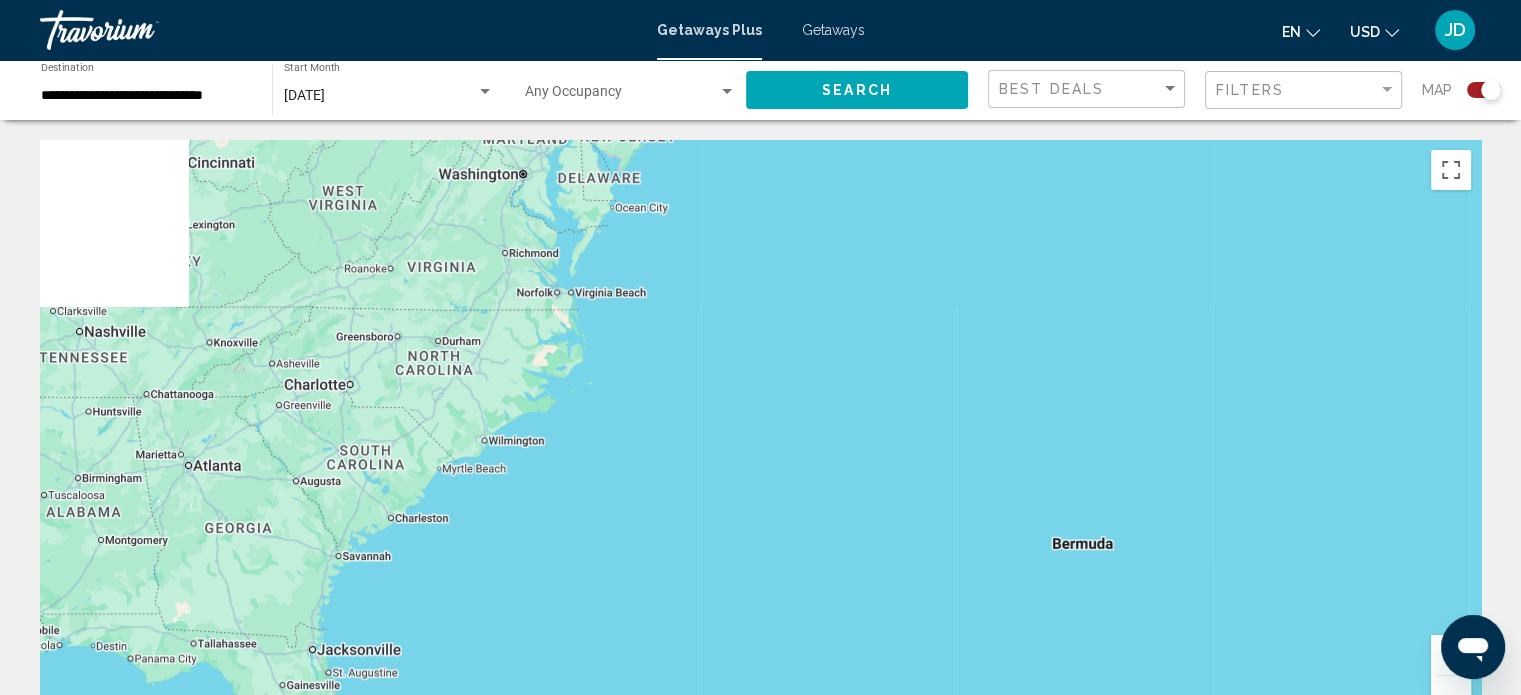 drag, startPoint x: 248, startPoint y: 187, endPoint x: 708, endPoint y: 431, distance: 520.7072 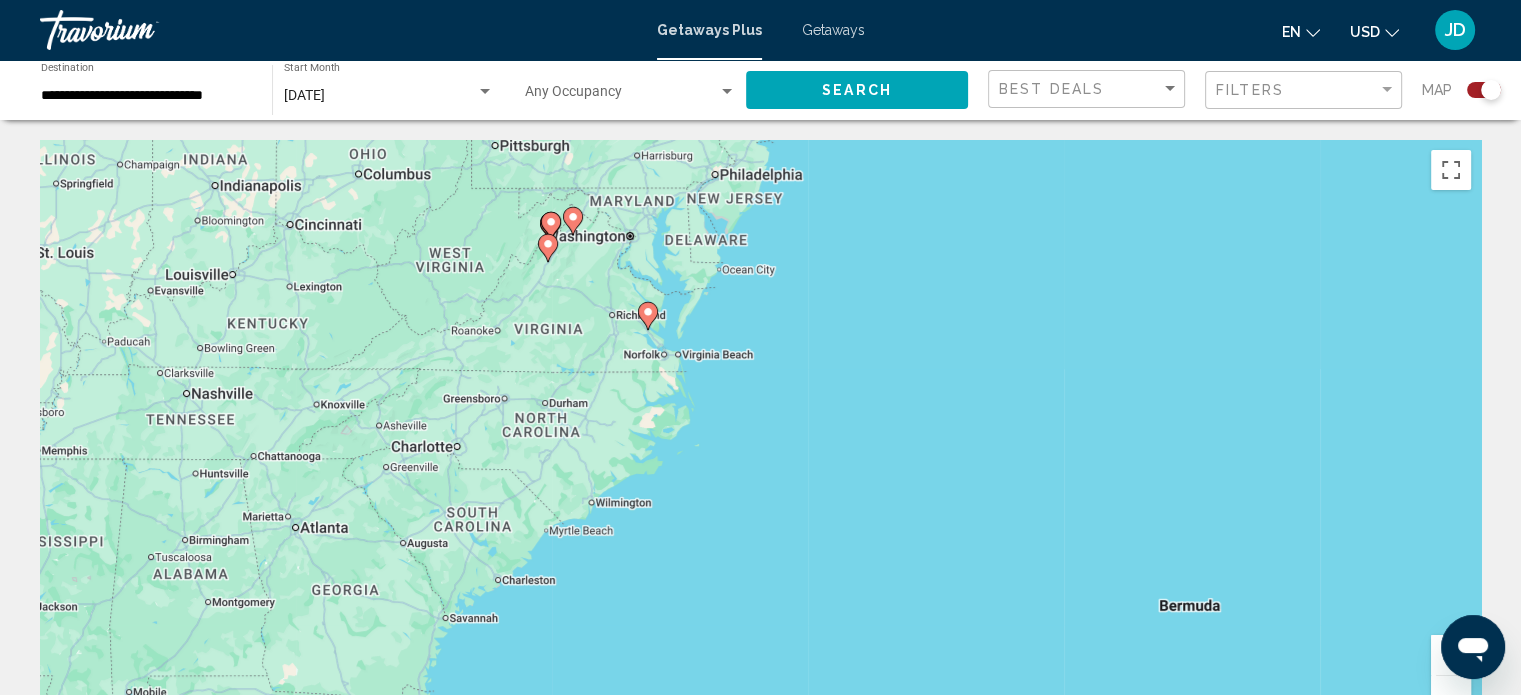 drag, startPoint x: 623, startPoint y: 334, endPoint x: 685, endPoint y: 387, distance: 81.565926 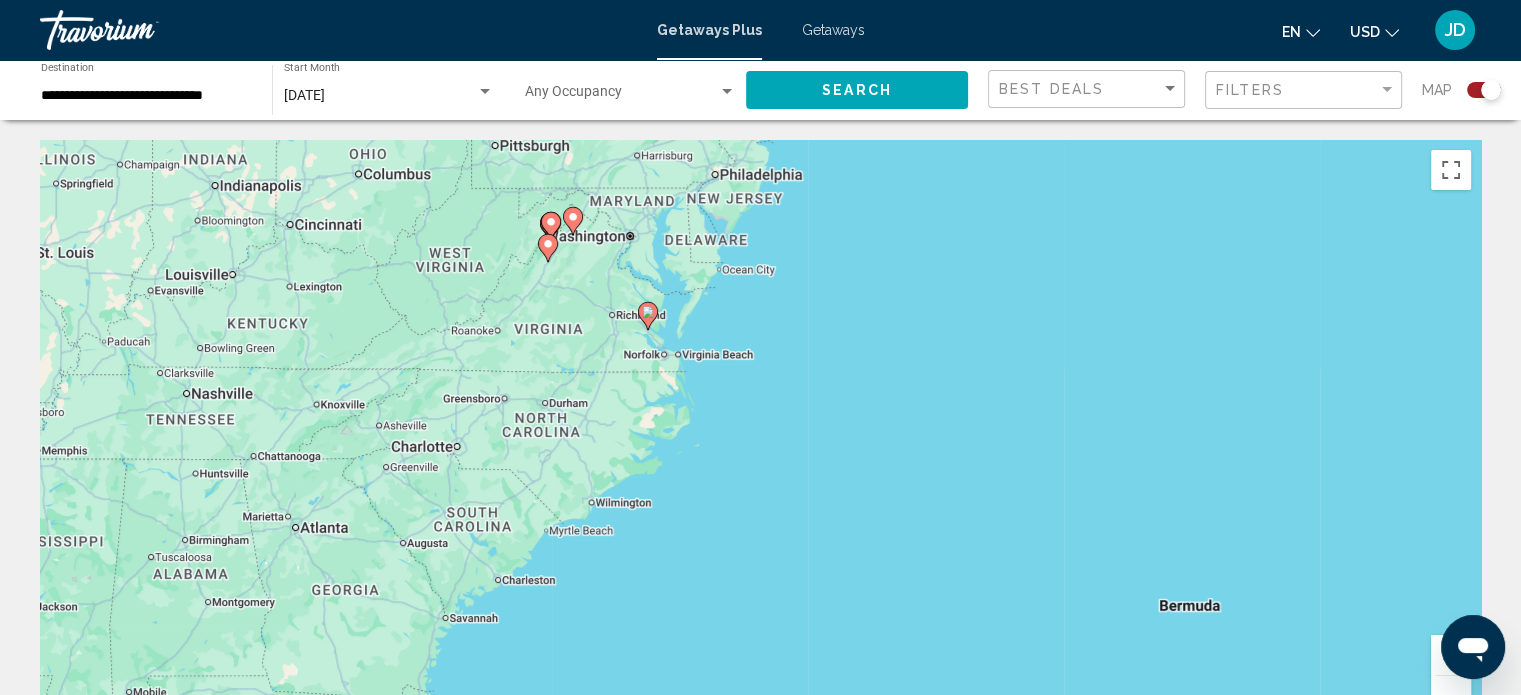 click on "To navigate, press the arrow keys. To activate drag with keyboard, press Alt + Enter. Once in keyboard drag state, use the arrow keys to move the marker. To complete the drag, press the Enter key. To cancel, press Escape." at bounding box center (760, 440) 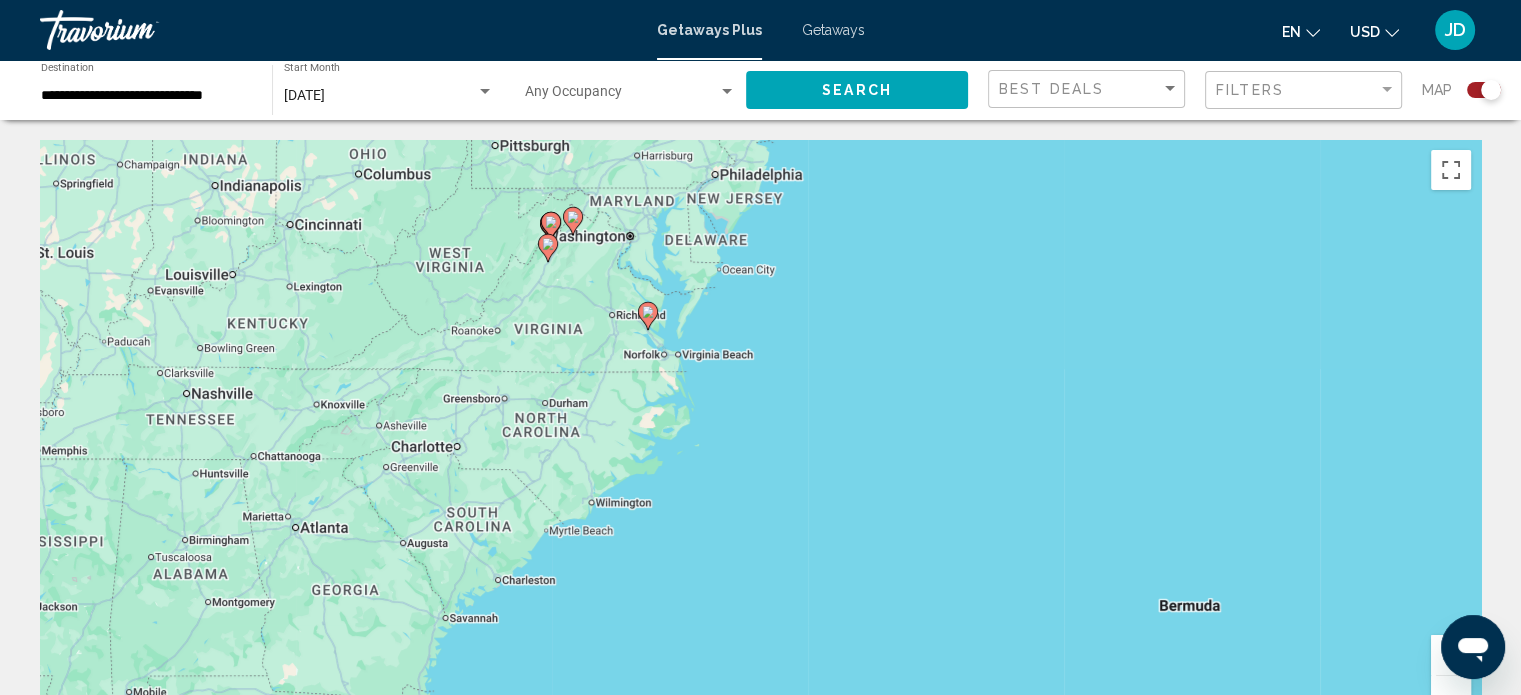 click at bounding box center (648, 316) 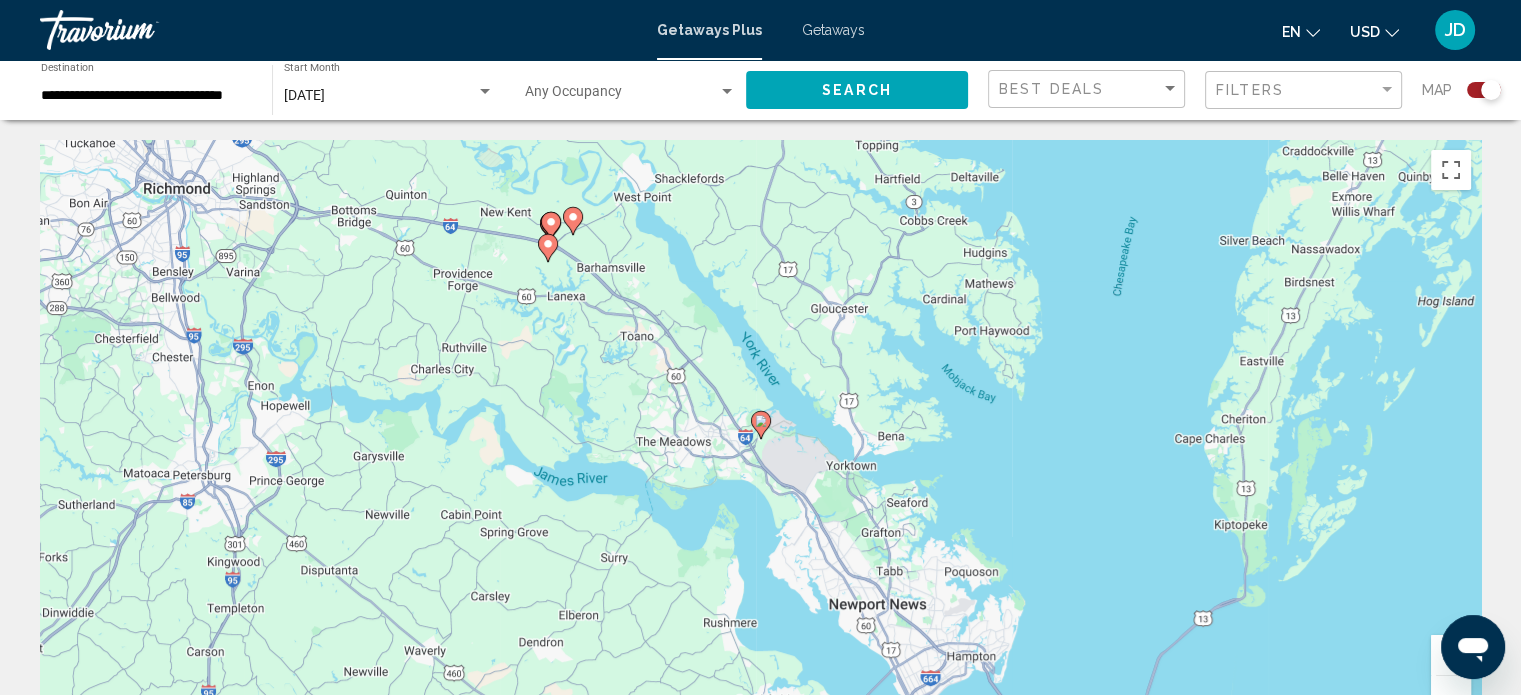 click 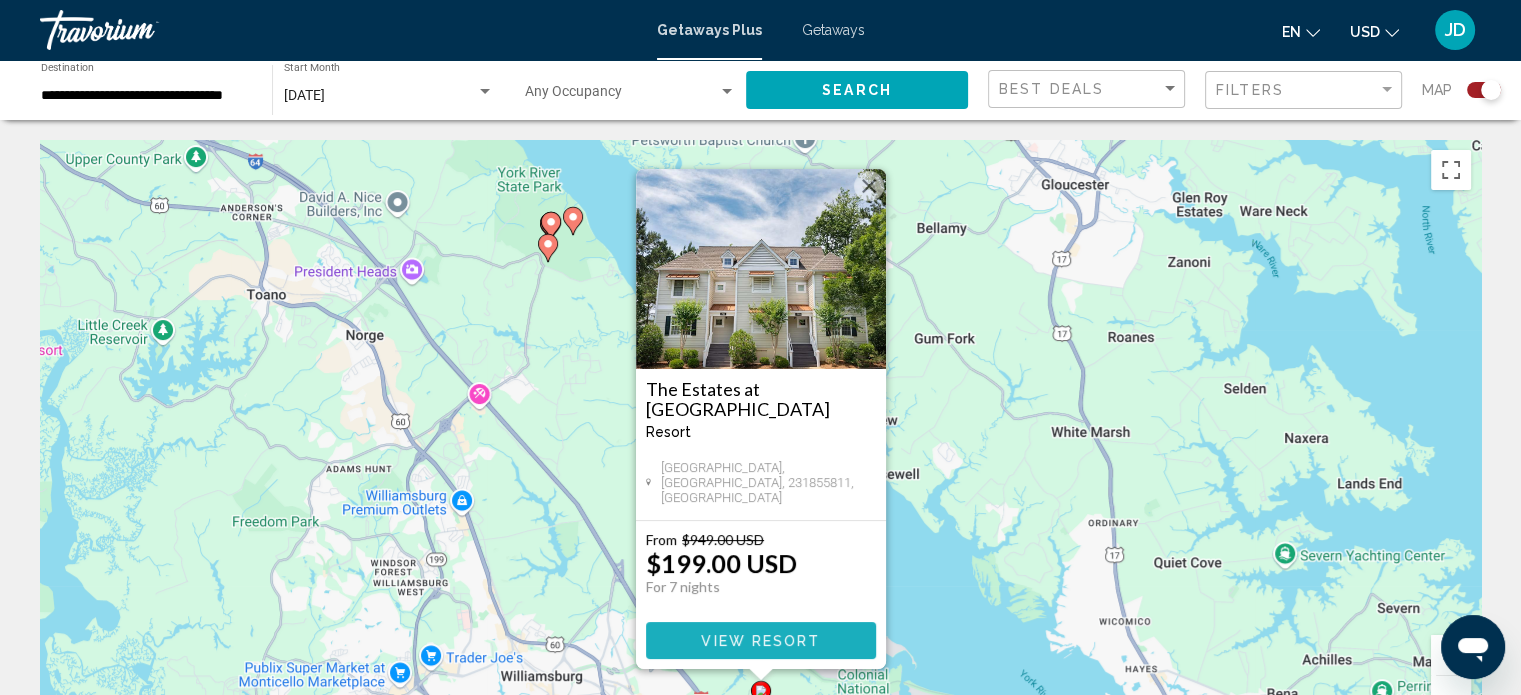 click on "View Resort" at bounding box center (760, 641) 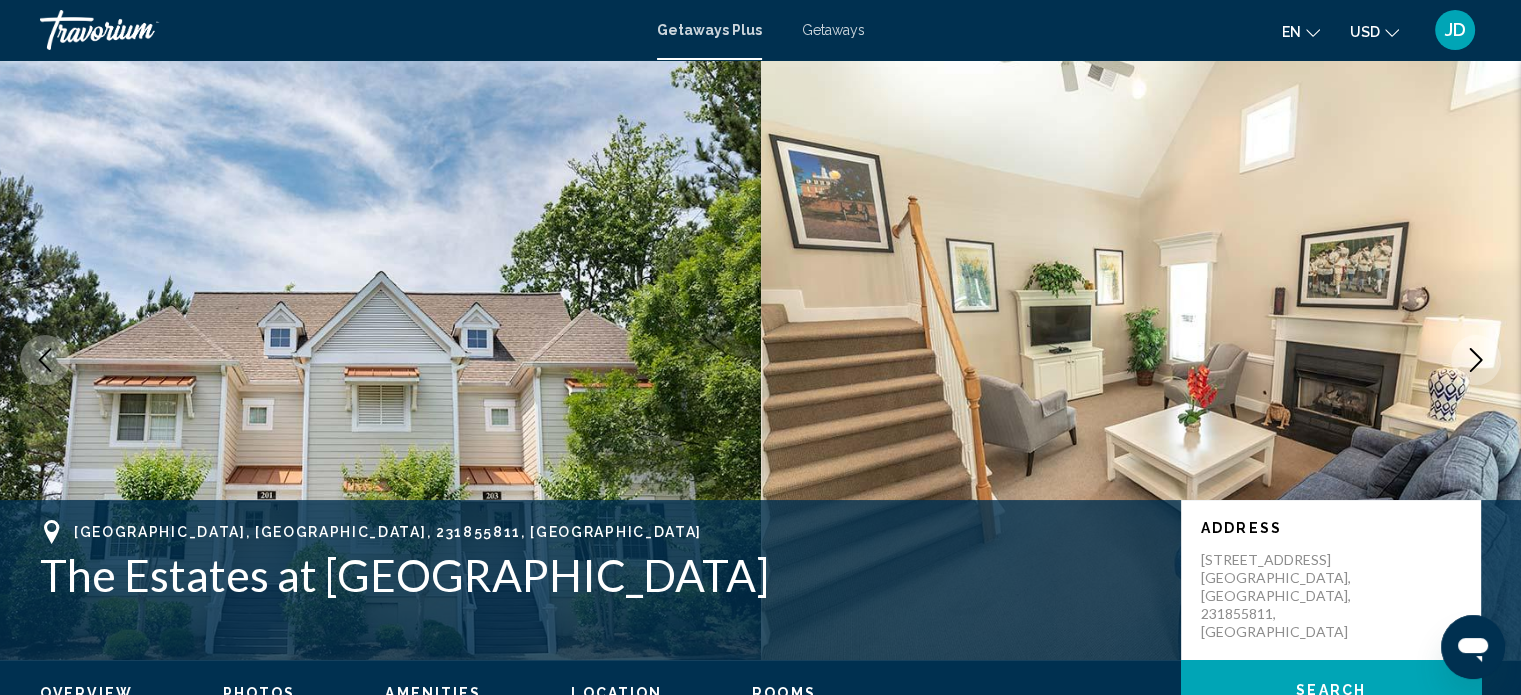 scroll, scrollTop: 12, scrollLeft: 0, axis: vertical 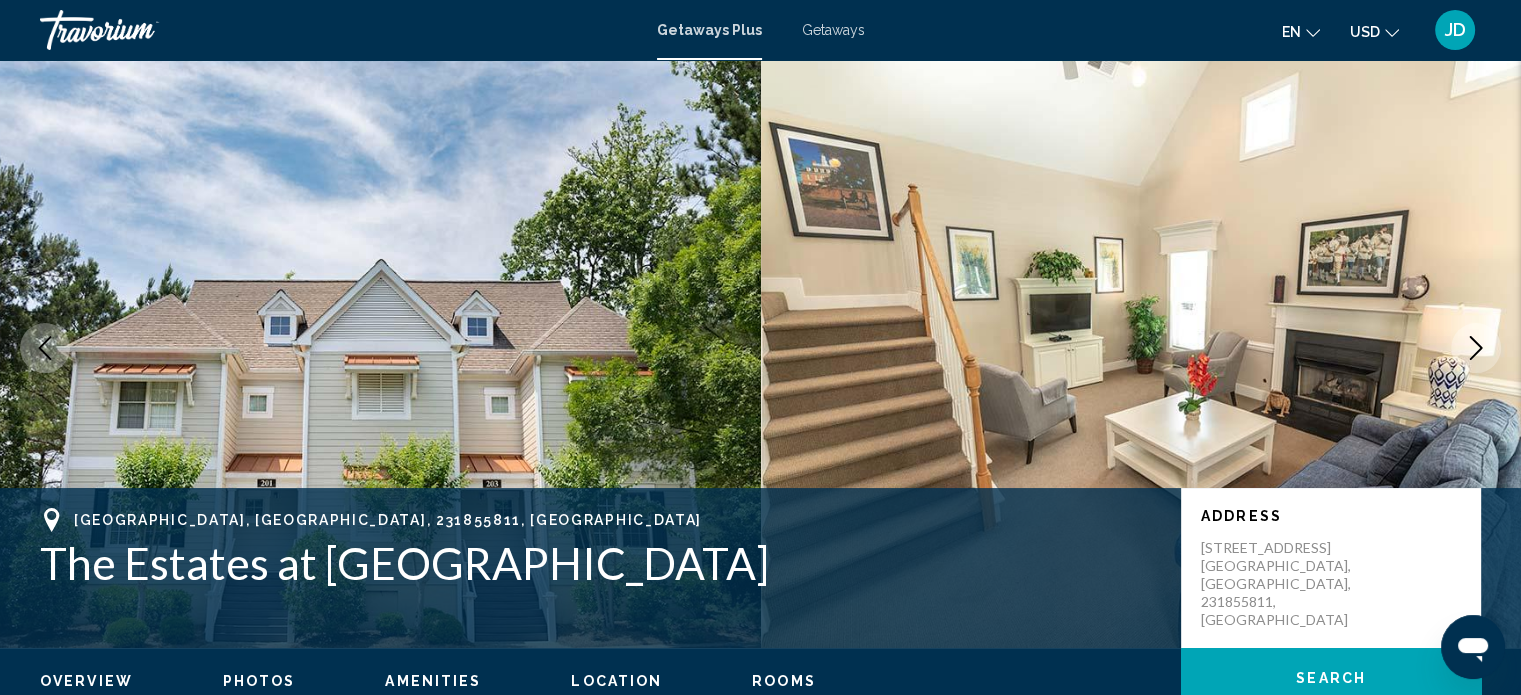 click 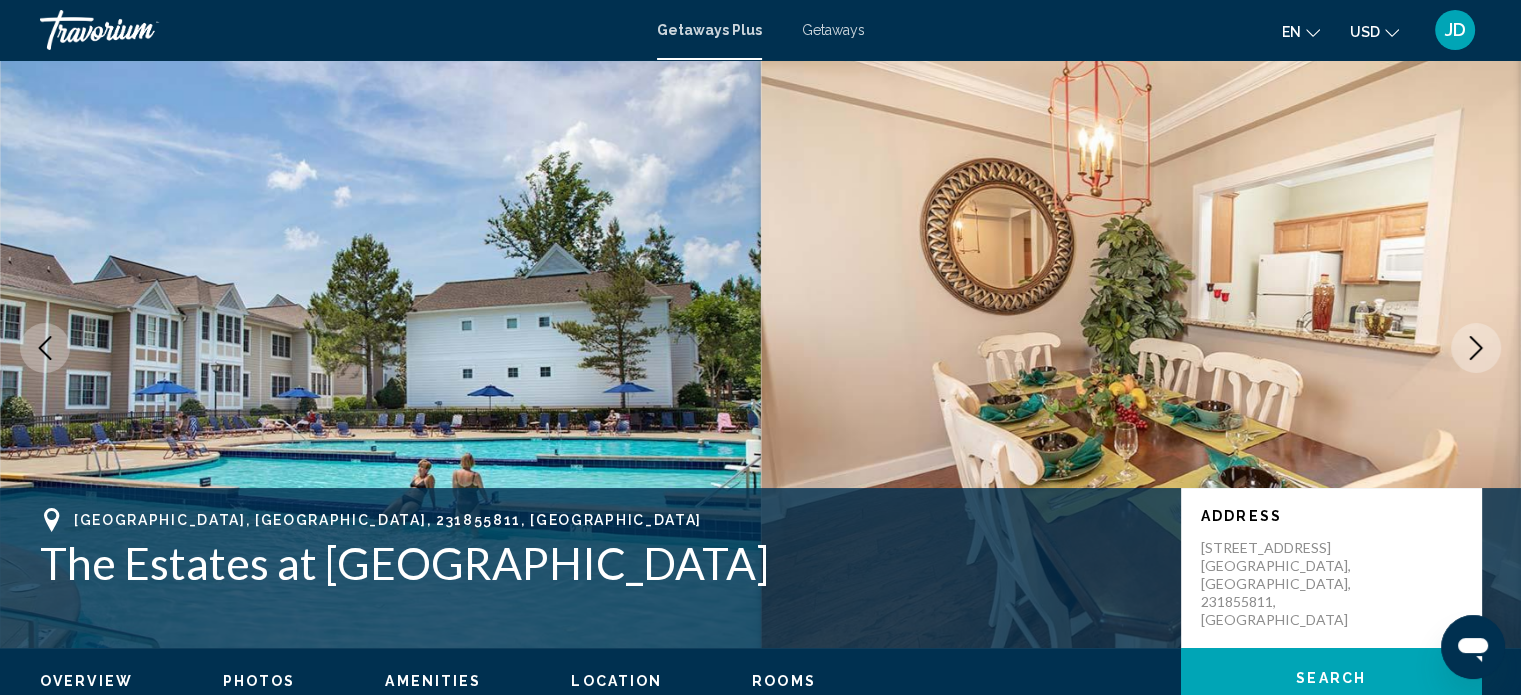 click 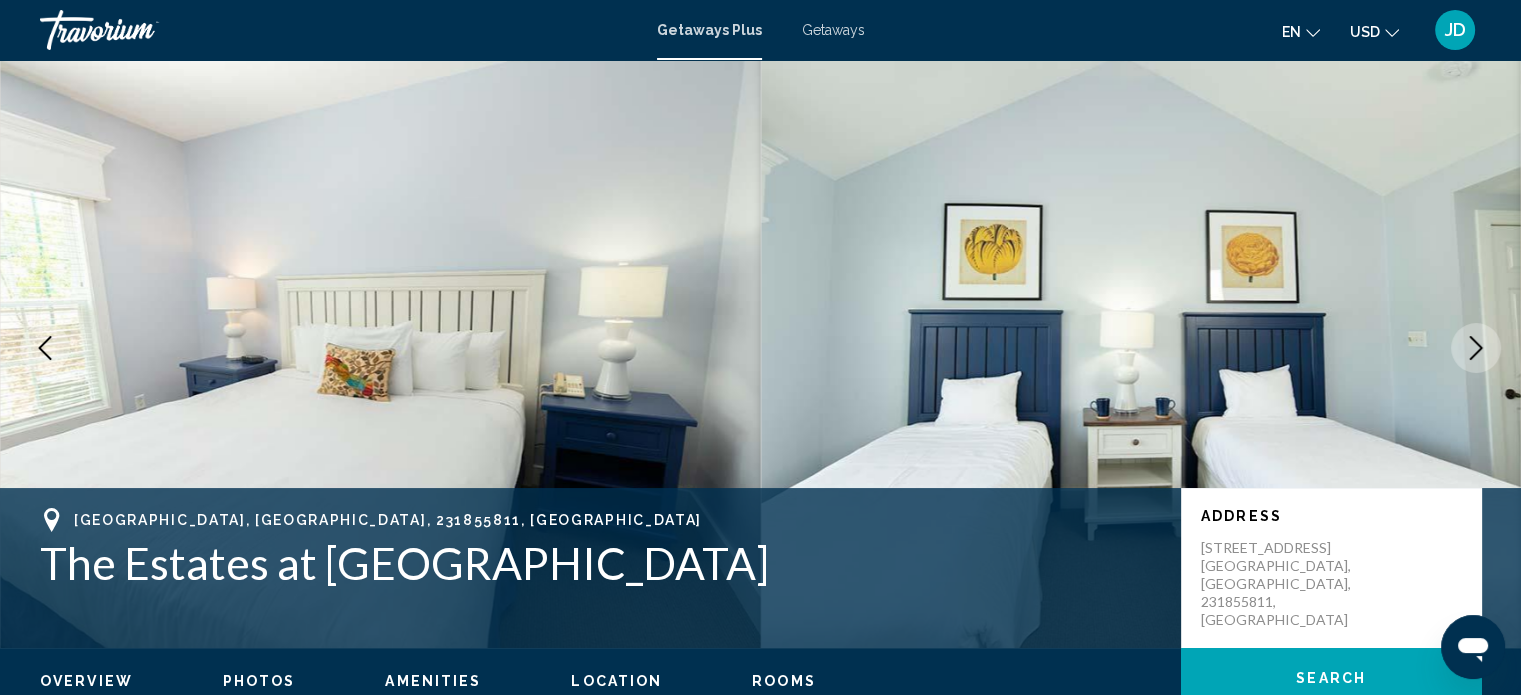 click 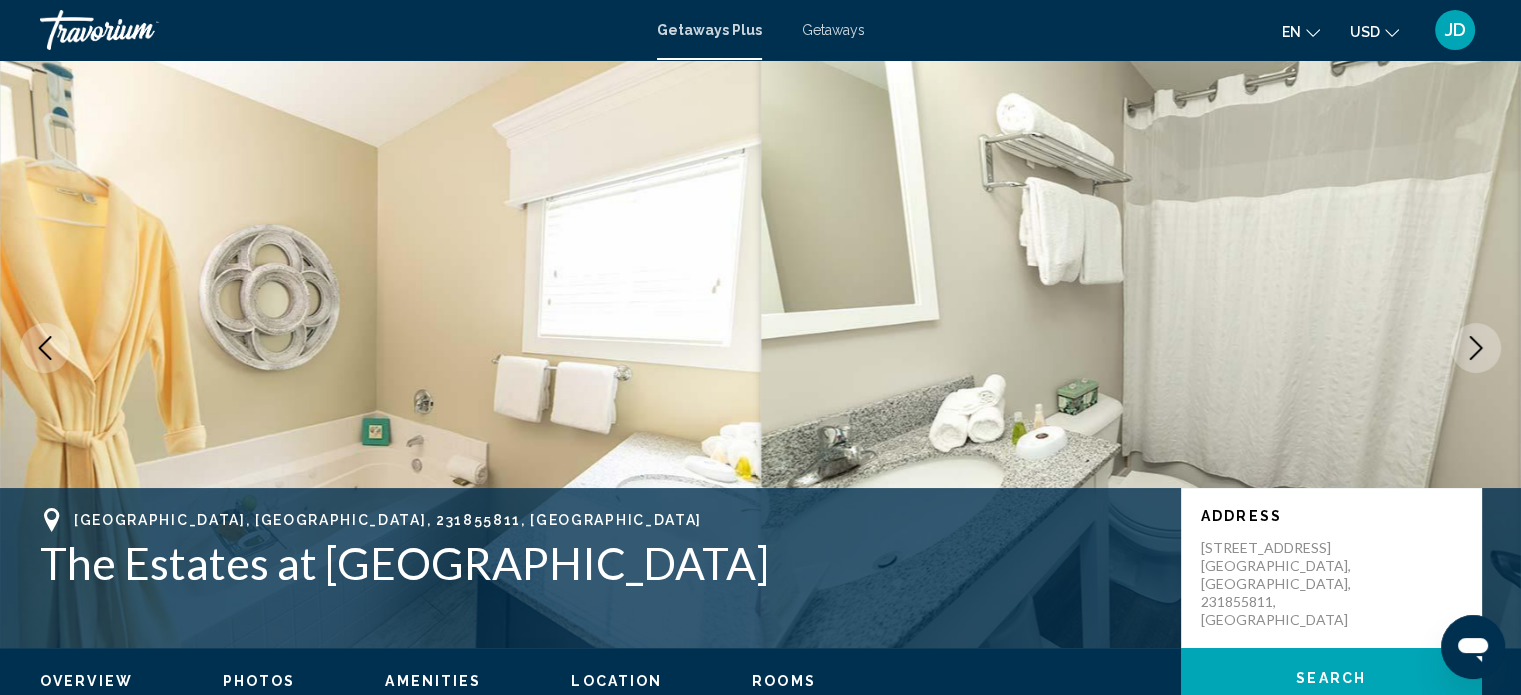 click 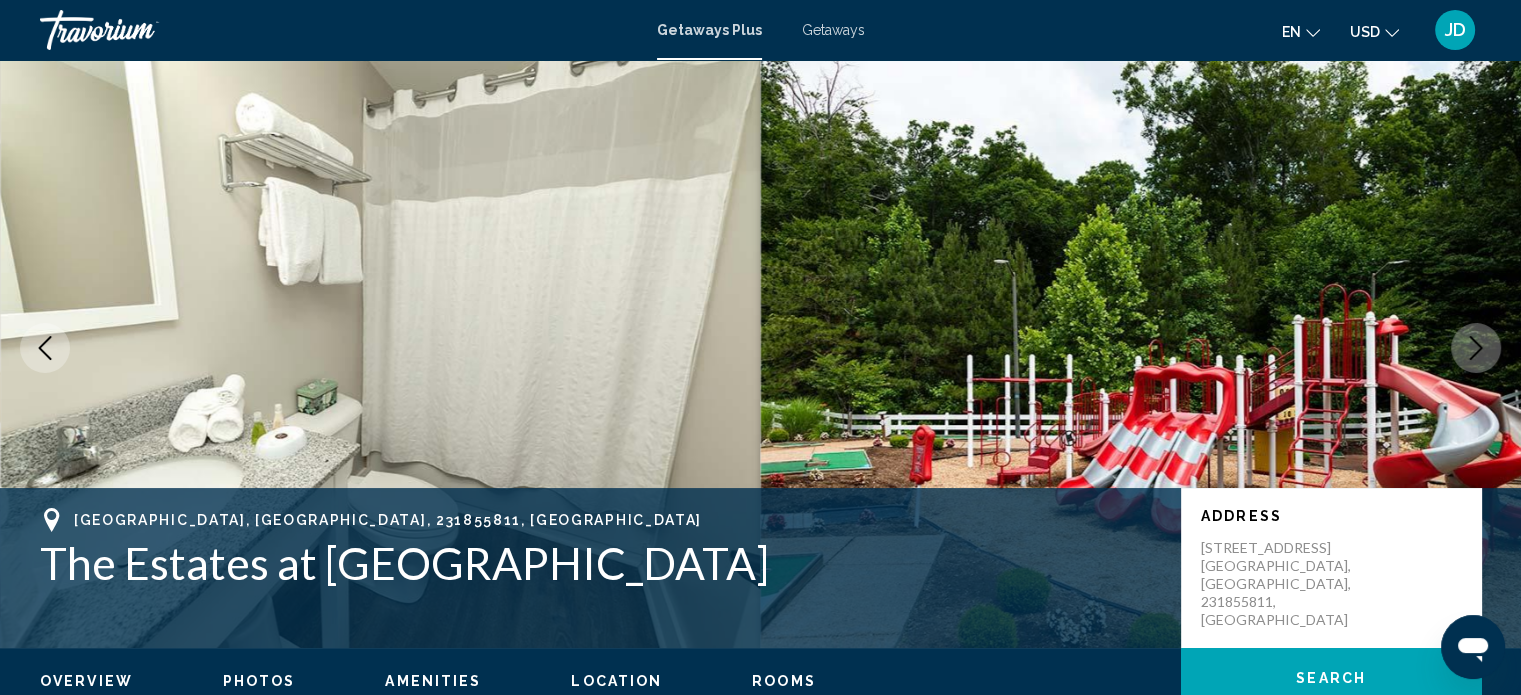 click 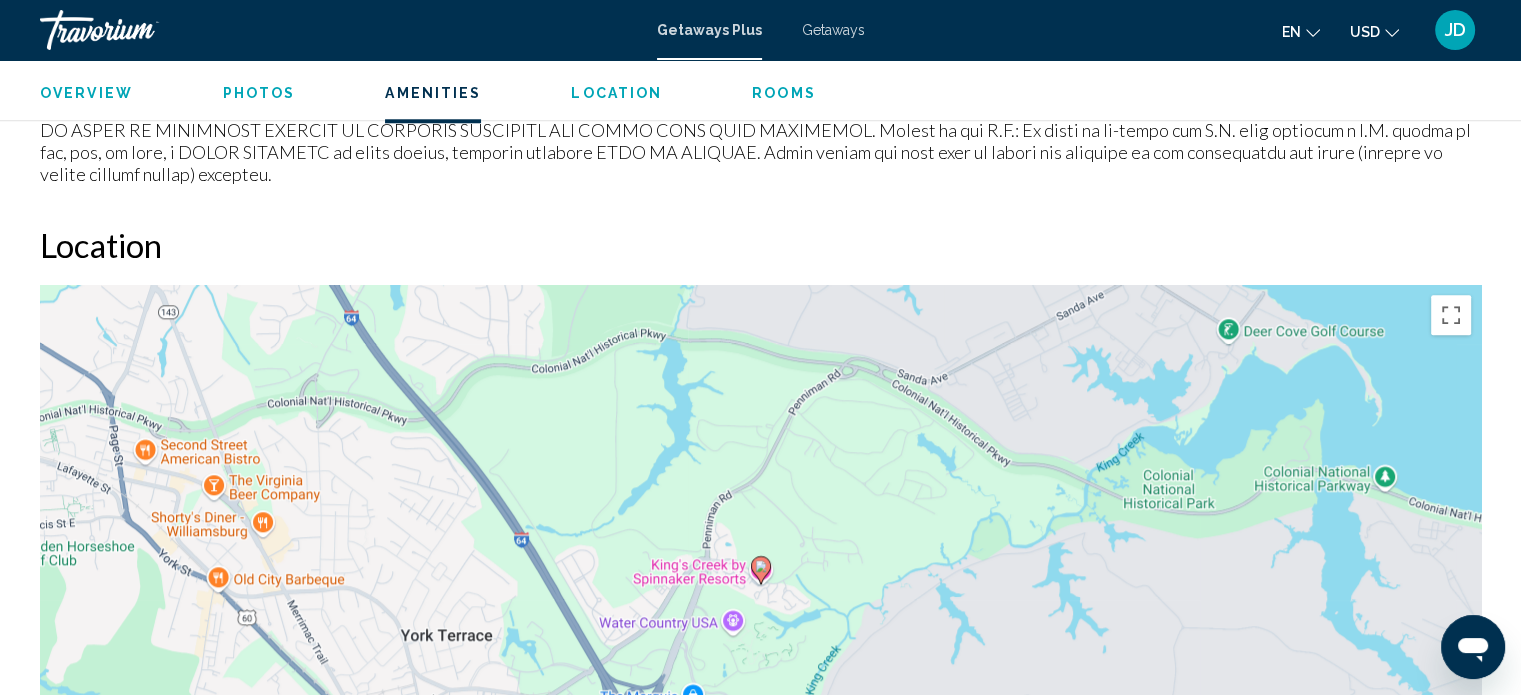 scroll, scrollTop: 2037, scrollLeft: 0, axis: vertical 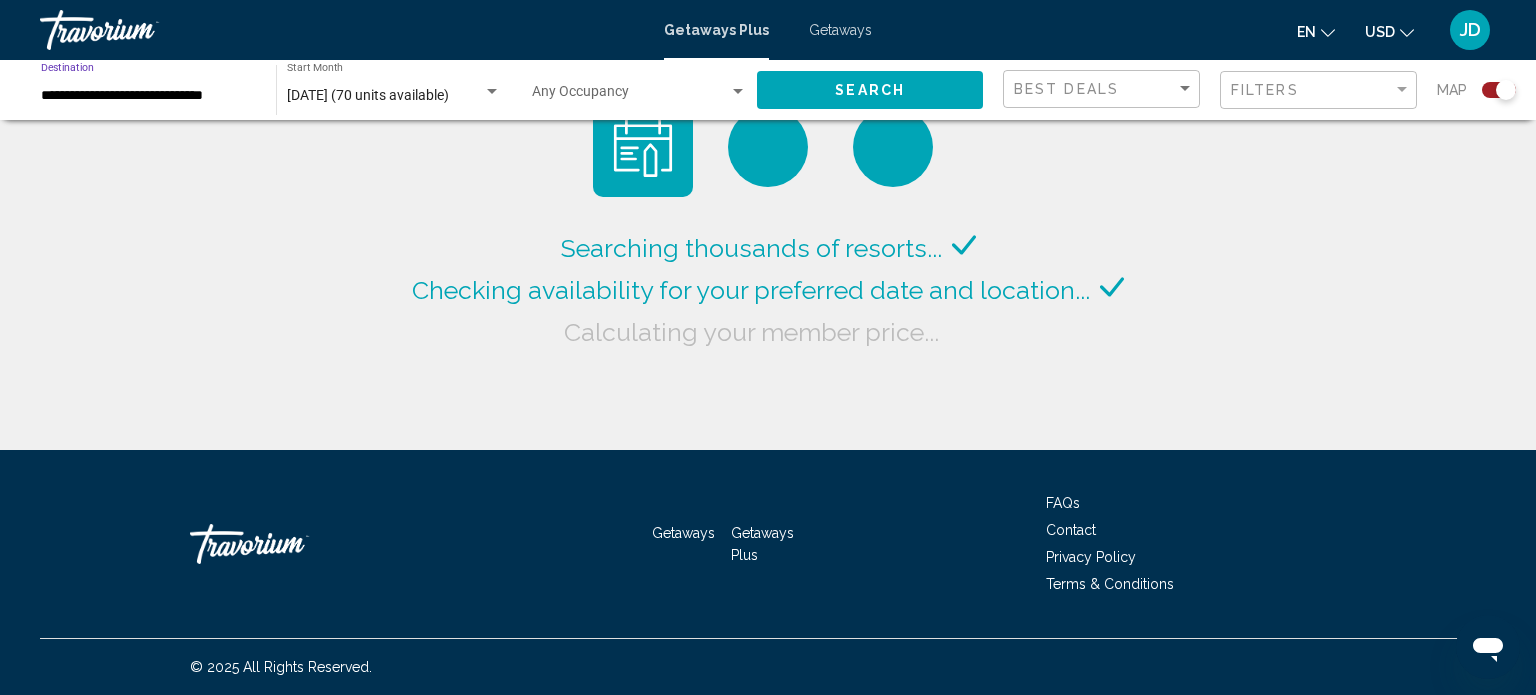 click on "**********" at bounding box center (148, 96) 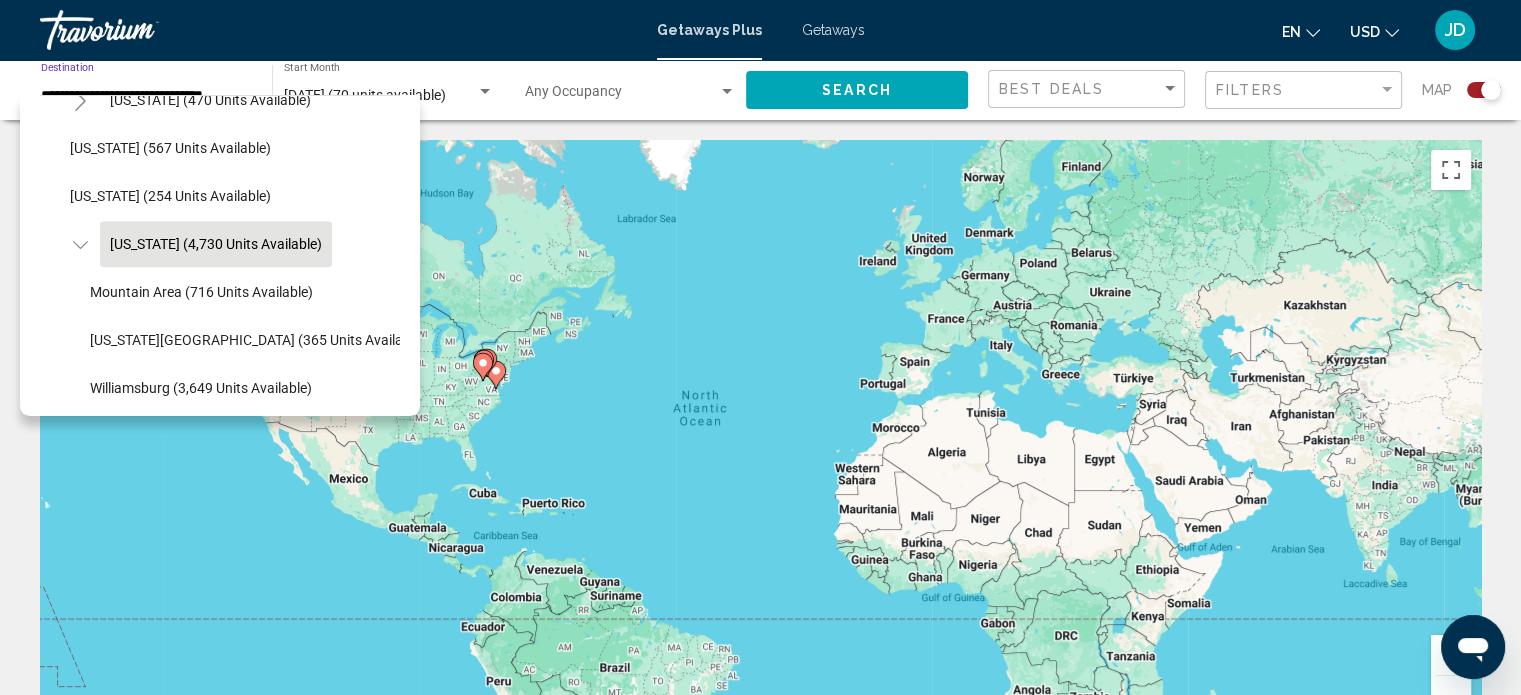 scroll, scrollTop: 1714, scrollLeft: 0, axis: vertical 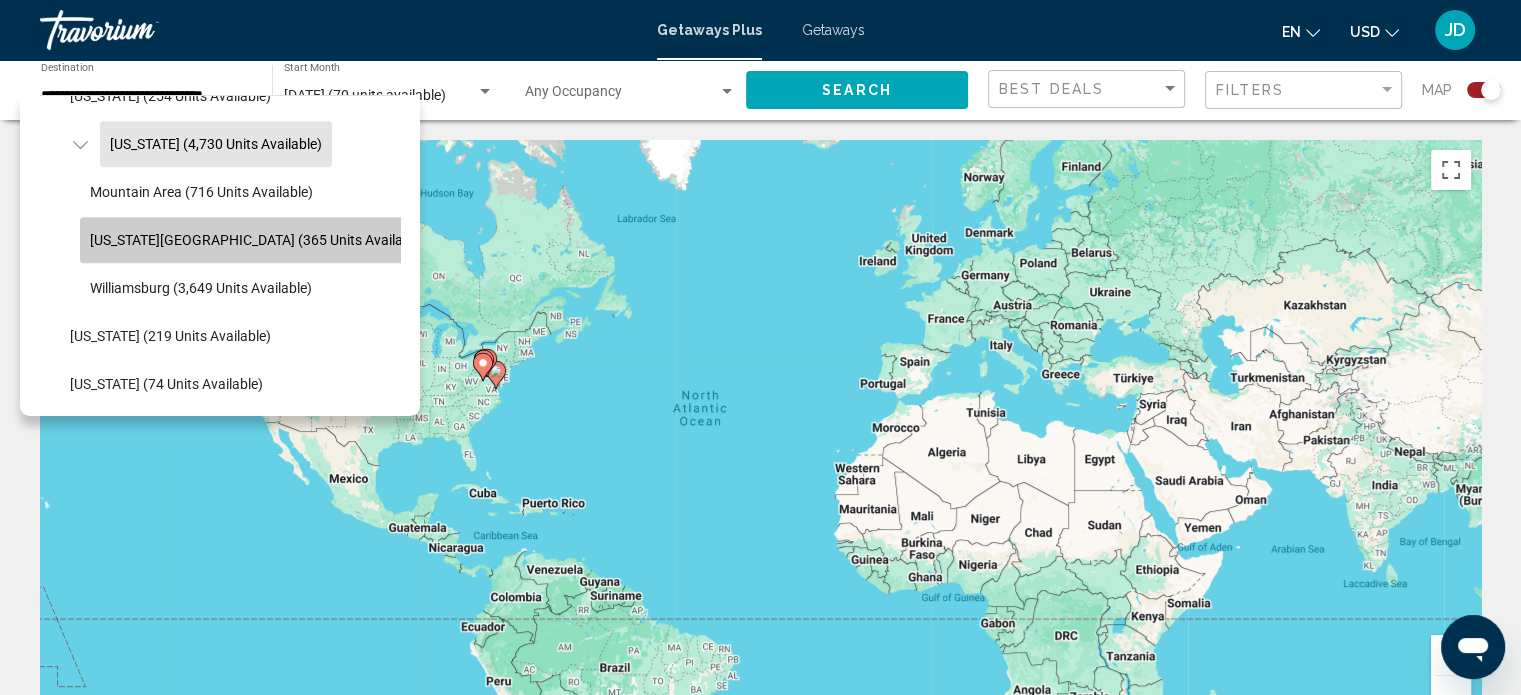 click on "[US_STATE][GEOGRAPHIC_DATA] (365 units available)" 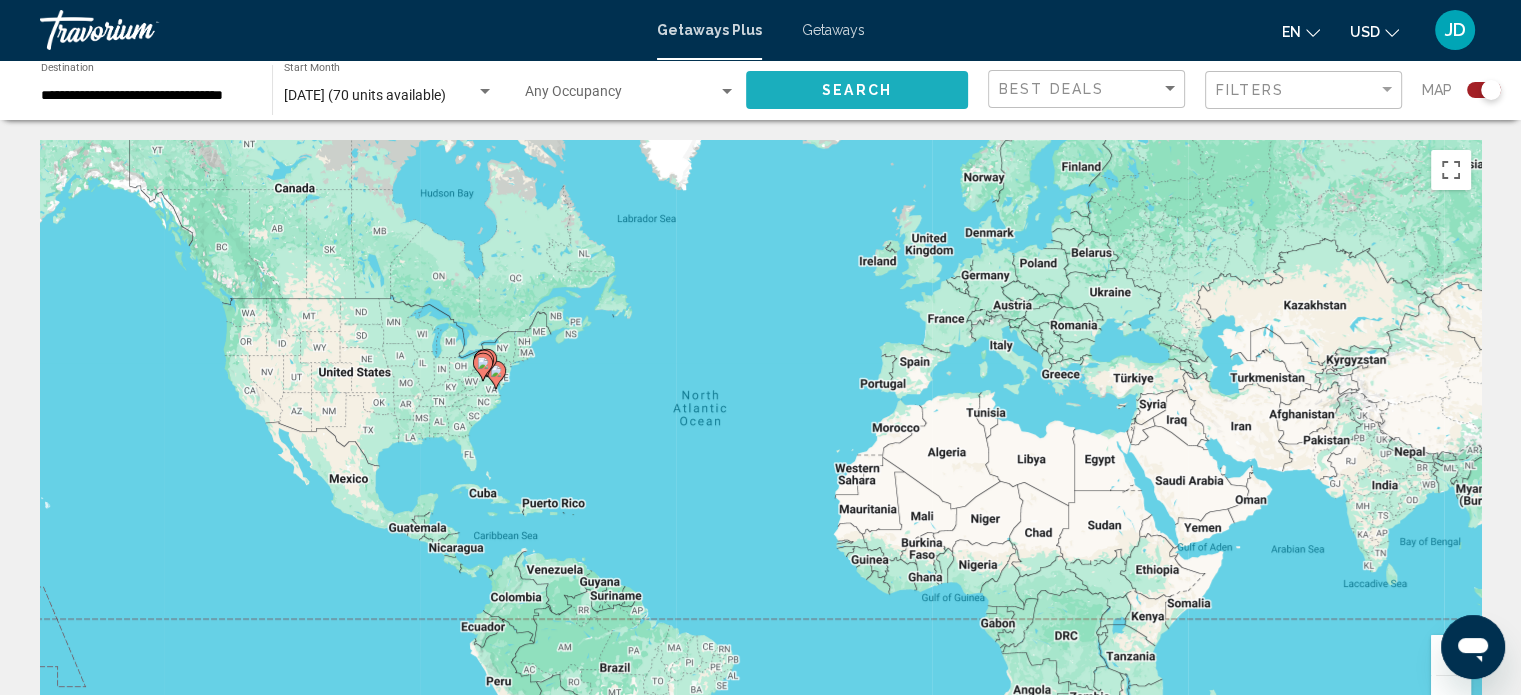 click on "Search" 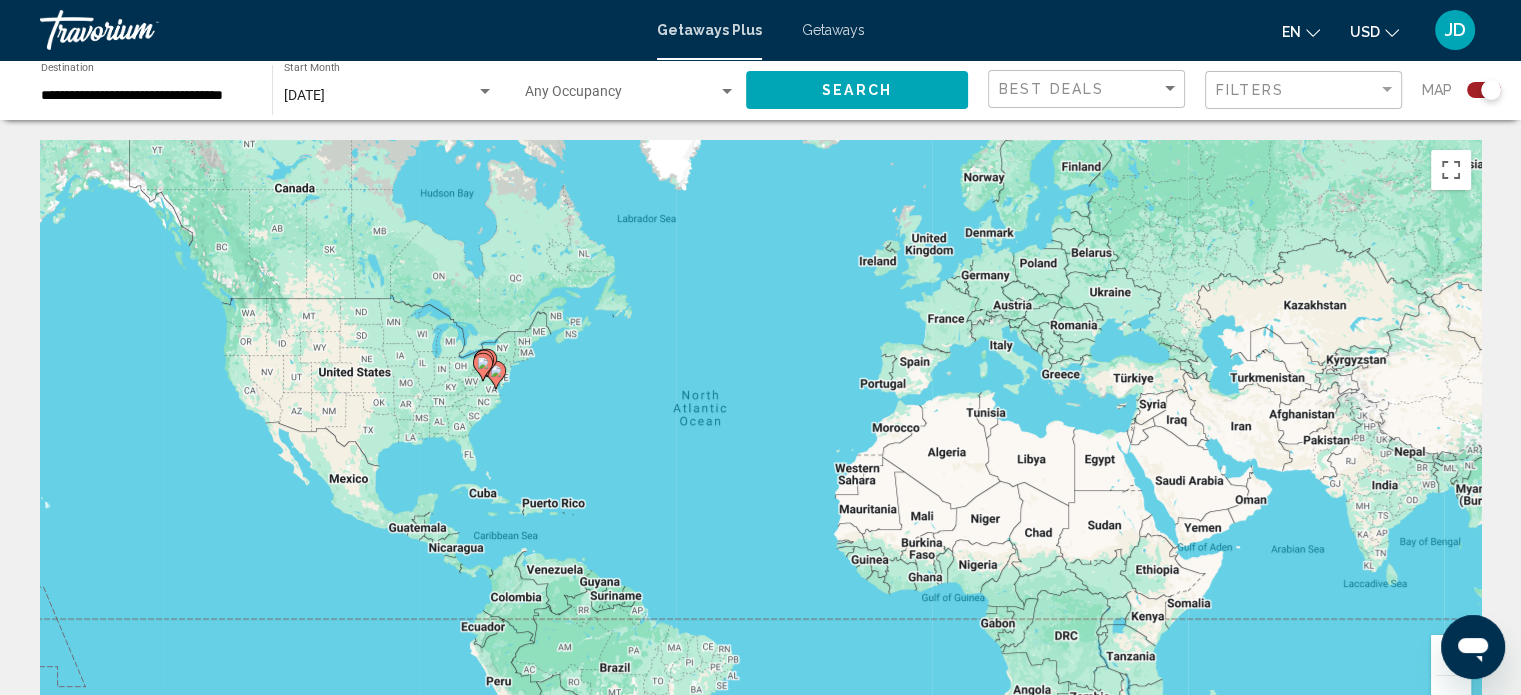 scroll, scrollTop: 374, scrollLeft: 0, axis: vertical 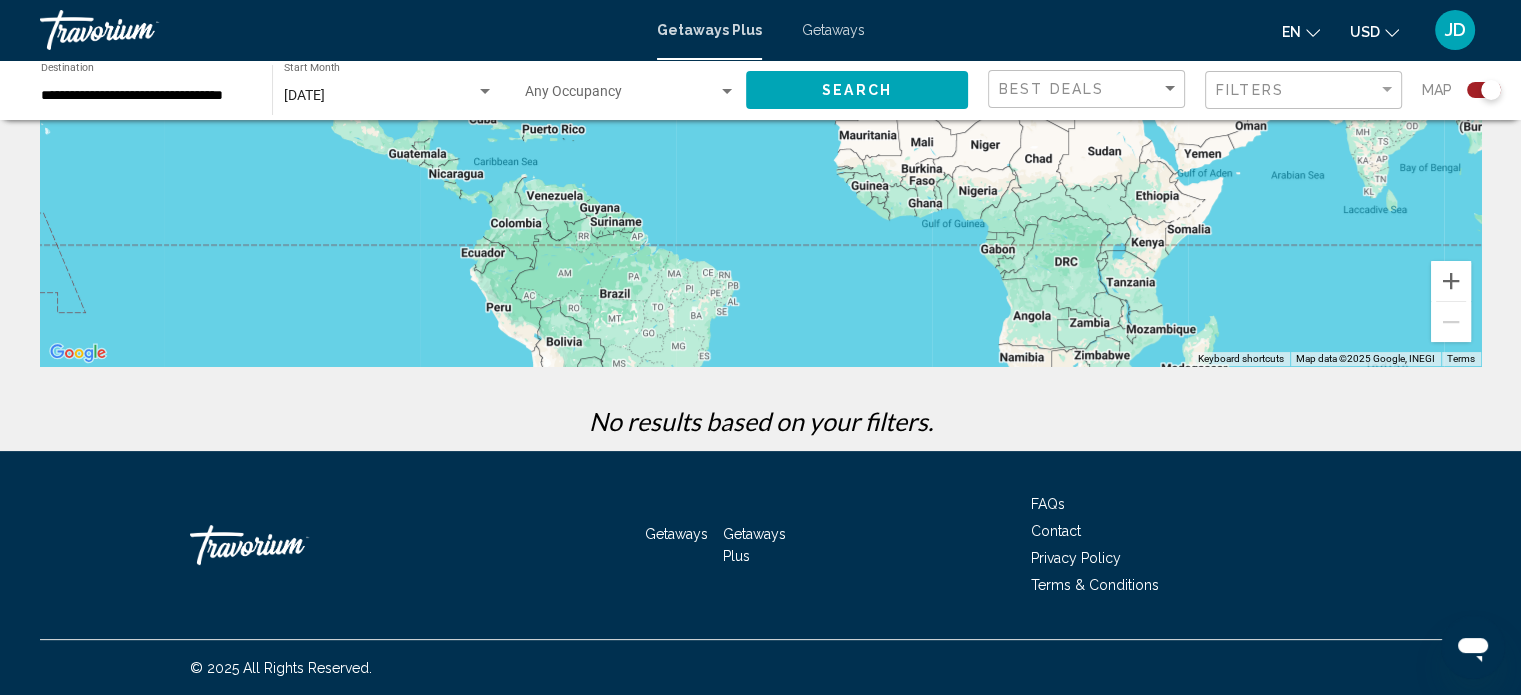 click on "**********" 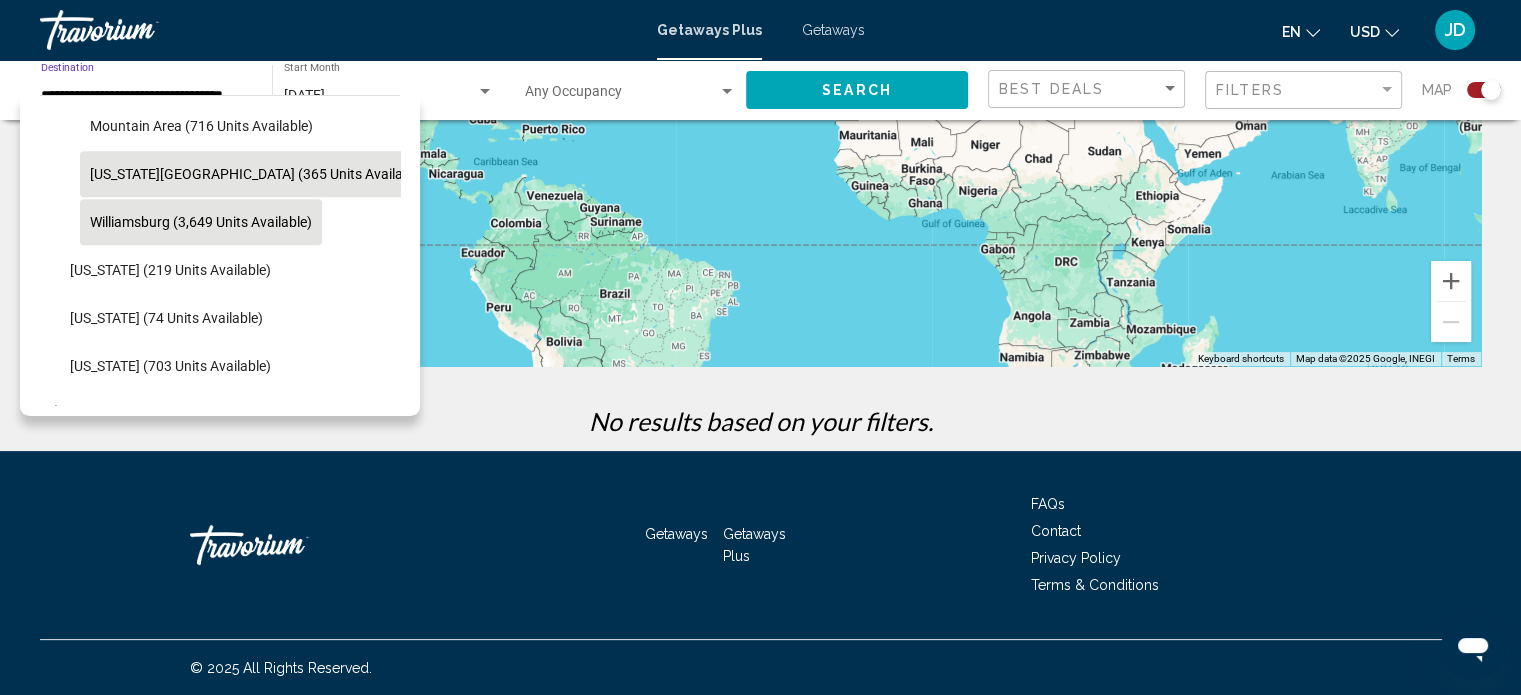 scroll, scrollTop: 1810, scrollLeft: 0, axis: vertical 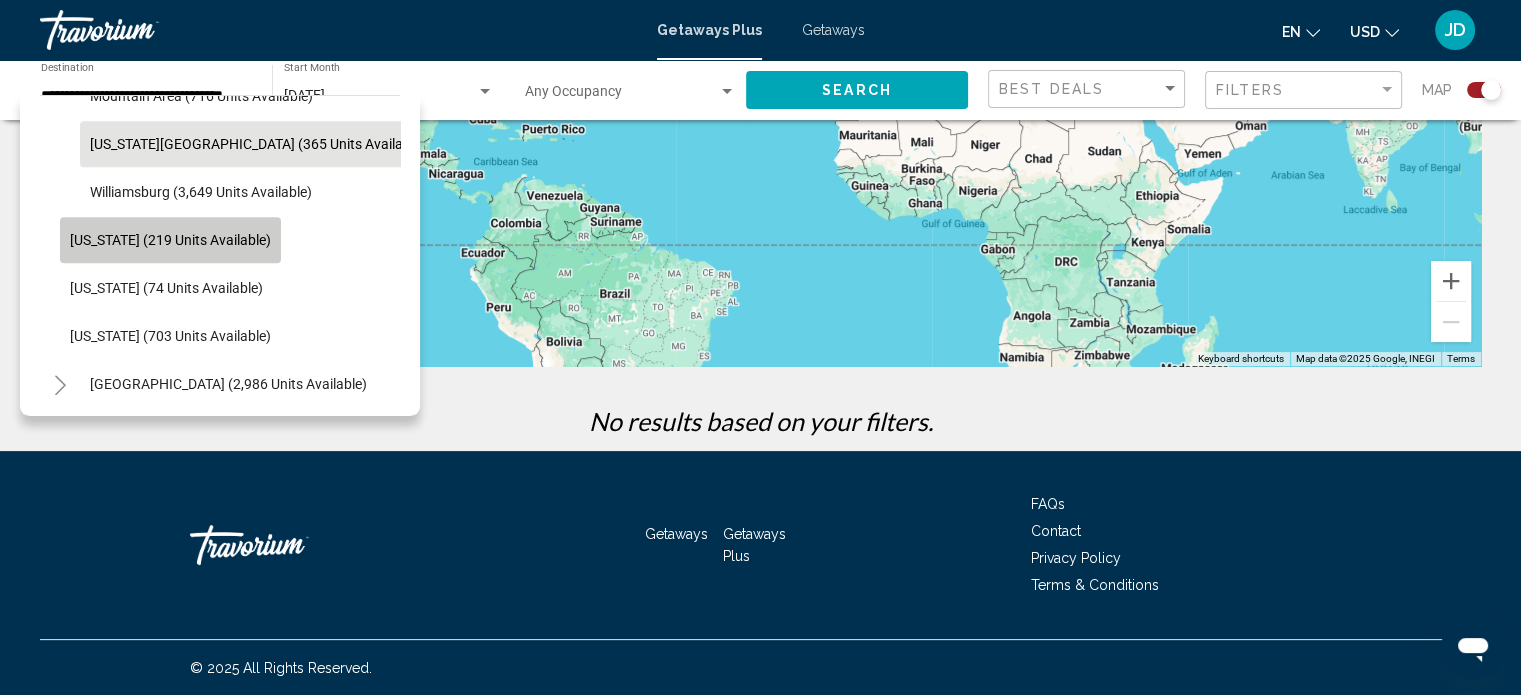 click on "[US_STATE] (219 units available)" 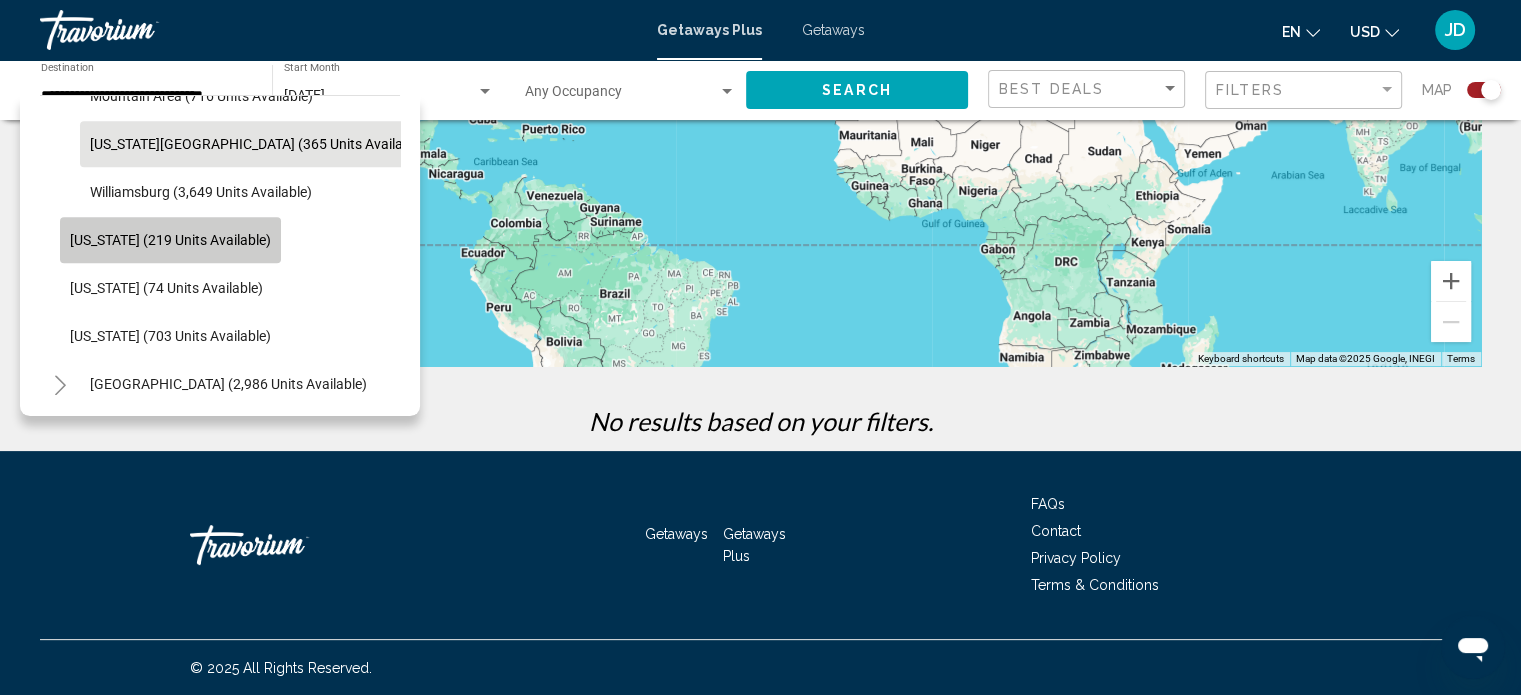 scroll, scrollTop: 0, scrollLeft: 0, axis: both 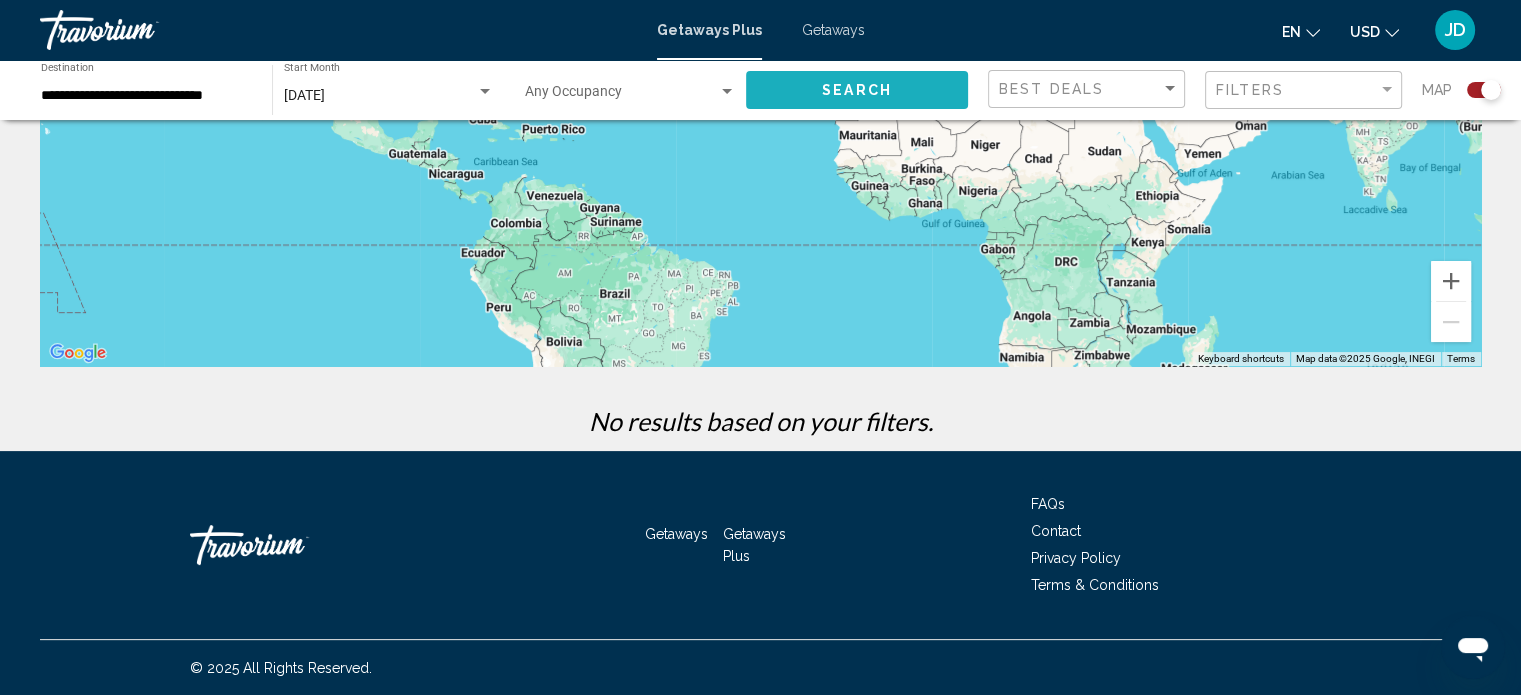click on "Search" 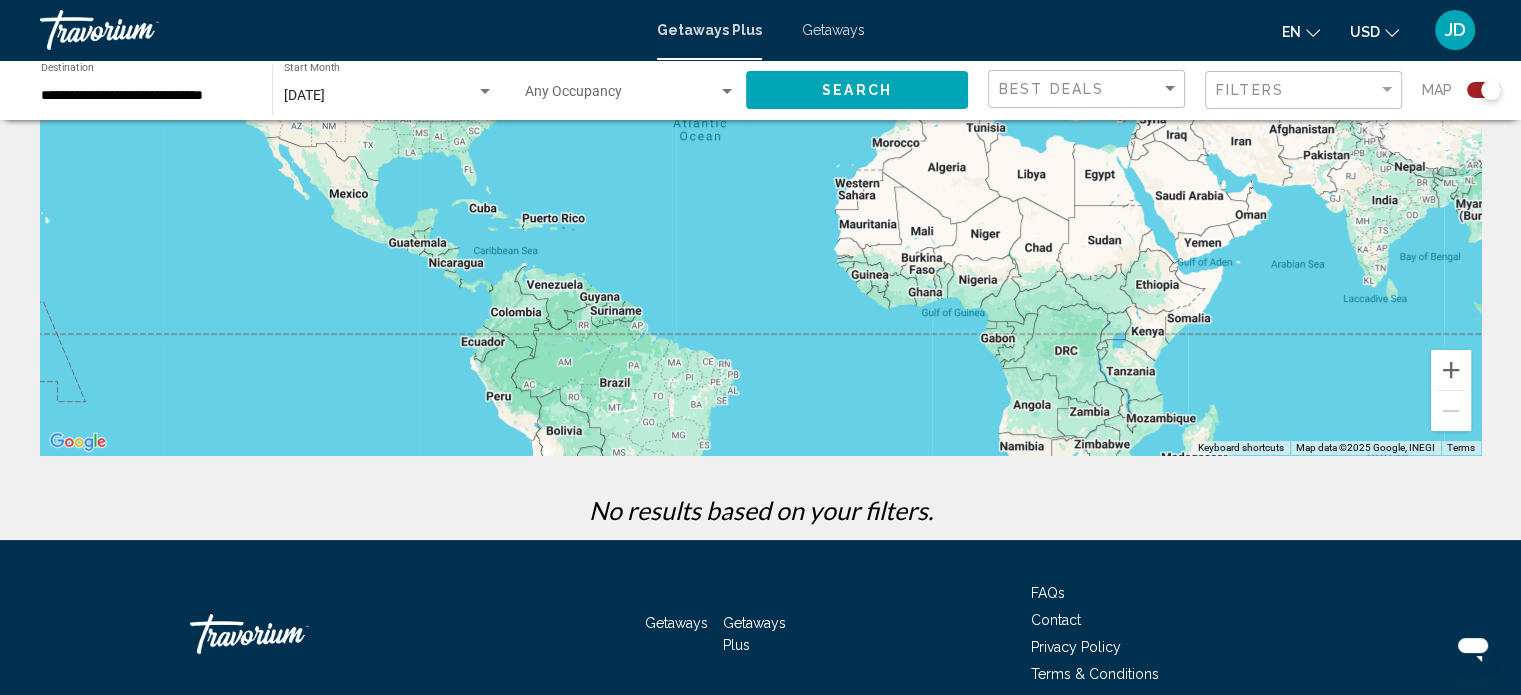 scroll, scrollTop: 174, scrollLeft: 0, axis: vertical 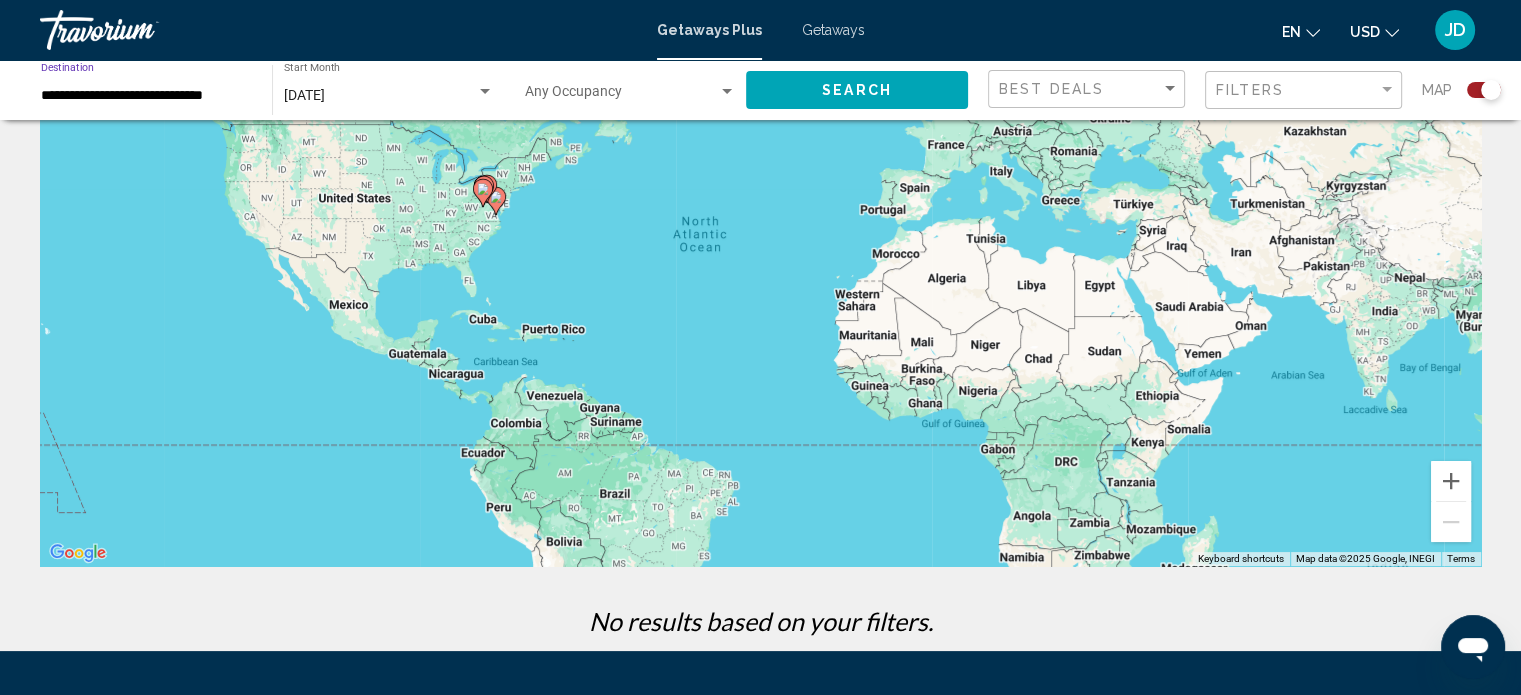click on "**********" at bounding box center [146, 96] 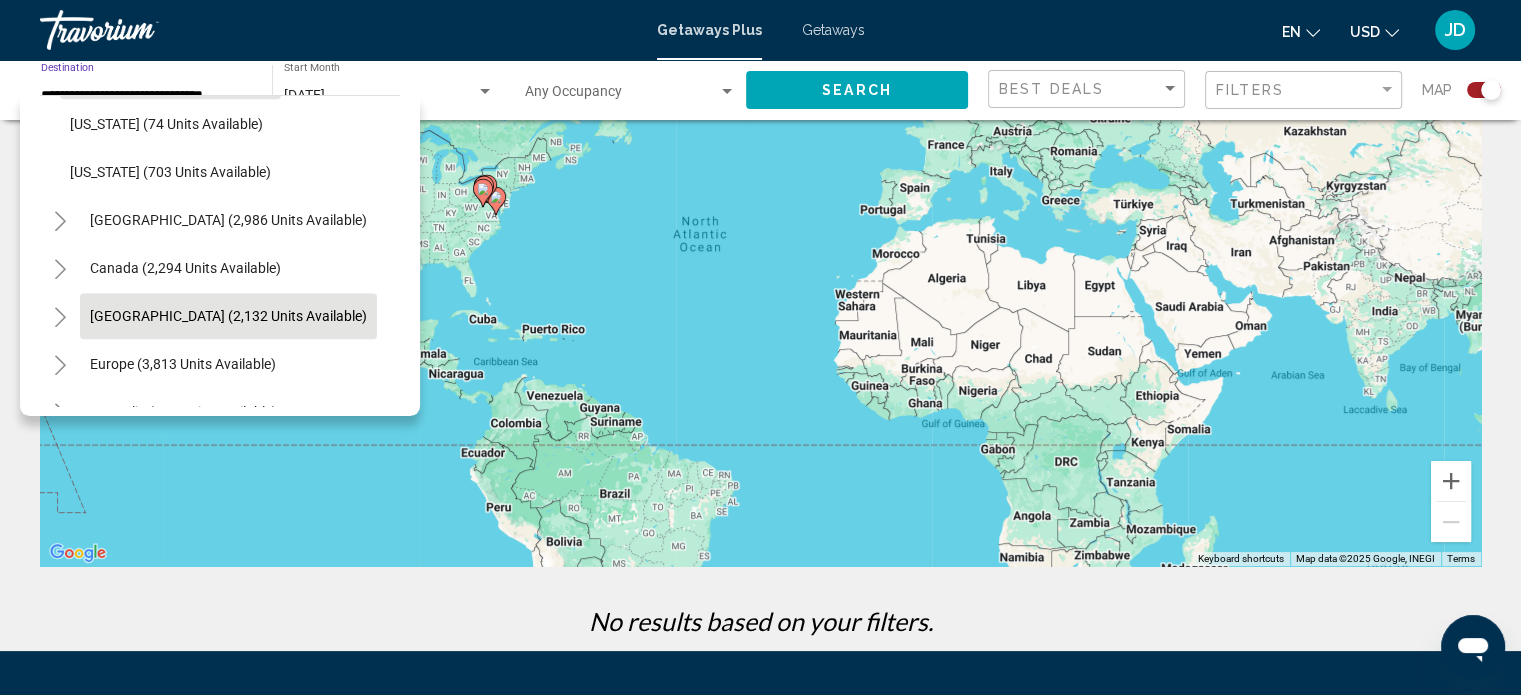 scroll, scrollTop: 1862, scrollLeft: 0, axis: vertical 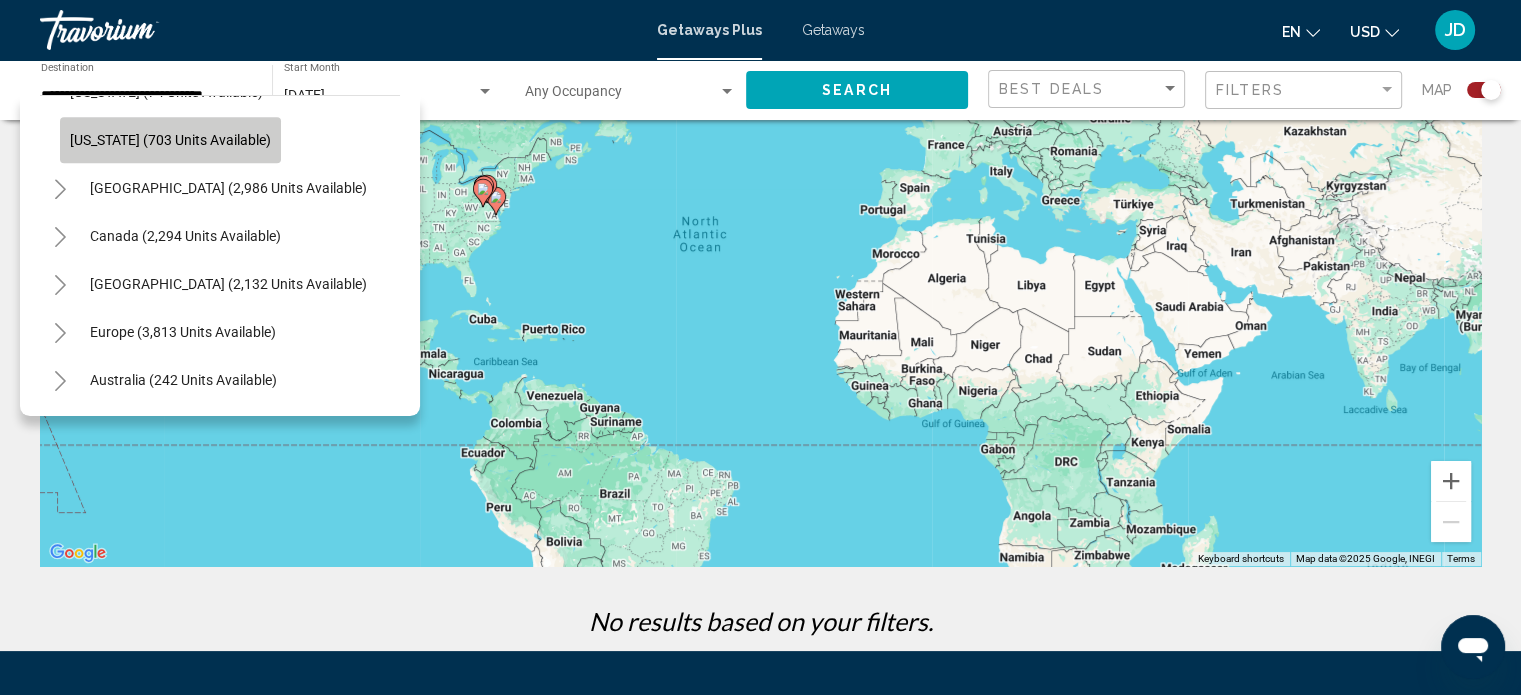 click on "[US_STATE] (703 units available)" 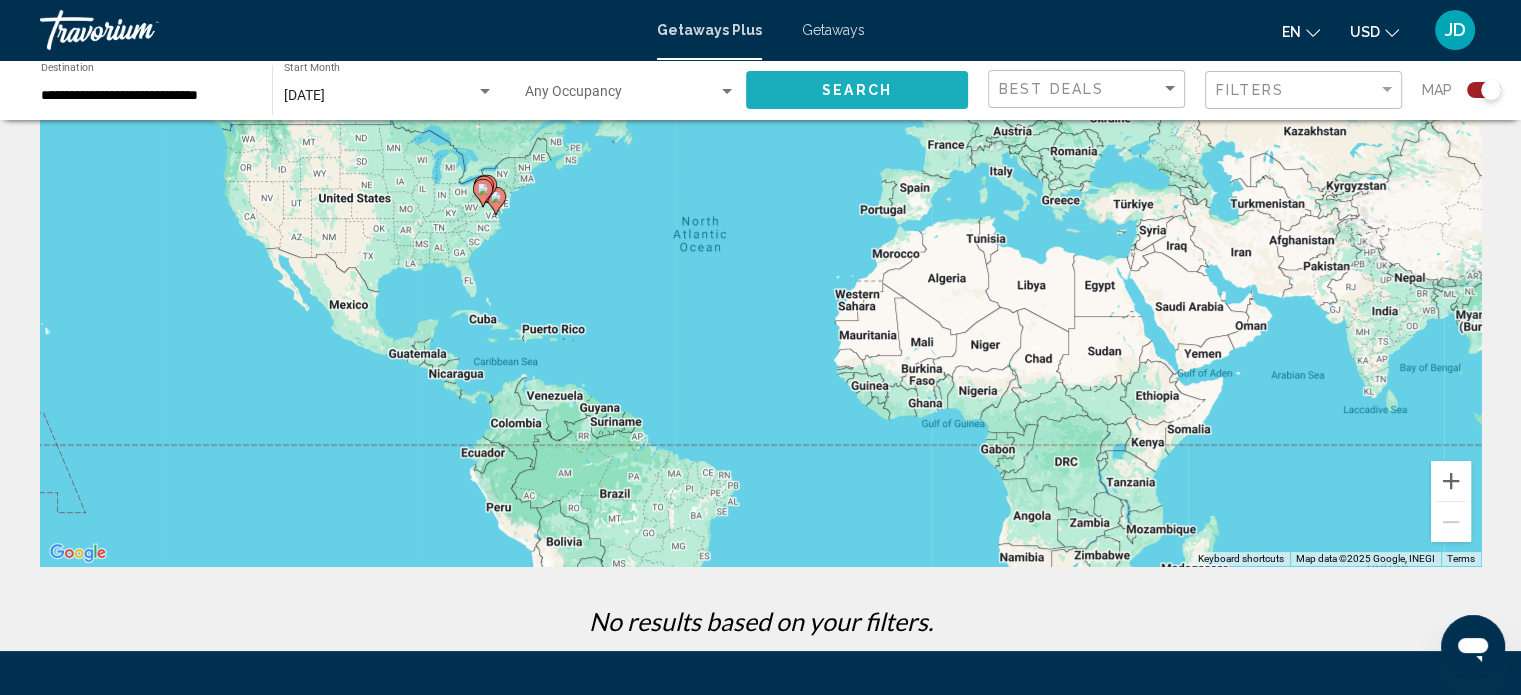 click on "Search" 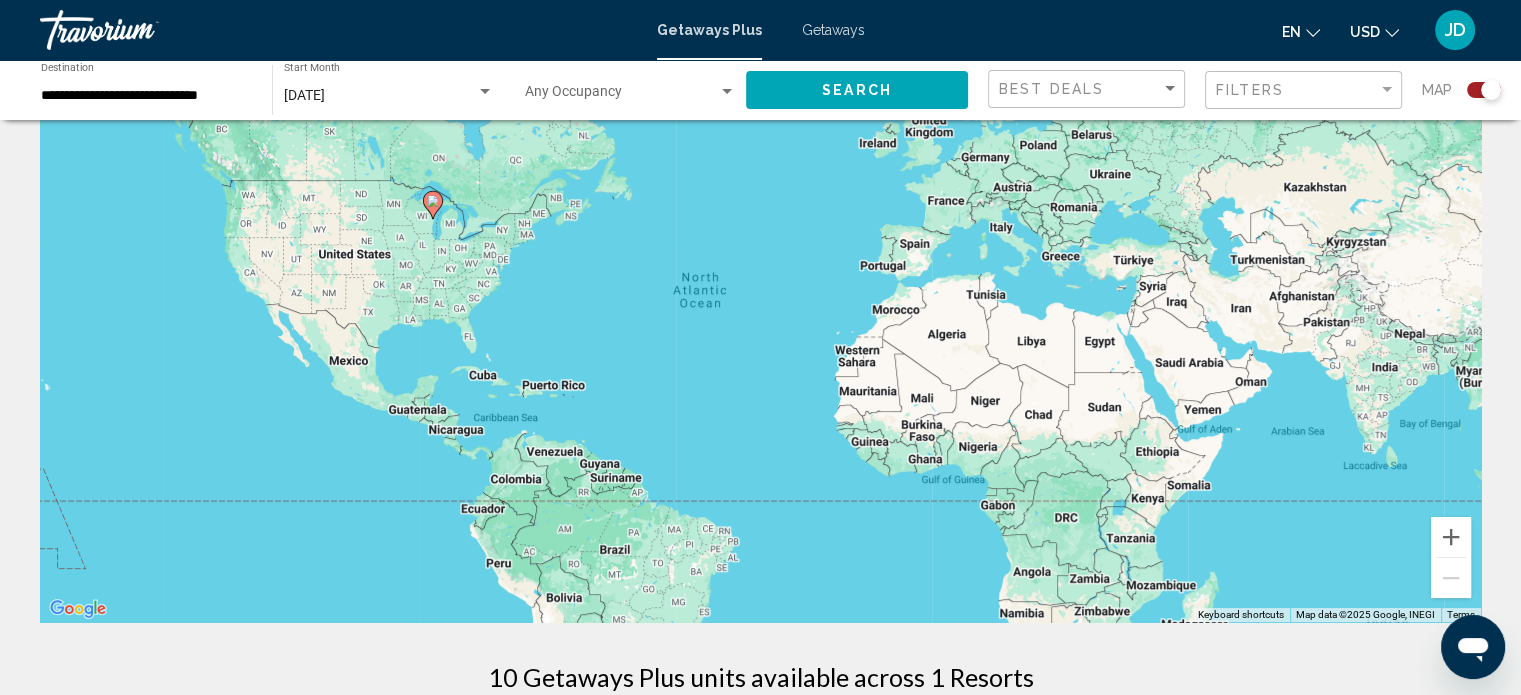 scroll, scrollTop: 100, scrollLeft: 0, axis: vertical 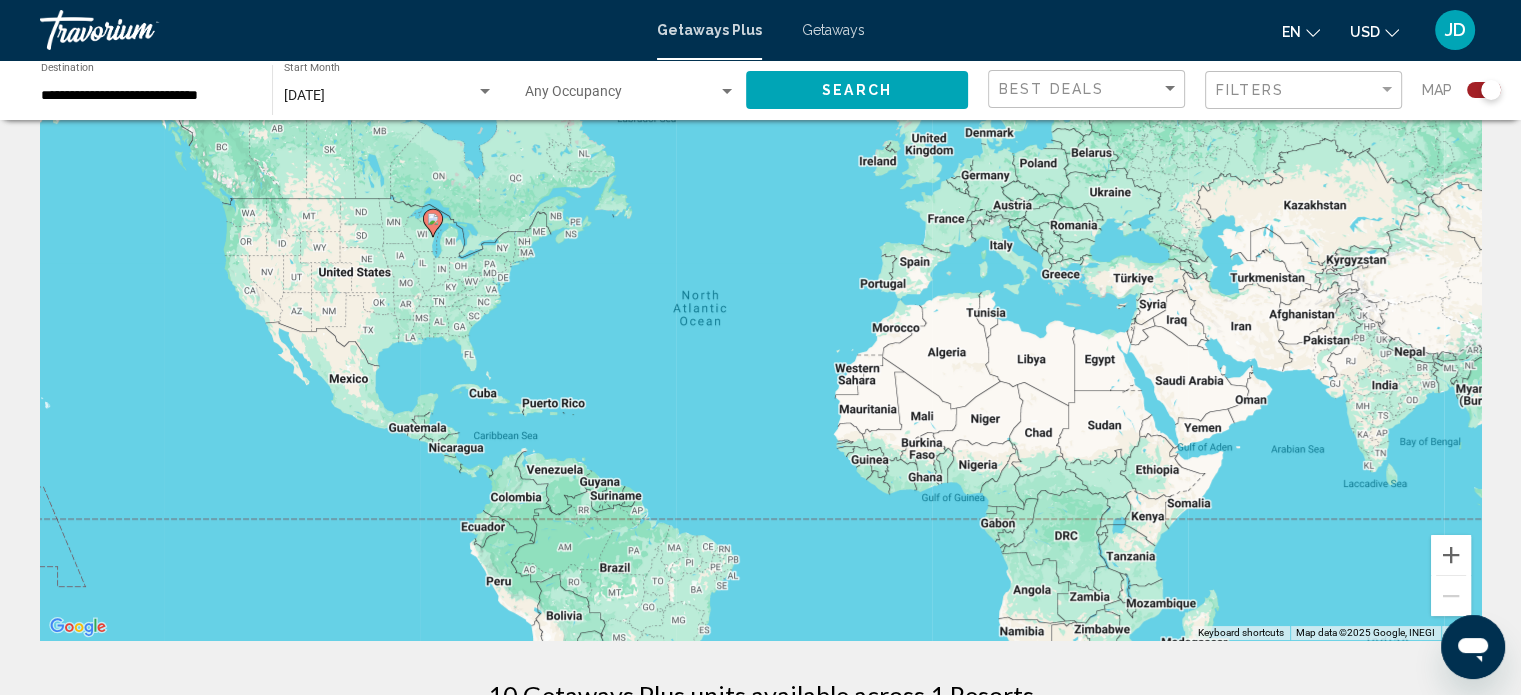 click 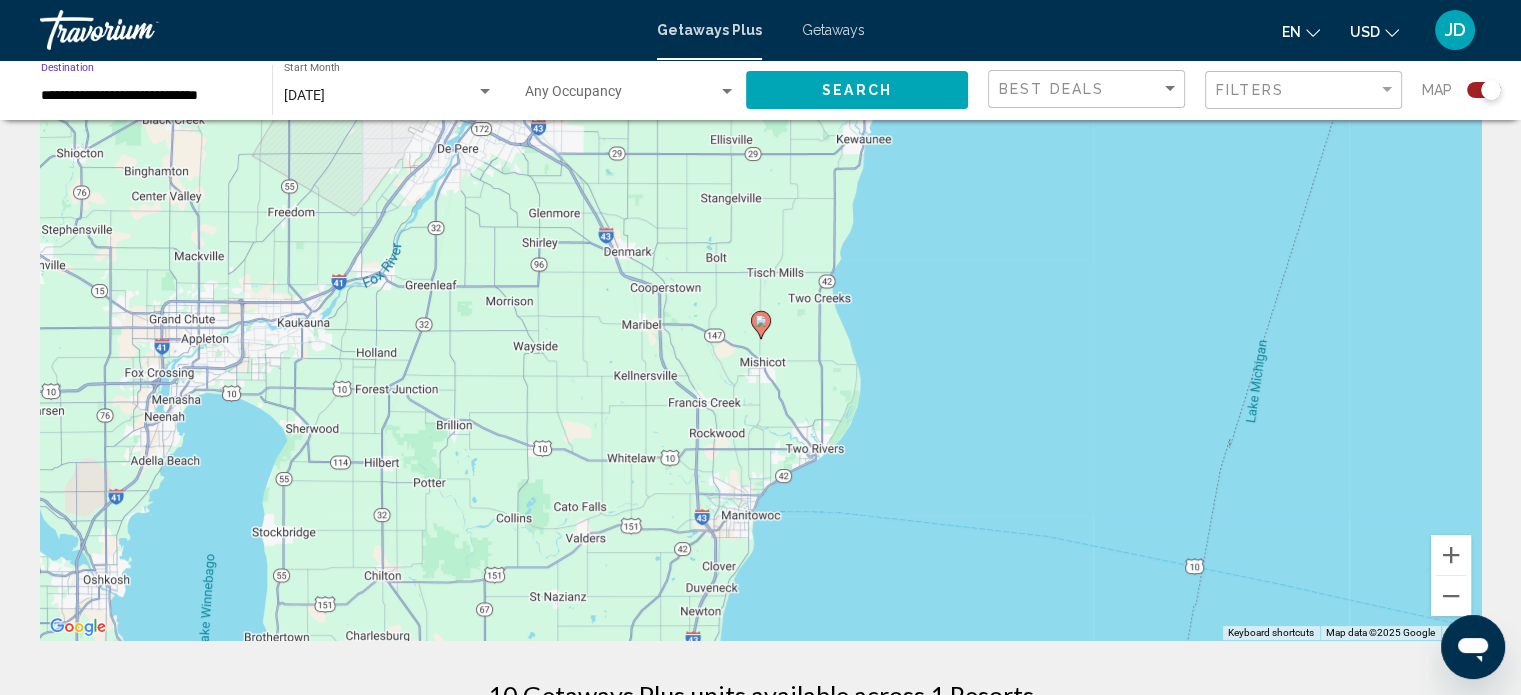 click on "**********" at bounding box center (146, 96) 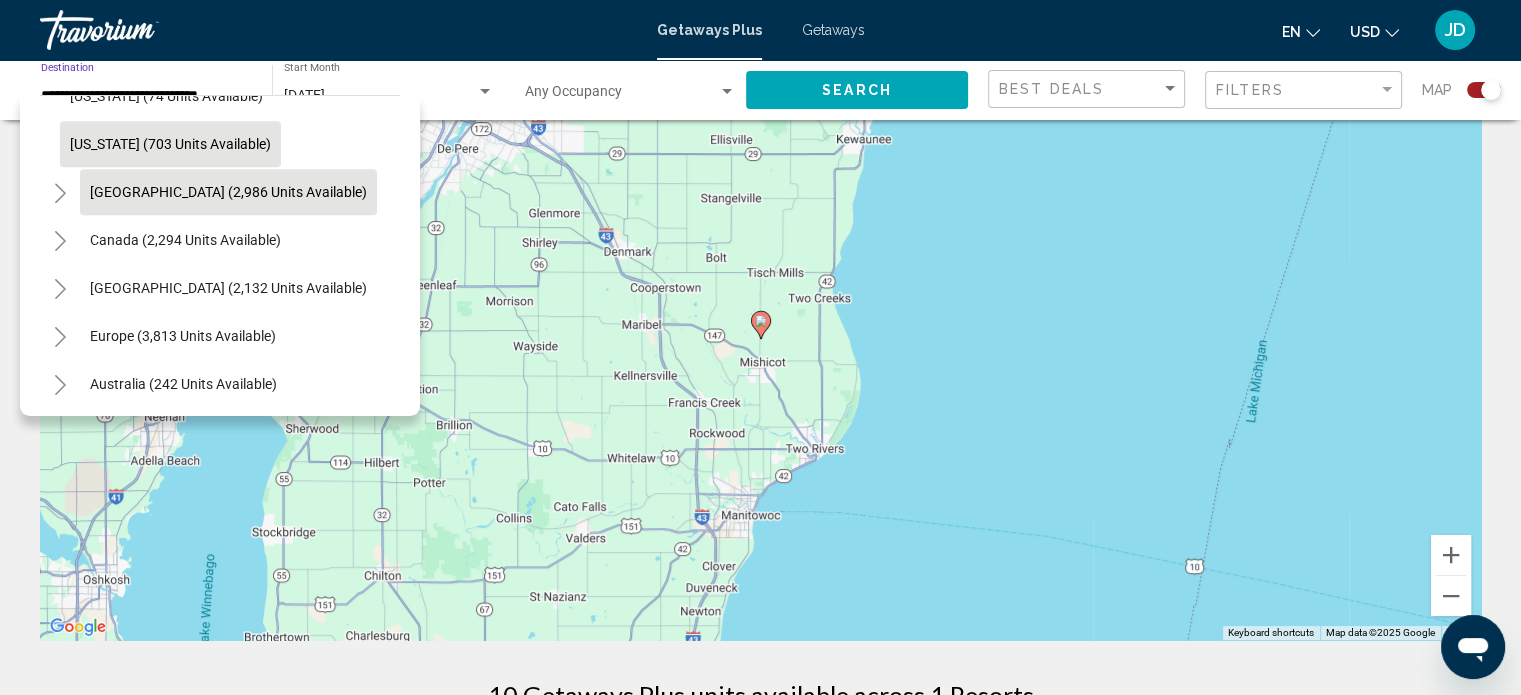 scroll, scrollTop: 1958, scrollLeft: 0, axis: vertical 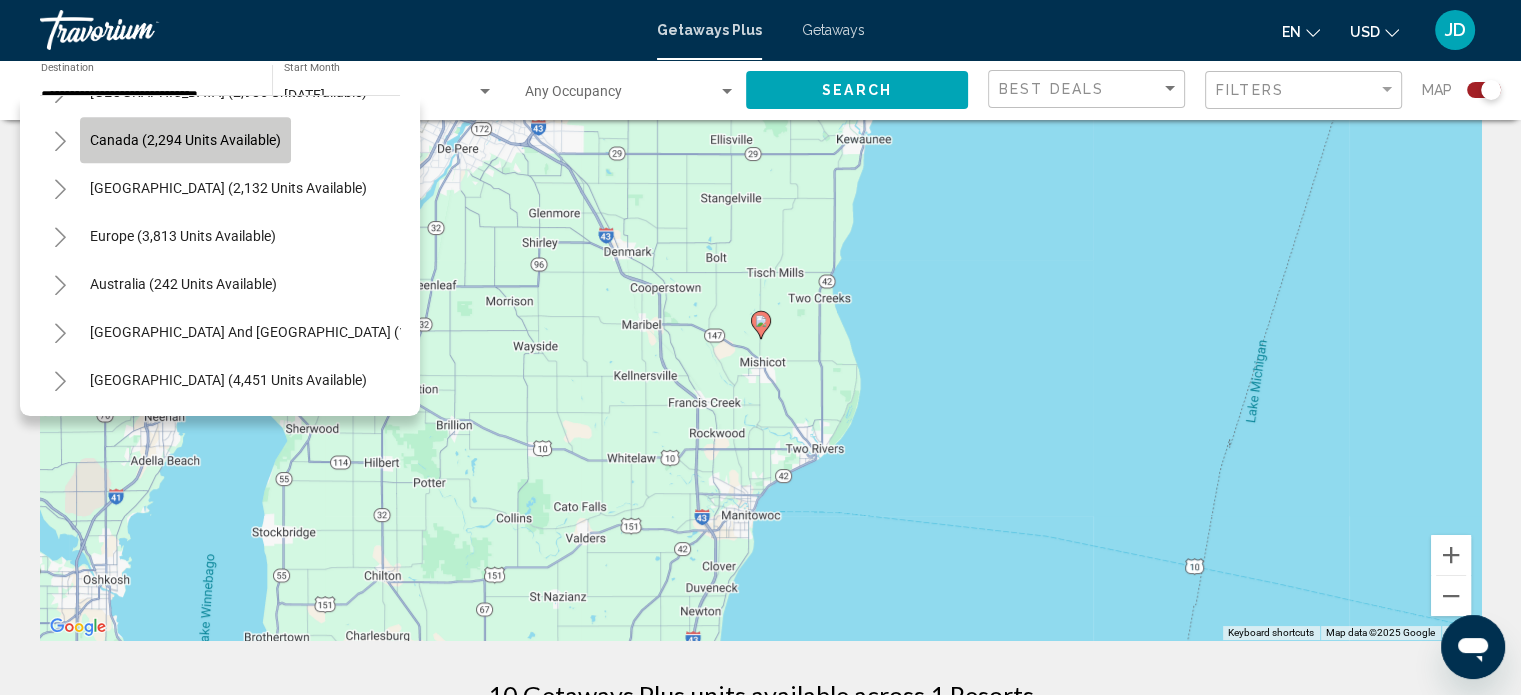 click on "Canada (2,294 units available)" 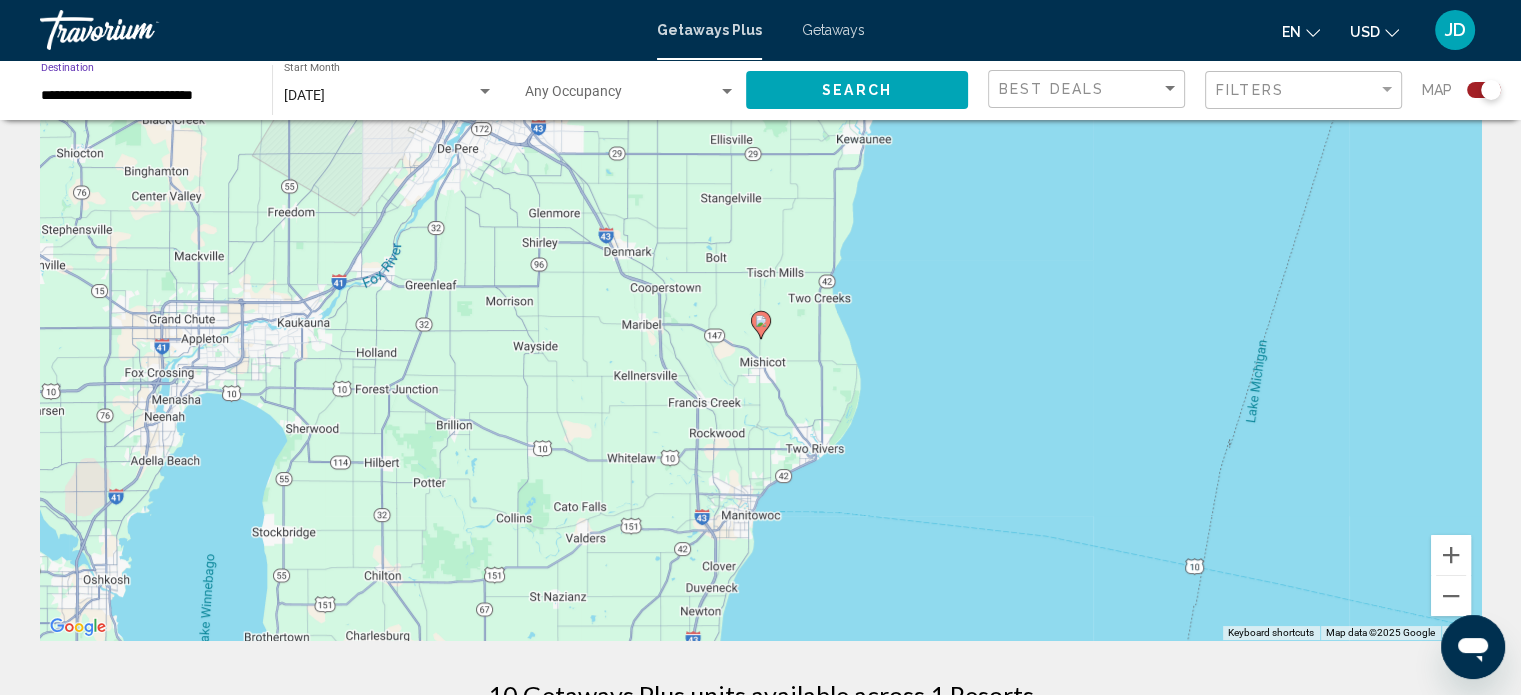 click on "Search" 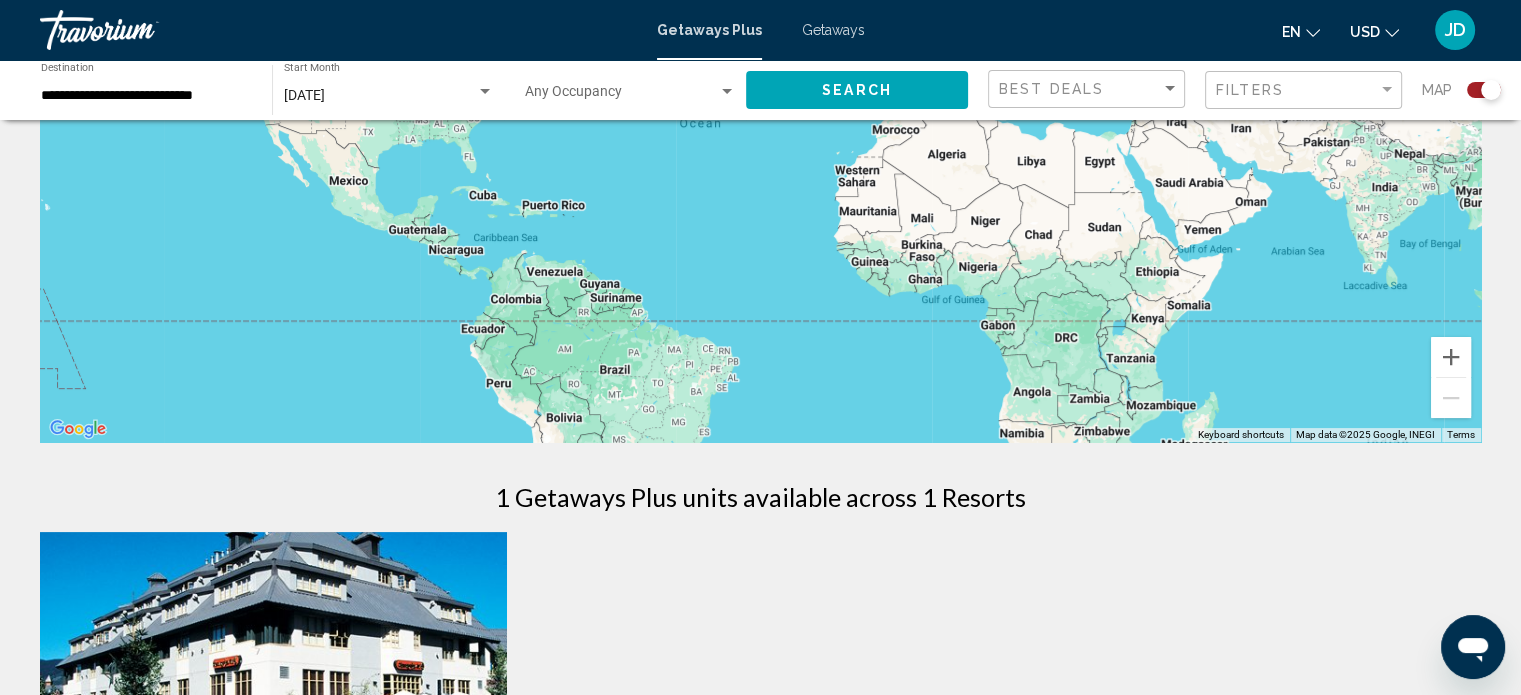 scroll, scrollTop: 600, scrollLeft: 0, axis: vertical 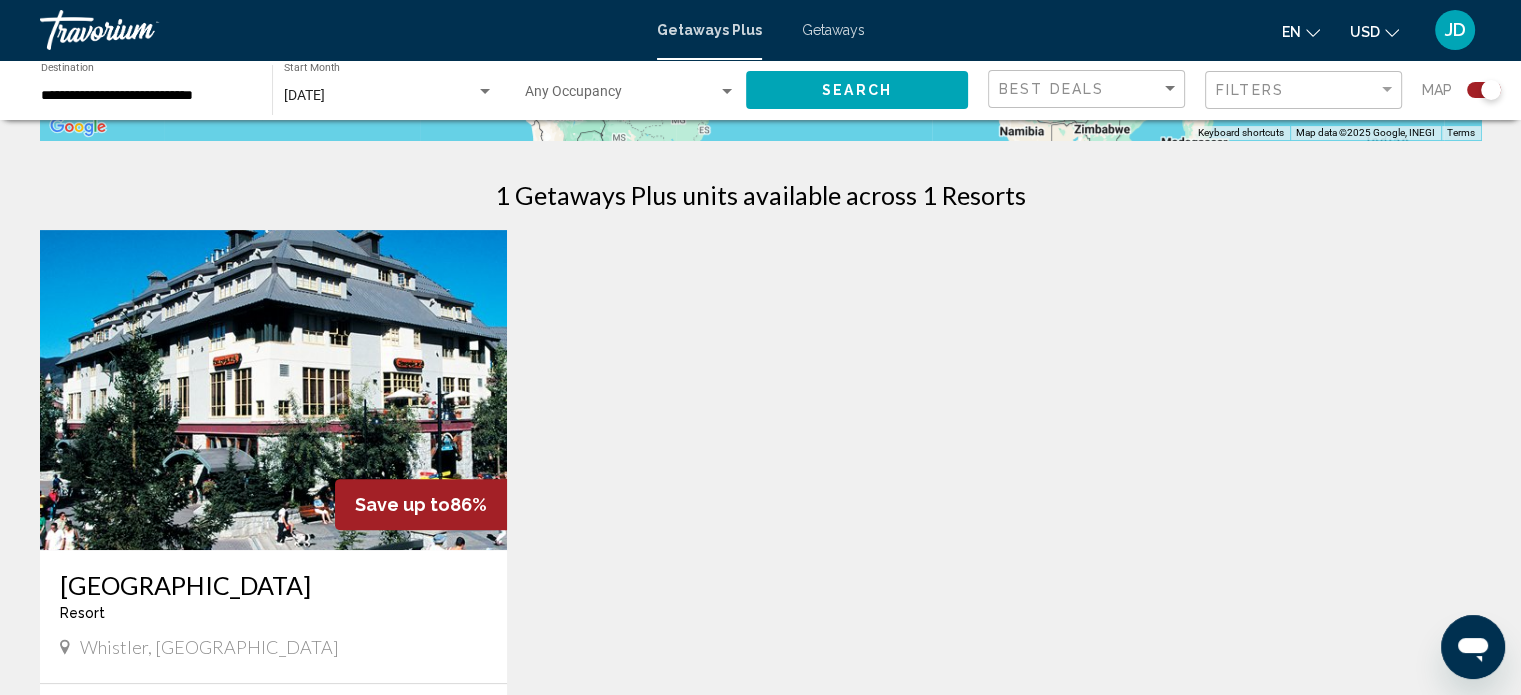 click at bounding box center (273, 390) 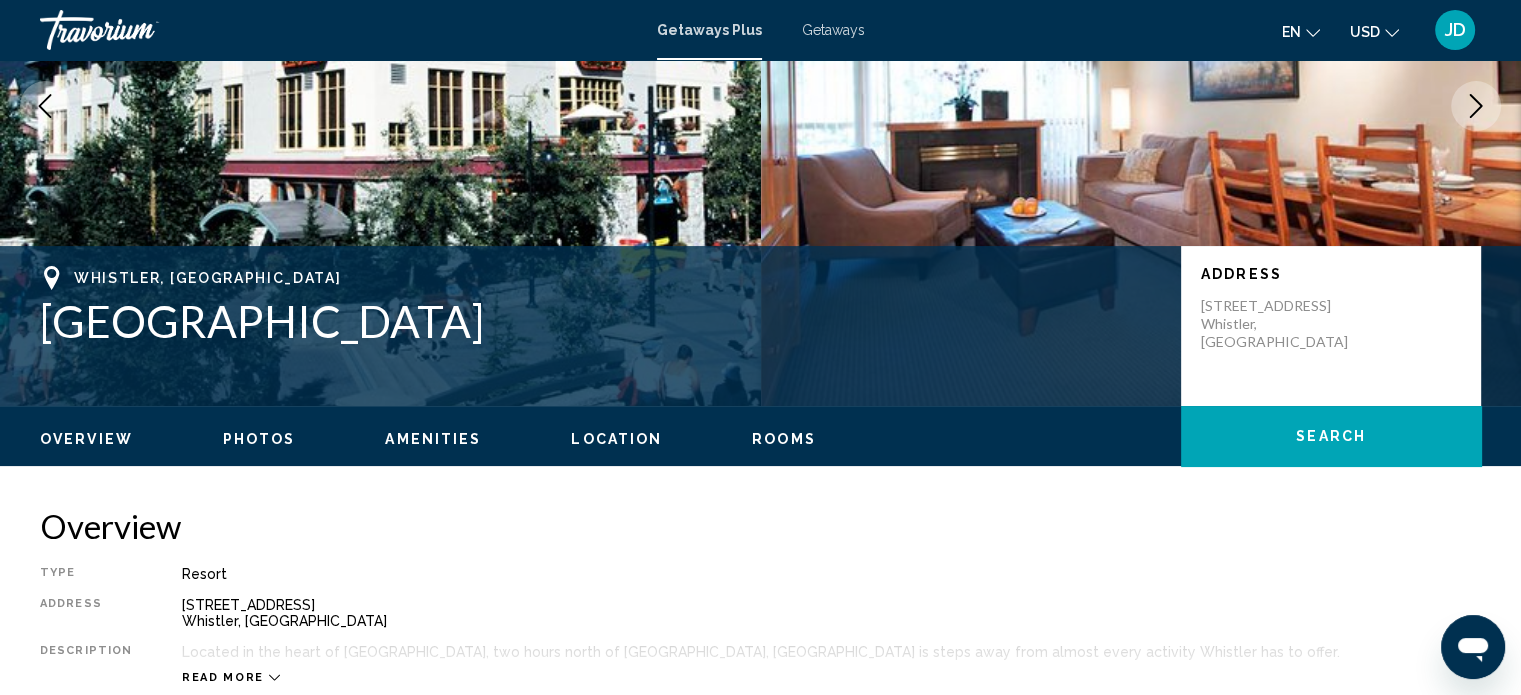 scroll, scrollTop: 412, scrollLeft: 0, axis: vertical 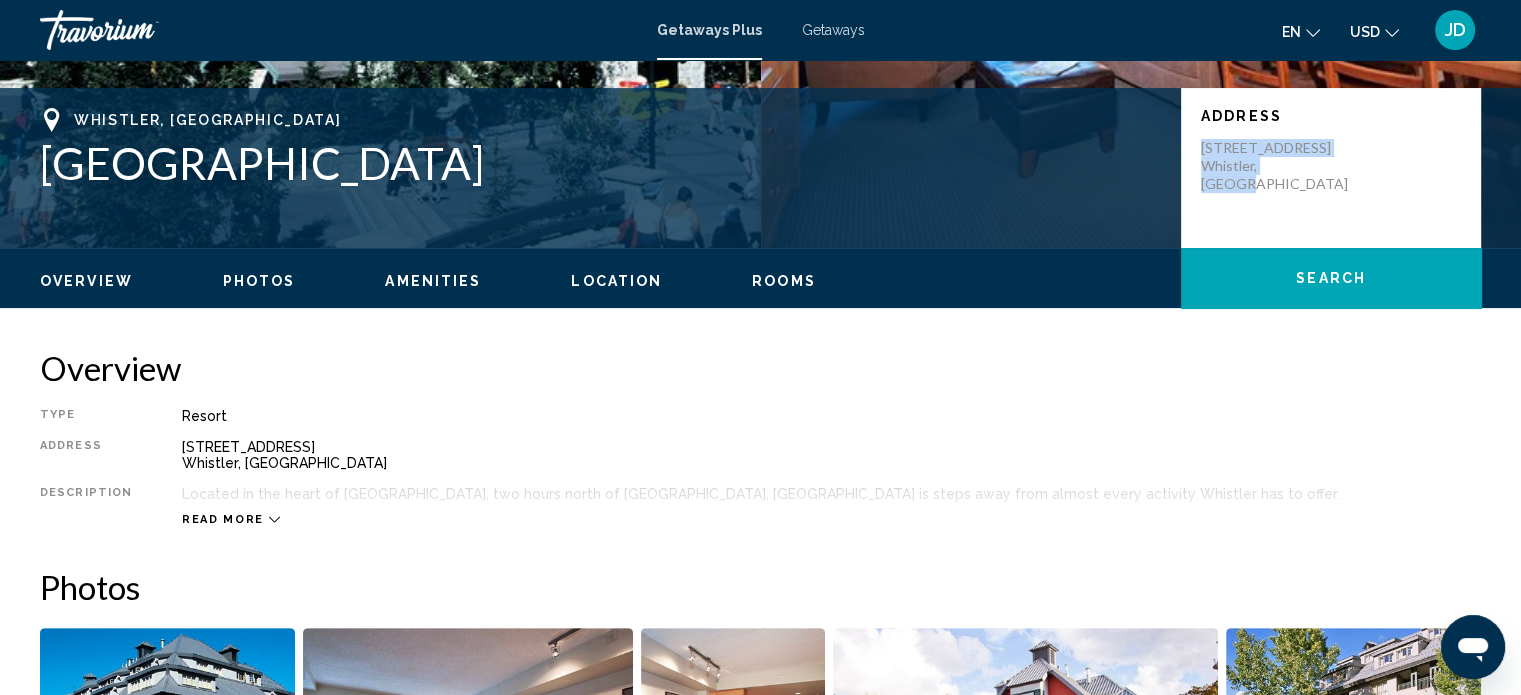 drag, startPoint x: 1303, startPoint y: 161, endPoint x: 1198, endPoint y: 143, distance: 106.531685 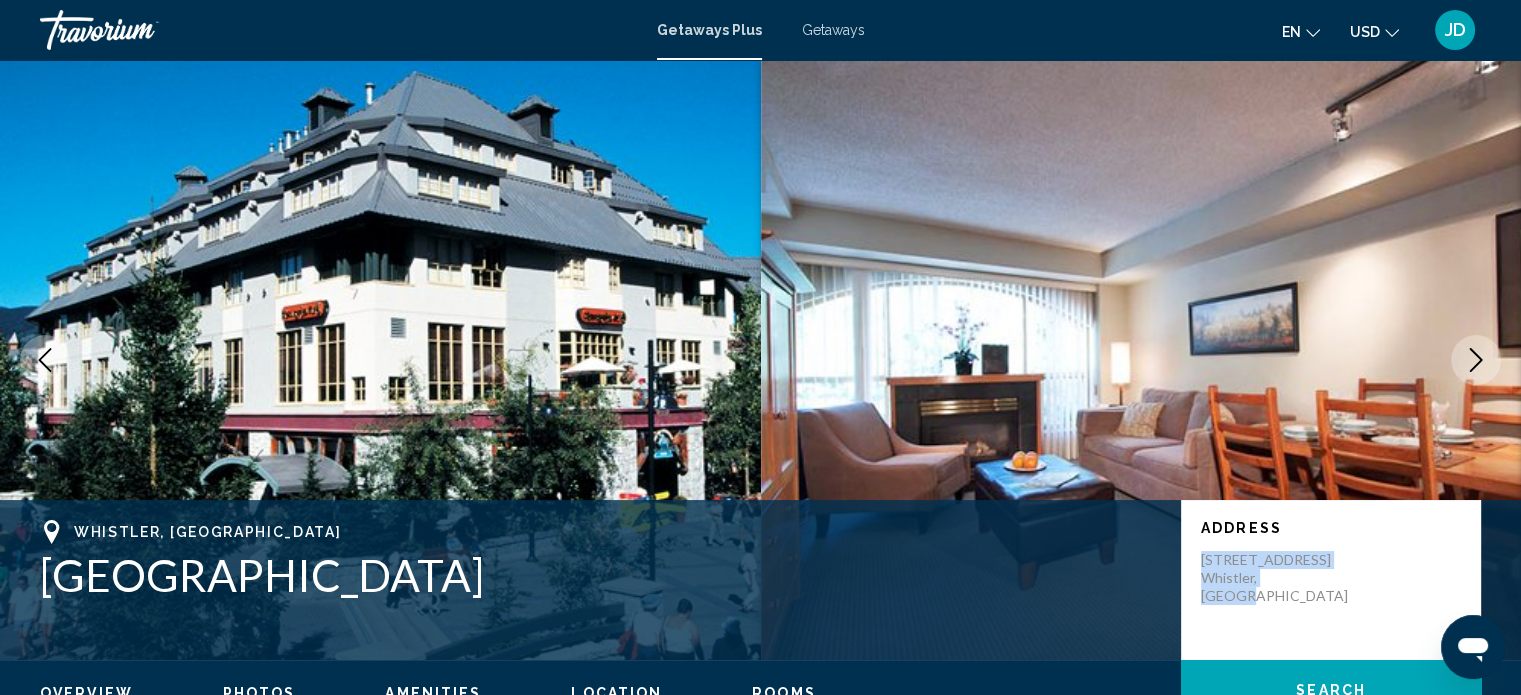 scroll, scrollTop: 0, scrollLeft: 0, axis: both 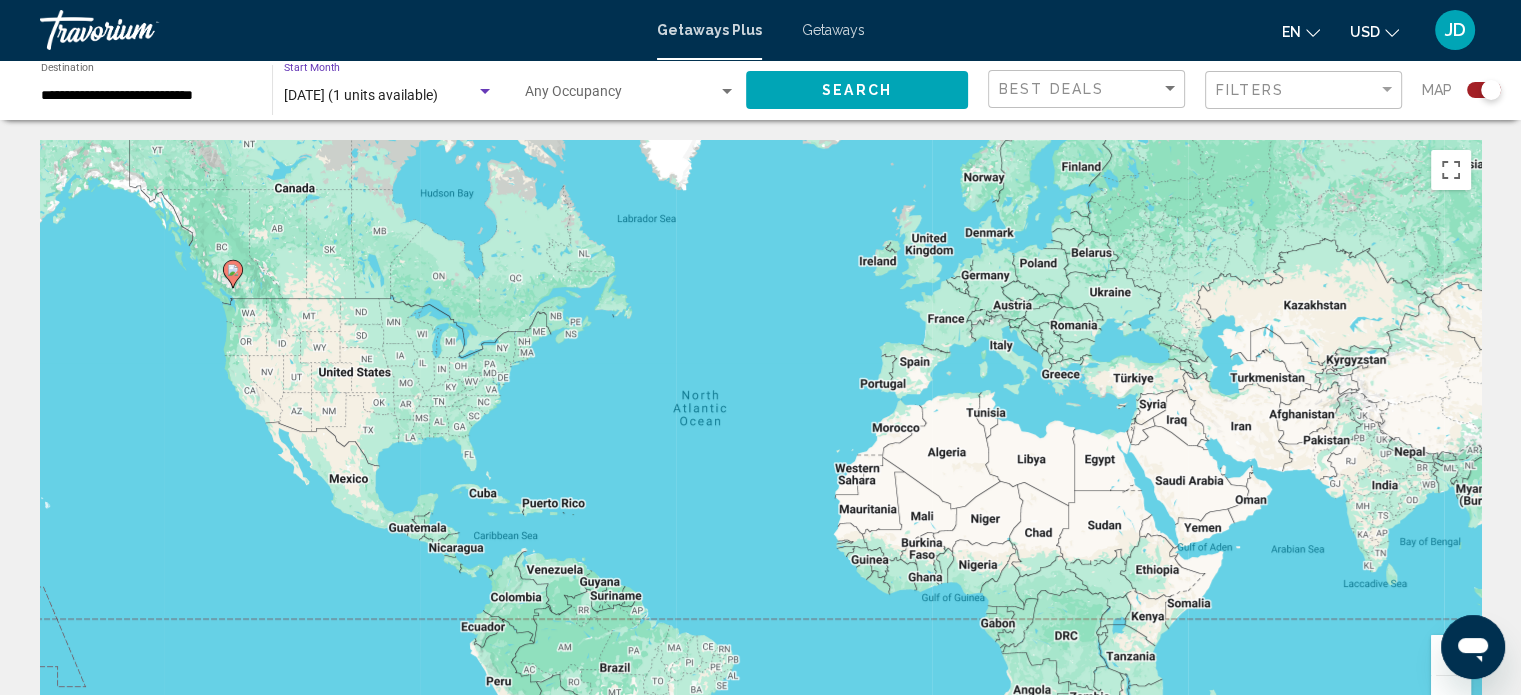 click at bounding box center (485, 92) 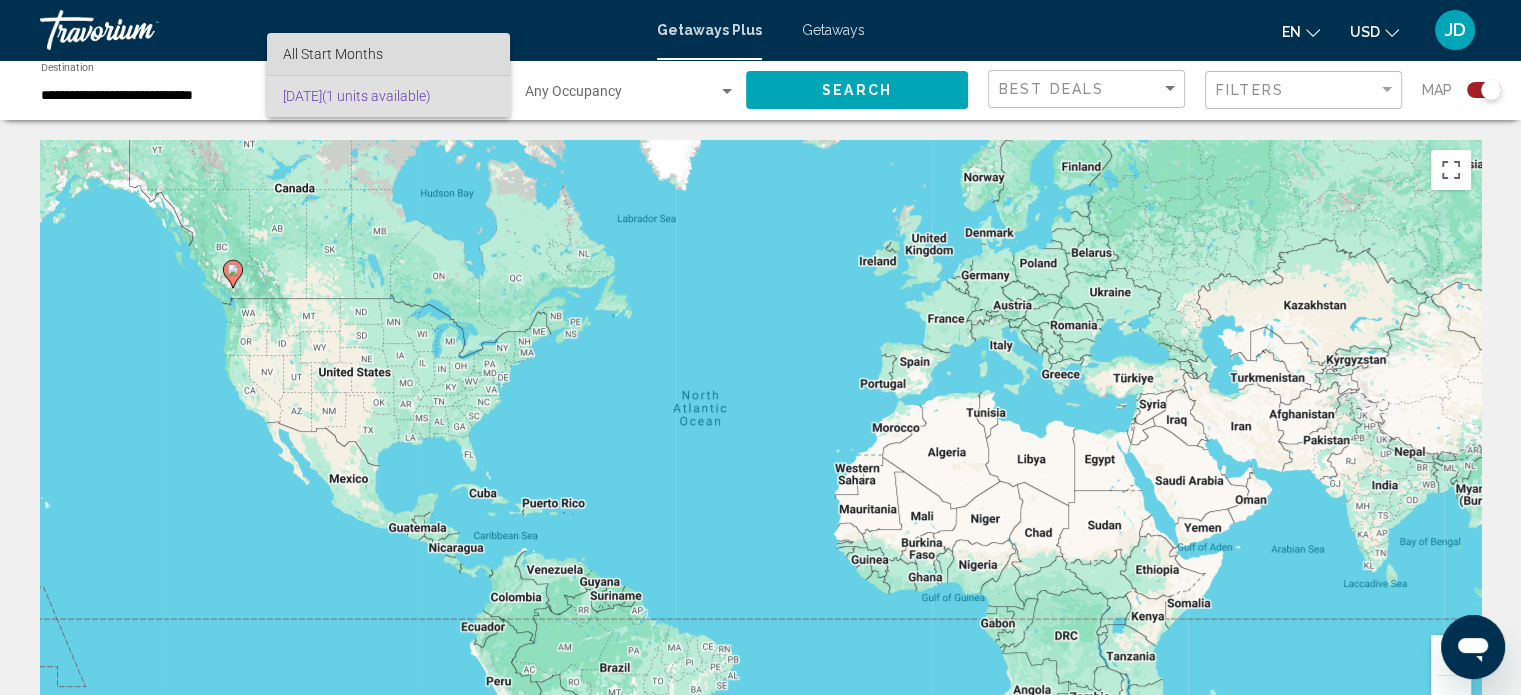 click on "All Start Months" at bounding box center [388, 54] 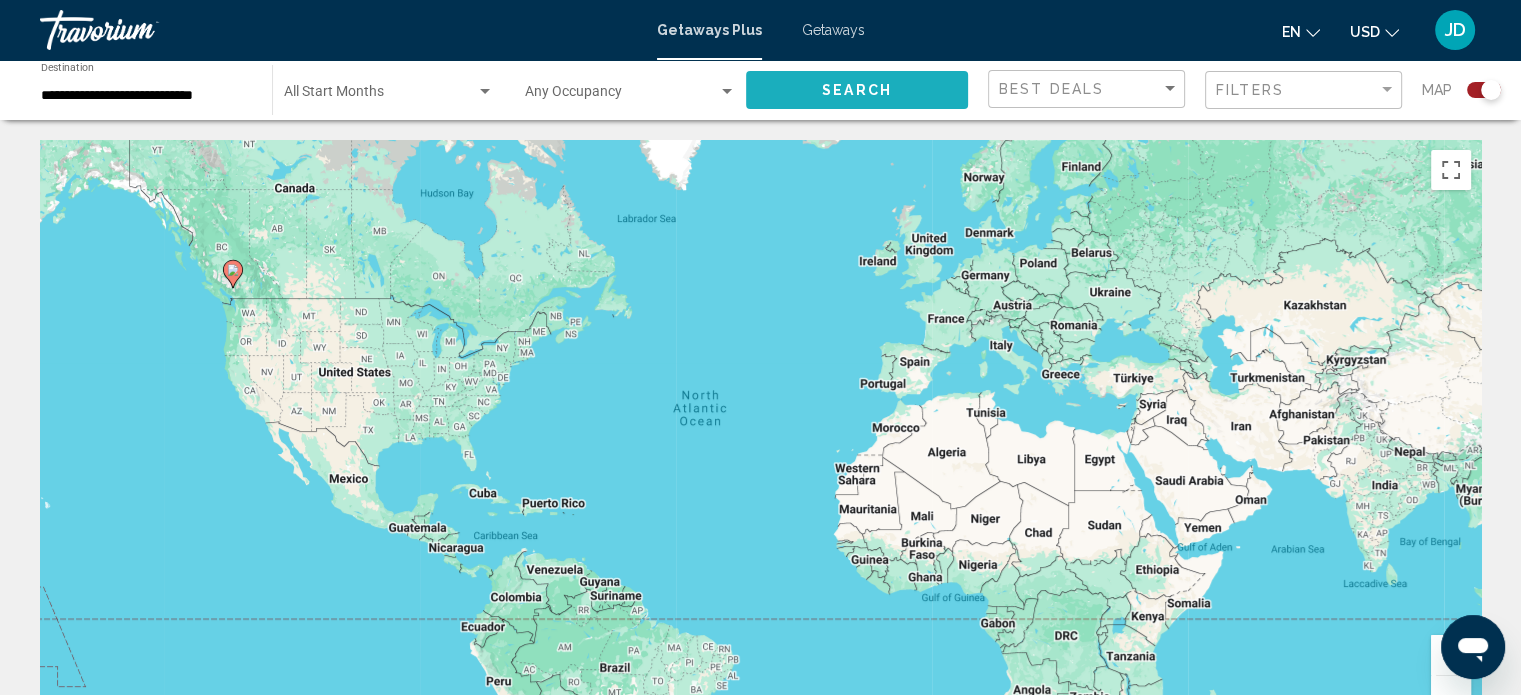 click on "Search" 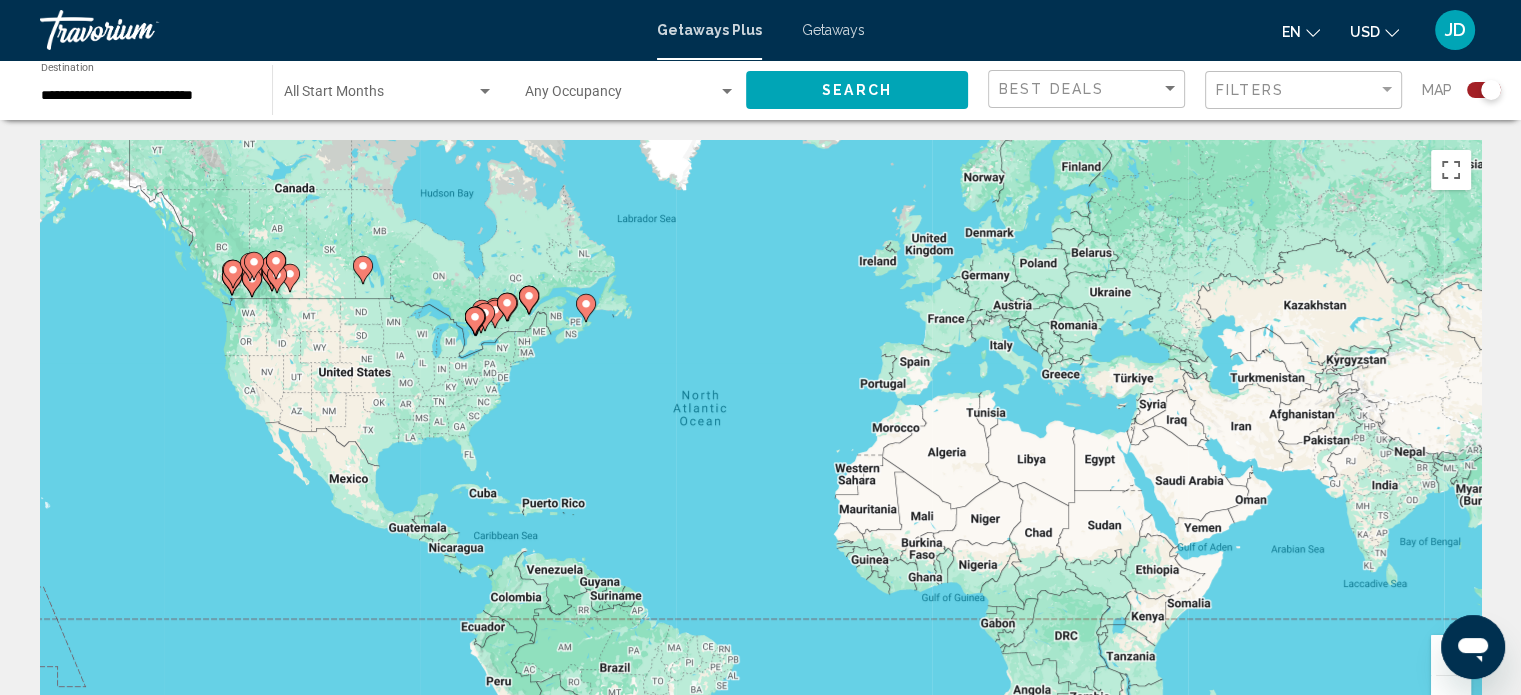 click at bounding box center [485, 92] 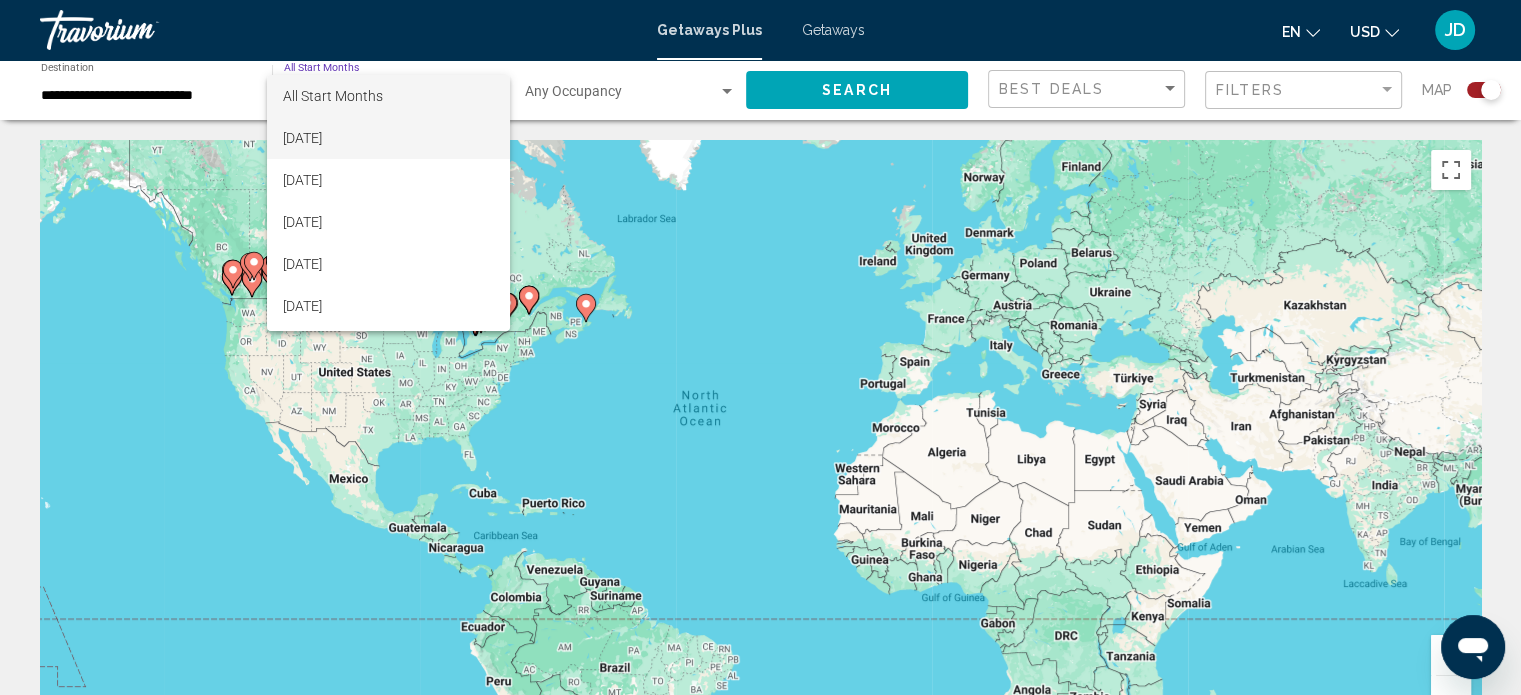 click on "[DATE]" at bounding box center (388, 138) 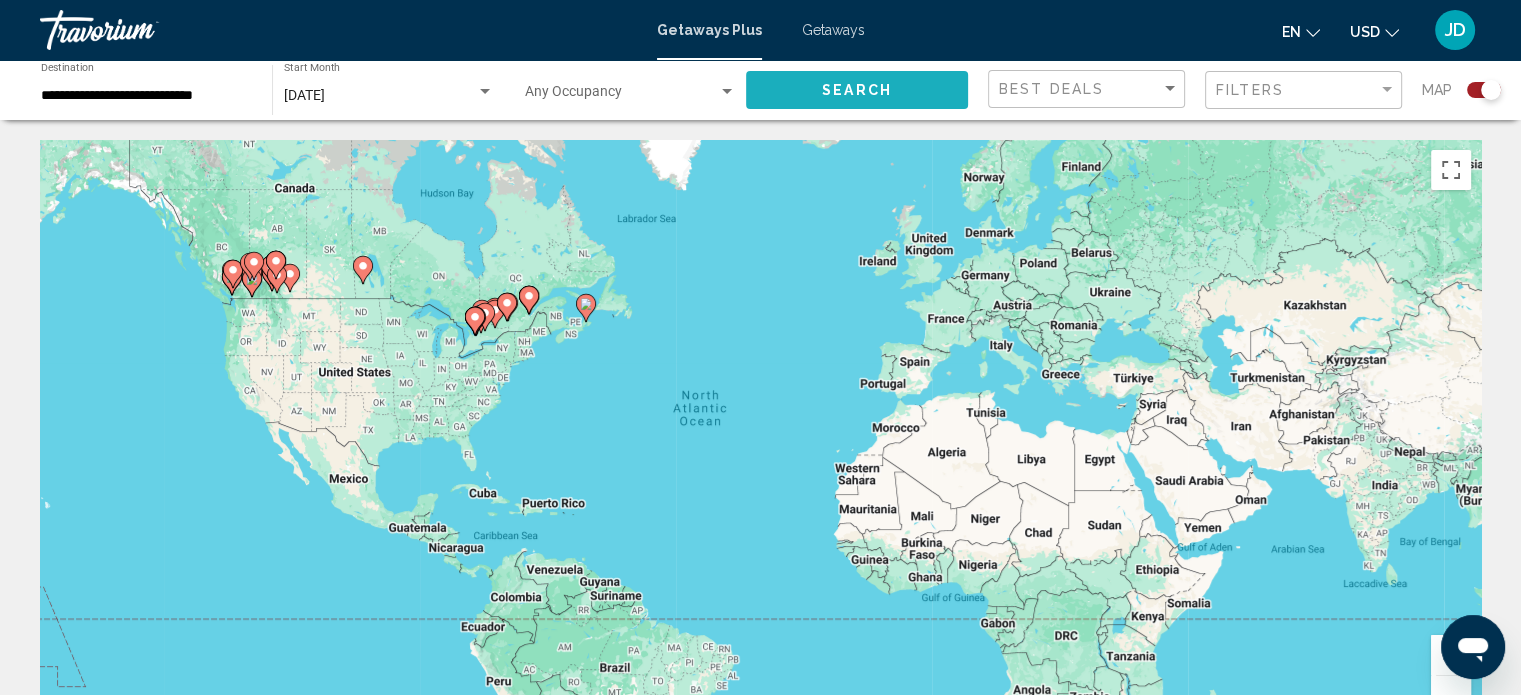 click on "Search" 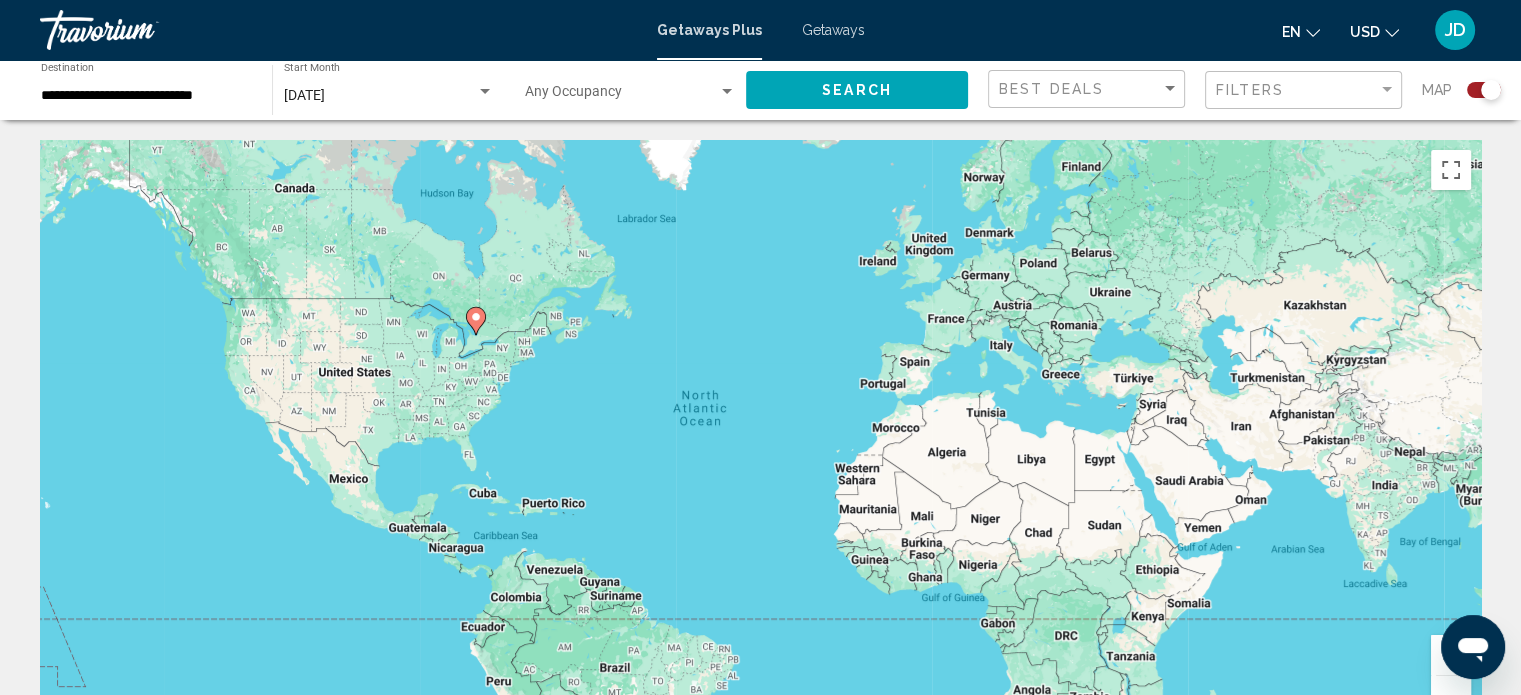 click on "[DATE] Start Month All Start Months" 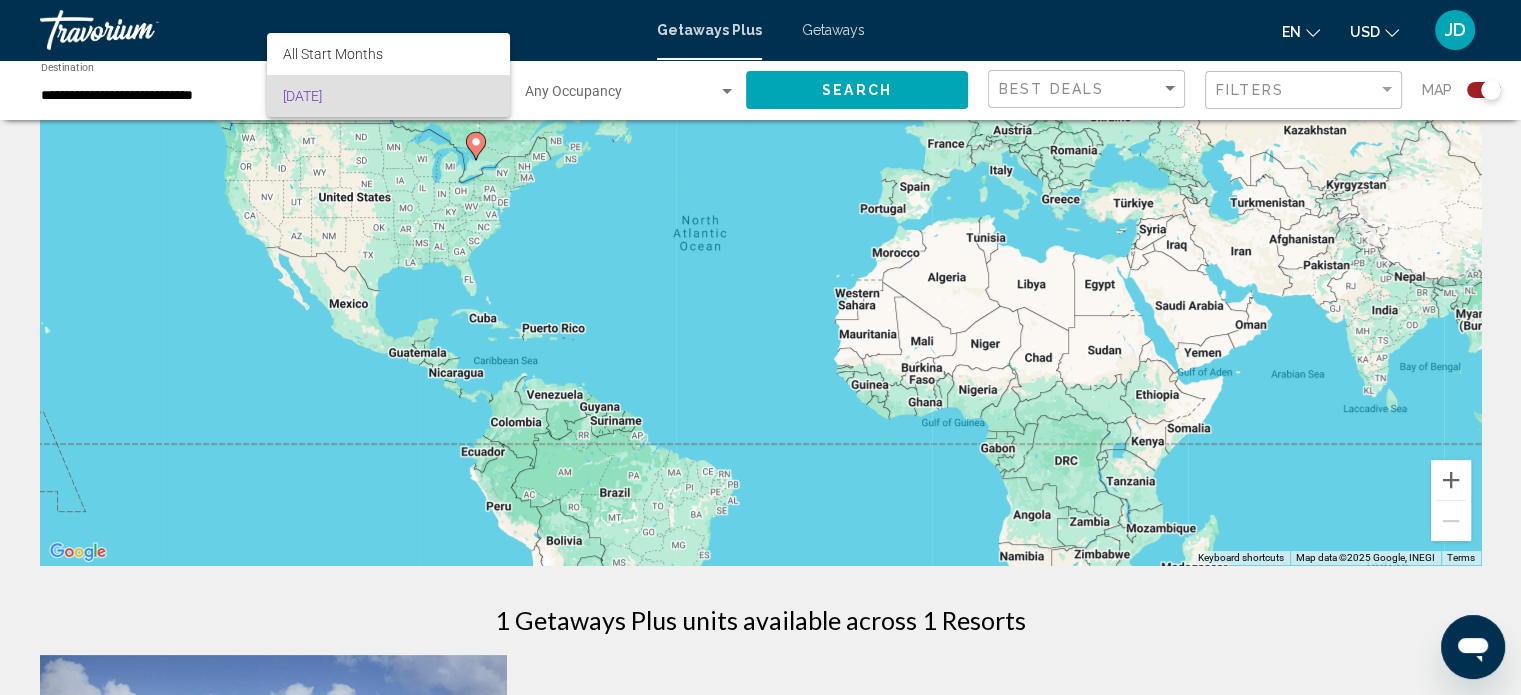 scroll, scrollTop: 500, scrollLeft: 0, axis: vertical 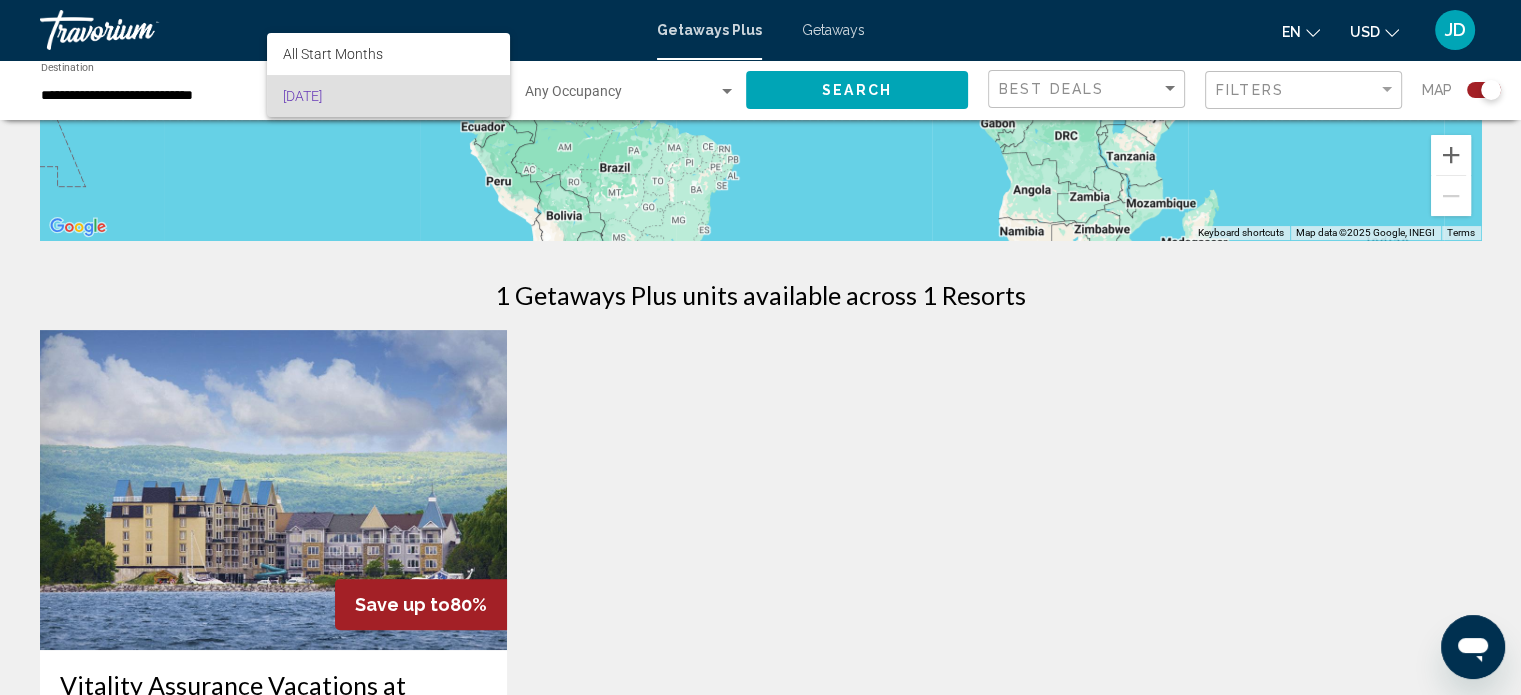click at bounding box center (760, 347) 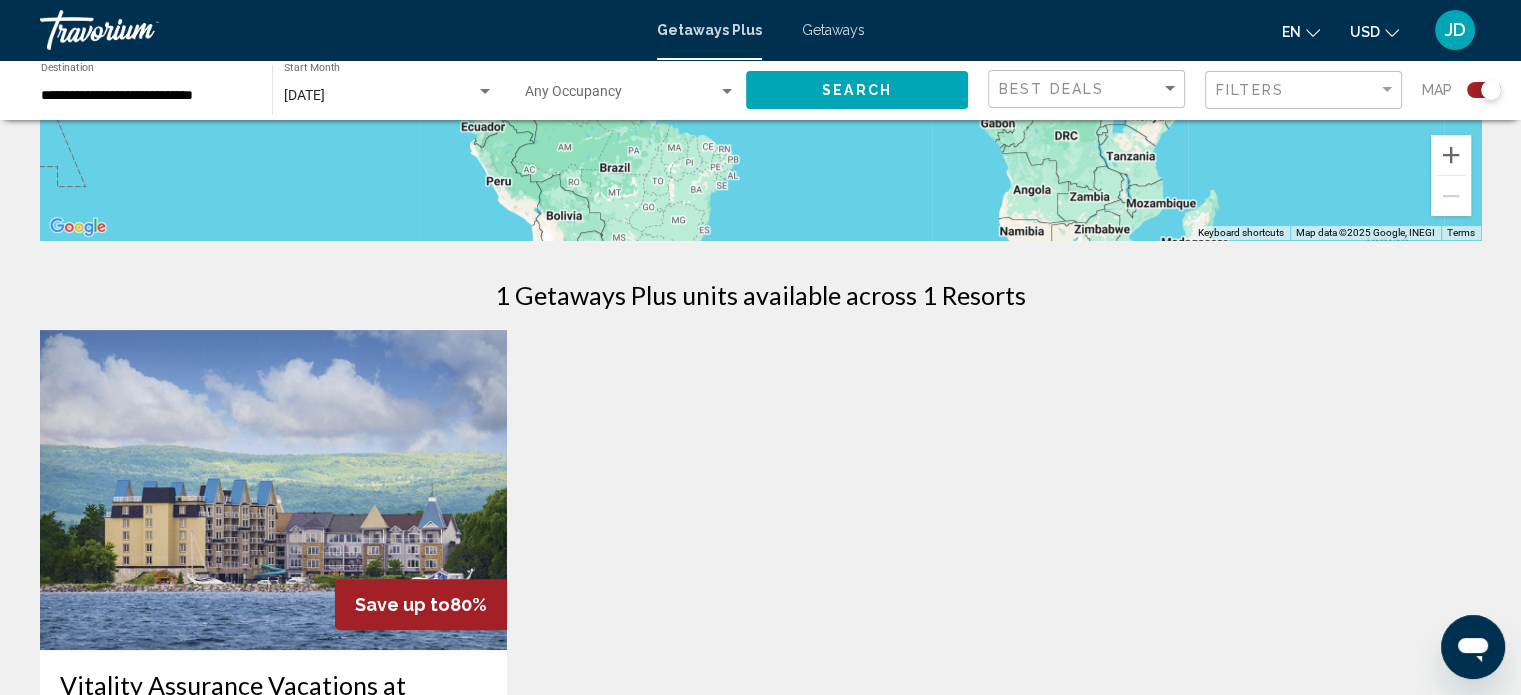 click at bounding box center [273, 490] 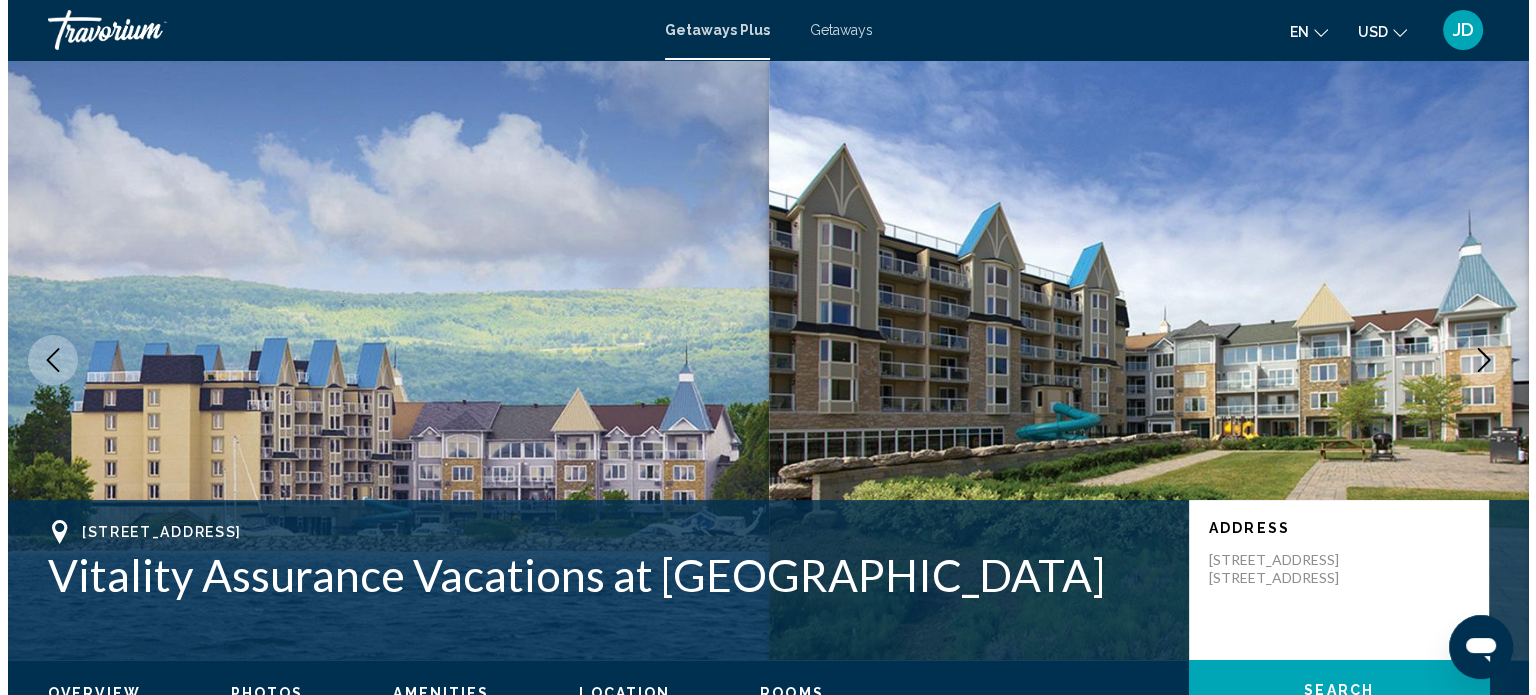 scroll, scrollTop: 0, scrollLeft: 0, axis: both 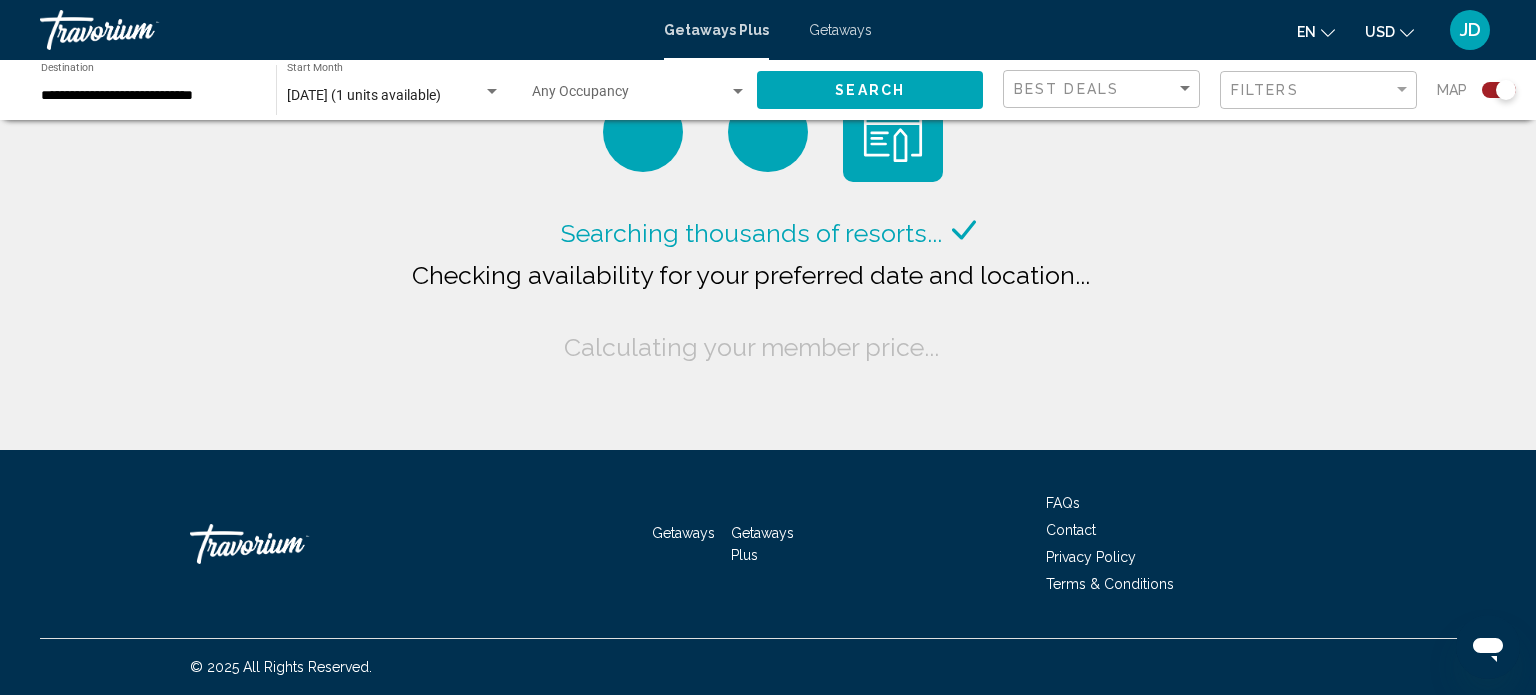 click on "**********" 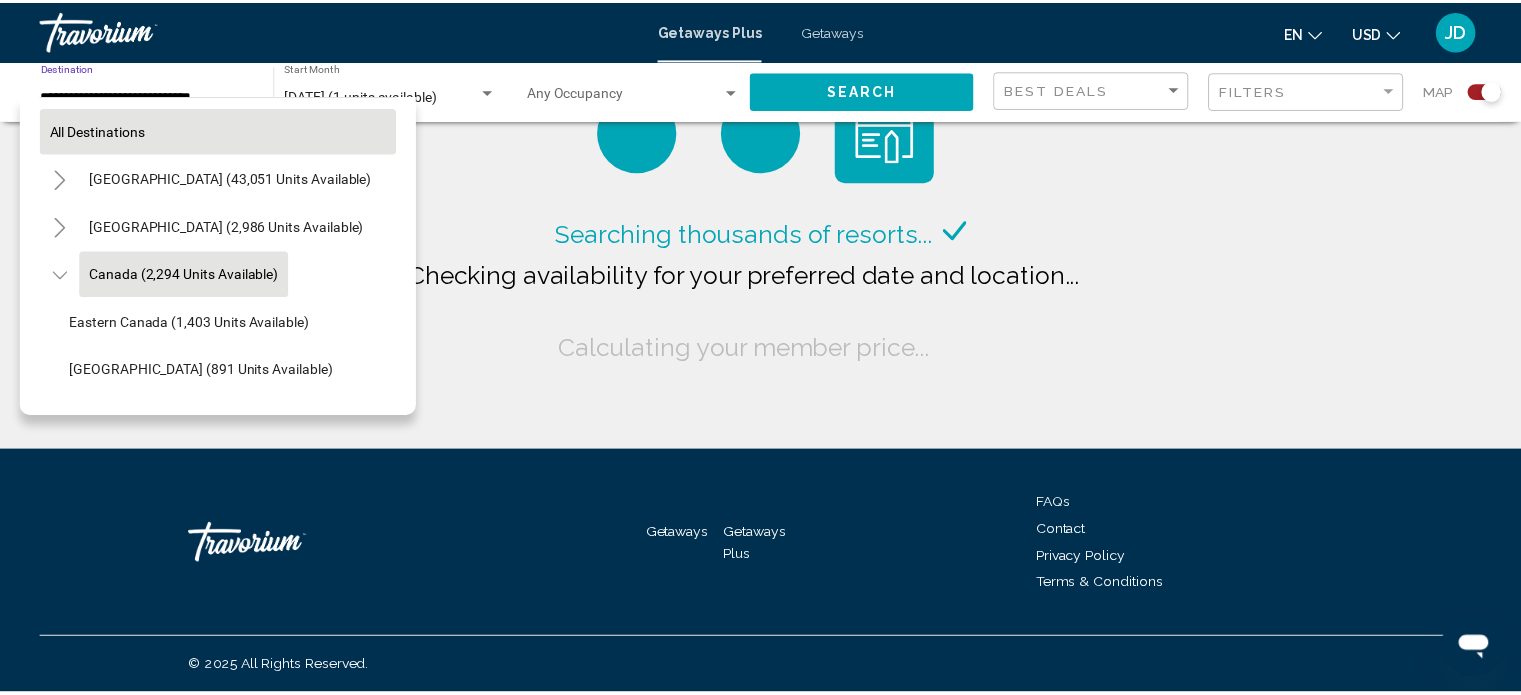 scroll, scrollTop: 30, scrollLeft: 0, axis: vertical 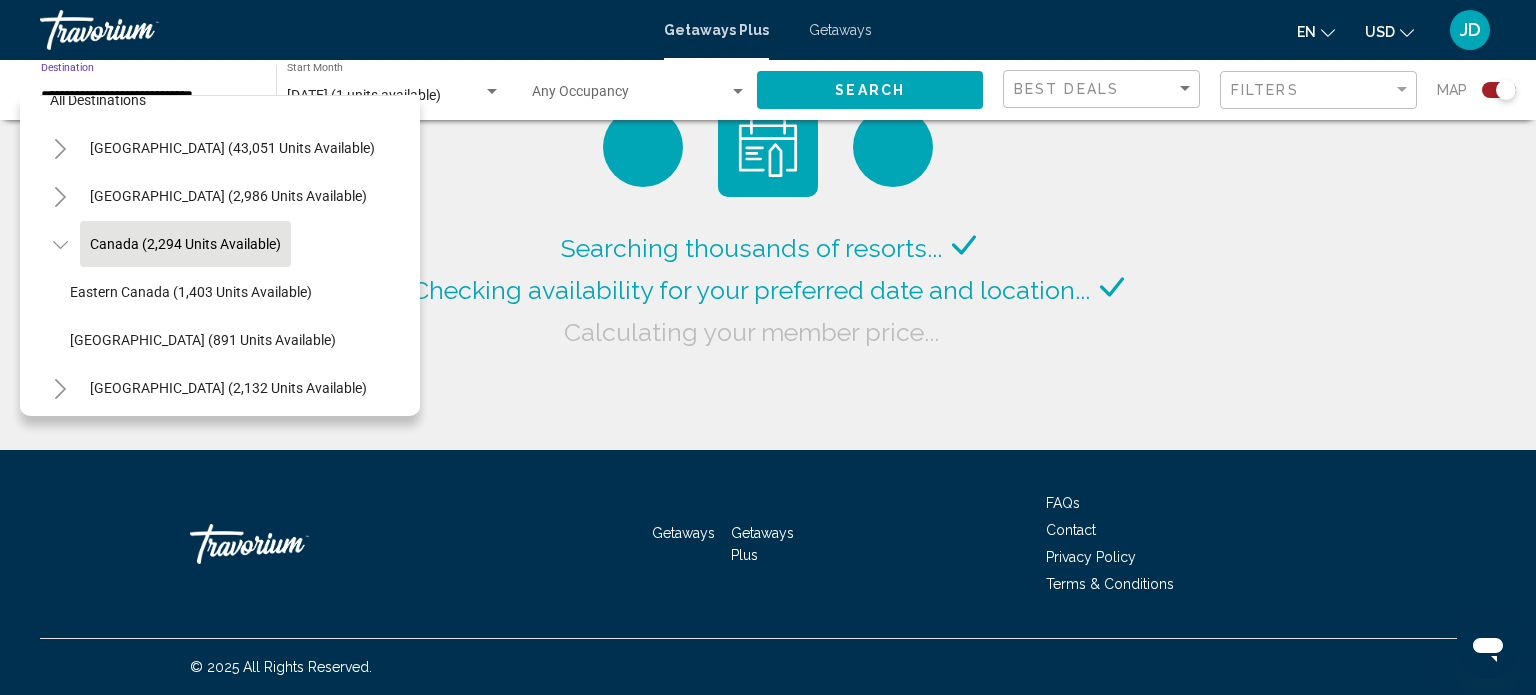 click on "**********" at bounding box center [148, 96] 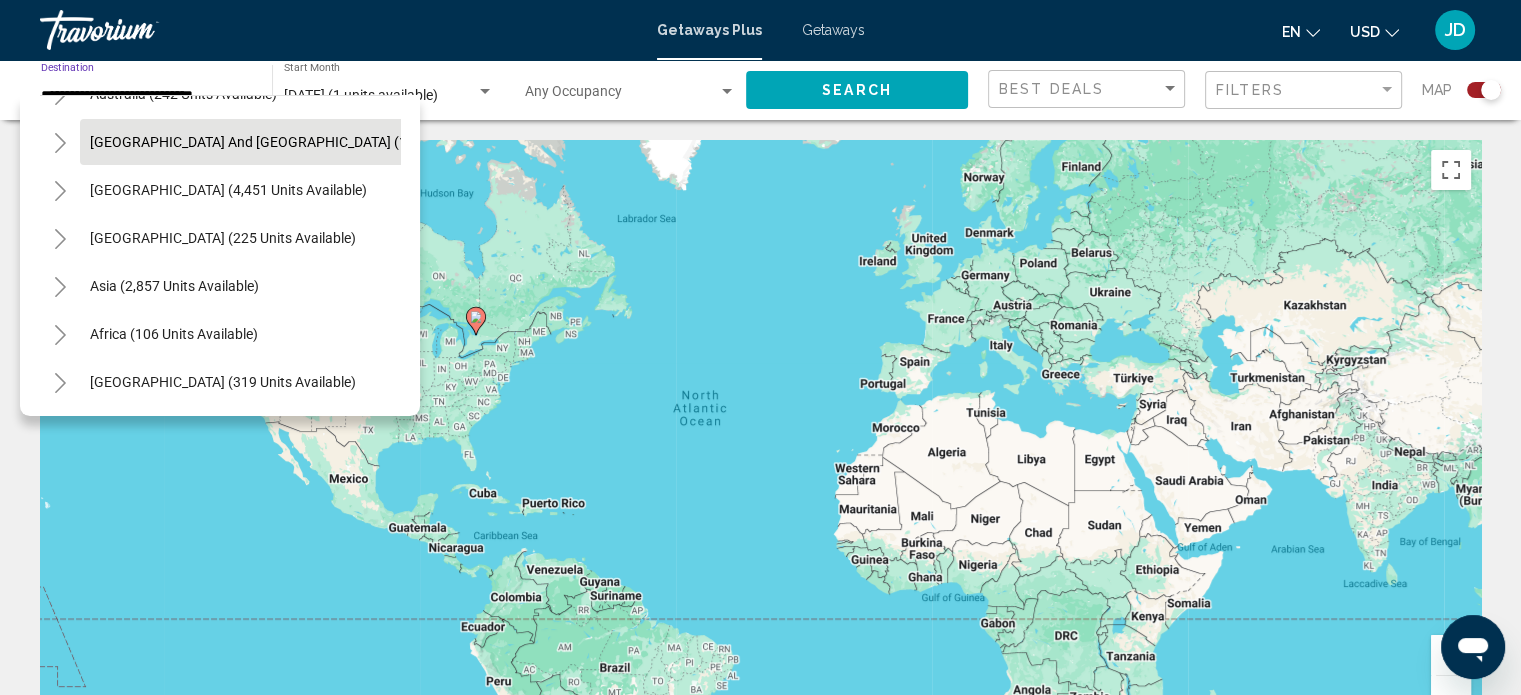 scroll, scrollTop: 435, scrollLeft: 0, axis: vertical 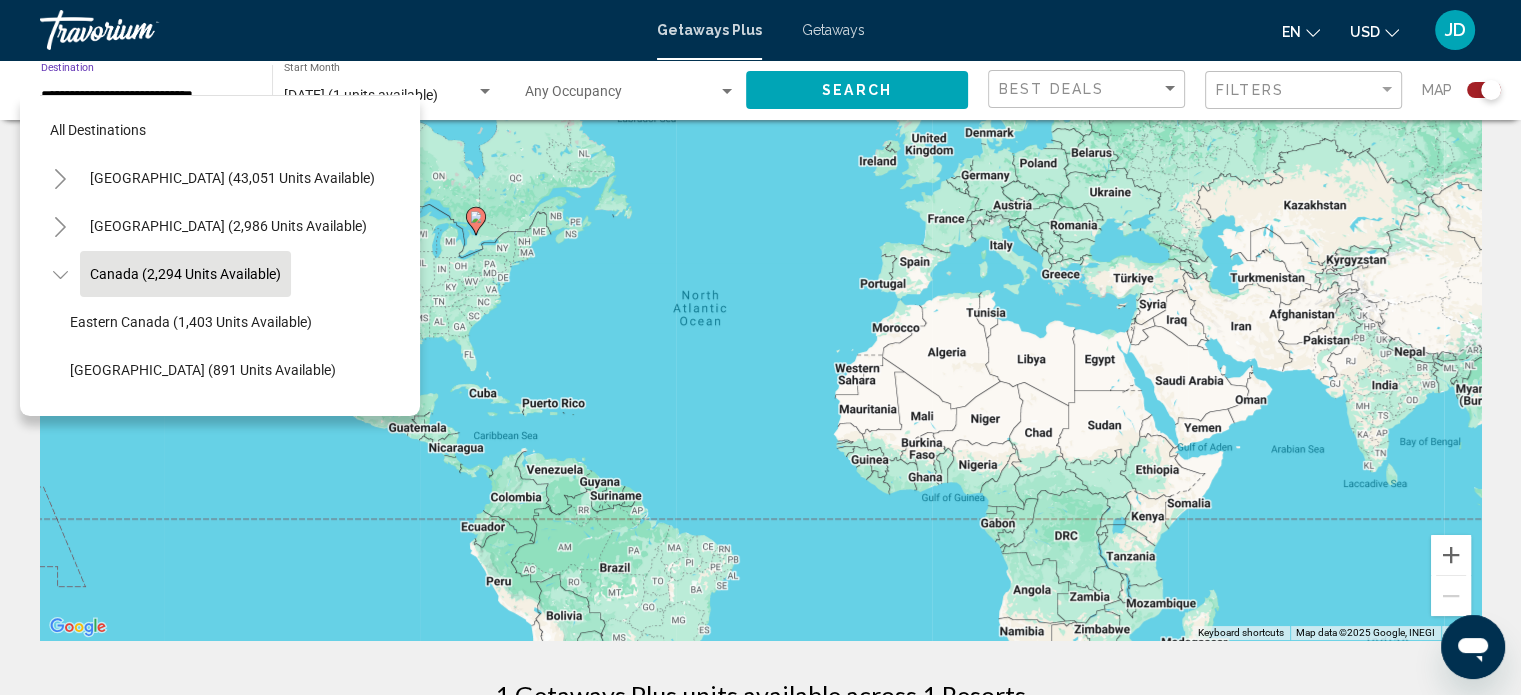 click on "[GEOGRAPHIC_DATA] (43,051 units available)" at bounding box center [228, 226] 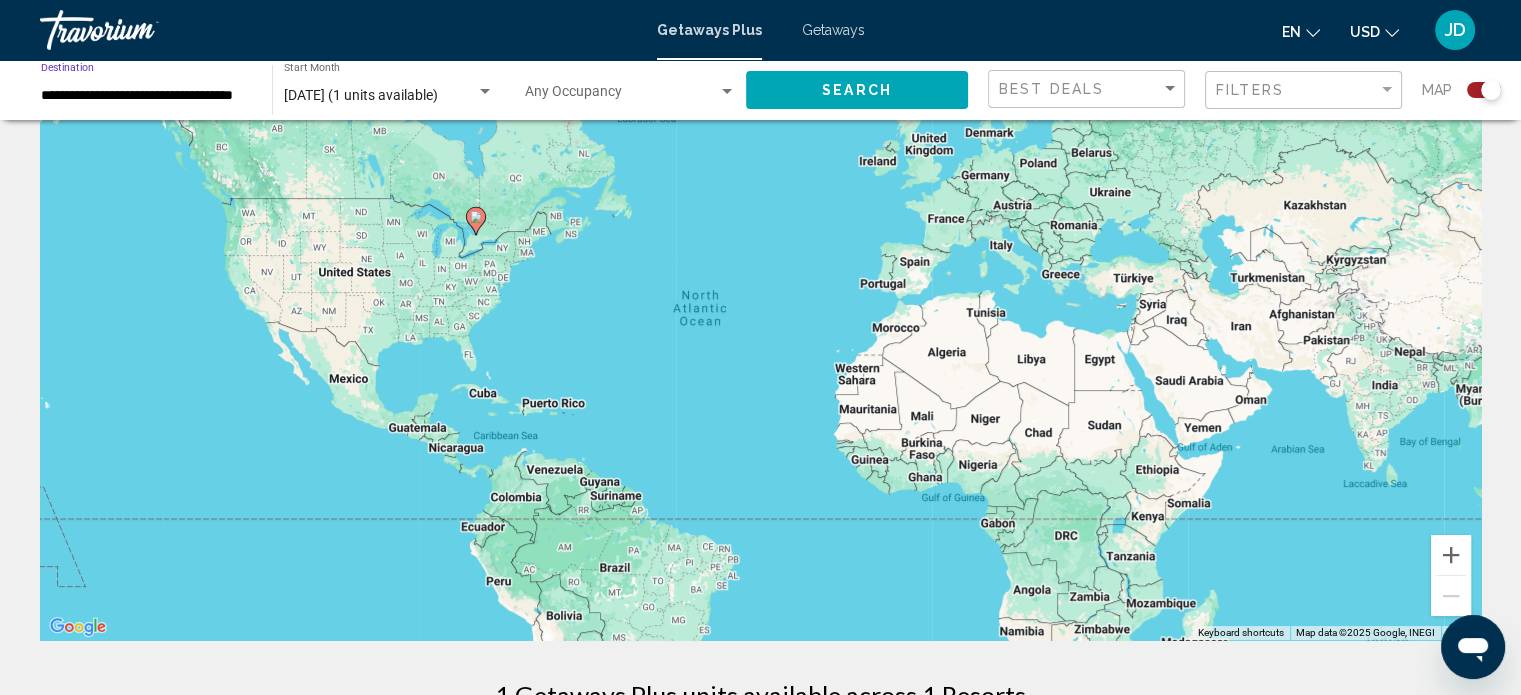 click on "[DATE] (1 units available) Start Month All Start Months" 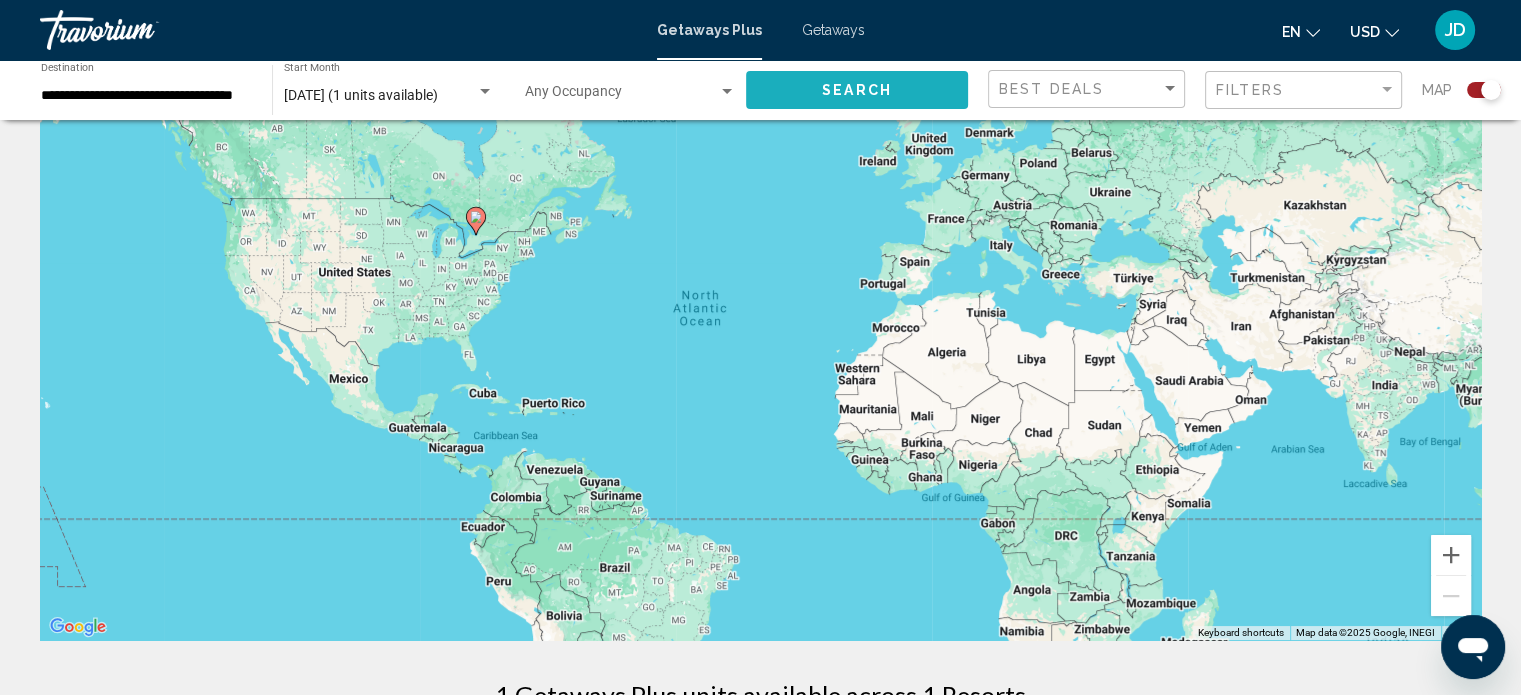 click on "Search" 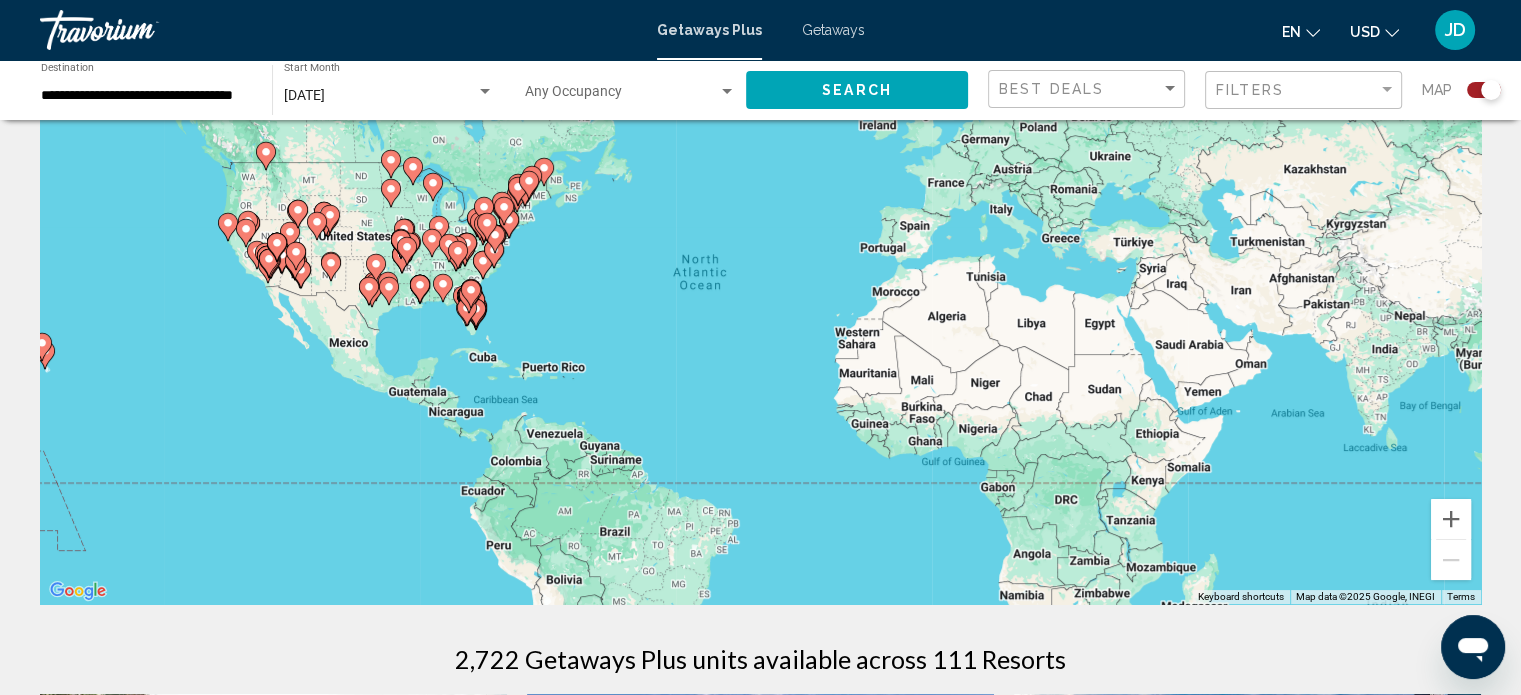 scroll, scrollTop: 0, scrollLeft: 0, axis: both 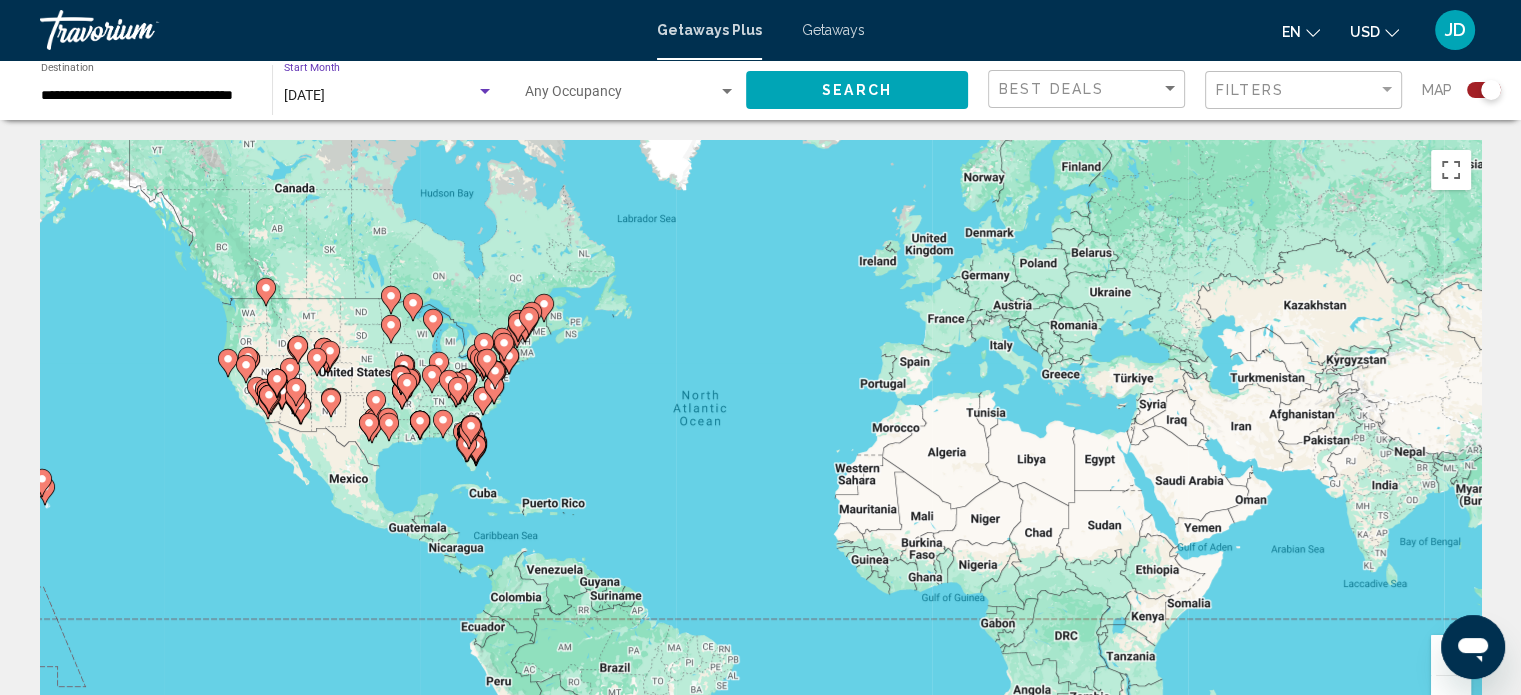 click at bounding box center (485, 92) 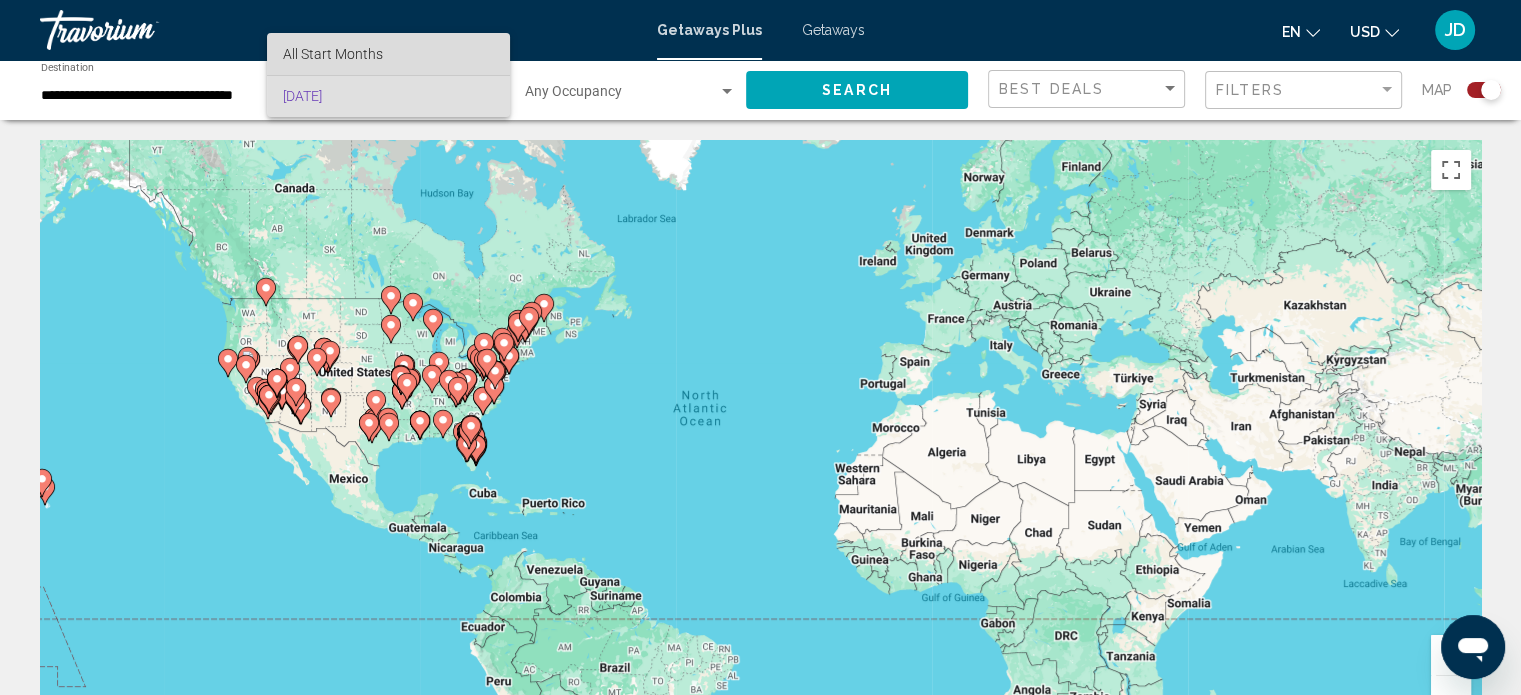 click on "All Start Months" at bounding box center (388, 54) 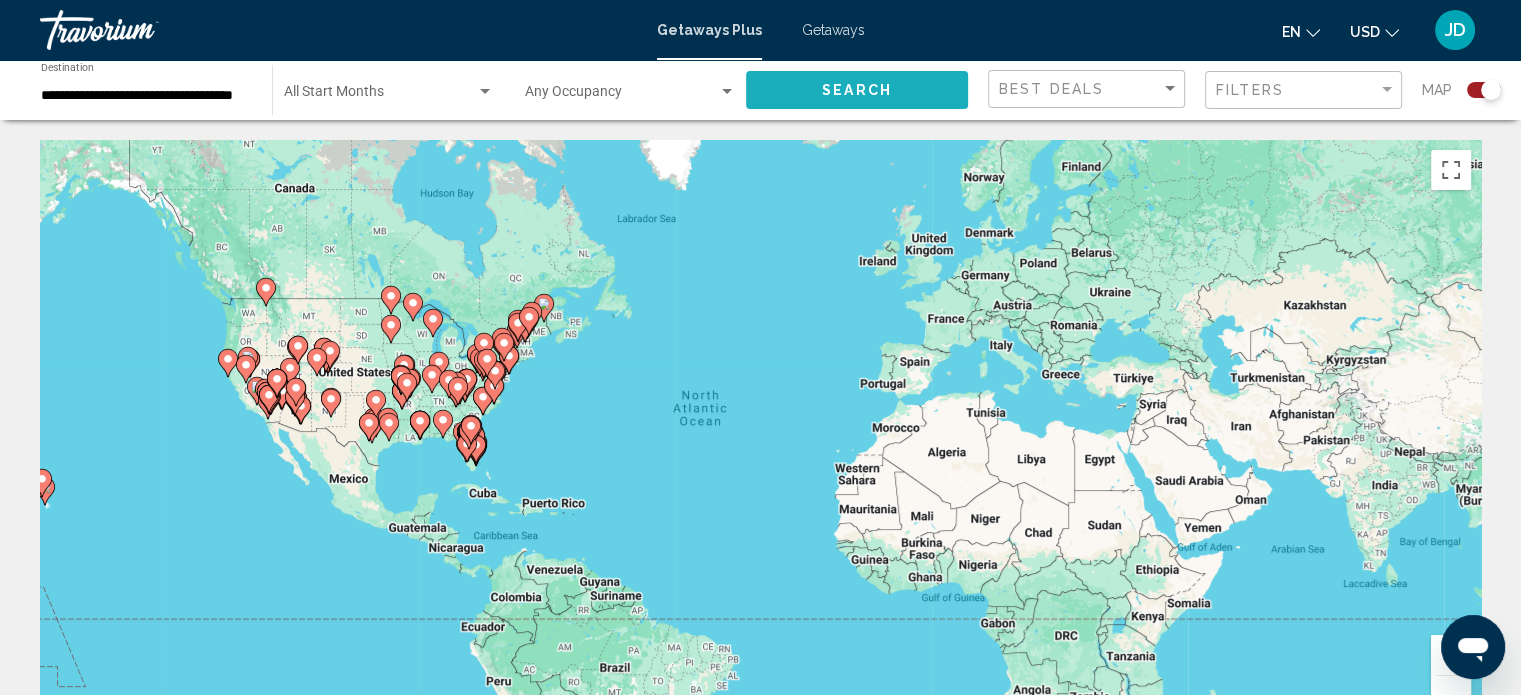 click on "Search" 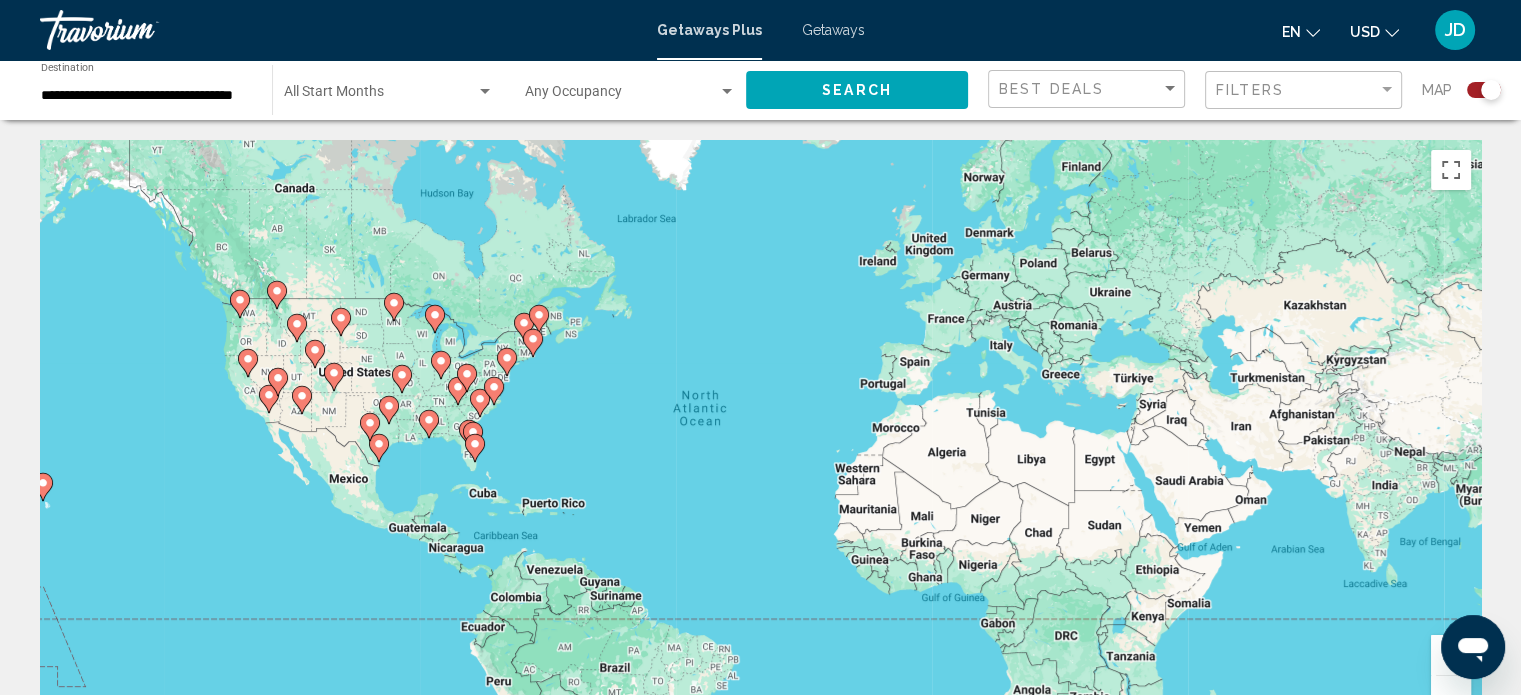 click on "**********" 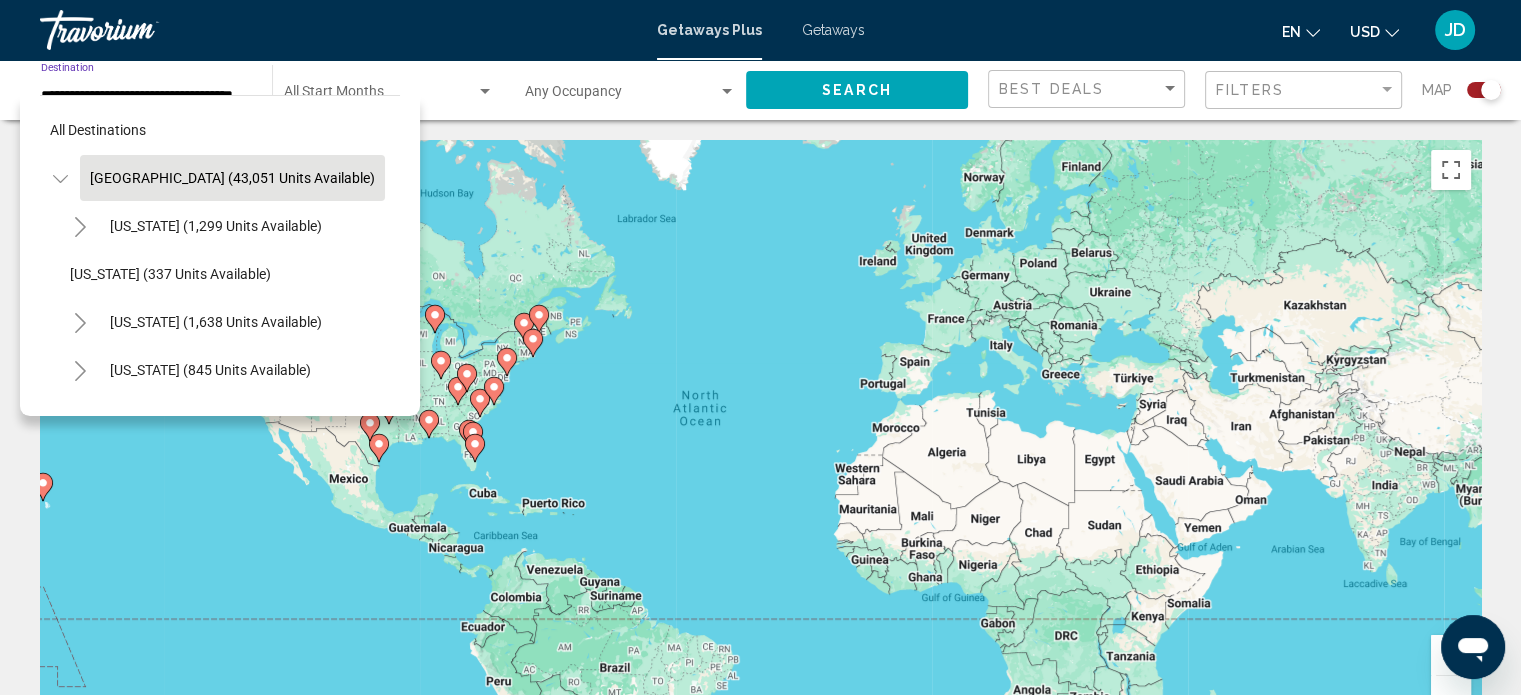 scroll, scrollTop: 0, scrollLeft: 20, axis: horizontal 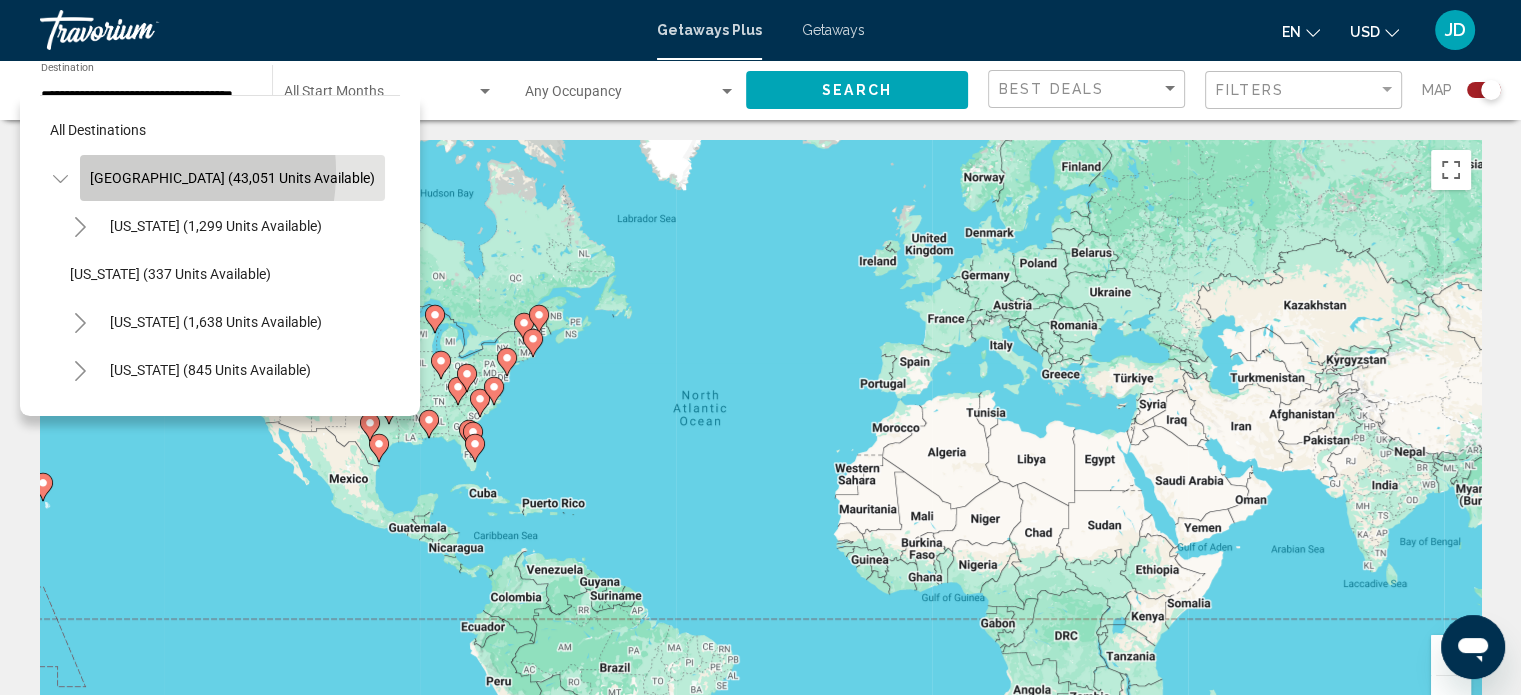 click on "[GEOGRAPHIC_DATA] (43,051 units available)" 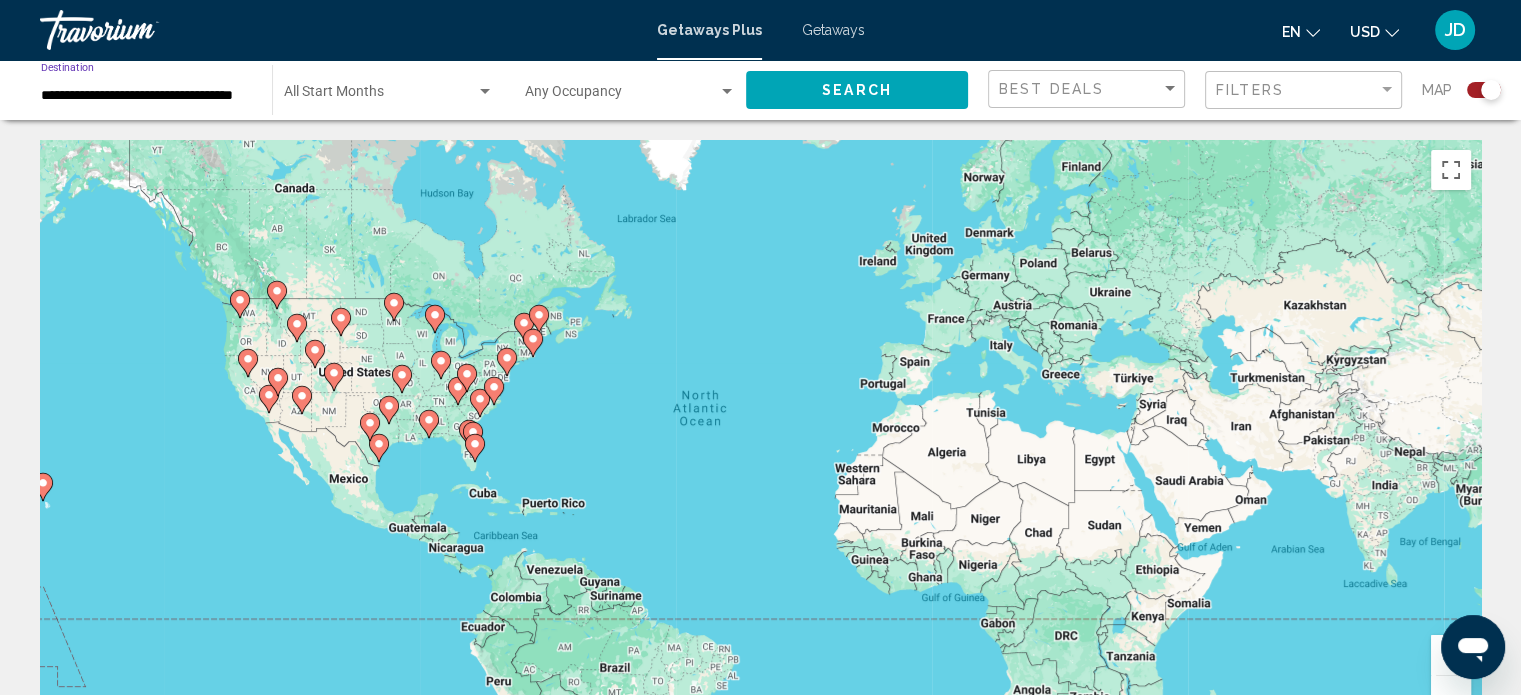 scroll, scrollTop: 0, scrollLeft: 20, axis: horizontal 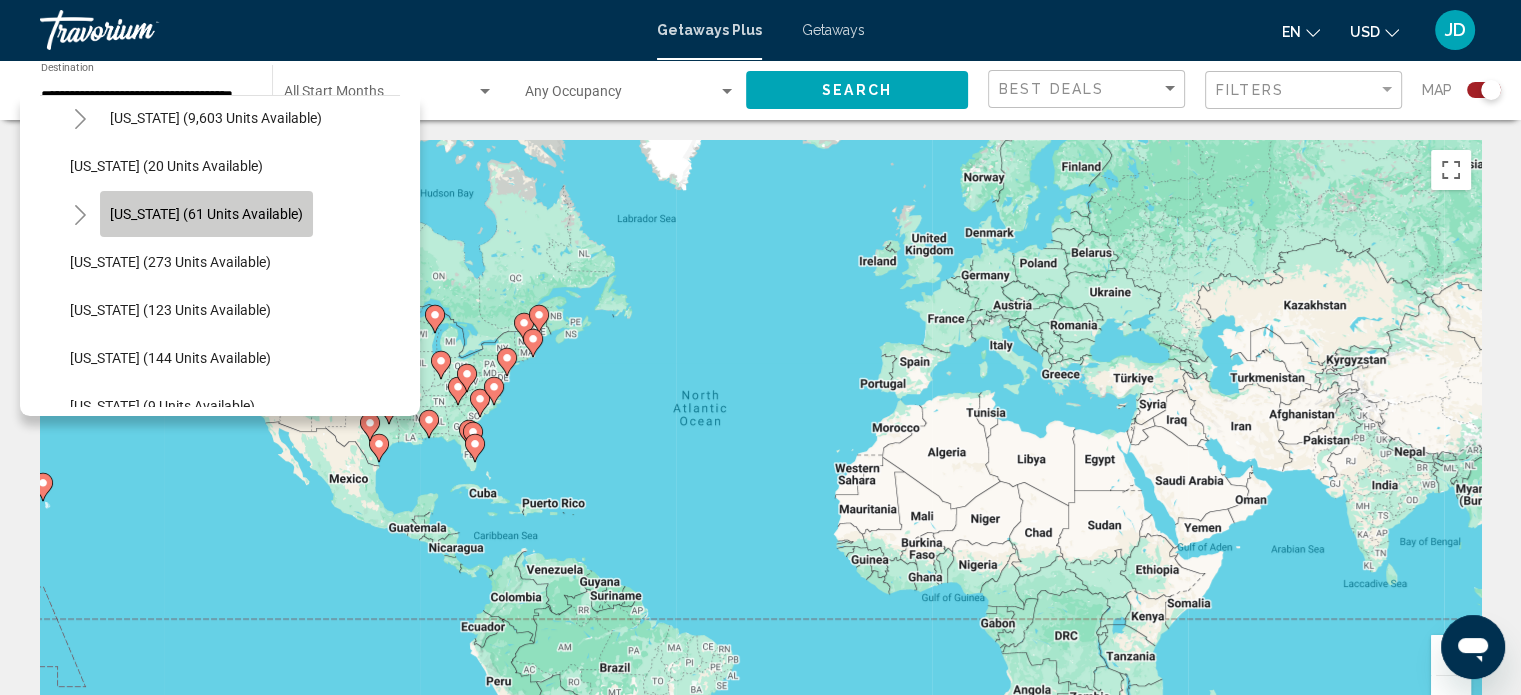 click on "[US_STATE] (61 units available)" 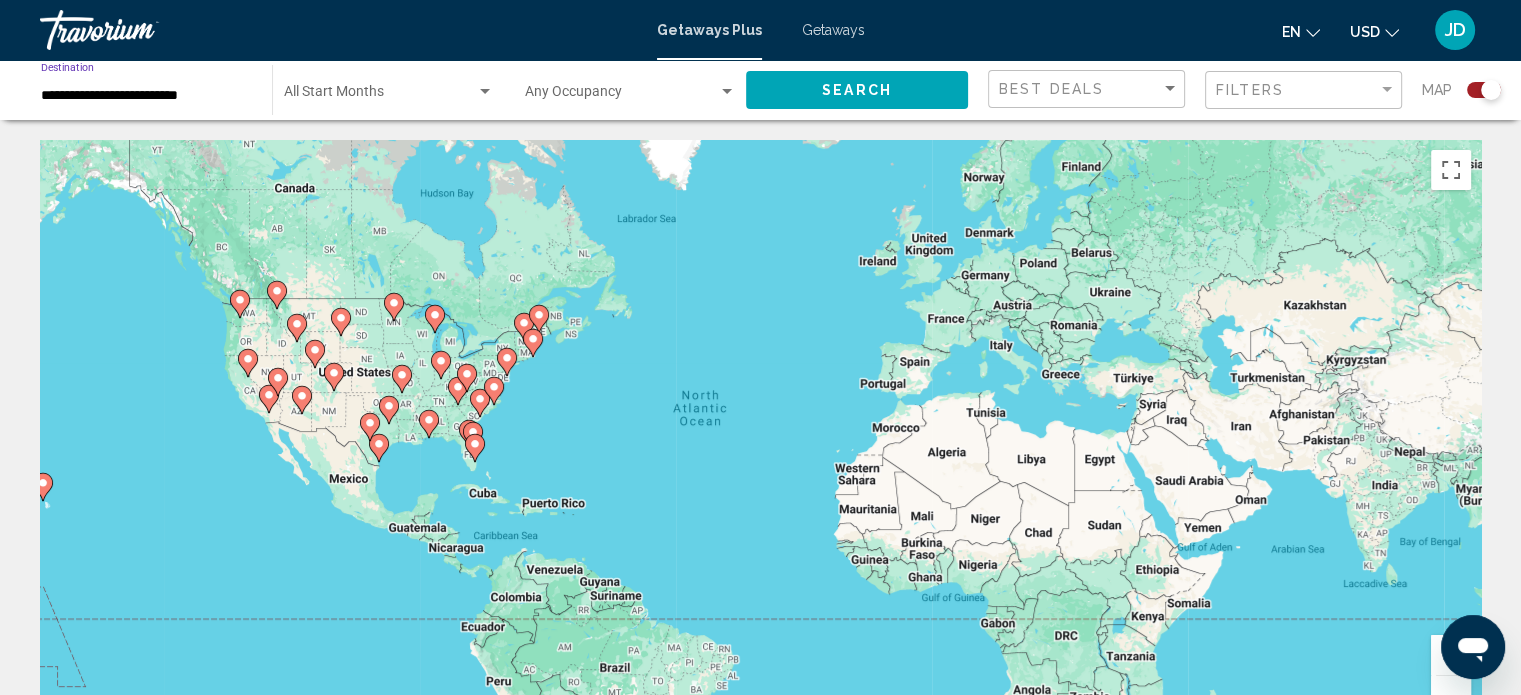 scroll, scrollTop: 0, scrollLeft: 0, axis: both 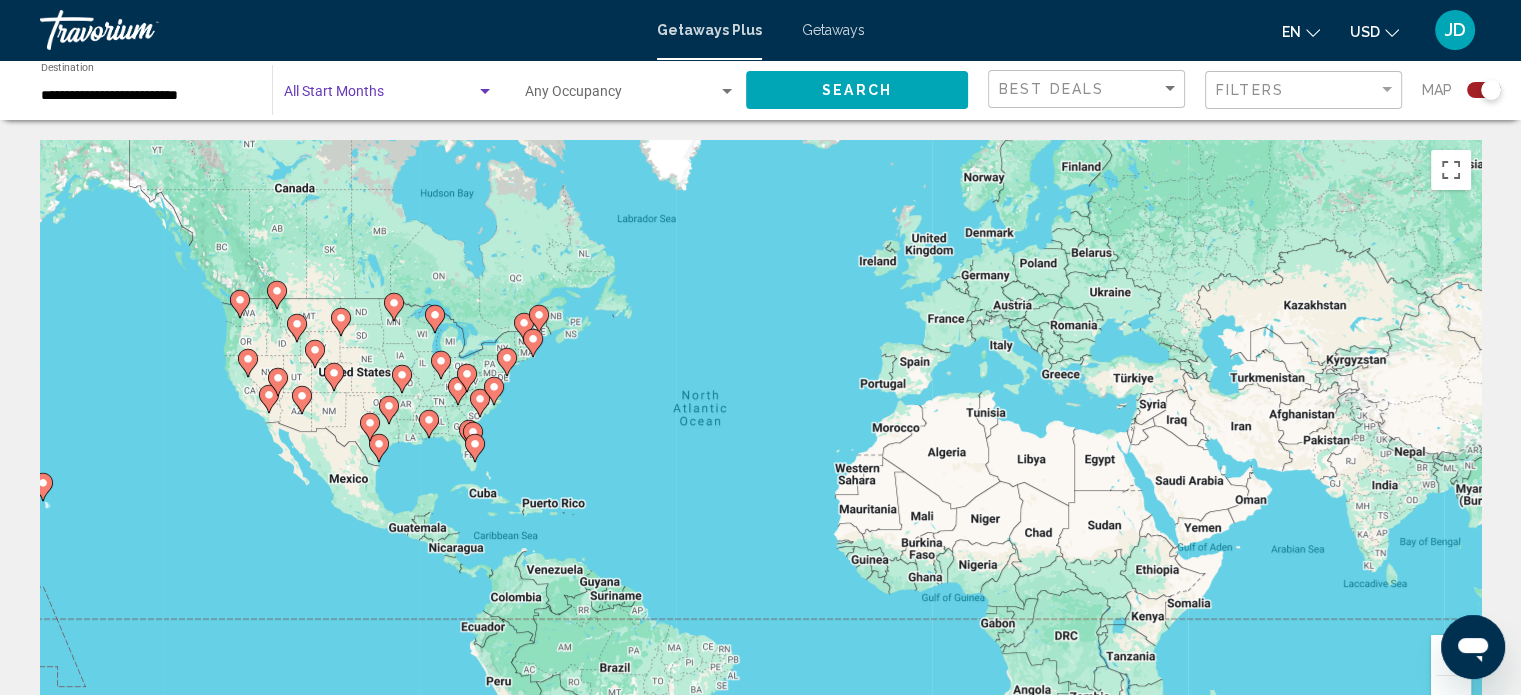 click at bounding box center [380, 96] 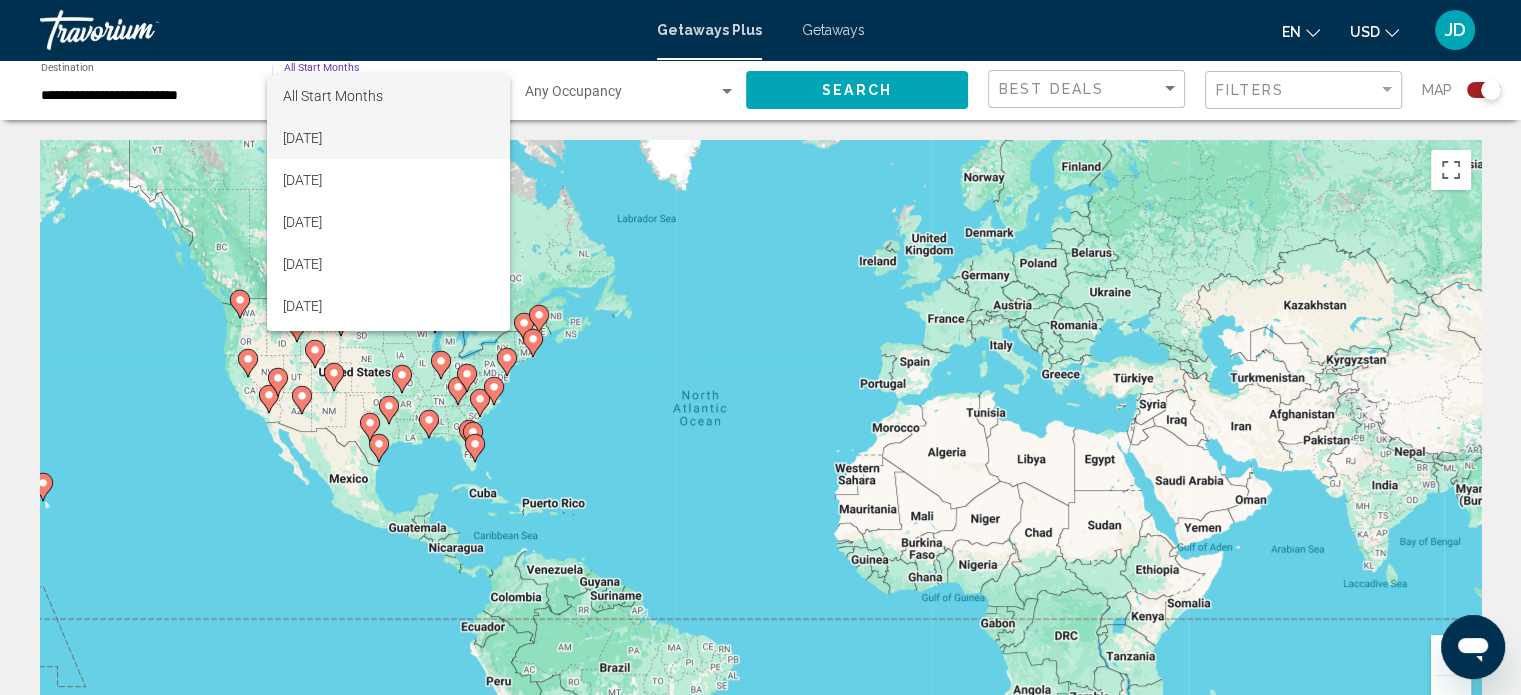 click on "[DATE]" at bounding box center [388, 138] 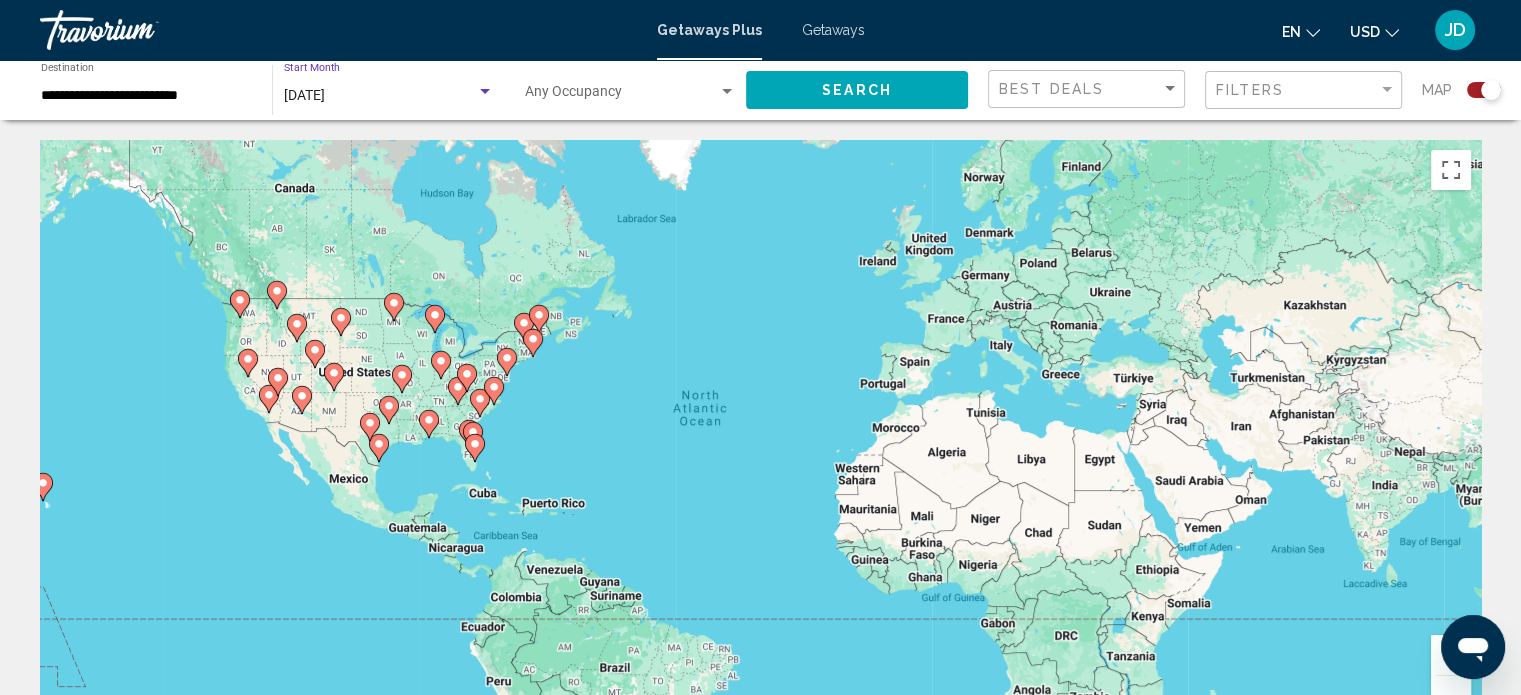 click on "Search" 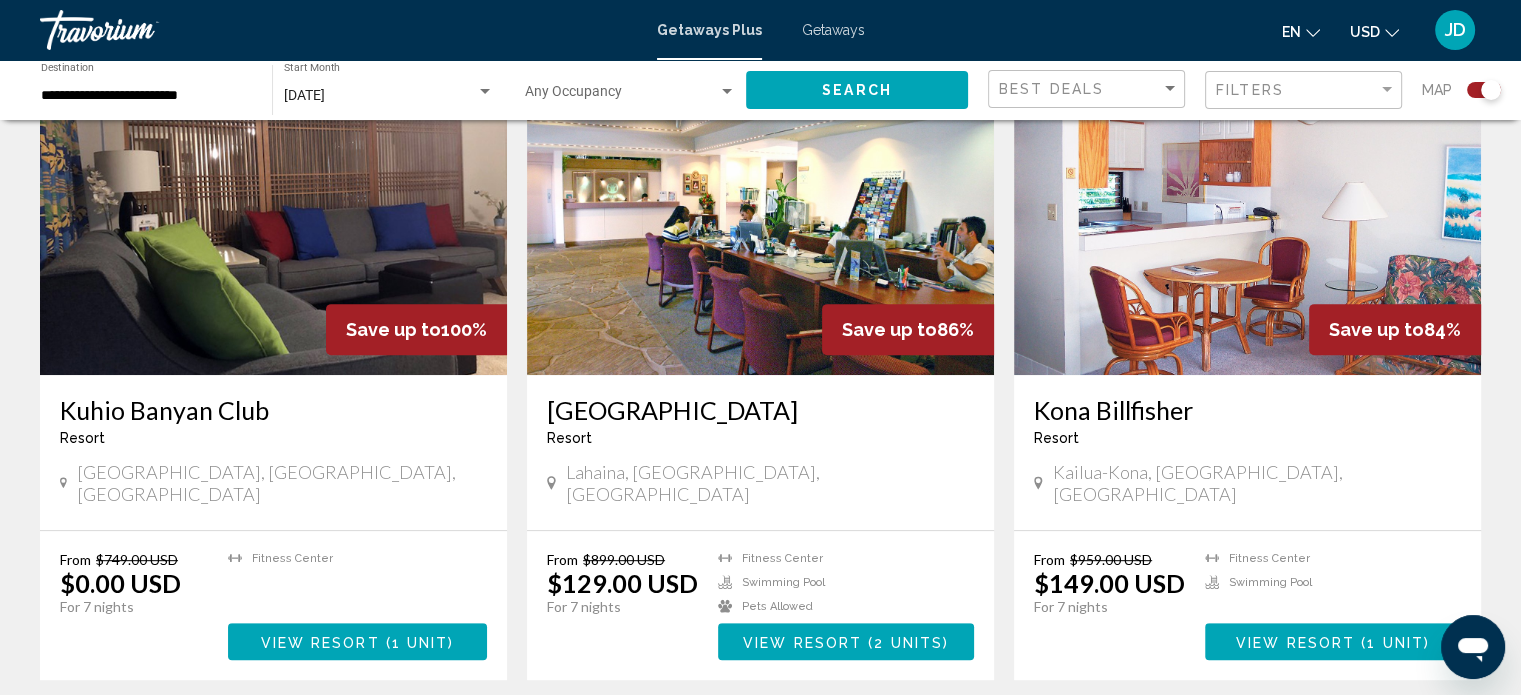 scroll, scrollTop: 900, scrollLeft: 0, axis: vertical 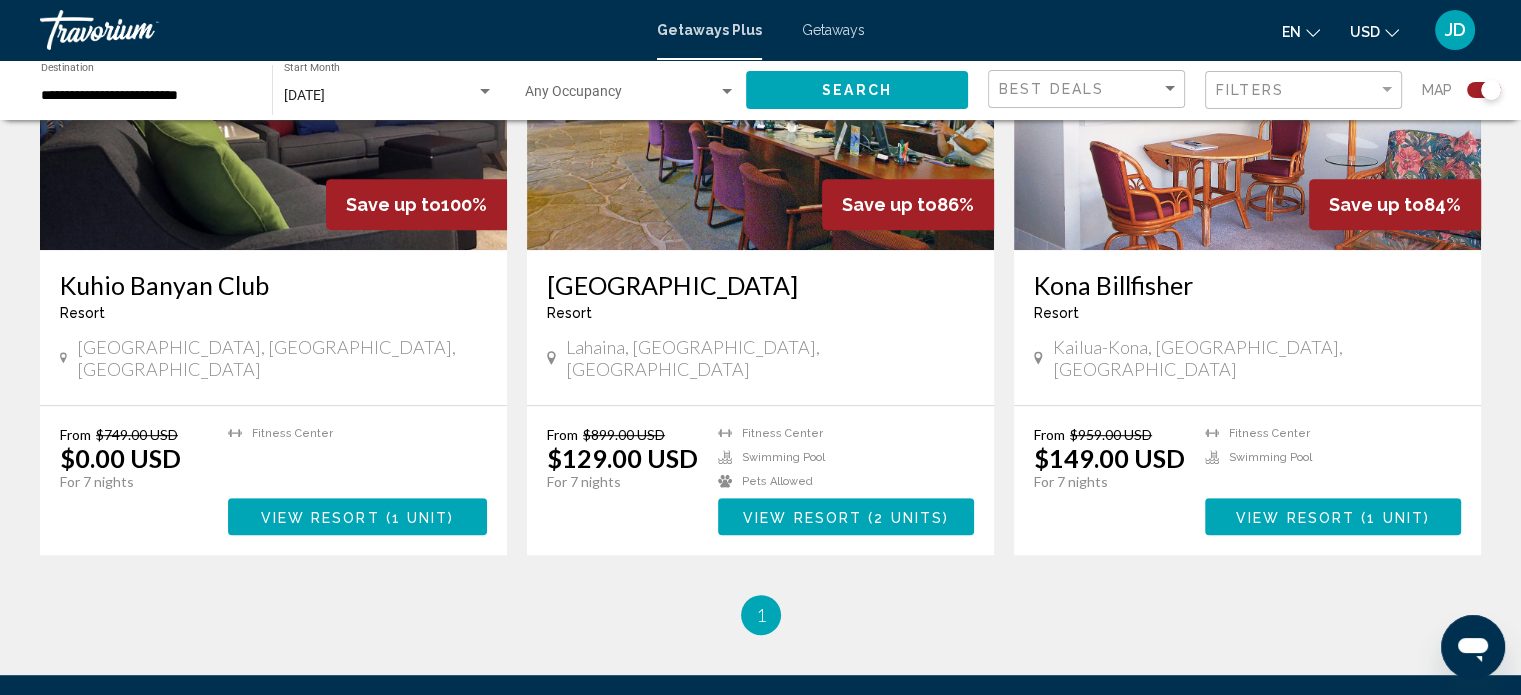 click at bounding box center (760, 90) 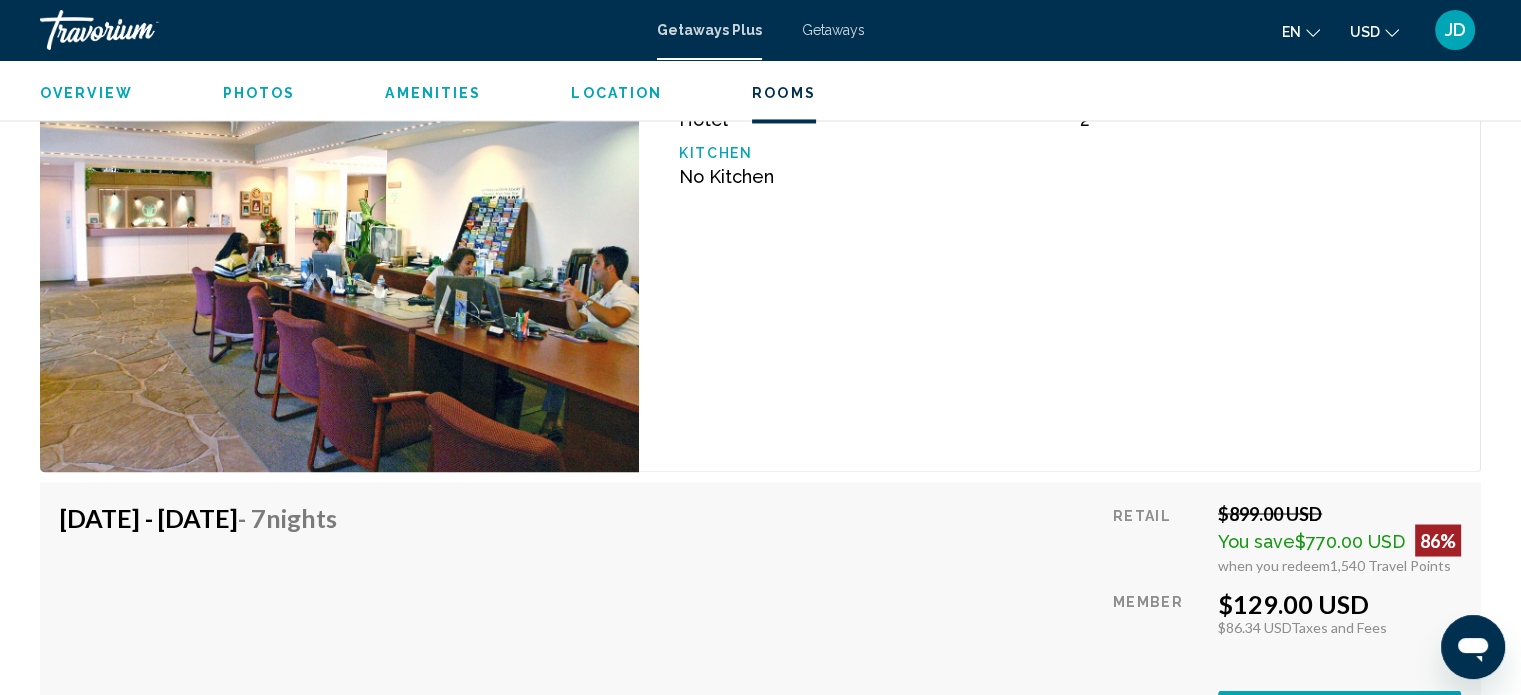 scroll, scrollTop: 3272, scrollLeft: 0, axis: vertical 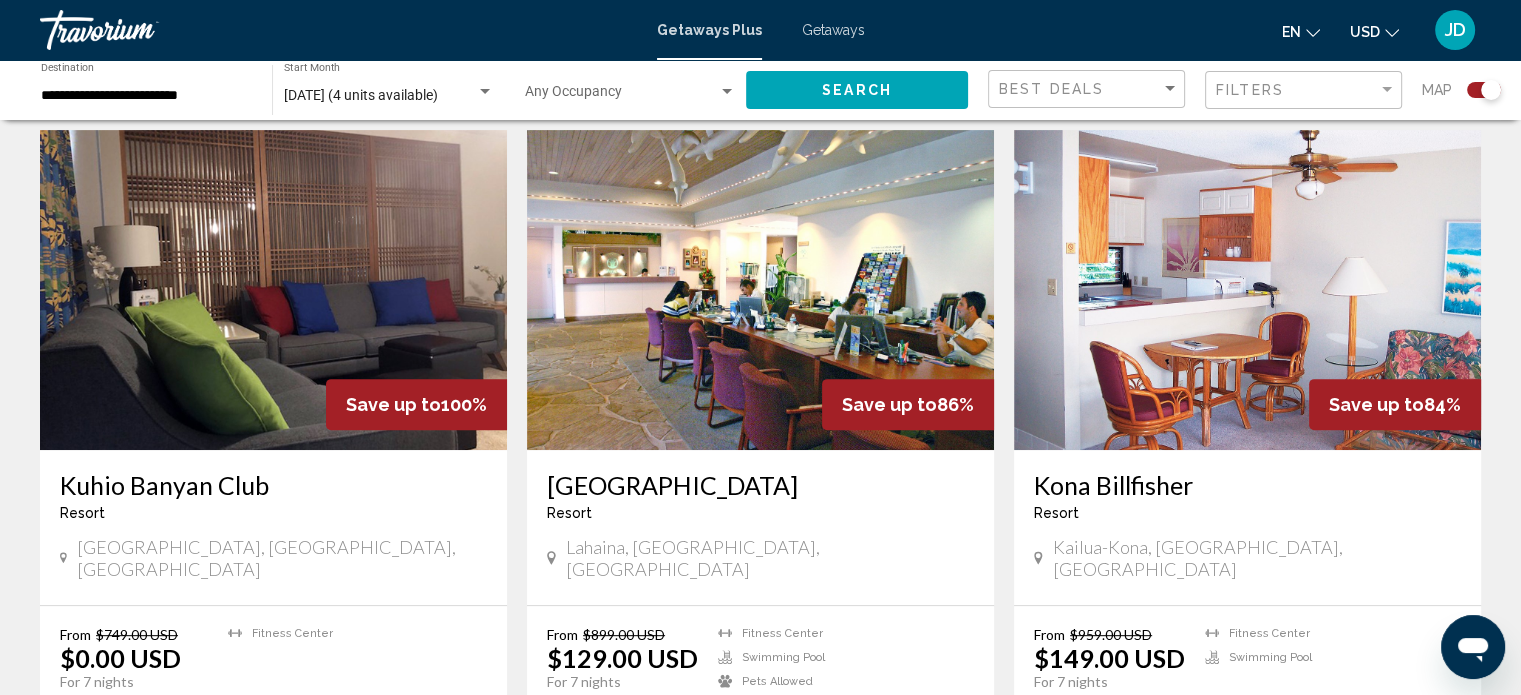 click at bounding box center (273, 290) 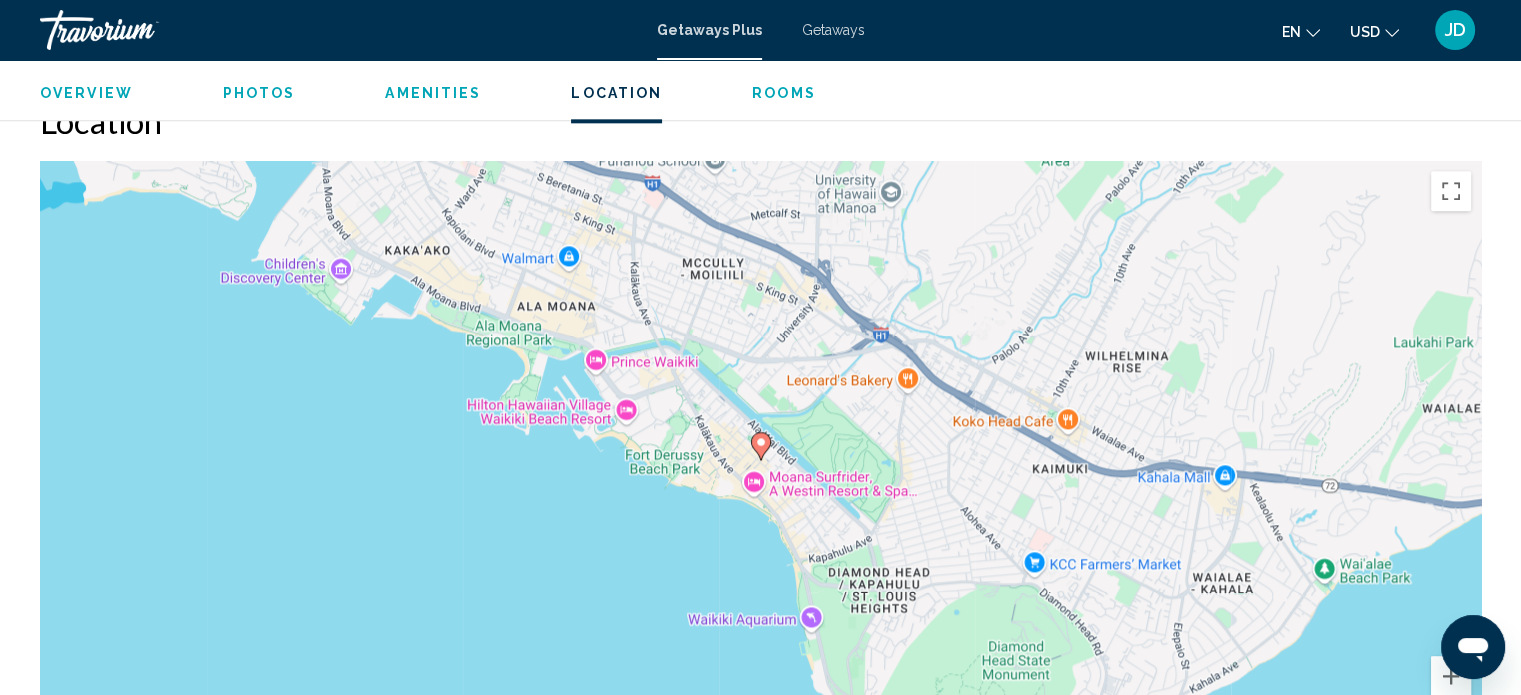 scroll, scrollTop: 2868, scrollLeft: 0, axis: vertical 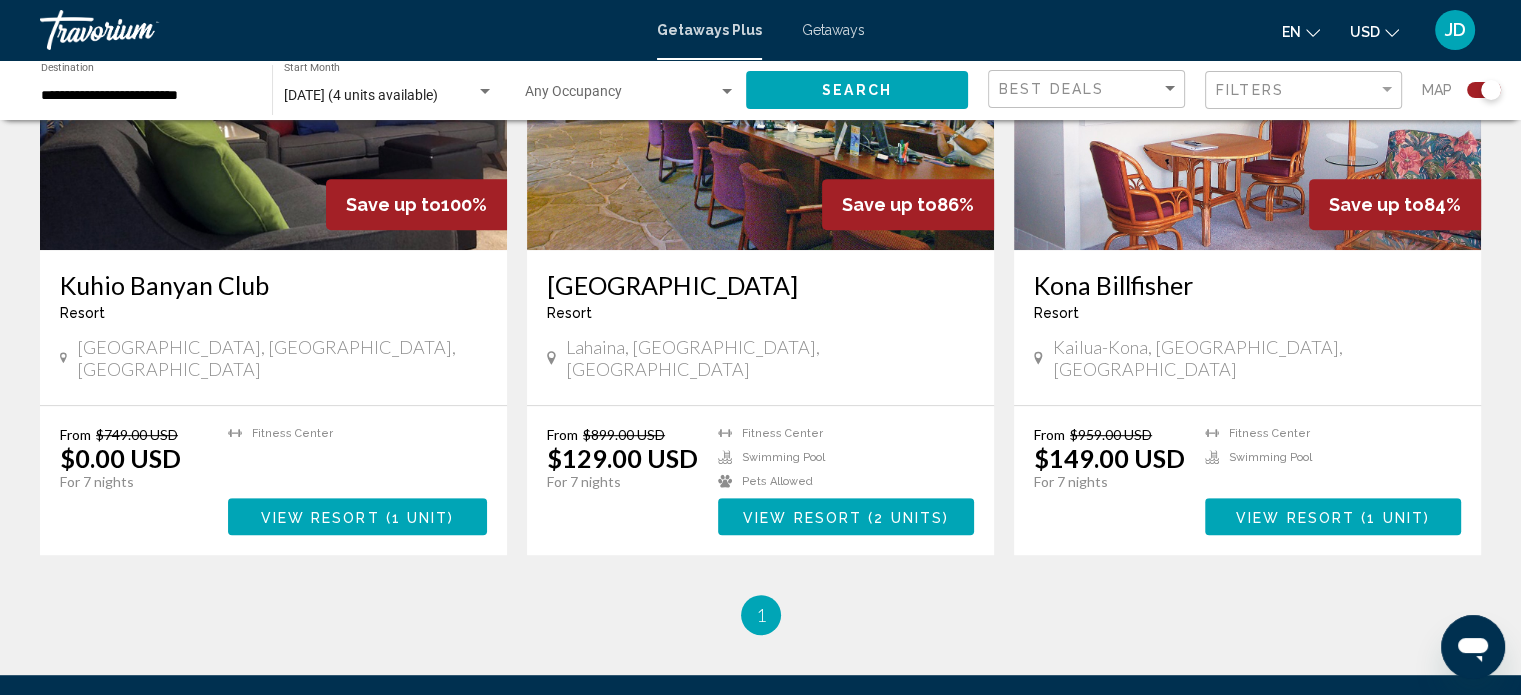 click on "Lahaina, [GEOGRAPHIC_DATA], [GEOGRAPHIC_DATA]" at bounding box center (760, 358) 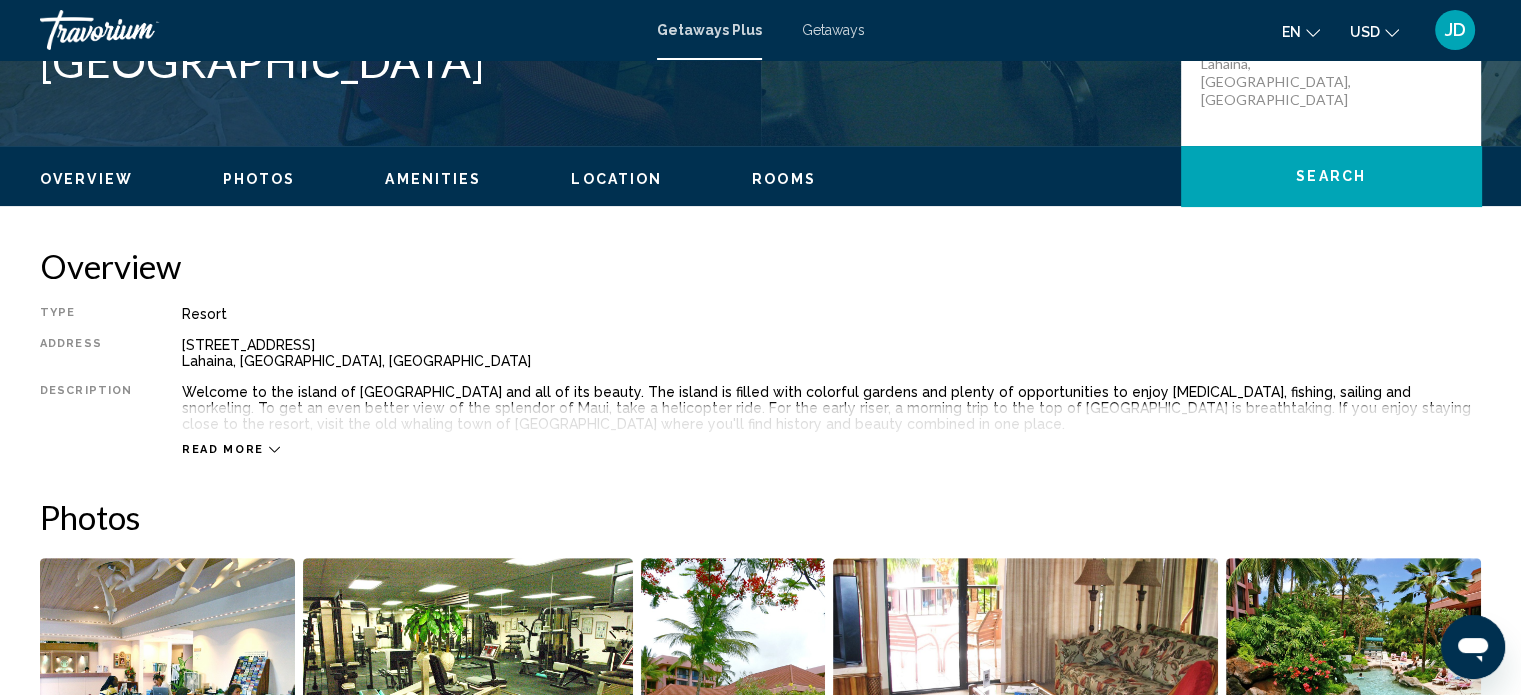 scroll, scrollTop: 512, scrollLeft: 0, axis: vertical 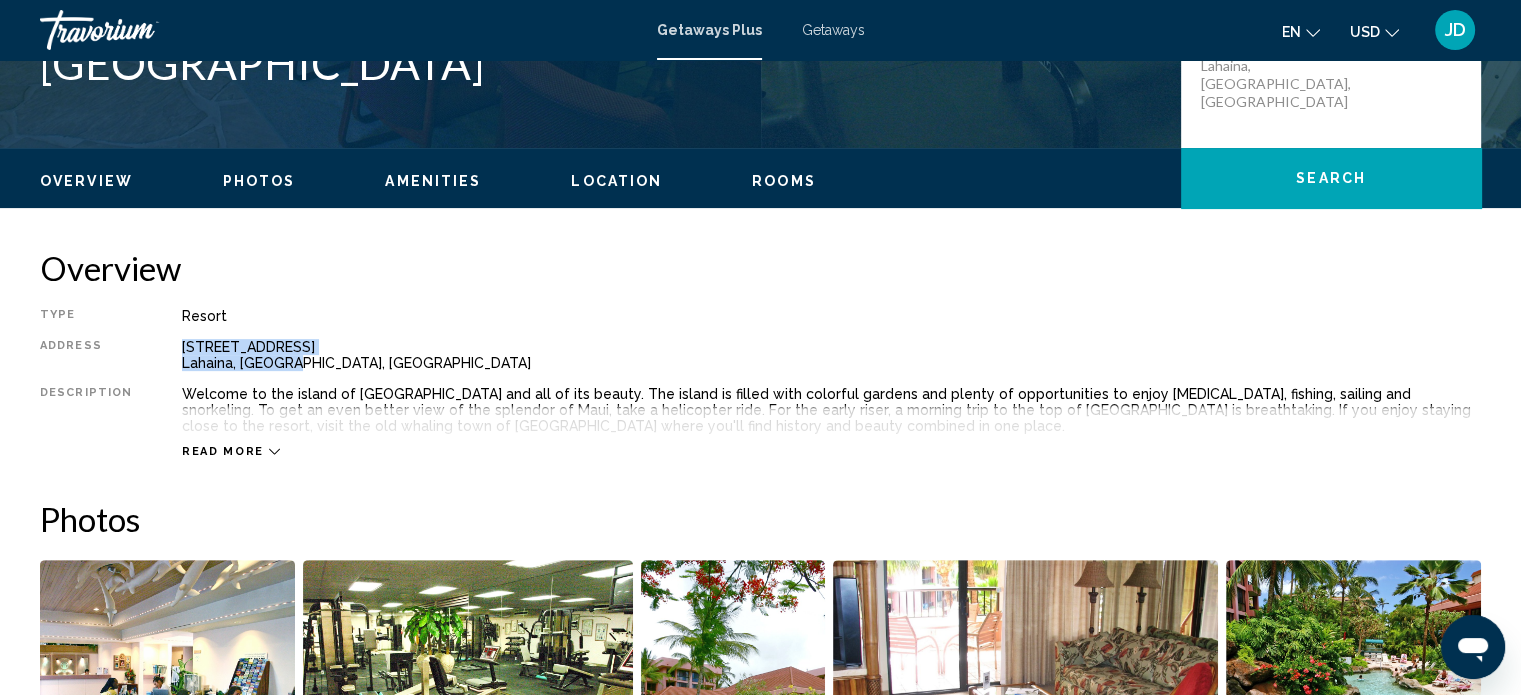 drag, startPoint x: 283, startPoint y: 363, endPoint x: 166, endPoint y: 343, distance: 118.69709 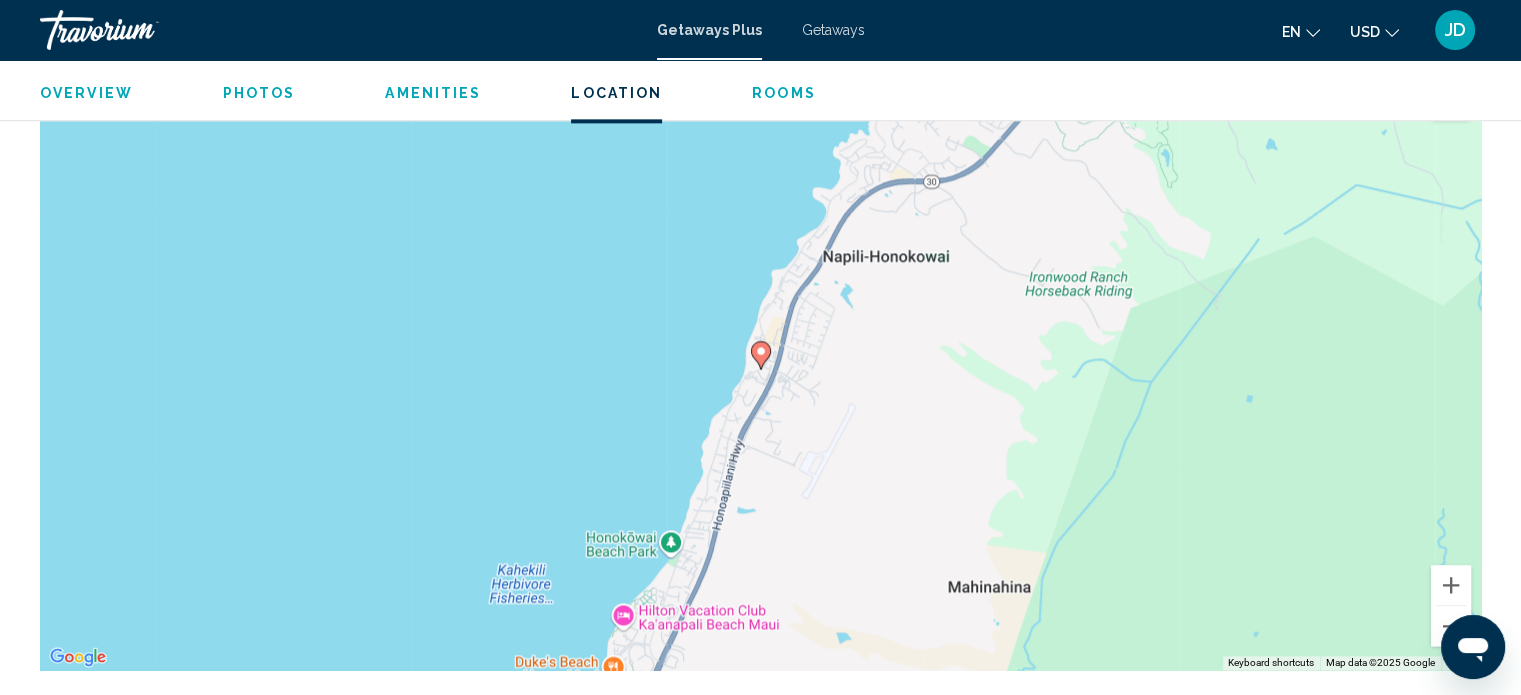 scroll, scrollTop: 2612, scrollLeft: 0, axis: vertical 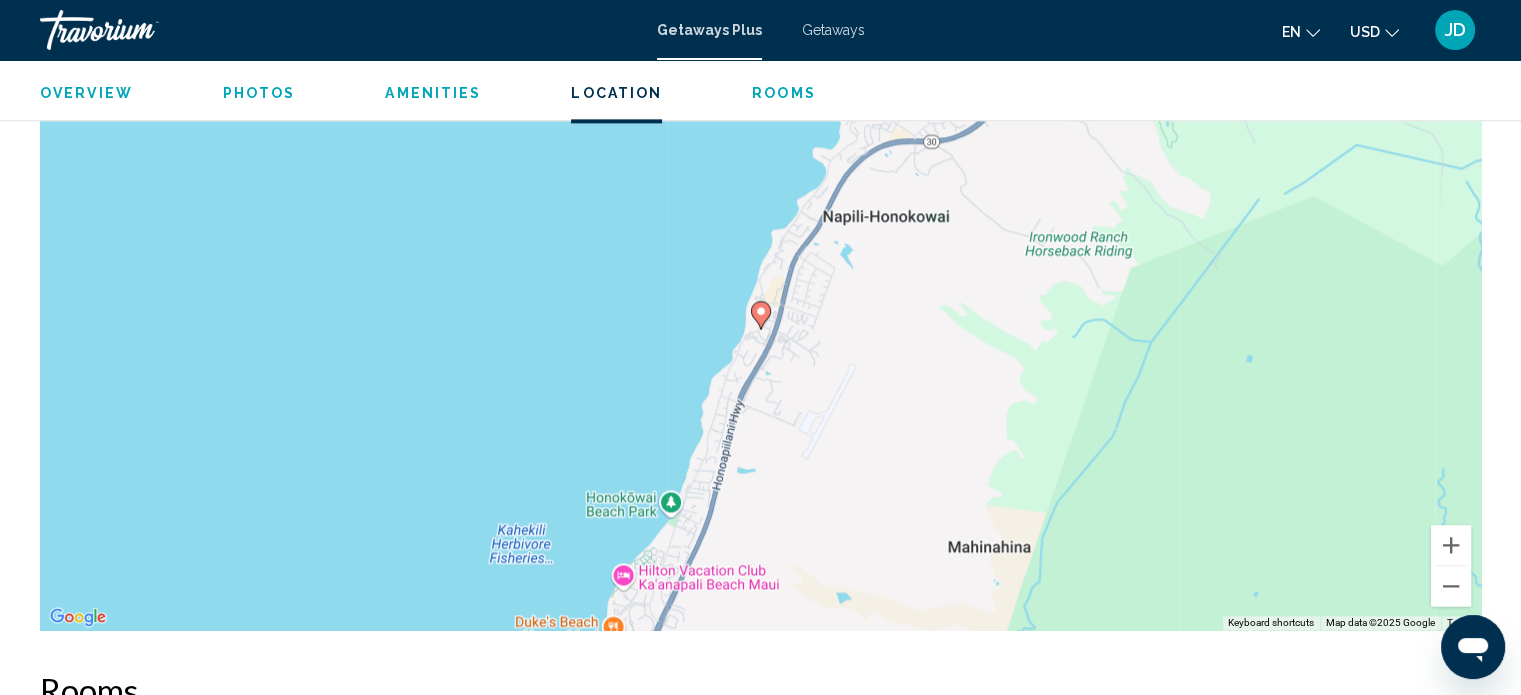 click 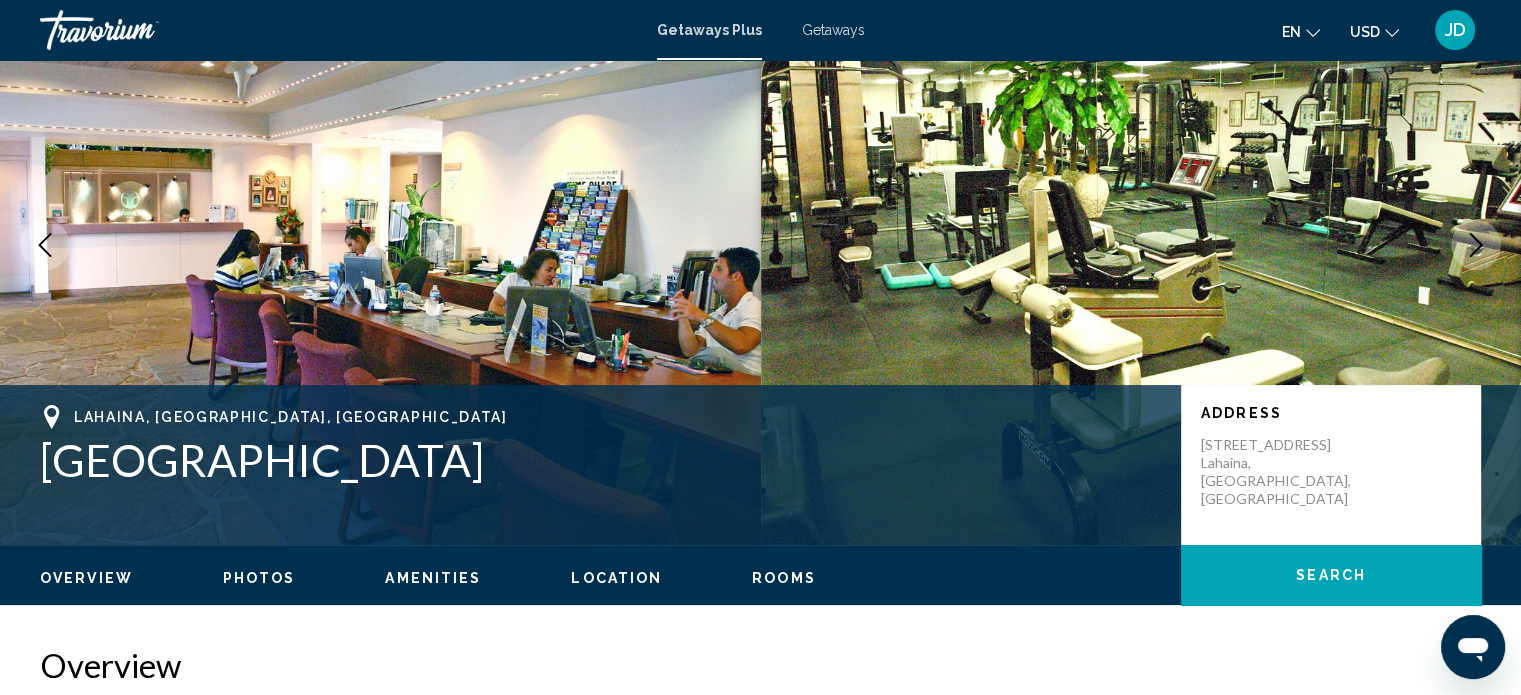 scroll, scrollTop: 112, scrollLeft: 0, axis: vertical 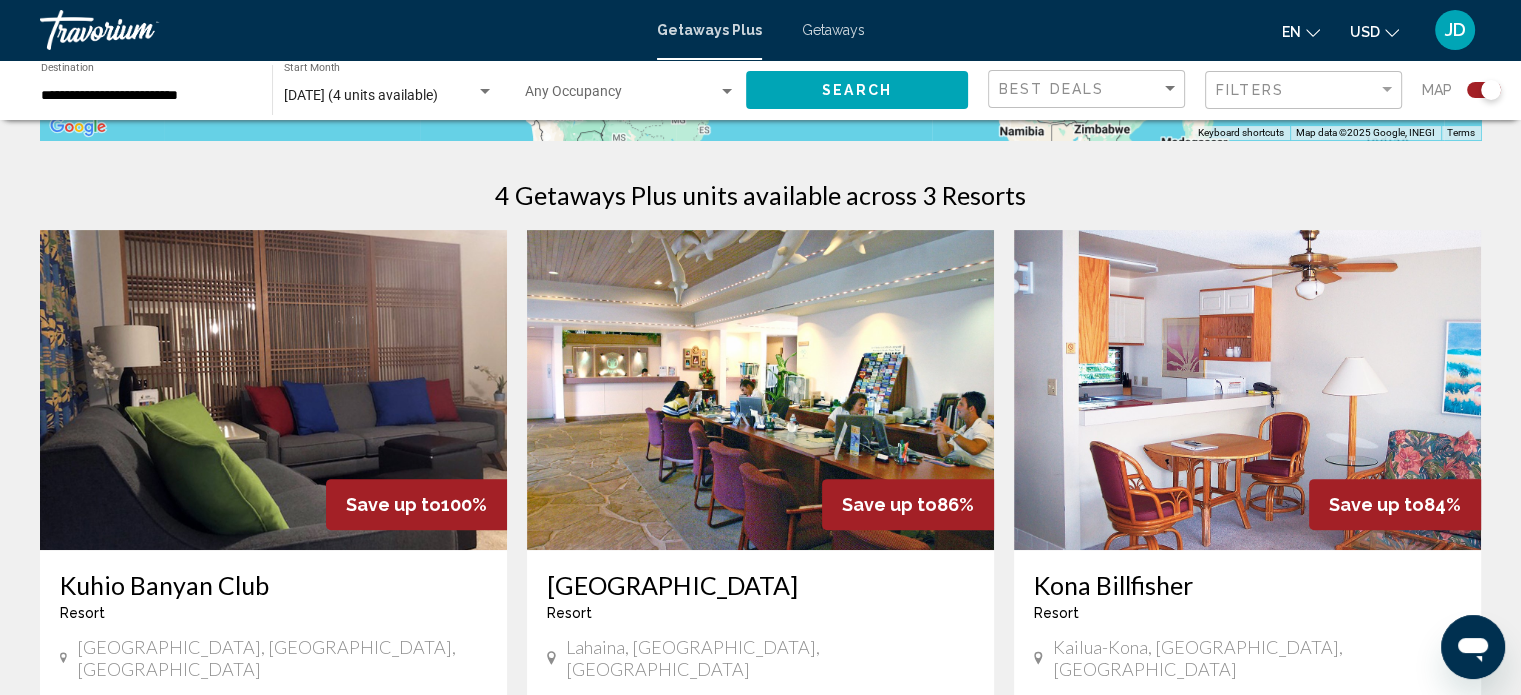 click at bounding box center [1247, 390] 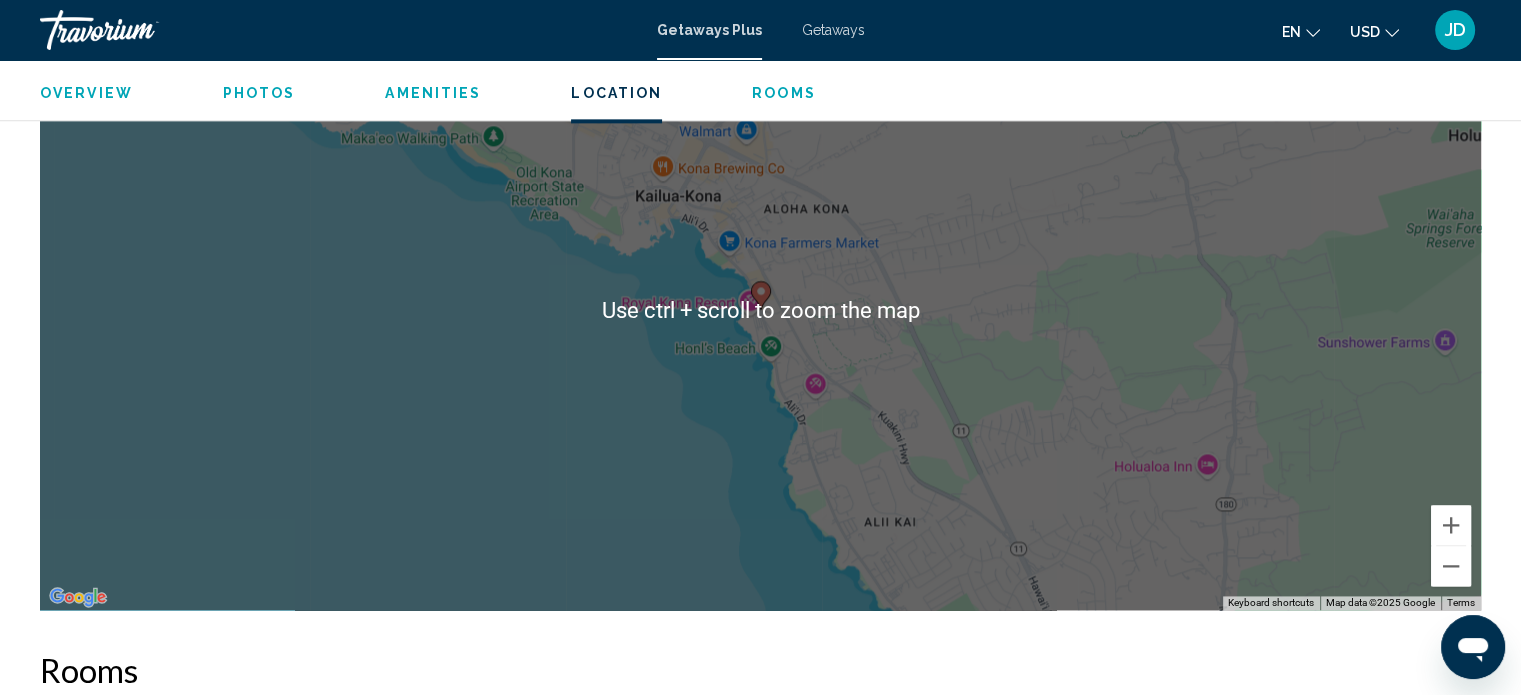scroll, scrollTop: 2512, scrollLeft: 0, axis: vertical 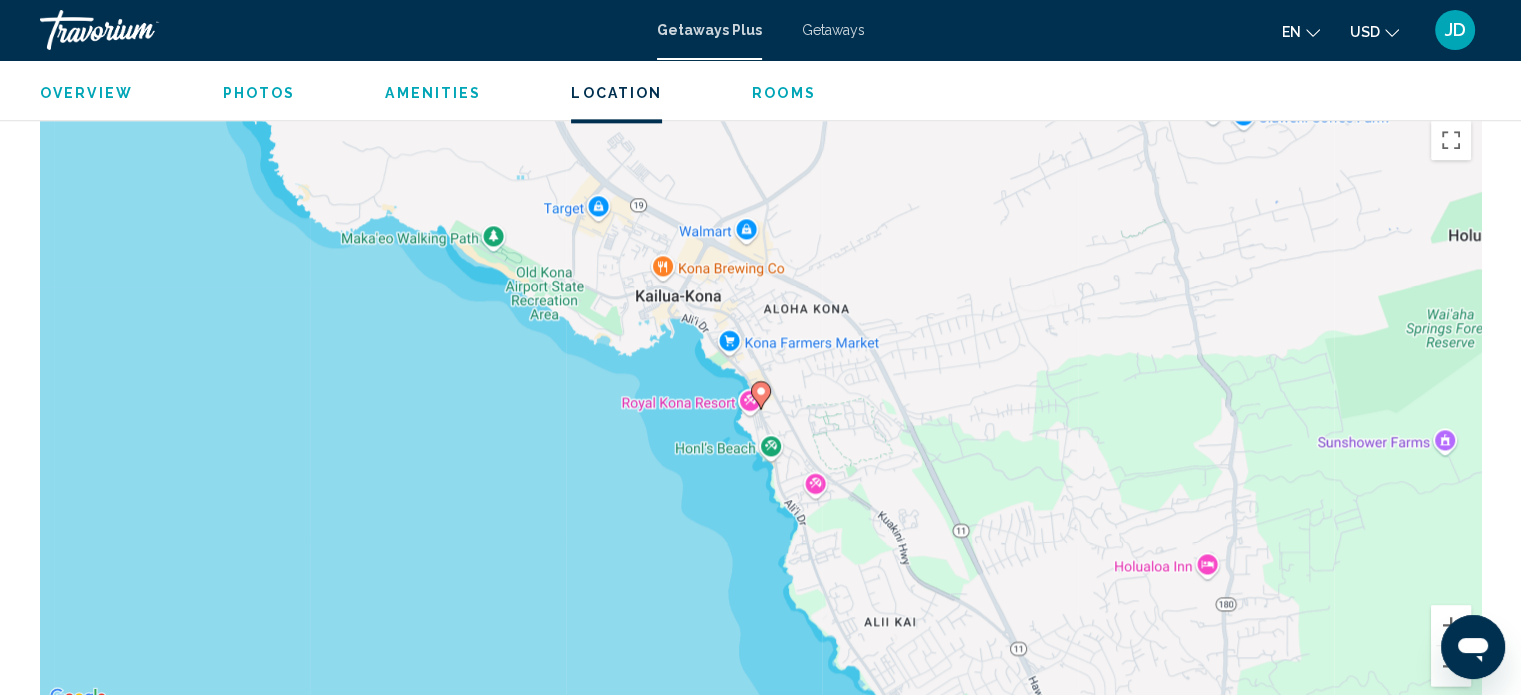 click on "To navigate, press the arrow keys. To activate drag with keyboard, press Alt + Enter. Once in keyboard drag state, use the arrow keys to move the marker. To complete the drag, press the Enter key. To cancel, press Escape." at bounding box center [760, 410] 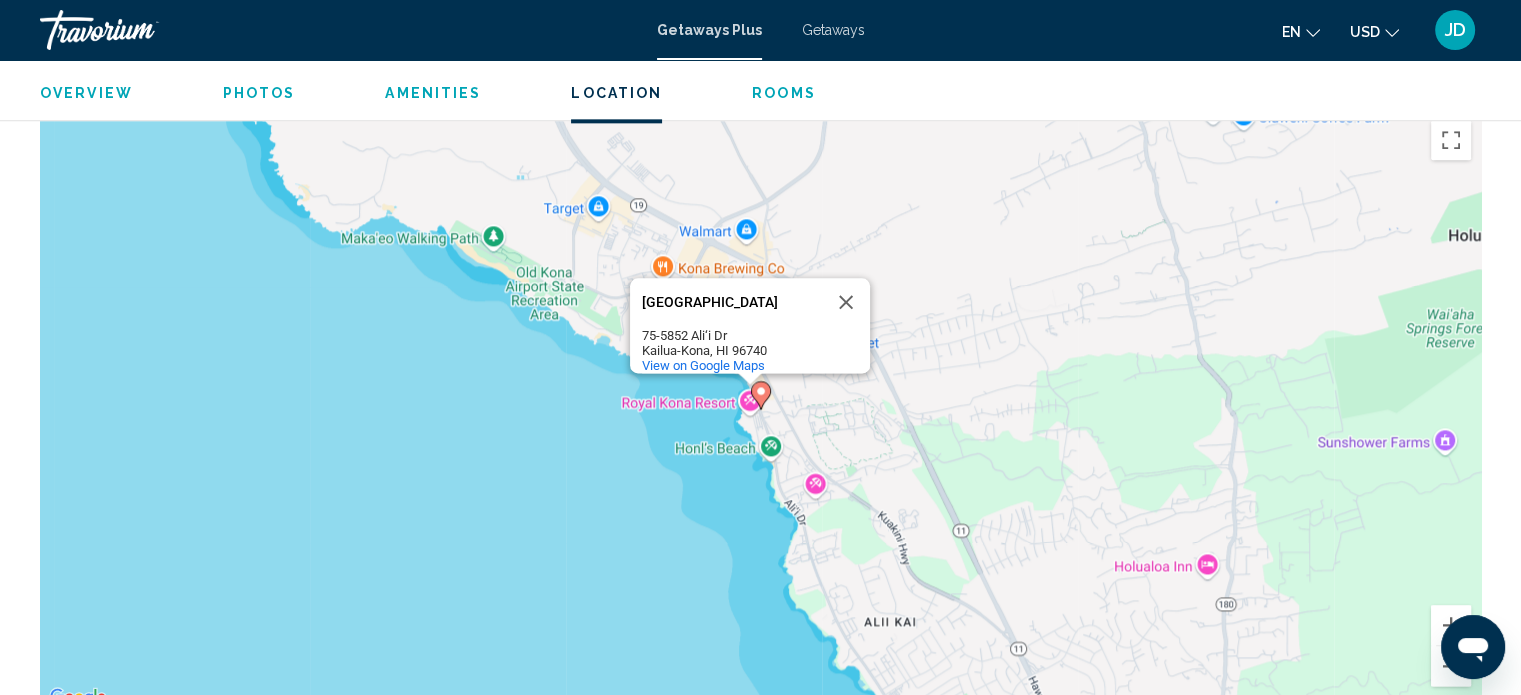 click on "To navigate, press the arrow keys. To activate drag with keyboard, press Alt + Enter. Once in keyboard drag state, use the arrow keys to move the marker. To complete the drag, press the Enter key. To cancel, press Escape.     [GEOGRAPHIC_DATA]                 [STREET_ADDRESS]              View on Google Maps" at bounding box center (760, 410) 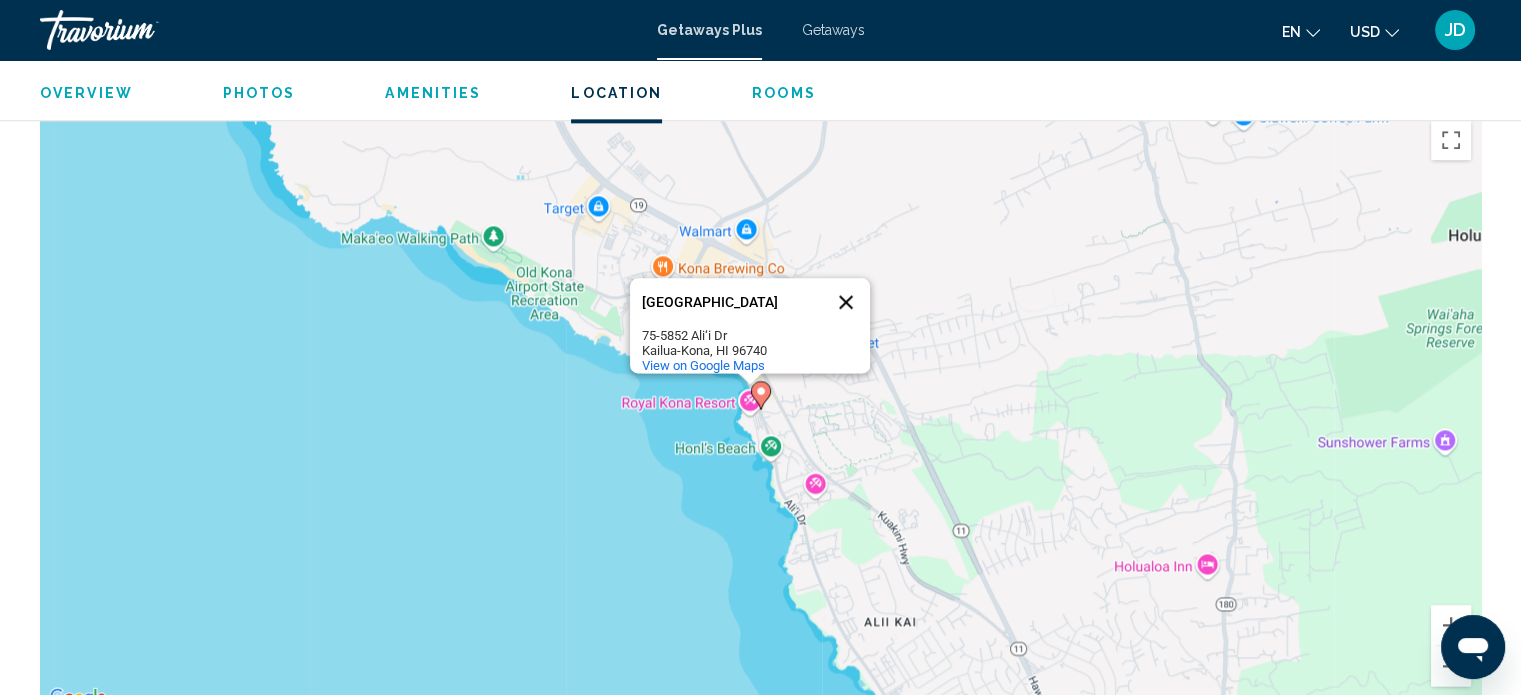 click at bounding box center [846, 302] 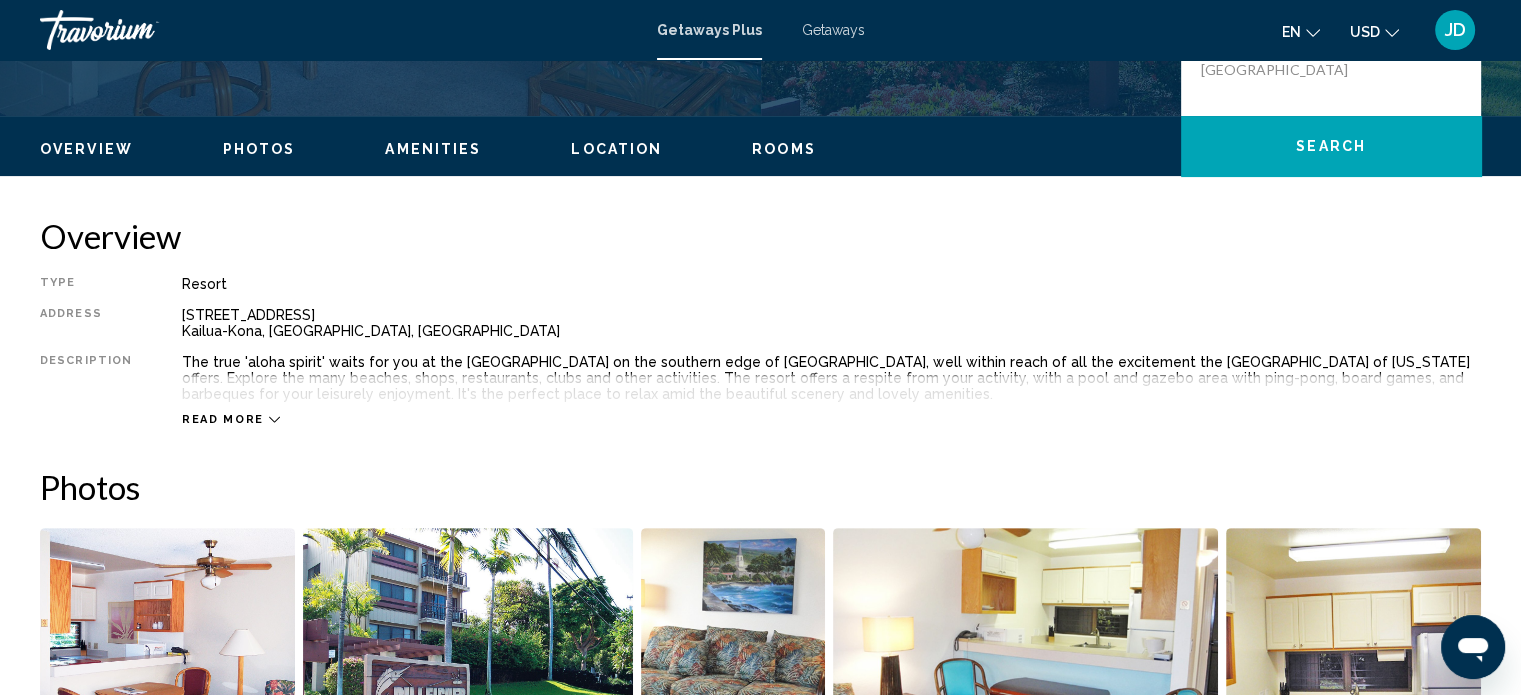 scroll, scrollTop: 312, scrollLeft: 0, axis: vertical 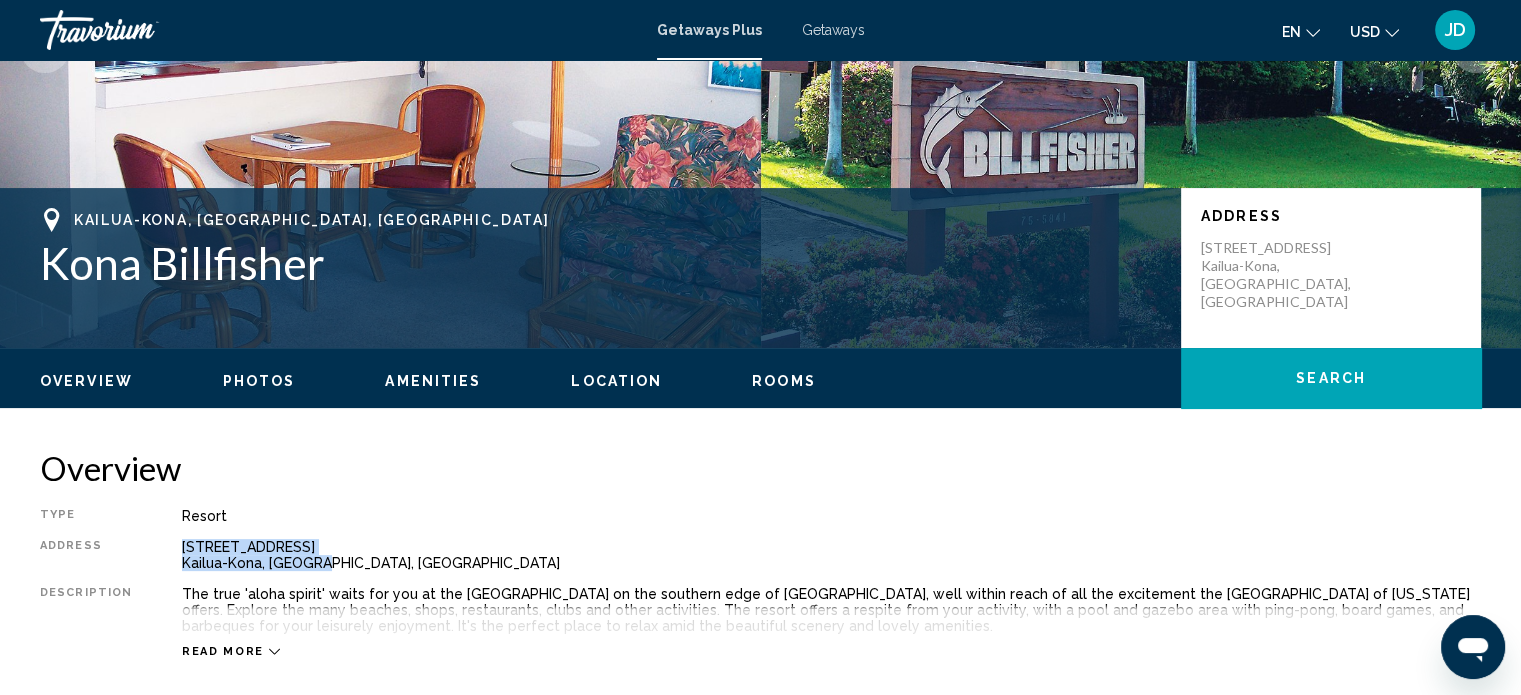 drag, startPoint x: 314, startPoint y: 564, endPoint x: 163, endPoint y: 537, distance: 153.39491 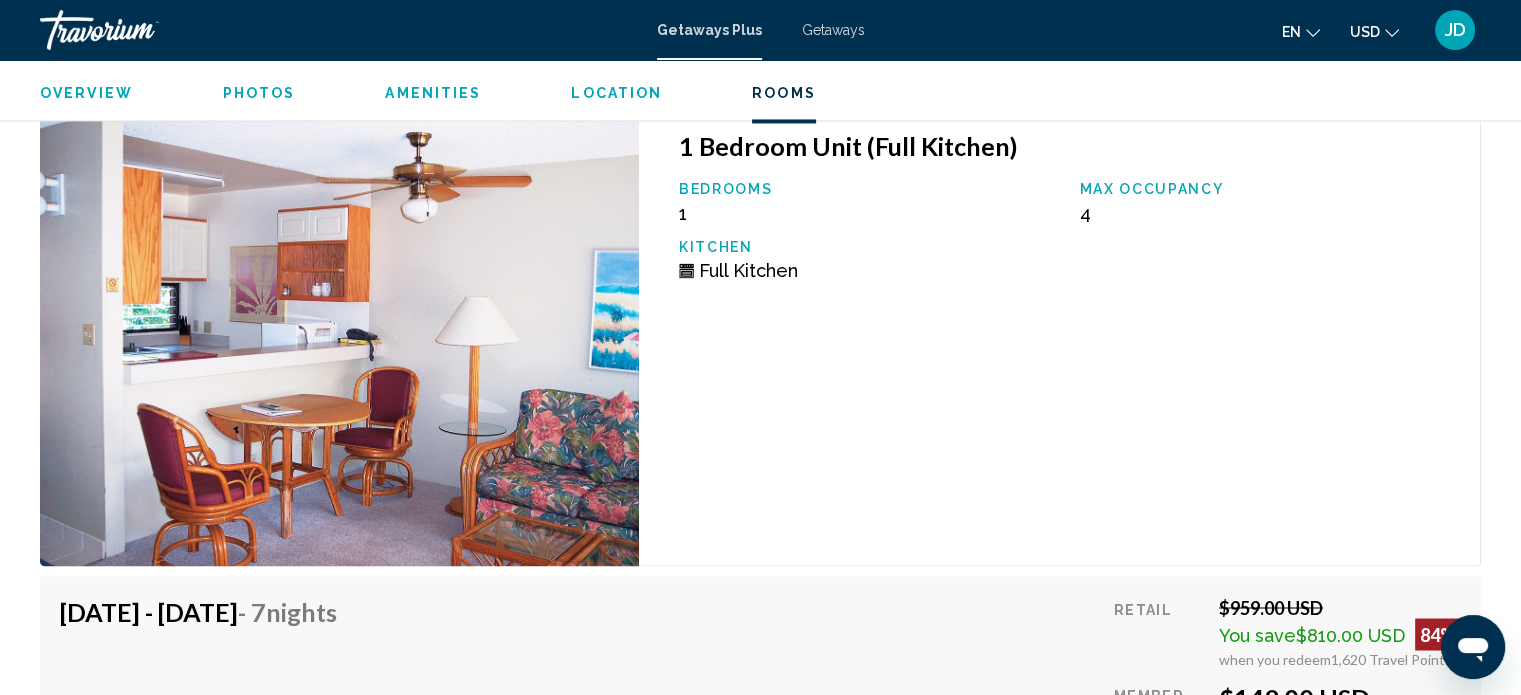 scroll, scrollTop: 3412, scrollLeft: 0, axis: vertical 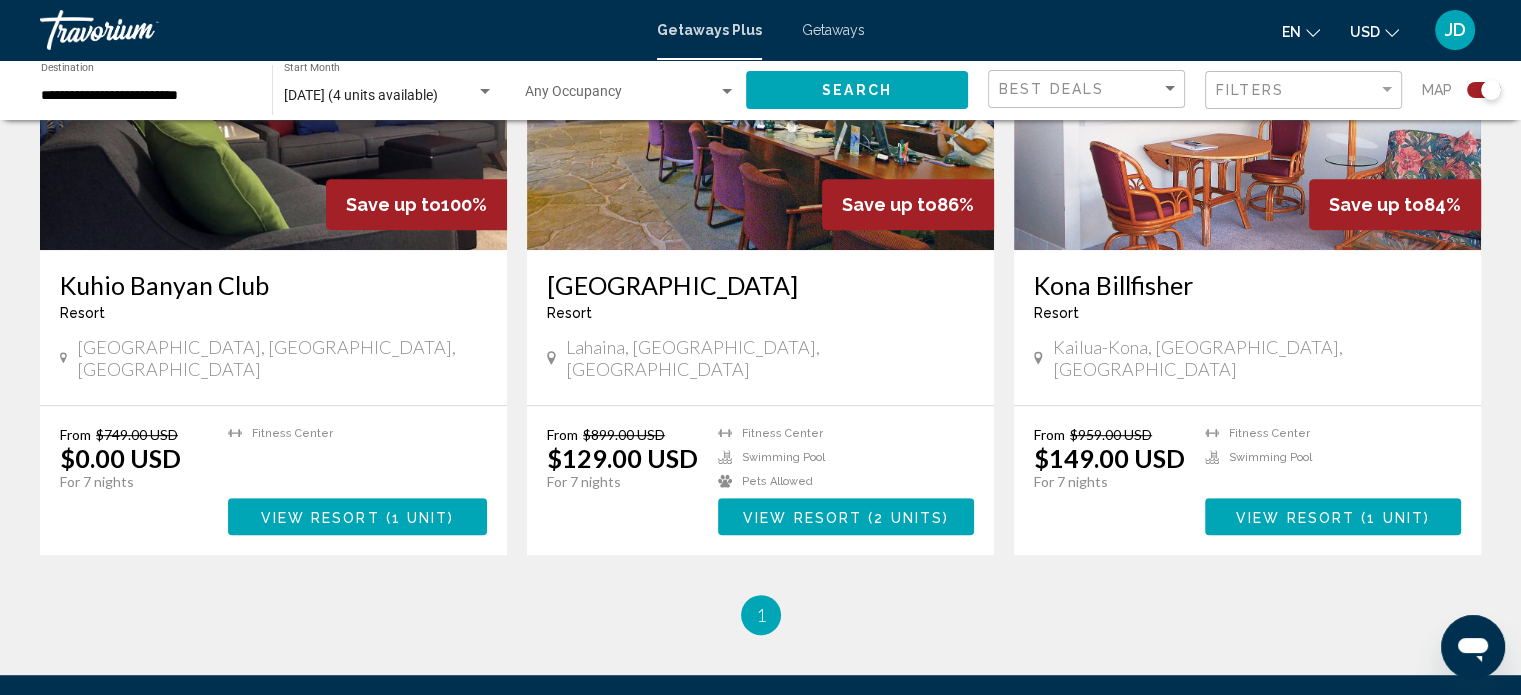 click at bounding box center [760, 90] 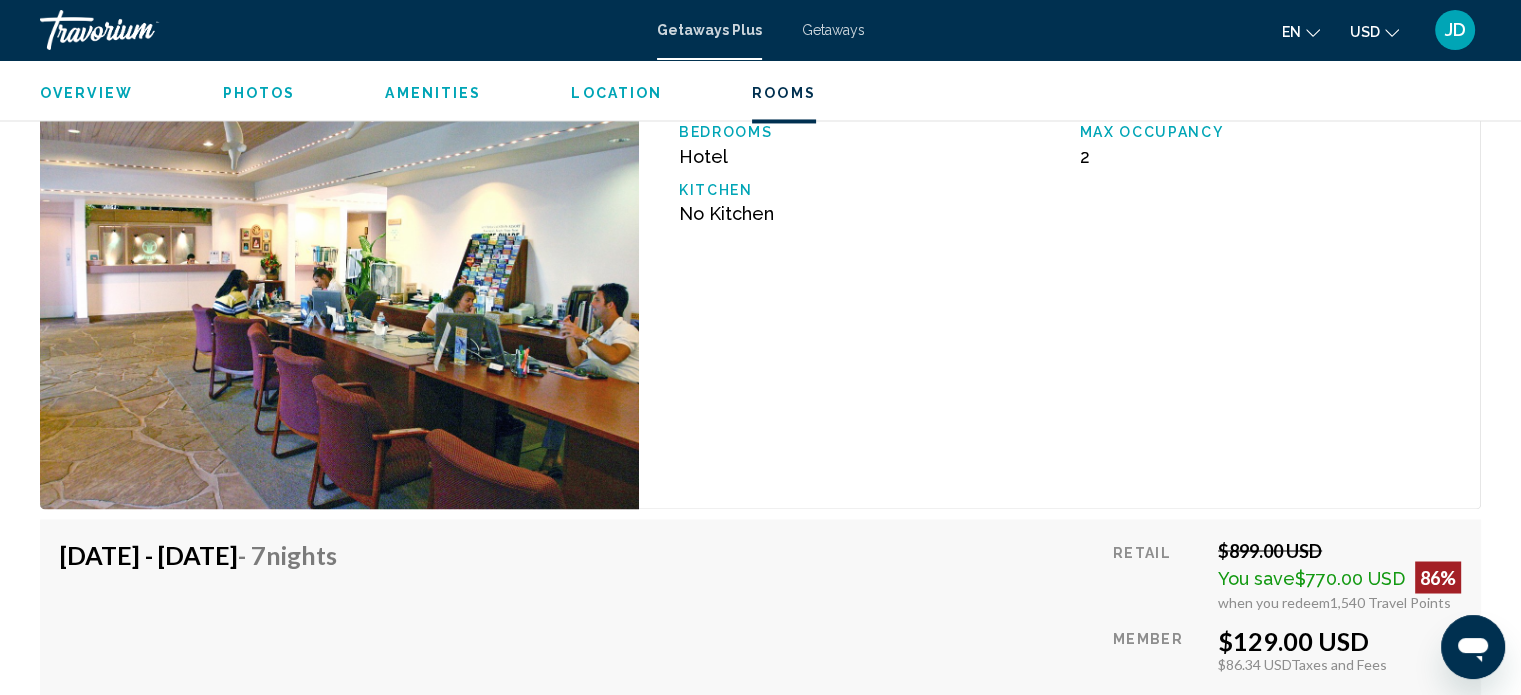 scroll, scrollTop: 3412, scrollLeft: 0, axis: vertical 